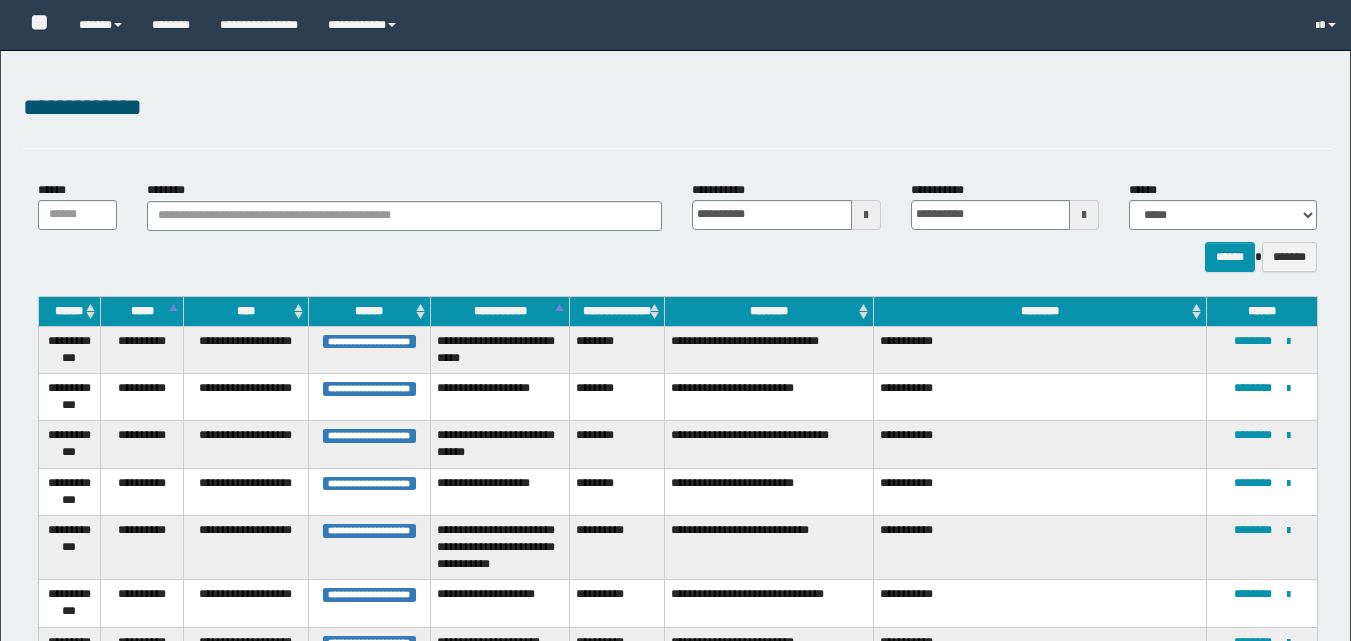 select on "***" 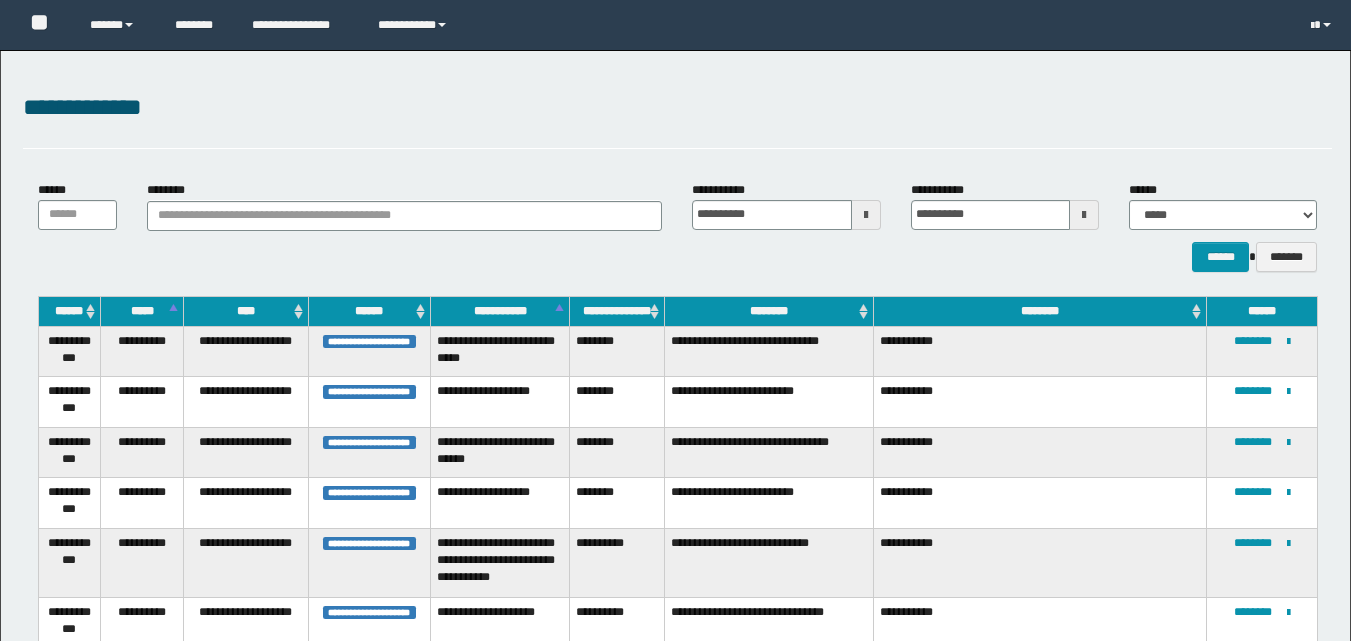 scroll, scrollTop: 1131, scrollLeft: 0, axis: vertical 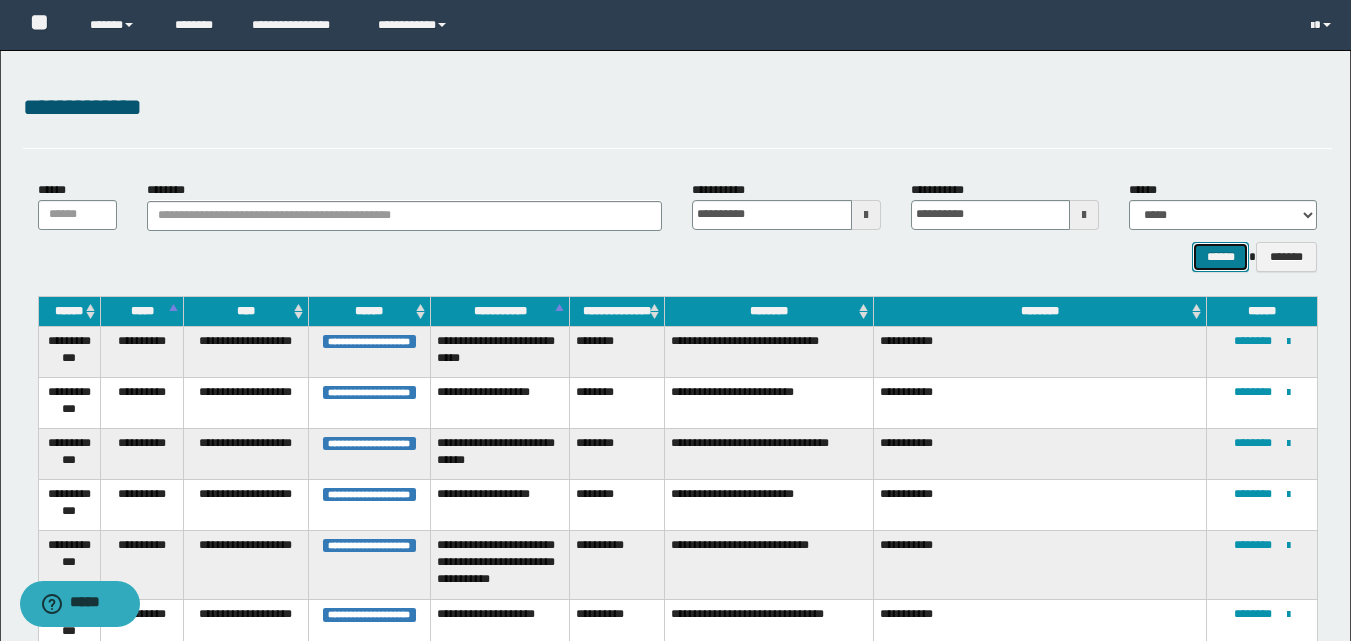 click on "******" at bounding box center [1220, 257] 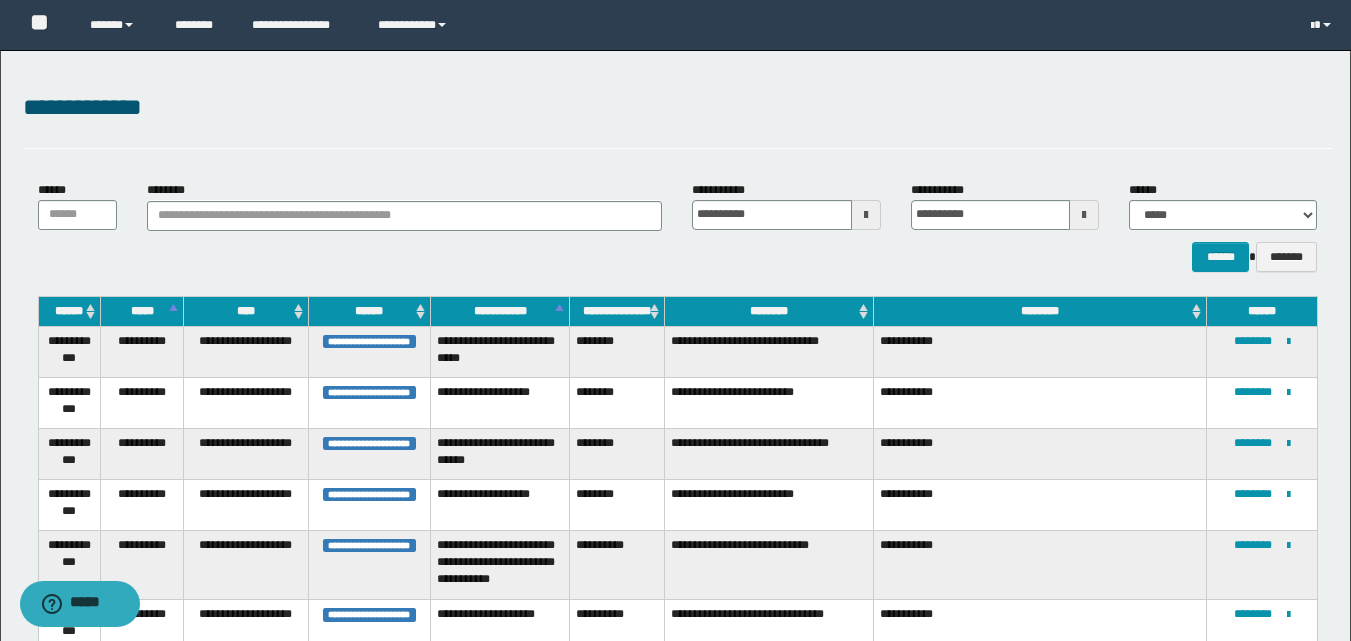 click at bounding box center (866, 215) 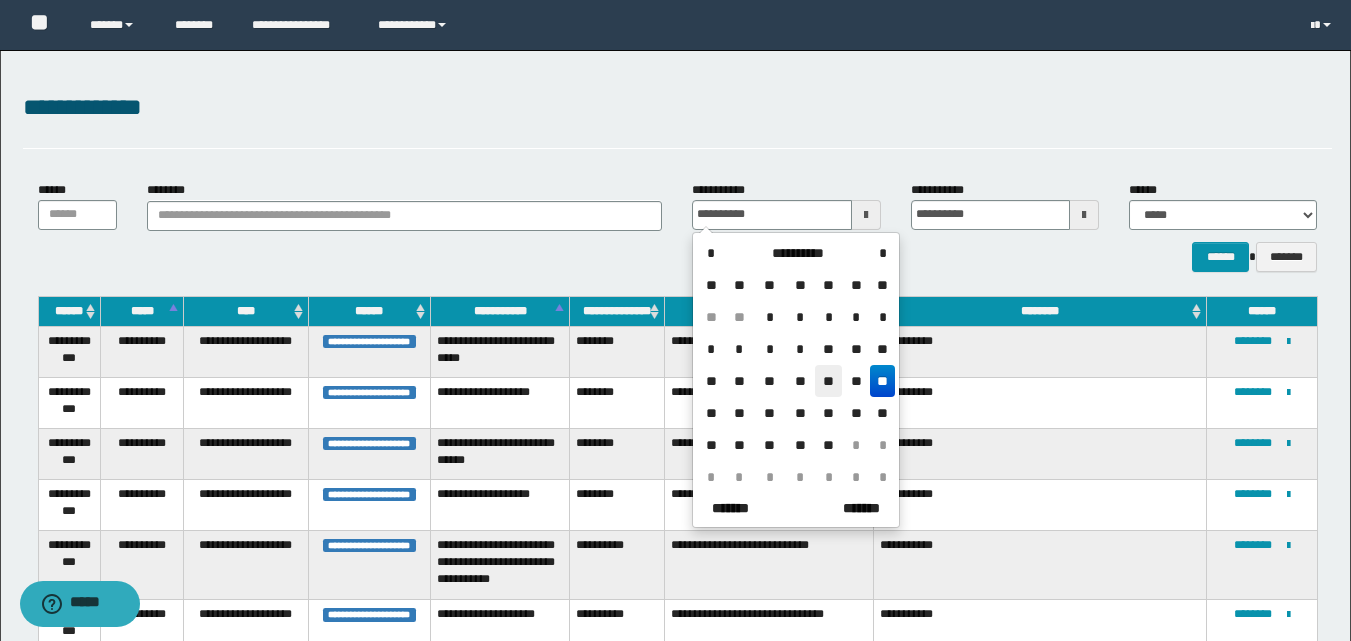 click on "**" at bounding box center [829, 381] 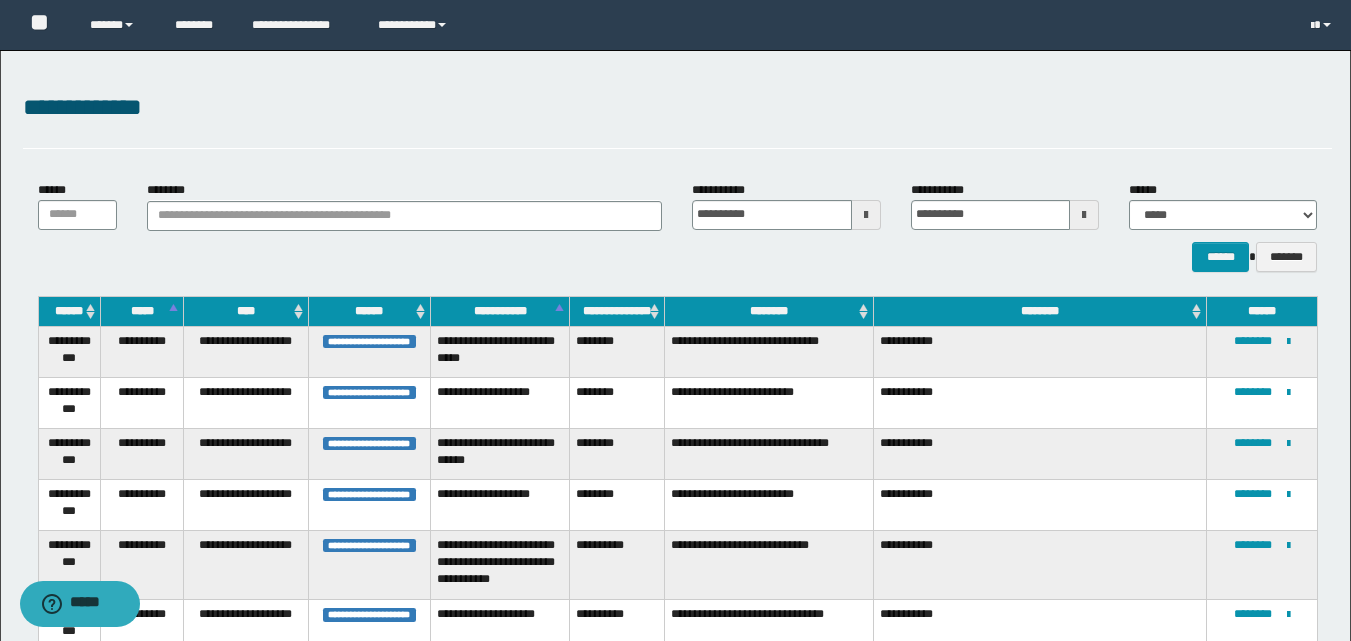 click at bounding box center (1084, 215) 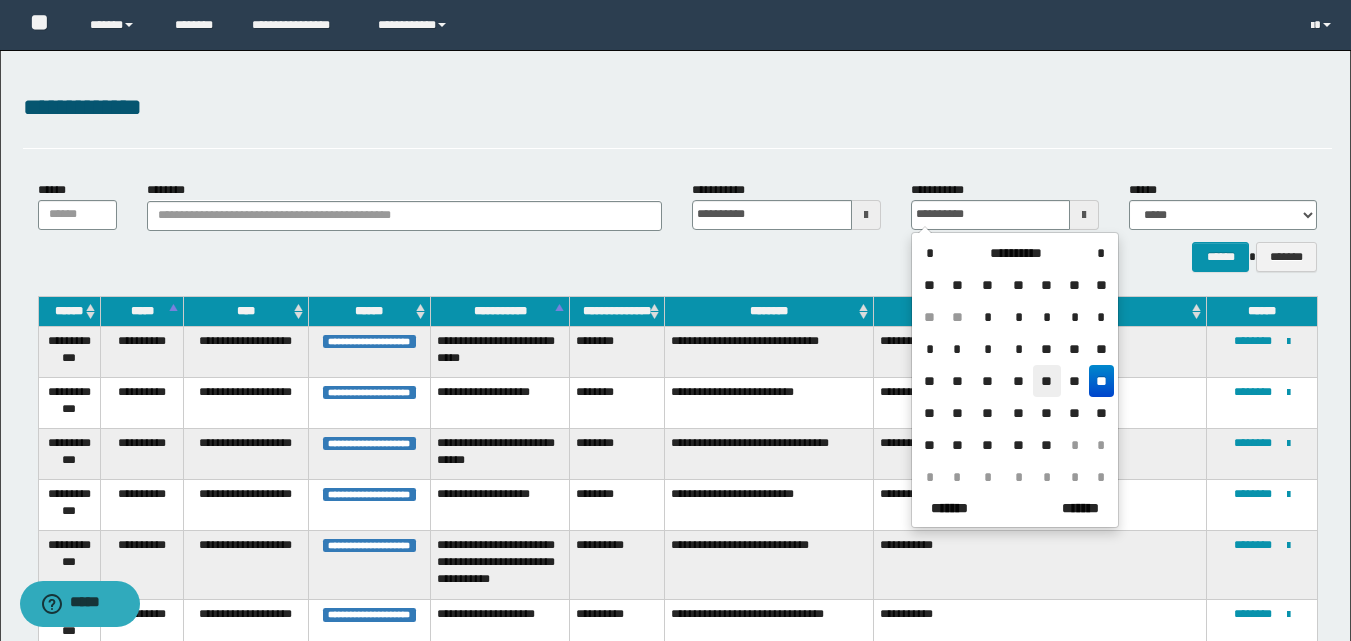 click on "**" at bounding box center (1047, 381) 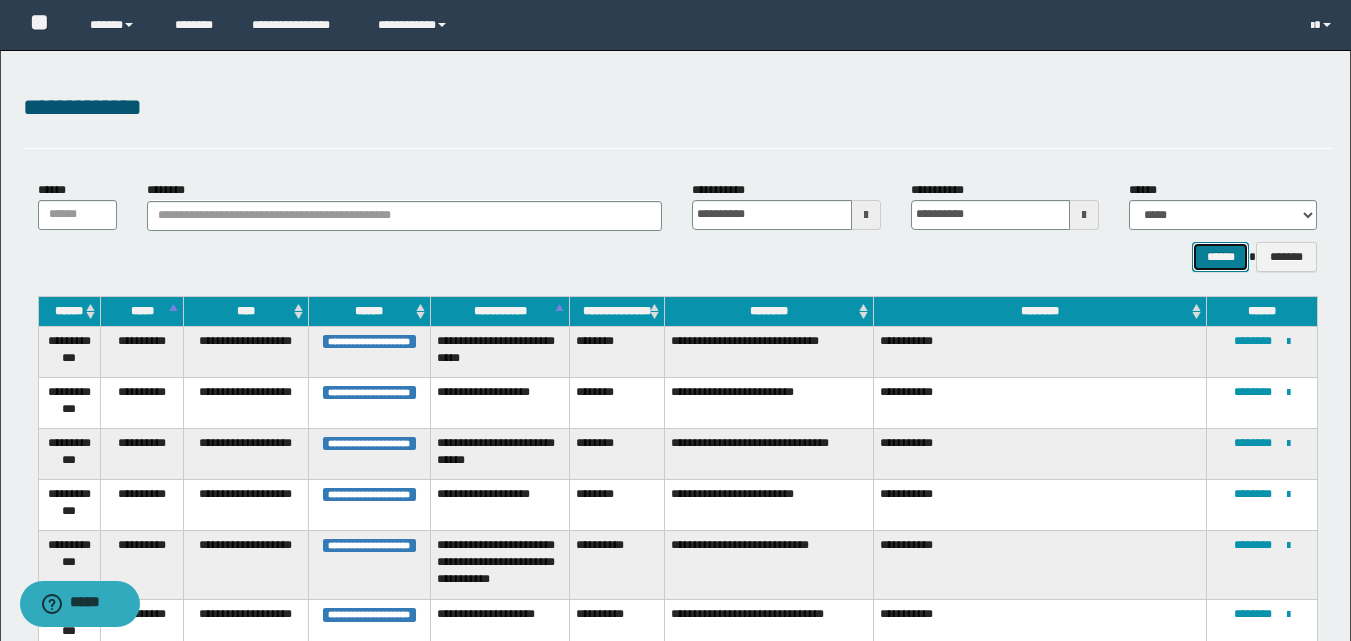 click on "******" at bounding box center [1220, 257] 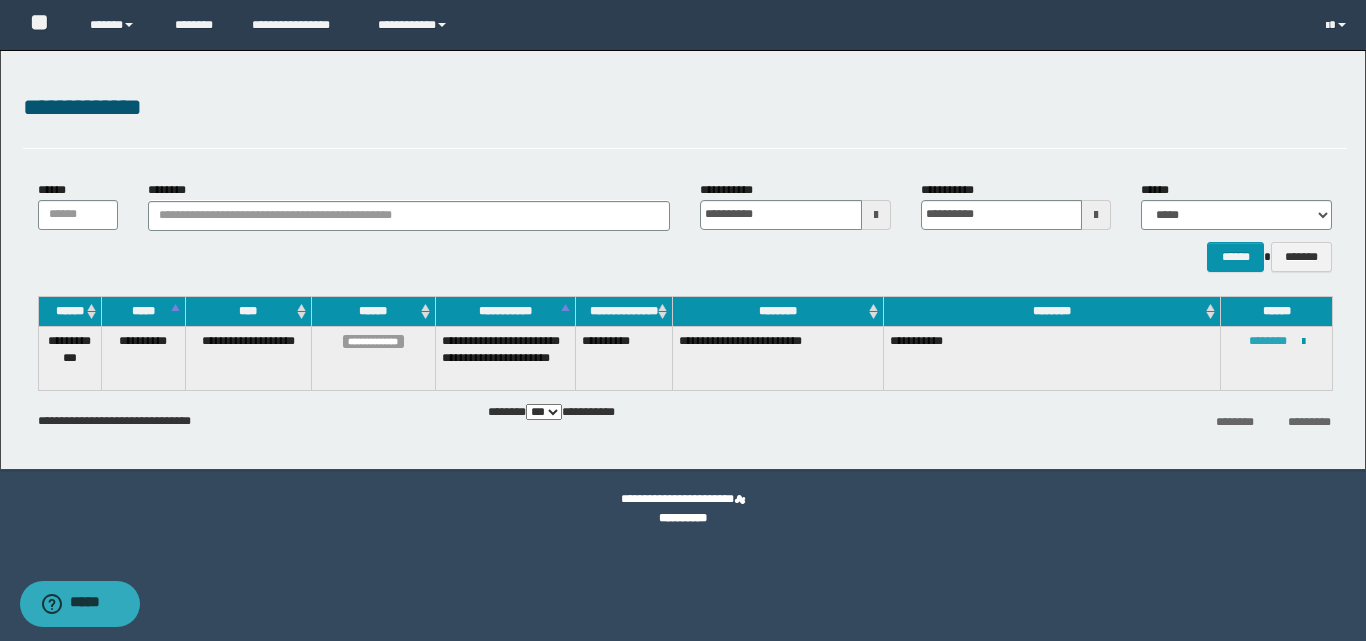 click on "********" at bounding box center (1268, 341) 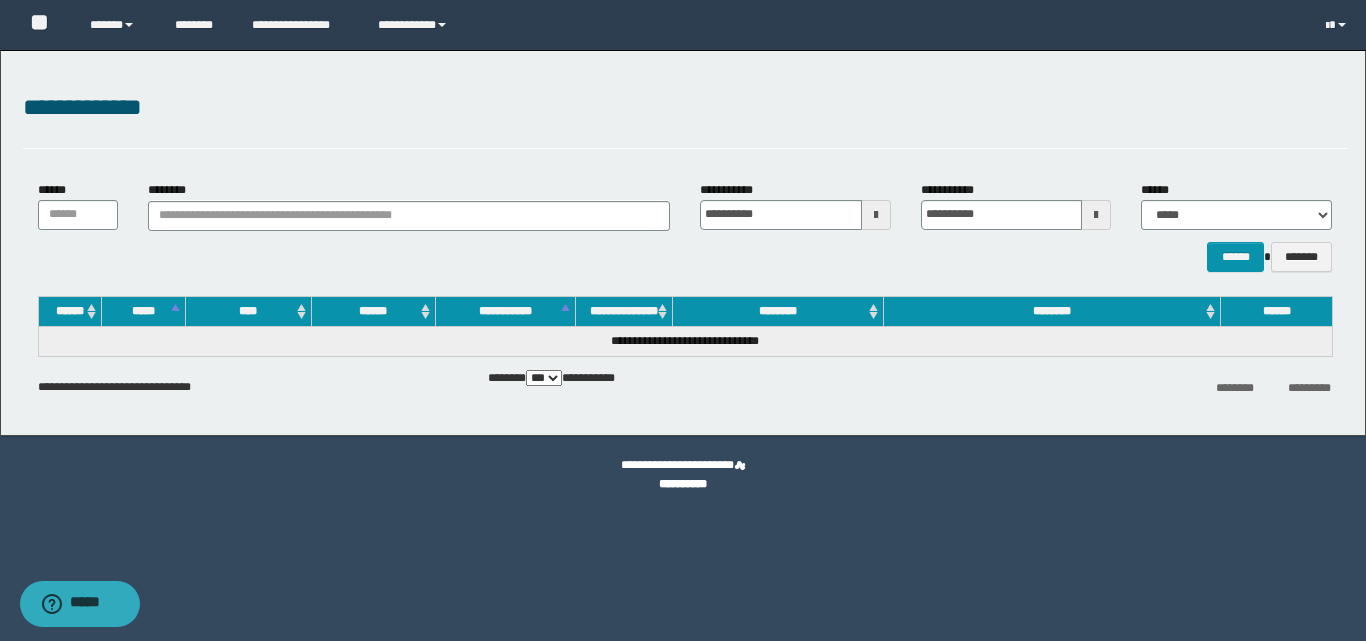 click at bounding box center [876, 215] 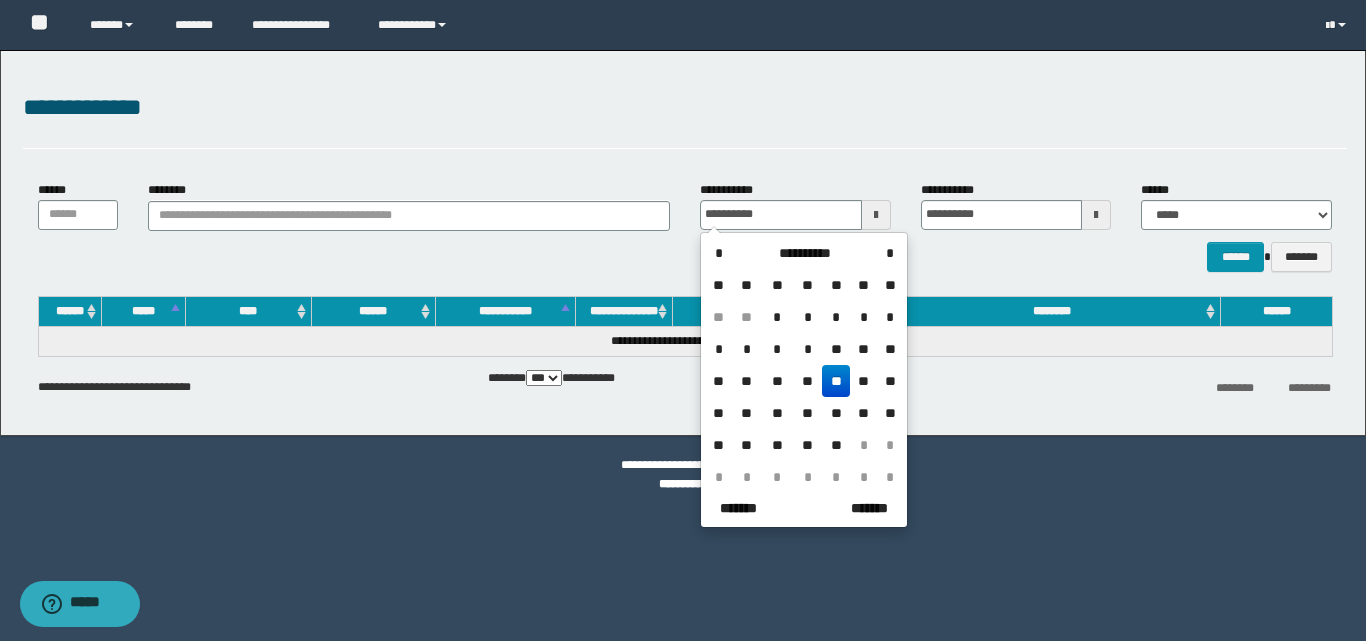 drag, startPoint x: 892, startPoint y: 383, endPoint x: 916, endPoint y: 351, distance: 40 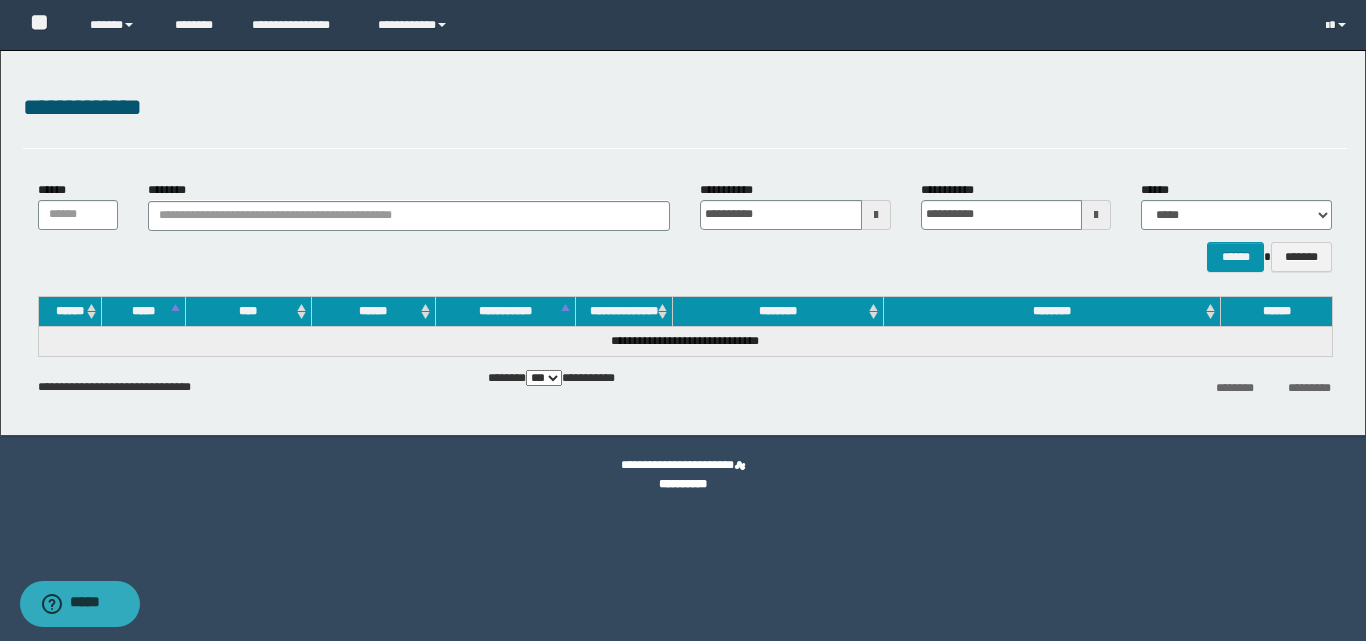 click at bounding box center (1096, 215) 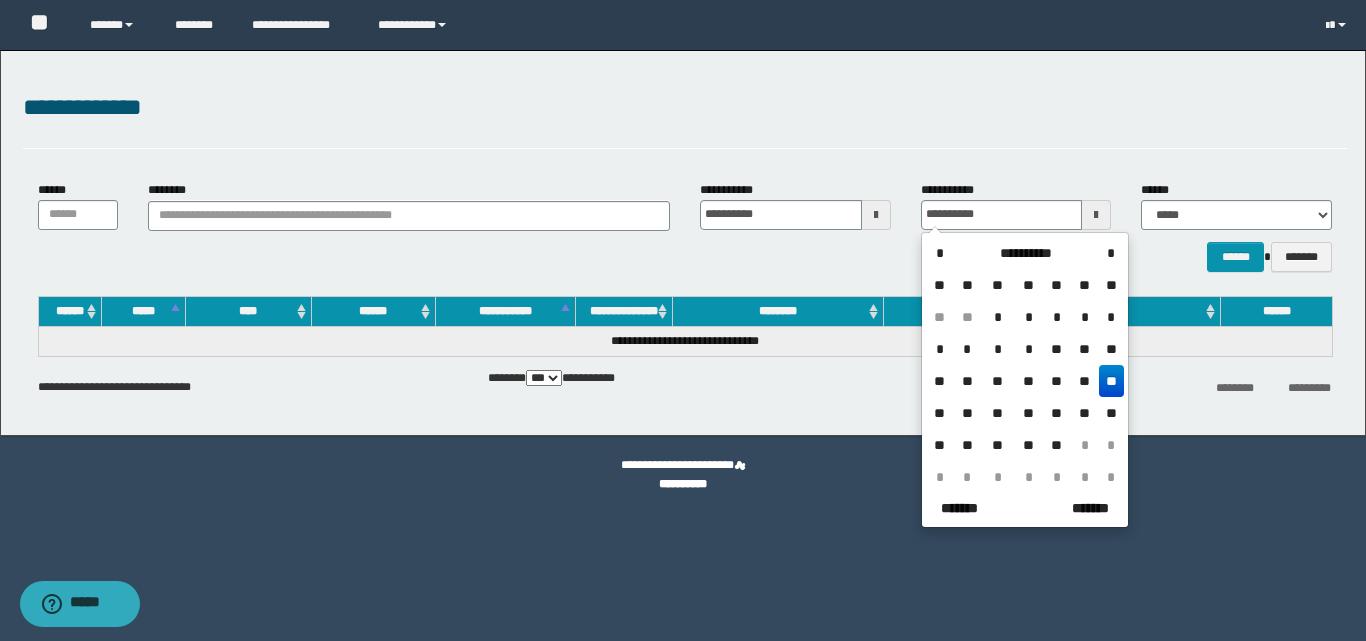 drag, startPoint x: 1113, startPoint y: 380, endPoint x: 1198, endPoint y: 311, distance: 109.48059 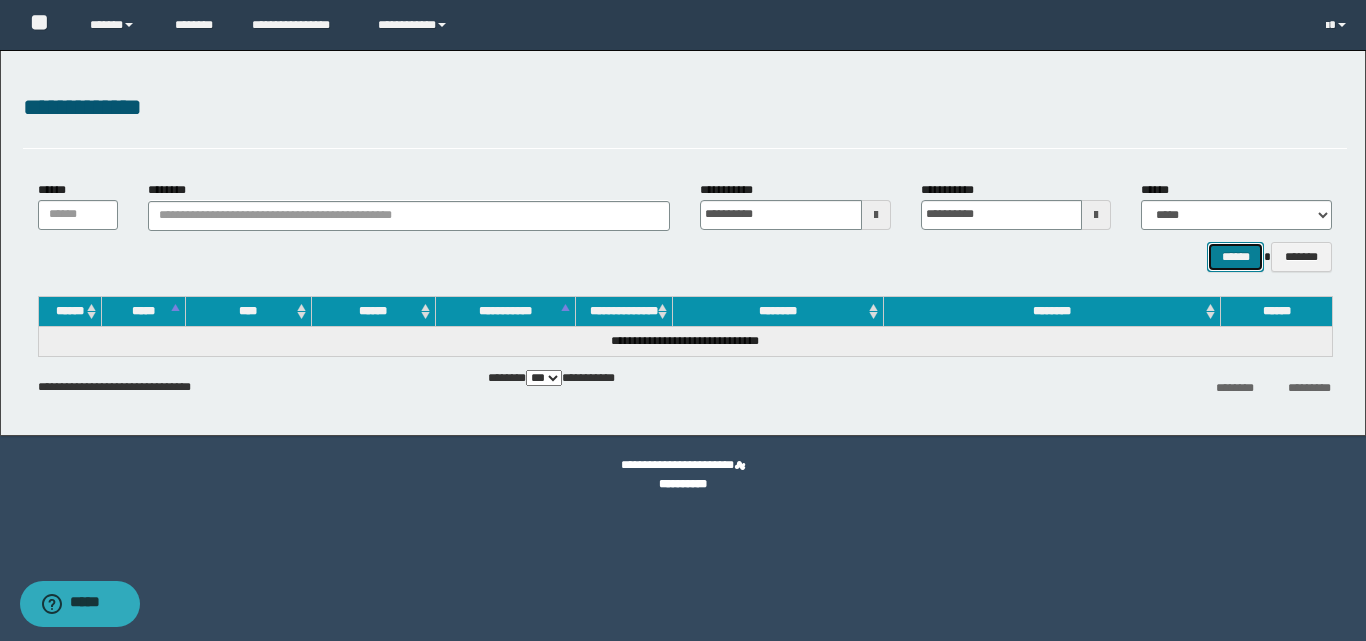 click on "******" at bounding box center [1235, 257] 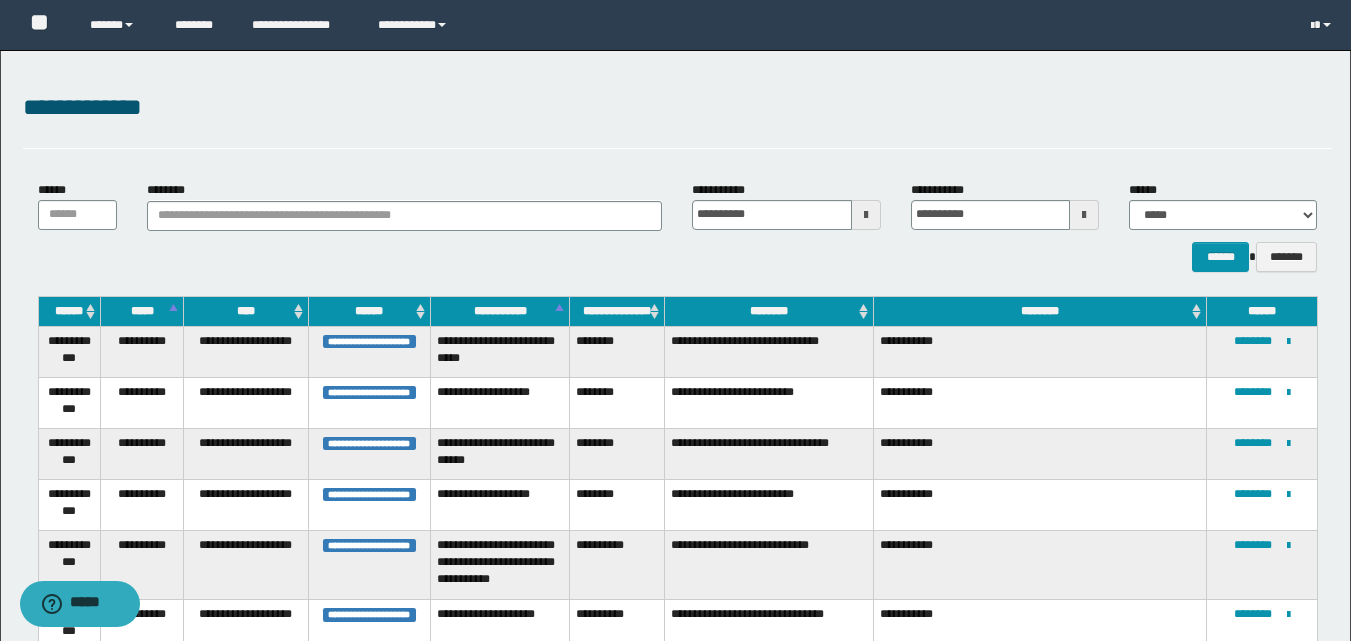 scroll, scrollTop: 1039, scrollLeft: 0, axis: vertical 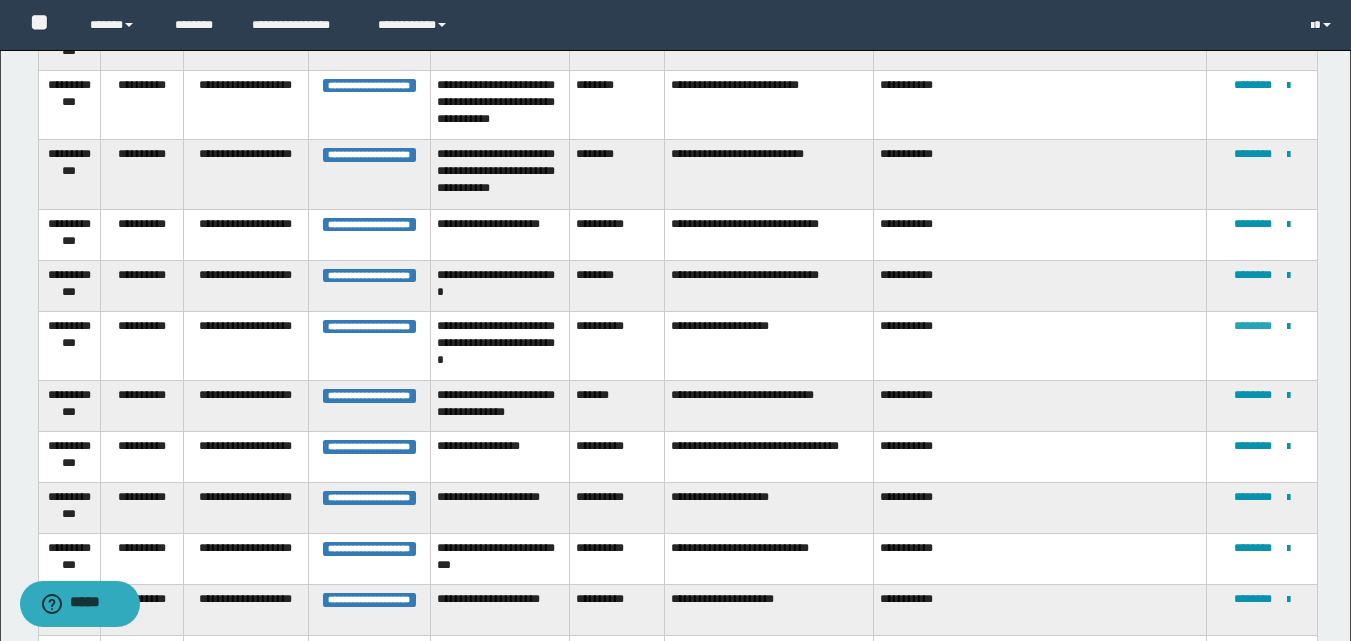 click on "********" at bounding box center [1253, 326] 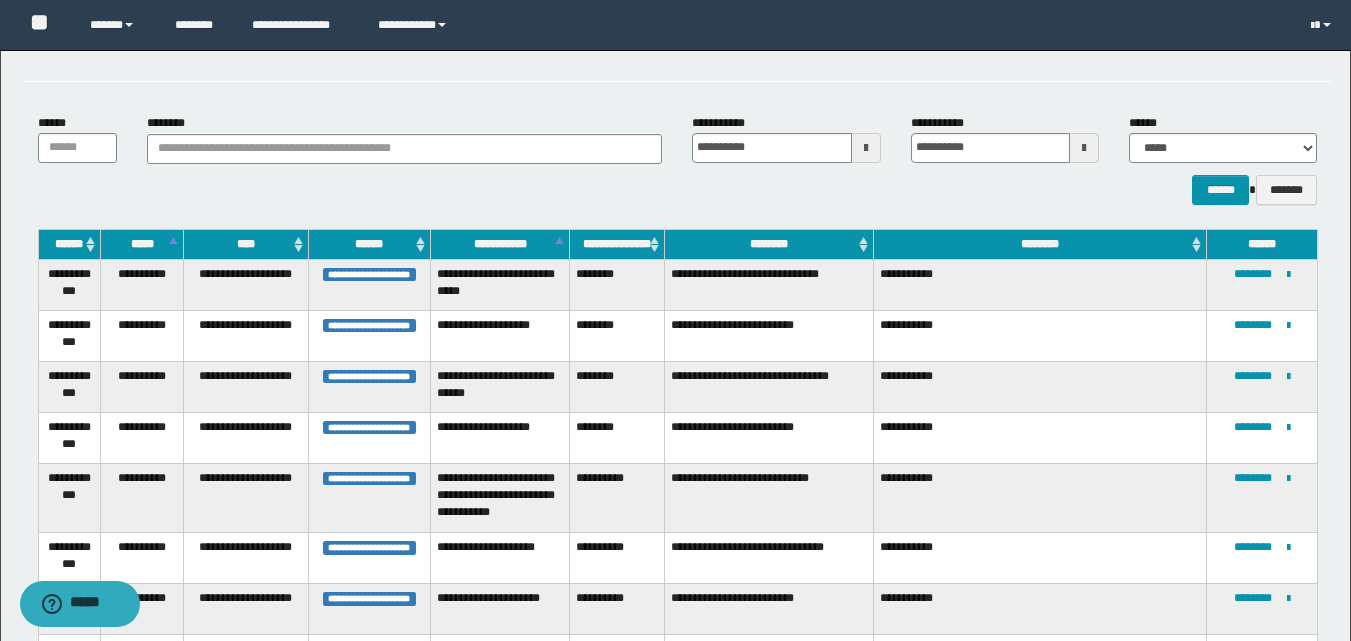 scroll, scrollTop: 1167, scrollLeft: 0, axis: vertical 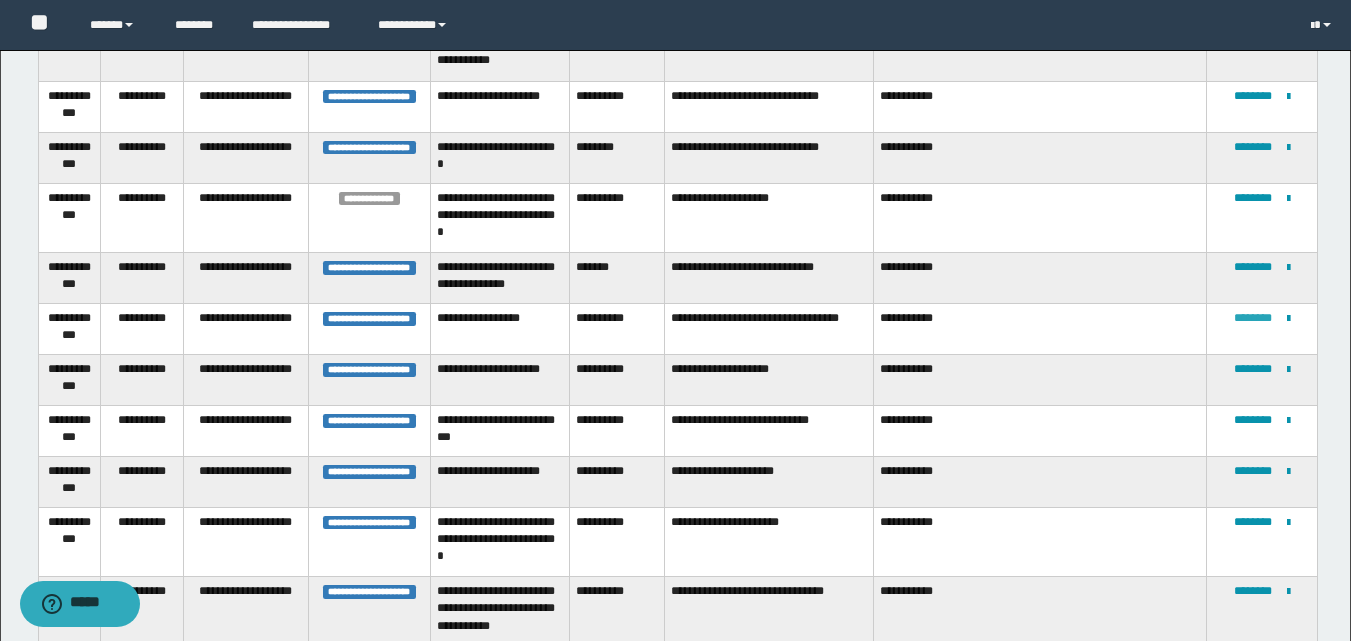 click on "********" at bounding box center [1253, 318] 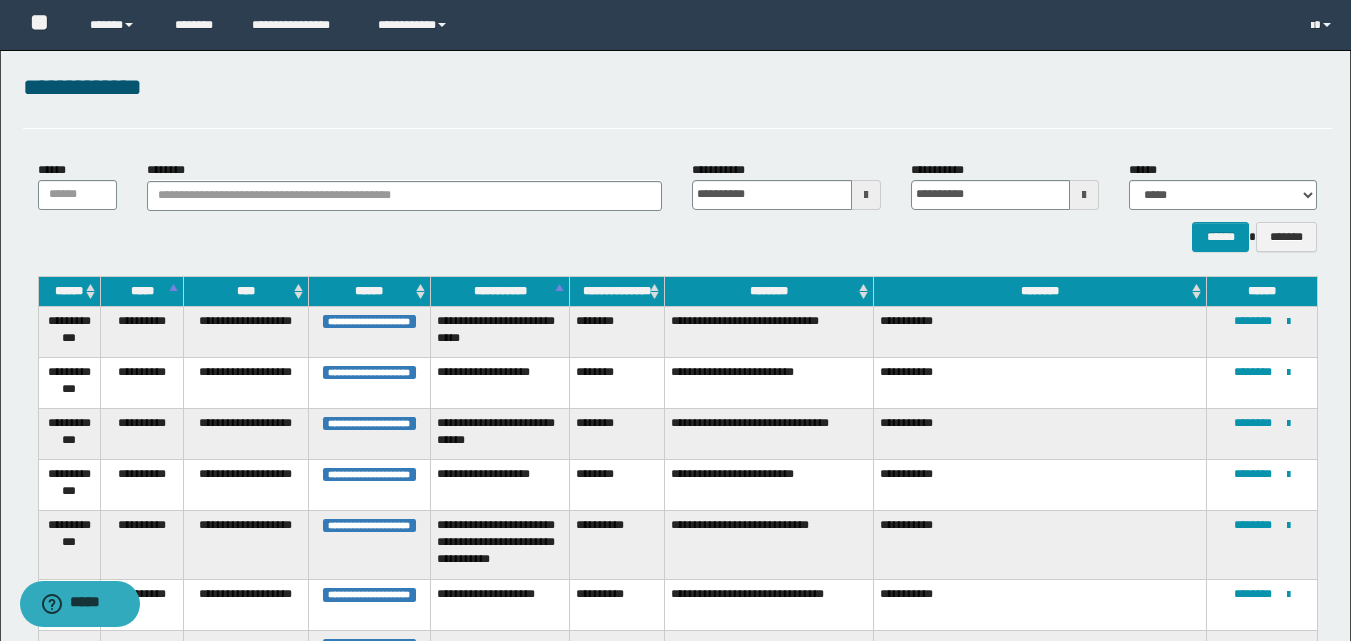 scroll, scrollTop: 1008, scrollLeft: 0, axis: vertical 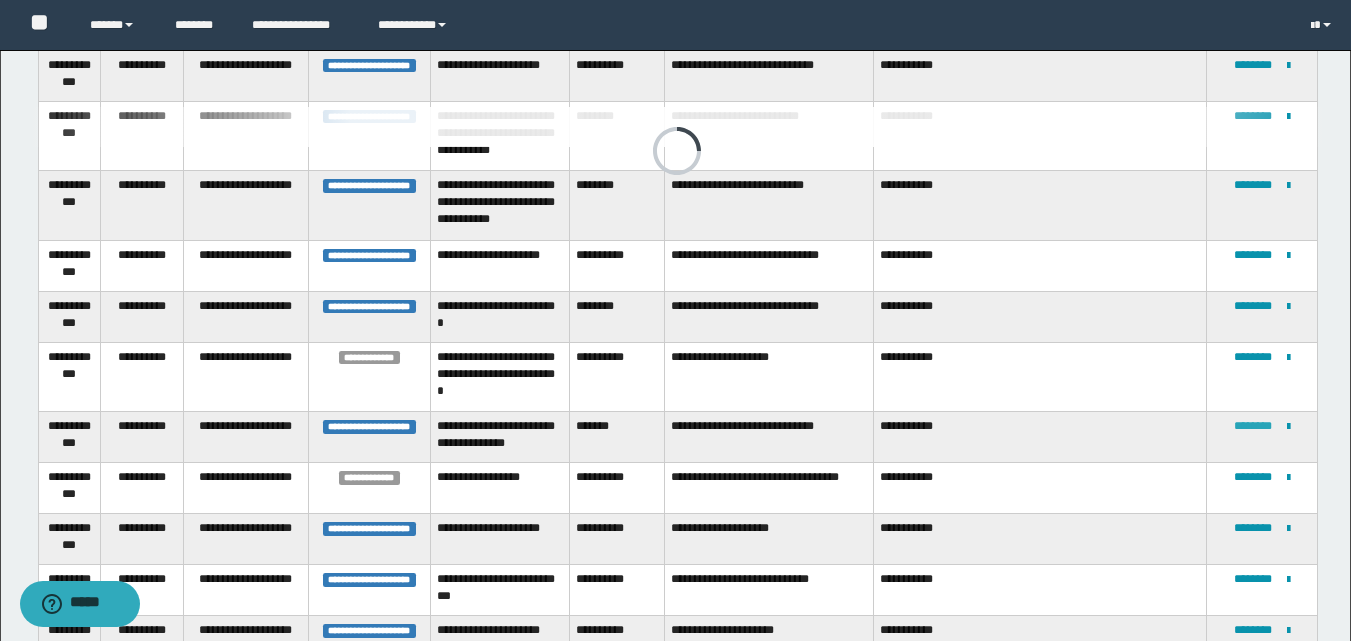 click on "********" at bounding box center [1253, 426] 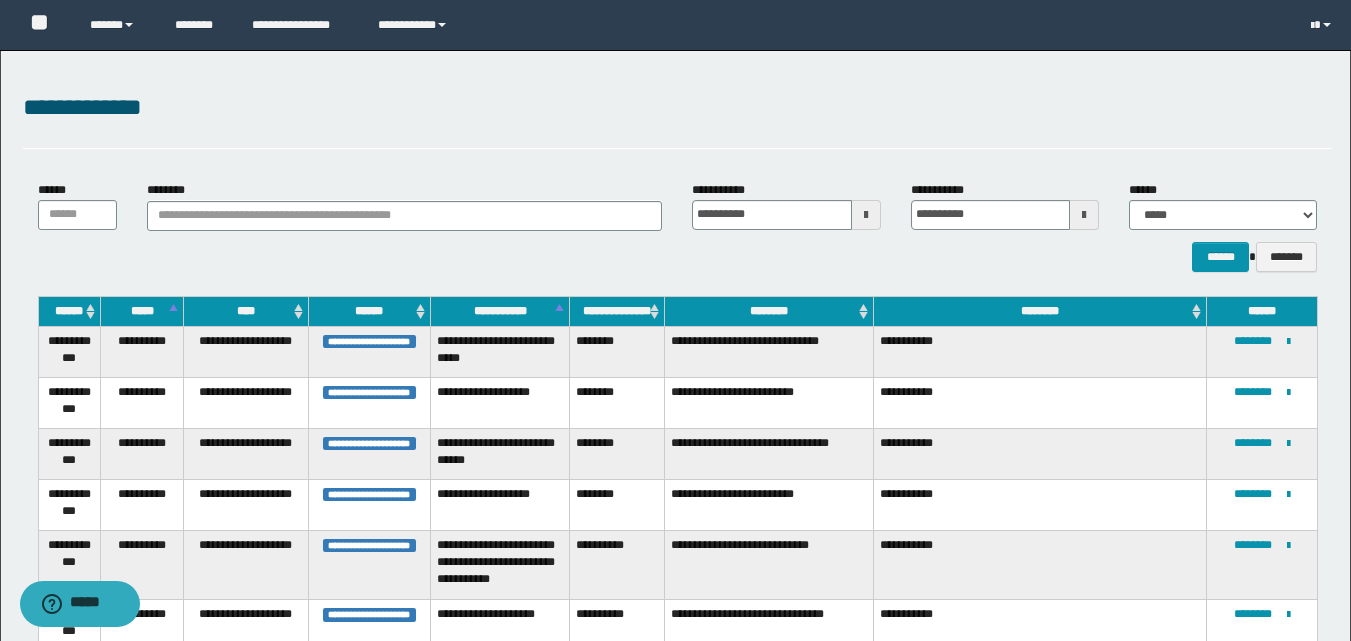 scroll, scrollTop: 1262, scrollLeft: 0, axis: vertical 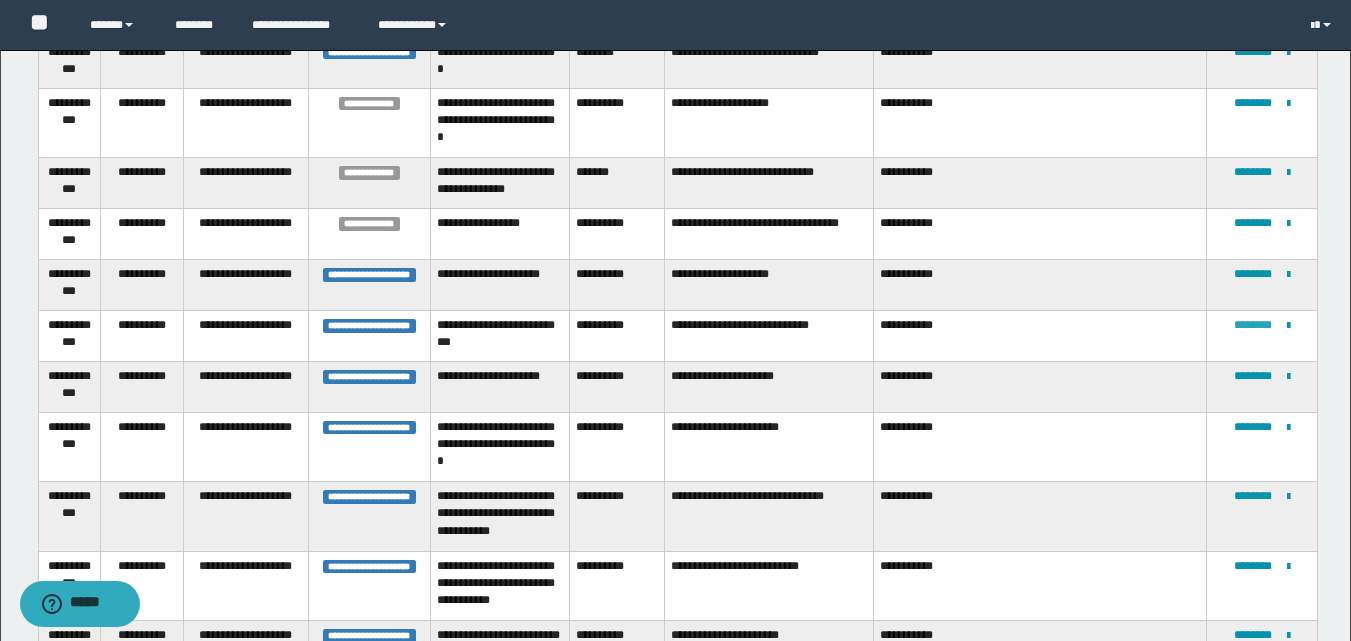 click on "********" at bounding box center (1253, 325) 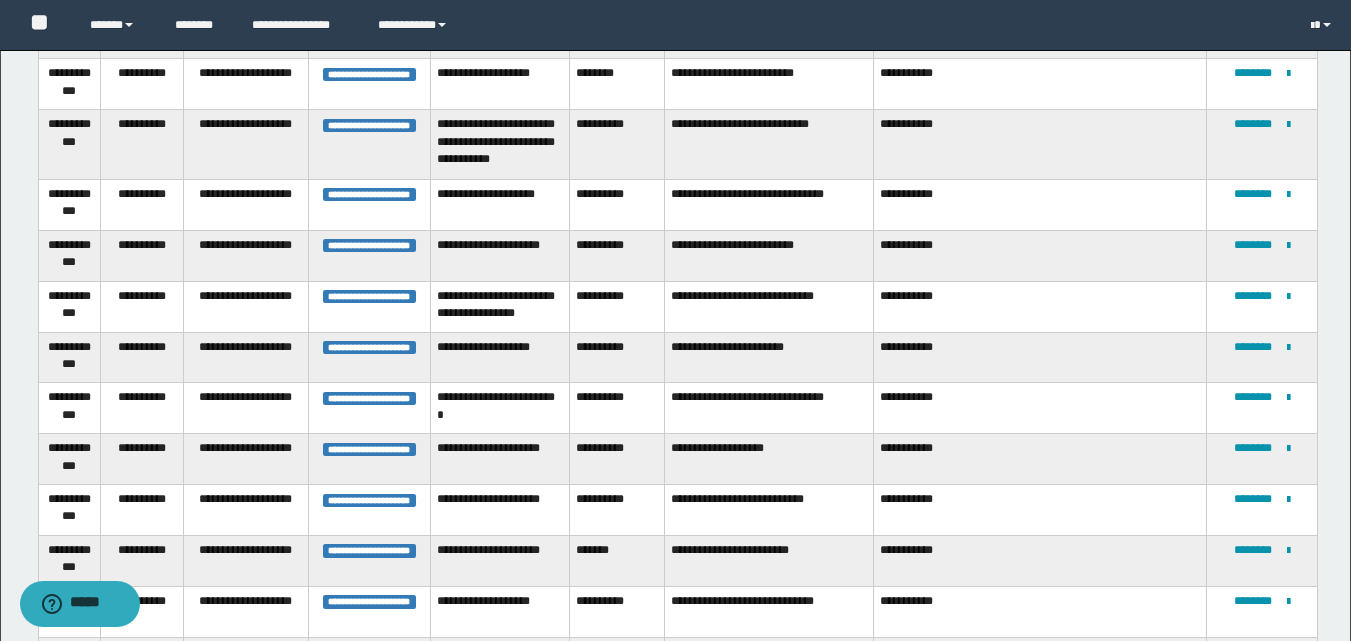 scroll, scrollTop: 1133, scrollLeft: 0, axis: vertical 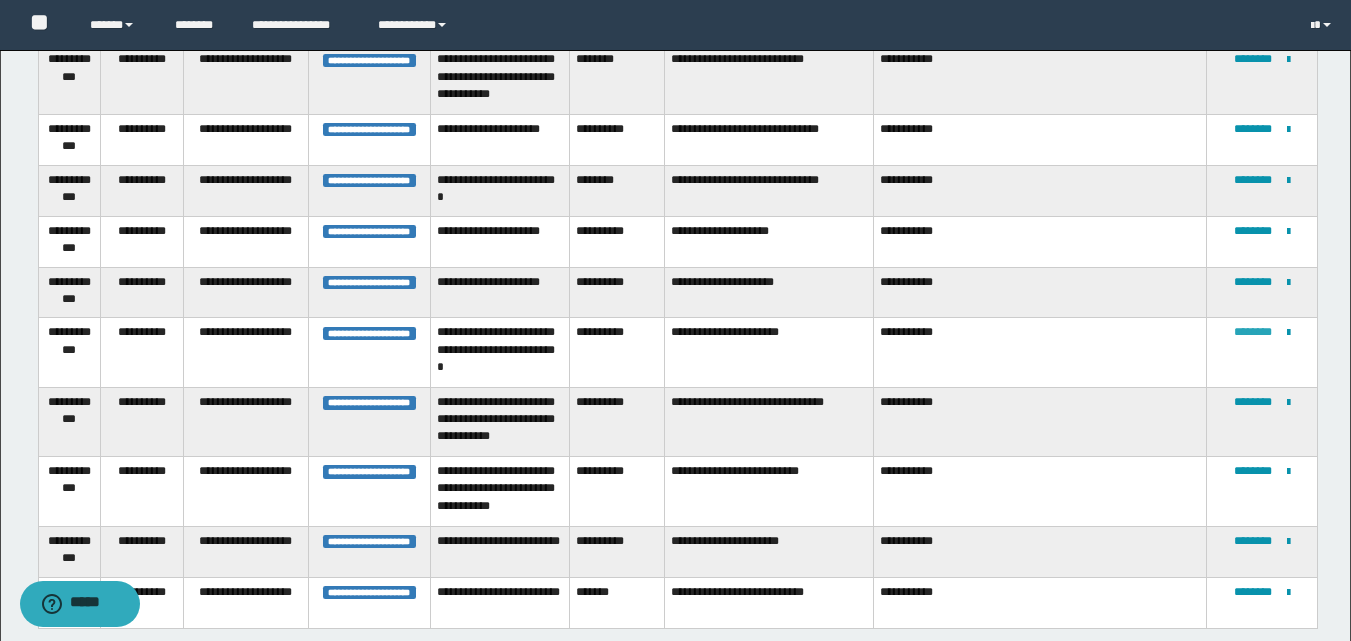 click on "********" at bounding box center [1253, 332] 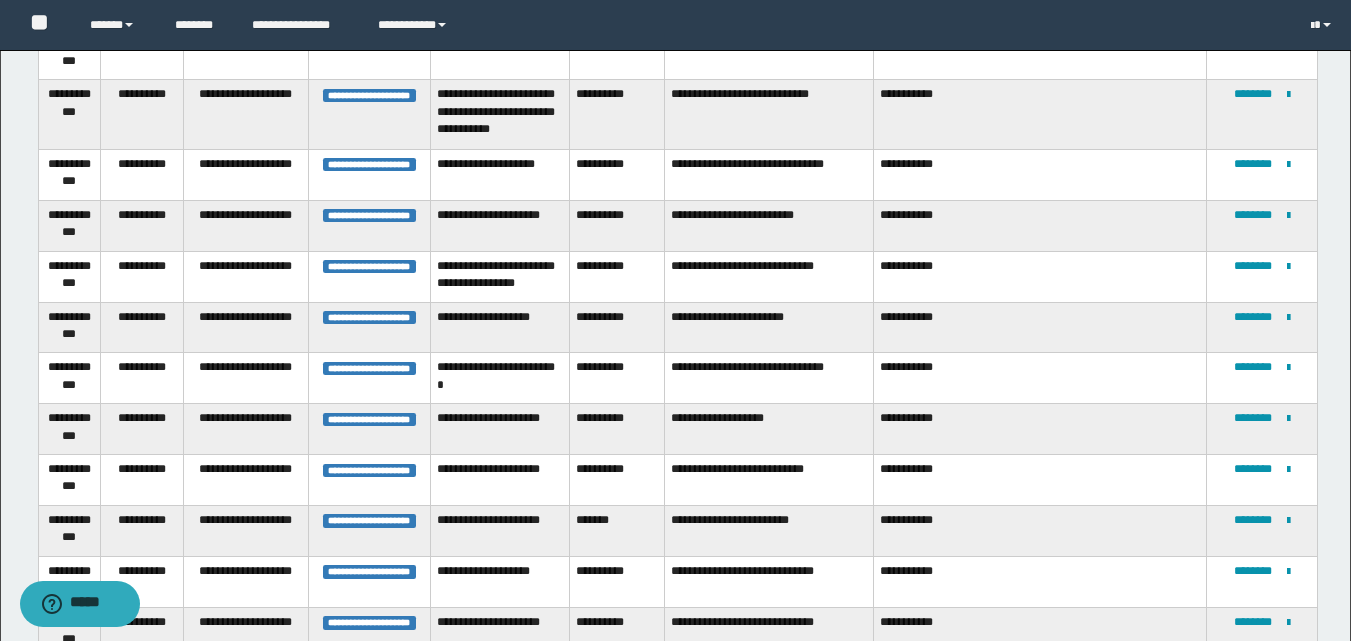 scroll, scrollTop: 1277, scrollLeft: 0, axis: vertical 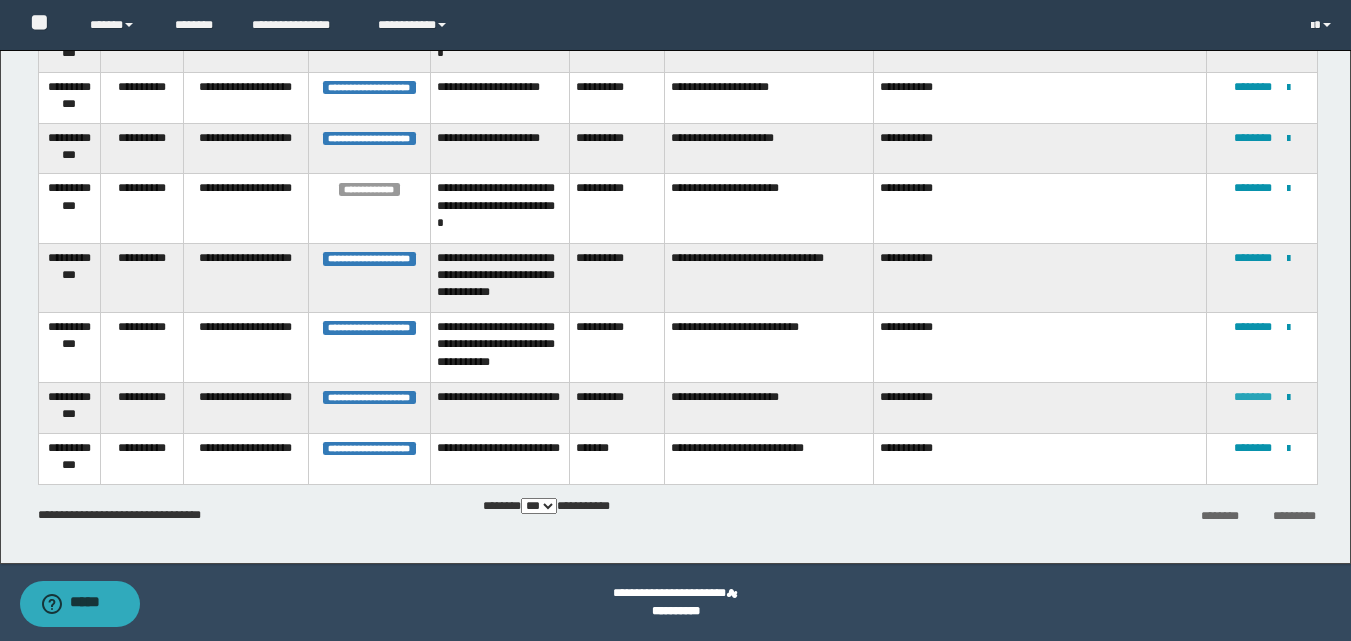 click on "********" at bounding box center (1253, 397) 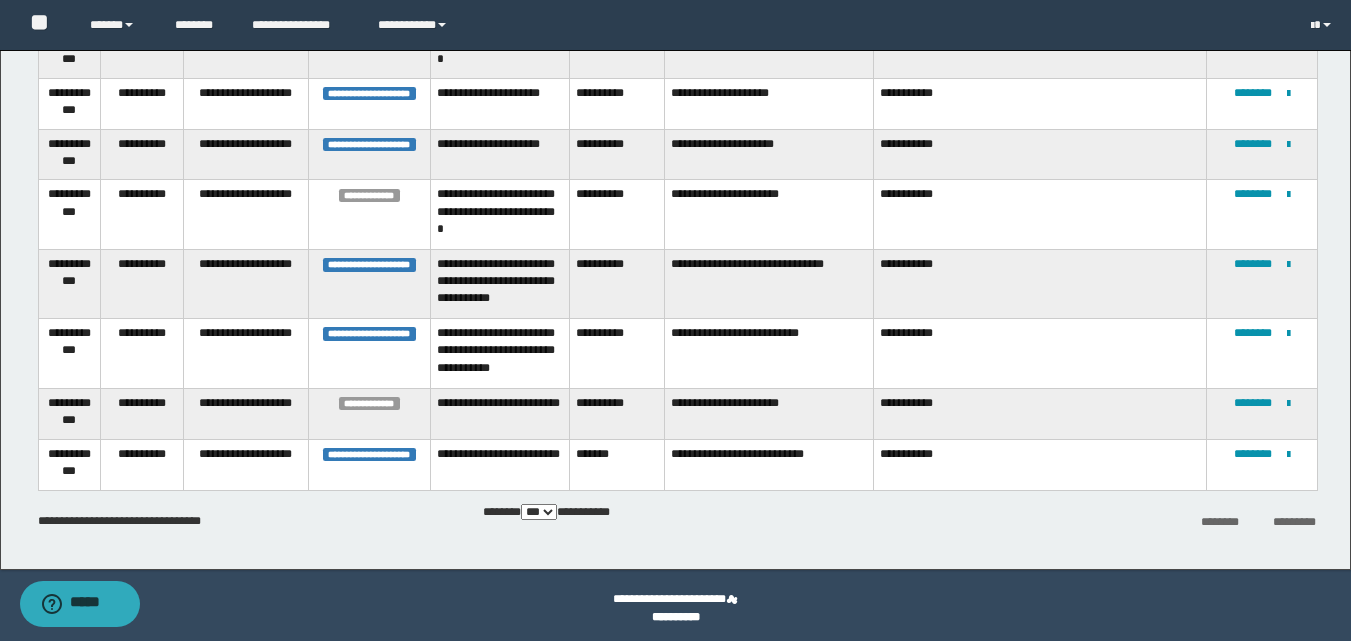scroll, scrollTop: 1277, scrollLeft: 0, axis: vertical 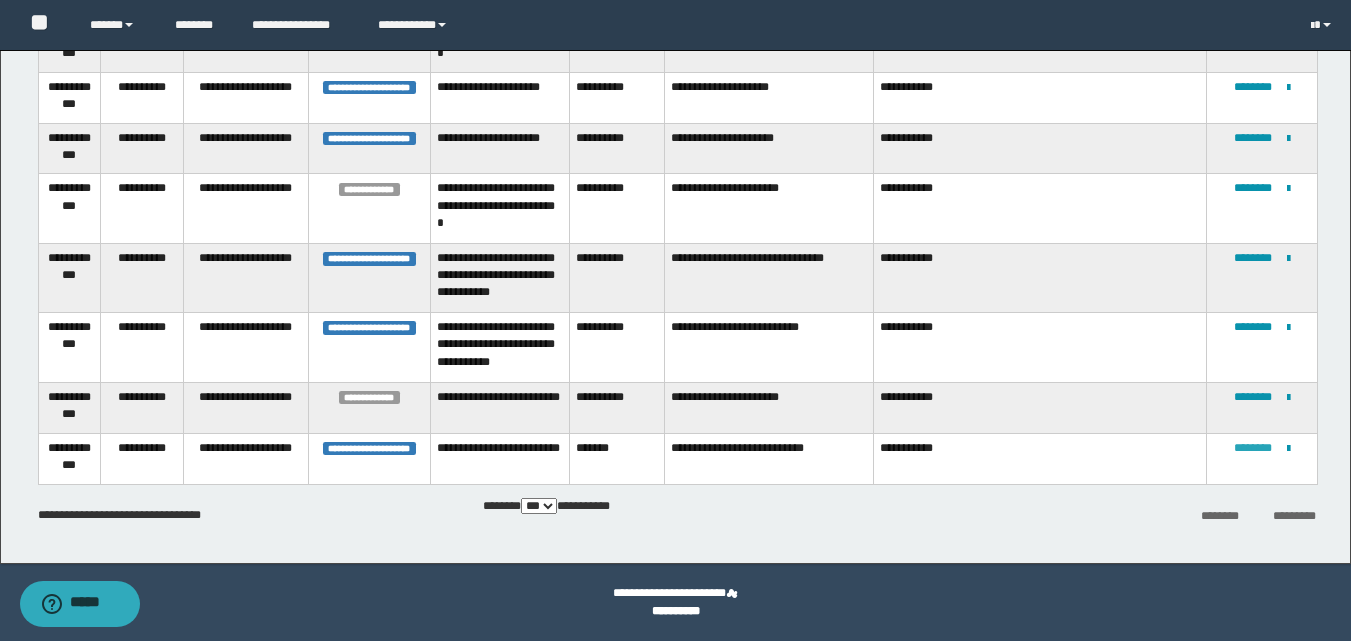 click on "********" at bounding box center [1253, 448] 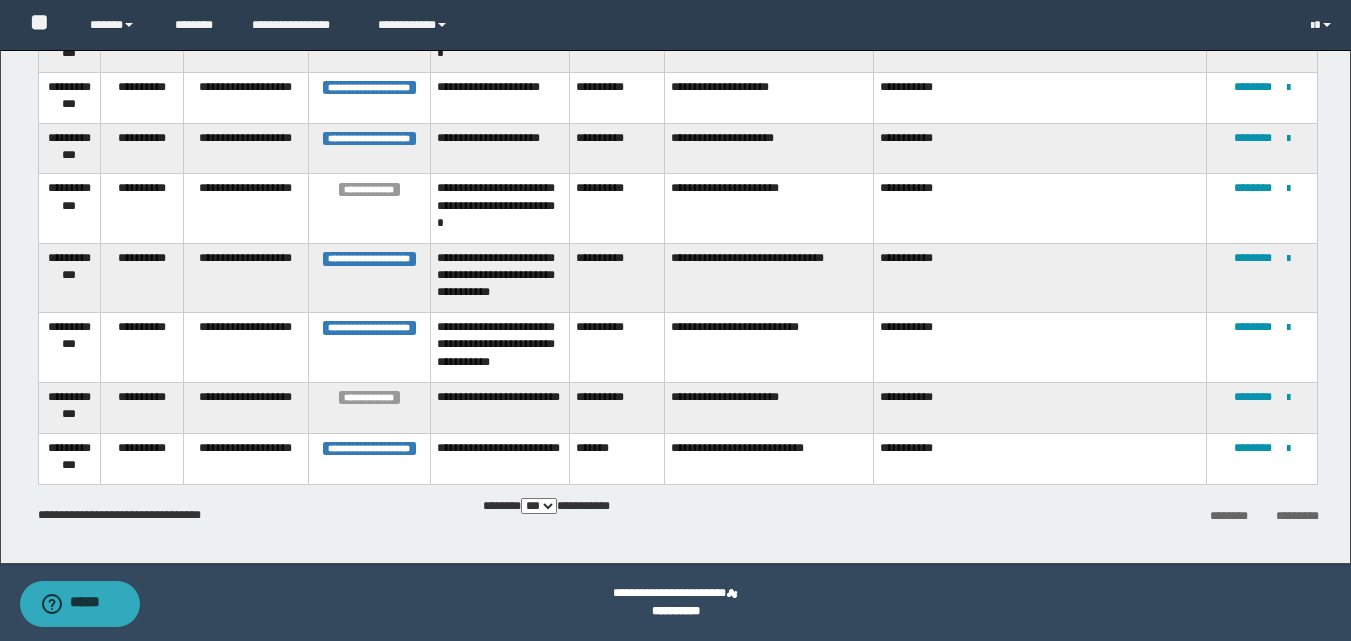 scroll, scrollTop: 0, scrollLeft: 0, axis: both 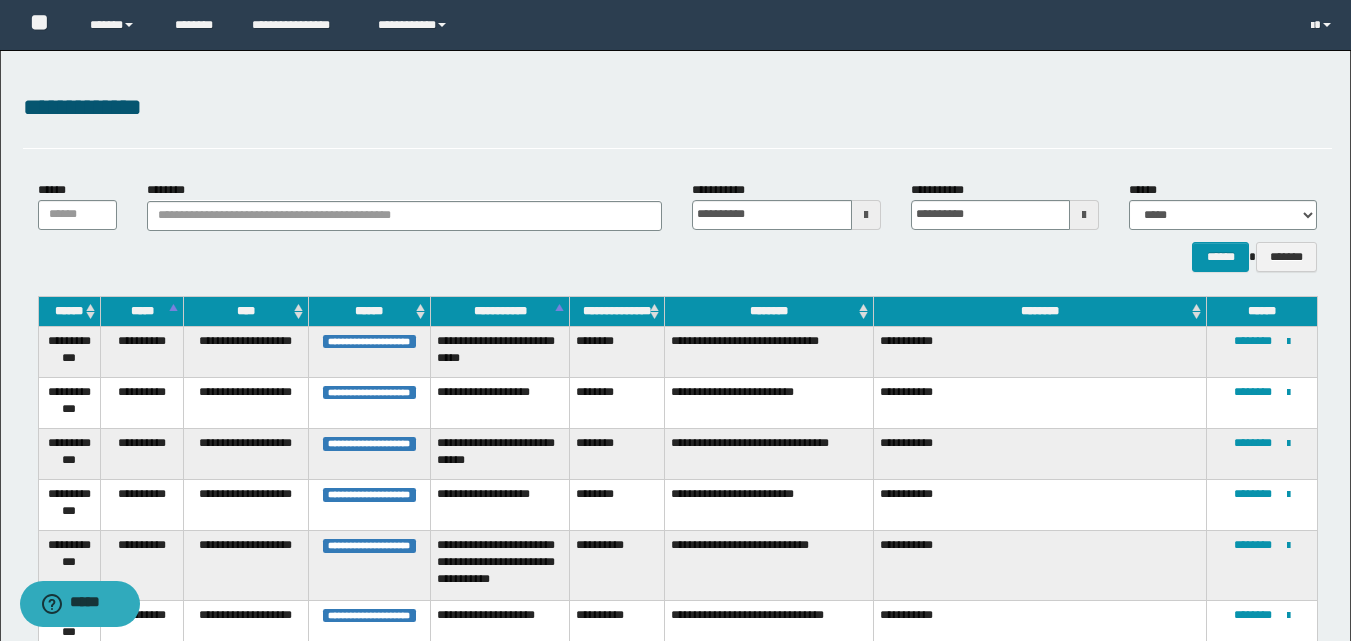 click at bounding box center [866, 215] 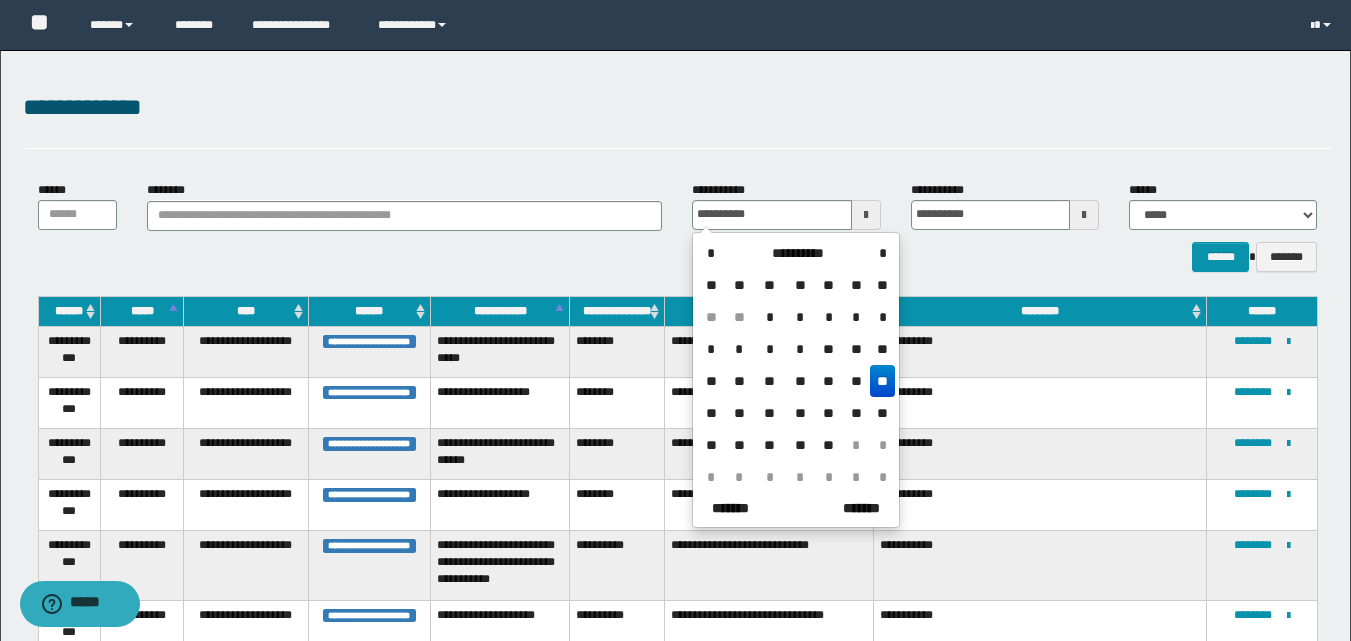 drag, startPoint x: 858, startPoint y: 385, endPoint x: 865, endPoint y: 372, distance: 14.764823 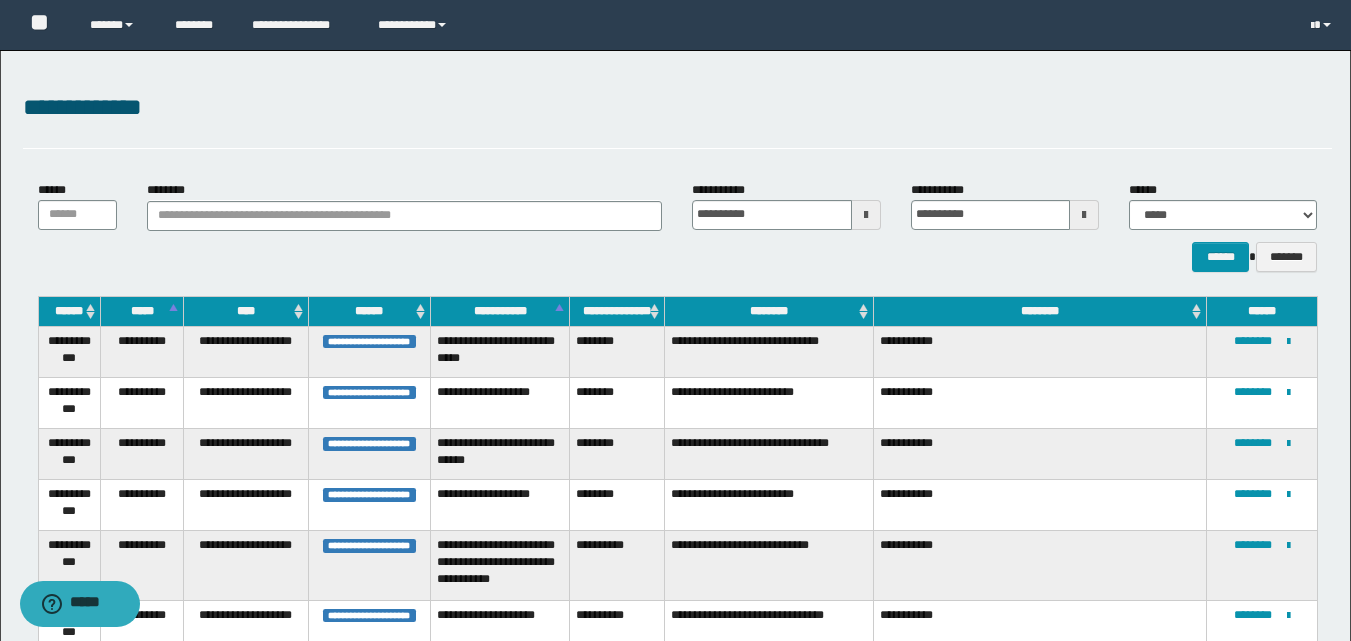 click at bounding box center (1084, 215) 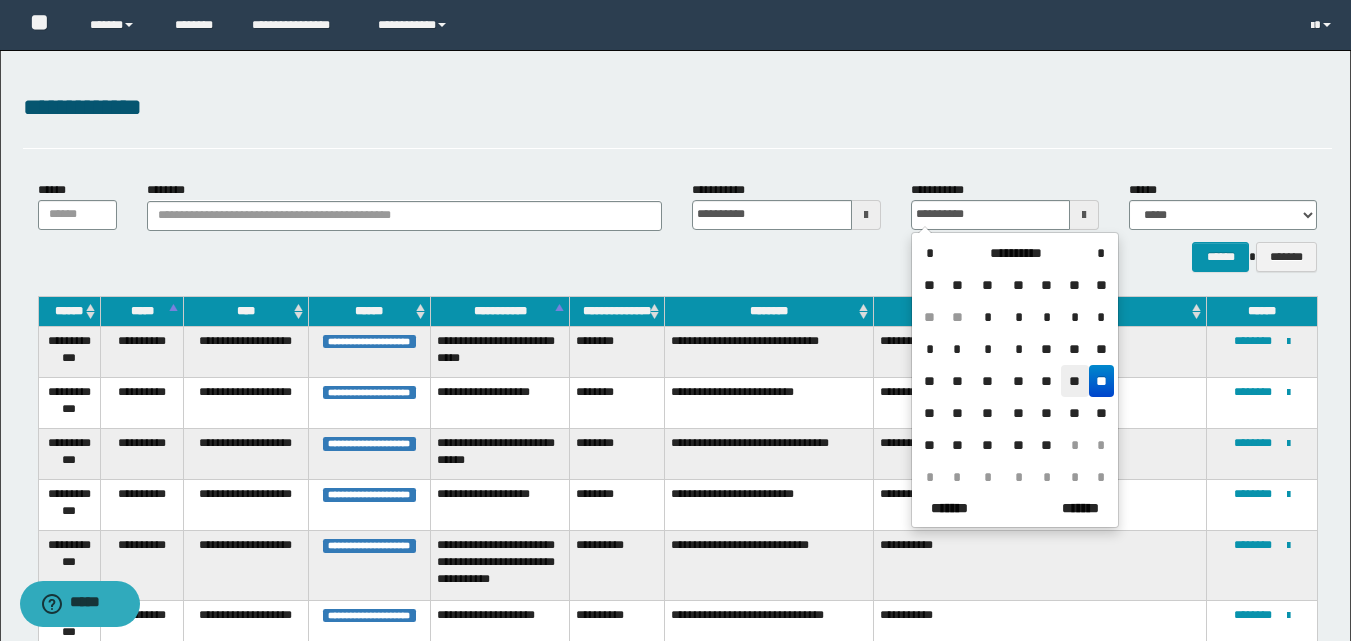 click on "**" at bounding box center [1075, 381] 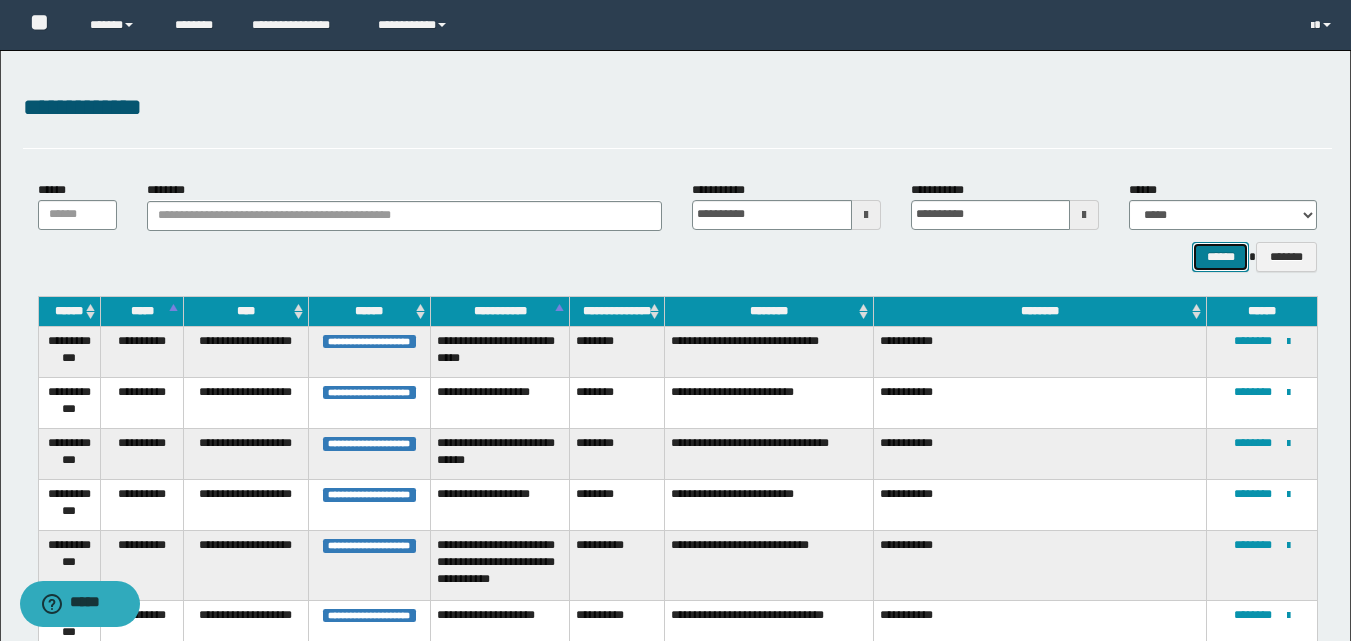 click on "******" at bounding box center [1220, 257] 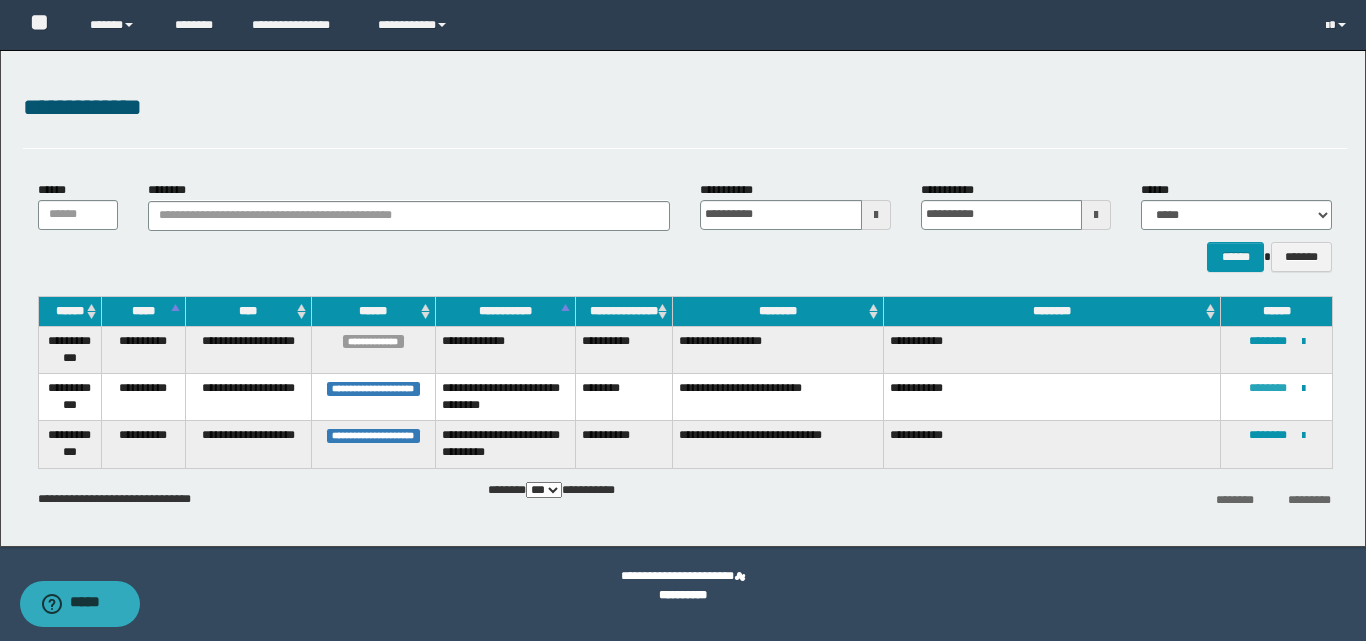 click on "********" at bounding box center [1268, 388] 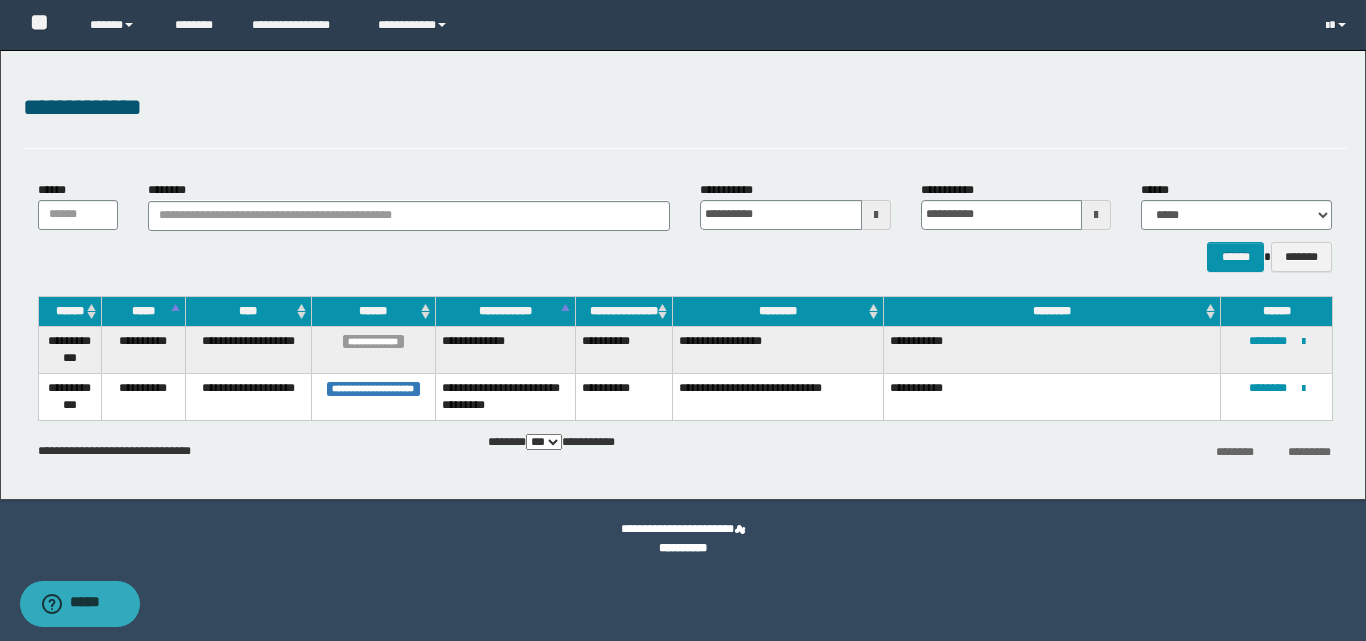 click at bounding box center (876, 215) 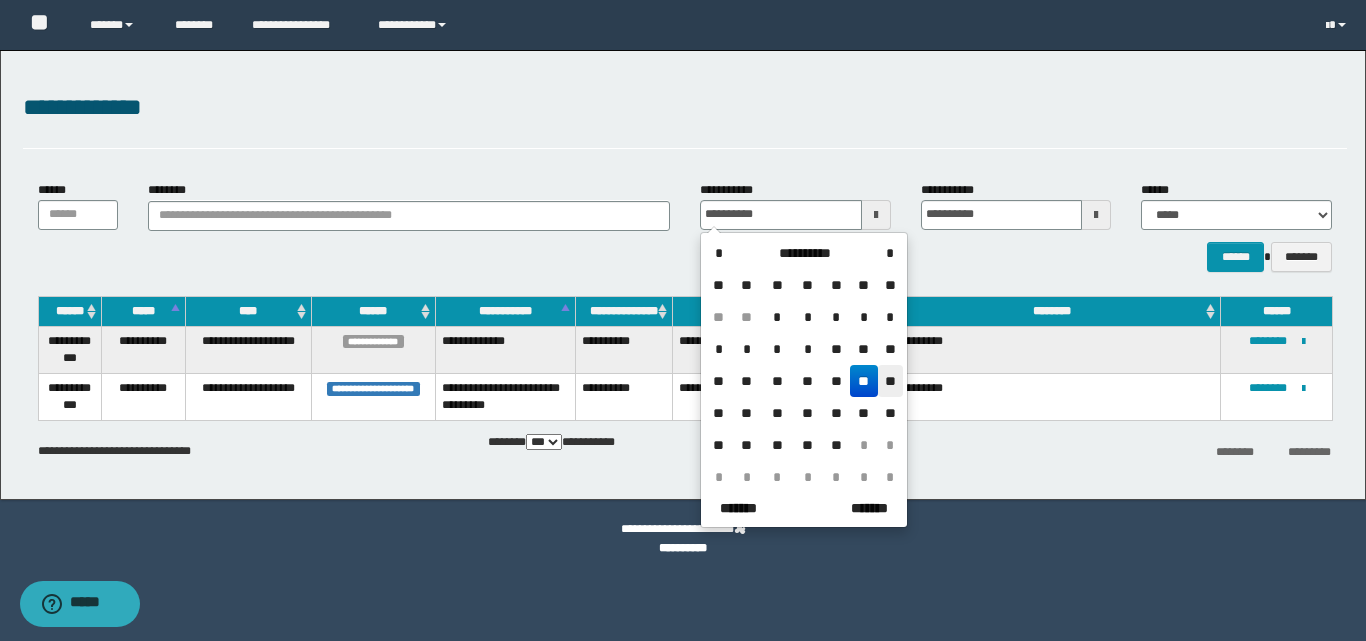 click on "**" at bounding box center (890, 381) 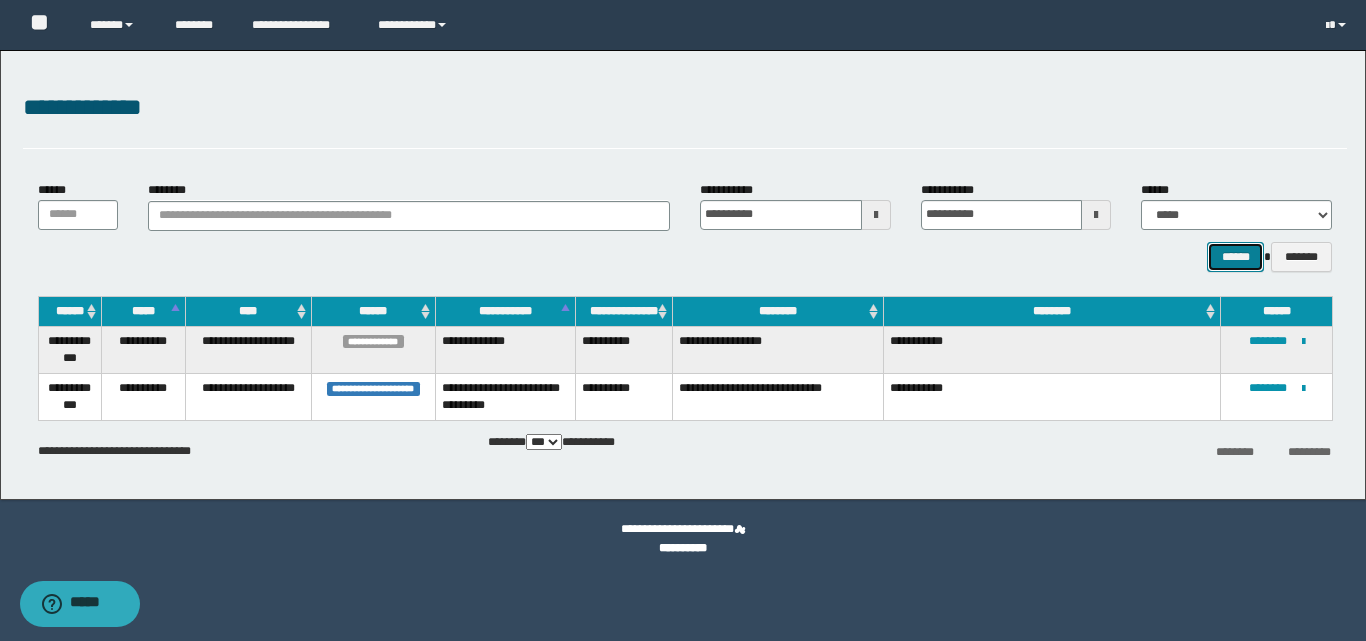 click on "******" at bounding box center [1235, 257] 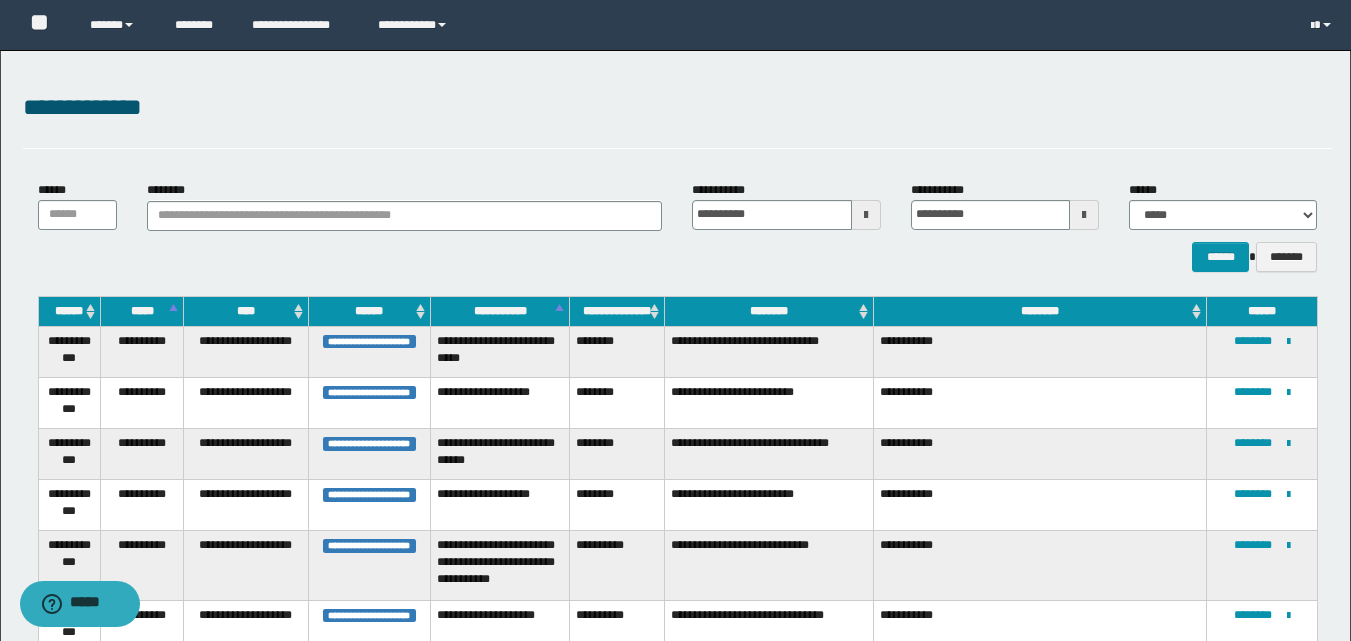 scroll, scrollTop: 544, scrollLeft: 0, axis: vertical 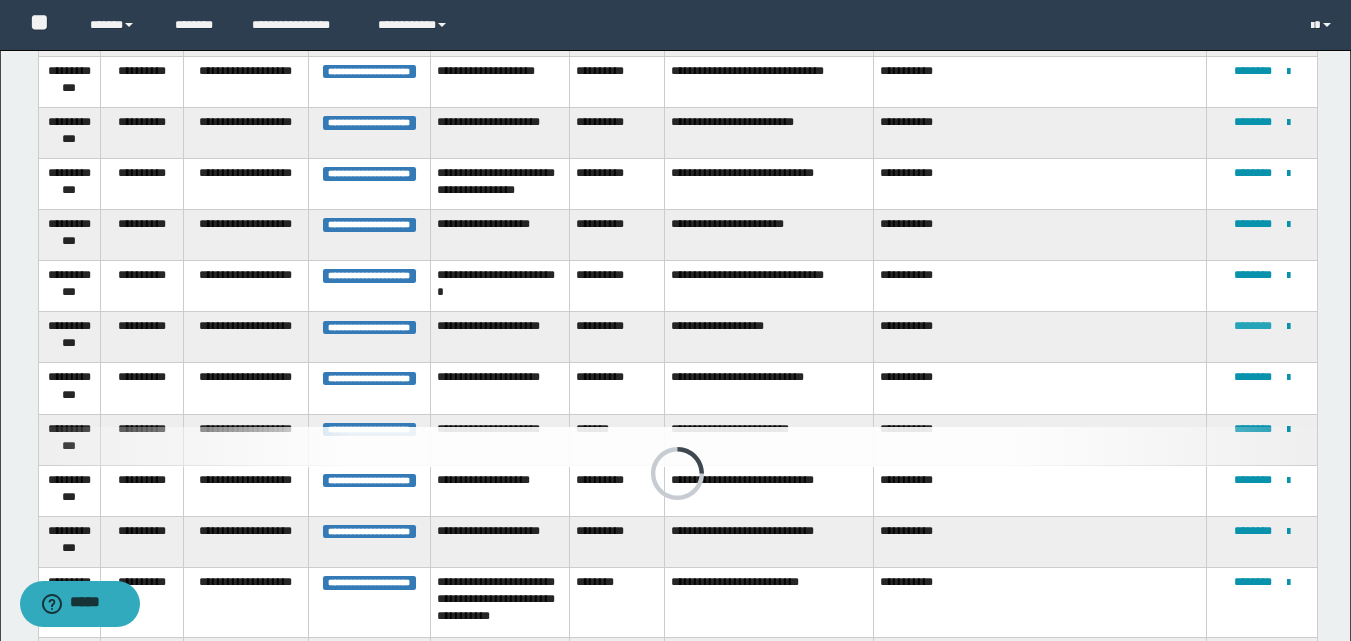 click on "********" at bounding box center (1253, 326) 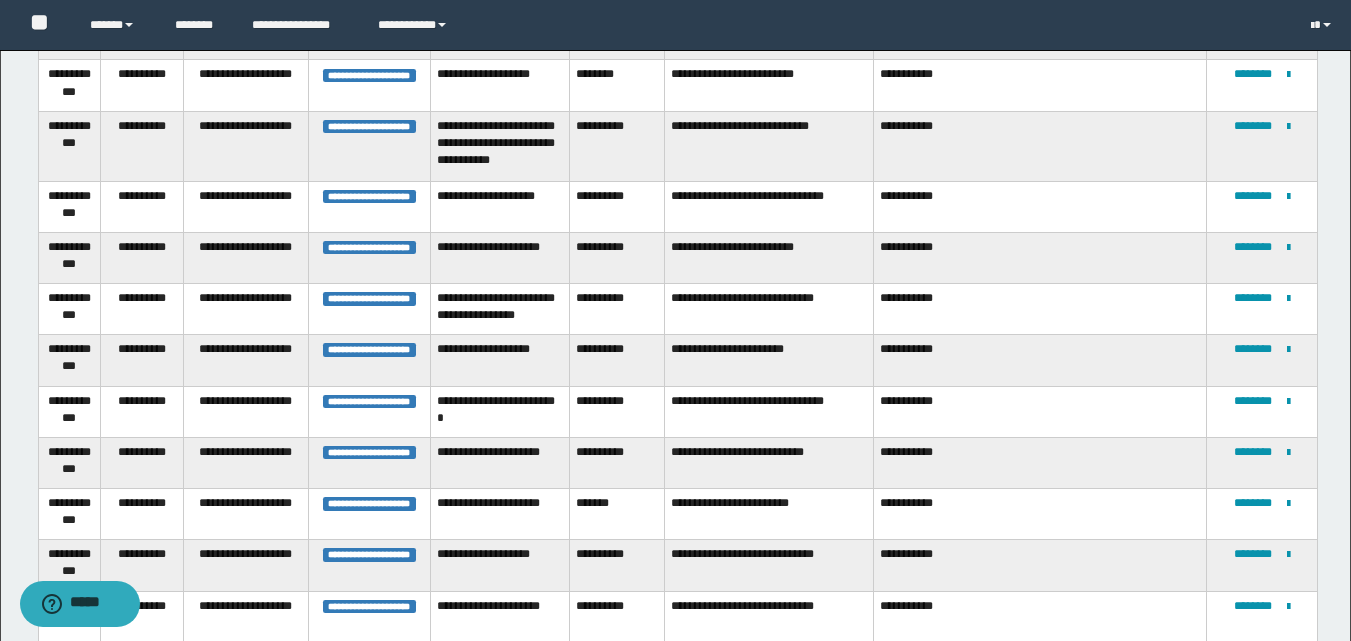 scroll, scrollTop: 720, scrollLeft: 0, axis: vertical 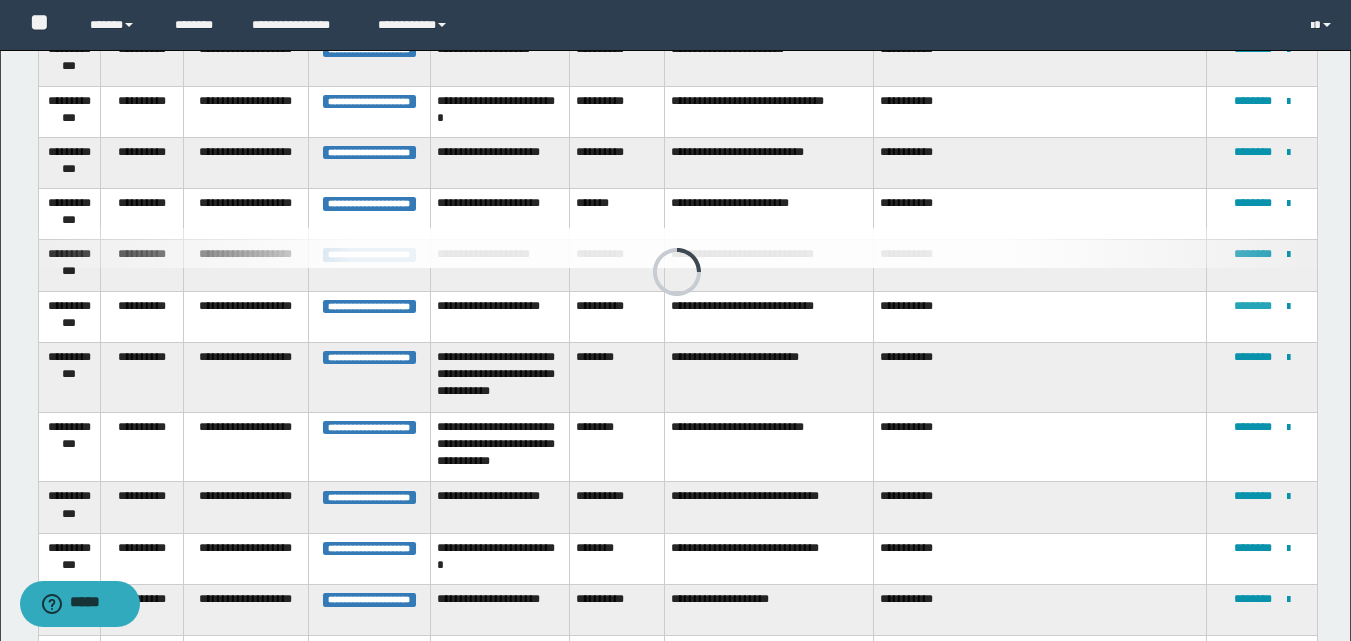 click at bounding box center (677, 248) 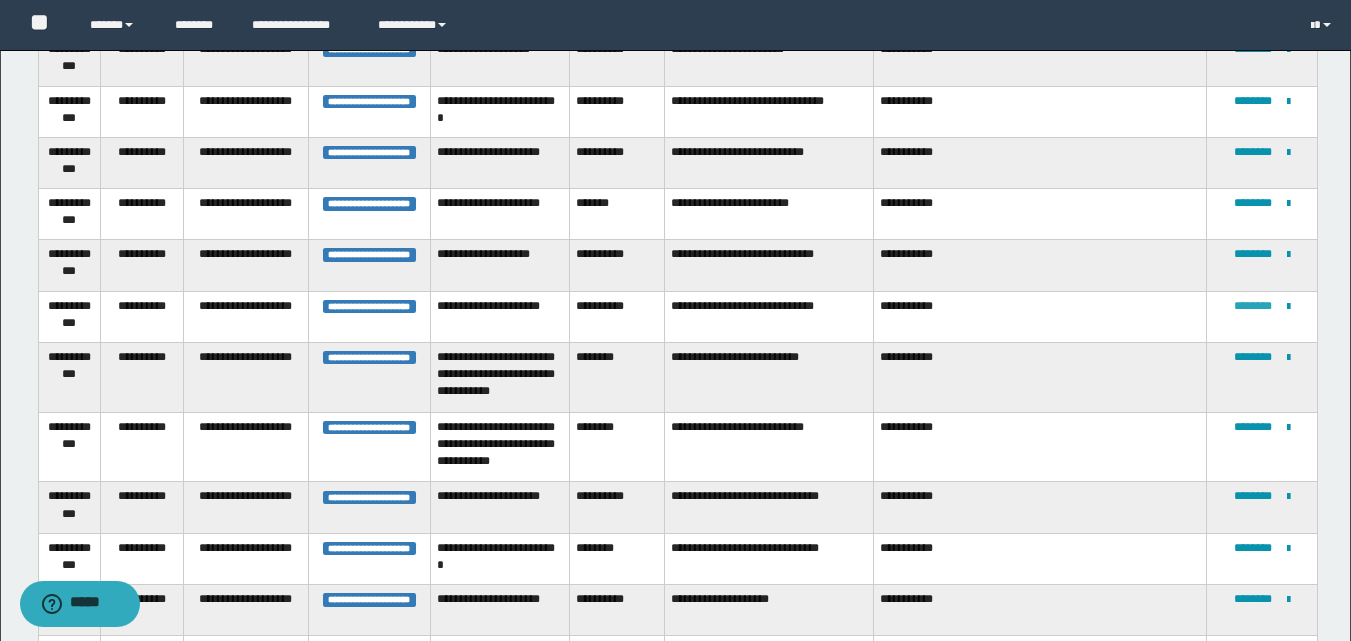 click on "********" at bounding box center (1253, 306) 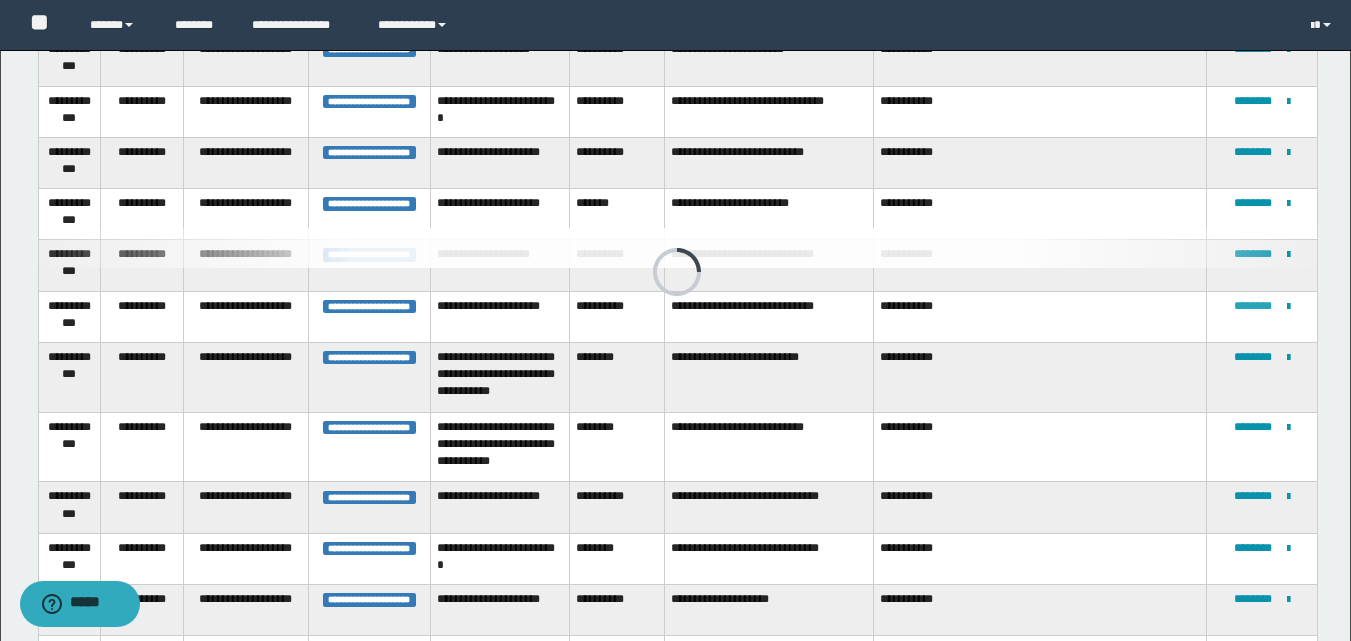 scroll, scrollTop: 387, scrollLeft: 0, axis: vertical 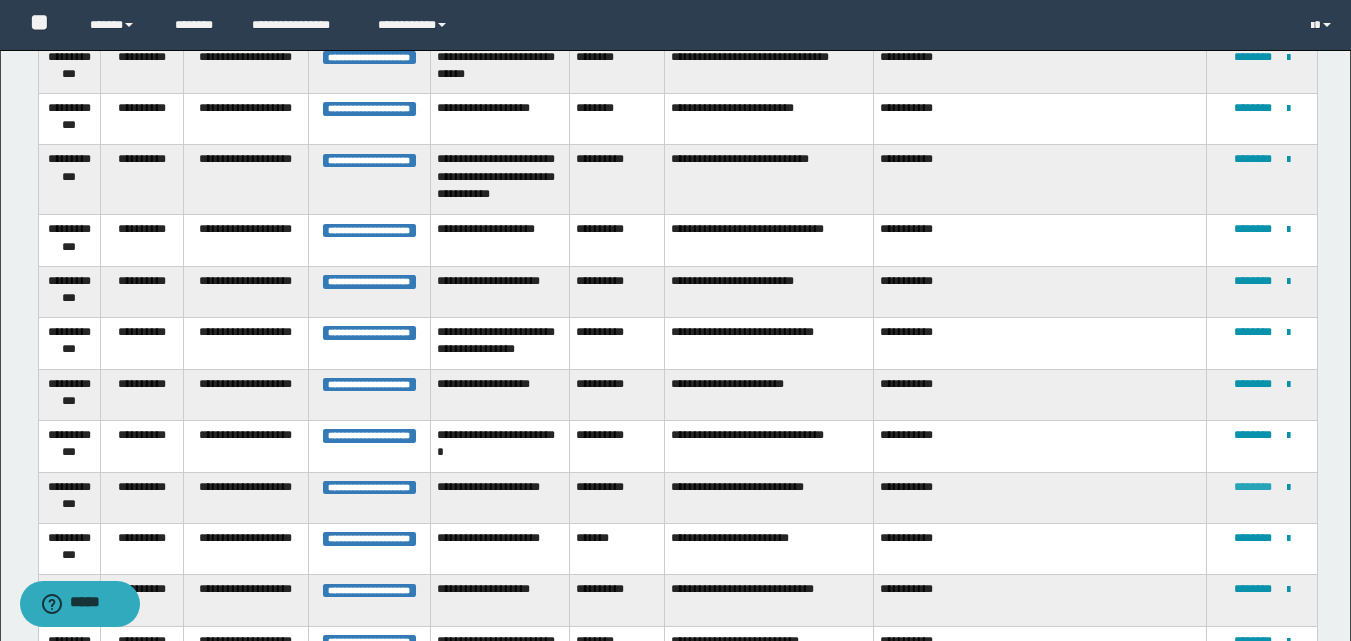 click on "********" at bounding box center (1253, 487) 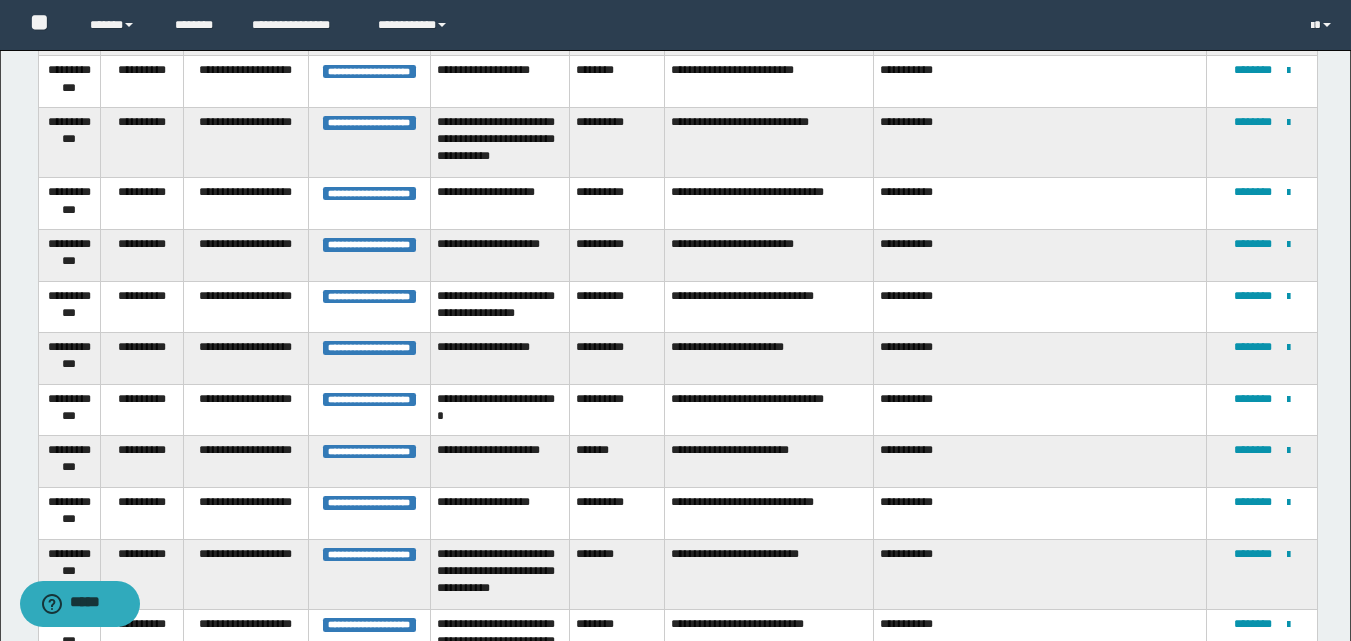 scroll, scrollTop: 525, scrollLeft: 0, axis: vertical 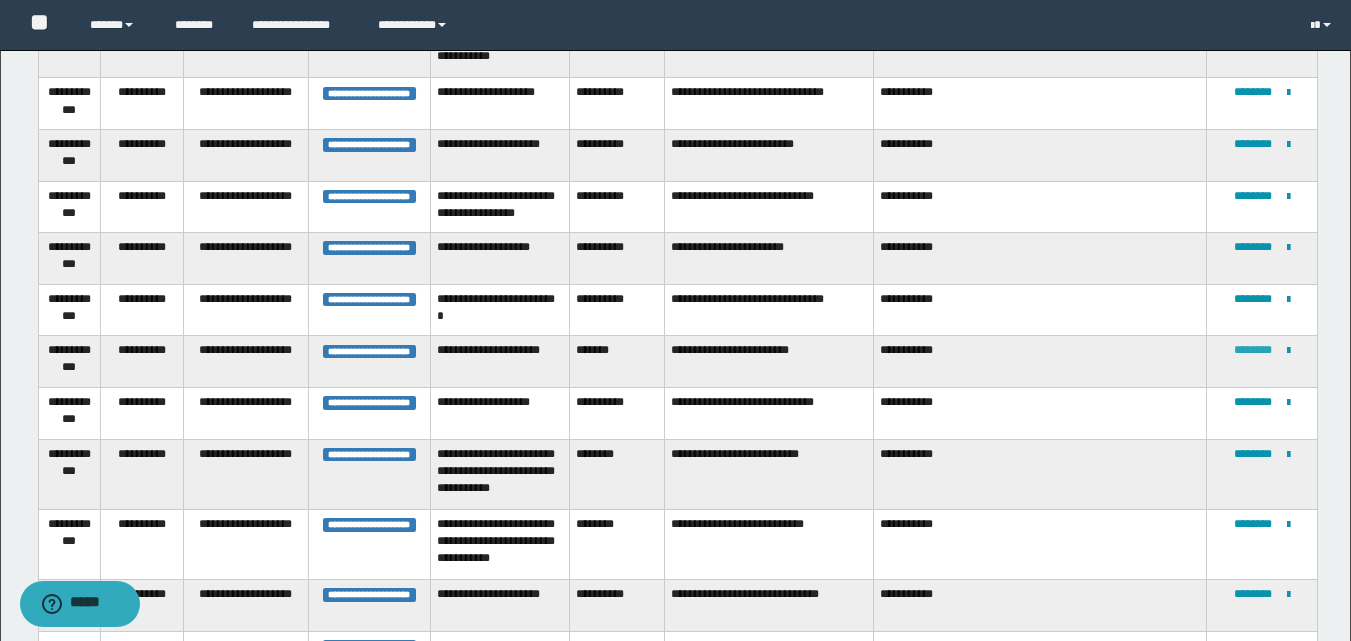 click on "********" at bounding box center (1253, 350) 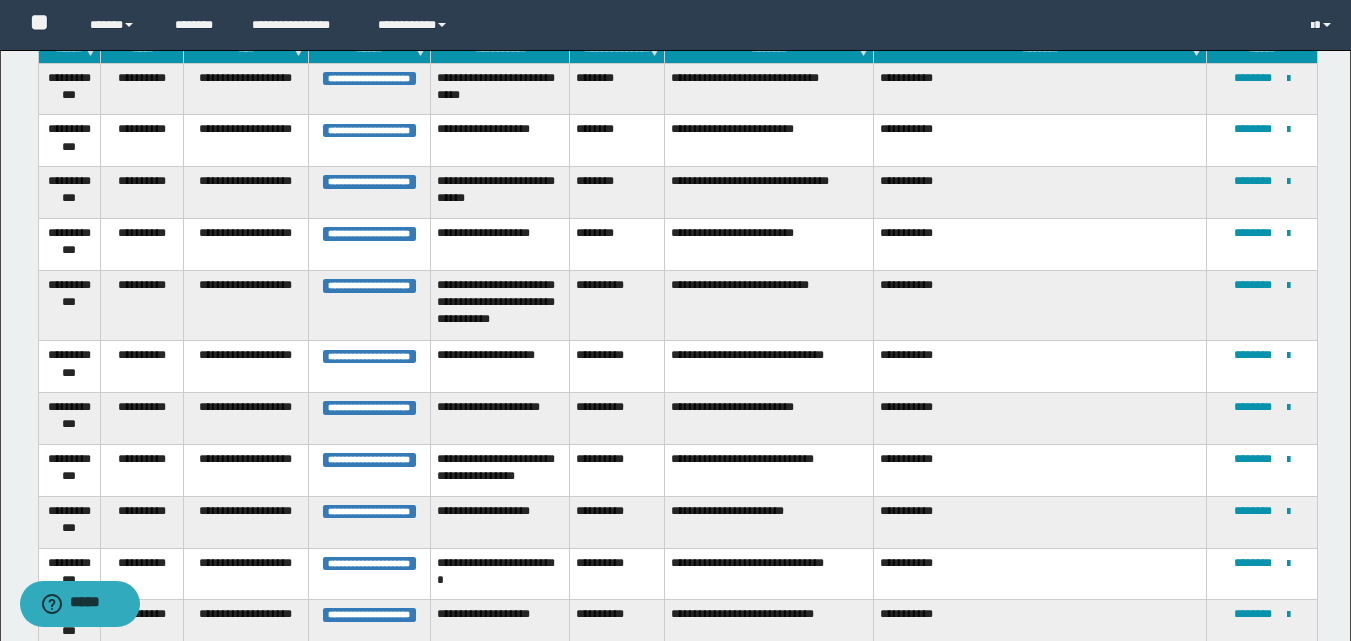 scroll, scrollTop: 592, scrollLeft: 0, axis: vertical 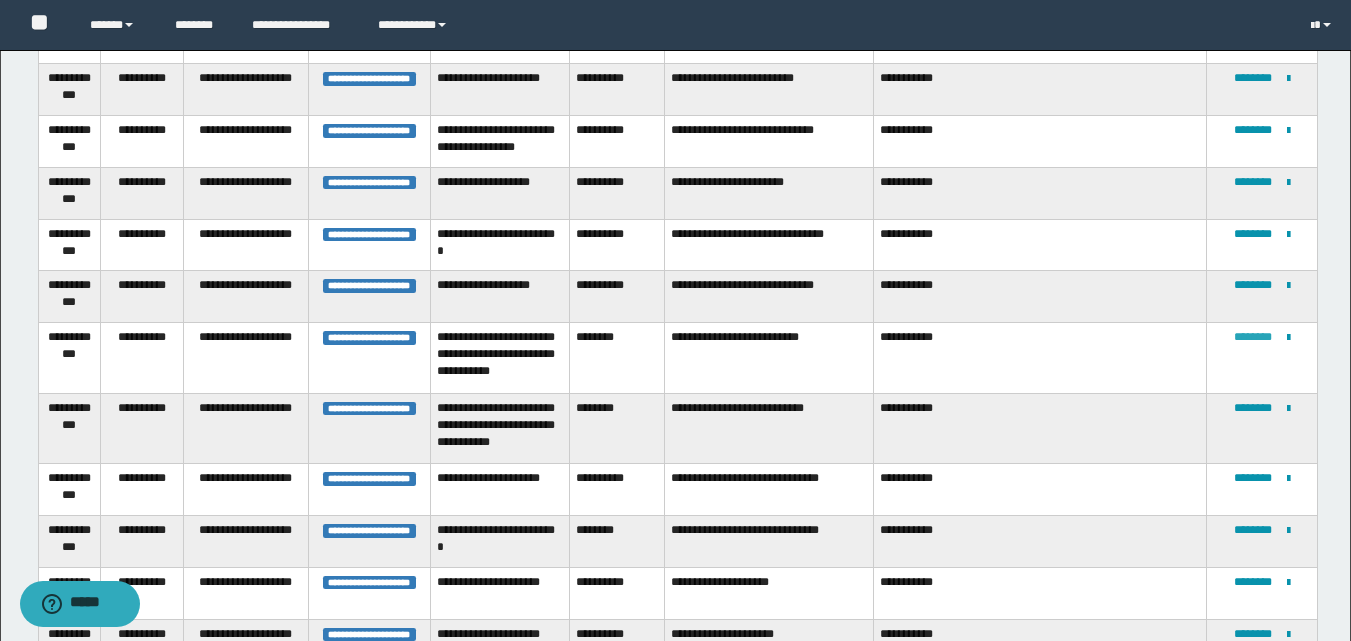 click at bounding box center [0, 0] 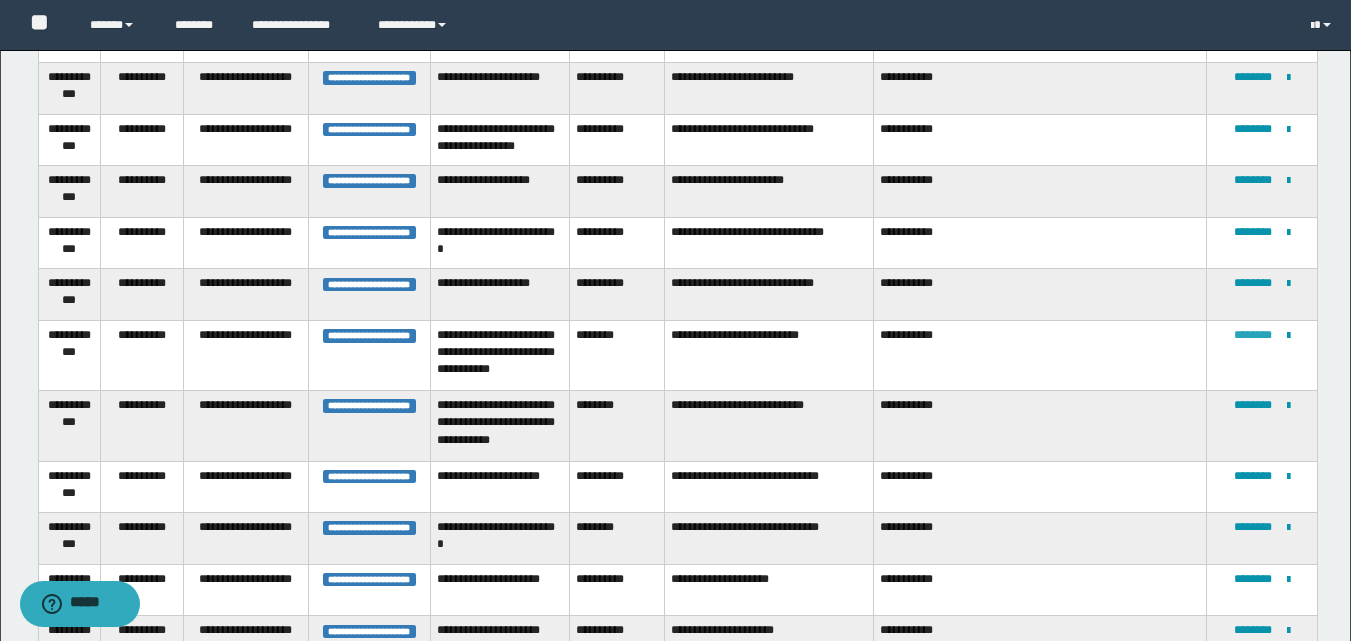 click on "********" at bounding box center [1253, 335] 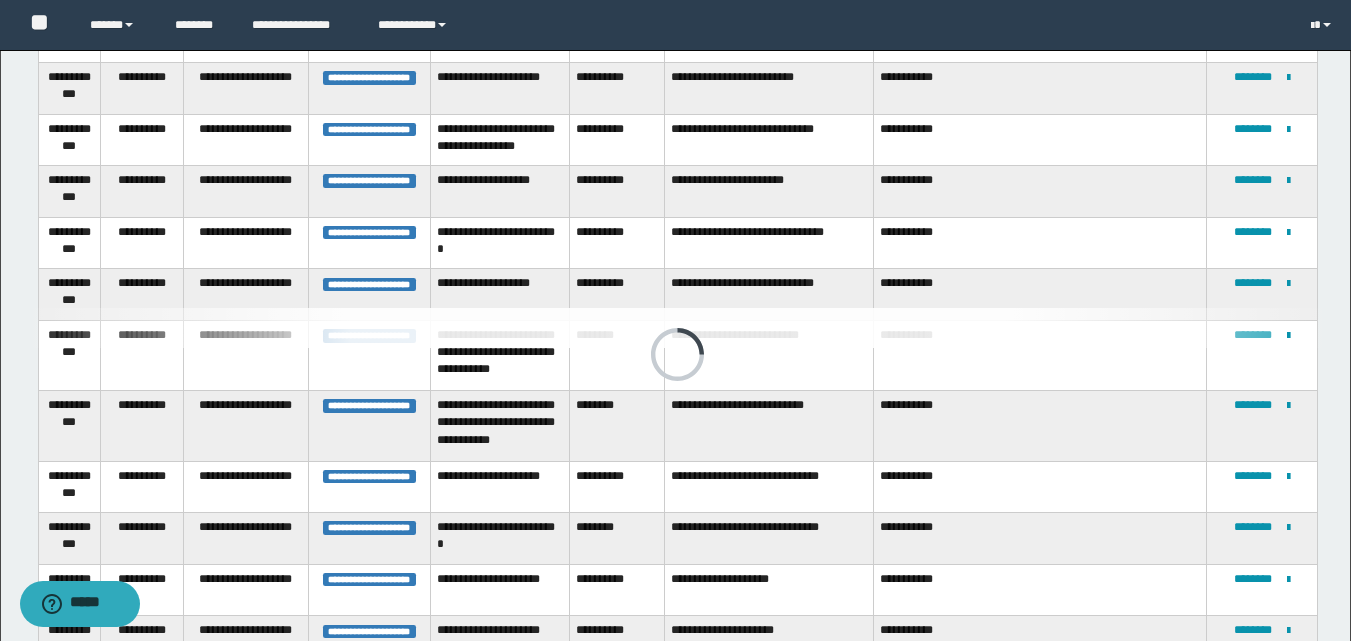 scroll, scrollTop: 307, scrollLeft: 0, axis: vertical 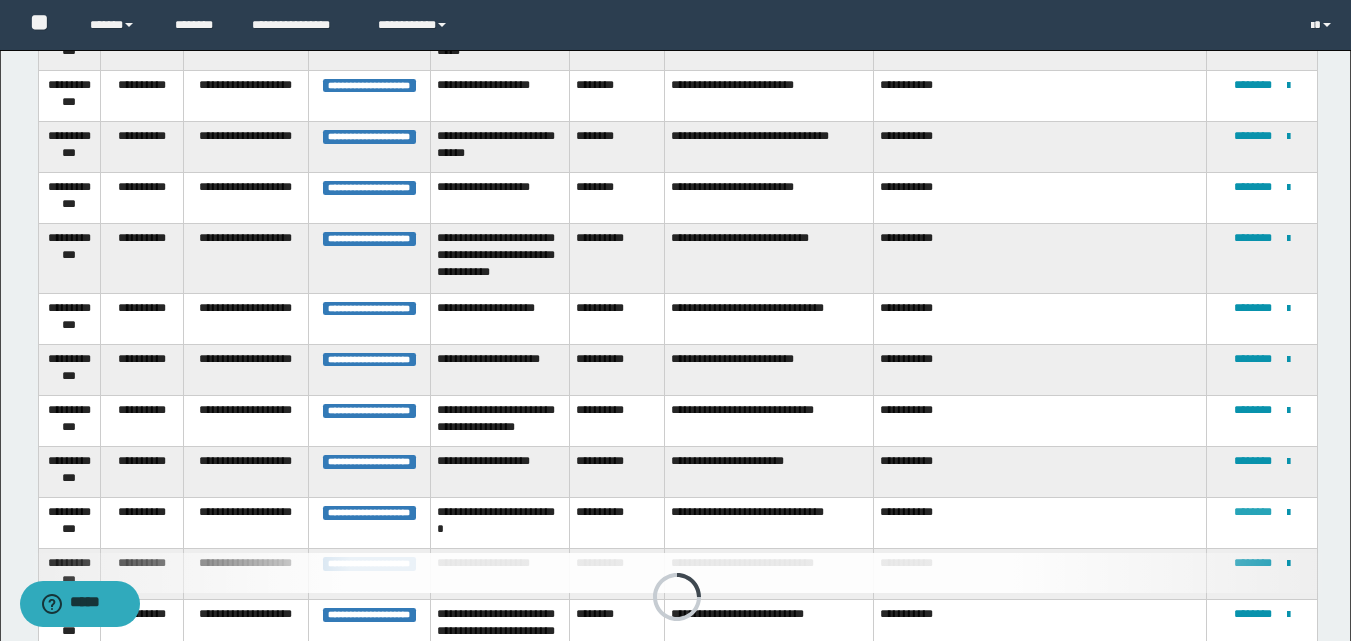 click on "********" at bounding box center [1253, 512] 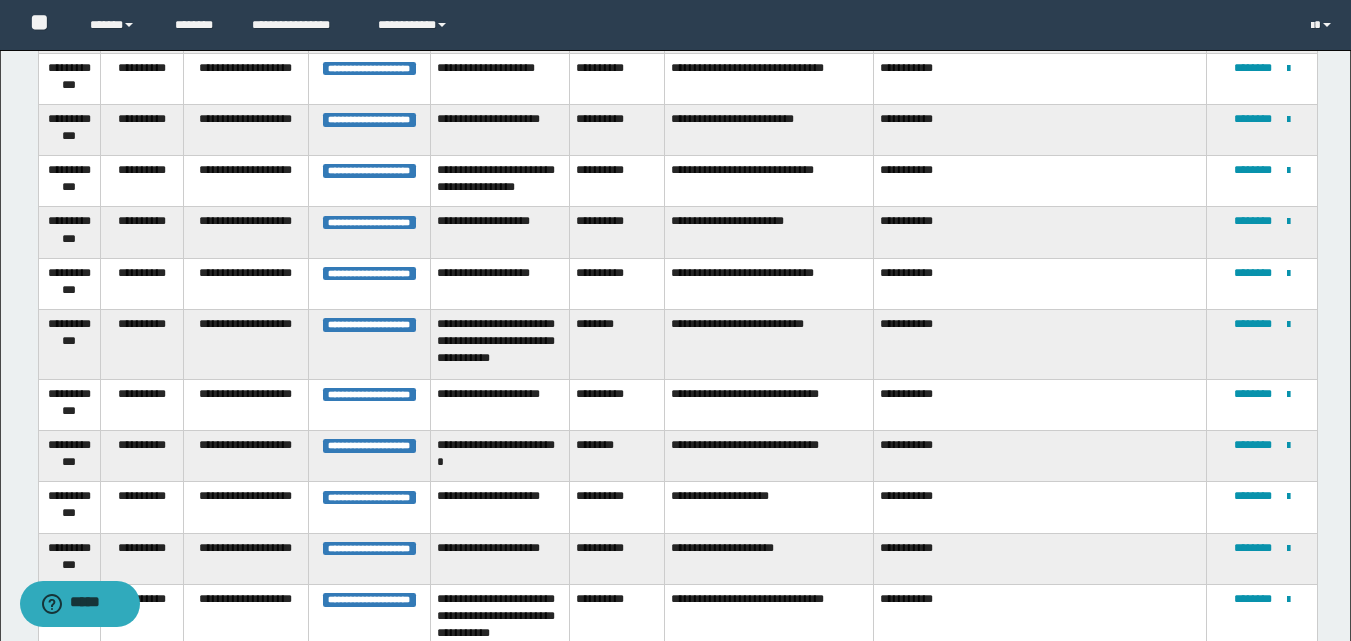 scroll, scrollTop: 568, scrollLeft: 0, axis: vertical 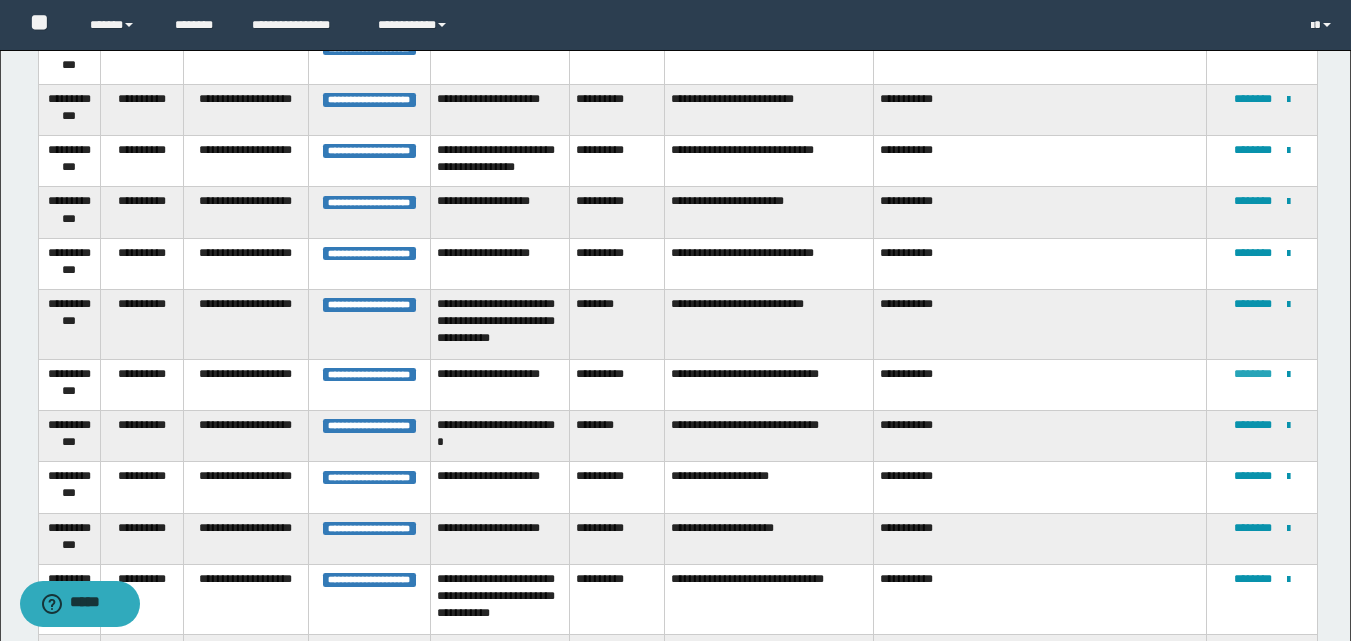 click on "********" at bounding box center [1253, 374] 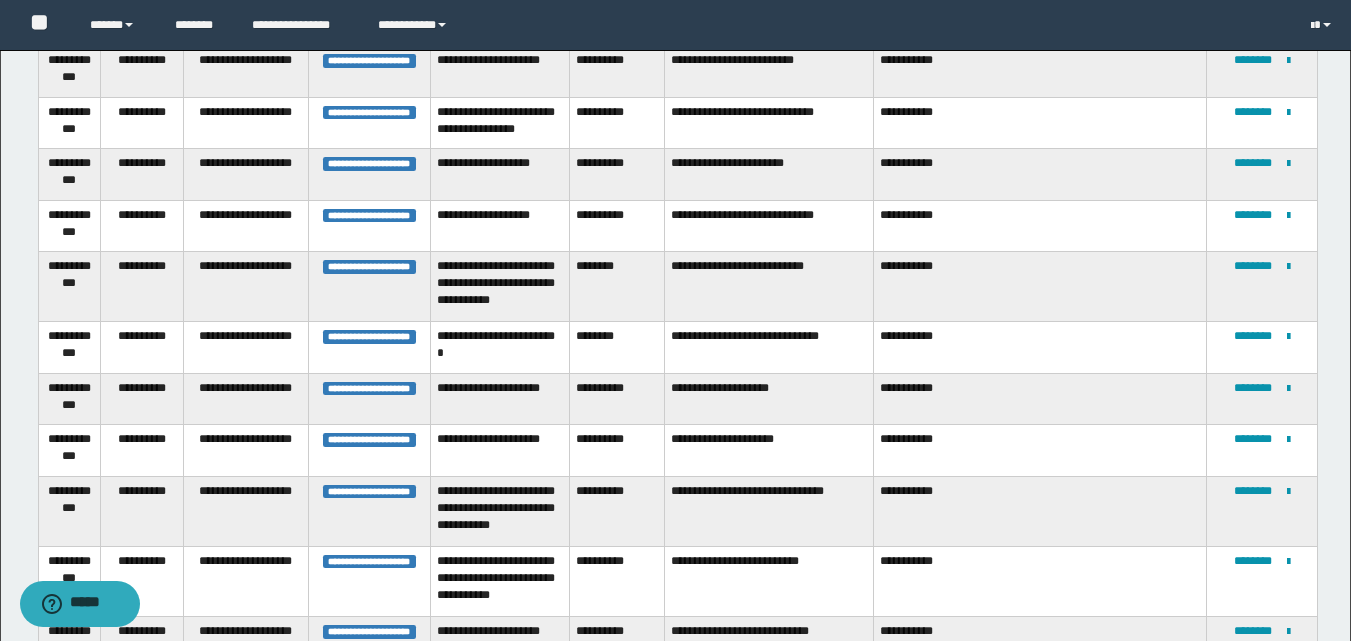 scroll, scrollTop: 665, scrollLeft: 0, axis: vertical 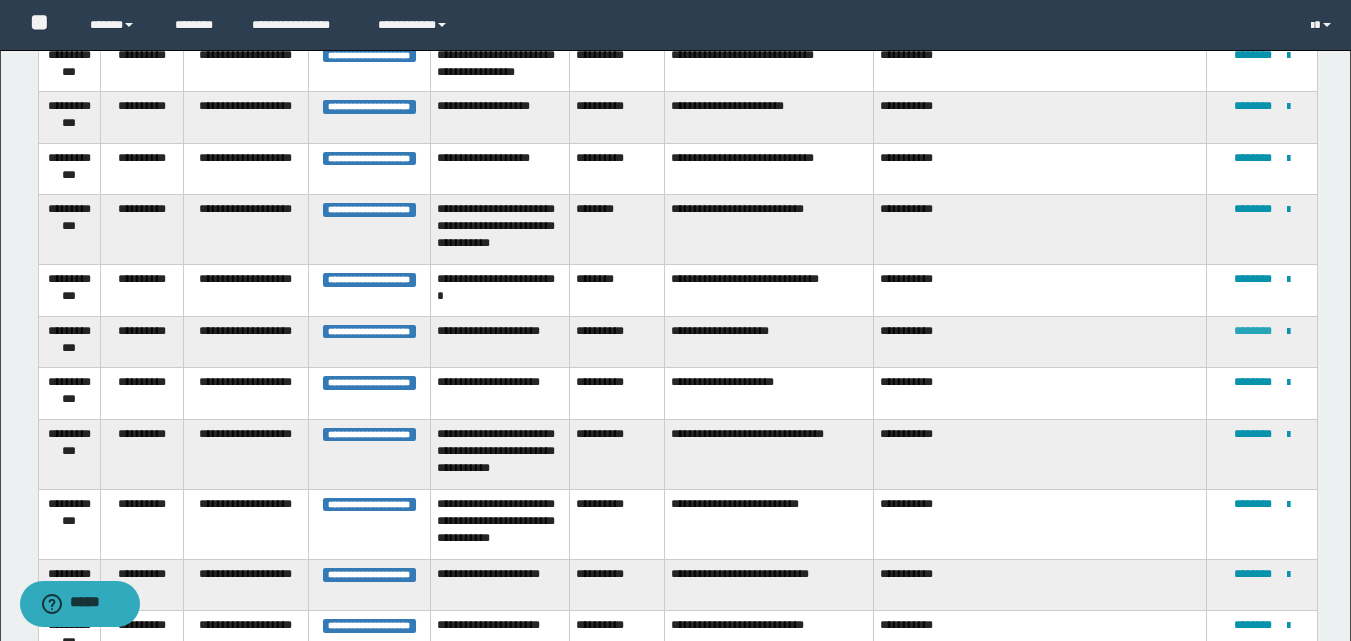 click on "********" at bounding box center [1253, 331] 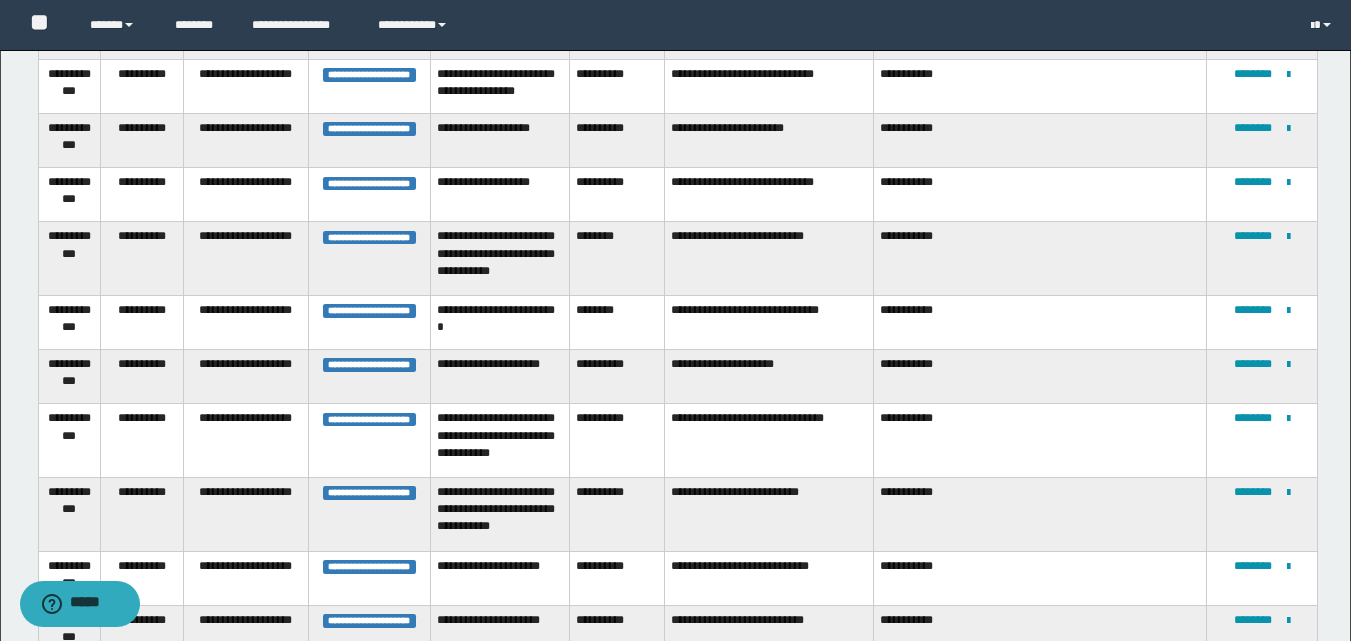 scroll, scrollTop: 242, scrollLeft: 0, axis: vertical 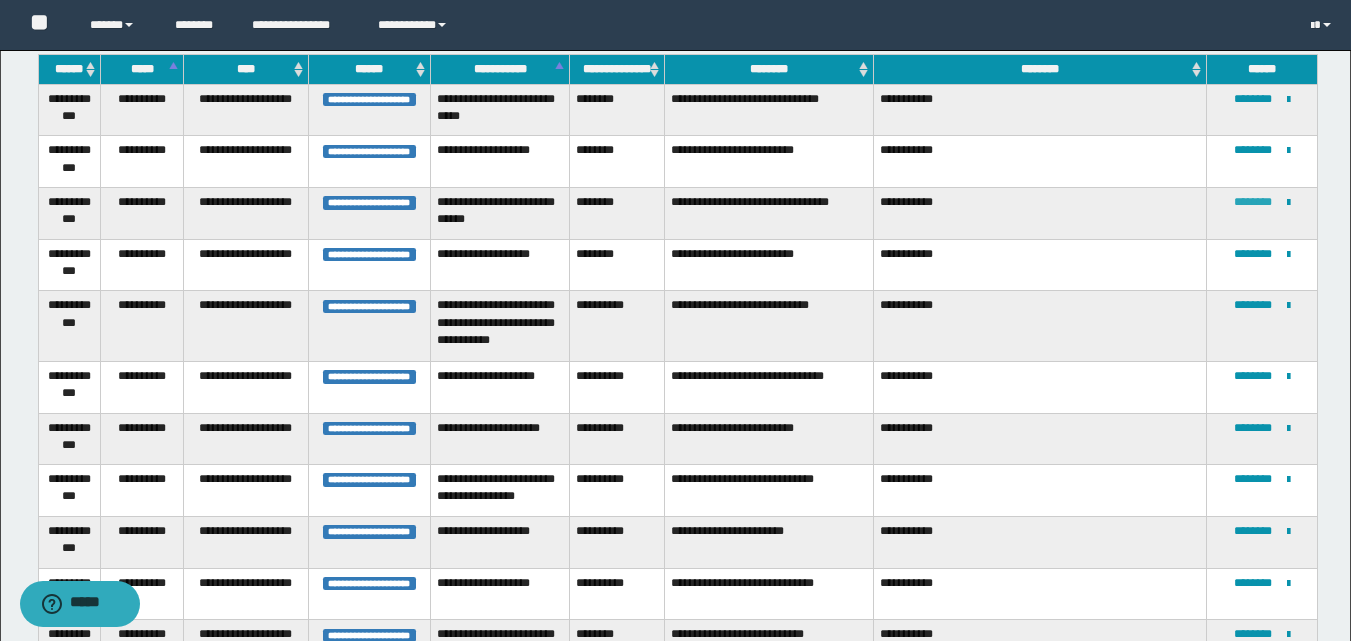 click on "********" at bounding box center (1253, 202) 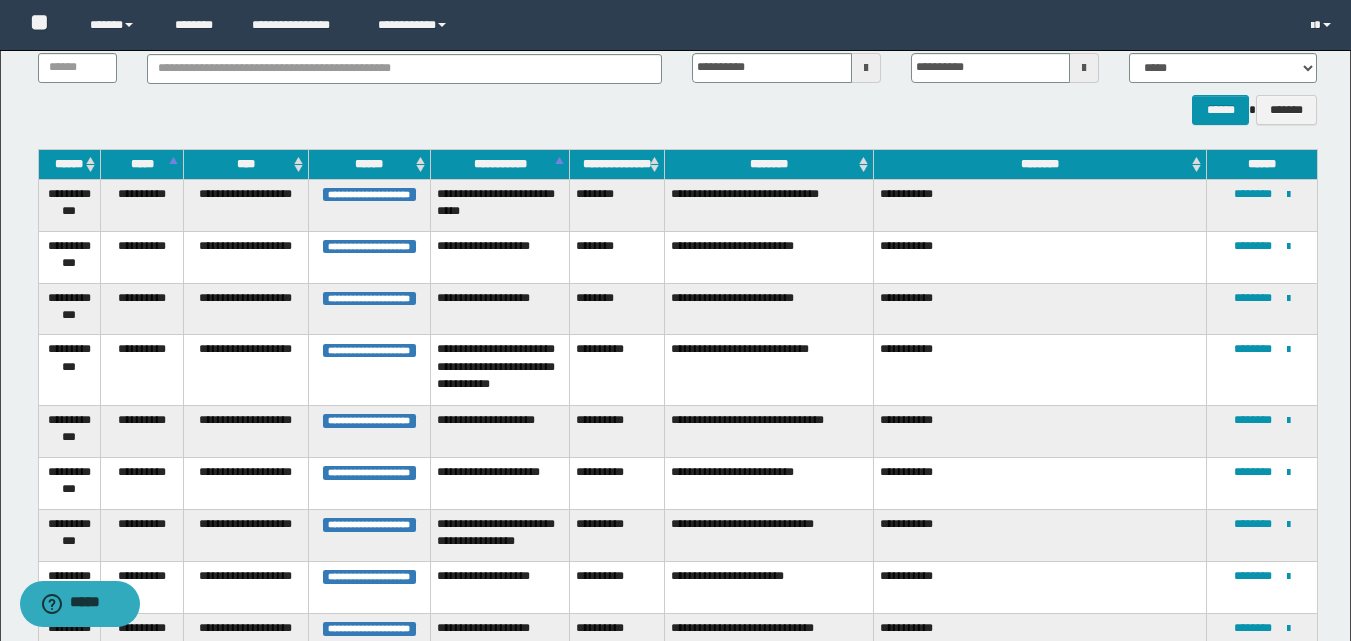 scroll, scrollTop: 497, scrollLeft: 0, axis: vertical 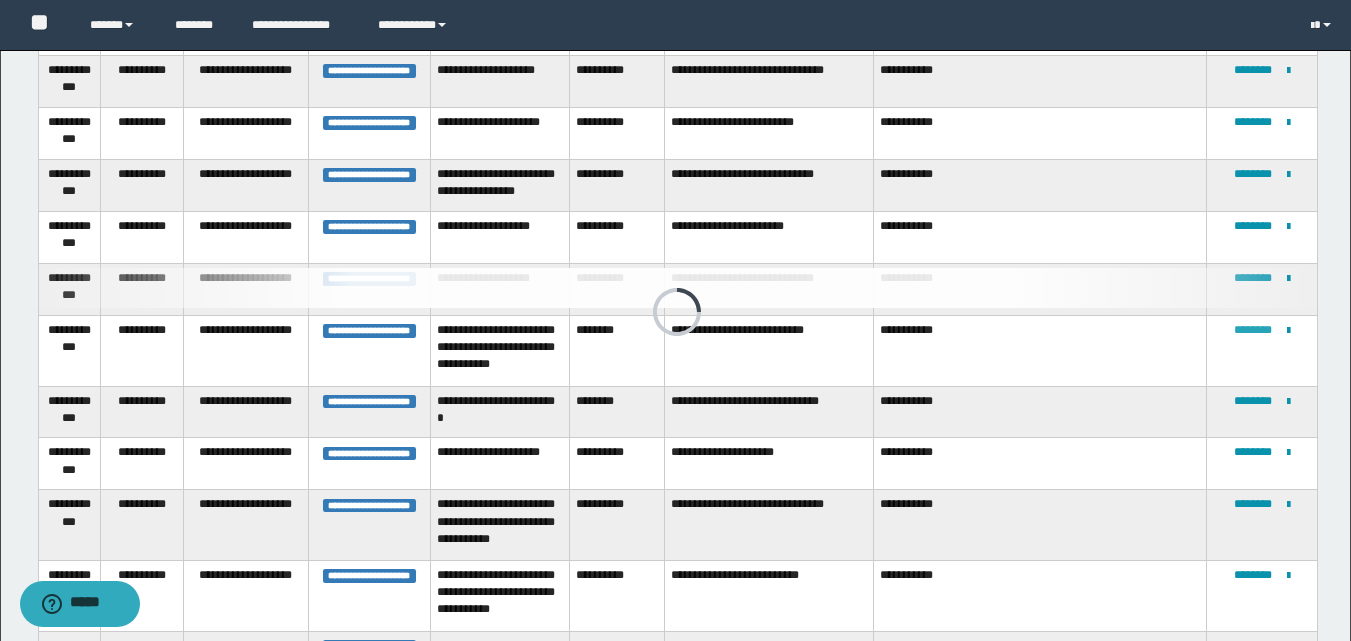 click at bounding box center (677, 288) 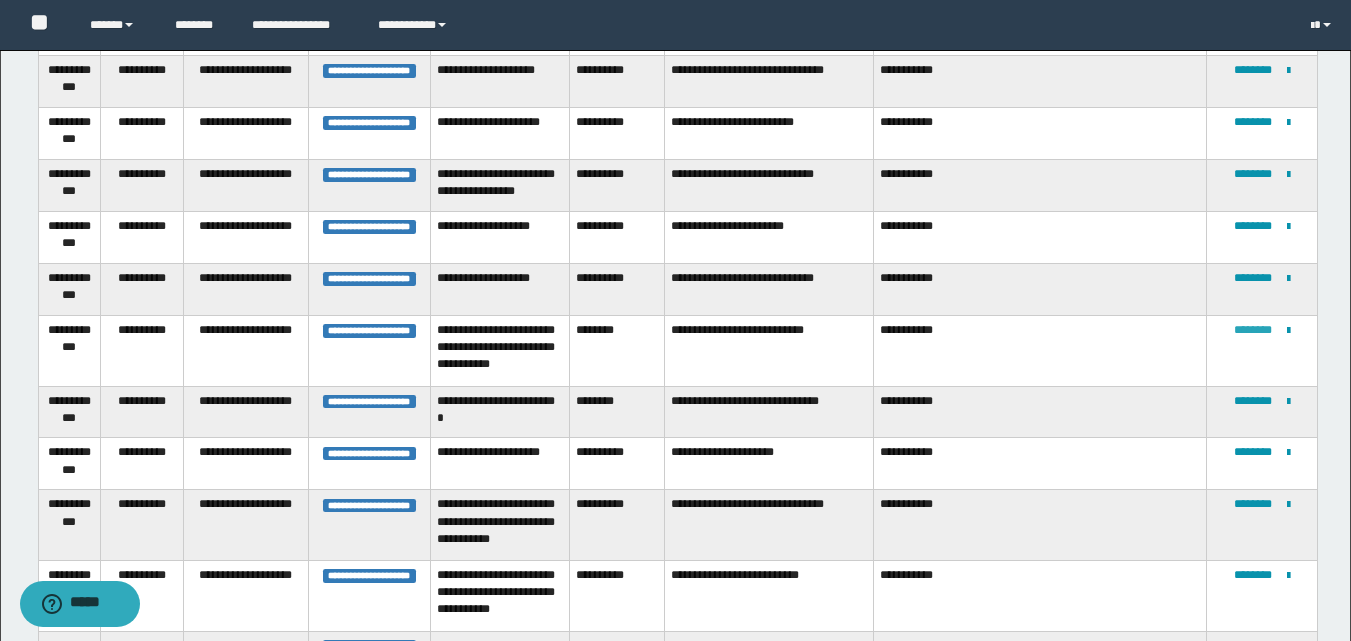 click on "********" at bounding box center [1253, 330] 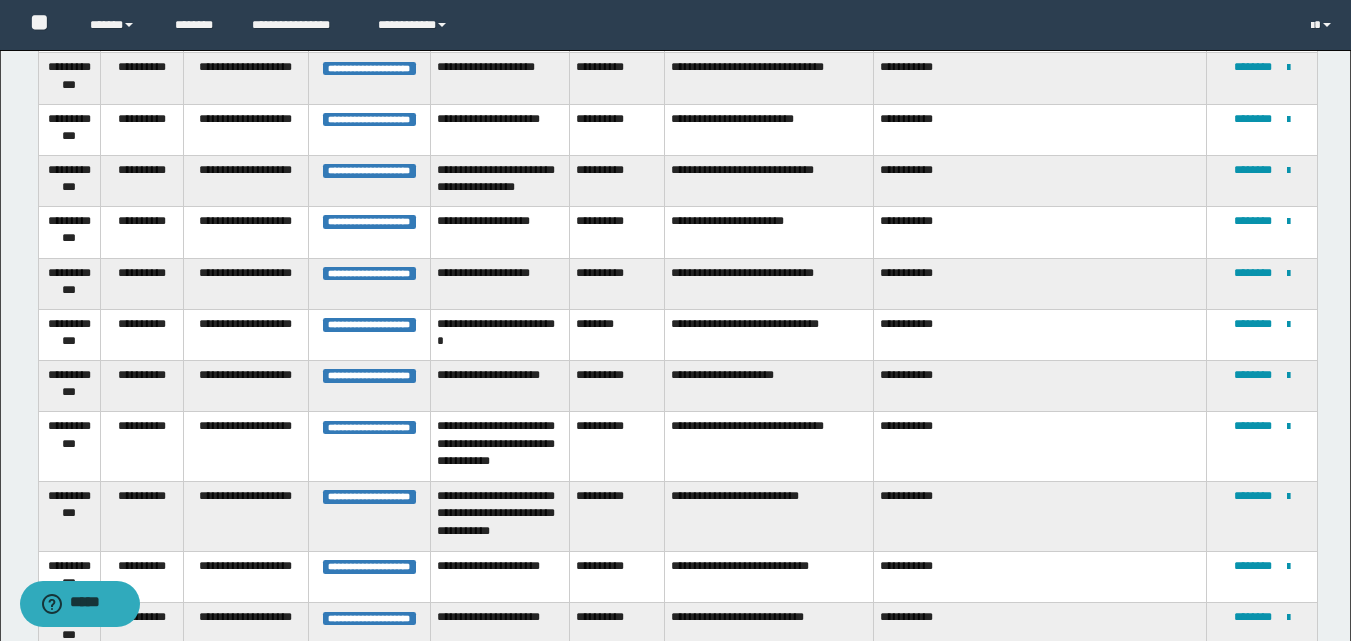 scroll, scrollTop: 259, scrollLeft: 0, axis: vertical 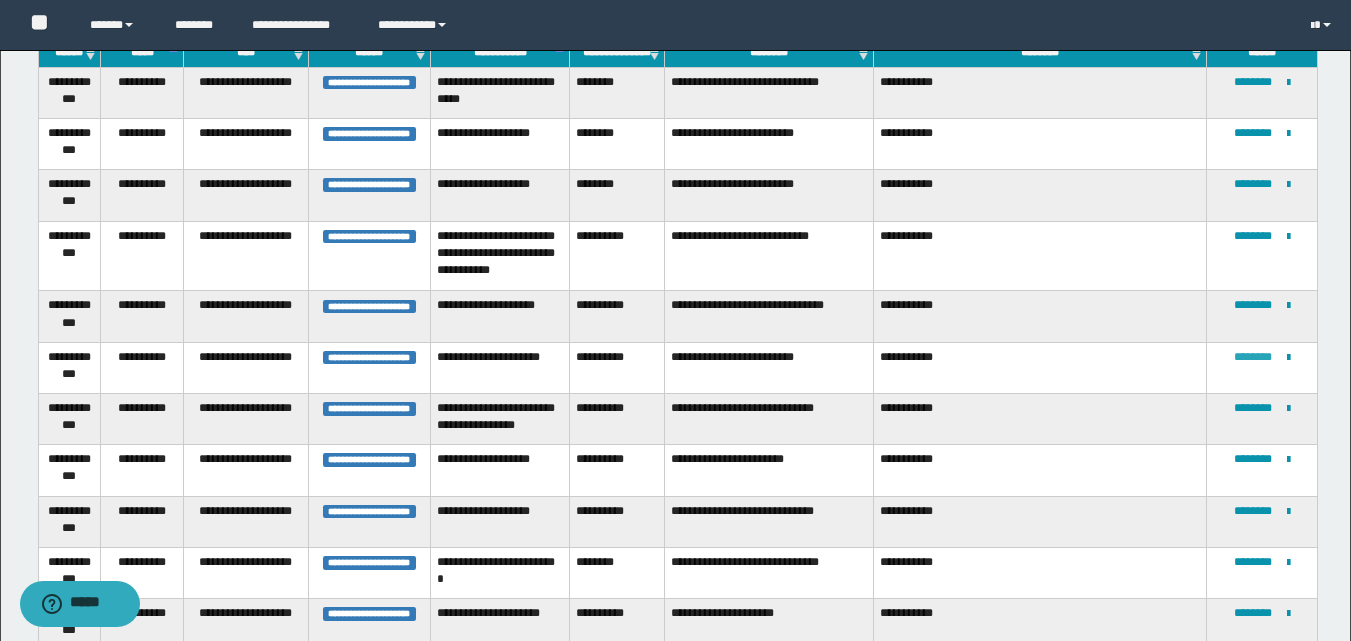 click on "********" at bounding box center (1253, 357) 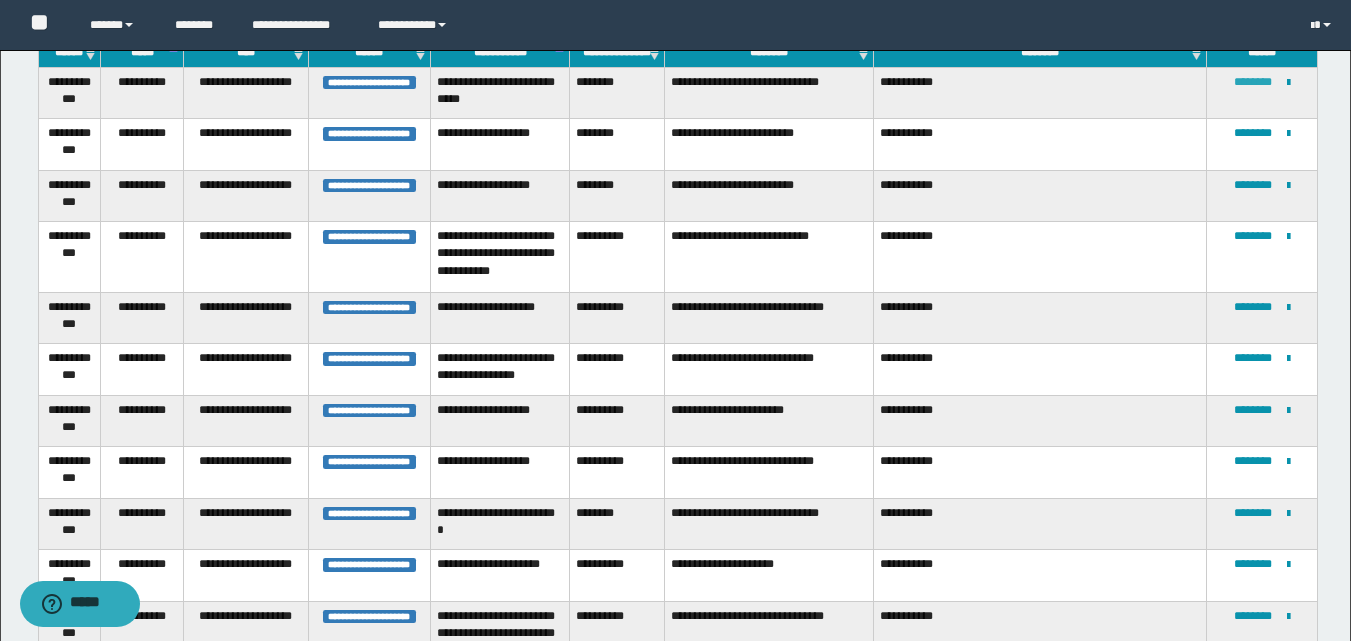 click on "********" at bounding box center [1253, 82] 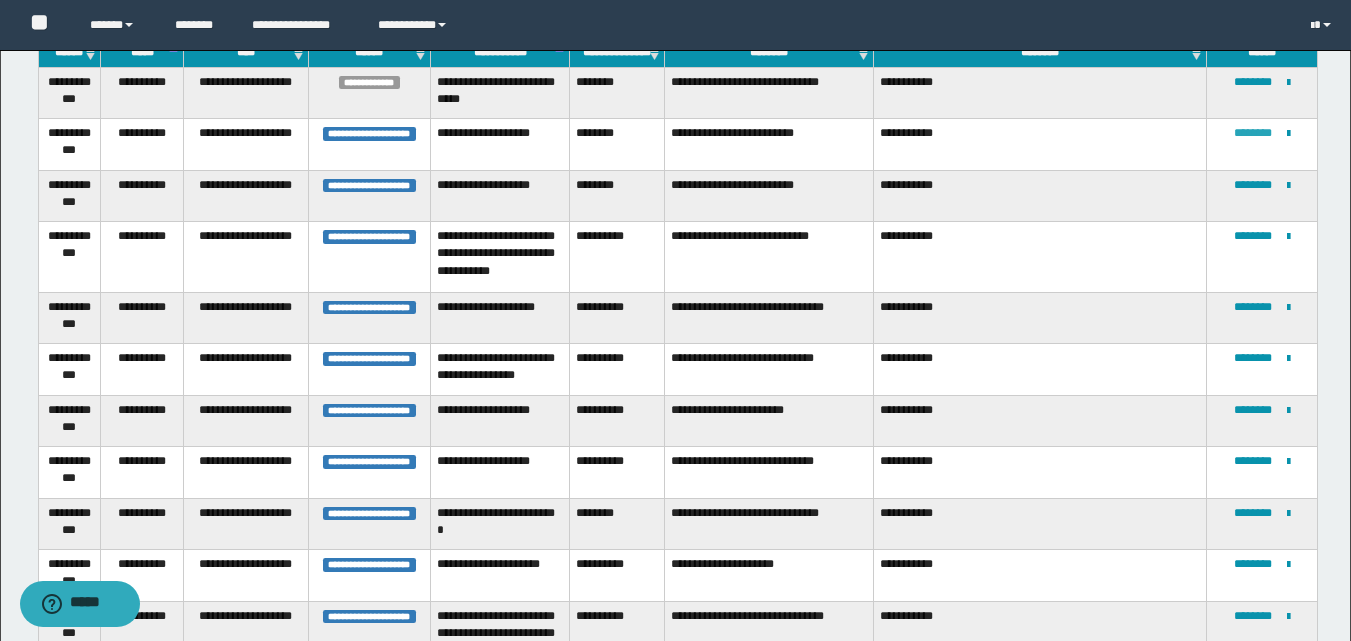click on "********" at bounding box center [1253, 133] 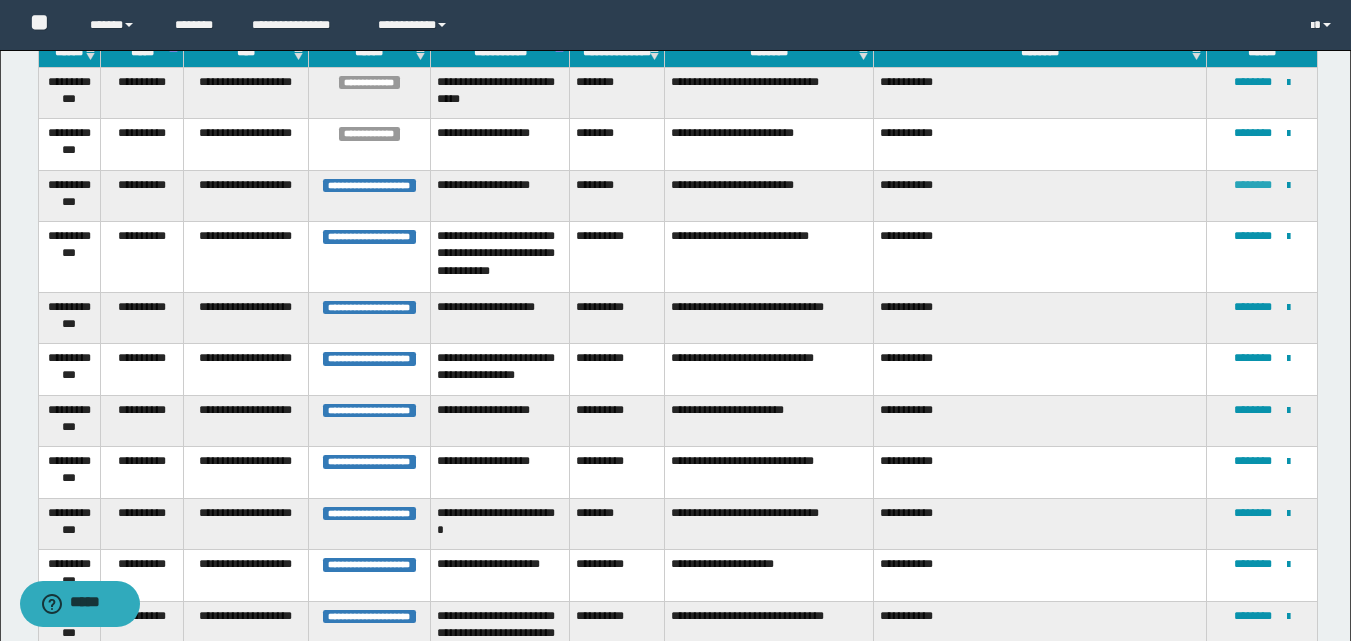 click on "********" at bounding box center (1253, 185) 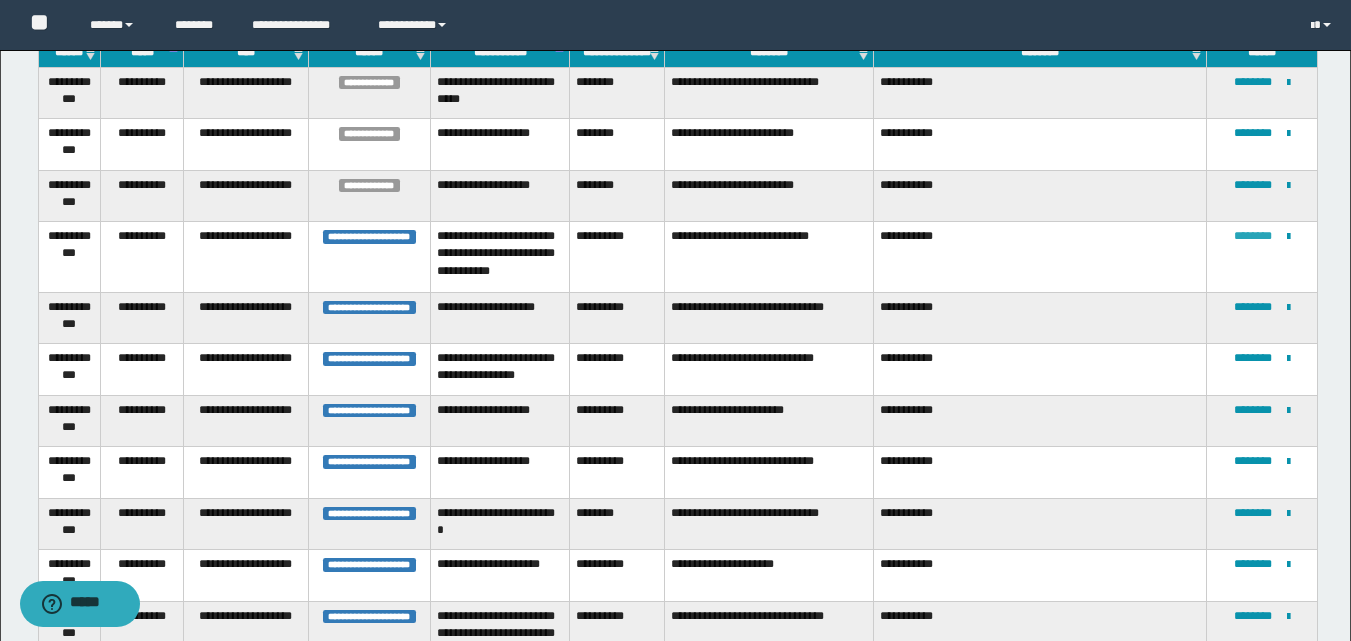 click on "********" at bounding box center [1253, 236] 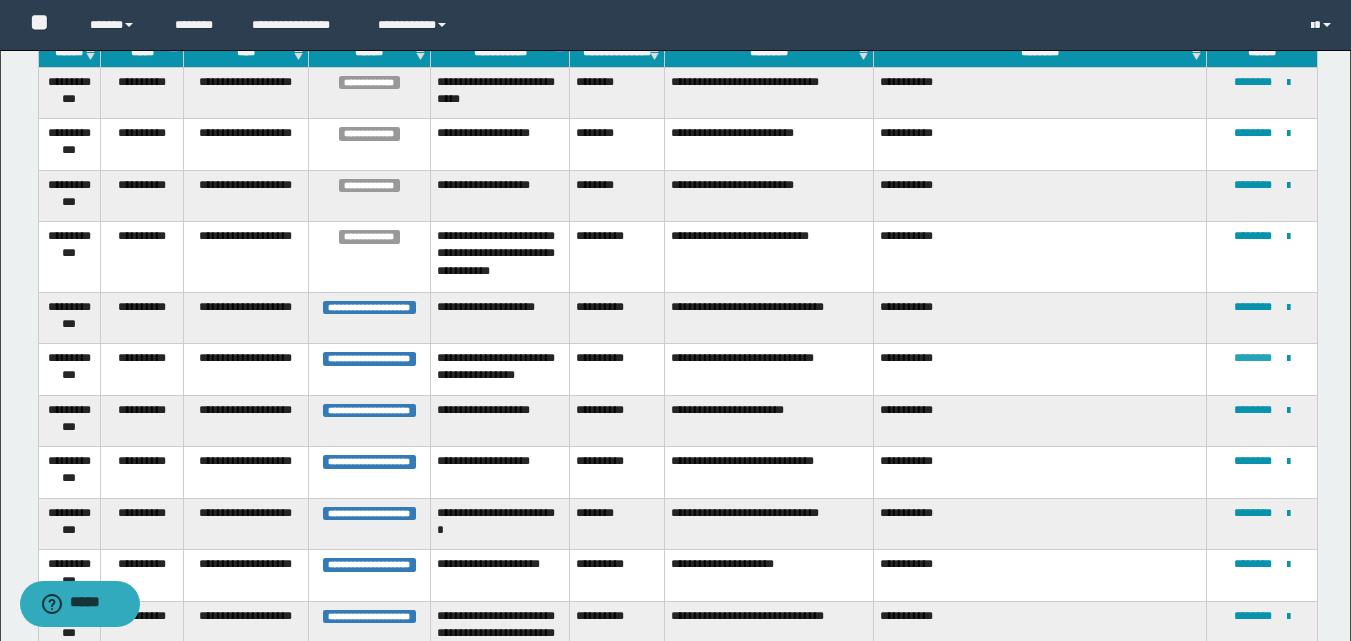 click on "********" at bounding box center (1253, 358) 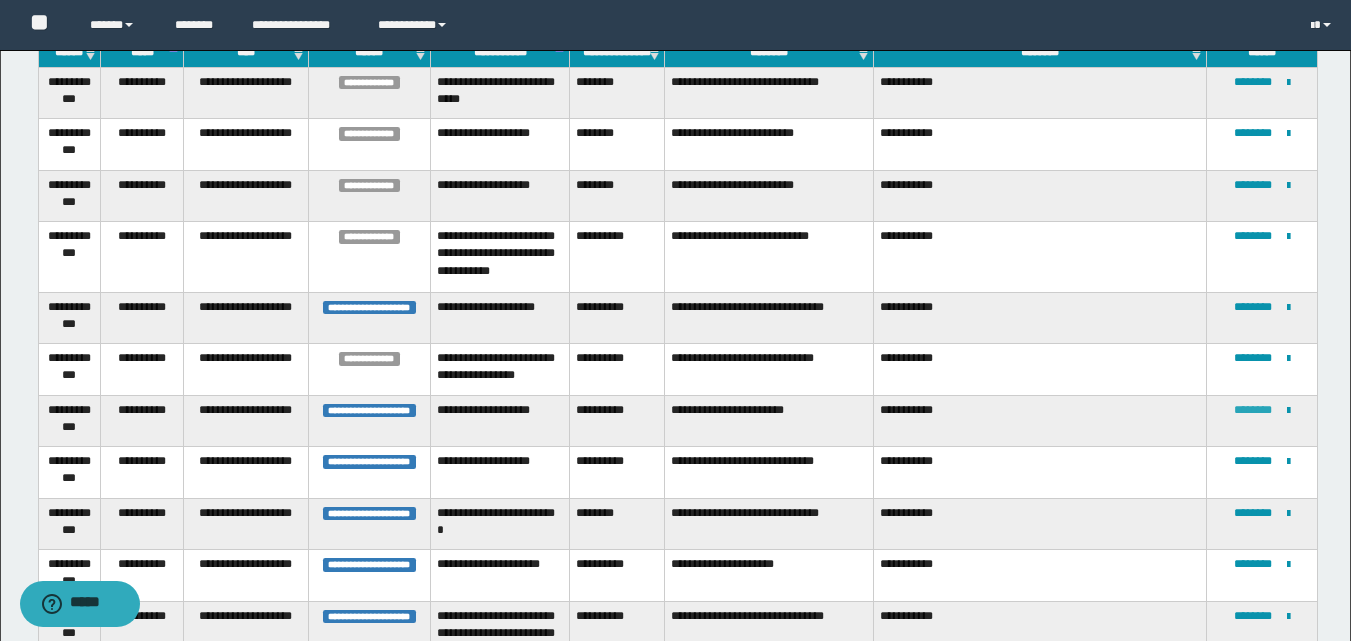 click on "********" at bounding box center (1253, 410) 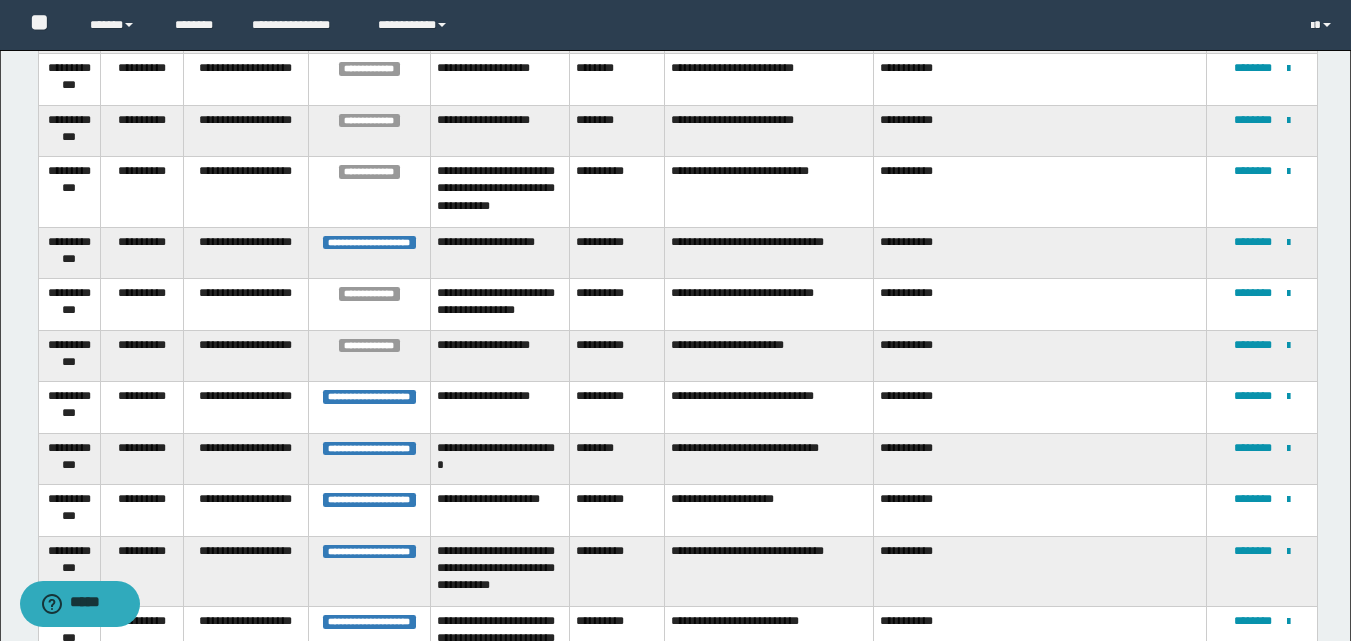 scroll, scrollTop: 359, scrollLeft: 0, axis: vertical 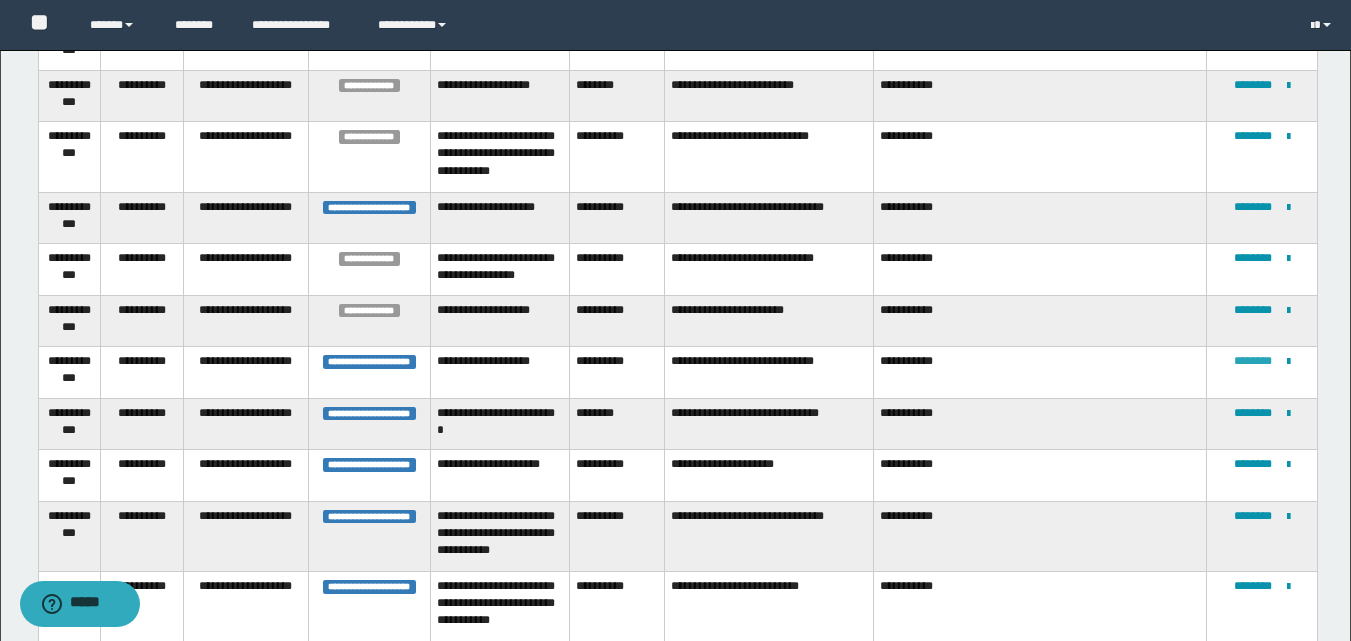 click on "********" at bounding box center [1253, 361] 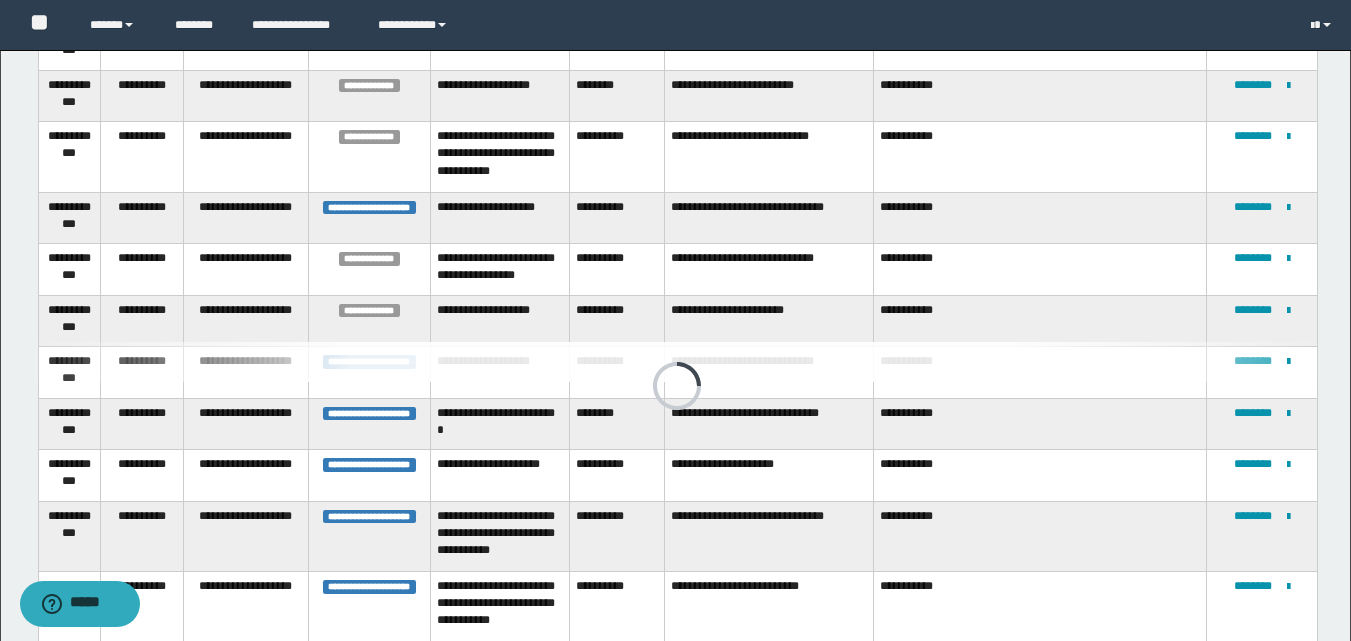 scroll, scrollTop: 168, scrollLeft: 0, axis: vertical 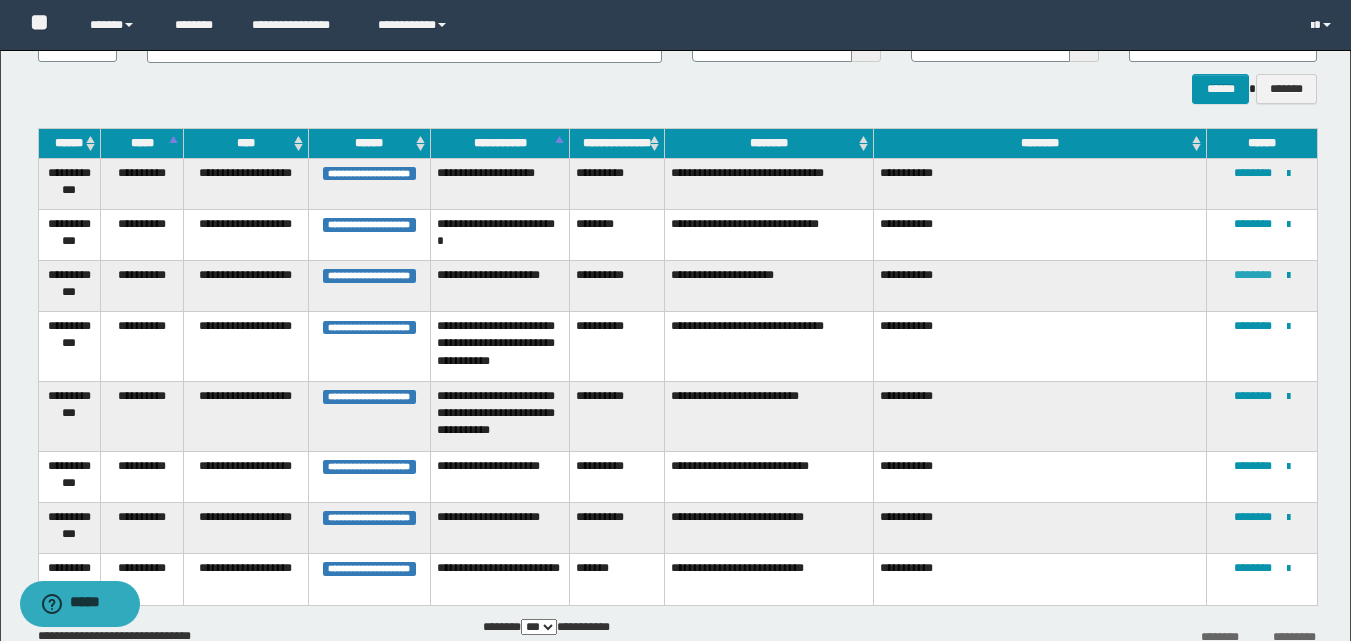 click on "********" at bounding box center [1253, 275] 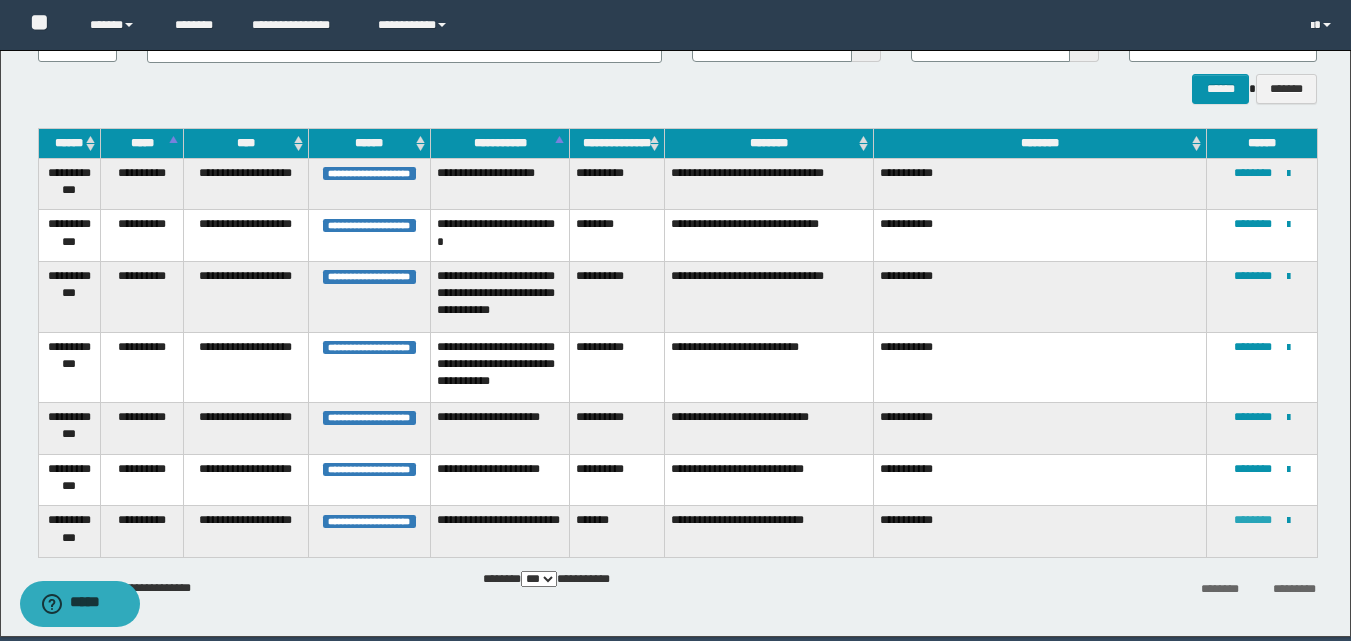 click on "********" at bounding box center (1253, 520) 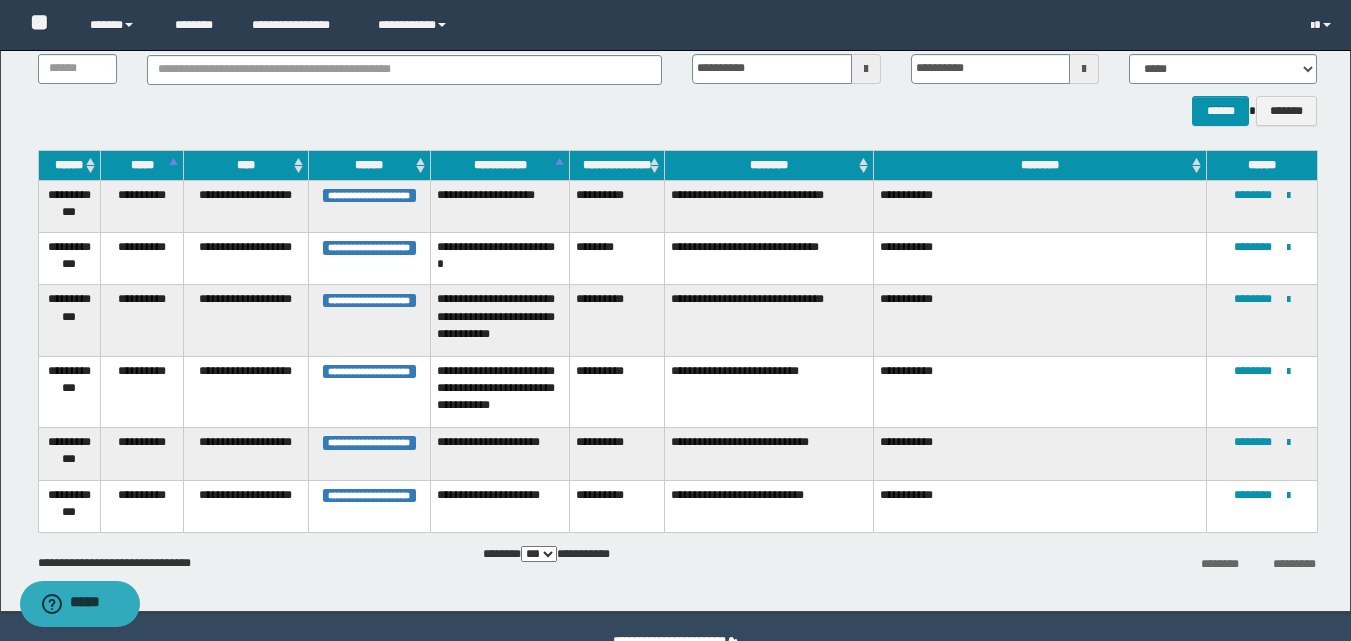 scroll, scrollTop: 194, scrollLeft: 0, axis: vertical 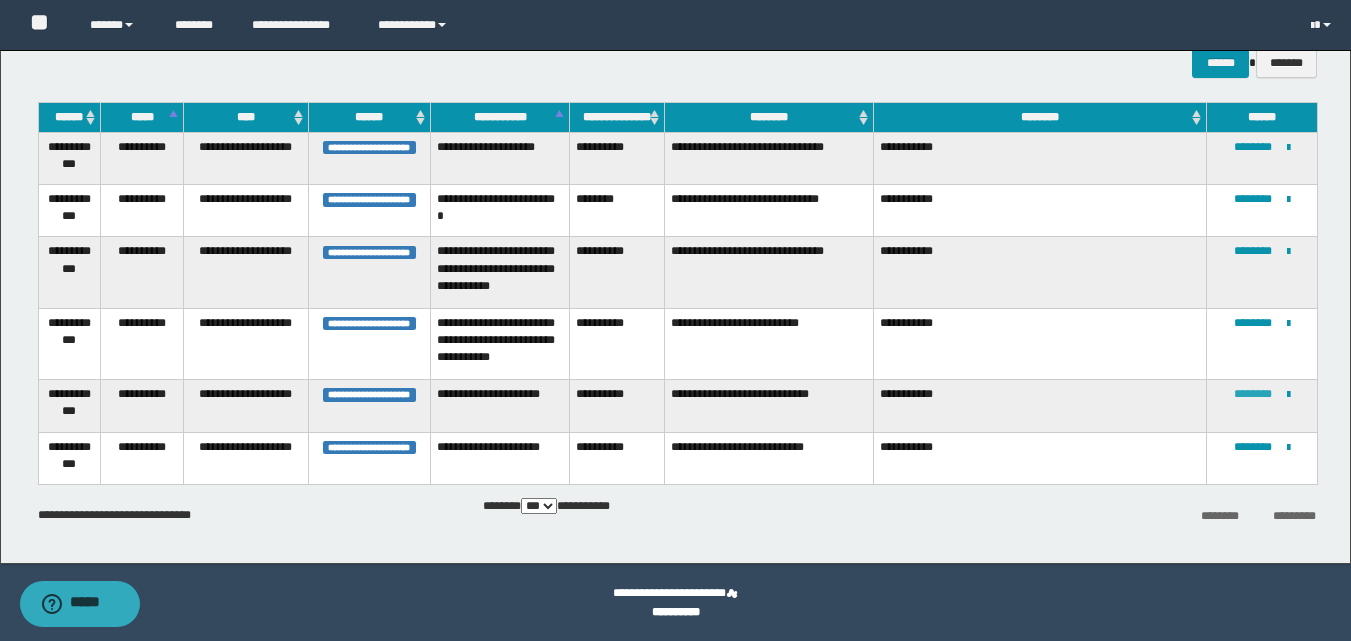 click on "********" at bounding box center [1253, 394] 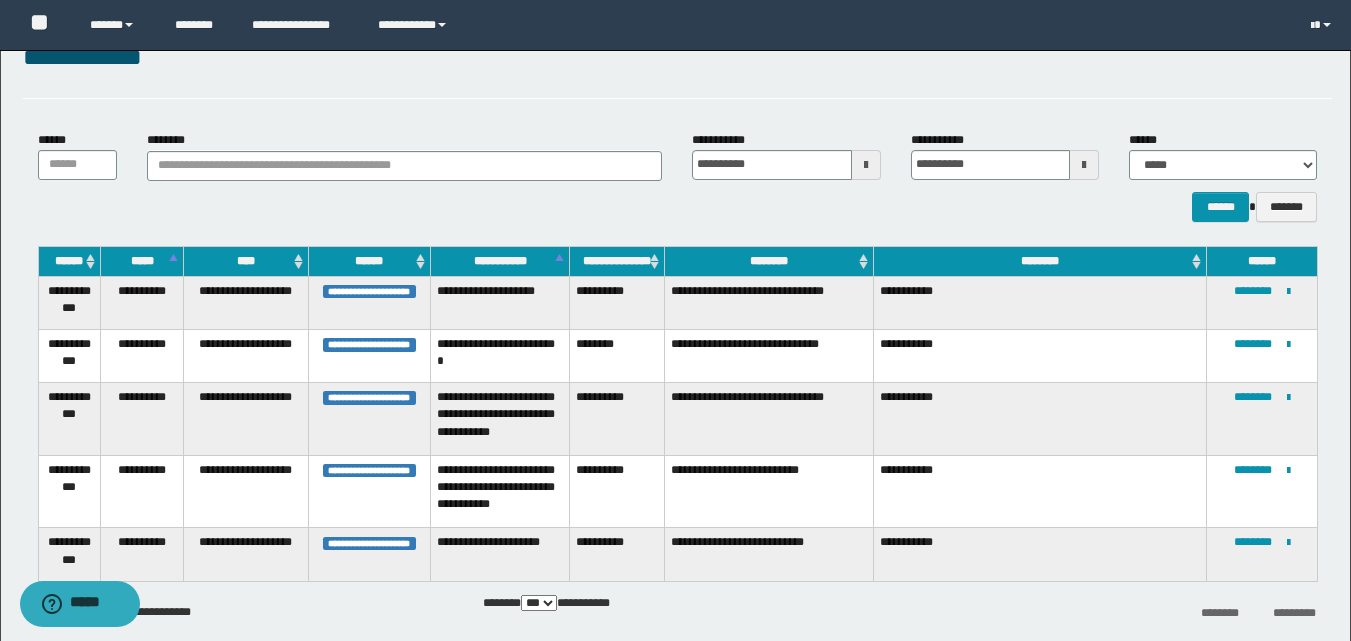 scroll, scrollTop: 147, scrollLeft: 0, axis: vertical 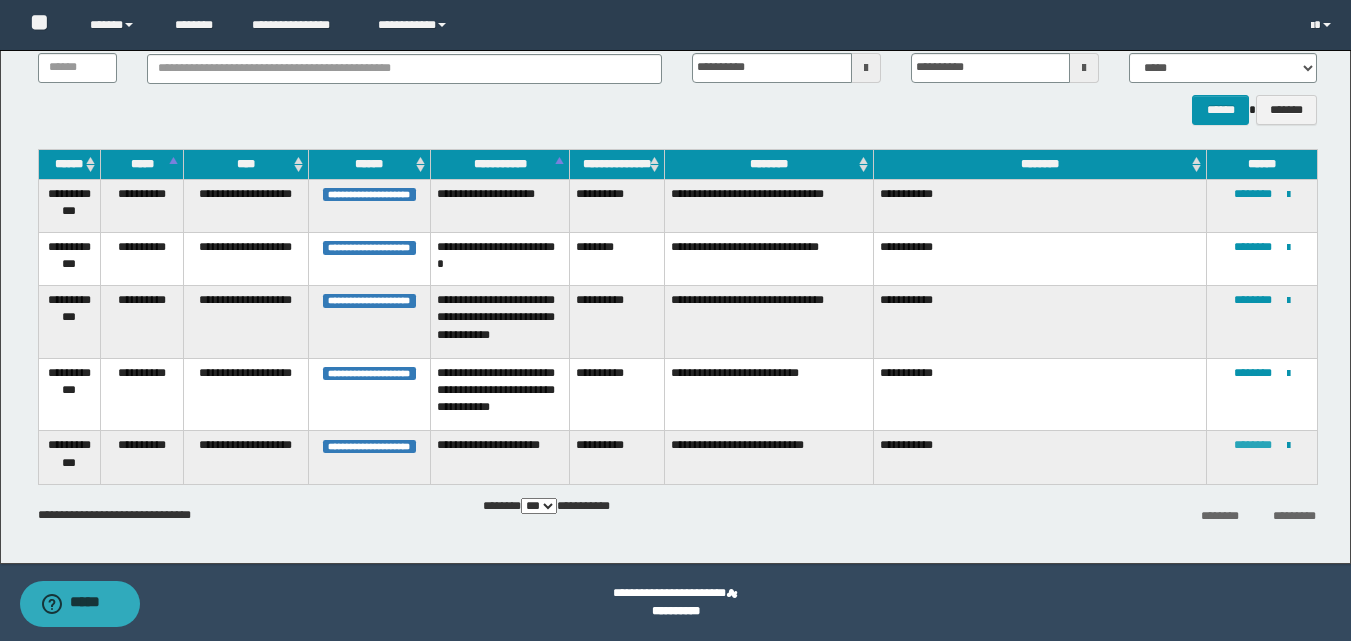 click on "********" at bounding box center (1253, 445) 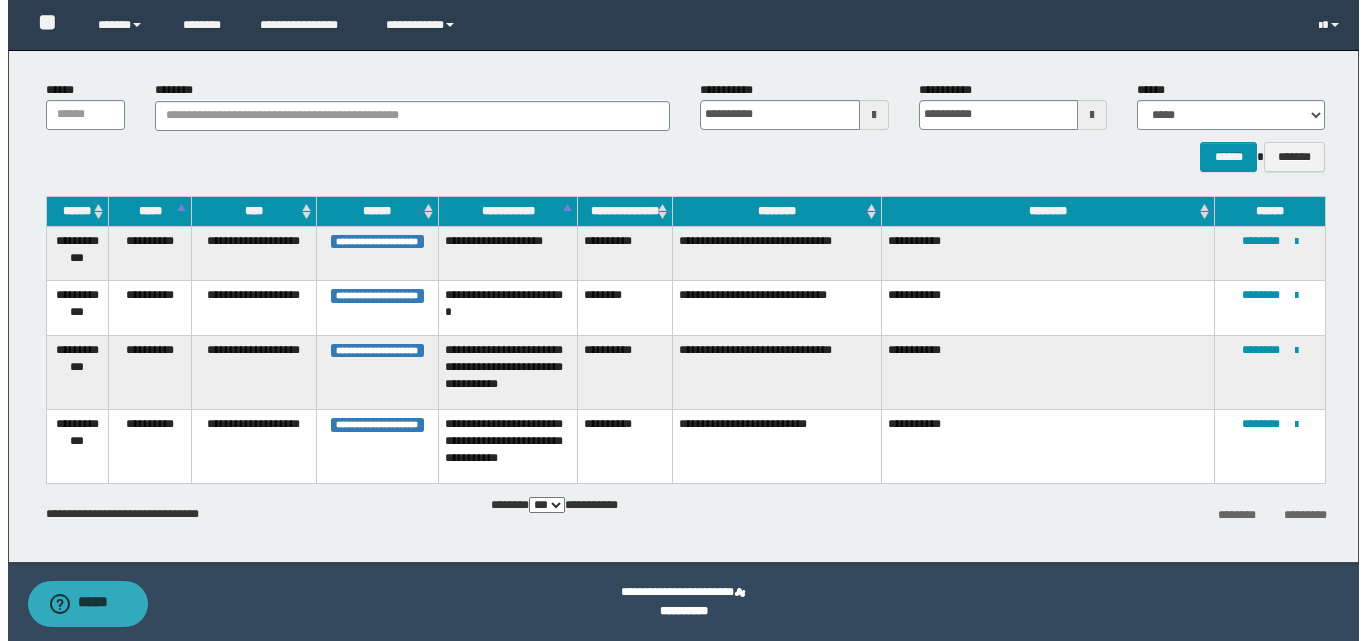 scroll, scrollTop: 0, scrollLeft: 0, axis: both 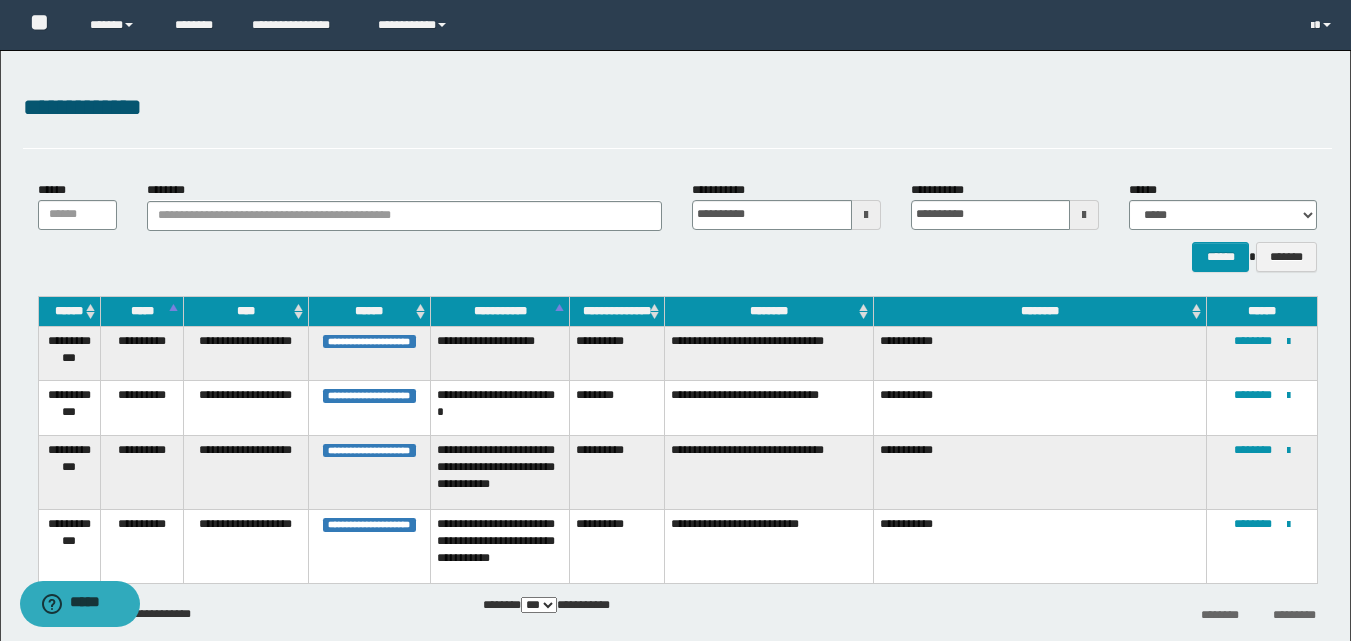 click at bounding box center (866, 215) 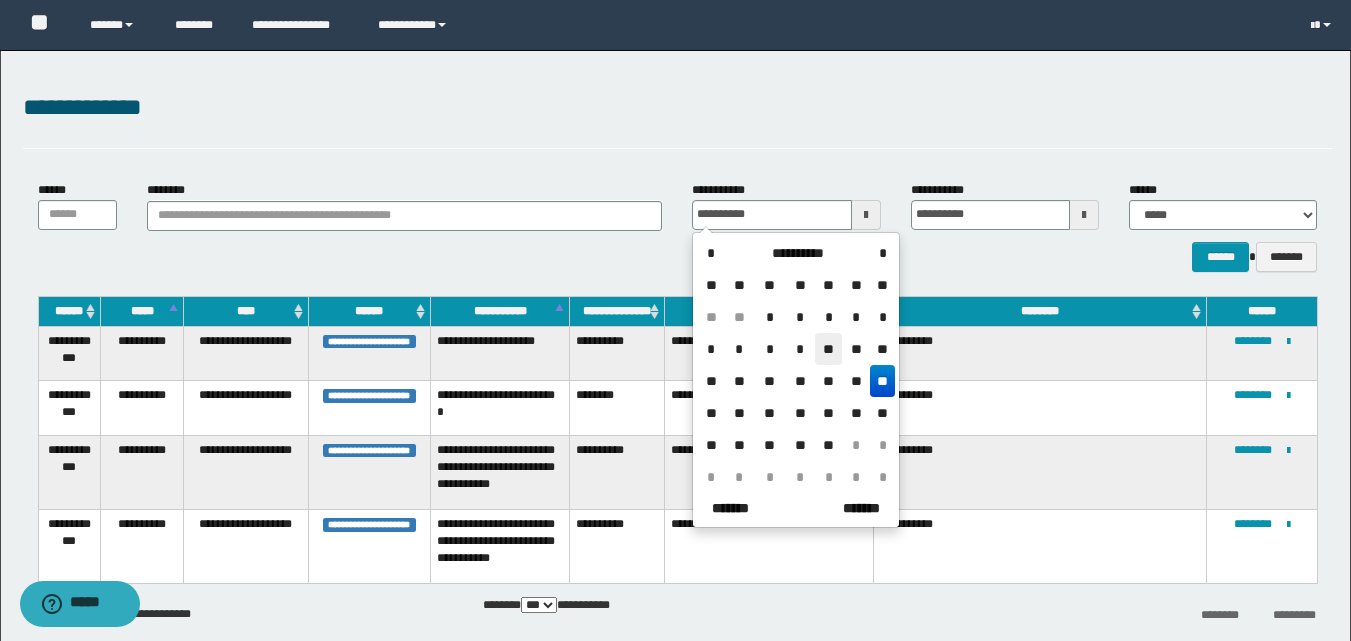 click on "**" at bounding box center [829, 349] 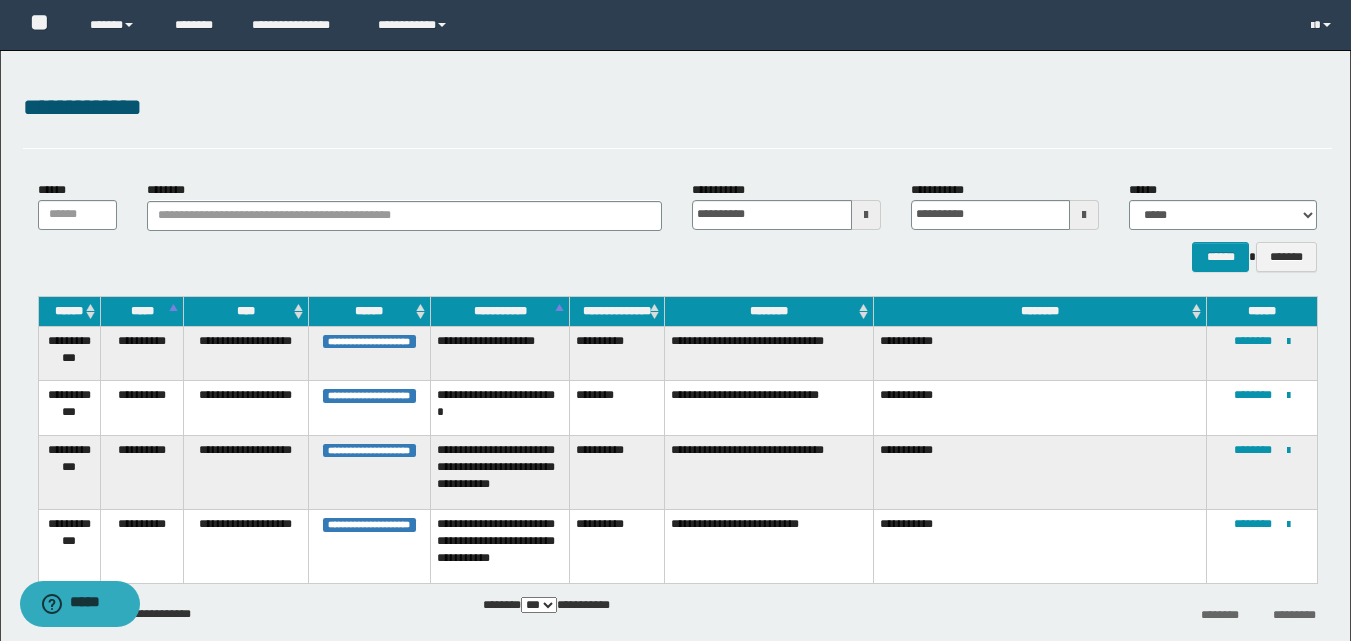 click at bounding box center [1084, 215] 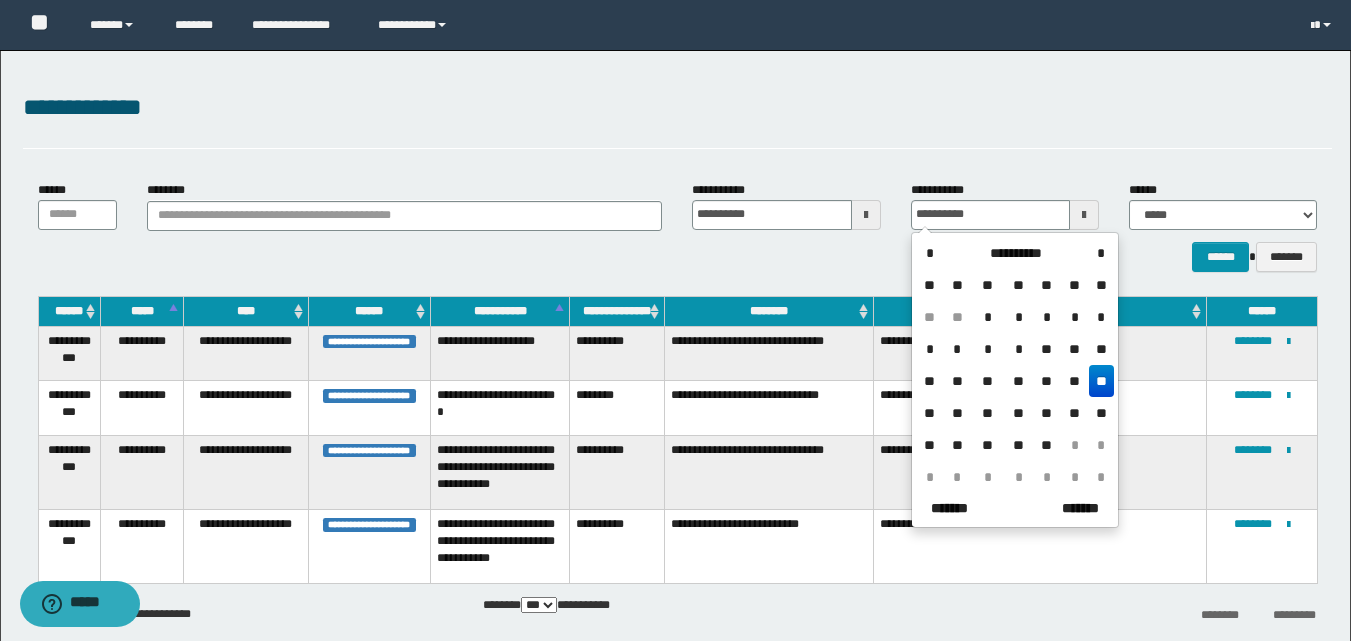 click on "**" at bounding box center (1047, 349) 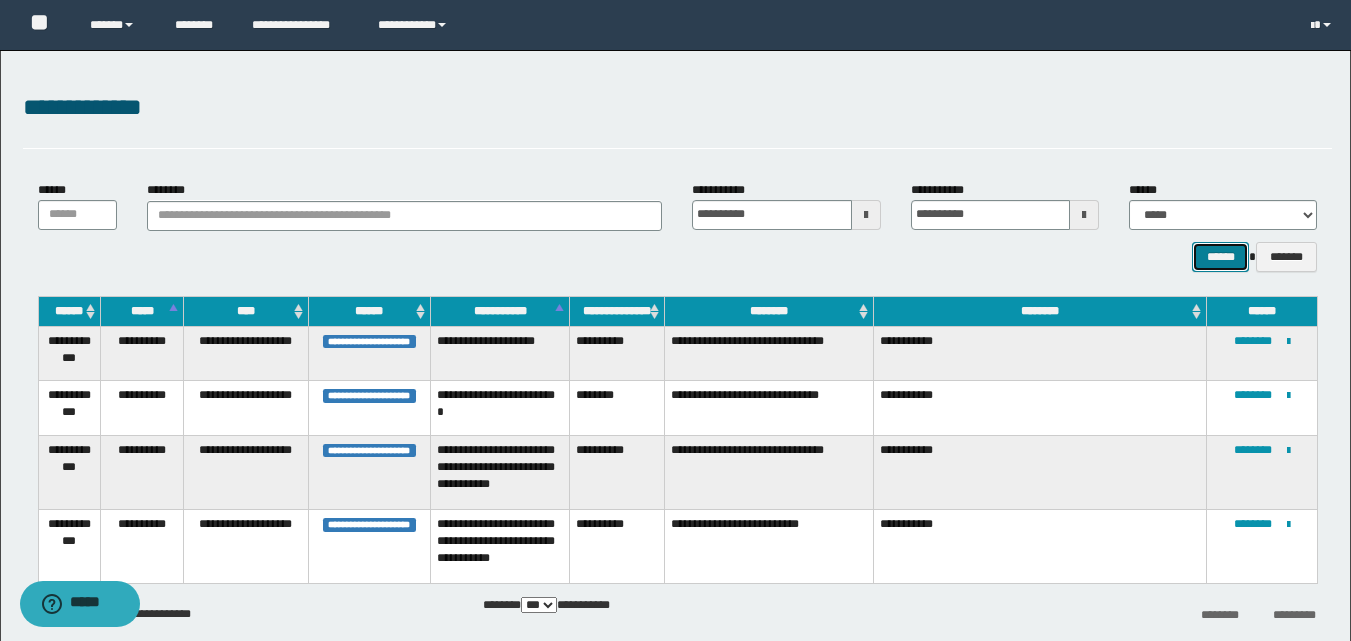 click on "******" at bounding box center (1220, 257) 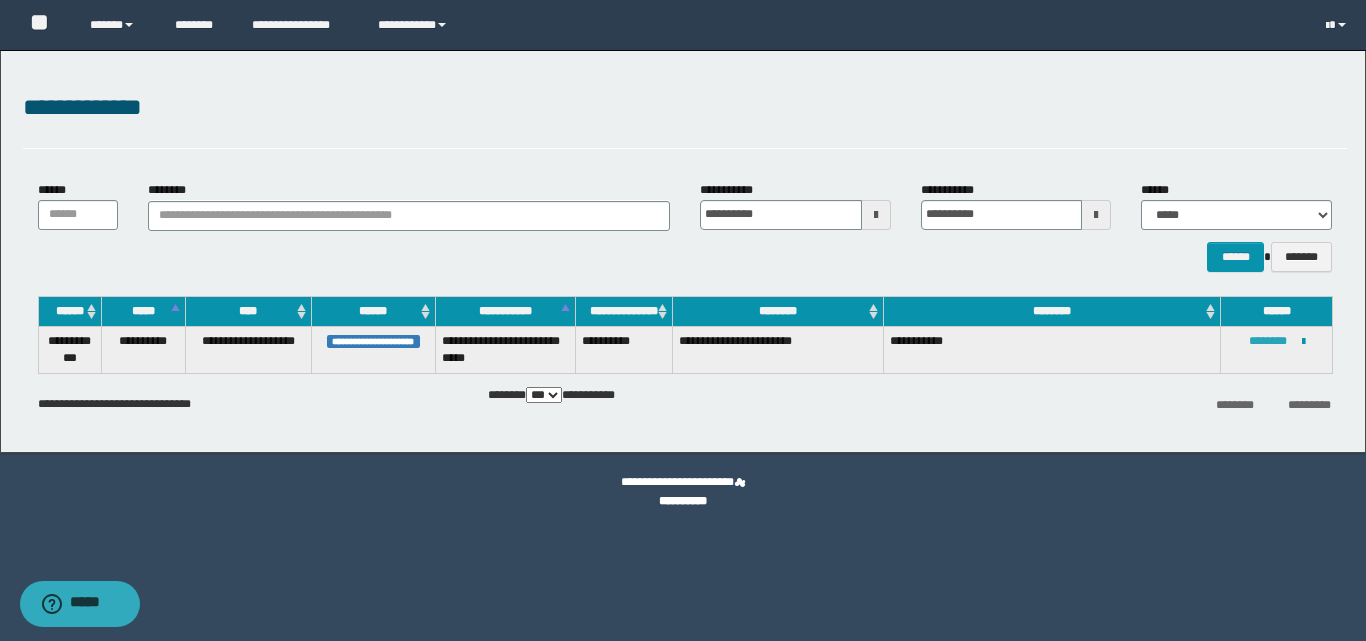 click on "********" at bounding box center [1268, 341] 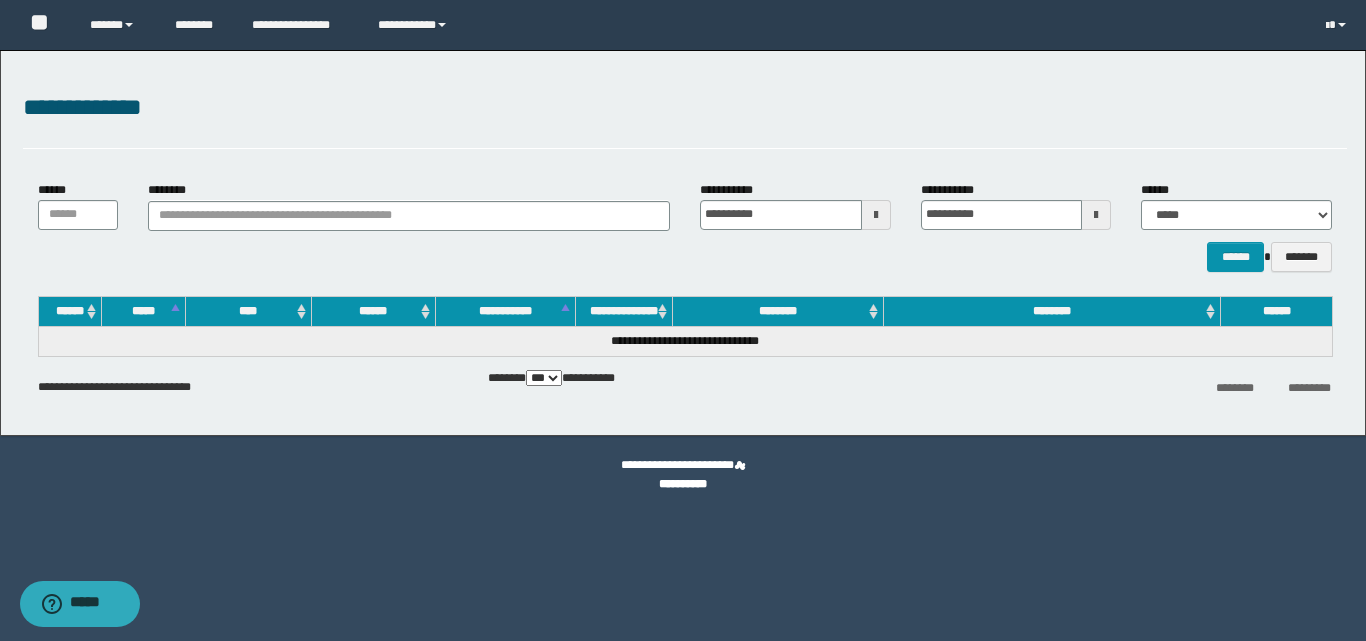 click at bounding box center [876, 215] 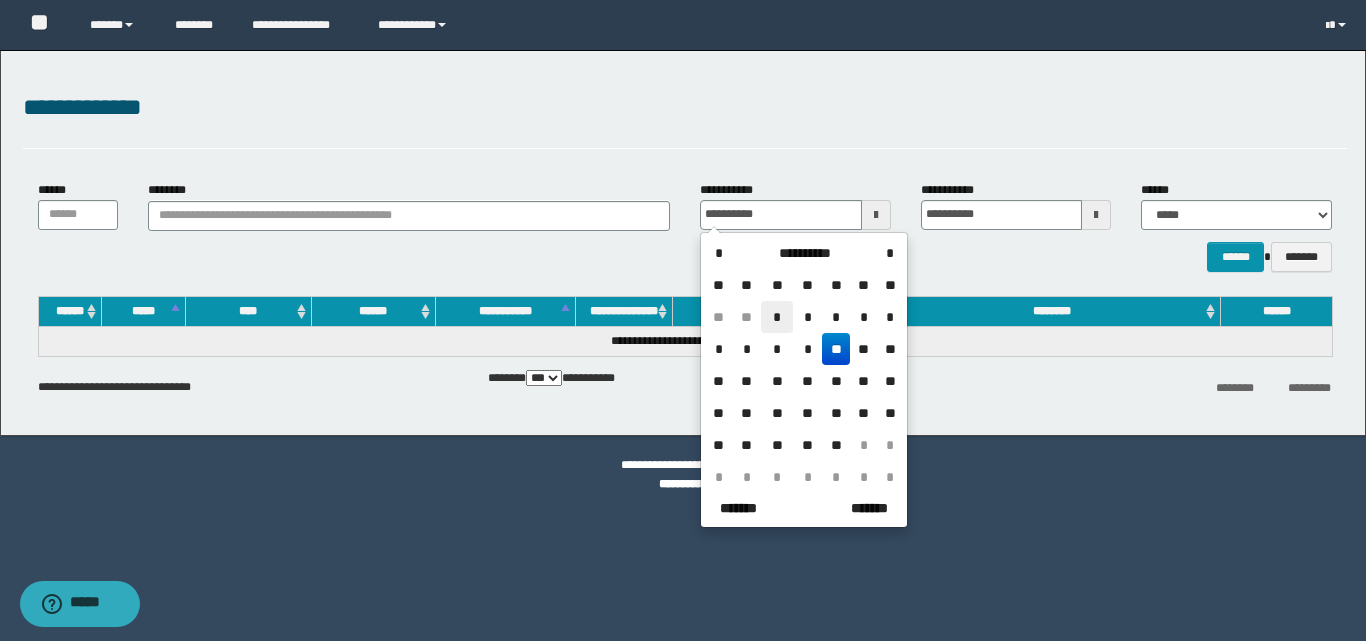 click on "*" at bounding box center (777, 317) 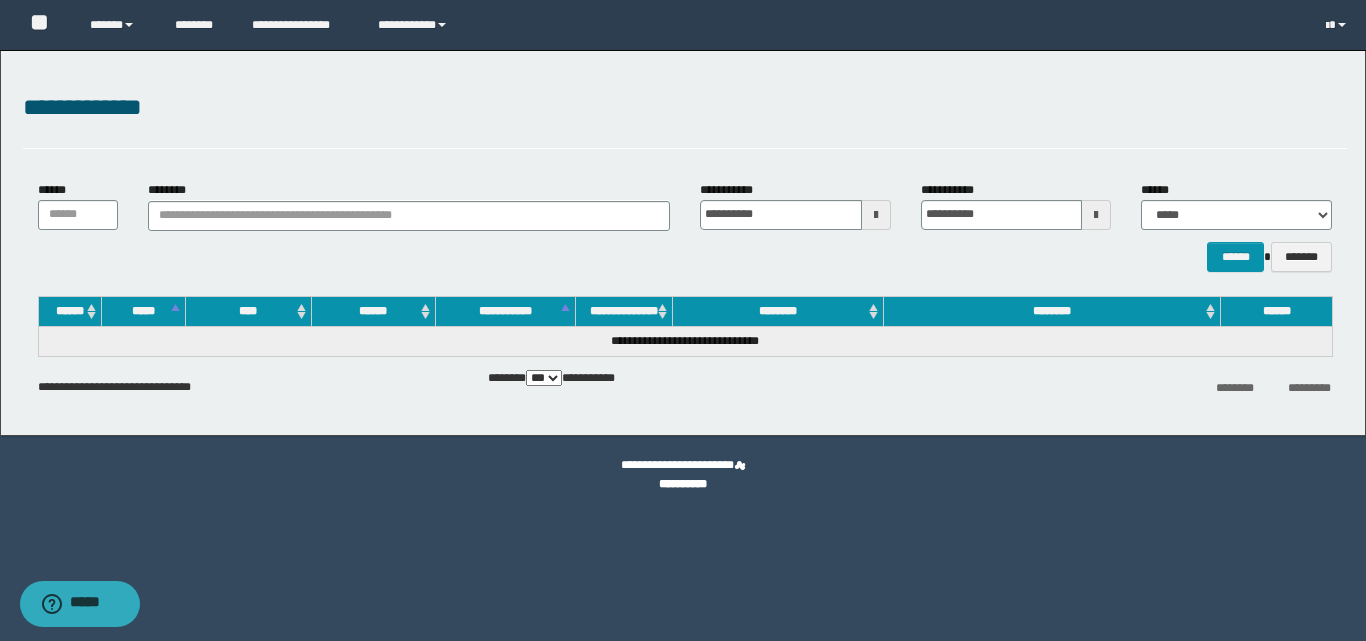 click at bounding box center [1096, 215] 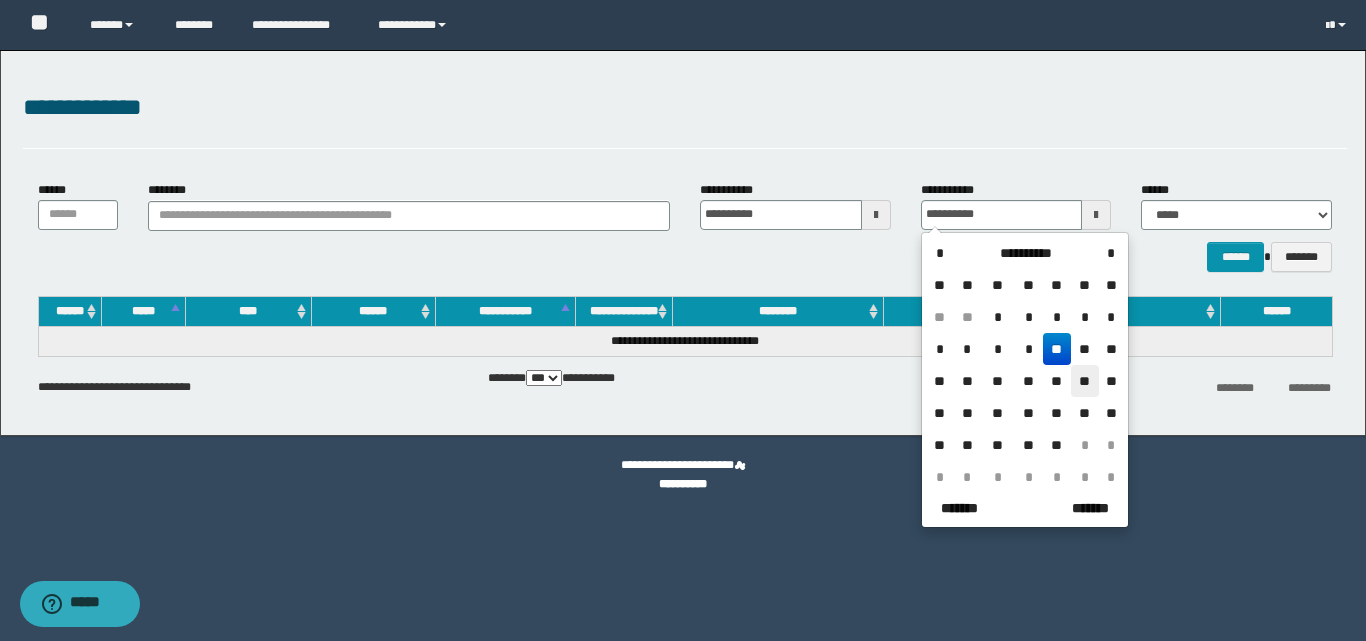 click on "**" at bounding box center [1085, 381] 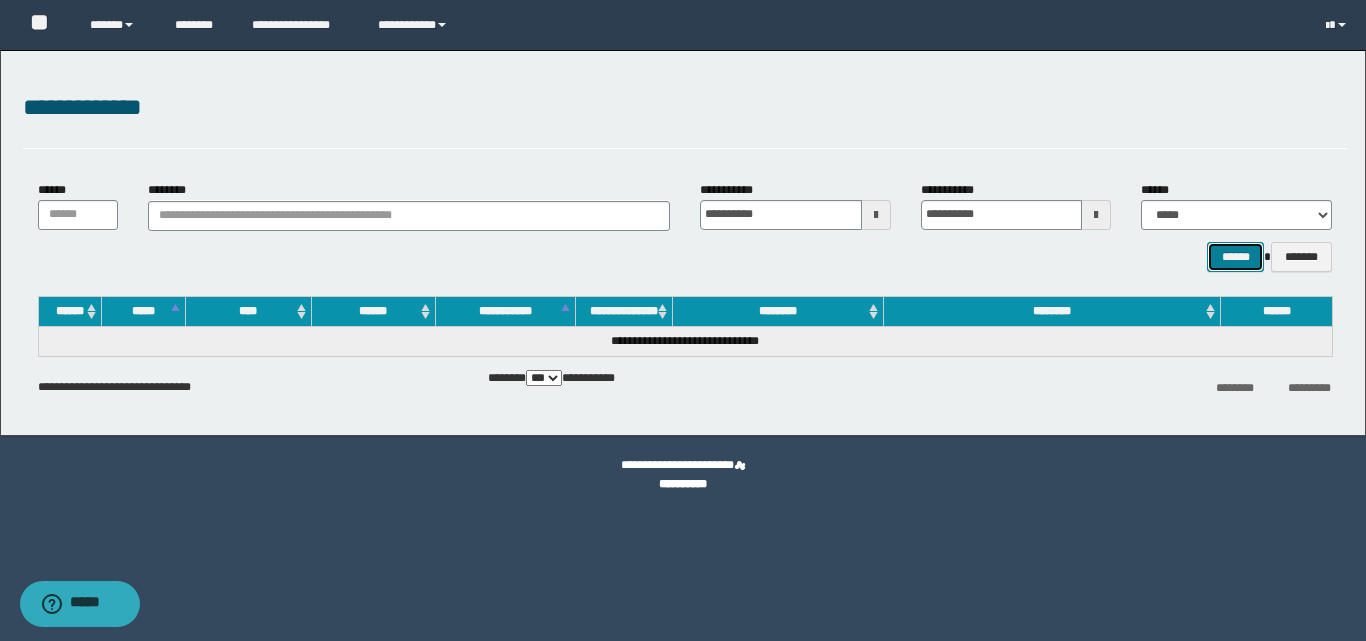 click on "******" at bounding box center [1235, 257] 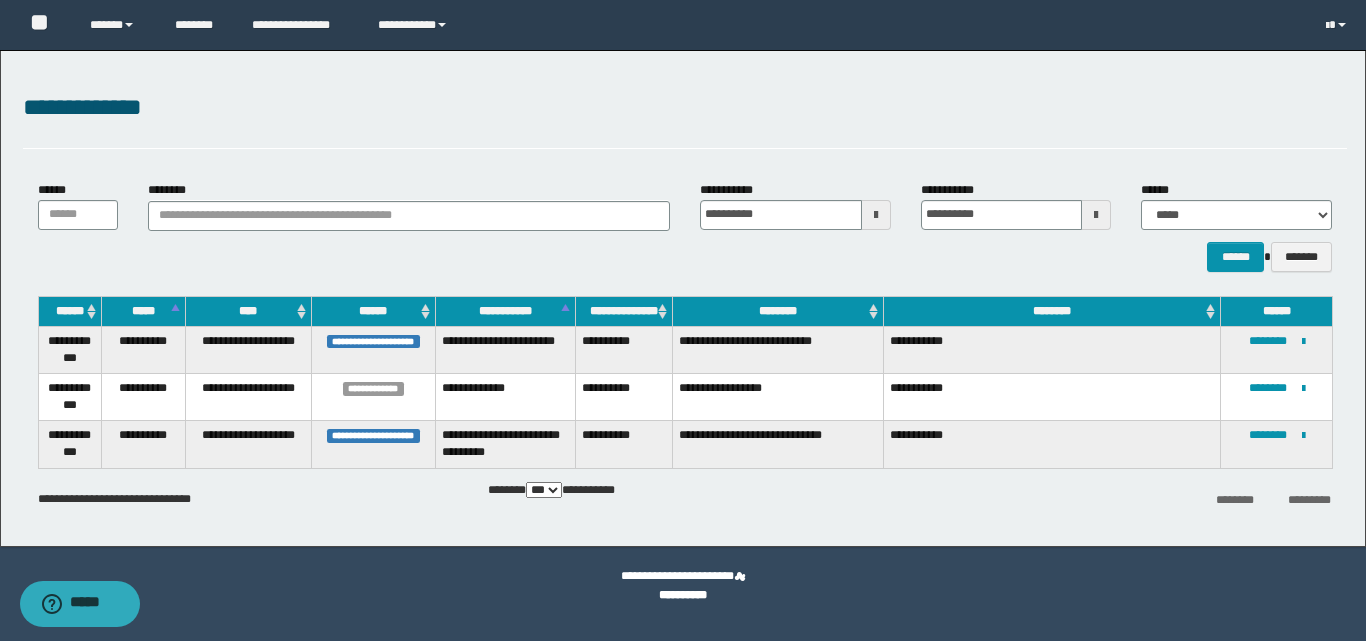 click at bounding box center (876, 215) 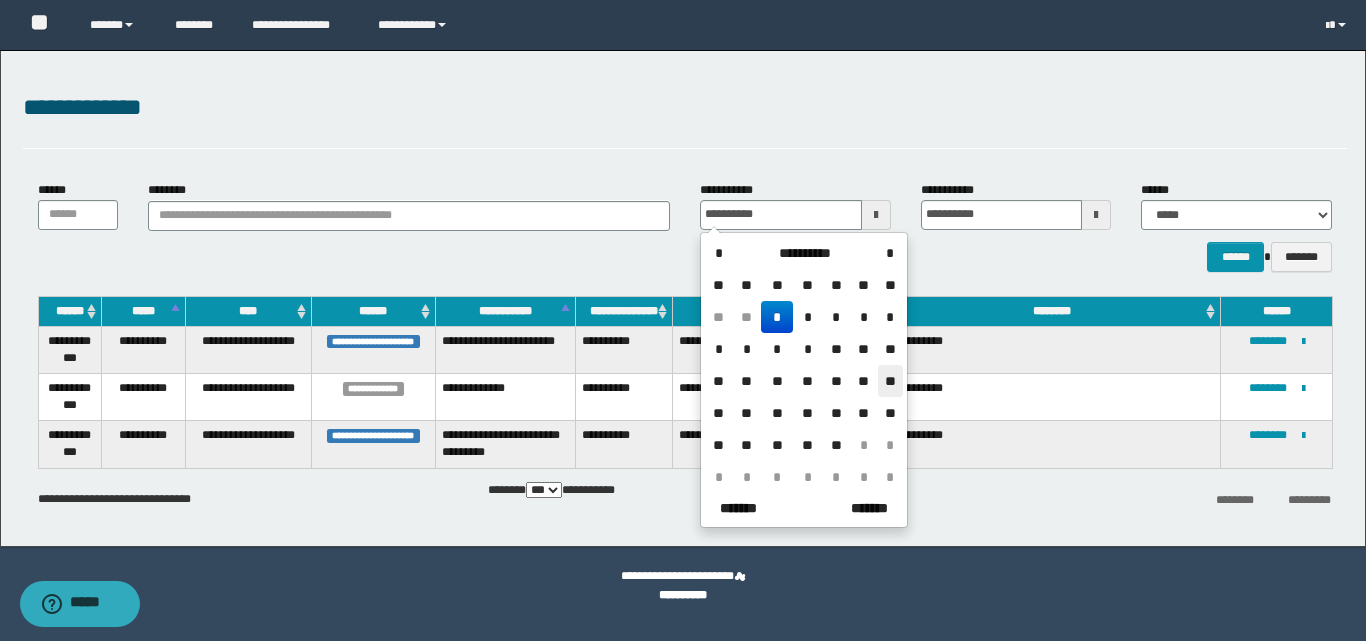 click on "**" at bounding box center (890, 381) 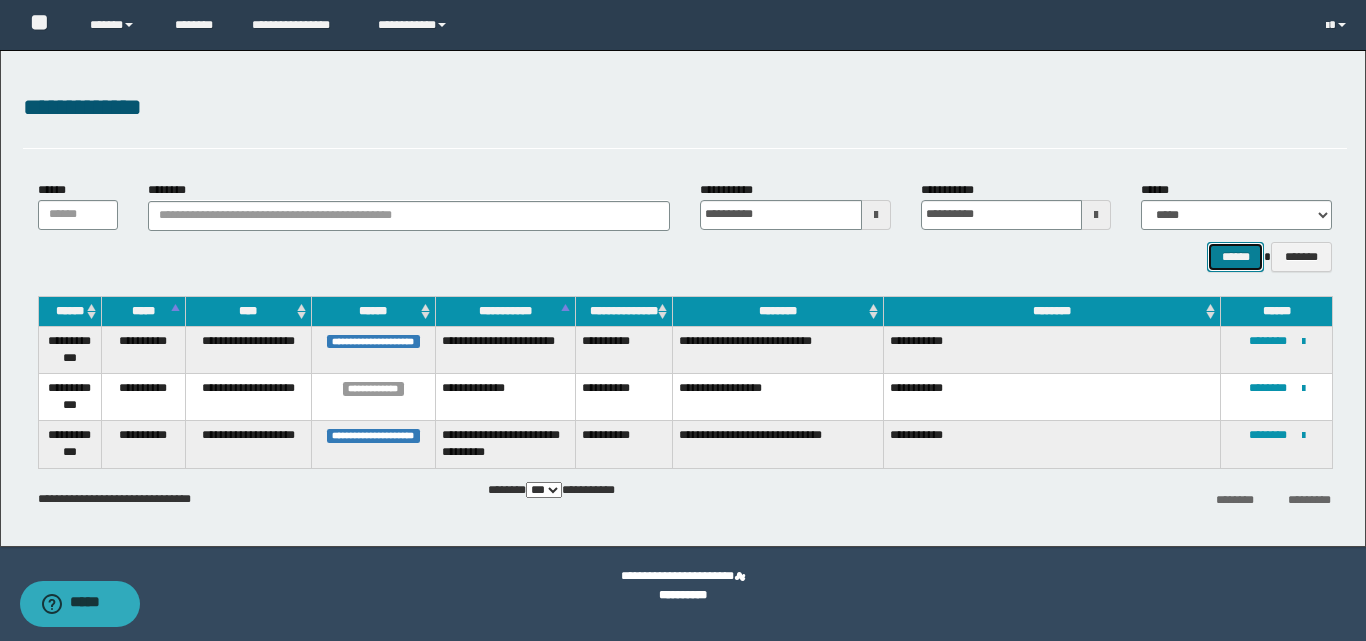 click on "******" at bounding box center [1235, 257] 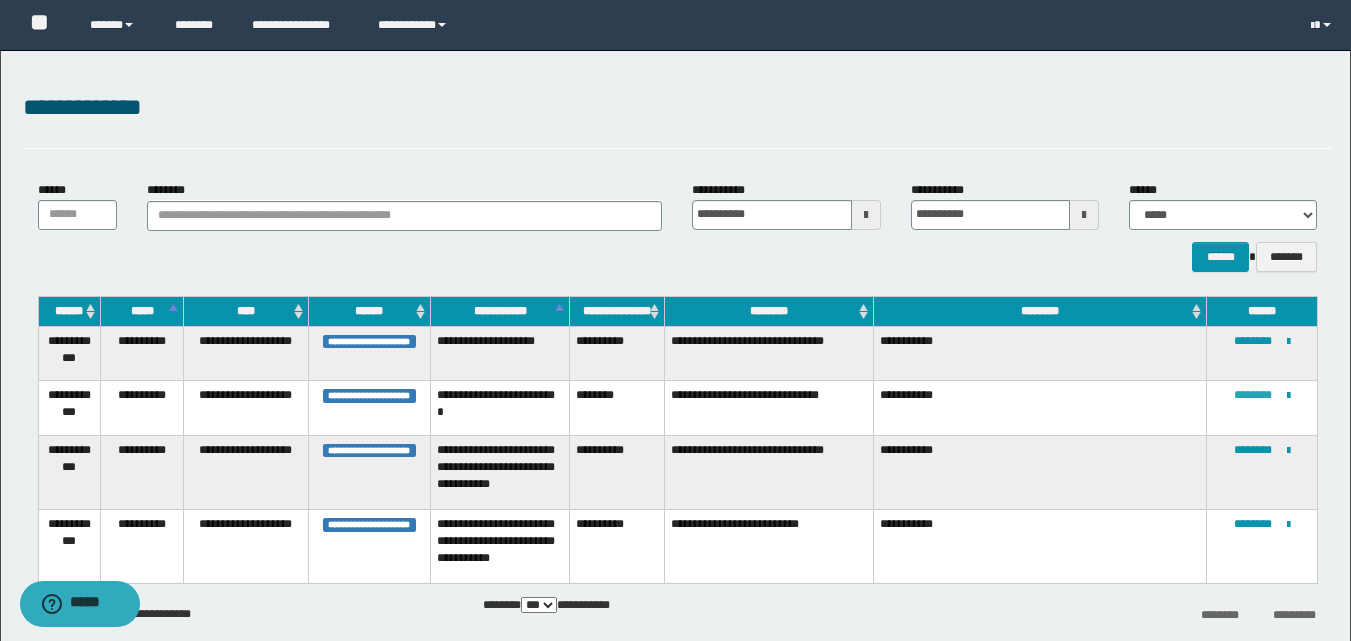 click on "********" at bounding box center [1253, 395] 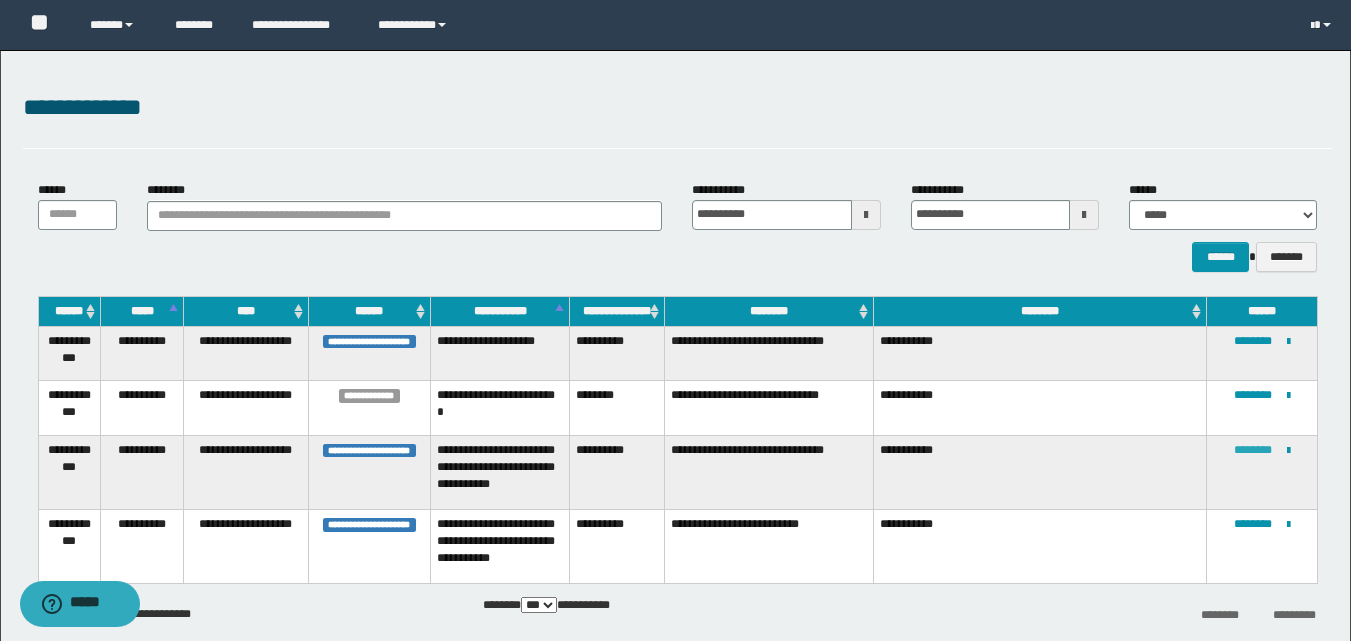 click on "********" at bounding box center [1253, 450] 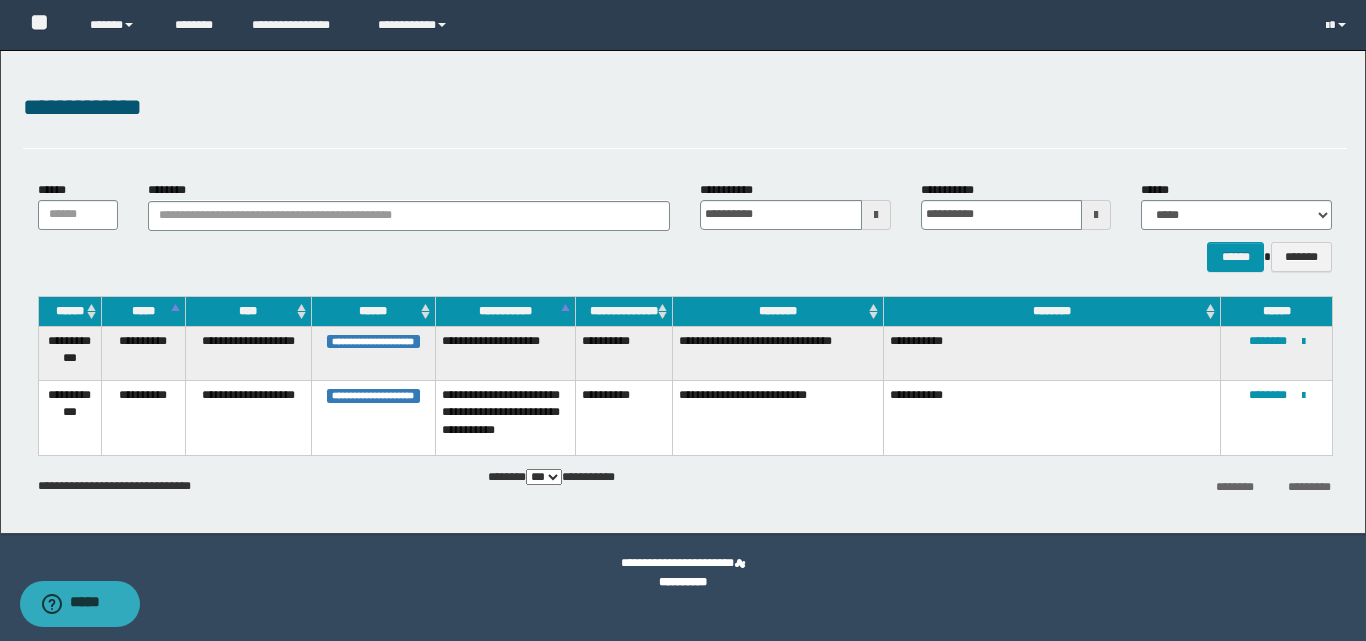 click on "********" at bounding box center (409, 205) 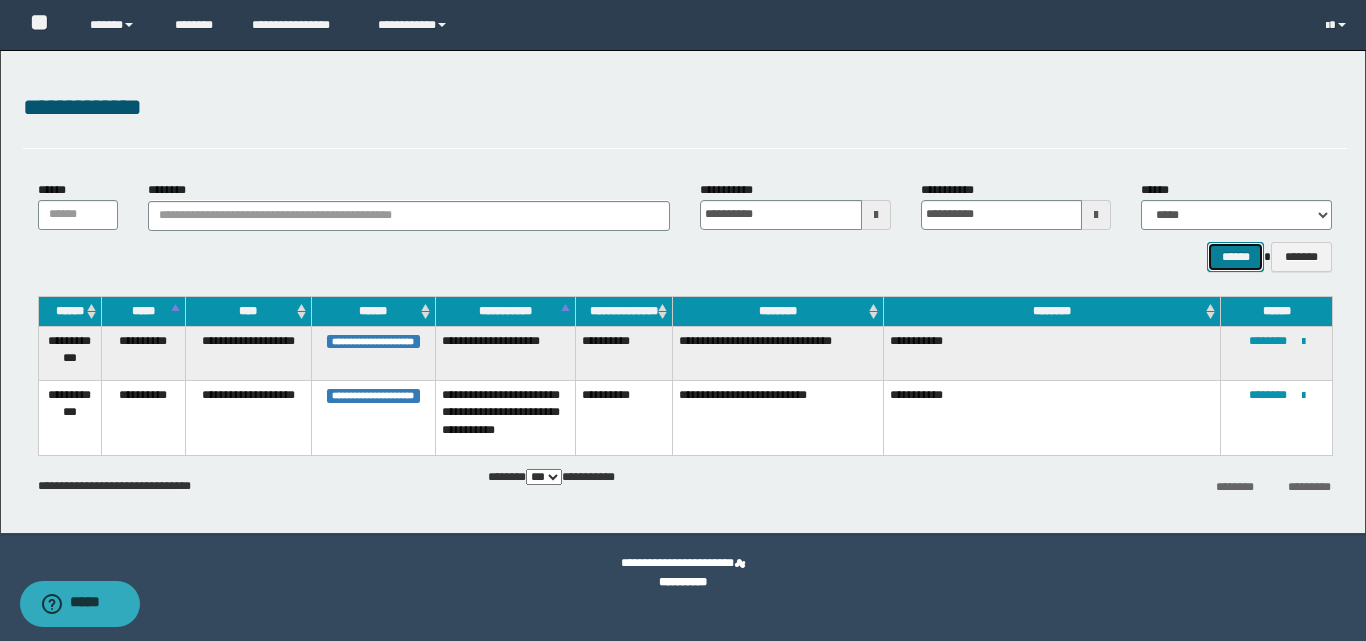 click on "******" at bounding box center [1235, 257] 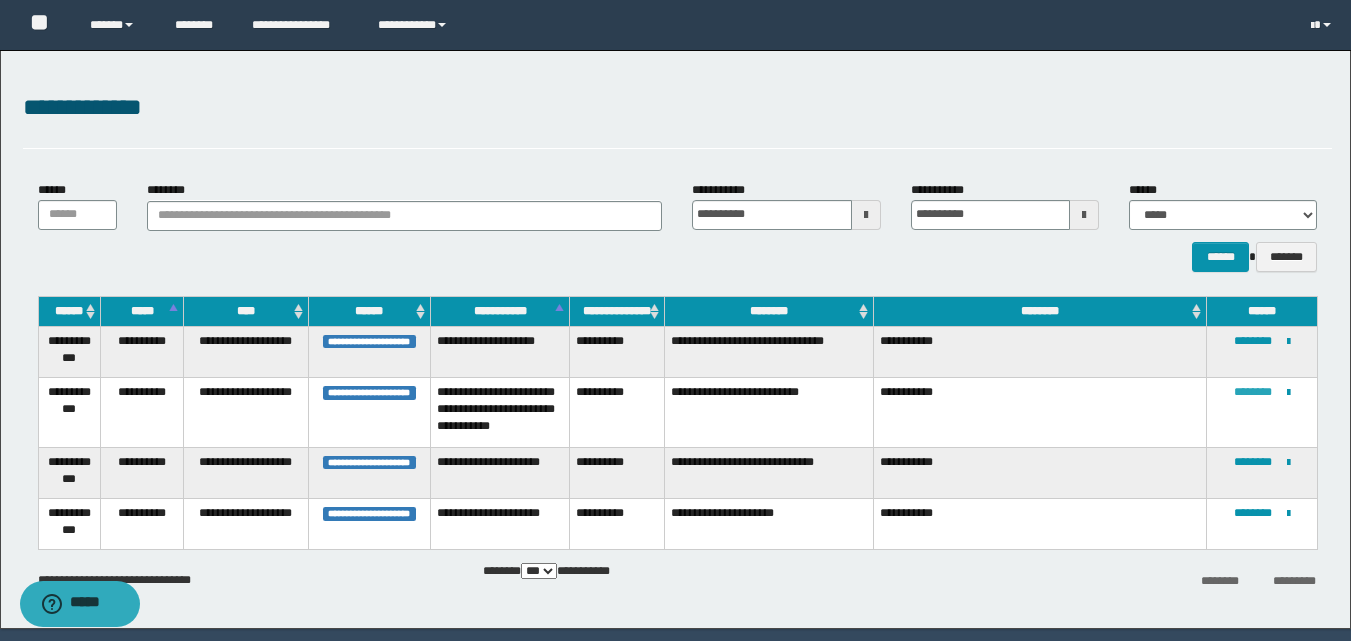 click on "********" at bounding box center (1253, 392) 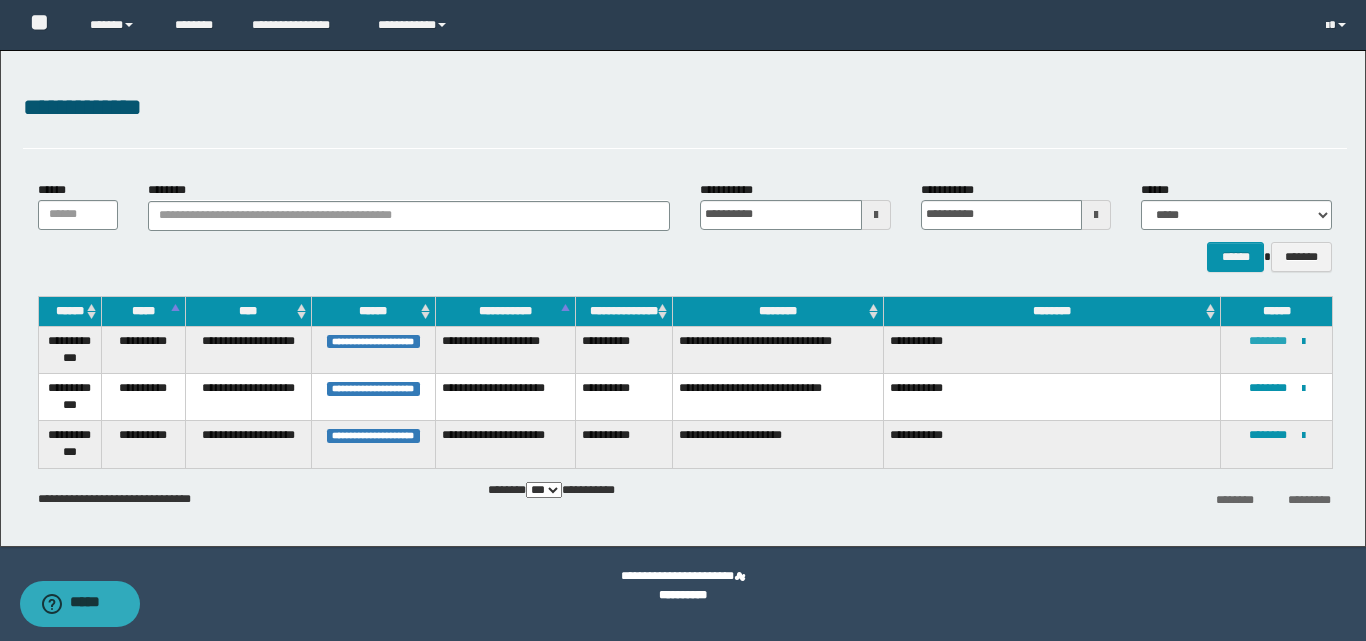 click on "********" at bounding box center [1268, 341] 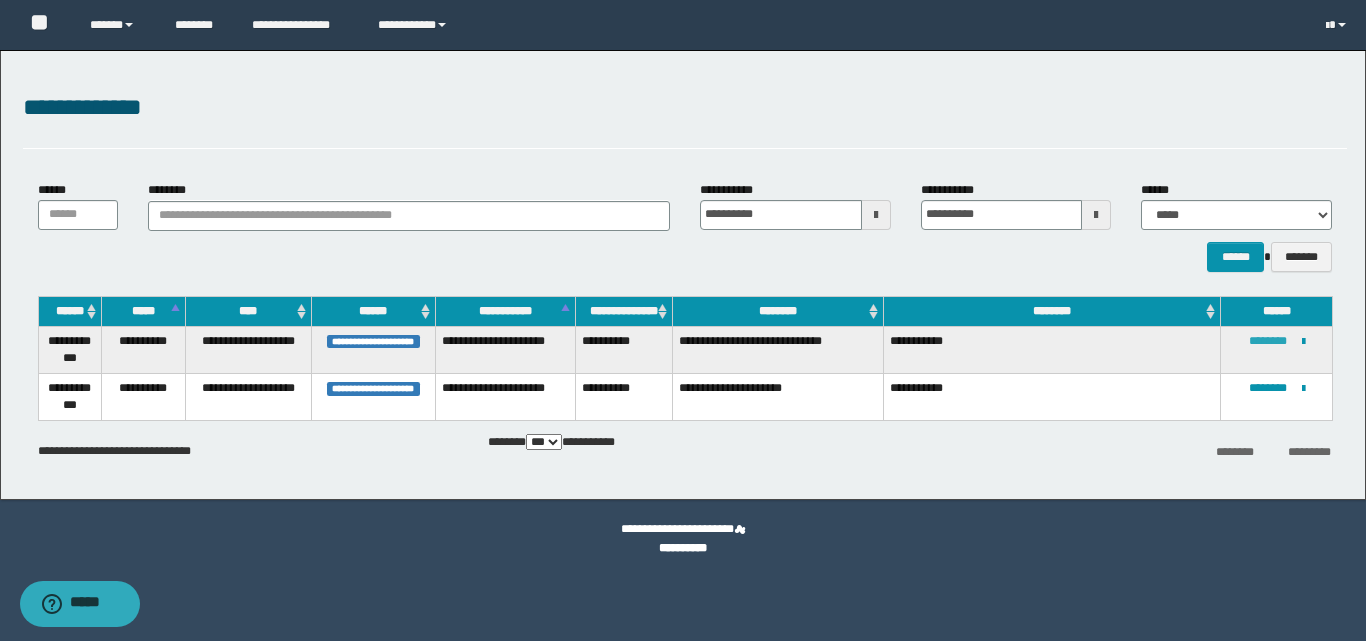 click on "********" at bounding box center (1268, 341) 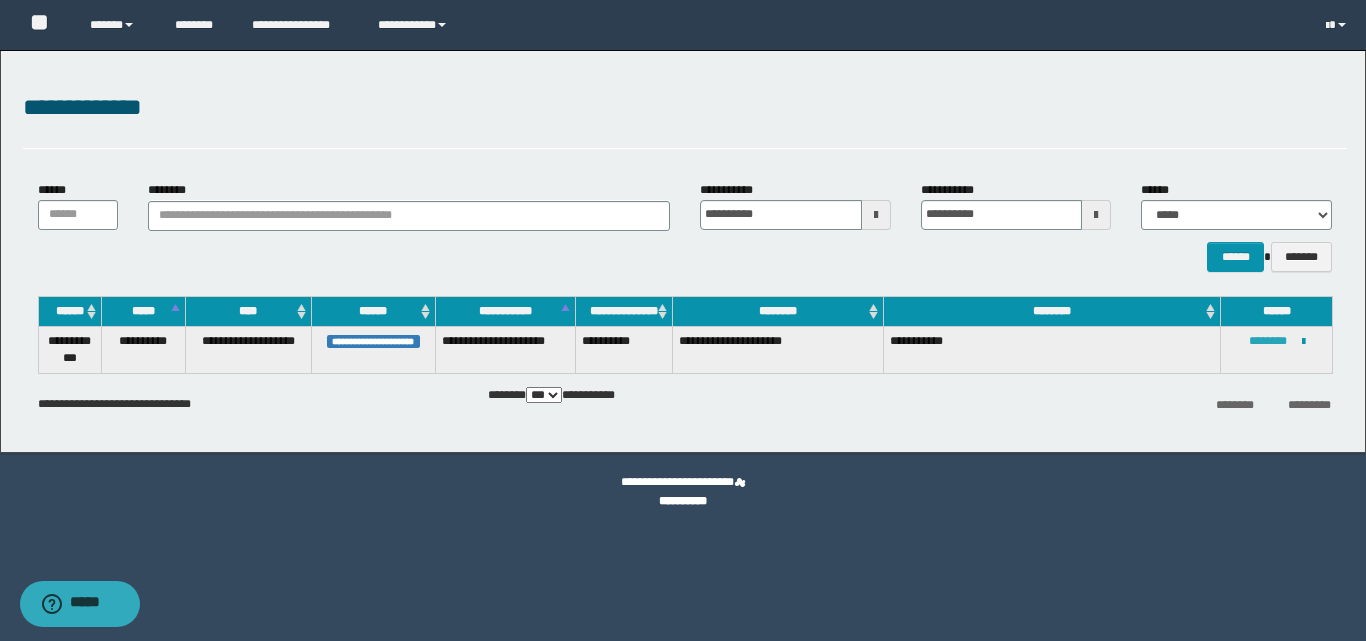 click on "********" at bounding box center (1268, 341) 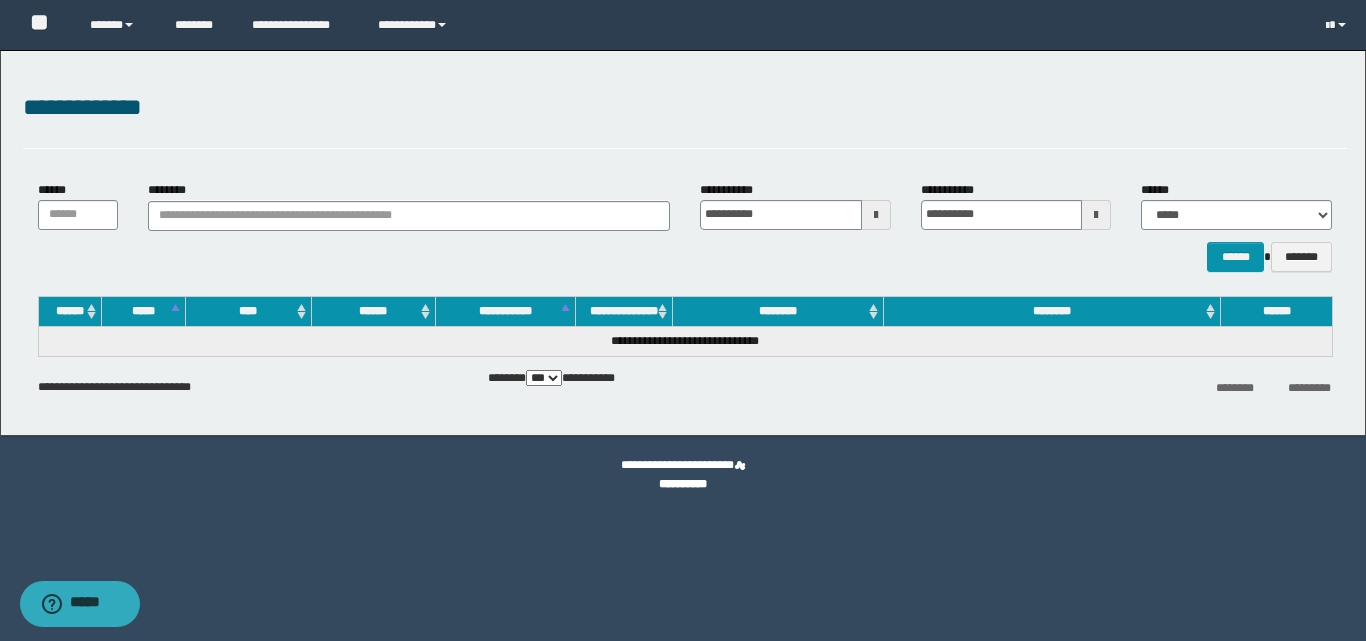 click on "******
*******" at bounding box center (685, 257) 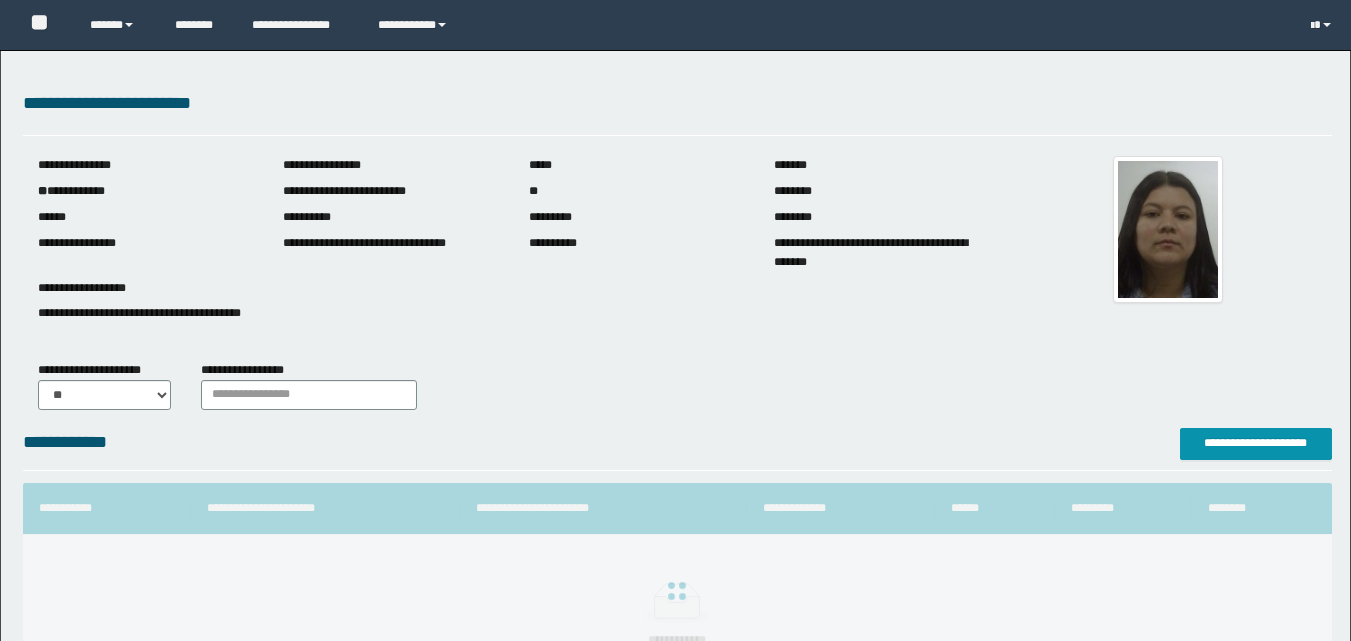 scroll, scrollTop: 0, scrollLeft: 0, axis: both 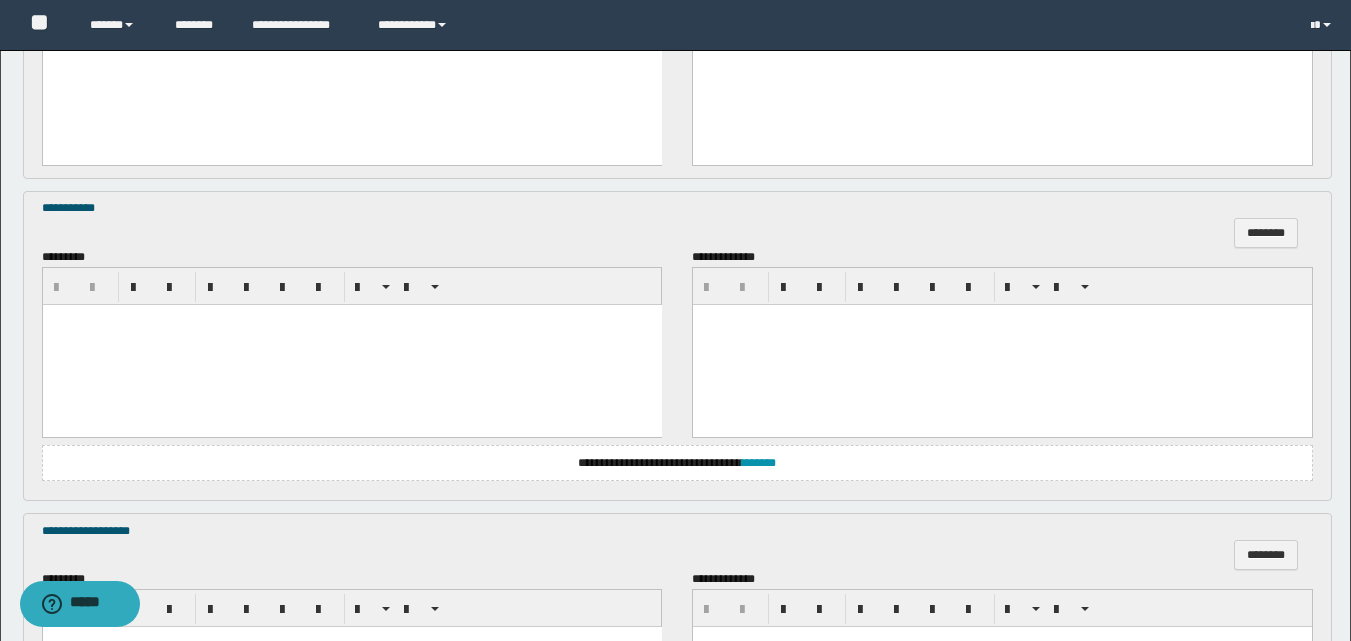 click at bounding box center [351, 344] 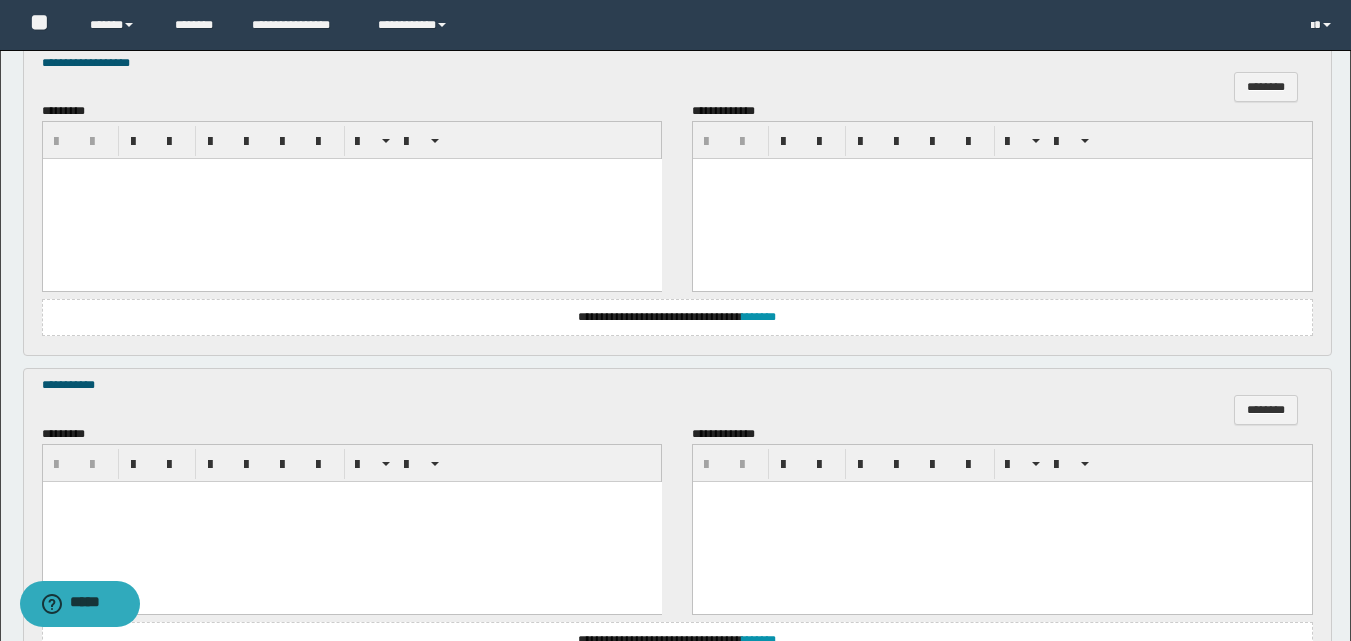 scroll, scrollTop: 2300, scrollLeft: 0, axis: vertical 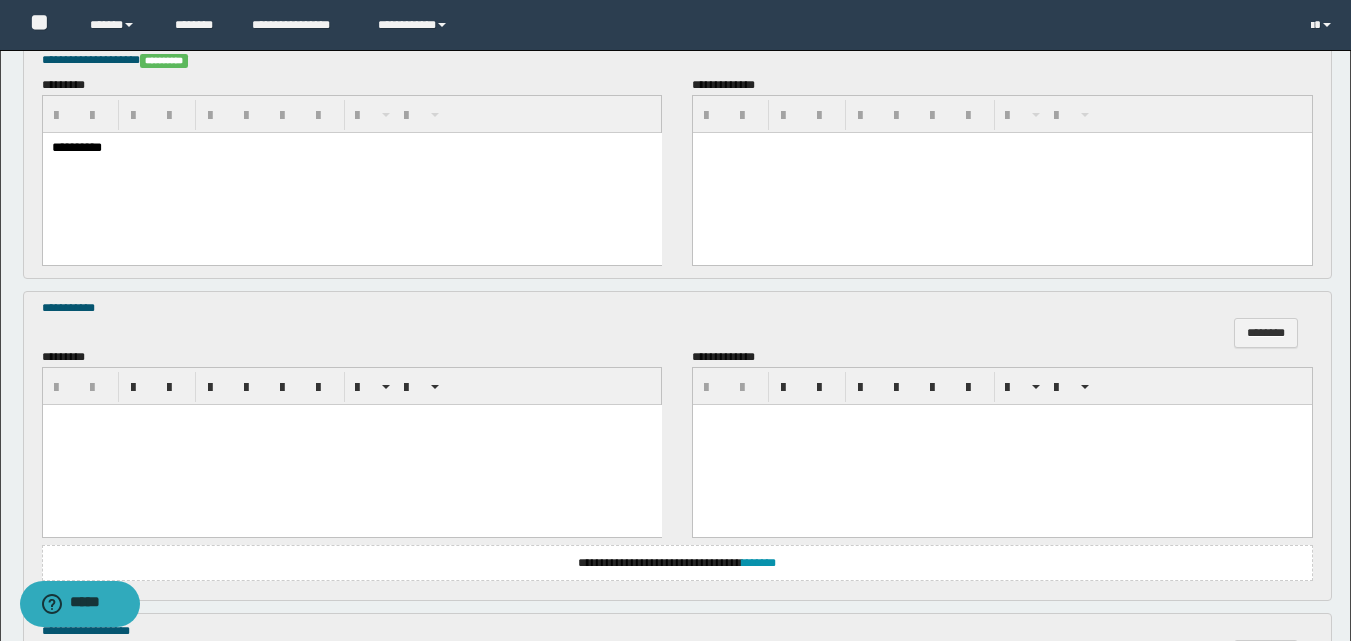 drag, startPoint x: 98, startPoint y: 442, endPoint x: 95, endPoint y: 415, distance: 27.166155 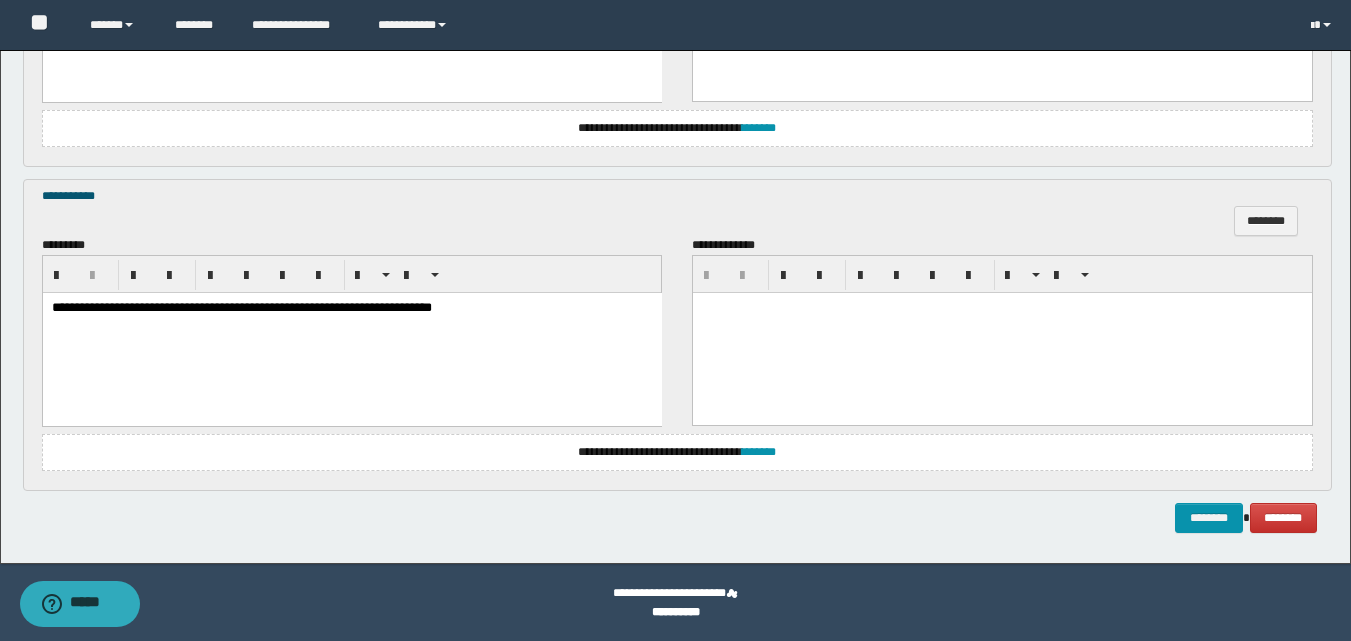 scroll, scrollTop: 2460, scrollLeft: 0, axis: vertical 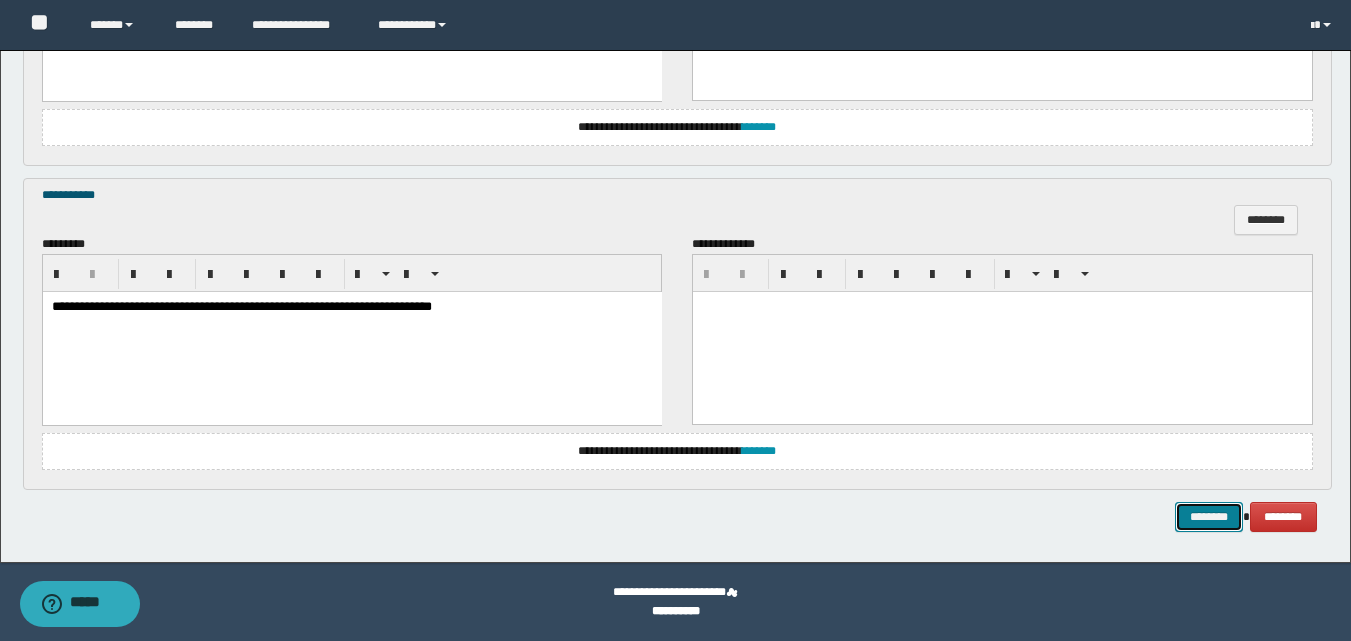 click on "********" at bounding box center [1209, 517] 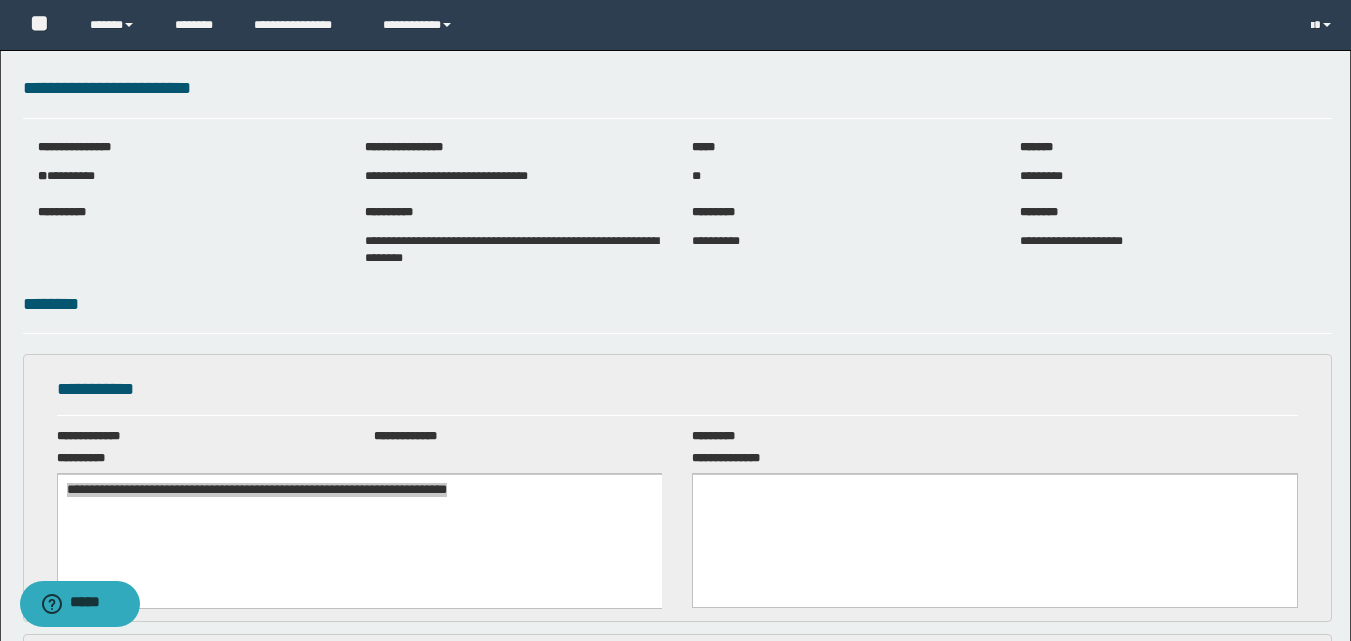 scroll, scrollTop: 0, scrollLeft: 0, axis: both 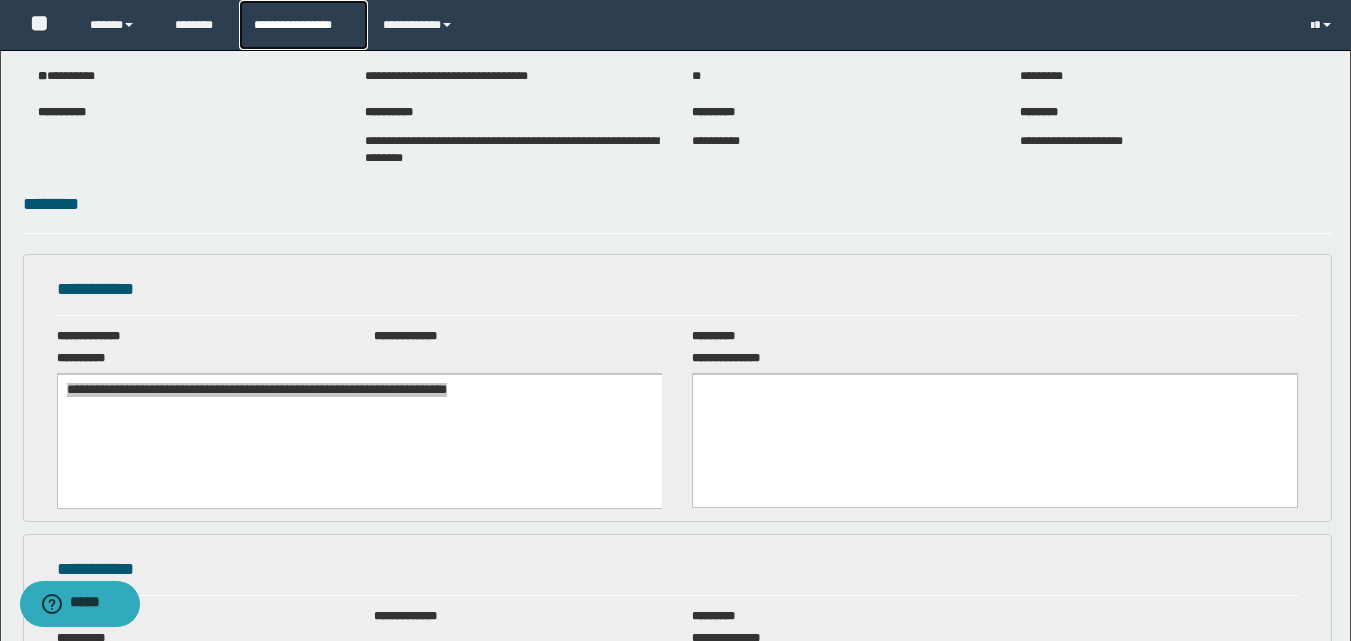 click on "**********" at bounding box center (303, 25) 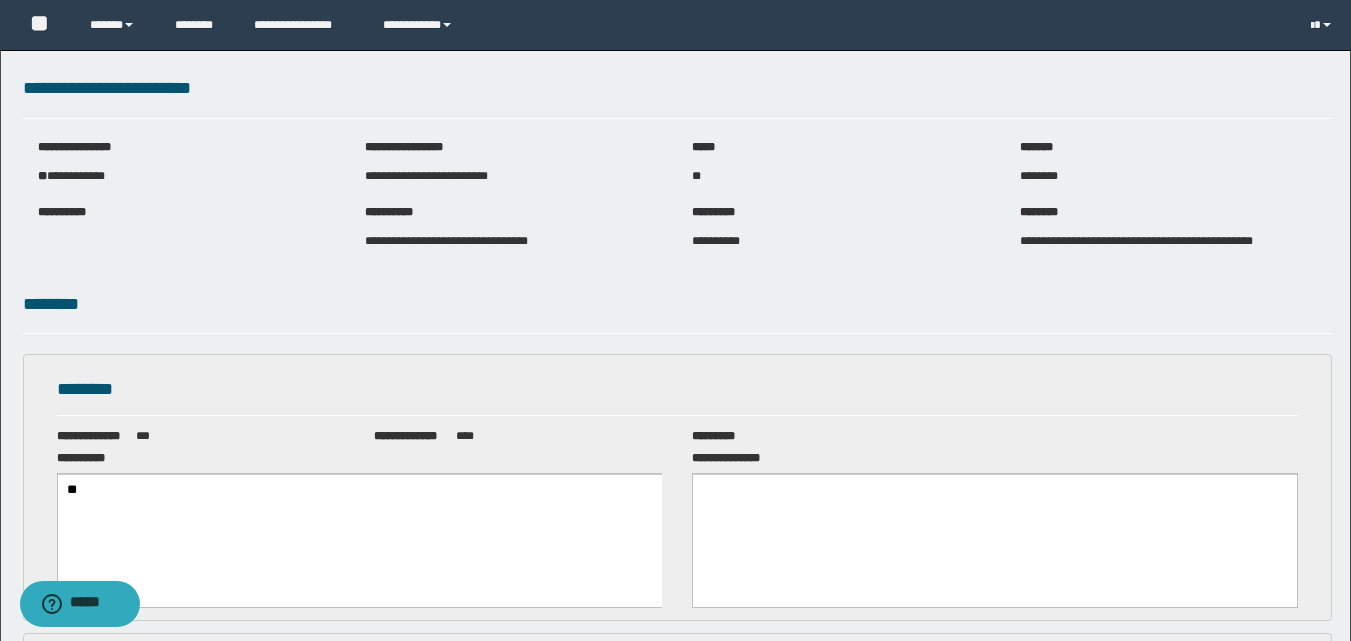 scroll, scrollTop: 0, scrollLeft: 0, axis: both 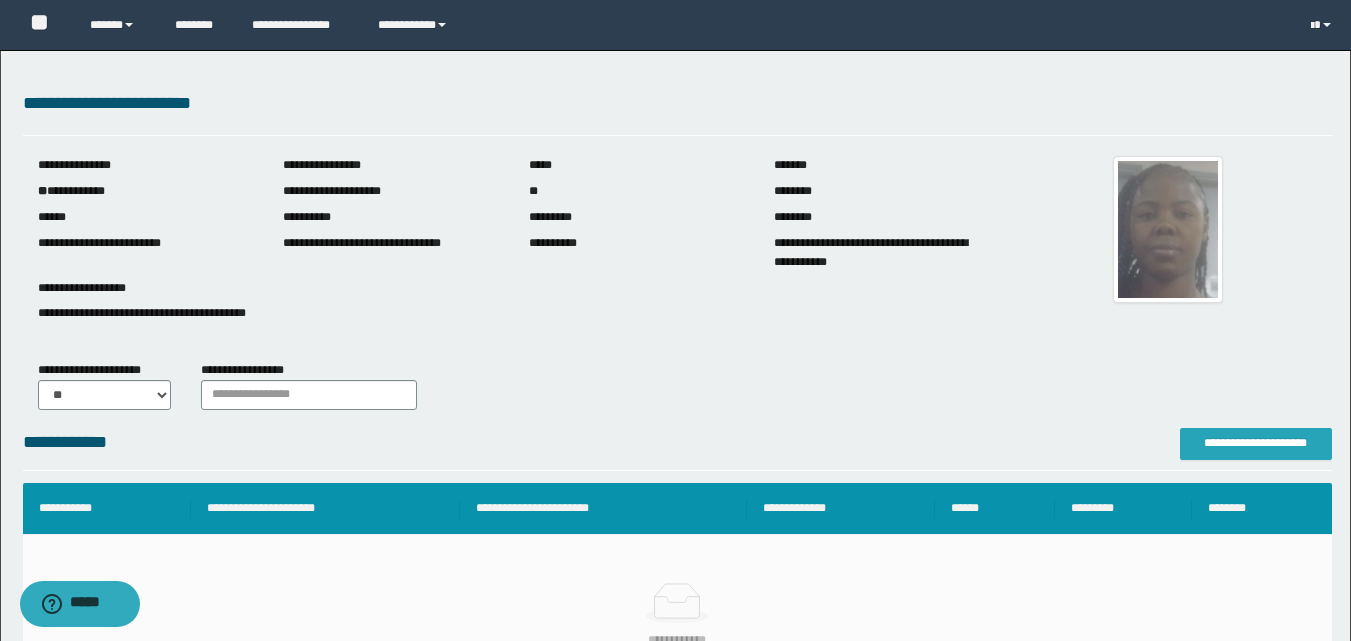 click on "**********" at bounding box center [1256, 443] 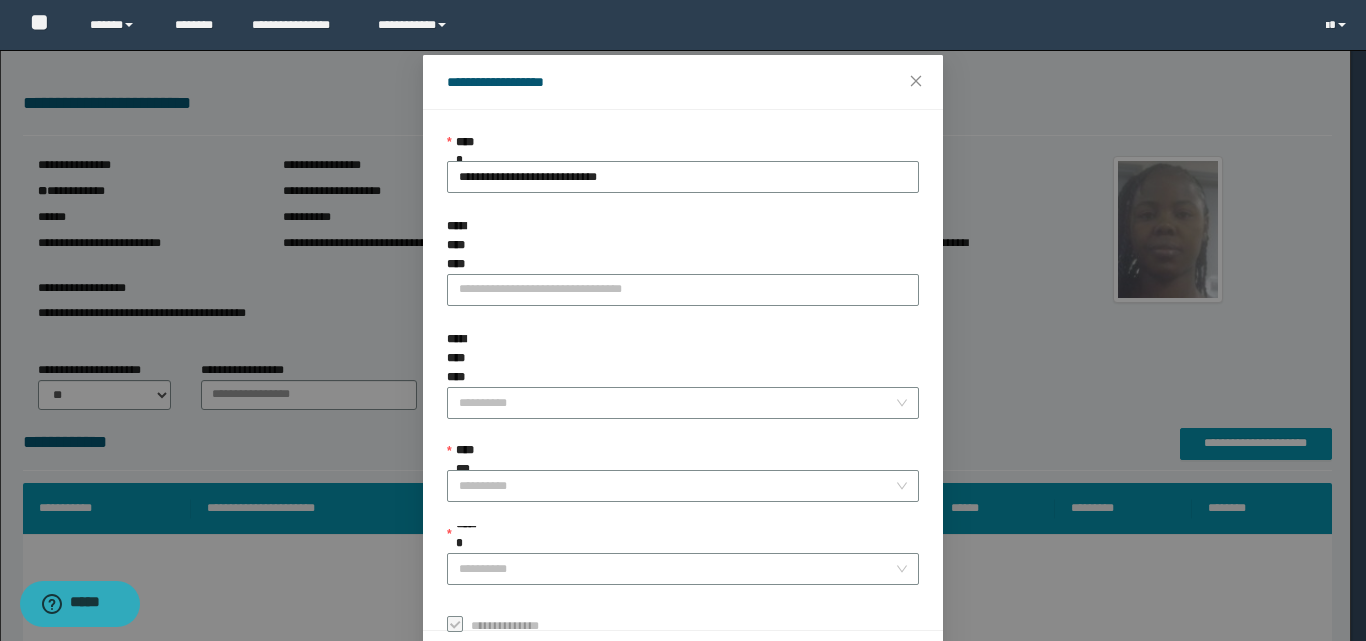 scroll, scrollTop: 111, scrollLeft: 0, axis: vertical 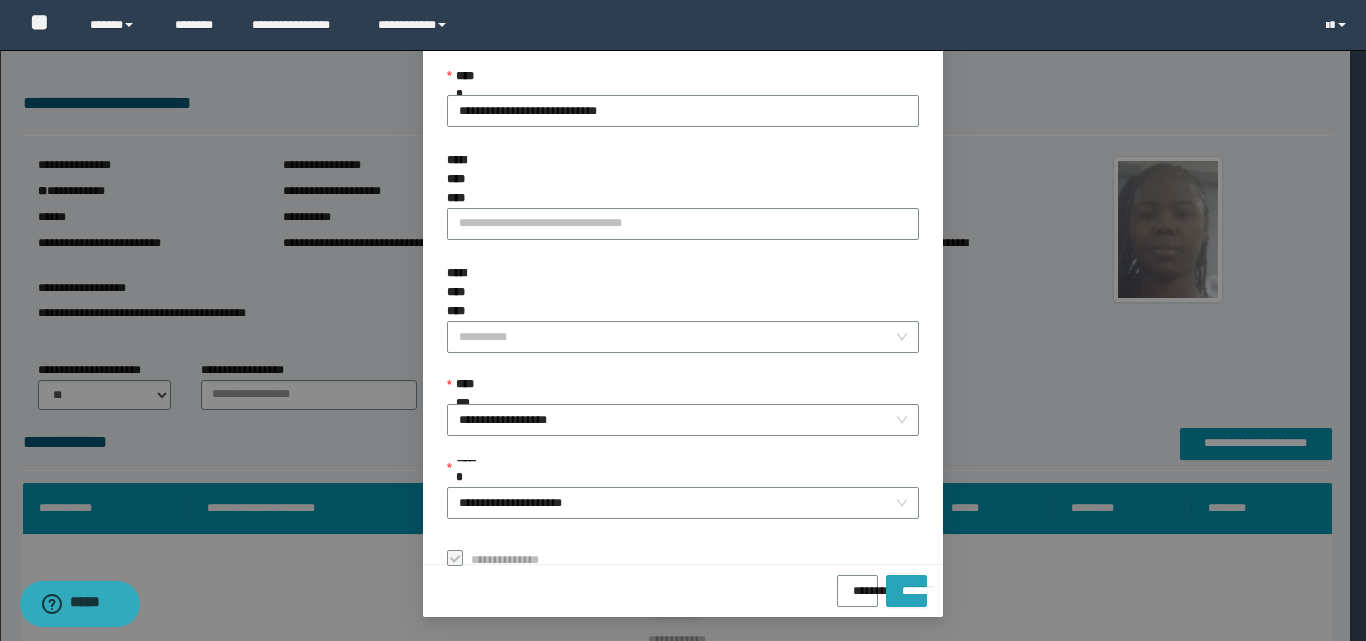 click on "*******" at bounding box center [906, 584] 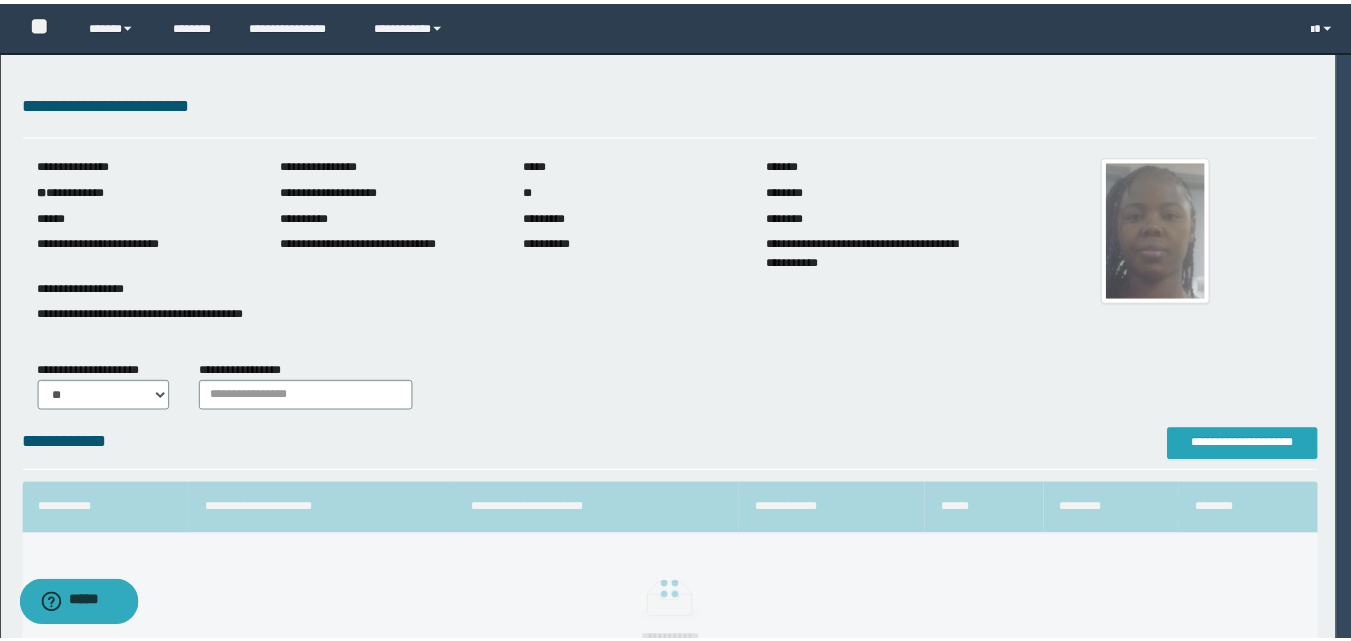 scroll, scrollTop: 0, scrollLeft: 0, axis: both 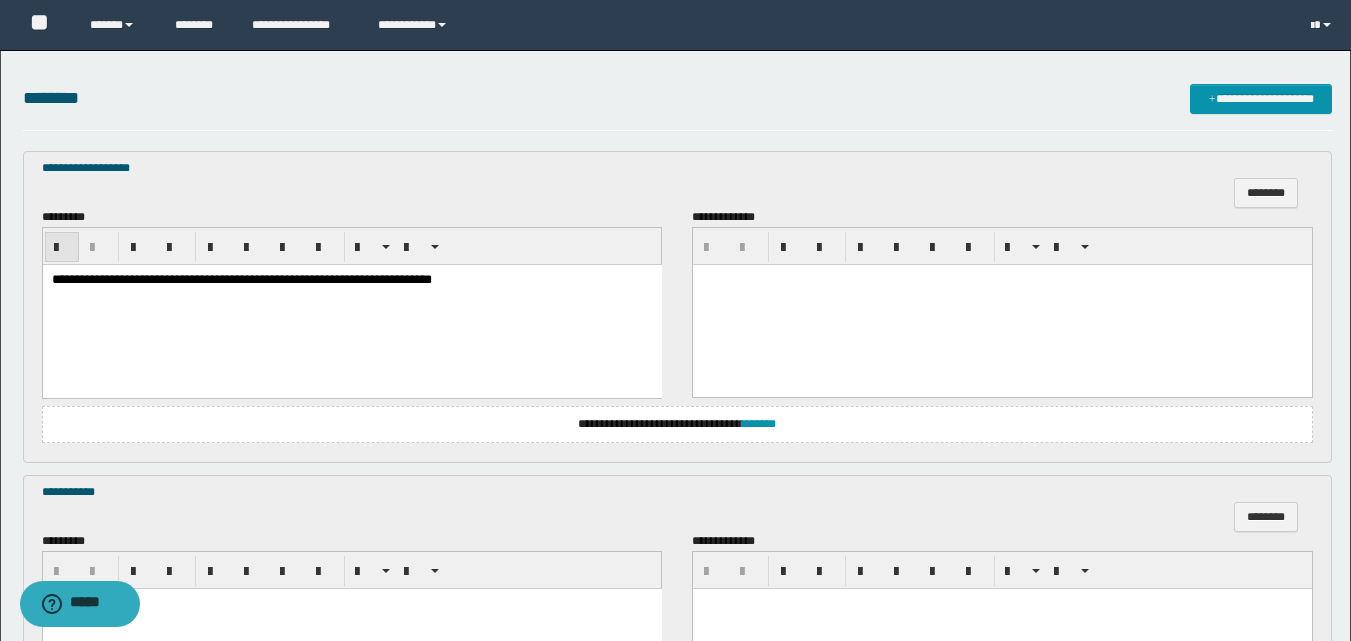 click at bounding box center (62, 248) 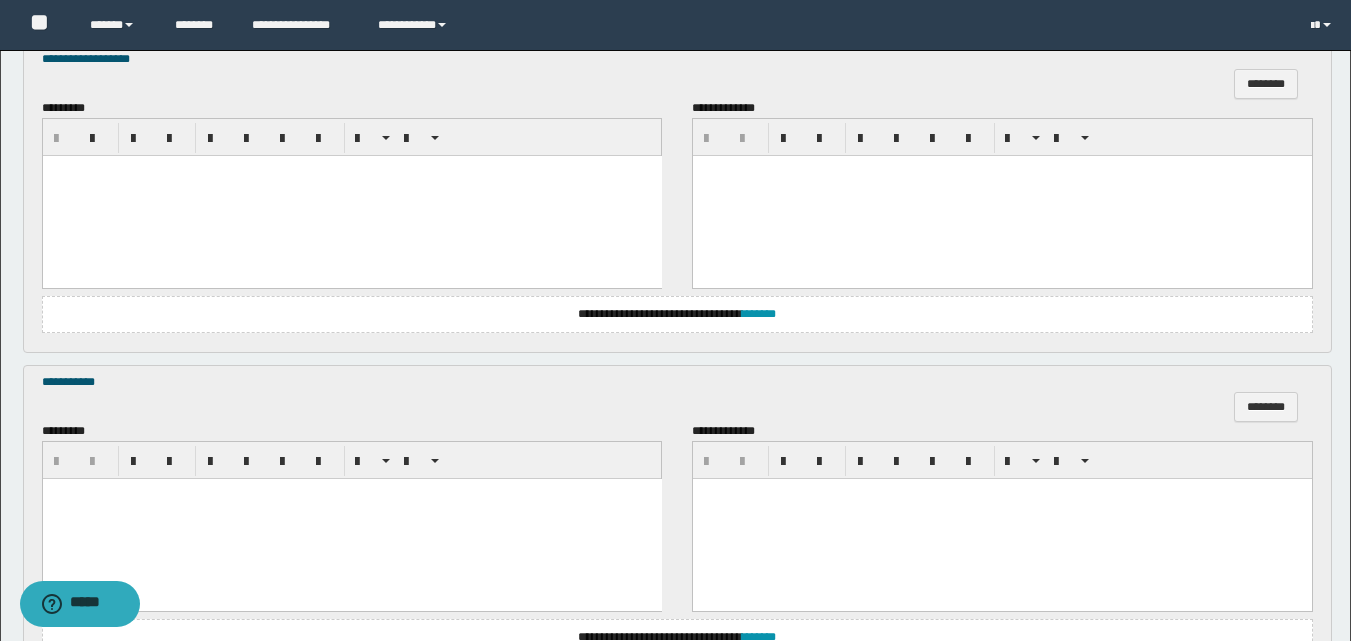 scroll, scrollTop: 894, scrollLeft: 0, axis: vertical 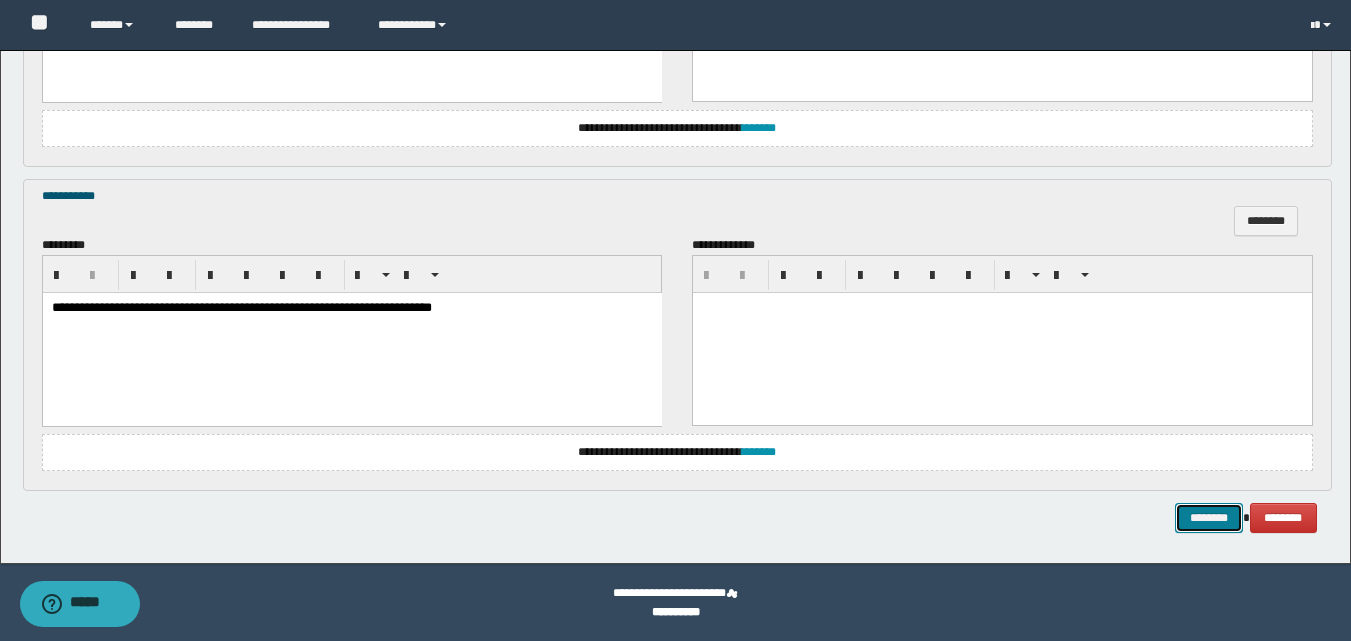 click on "********" at bounding box center (1209, 518) 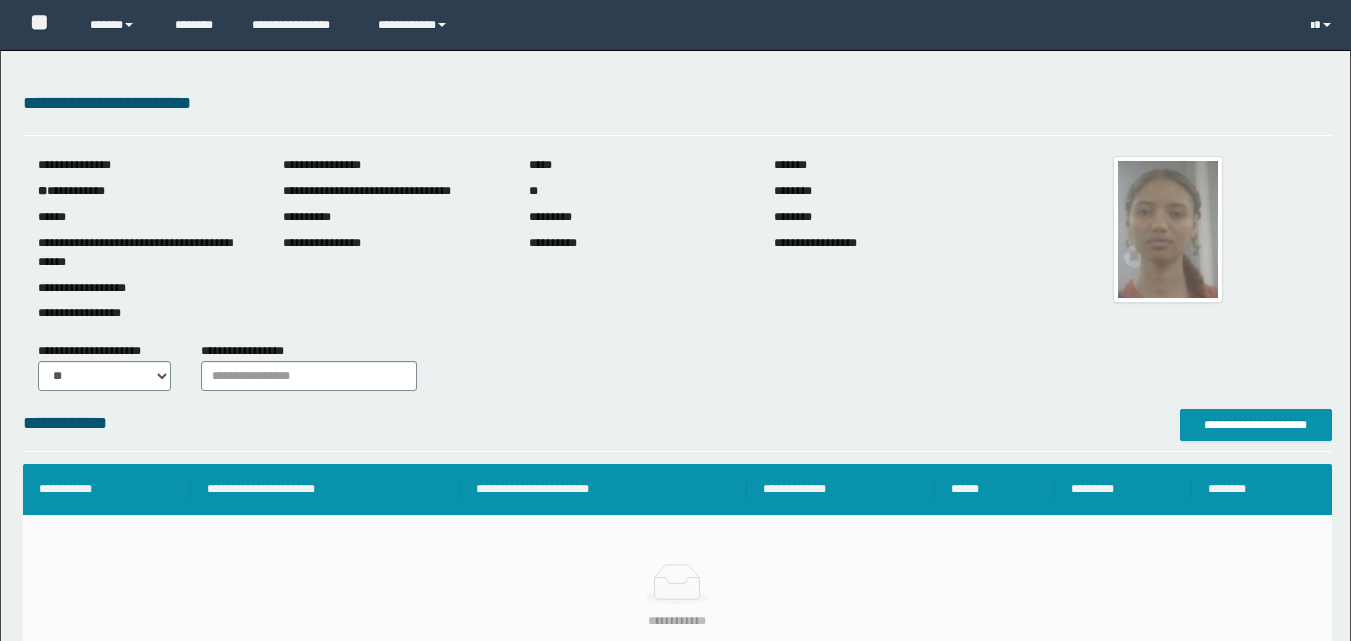 scroll, scrollTop: 0, scrollLeft: 0, axis: both 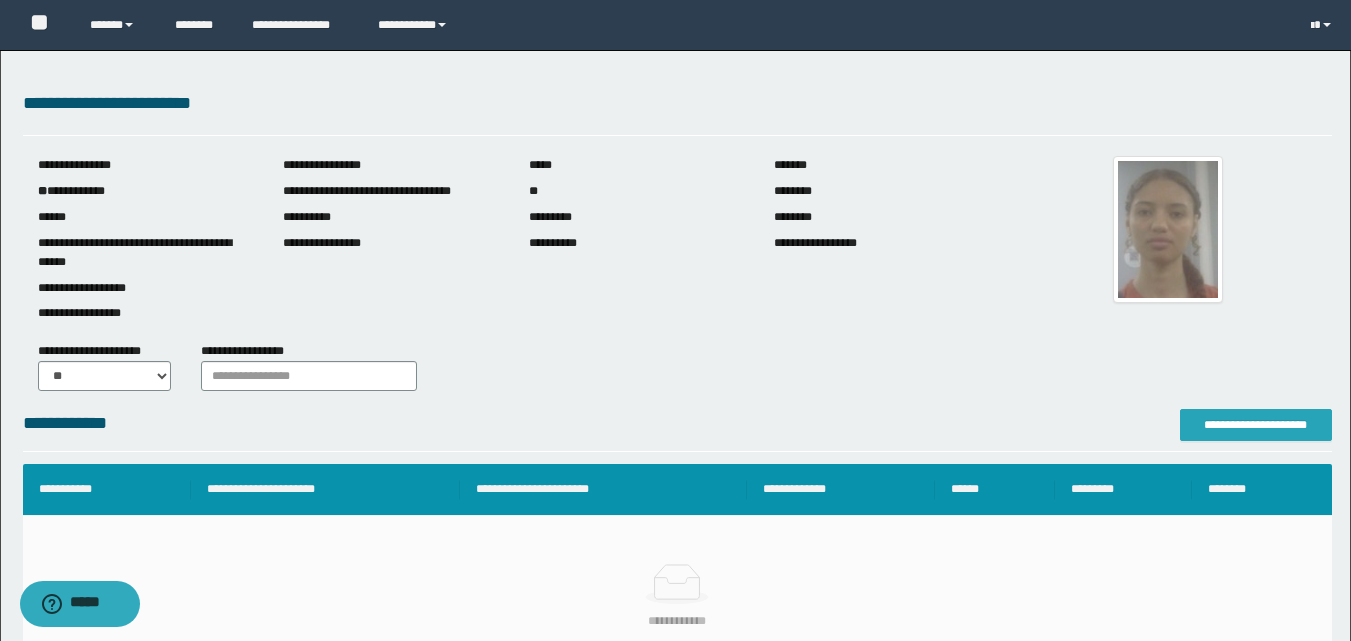 click on "**********" at bounding box center [1256, 425] 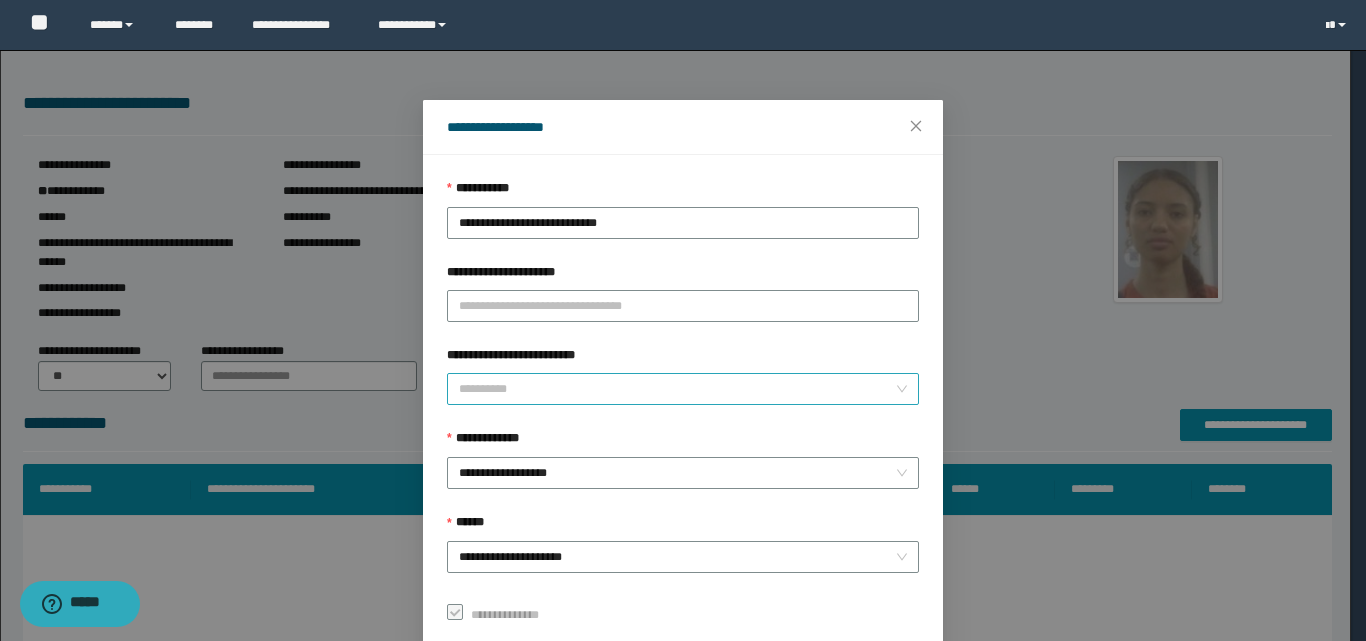scroll, scrollTop: 111, scrollLeft: 0, axis: vertical 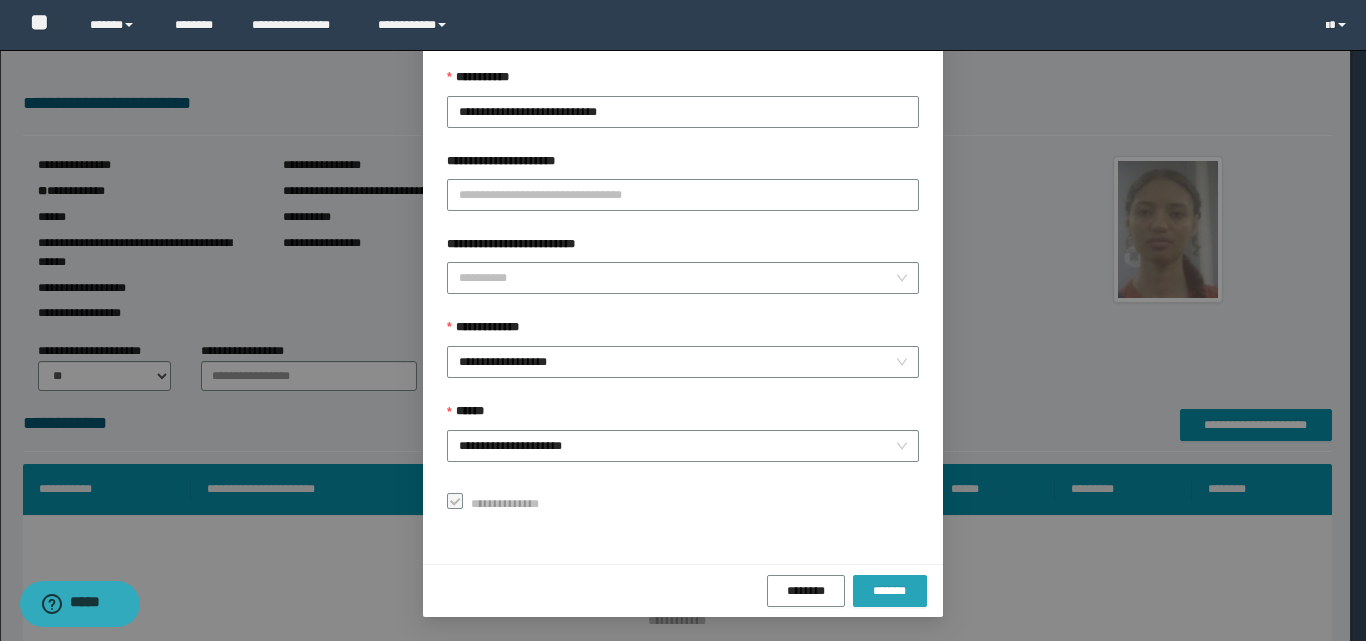 click on "*******" at bounding box center [890, 591] 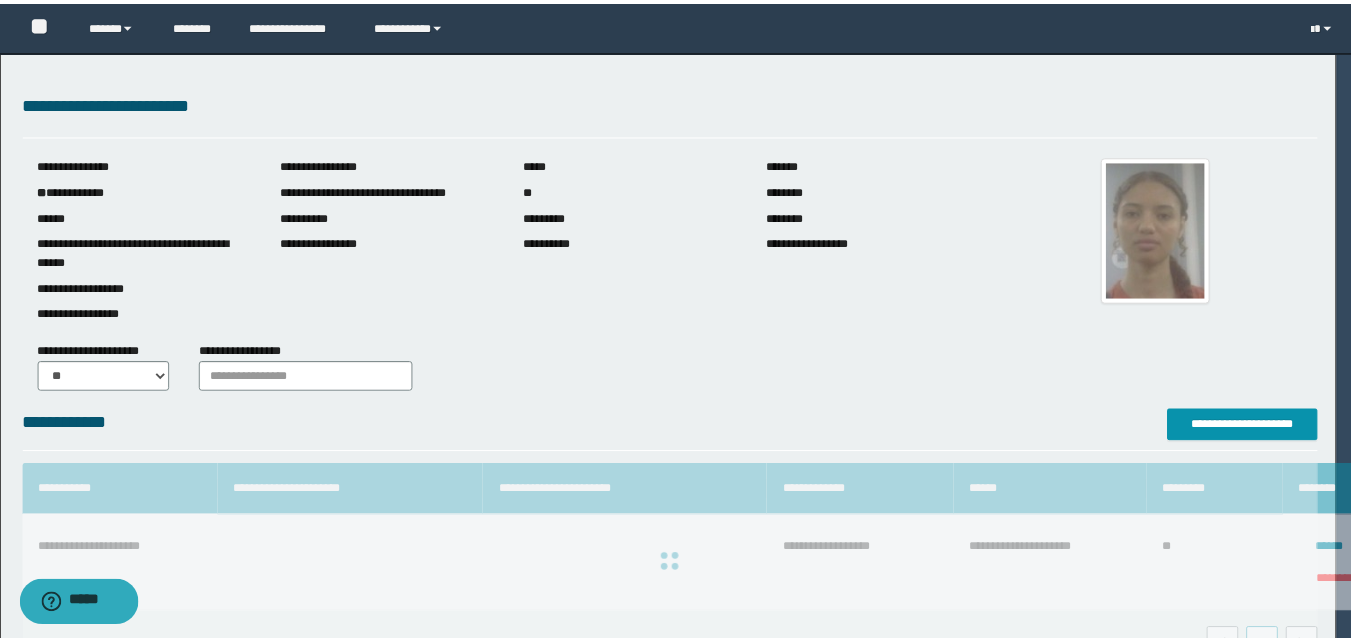scroll, scrollTop: 64, scrollLeft: 0, axis: vertical 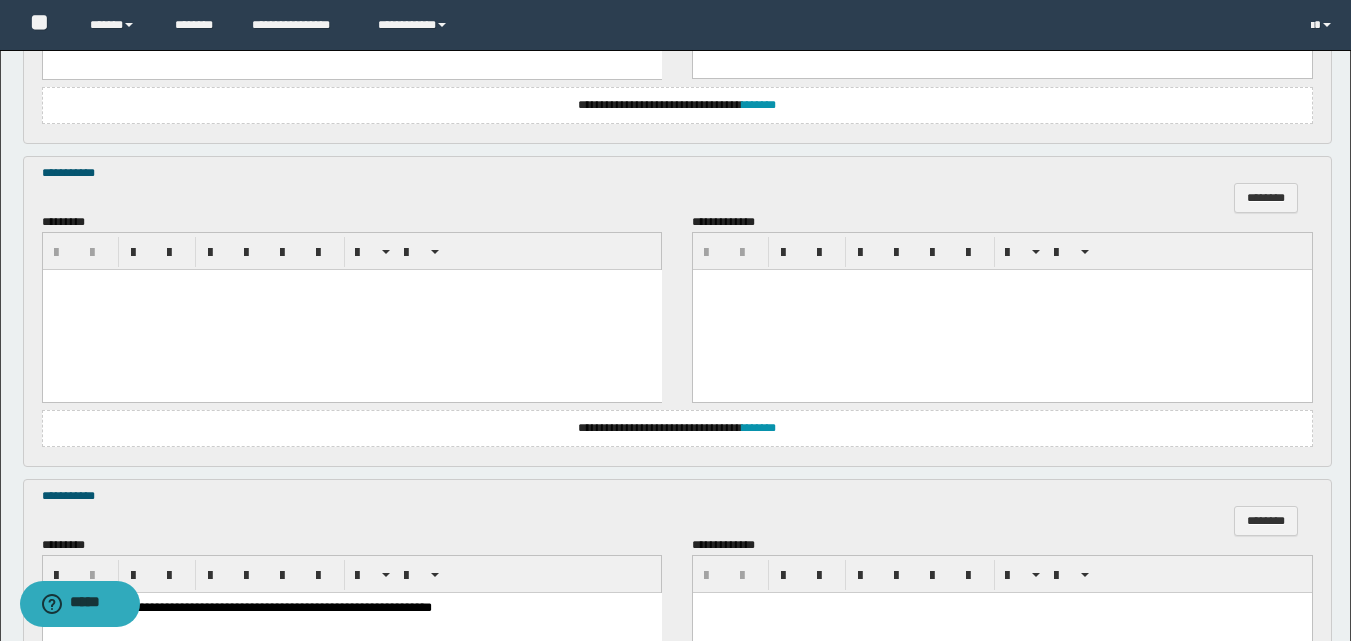 click at bounding box center [351, 310] 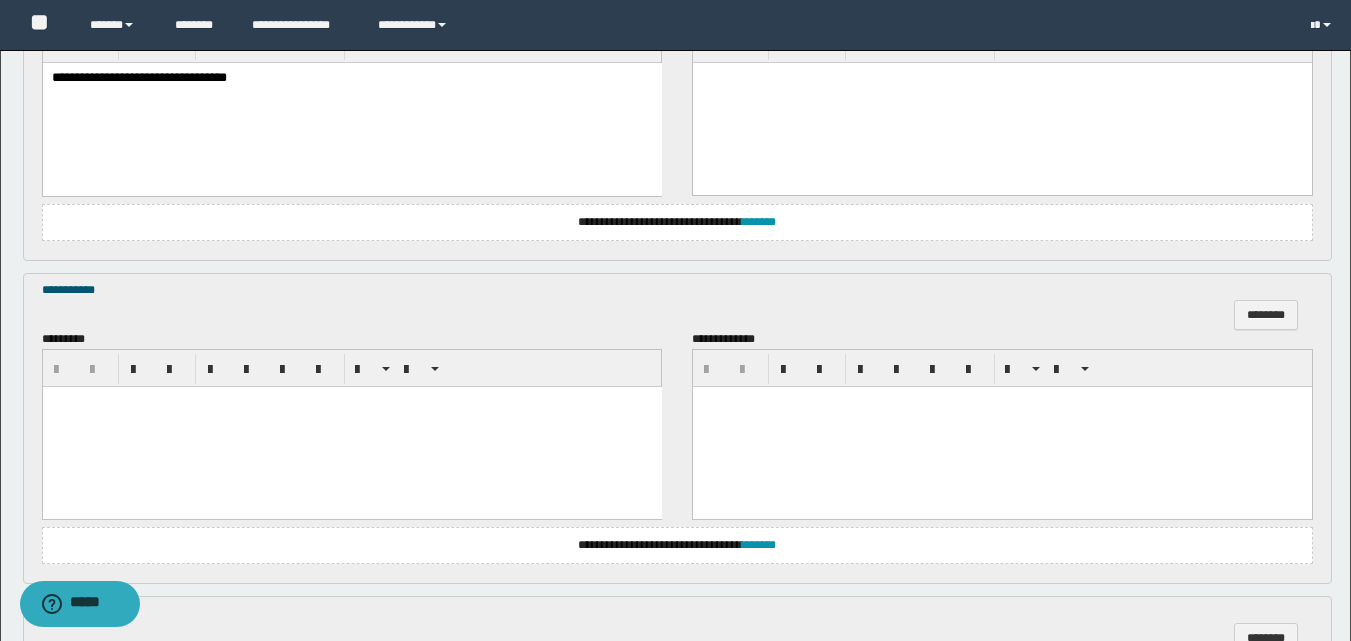 scroll, scrollTop: 800, scrollLeft: 0, axis: vertical 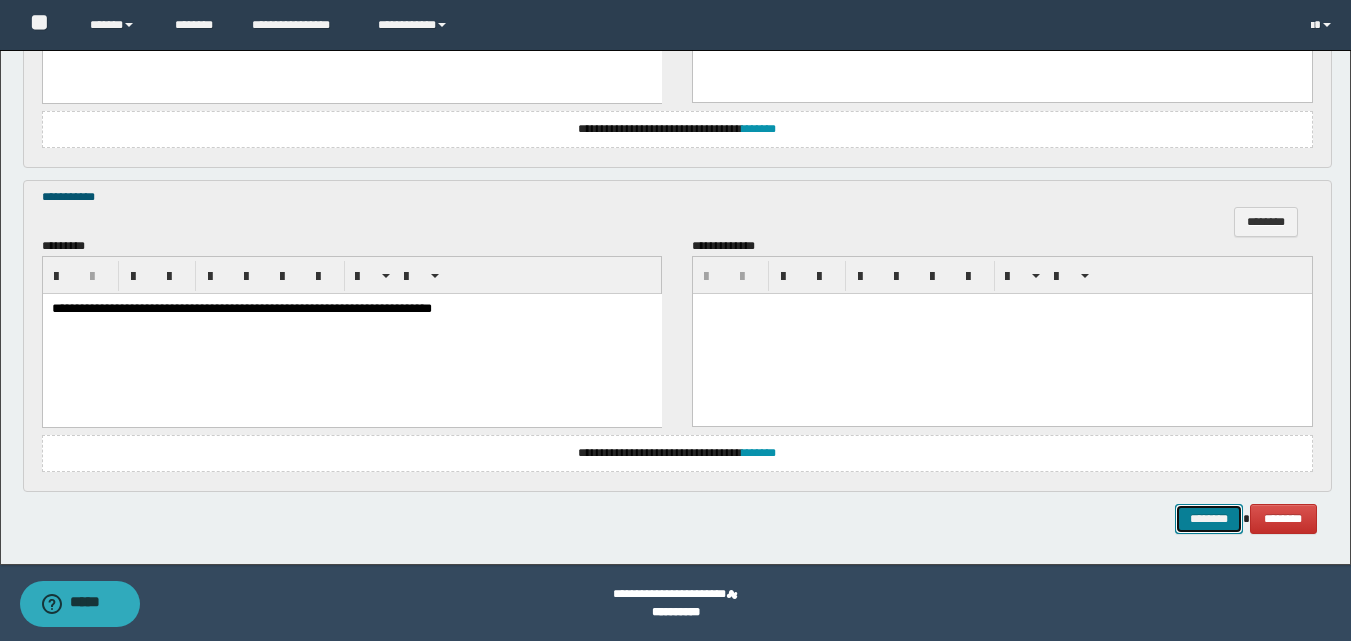 click on "********" at bounding box center [1209, 519] 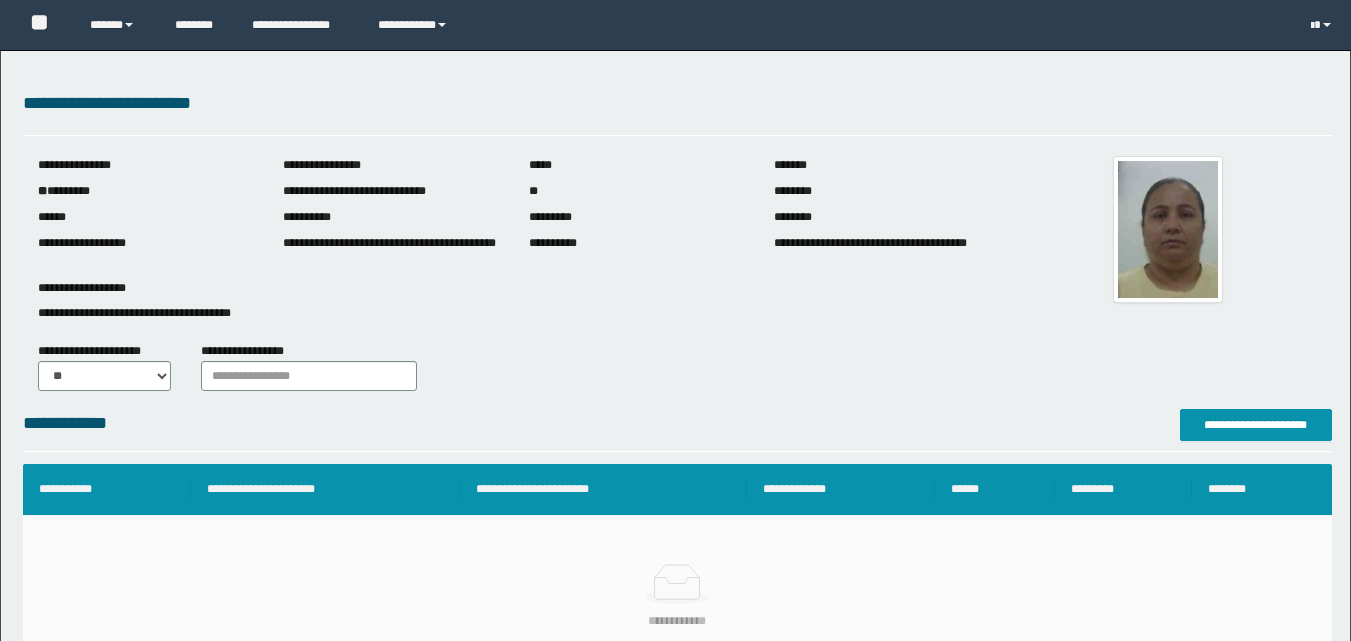 scroll, scrollTop: 0, scrollLeft: 0, axis: both 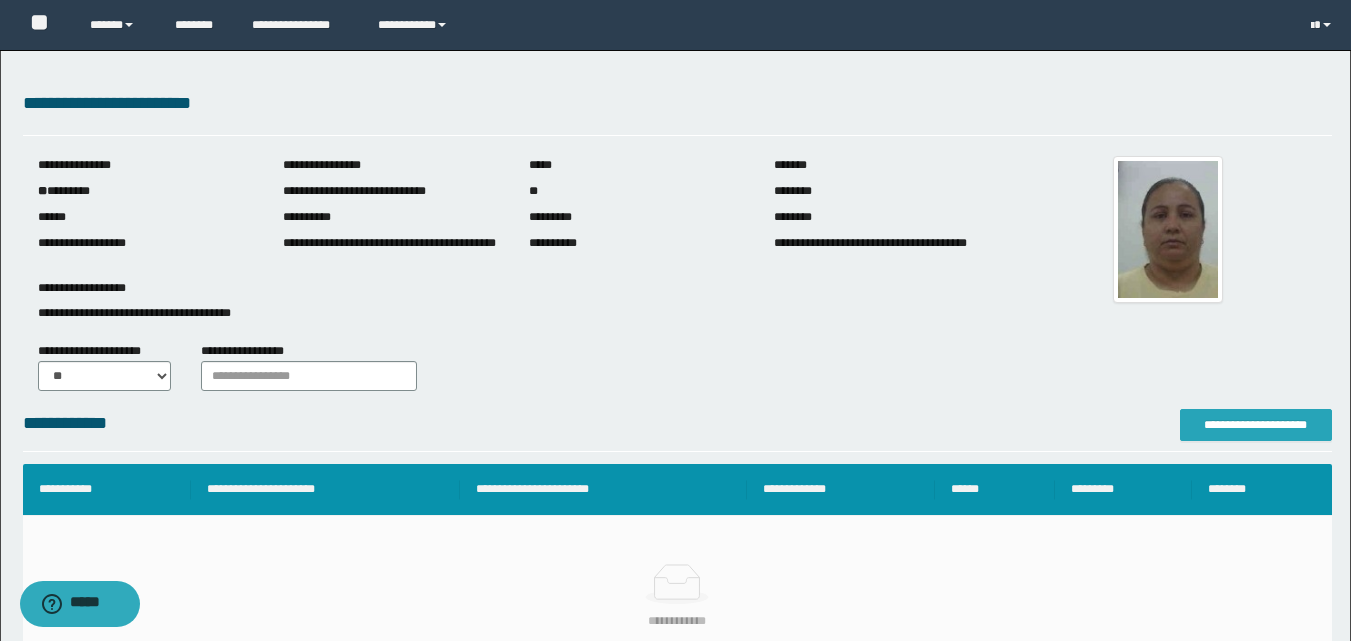 click on "**********" at bounding box center [1256, 425] 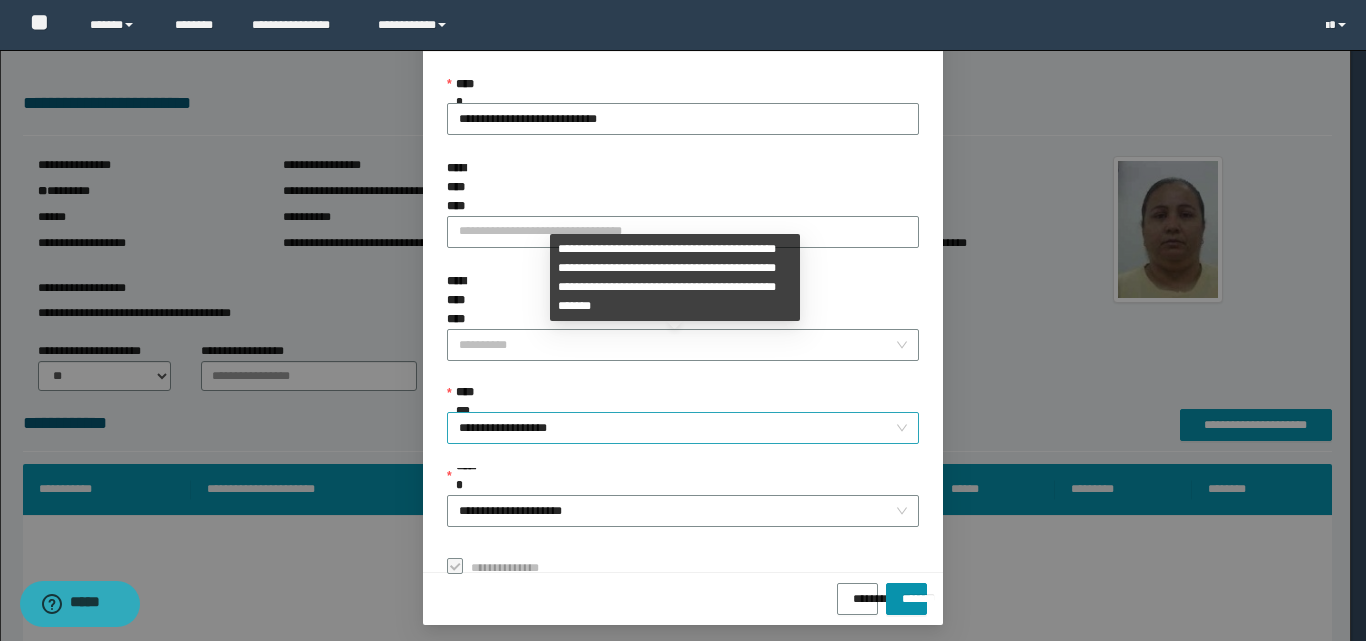 scroll, scrollTop: 111, scrollLeft: 0, axis: vertical 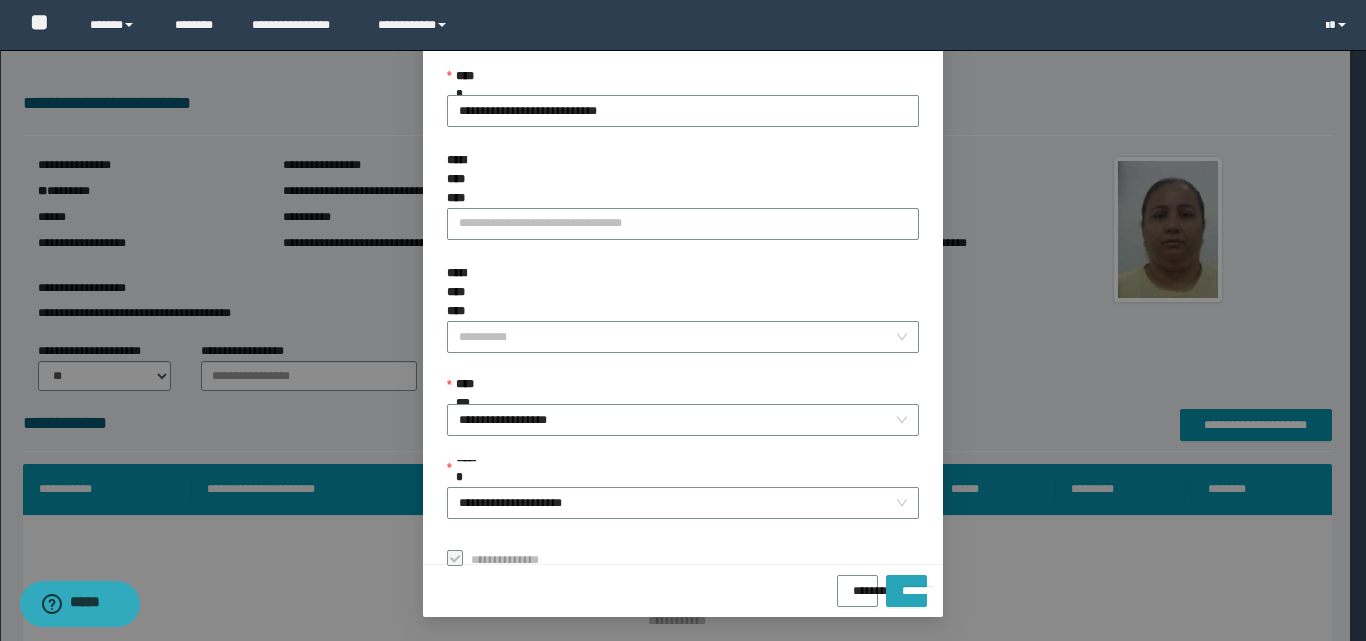 click on "*******" at bounding box center (906, 584) 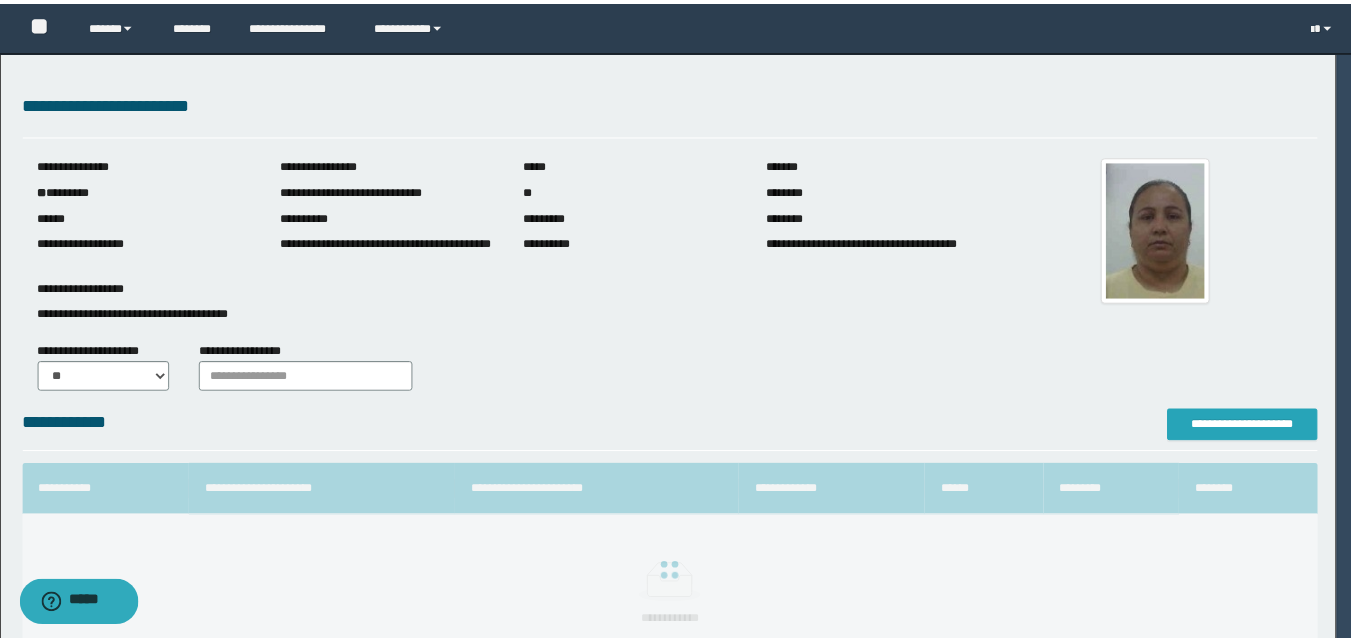 scroll, scrollTop: 0, scrollLeft: 0, axis: both 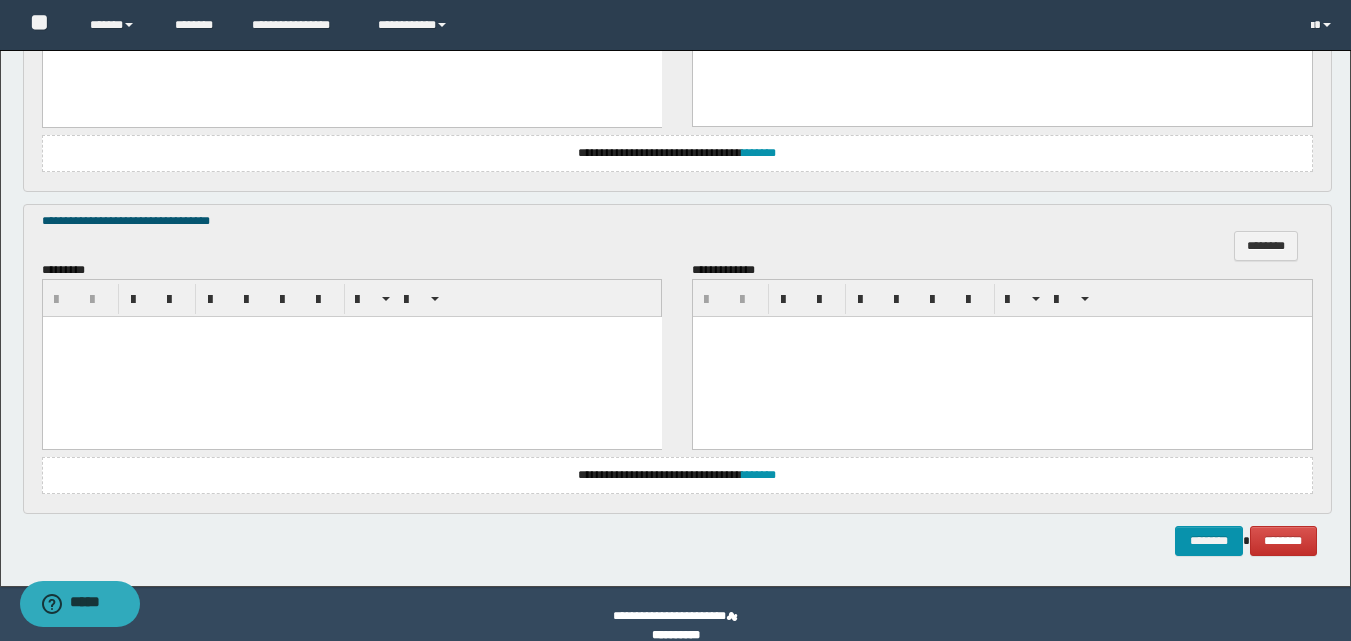 click at bounding box center [351, 357] 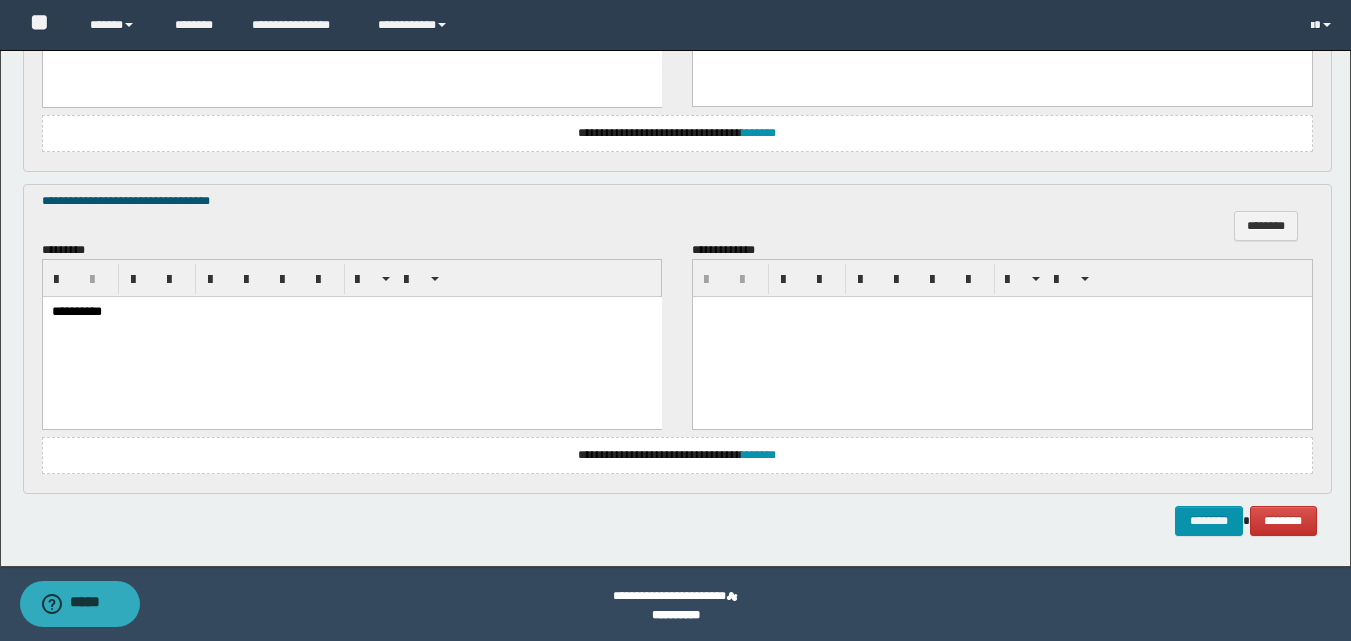 scroll, scrollTop: 1524, scrollLeft: 0, axis: vertical 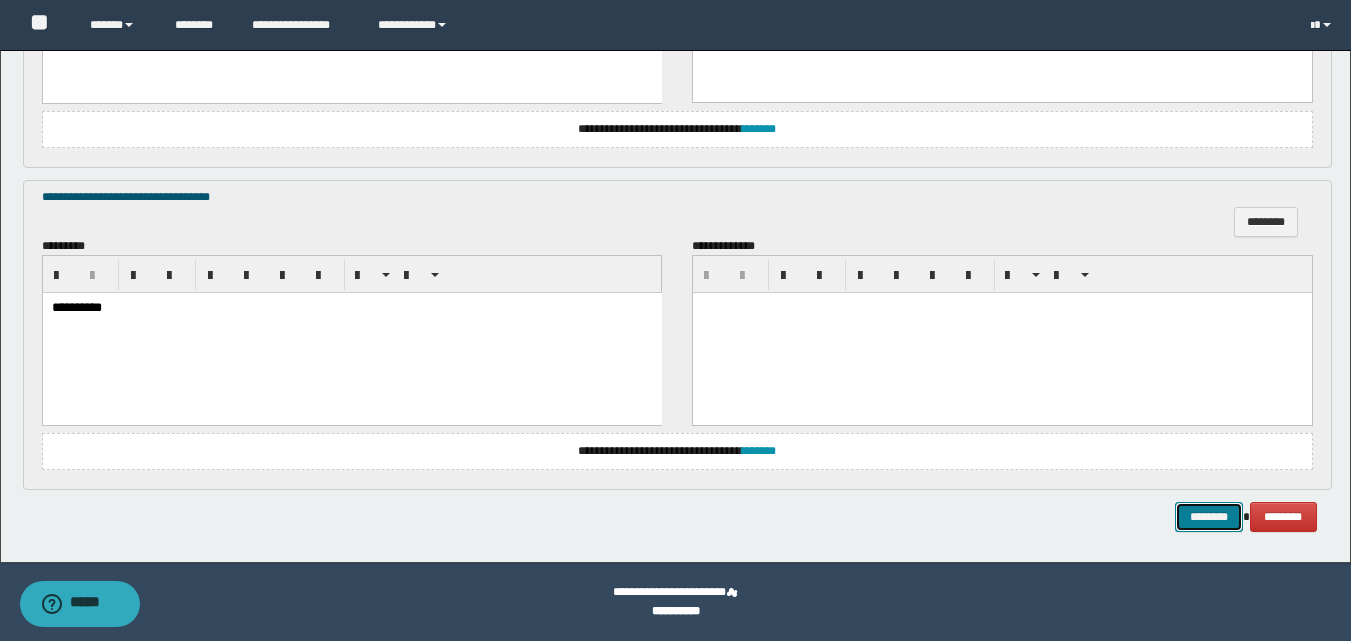 click on "********" at bounding box center [1209, 517] 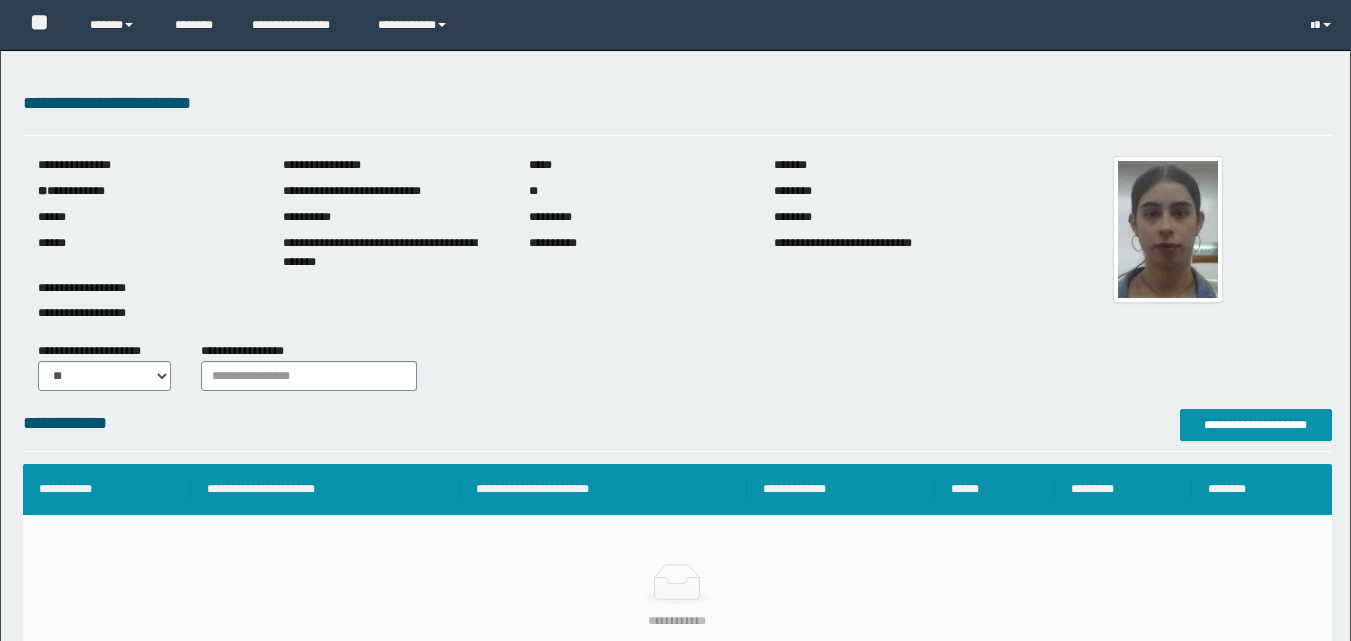 scroll, scrollTop: 0, scrollLeft: 0, axis: both 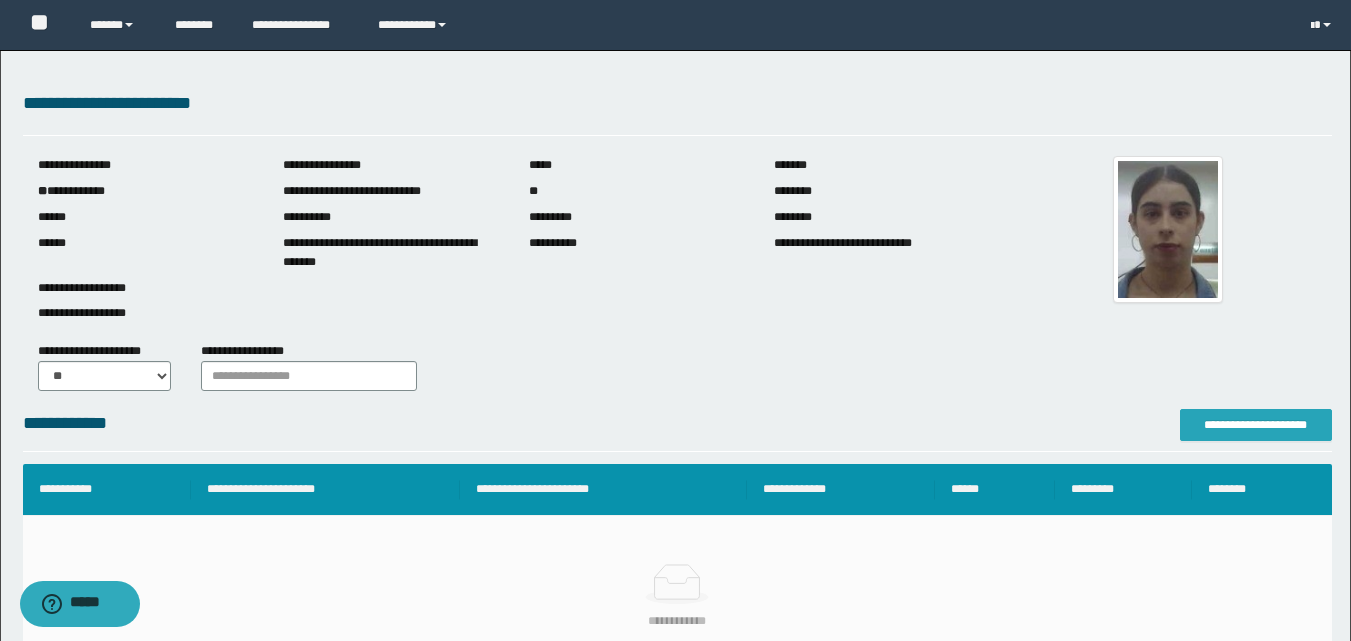 click on "**********" at bounding box center [1256, 425] 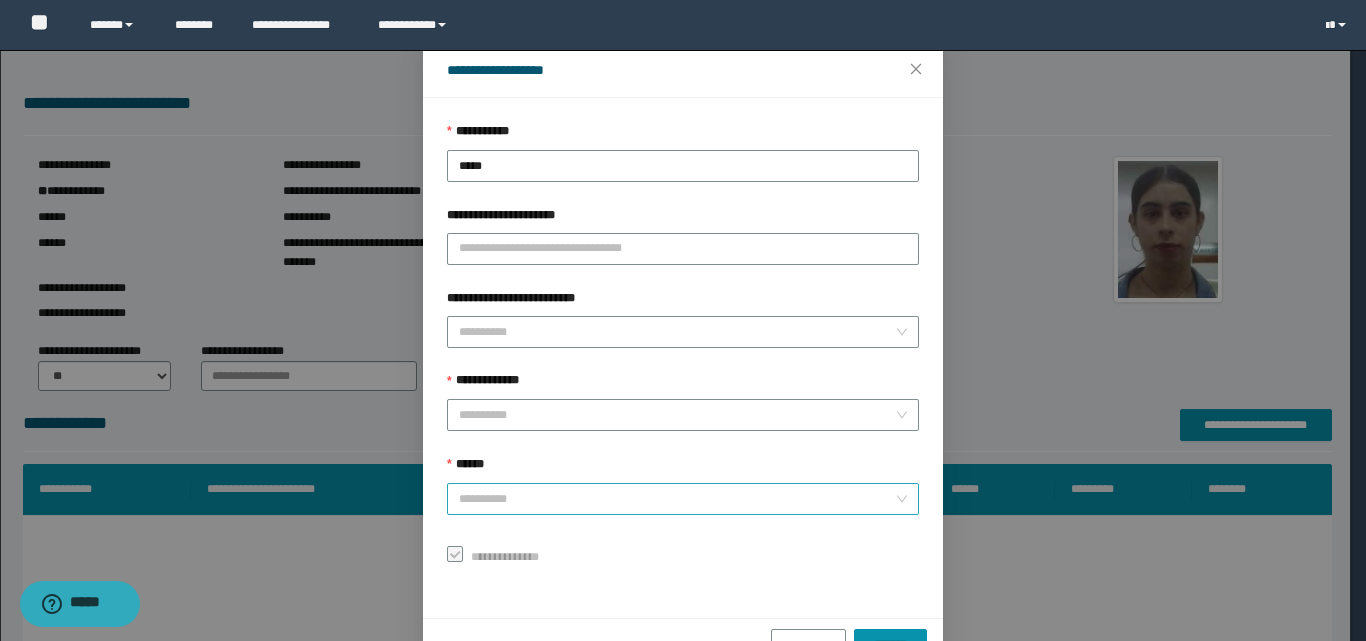 scroll, scrollTop: 111, scrollLeft: 0, axis: vertical 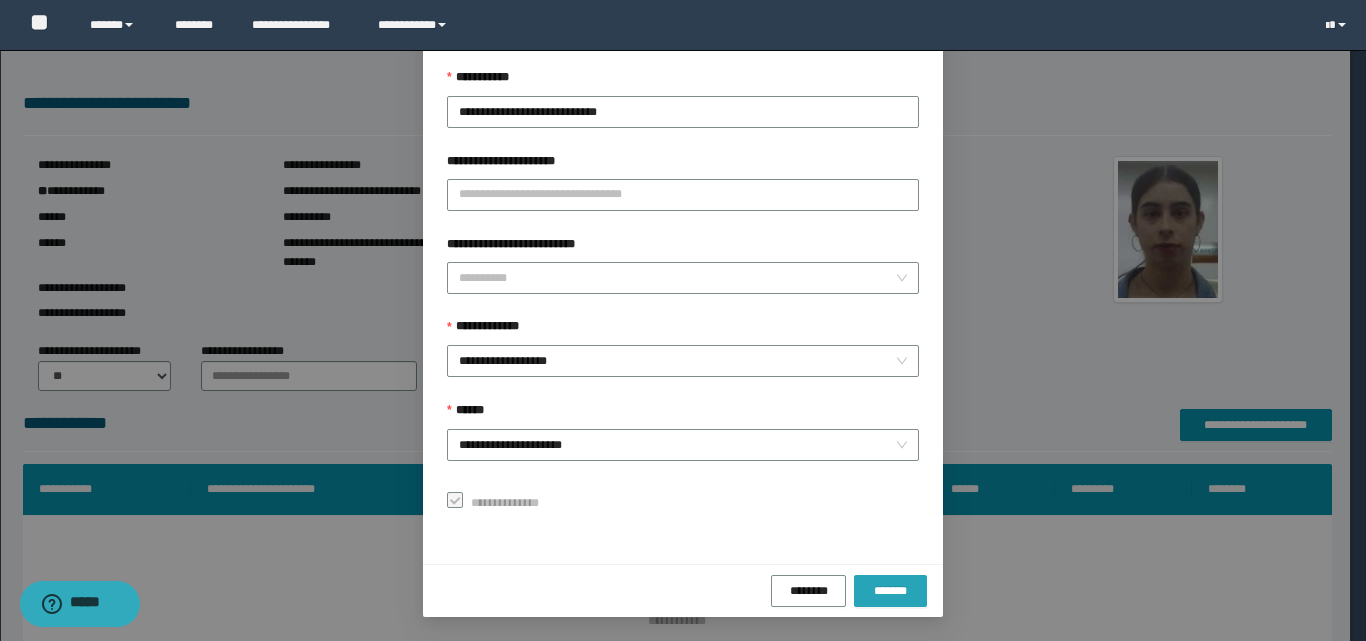 click on "*******" at bounding box center [890, 591] 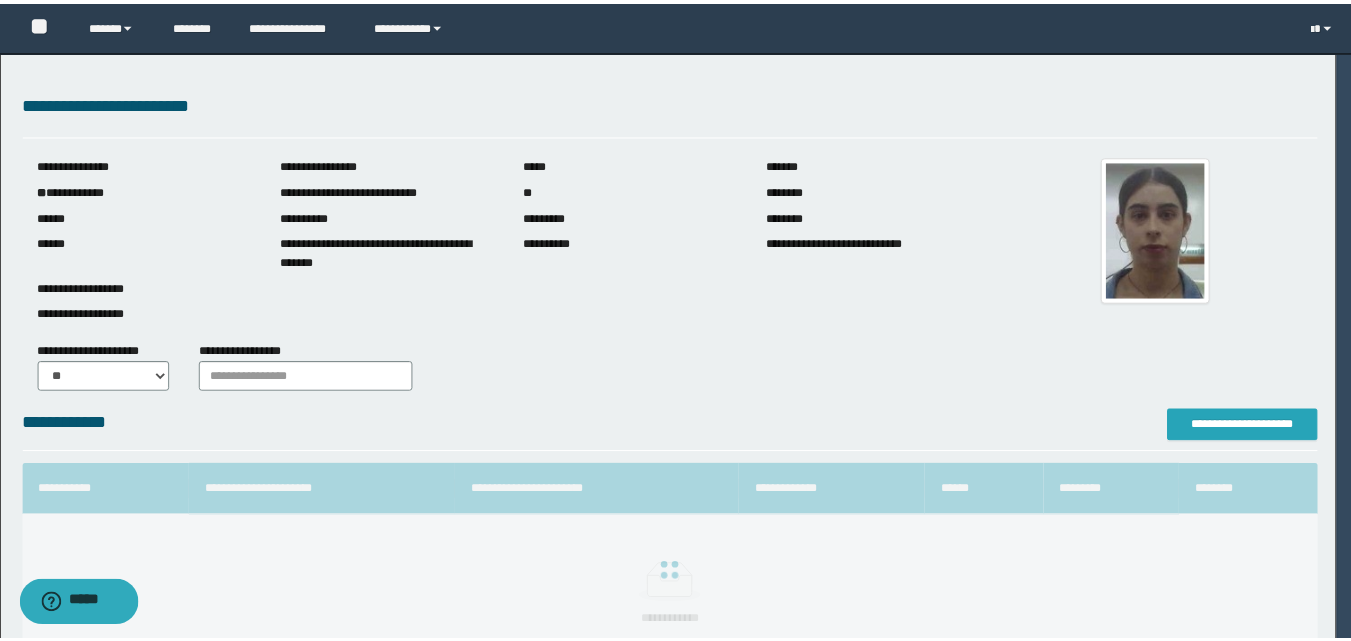scroll, scrollTop: 0, scrollLeft: 0, axis: both 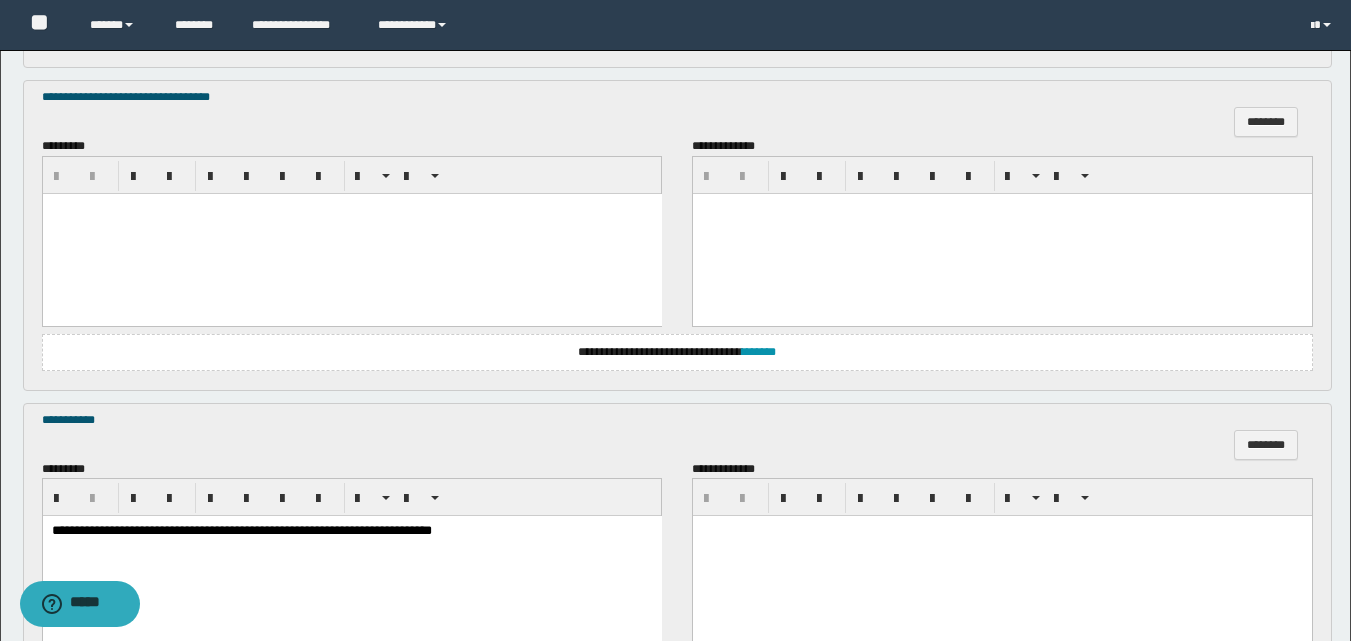 click at bounding box center (351, 233) 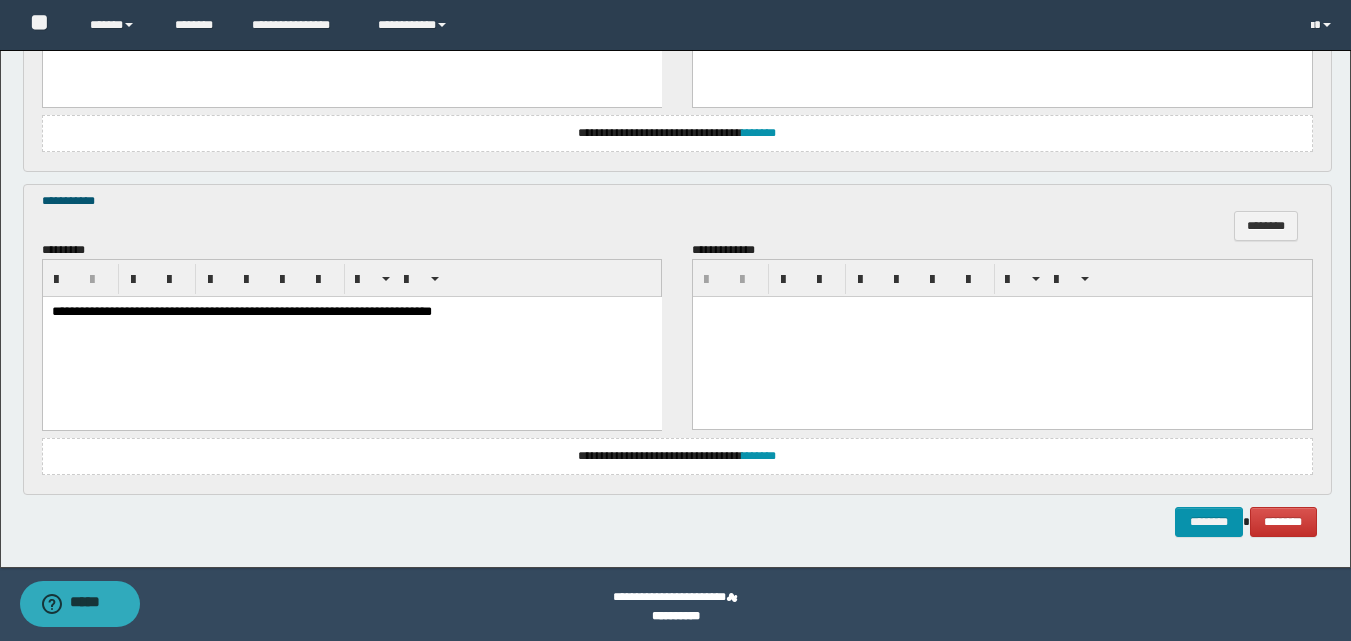 scroll, scrollTop: 1524, scrollLeft: 0, axis: vertical 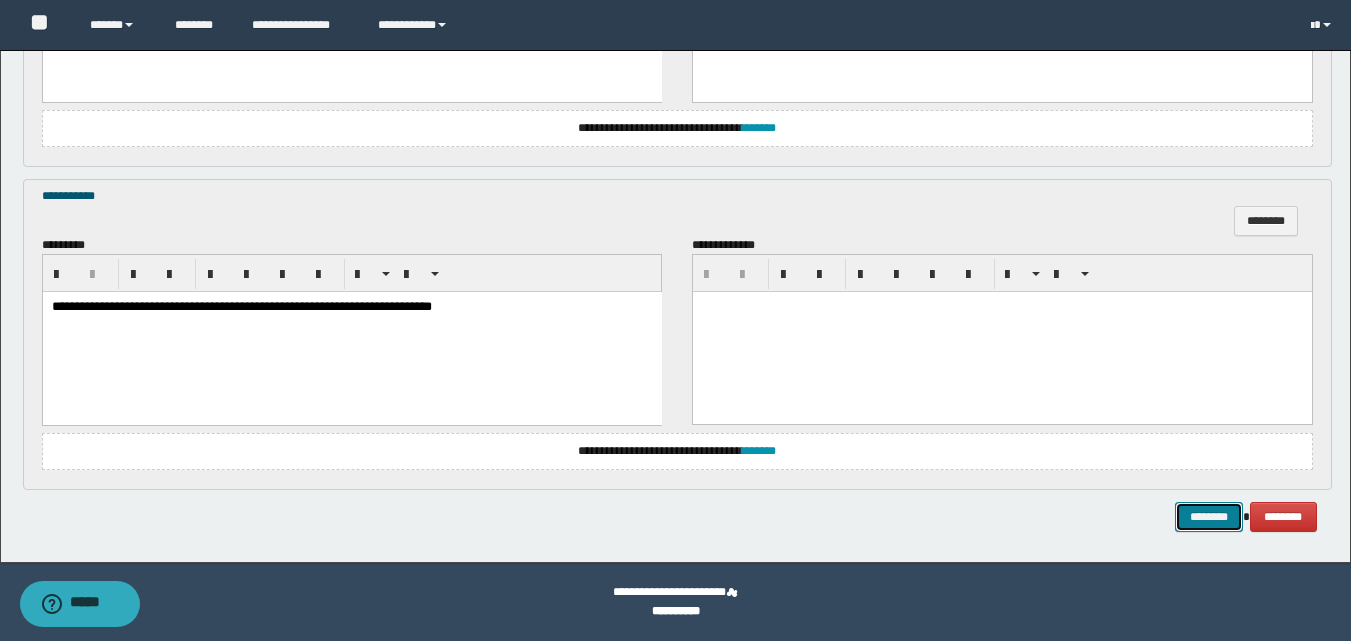 click on "********" at bounding box center [1209, 517] 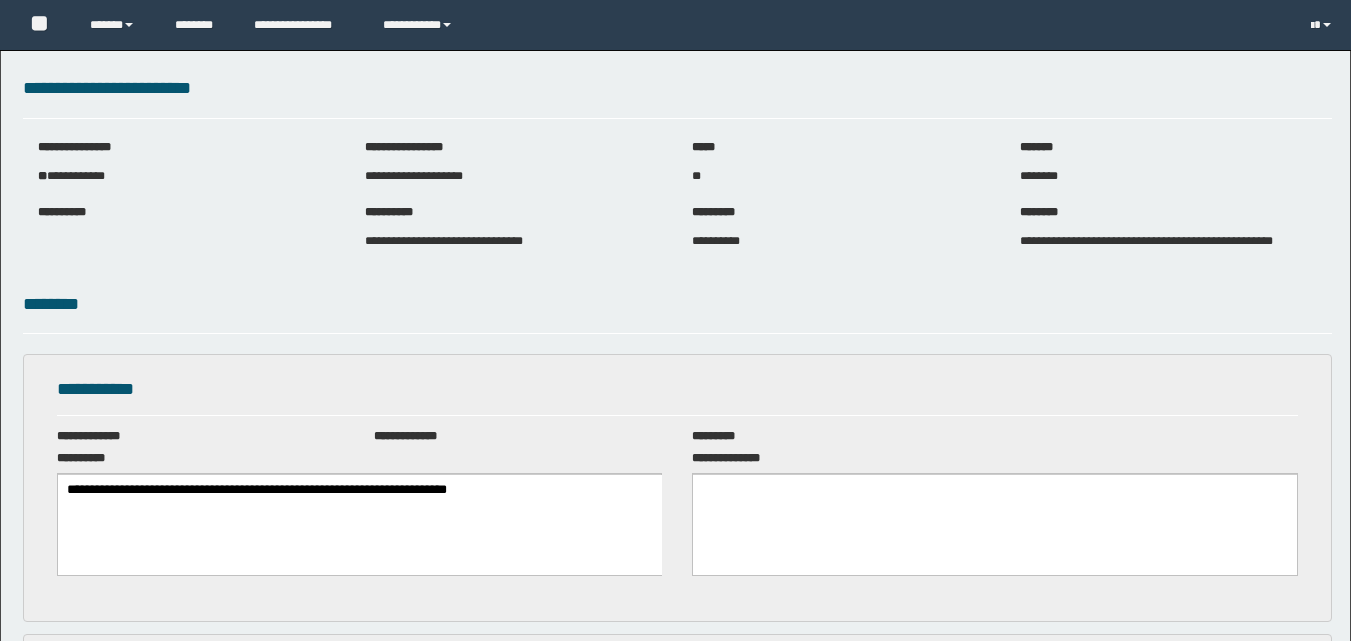 scroll, scrollTop: 0, scrollLeft: 0, axis: both 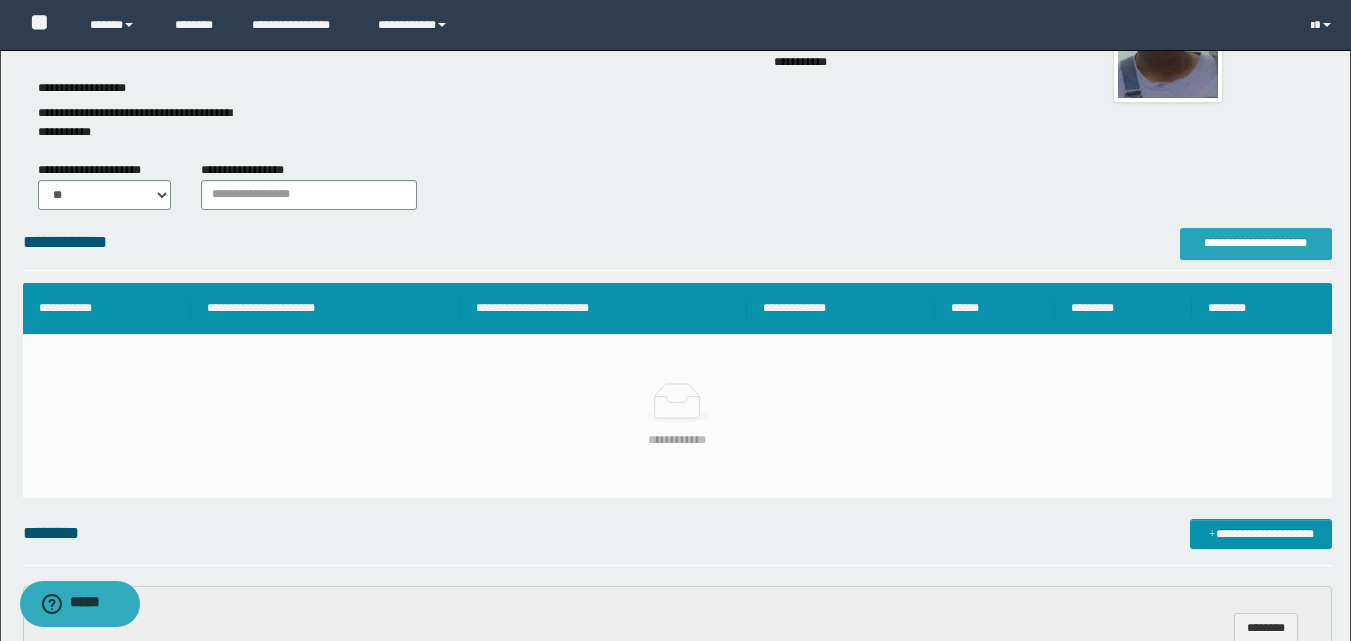 click on "**********" at bounding box center [1256, 244] 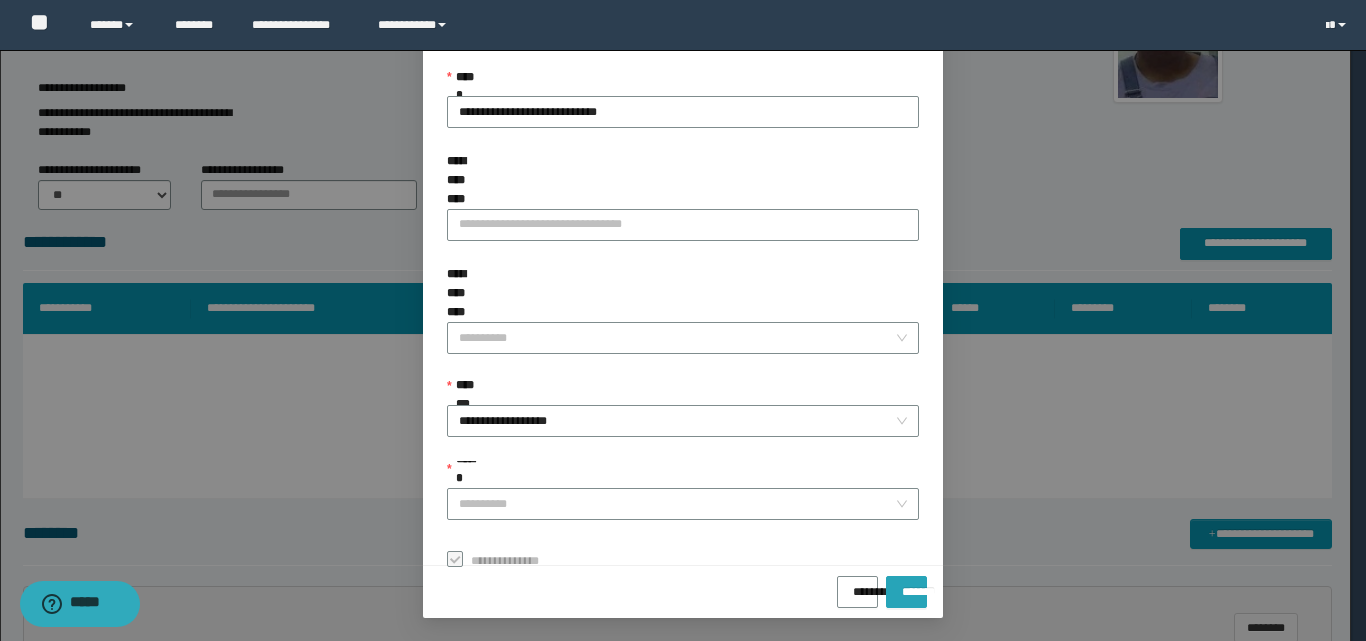 scroll, scrollTop: 111, scrollLeft: 0, axis: vertical 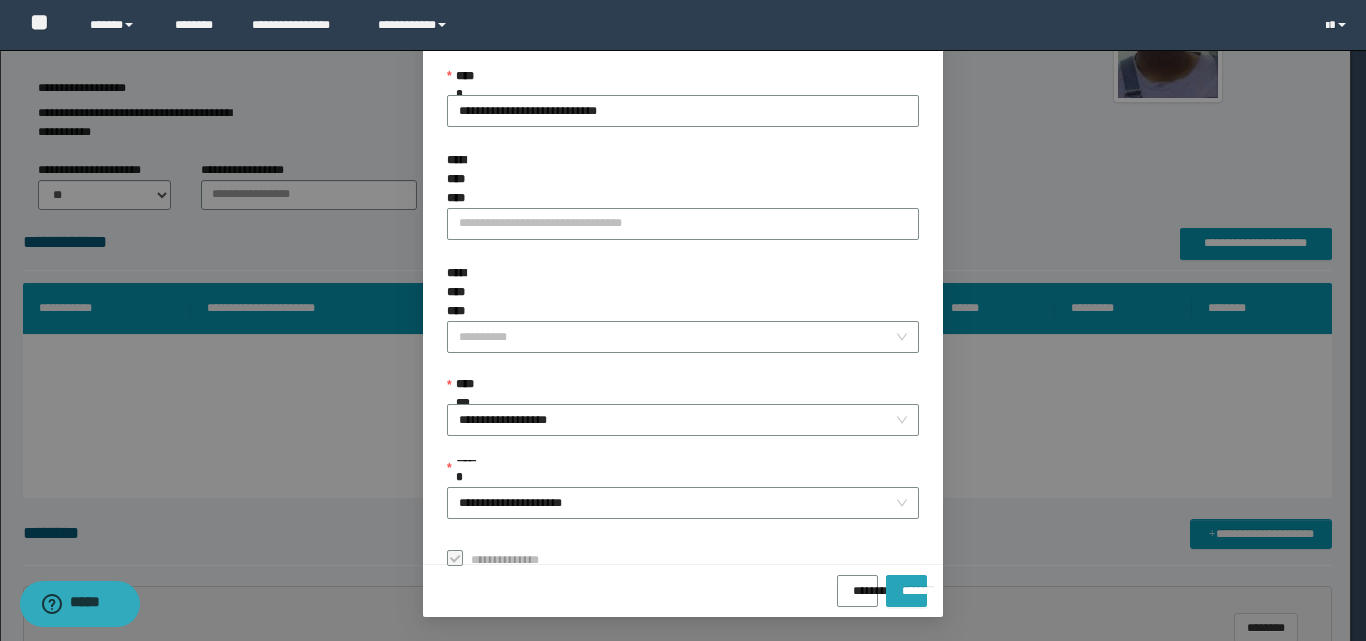 click on "*******" at bounding box center [906, 584] 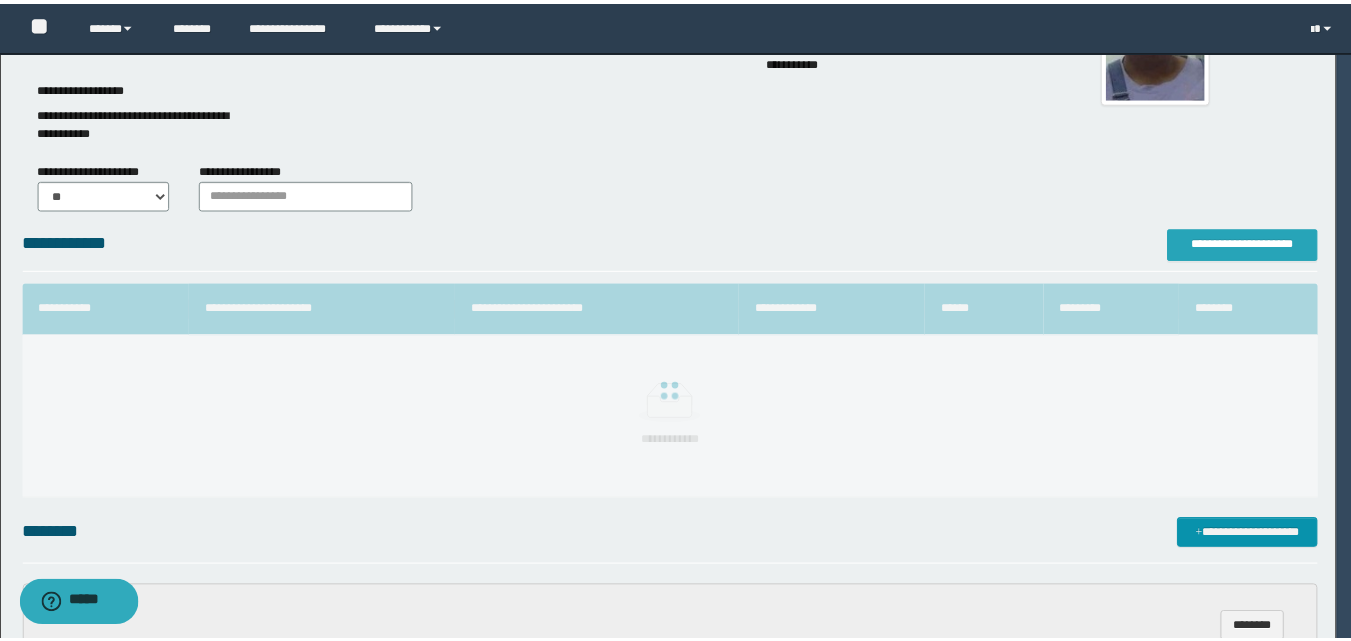 scroll, scrollTop: 0, scrollLeft: 0, axis: both 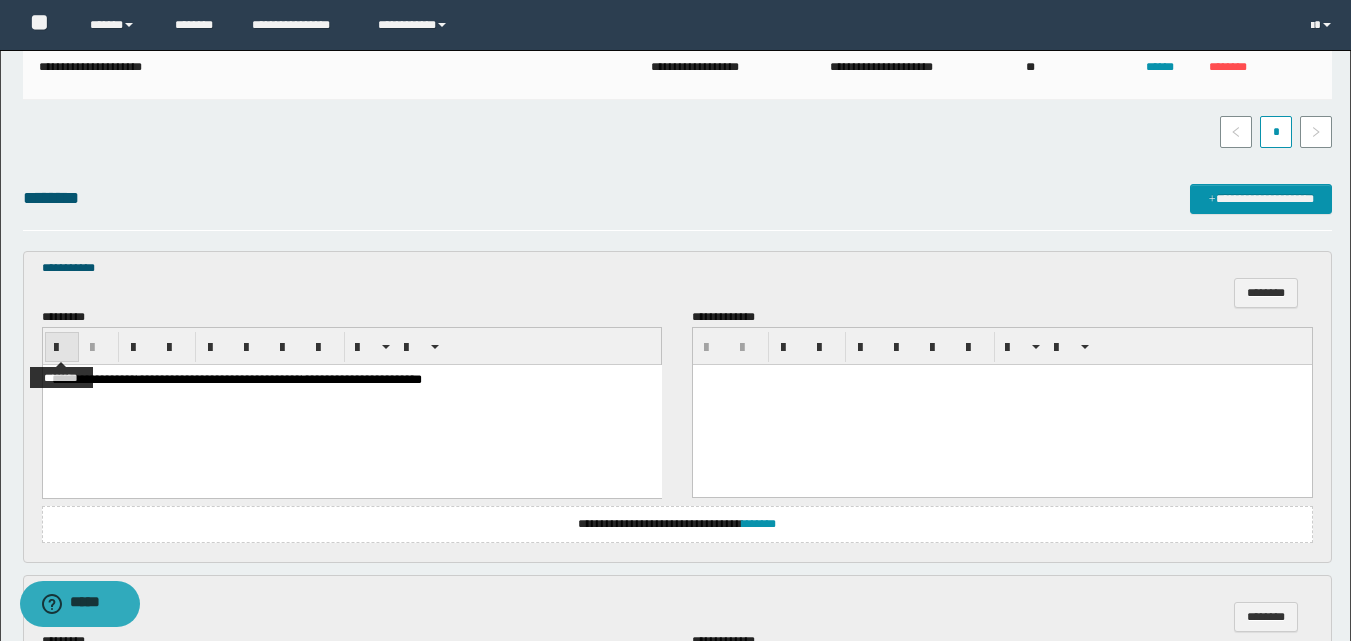 click at bounding box center (62, 347) 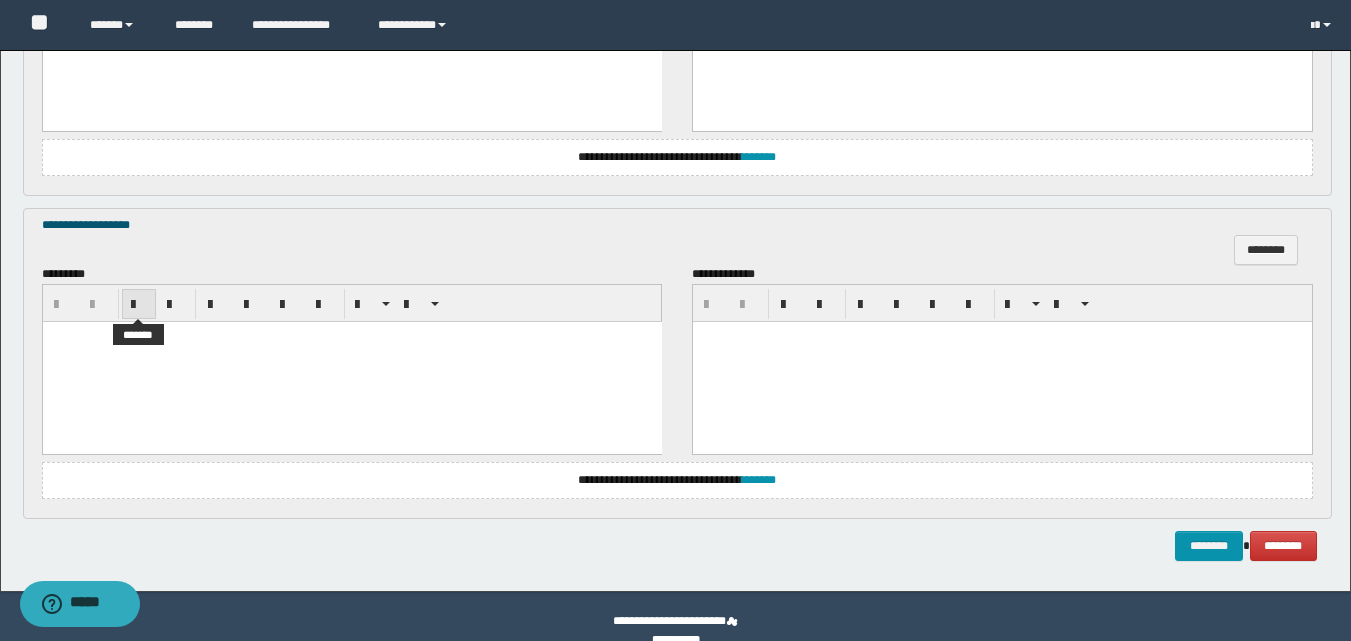 scroll, scrollTop: 894, scrollLeft: 0, axis: vertical 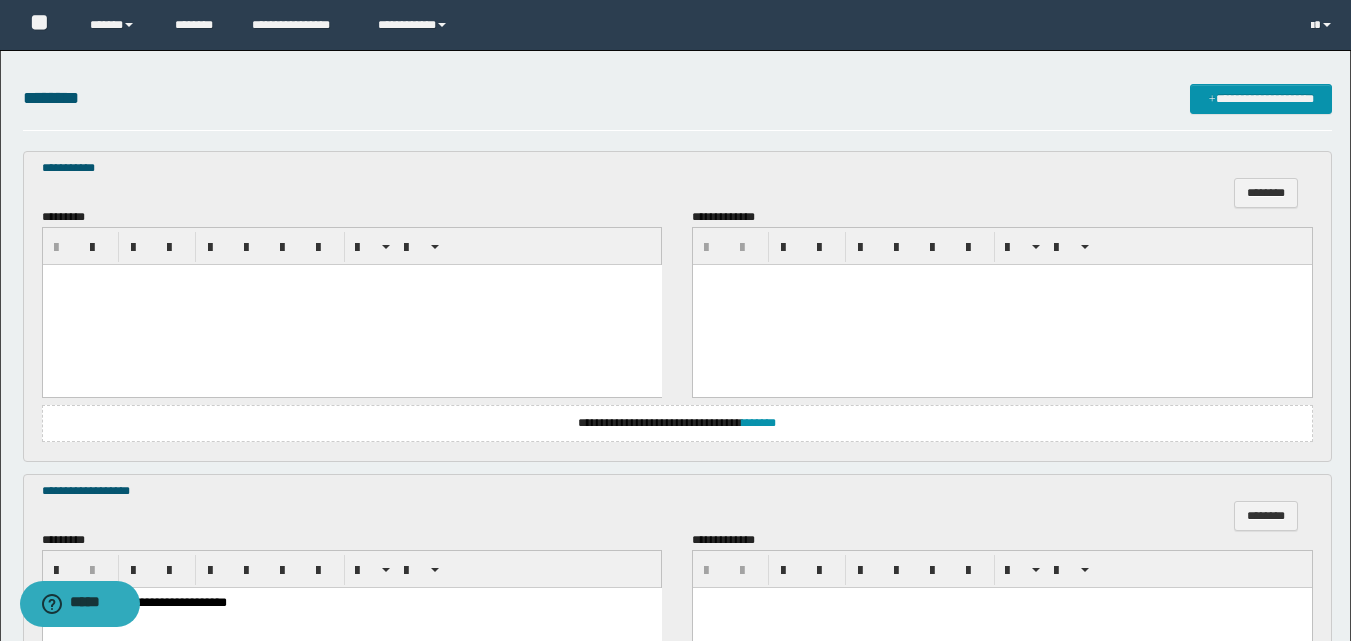 drag, startPoint x: 86, startPoint y: 350, endPoint x: 65, endPoint y: 286, distance: 67.357254 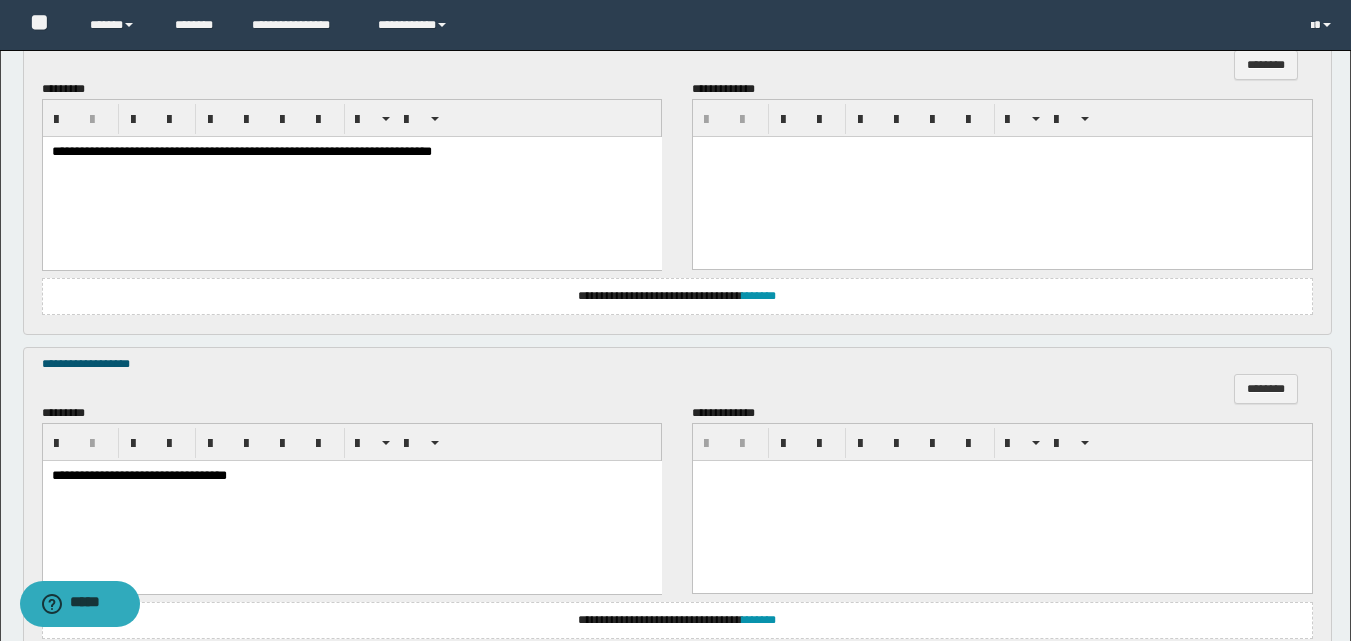 scroll, scrollTop: 896, scrollLeft: 0, axis: vertical 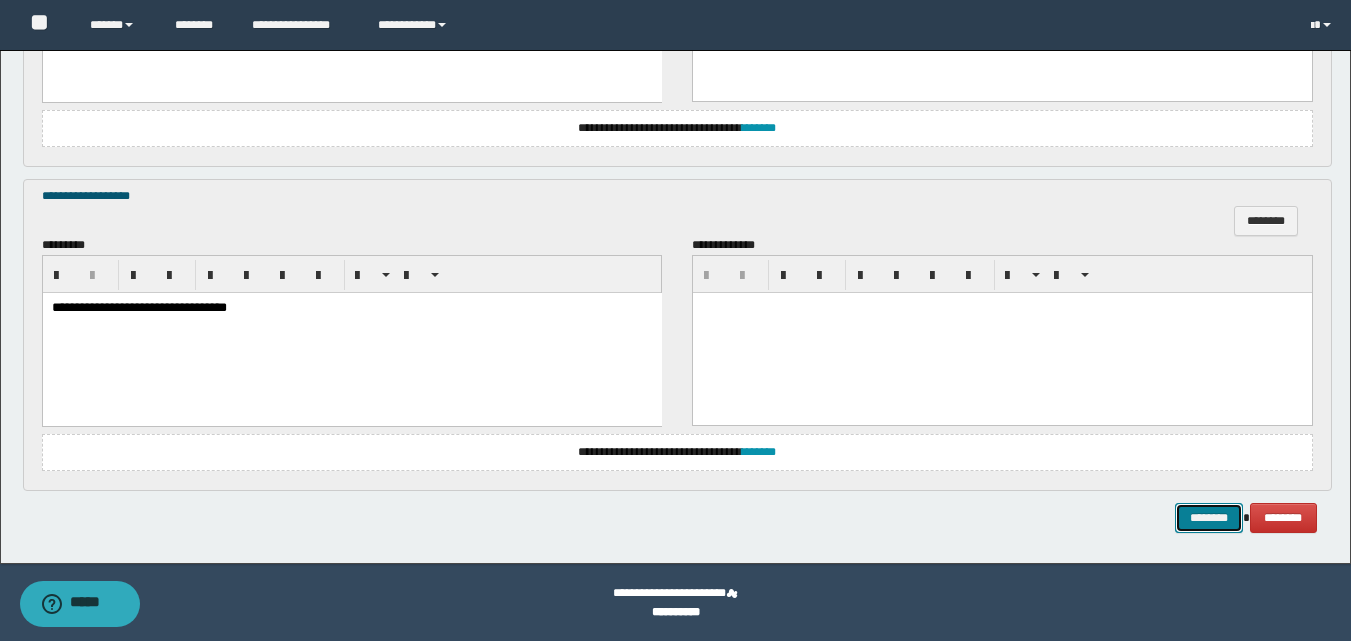 click on "********" at bounding box center (1209, 518) 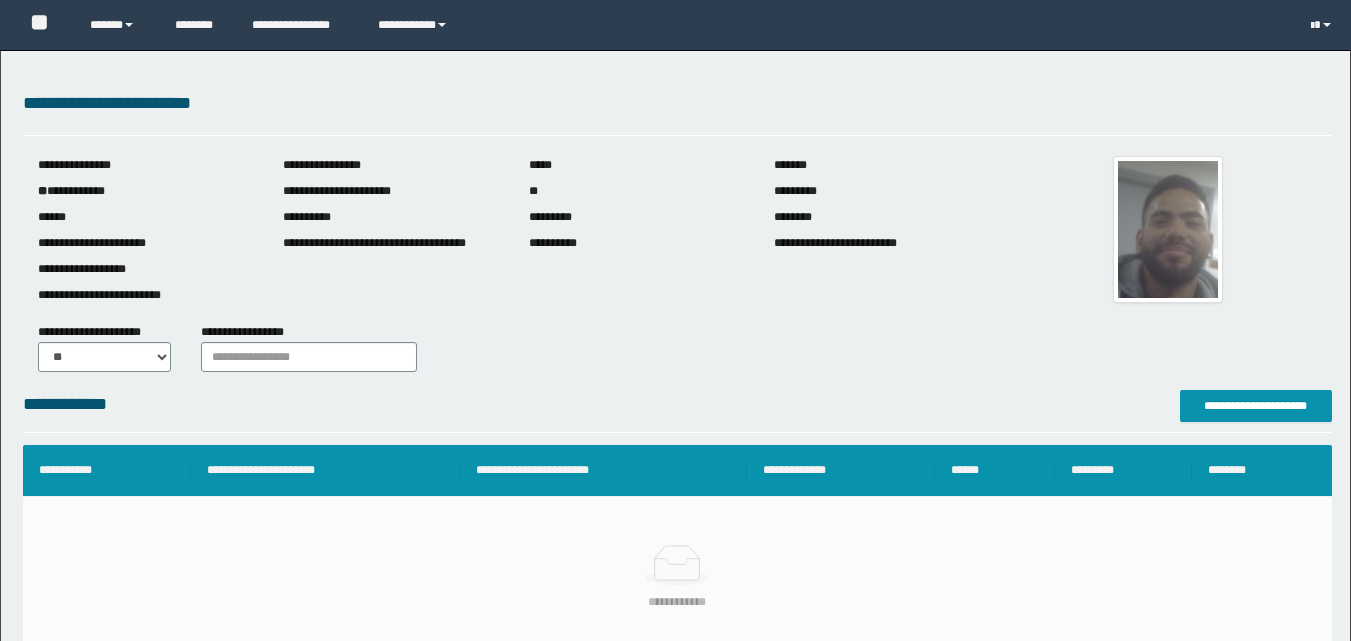 scroll, scrollTop: 0, scrollLeft: 0, axis: both 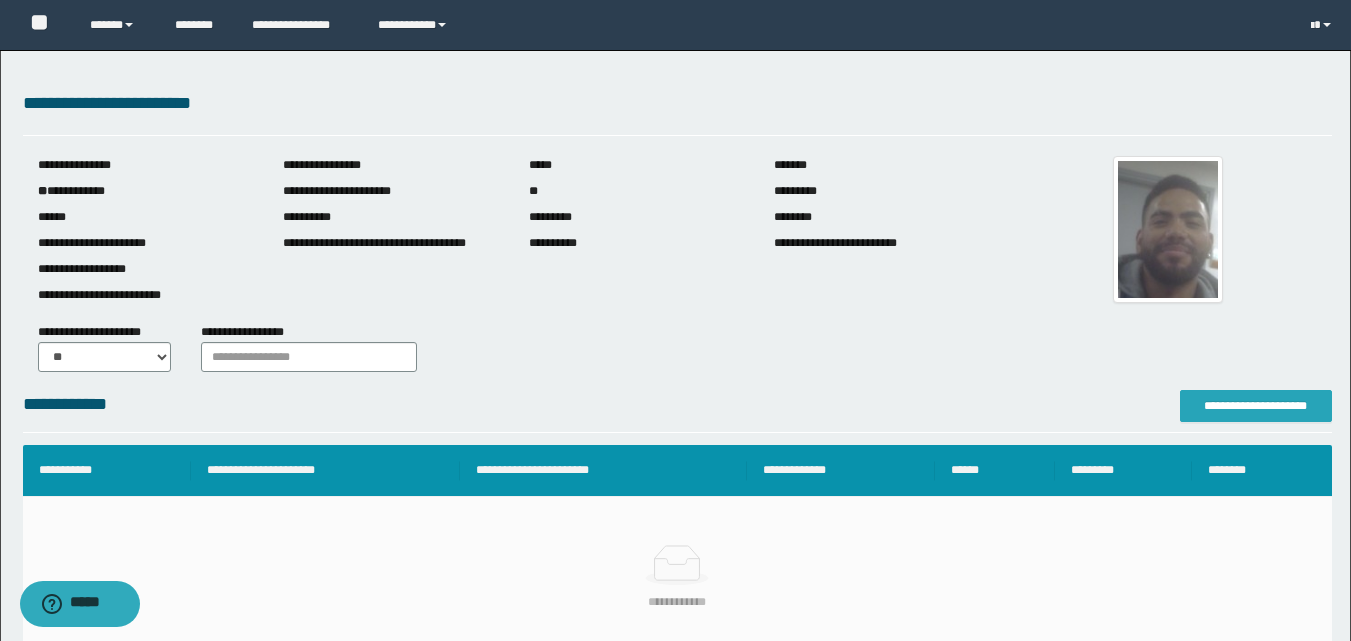 click on "**********" at bounding box center (1256, 406) 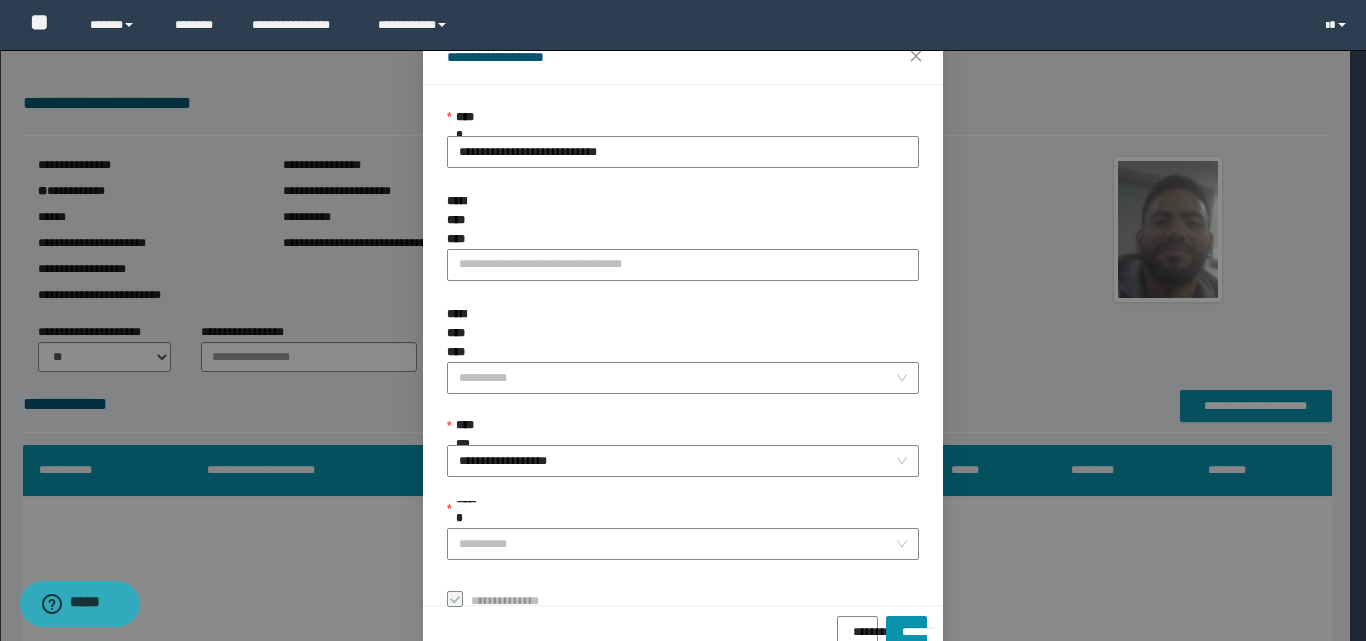 scroll, scrollTop: 111, scrollLeft: 0, axis: vertical 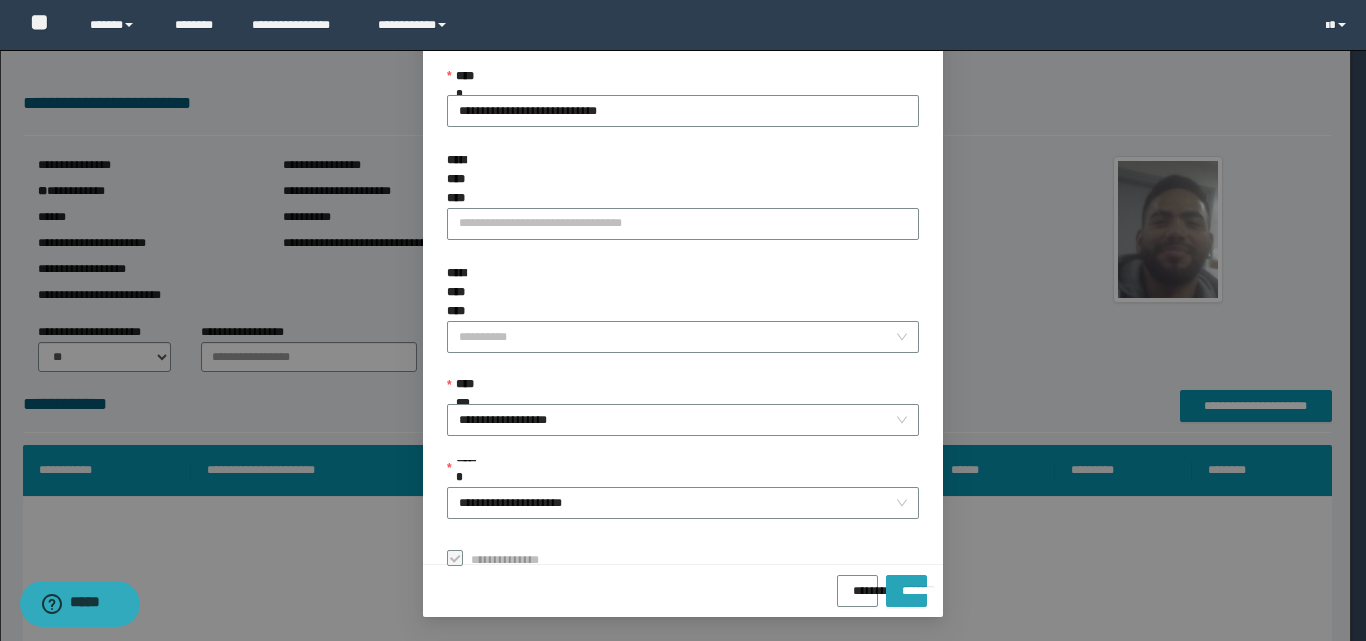 click on "*******" at bounding box center (906, 584) 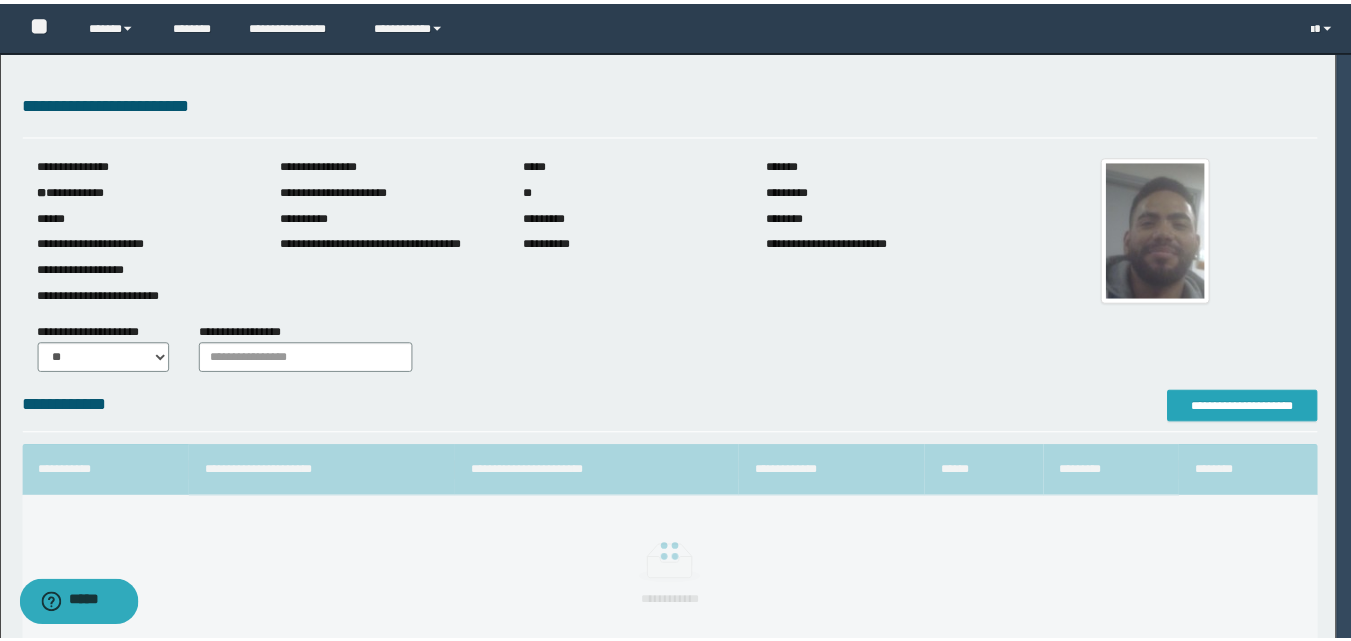 scroll, scrollTop: 0, scrollLeft: 0, axis: both 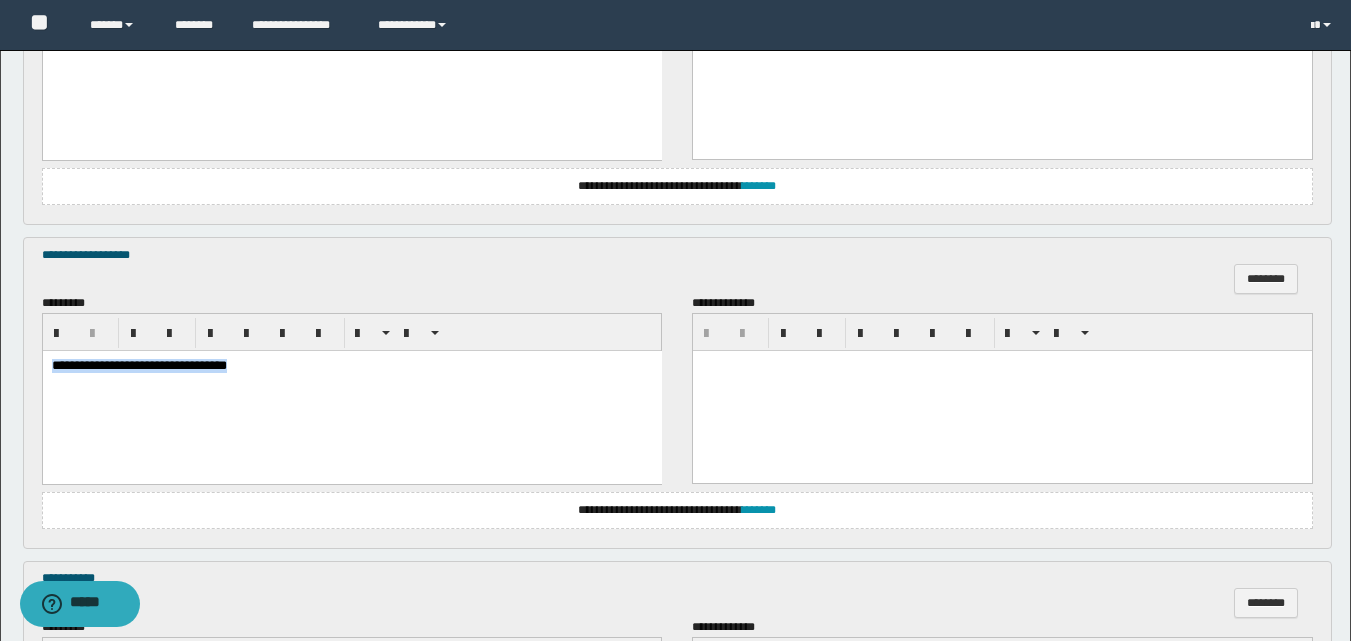 drag, startPoint x: 327, startPoint y: 372, endPoint x: 71, endPoint y: 371, distance: 256.00195 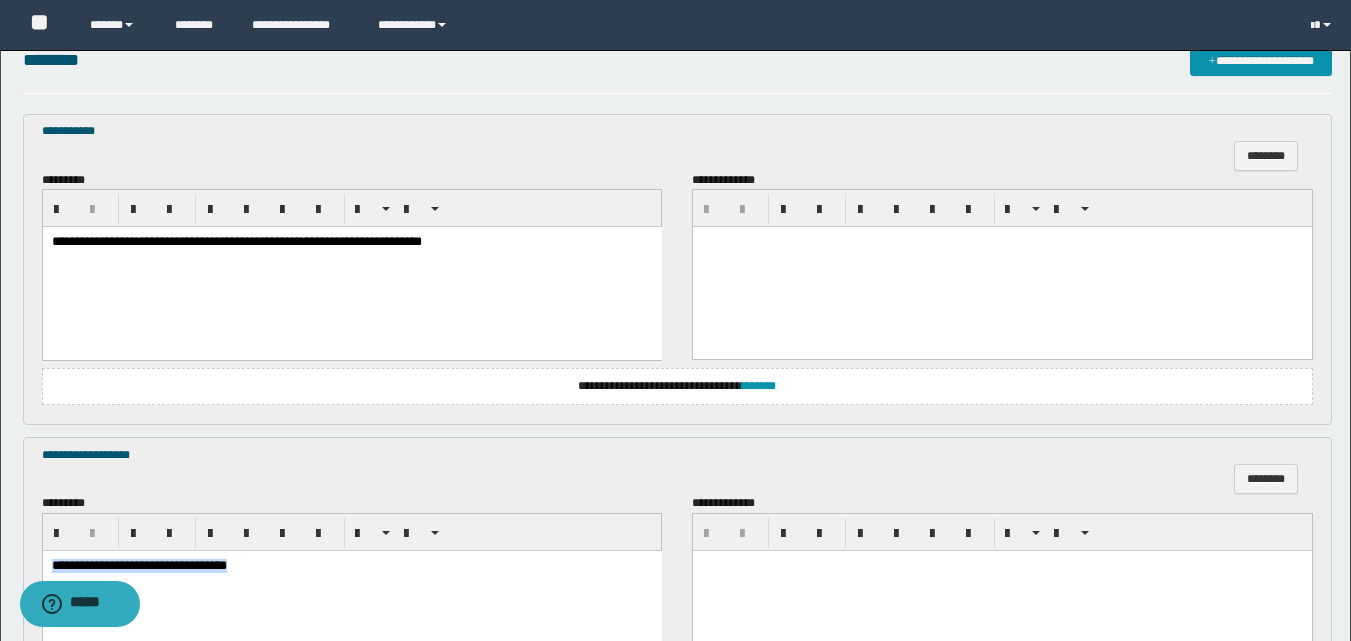 scroll, scrollTop: 1100, scrollLeft: 0, axis: vertical 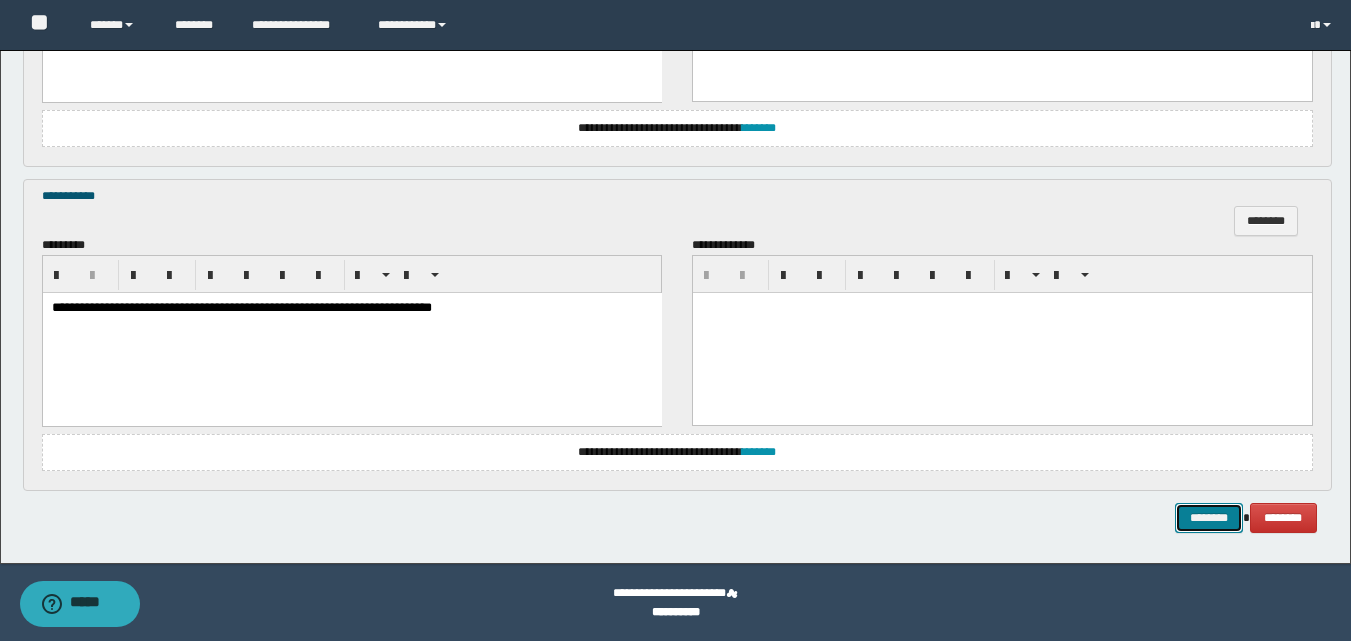 click on "********" at bounding box center [1209, 518] 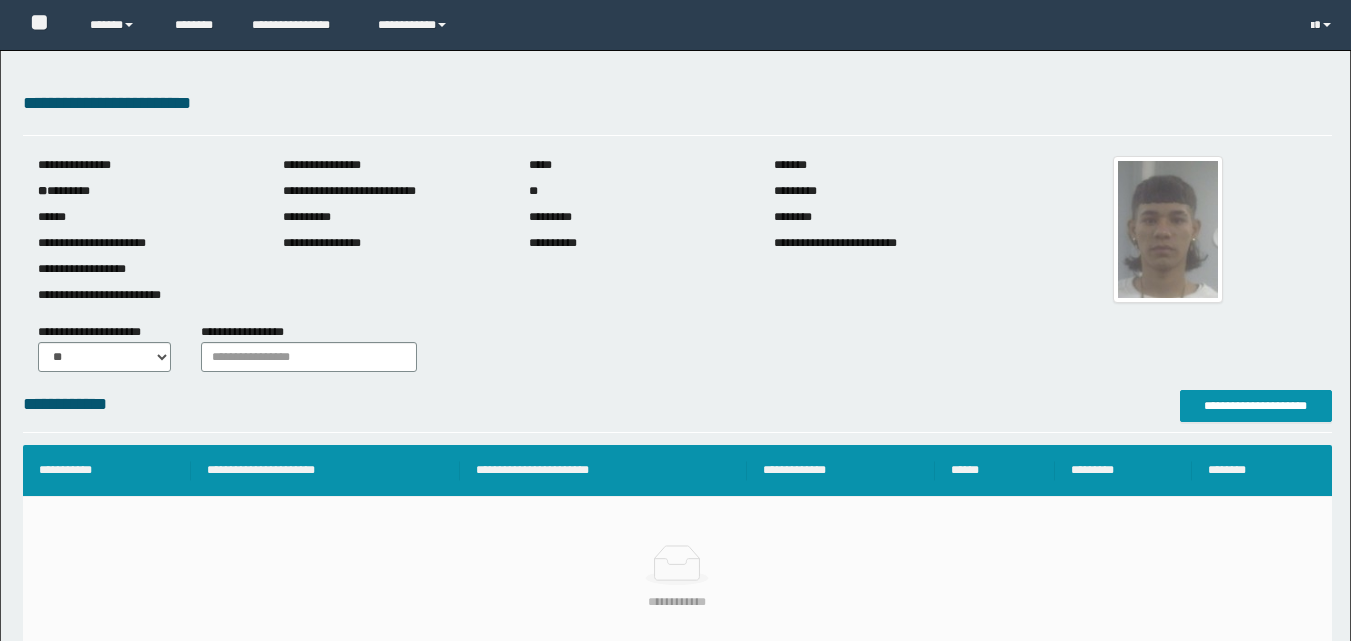 scroll, scrollTop: 0, scrollLeft: 0, axis: both 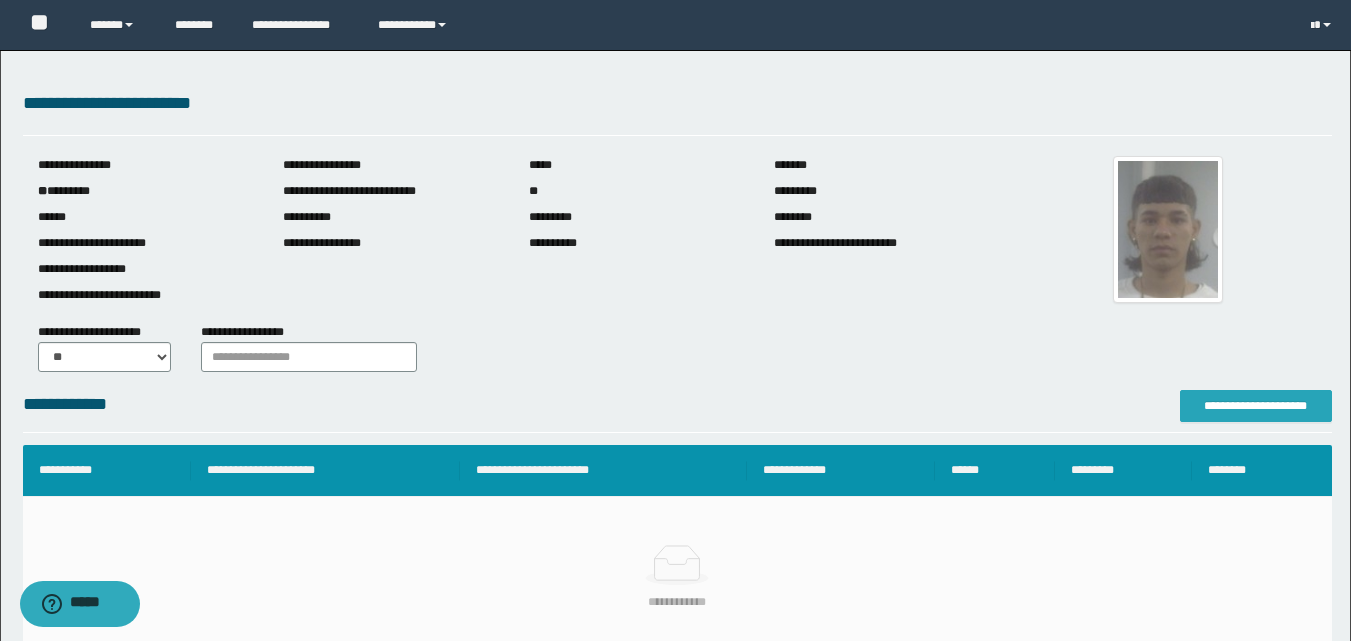 click on "**********" at bounding box center (1256, 406) 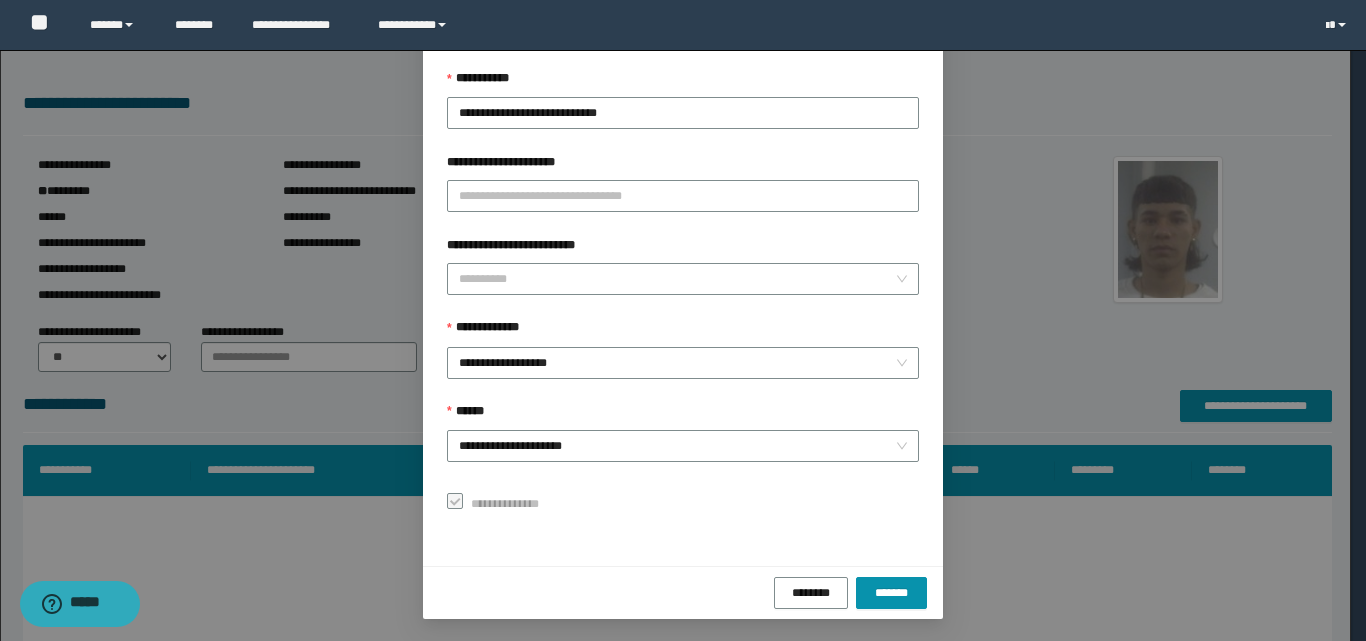 scroll, scrollTop: 111, scrollLeft: 0, axis: vertical 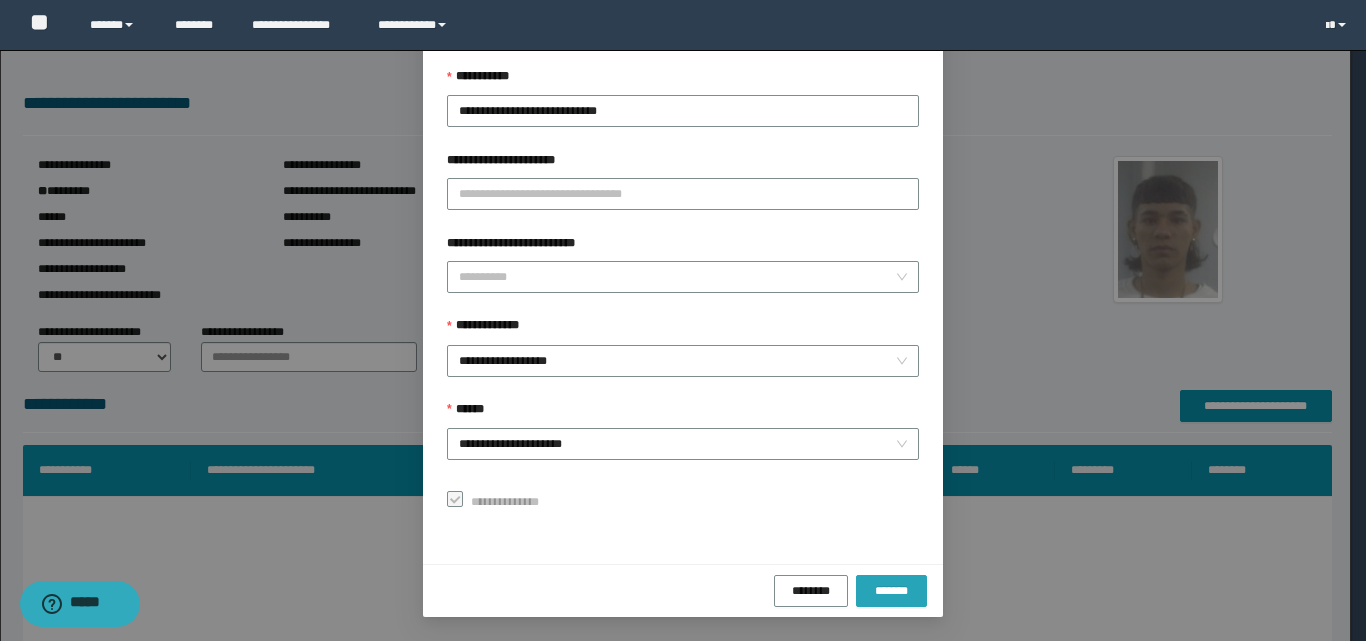 click on "*******" at bounding box center (891, 590) 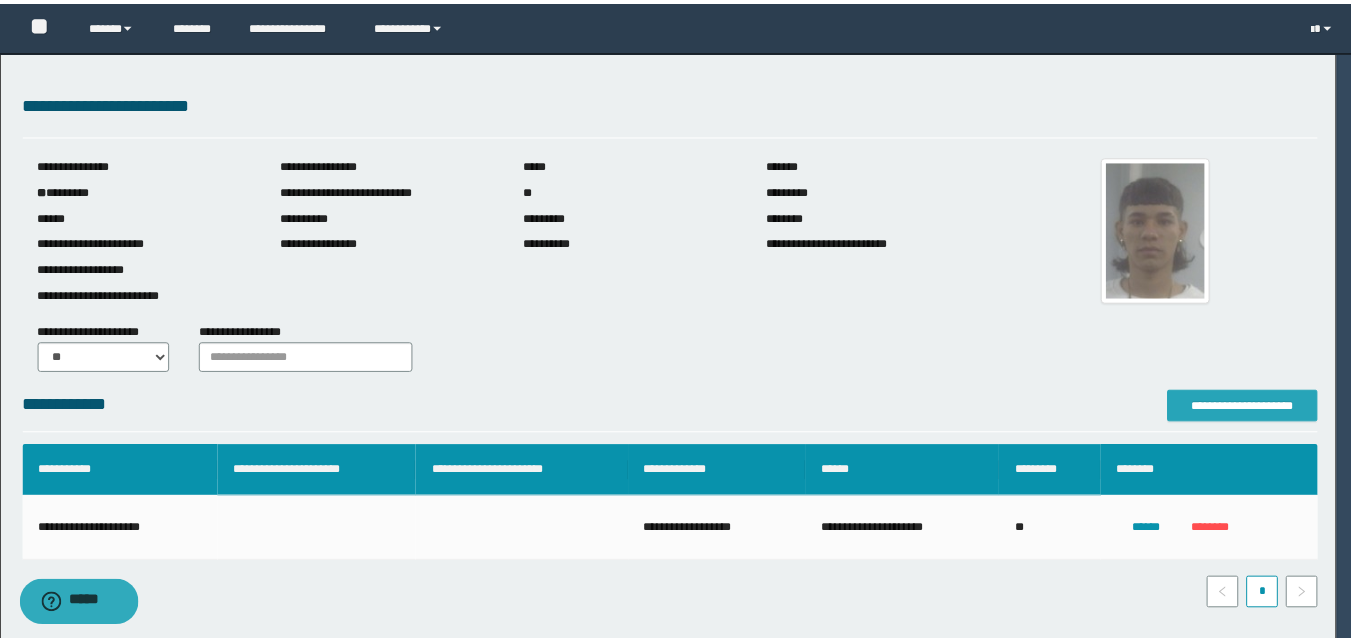 scroll, scrollTop: 0, scrollLeft: 0, axis: both 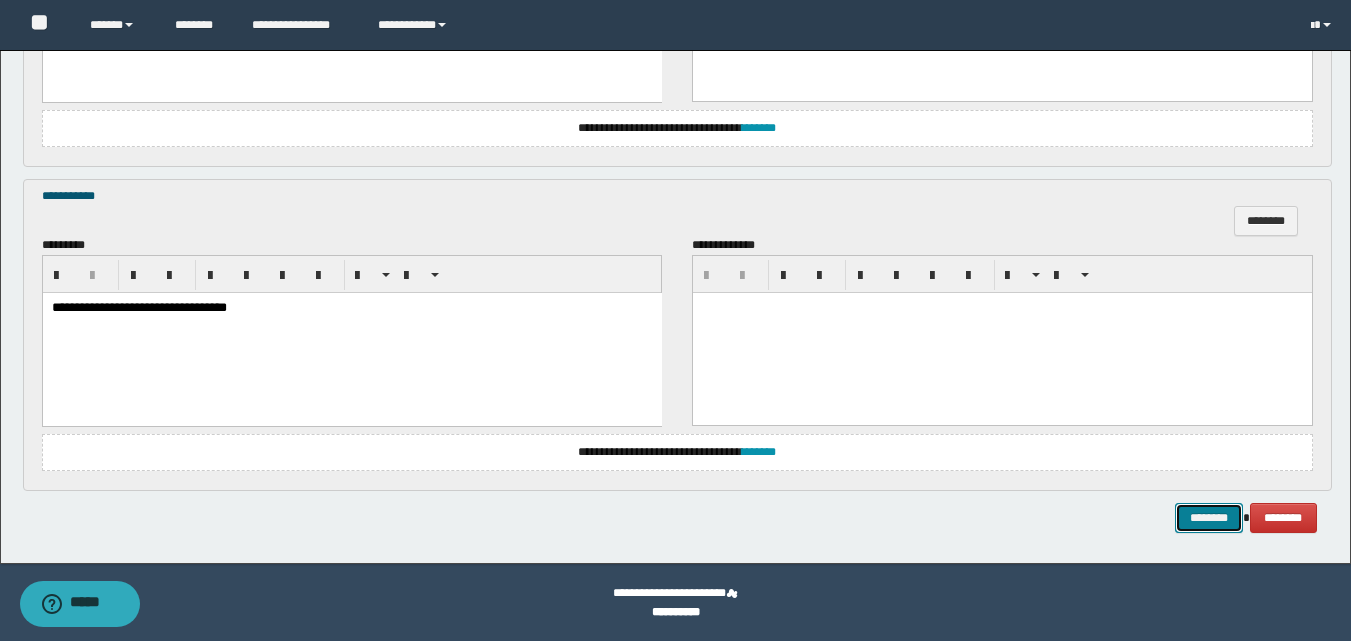 click on "********" at bounding box center (1209, 518) 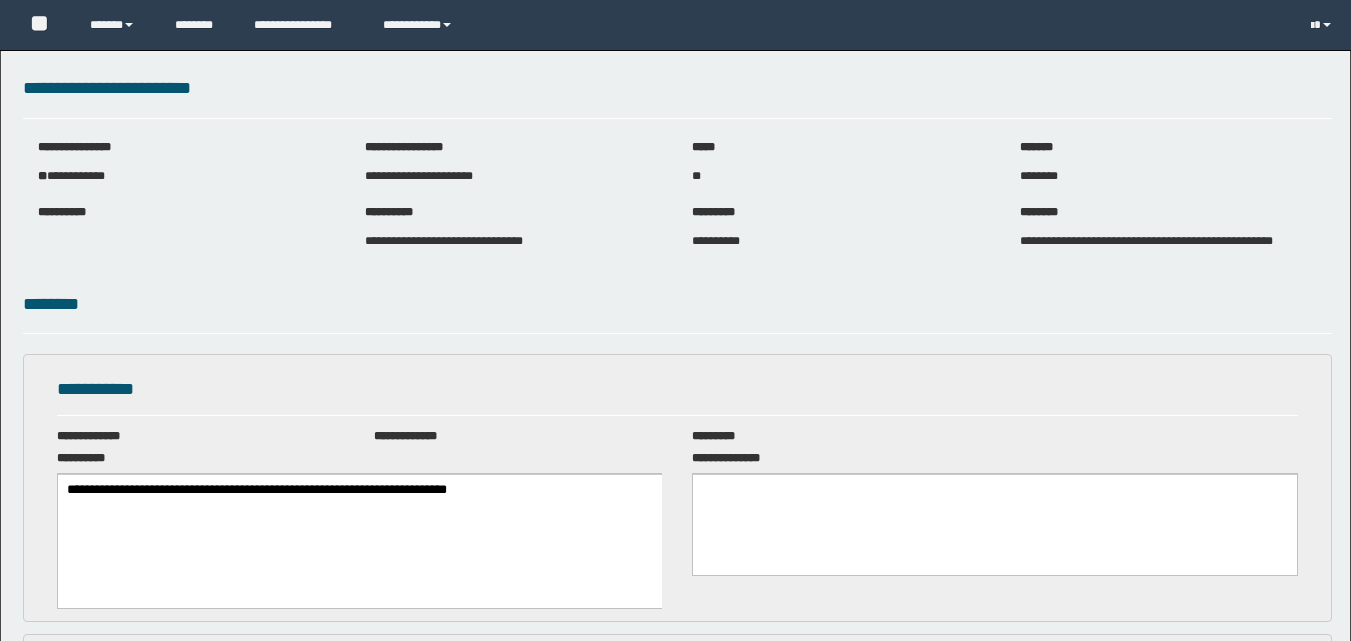 scroll, scrollTop: 0, scrollLeft: 0, axis: both 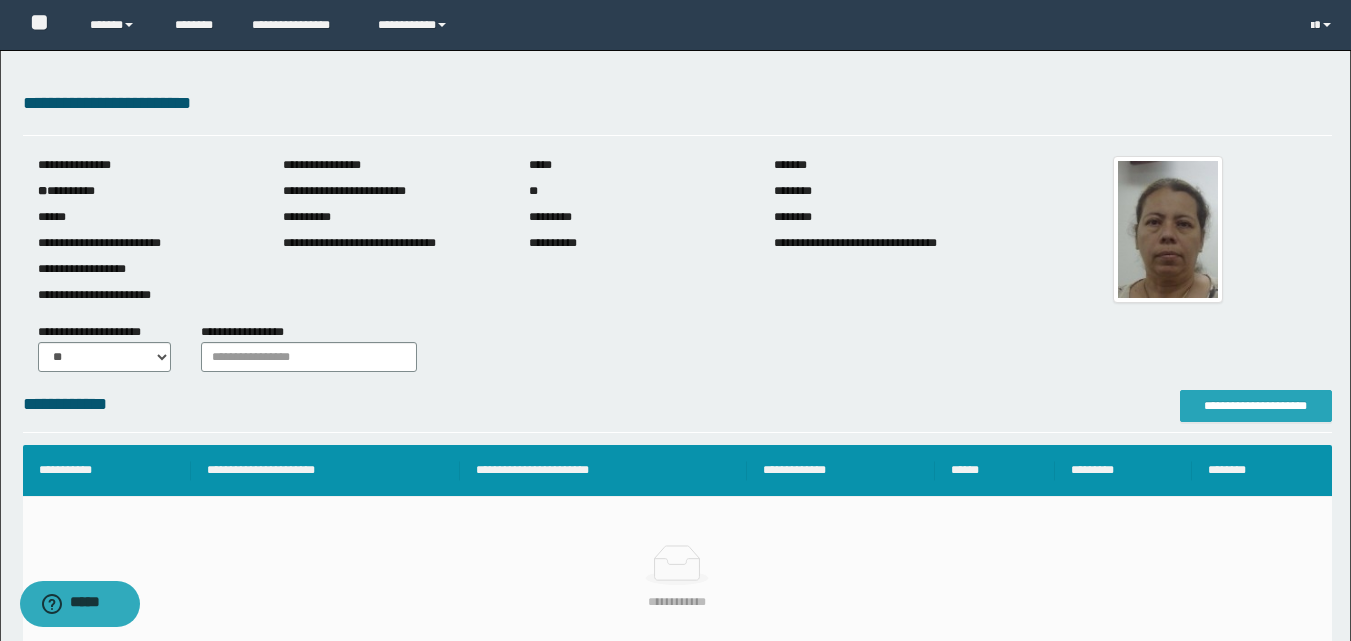 click on "**********" at bounding box center (1256, 406) 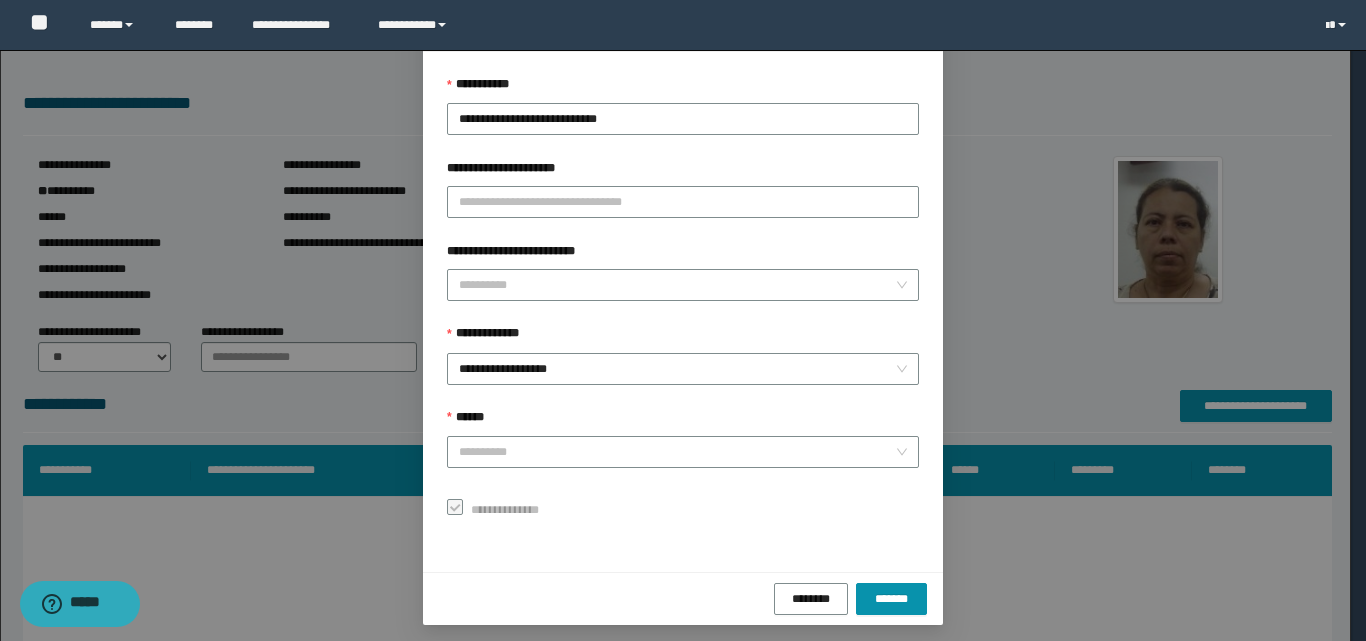 scroll, scrollTop: 111, scrollLeft: 0, axis: vertical 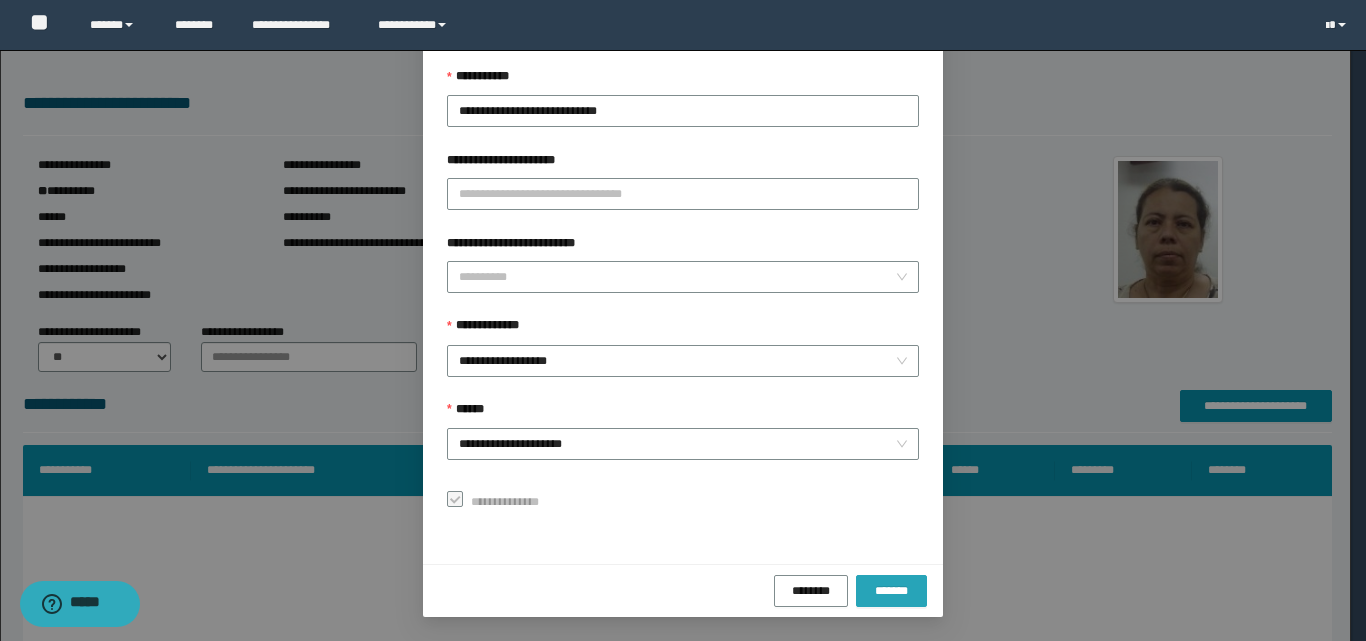 click on "*******" at bounding box center (891, 590) 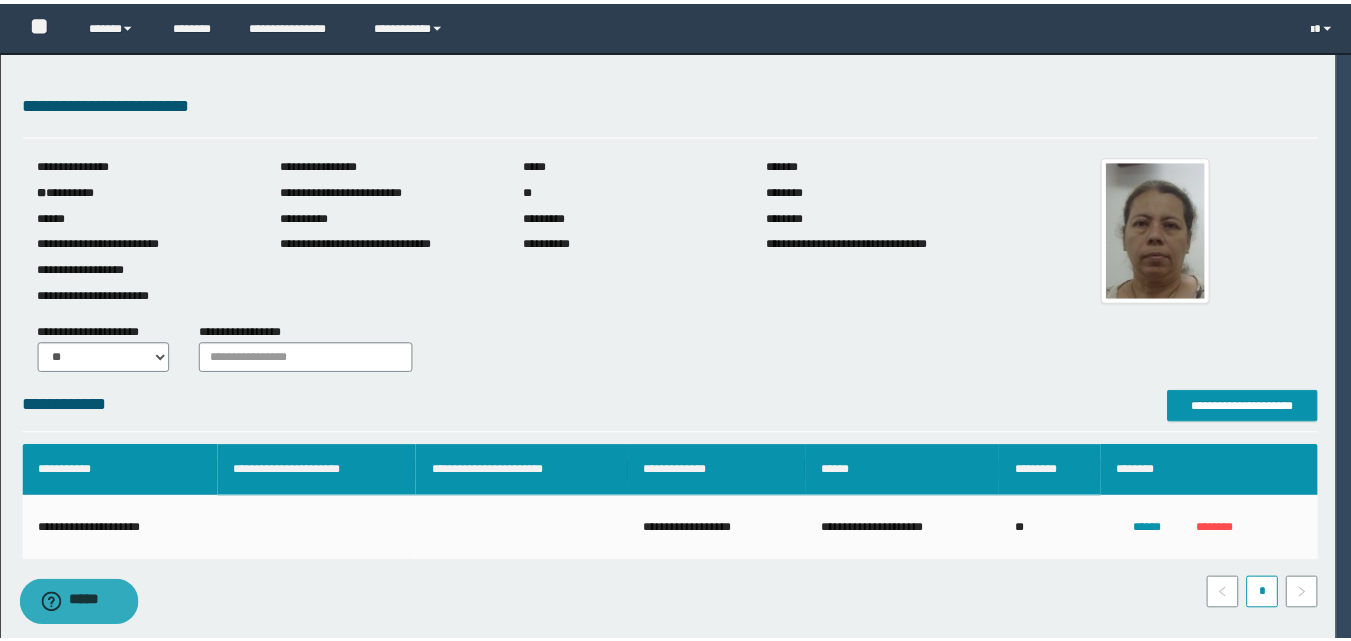 scroll, scrollTop: 64, scrollLeft: 0, axis: vertical 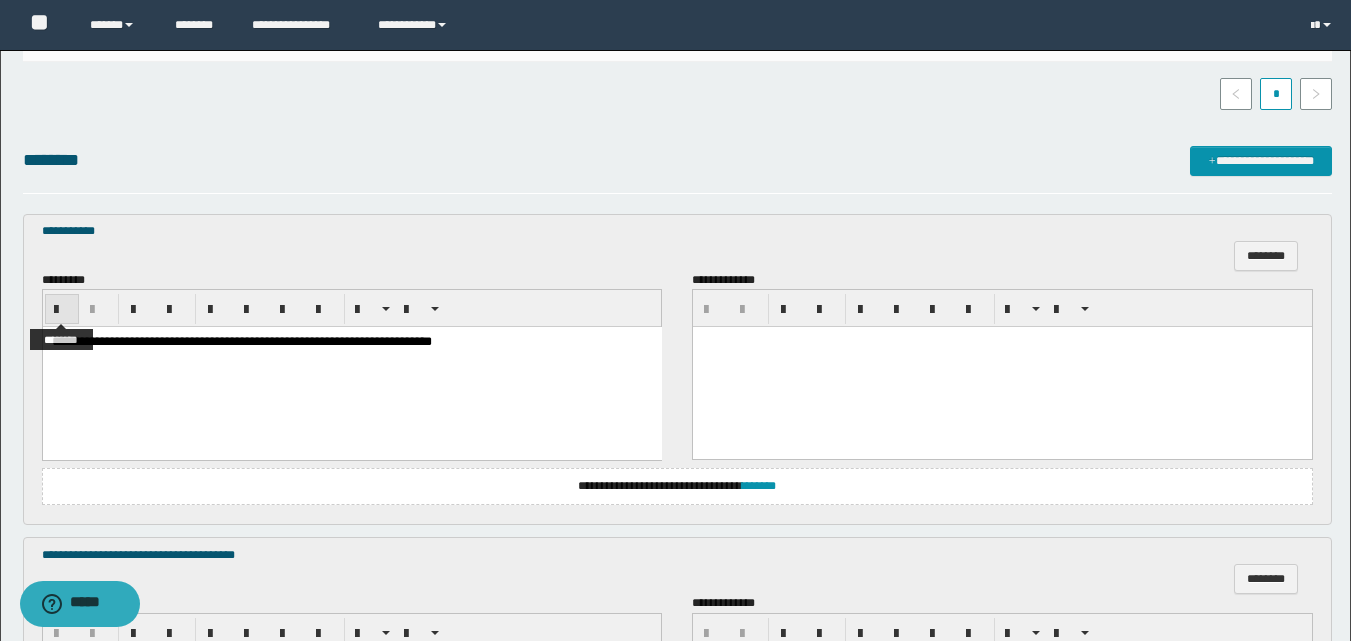 click at bounding box center (62, 310) 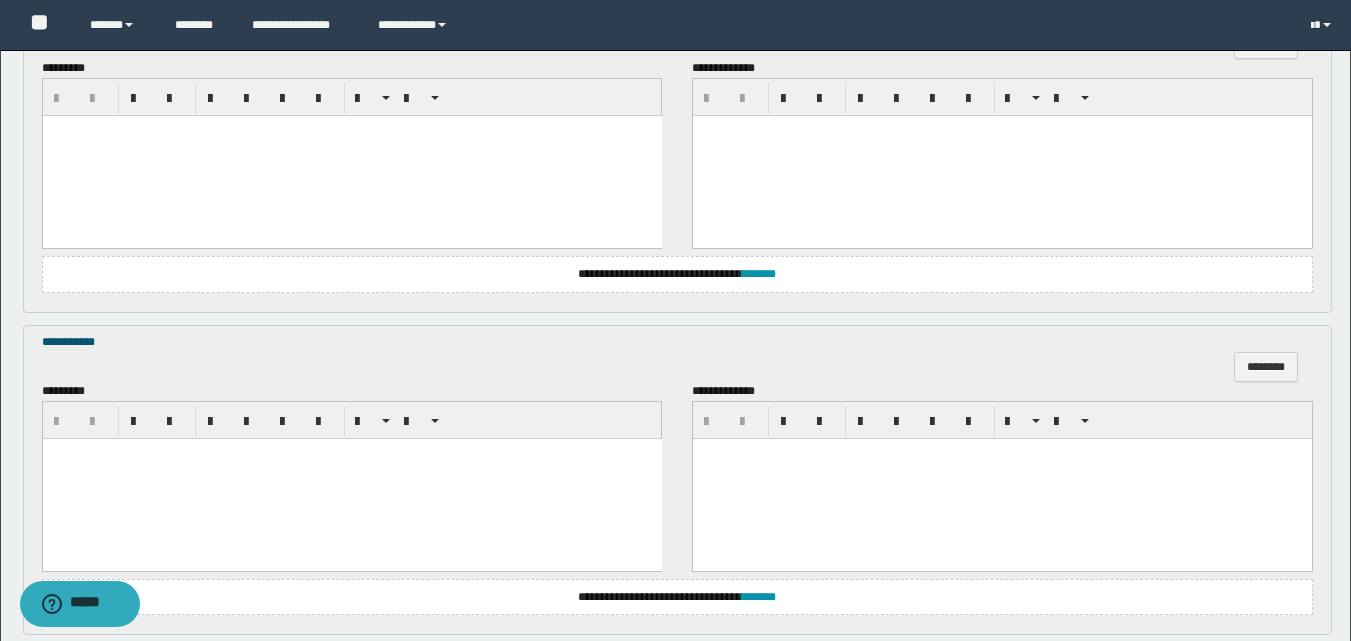scroll, scrollTop: 1400, scrollLeft: 0, axis: vertical 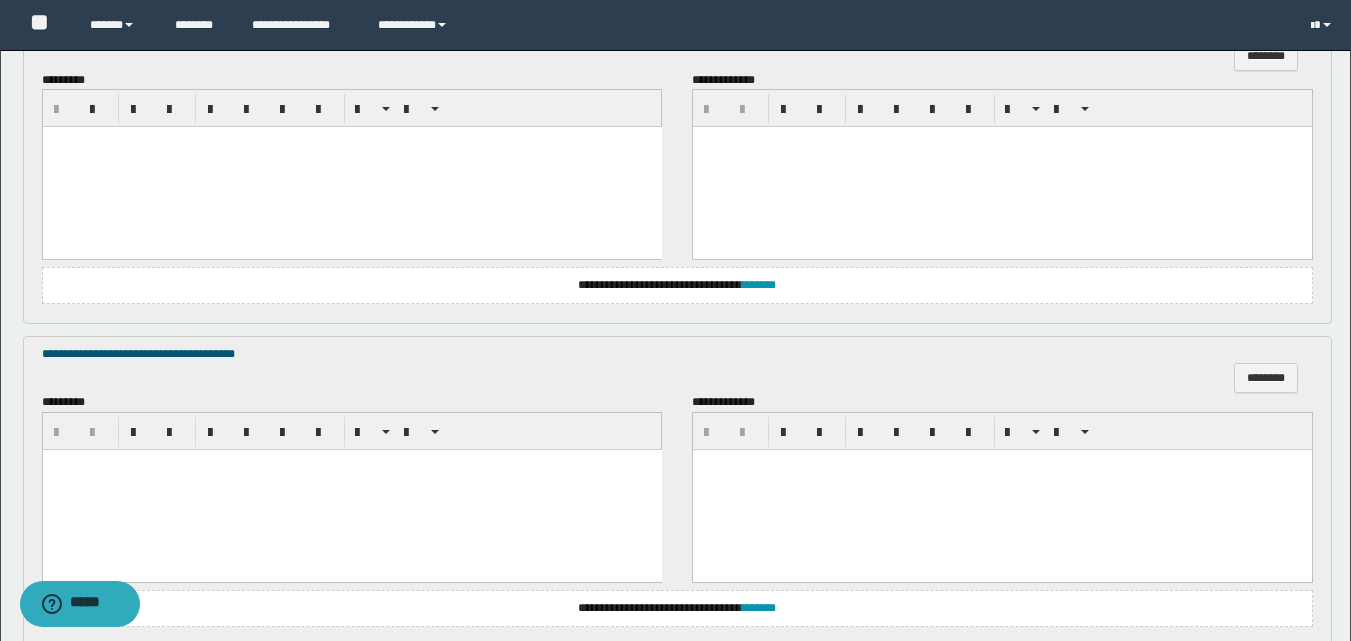 click at bounding box center (351, 465) 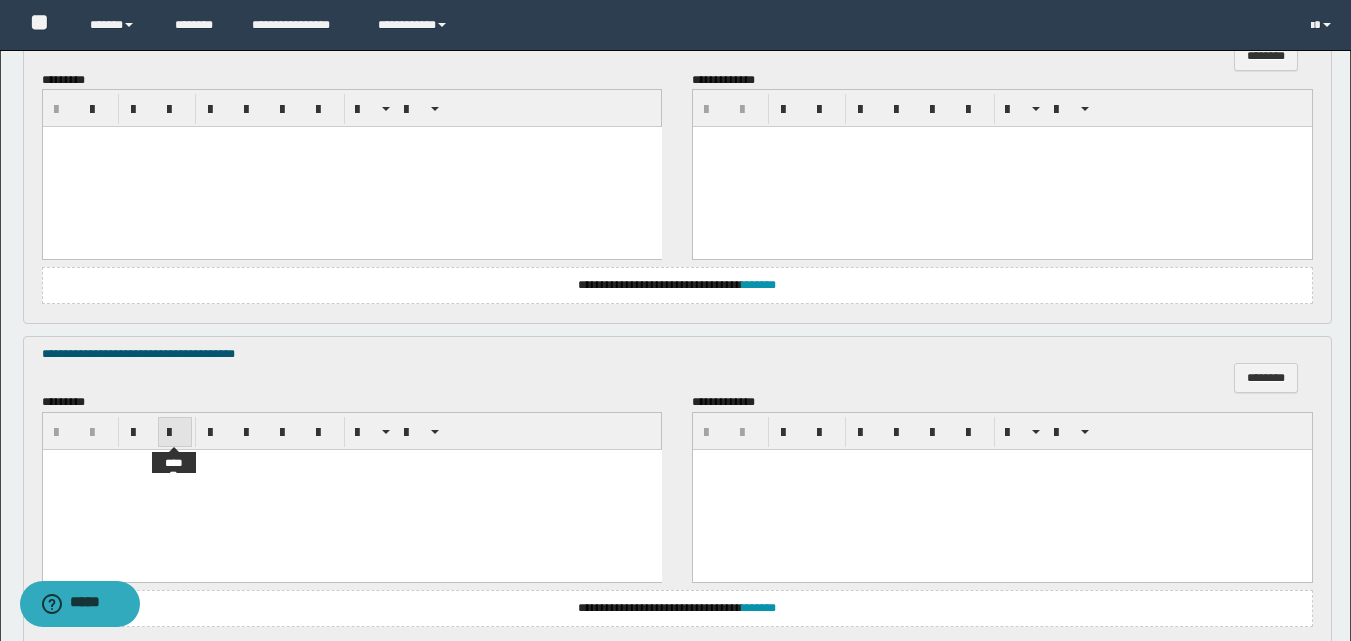 type 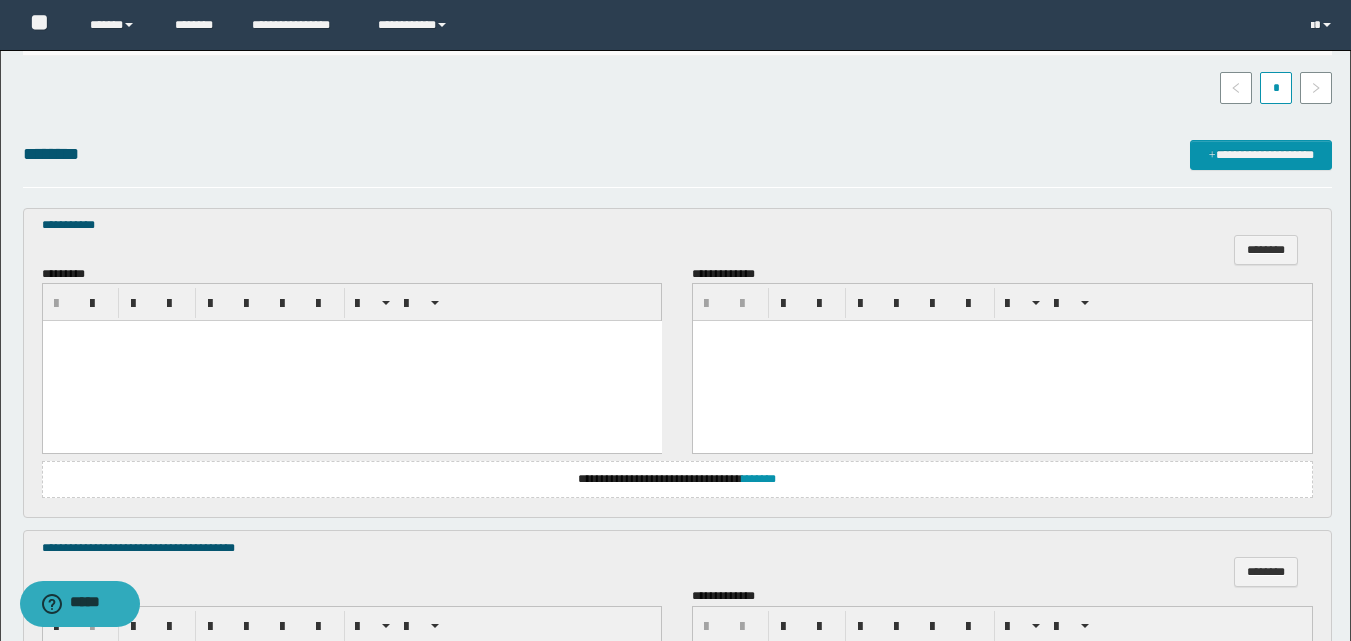 scroll, scrollTop: 500, scrollLeft: 0, axis: vertical 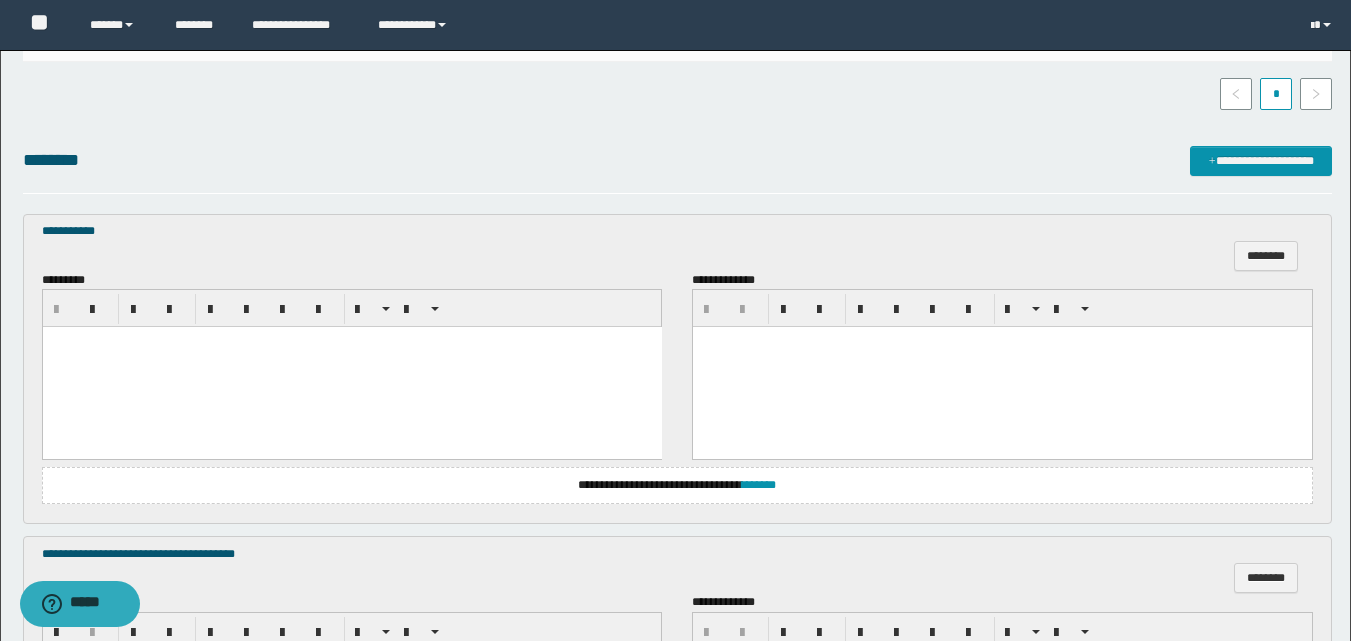 click at bounding box center [351, 367] 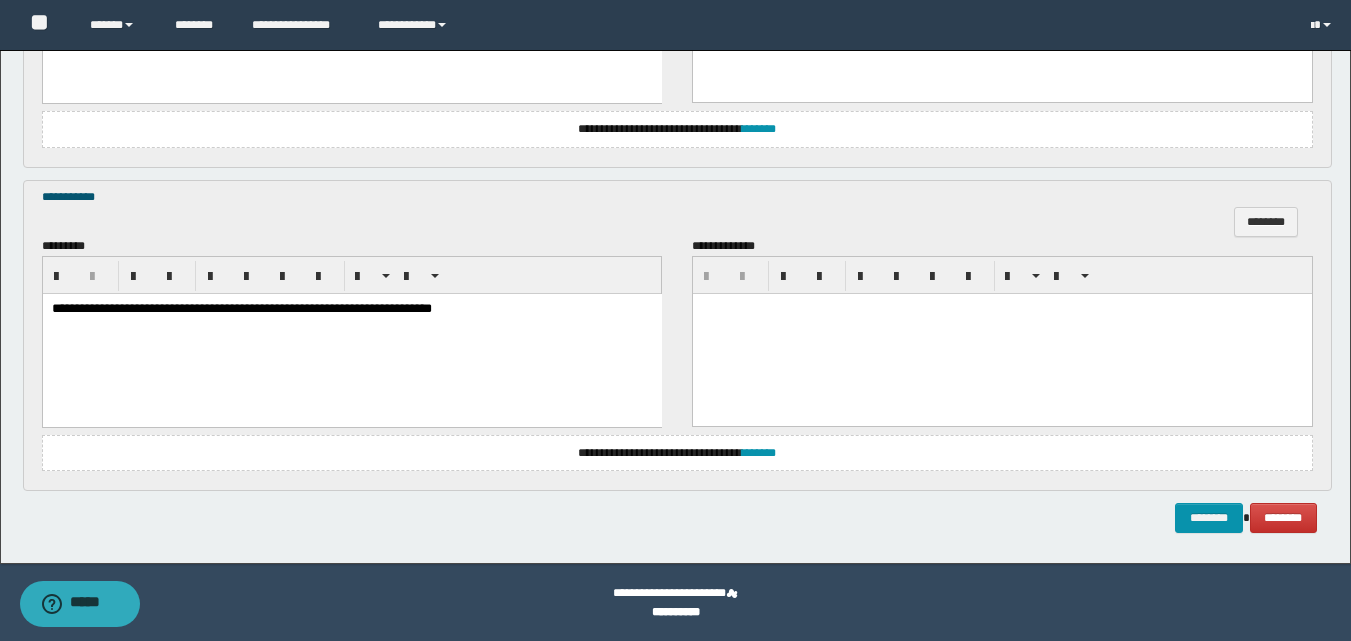 scroll, scrollTop: 1505, scrollLeft: 0, axis: vertical 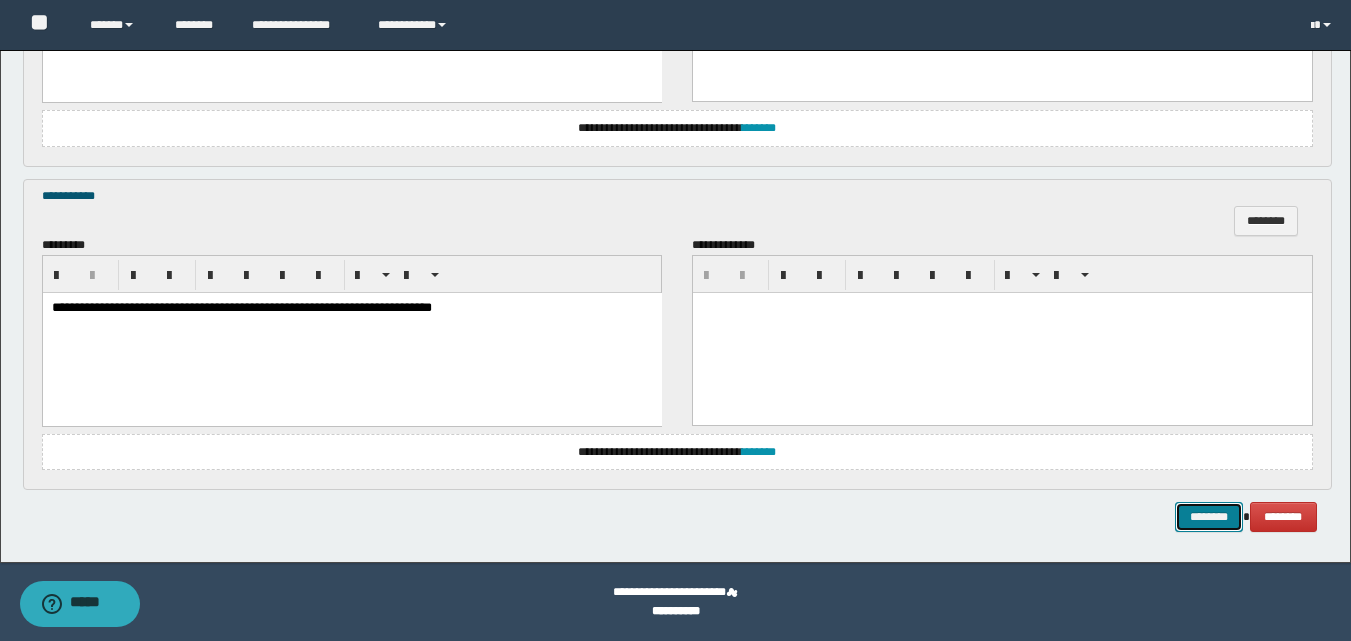 click on "********" at bounding box center [1209, 517] 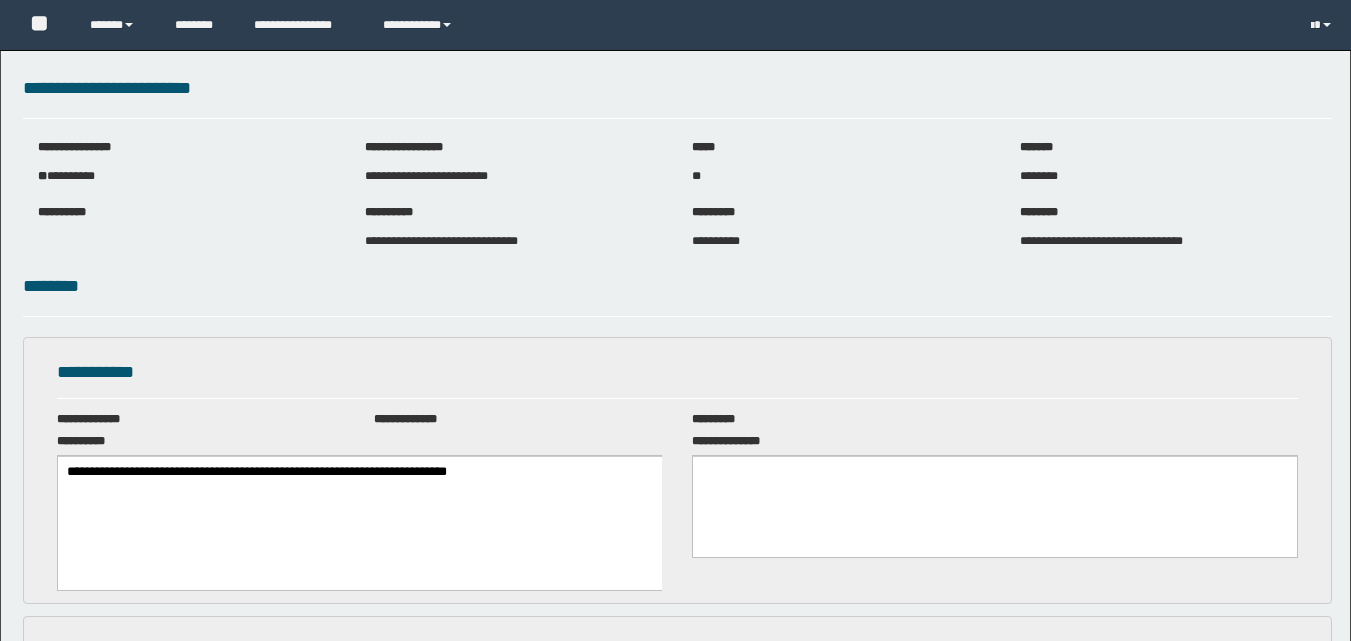 scroll, scrollTop: 0, scrollLeft: 0, axis: both 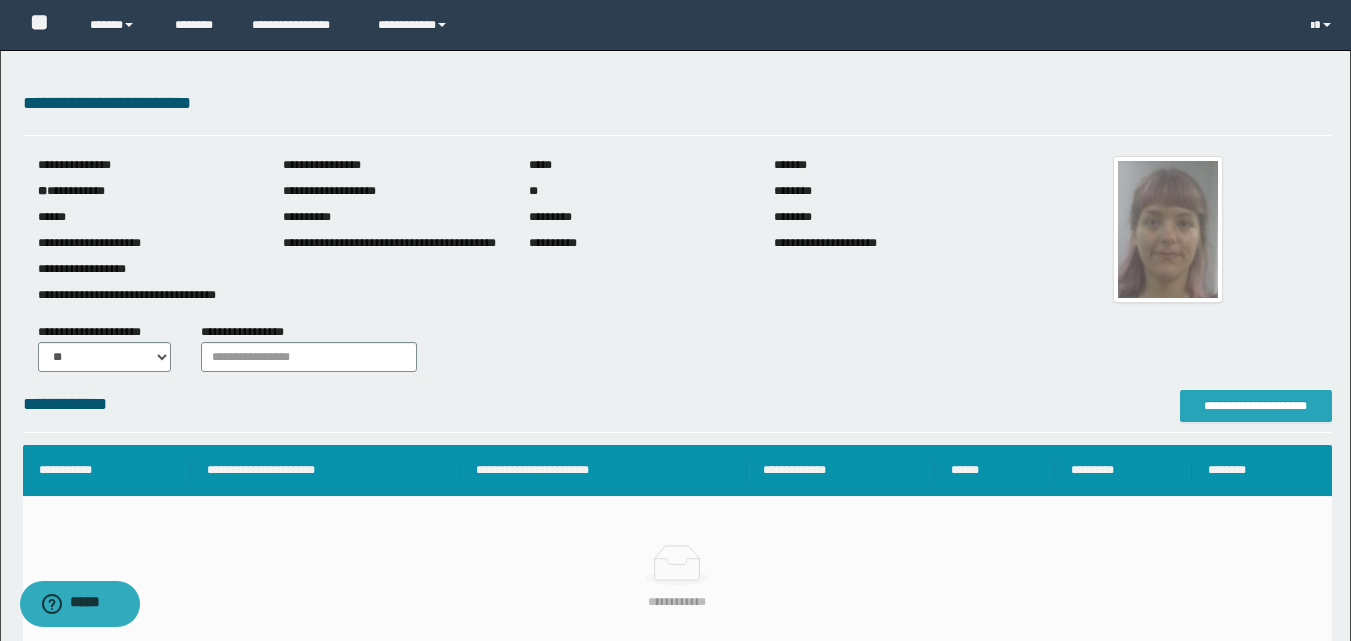 click on "**********" at bounding box center [1256, 406] 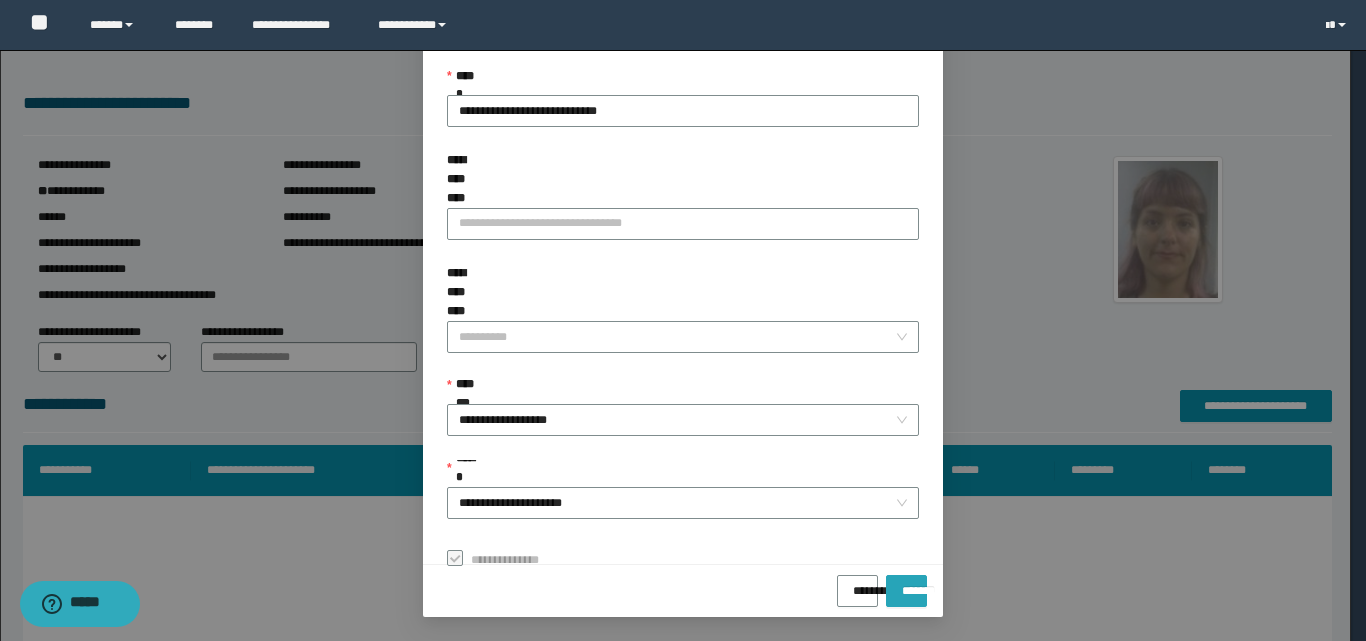 click on "*******" at bounding box center (906, 584) 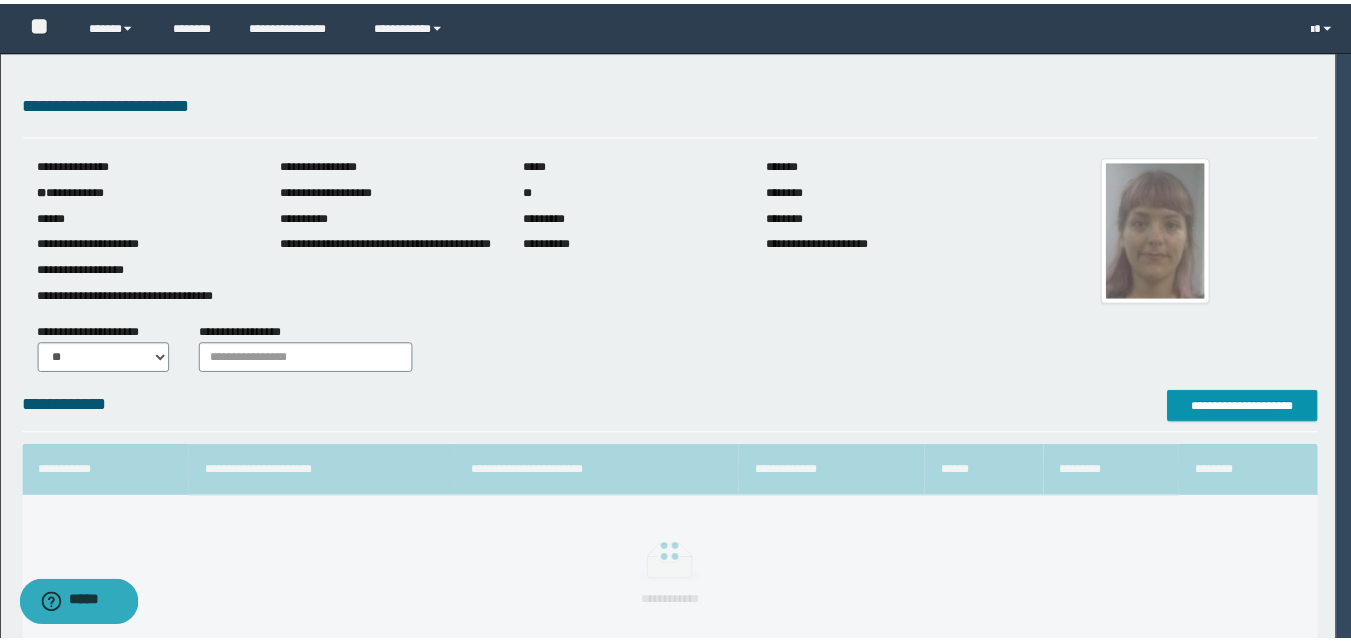 scroll, scrollTop: 64, scrollLeft: 0, axis: vertical 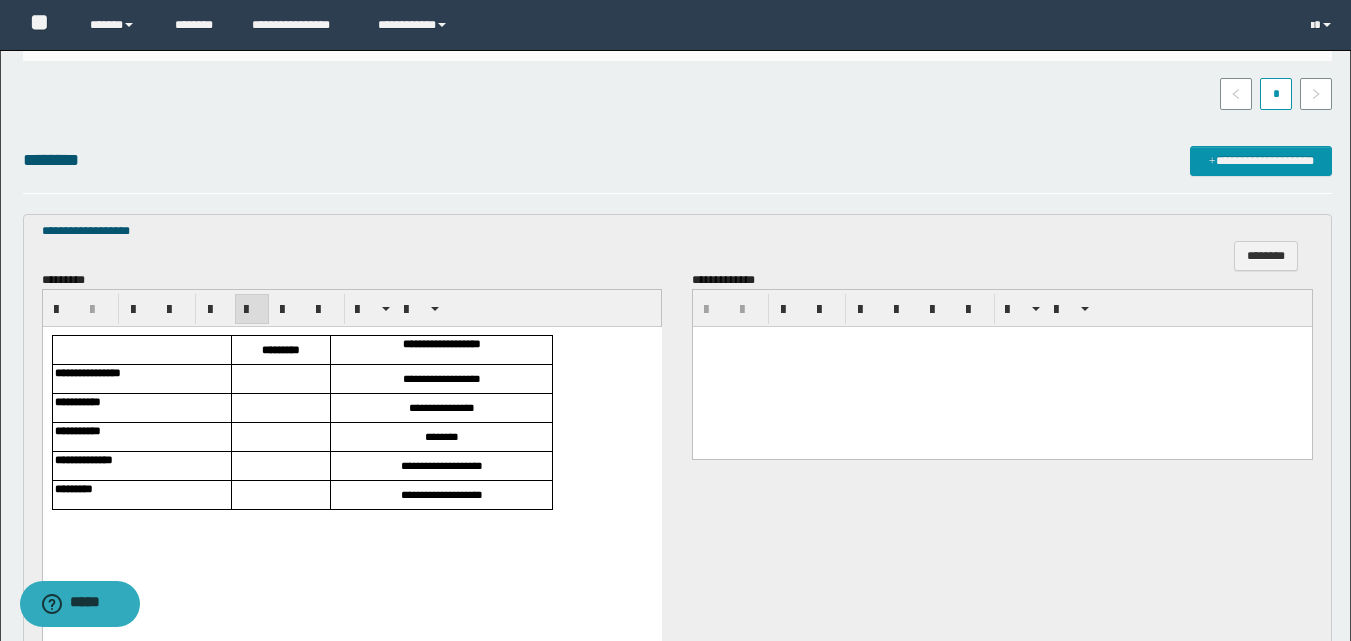 click at bounding box center [280, 379] 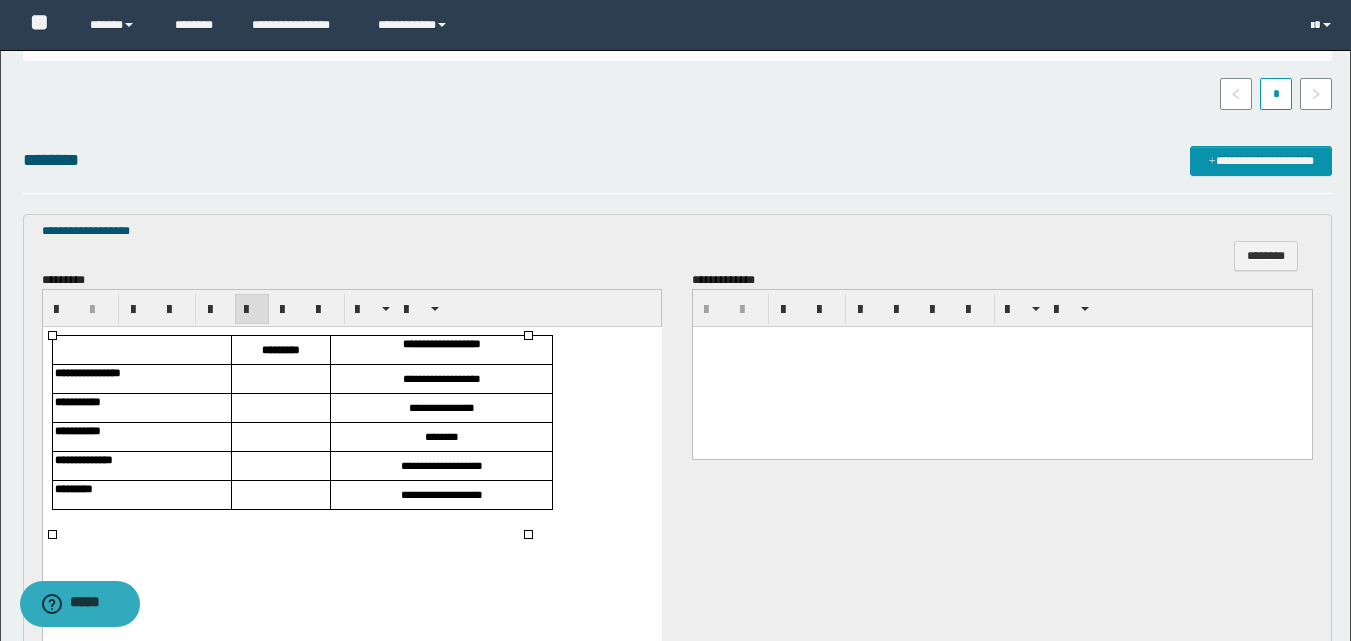 type 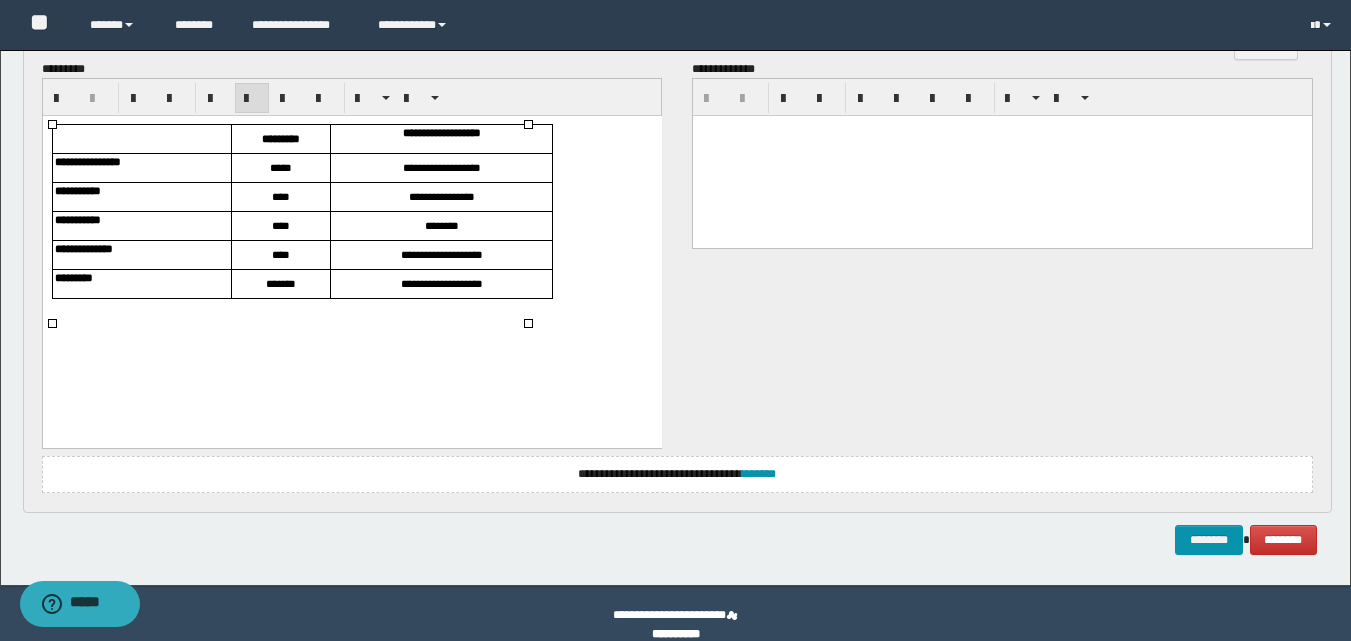 scroll, scrollTop: 734, scrollLeft: 0, axis: vertical 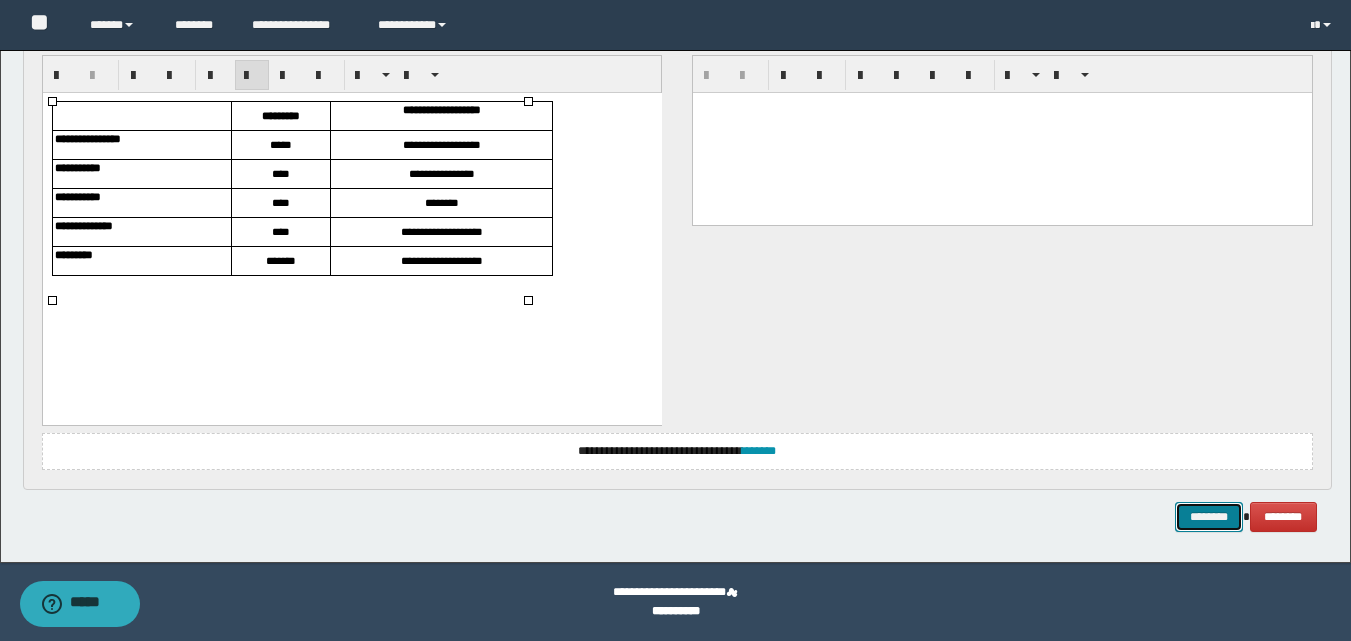 click on "********" at bounding box center [1209, 517] 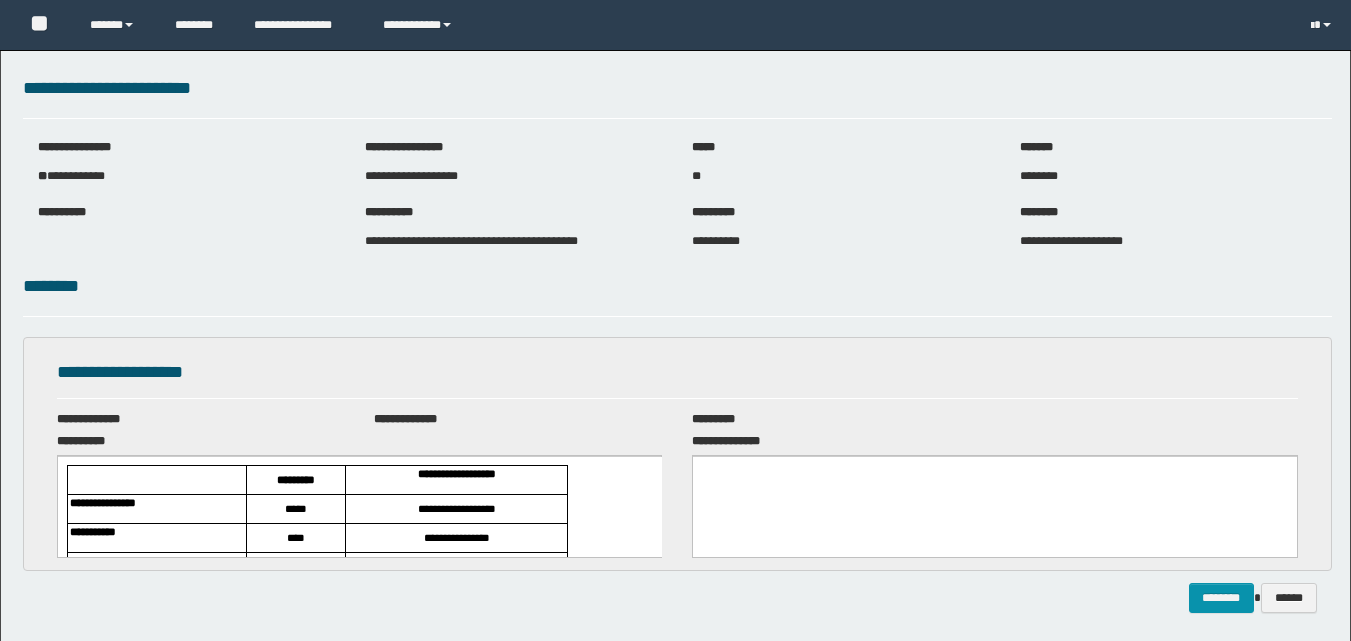 scroll, scrollTop: 0, scrollLeft: 0, axis: both 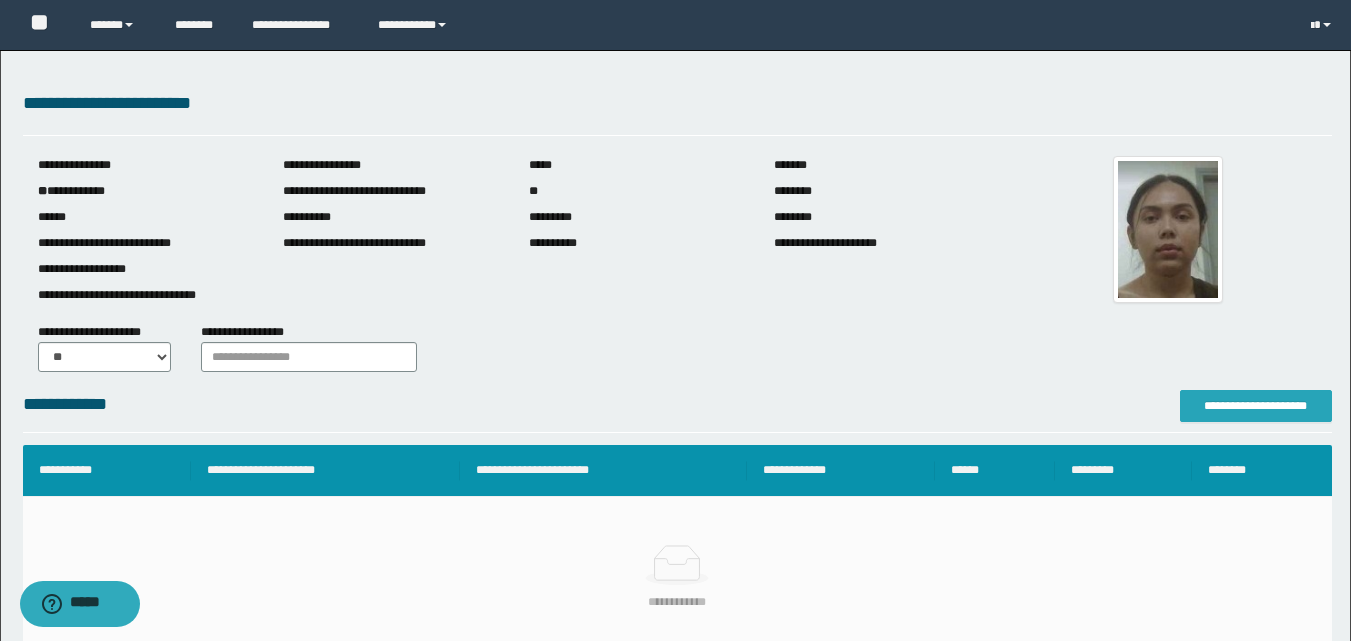 click on "**********" at bounding box center (1256, 406) 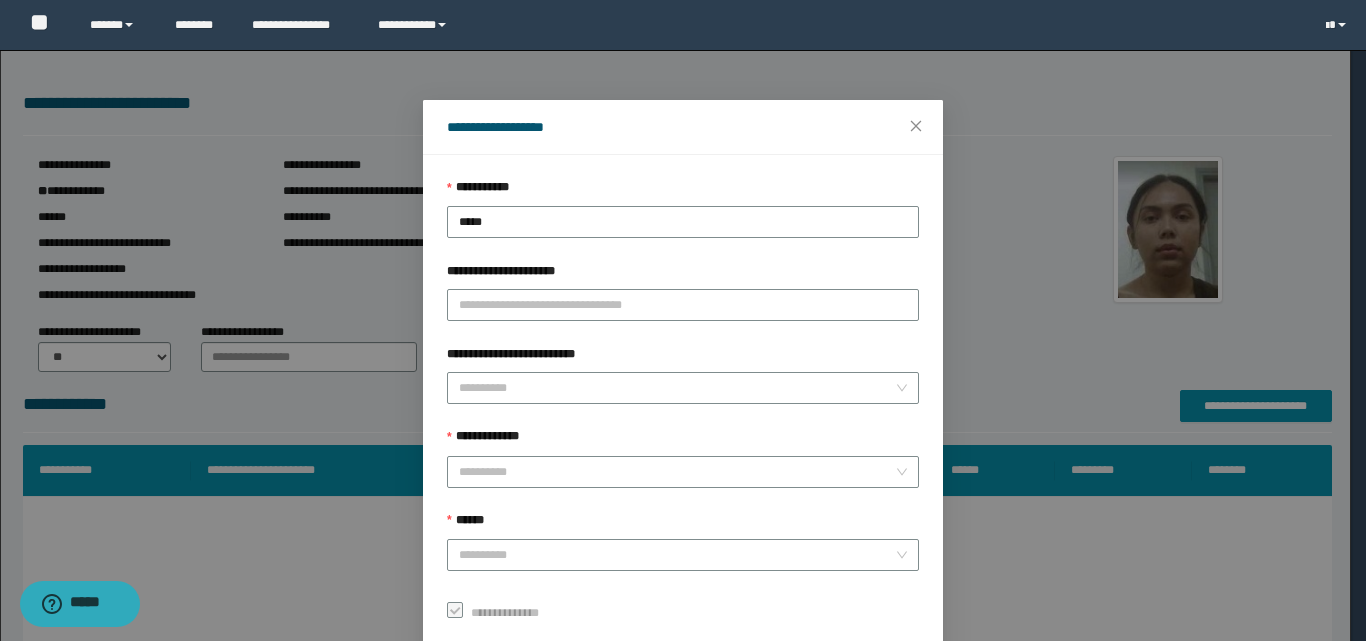 scroll, scrollTop: 111, scrollLeft: 0, axis: vertical 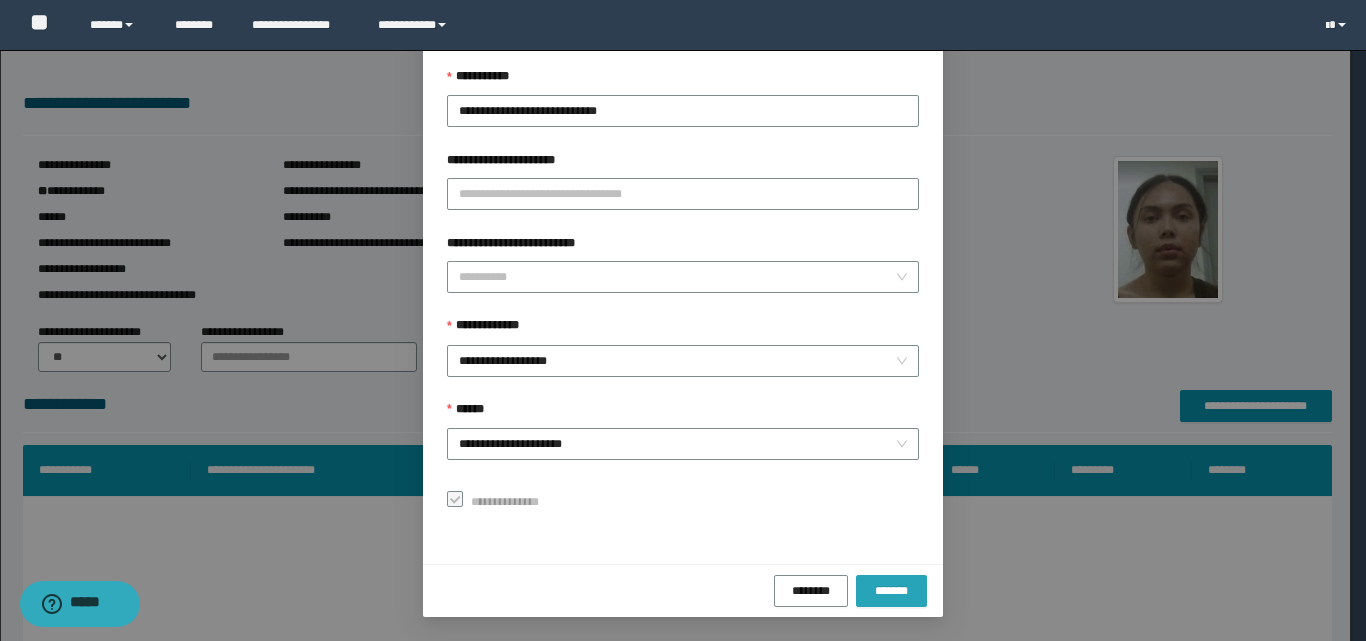 click on "*******" at bounding box center [891, 590] 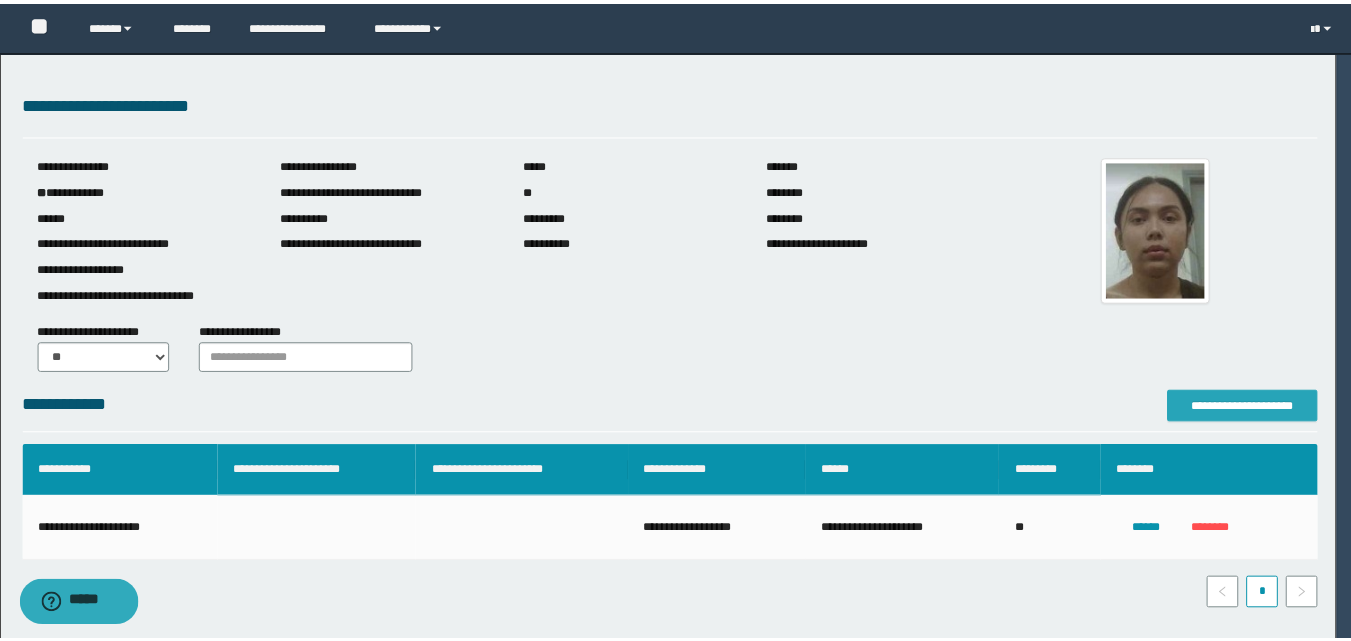 scroll, scrollTop: 0, scrollLeft: 0, axis: both 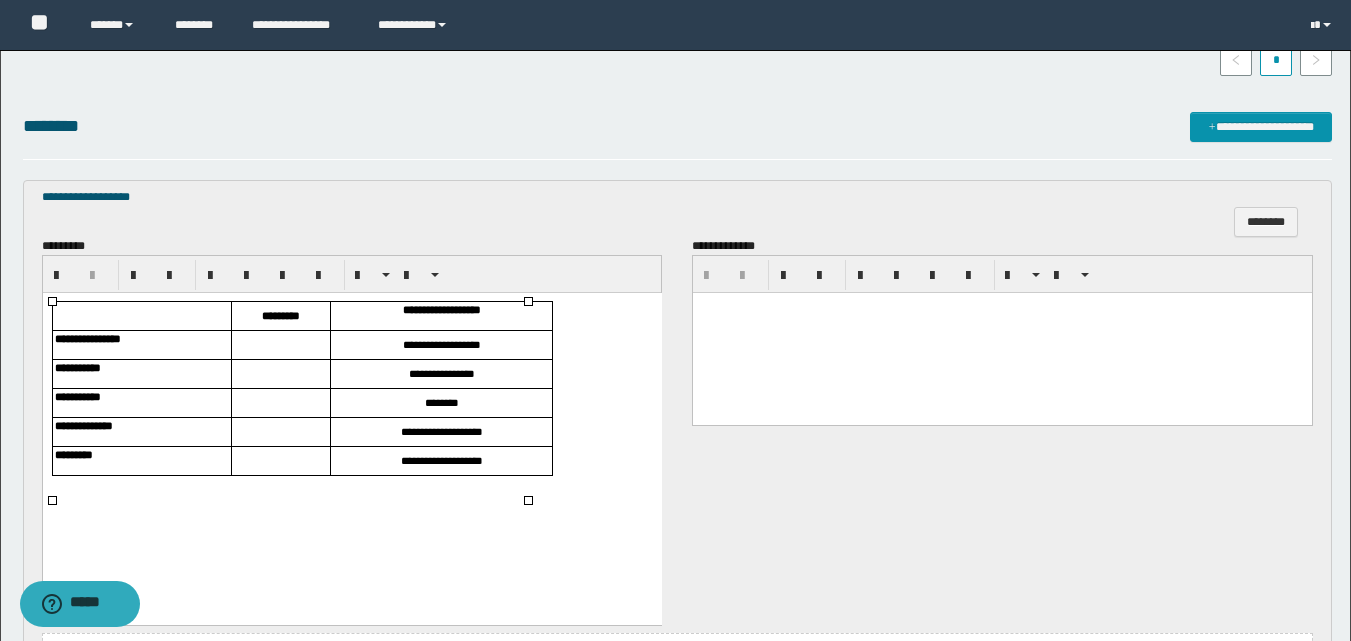 click at bounding box center (280, 345) 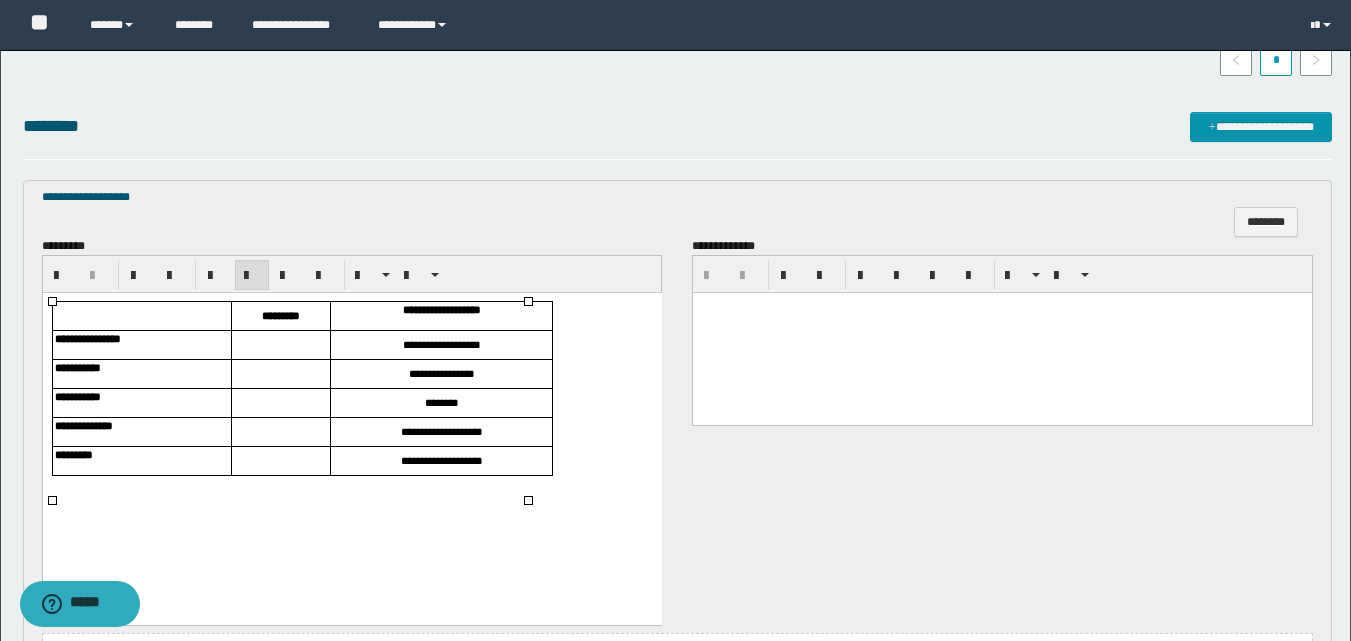 type 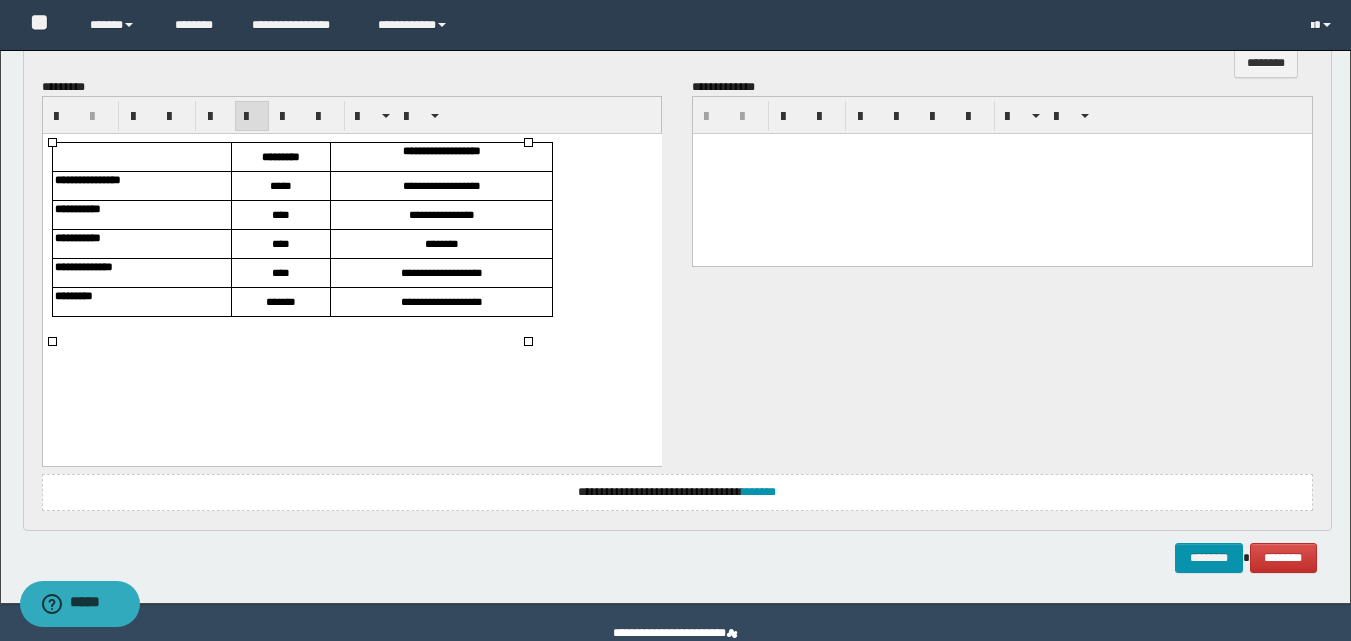 scroll, scrollTop: 734, scrollLeft: 0, axis: vertical 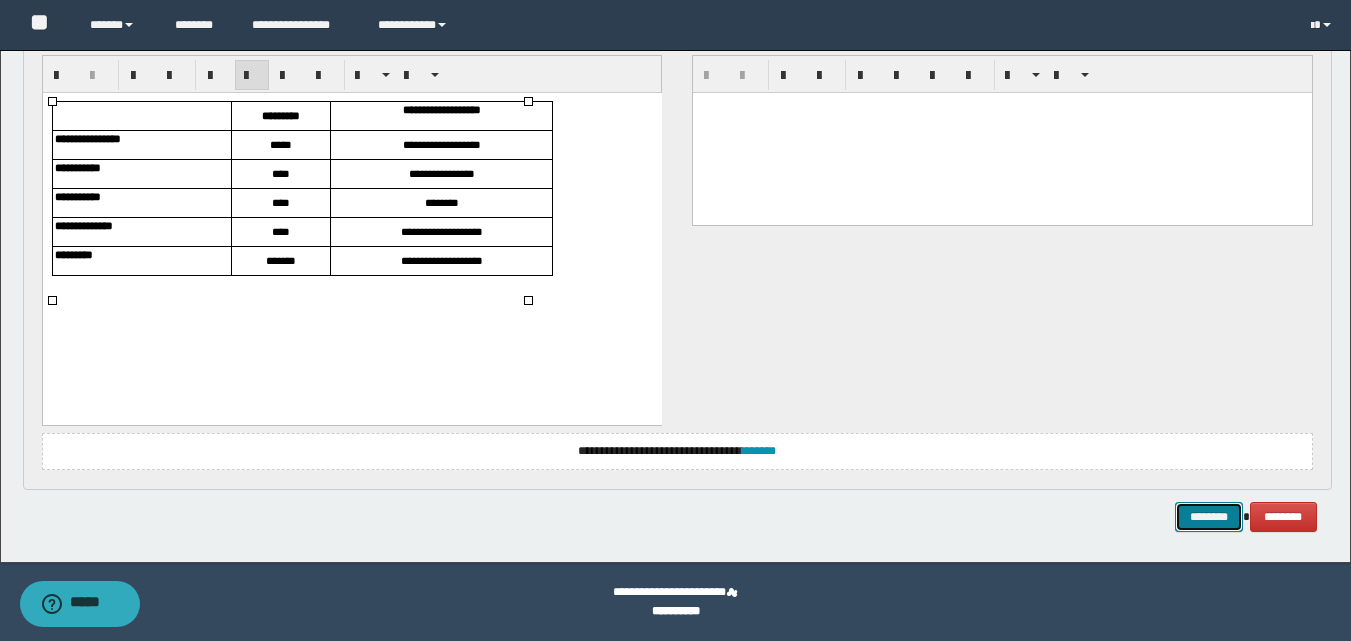 click on "********" at bounding box center (1209, 517) 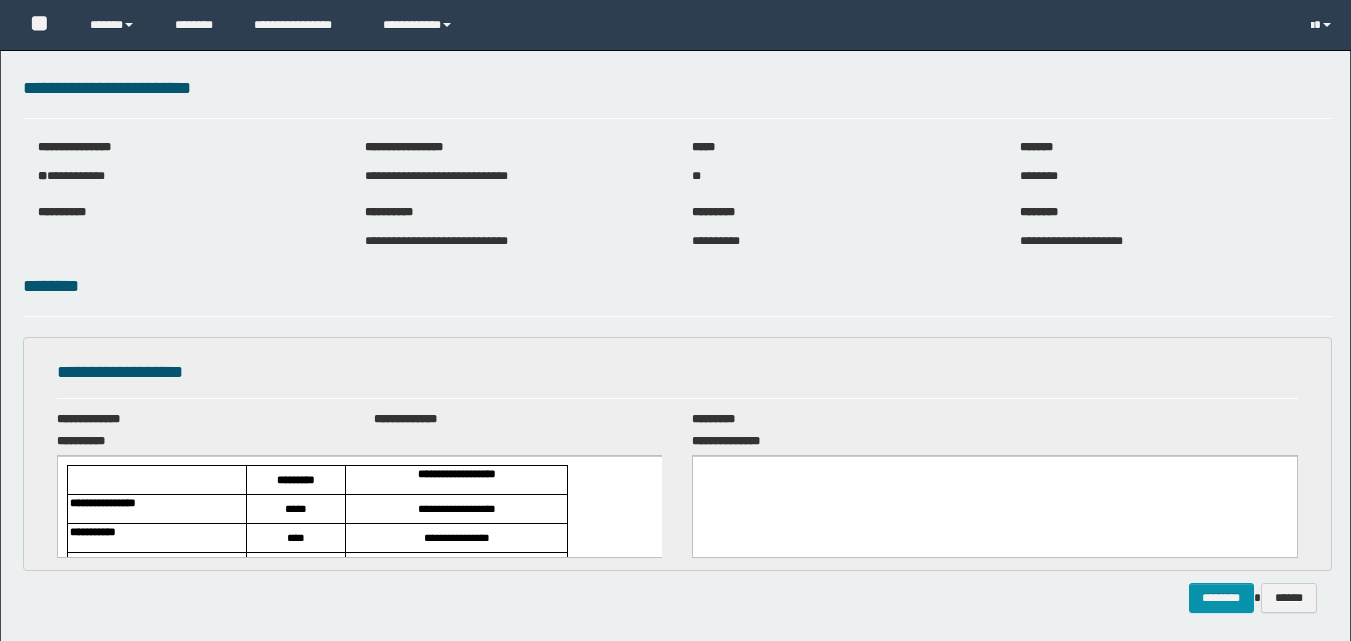 scroll, scrollTop: 0, scrollLeft: 0, axis: both 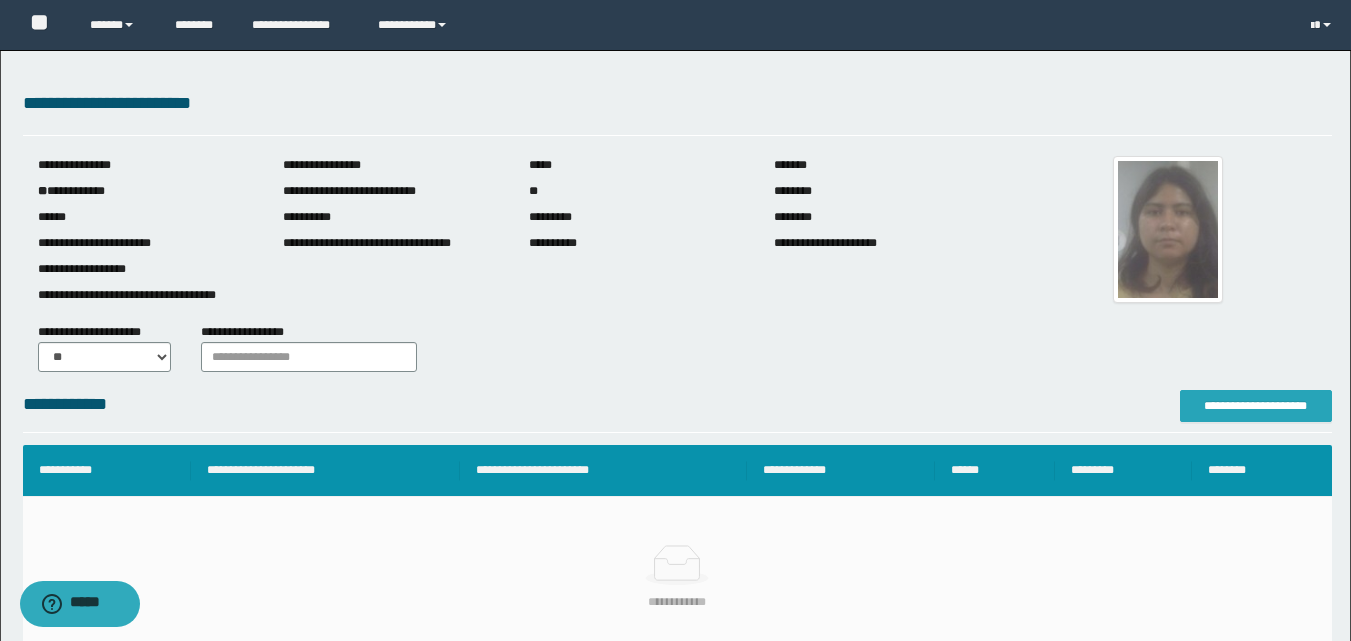 click on "**********" at bounding box center (1256, 406) 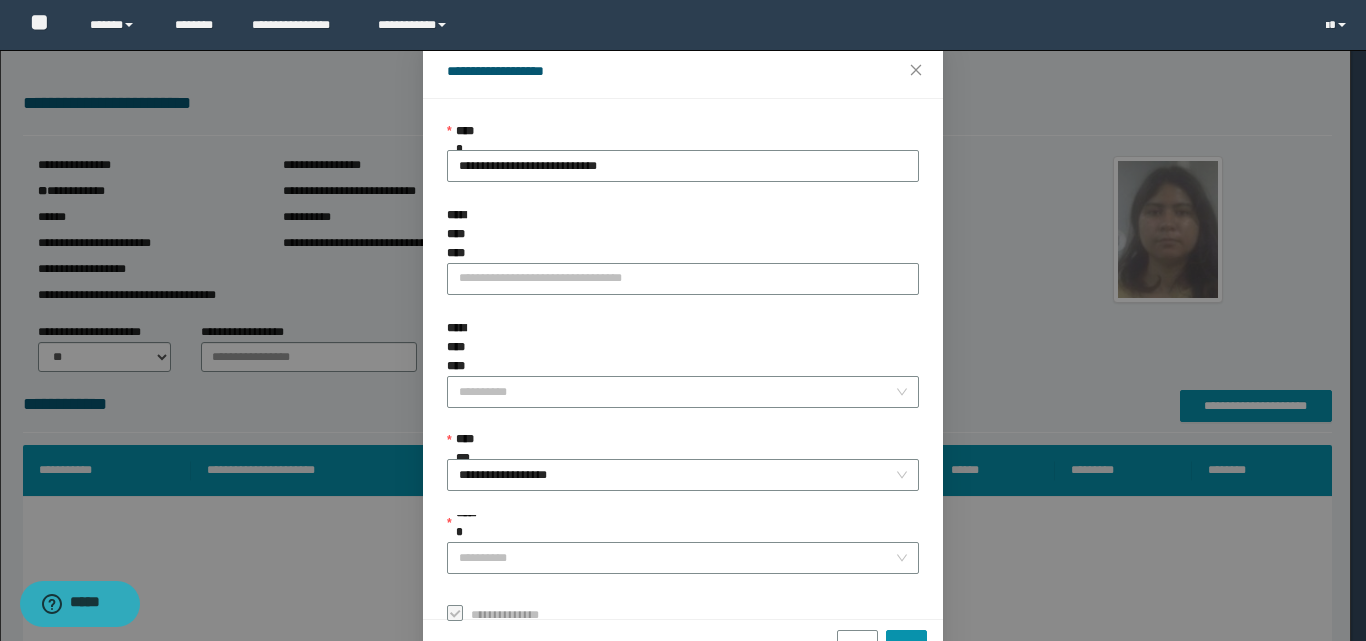 scroll, scrollTop: 111, scrollLeft: 0, axis: vertical 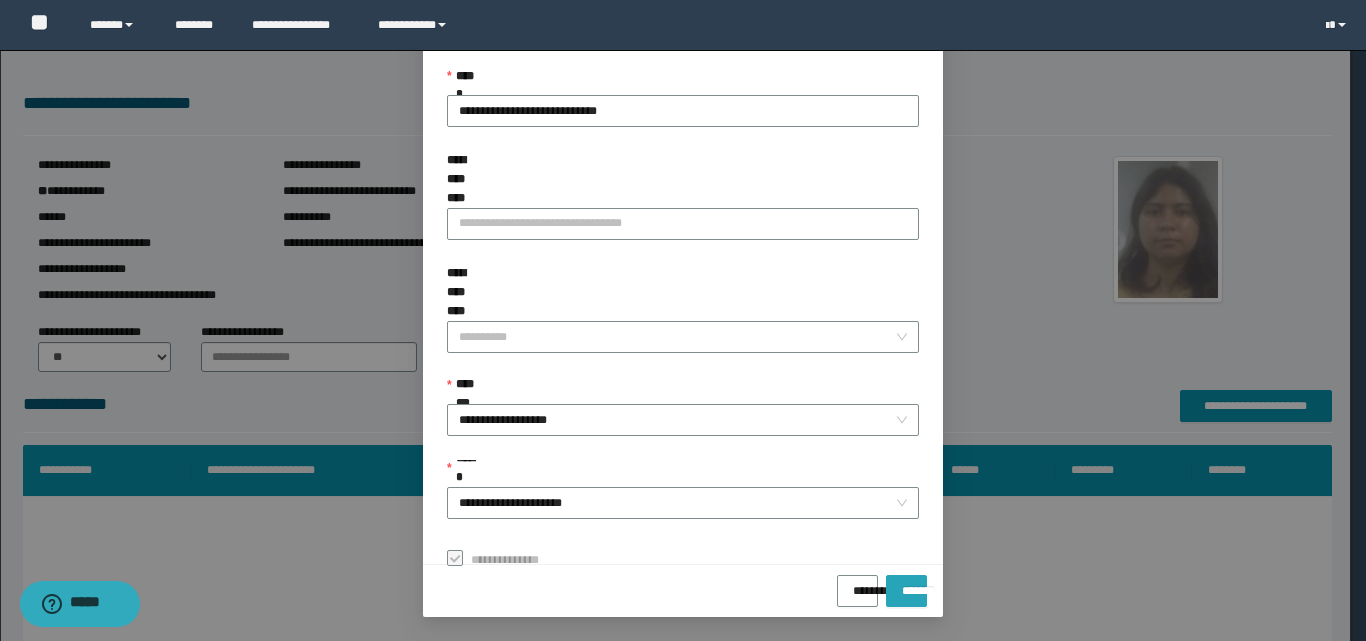 click on "*******" at bounding box center [906, 584] 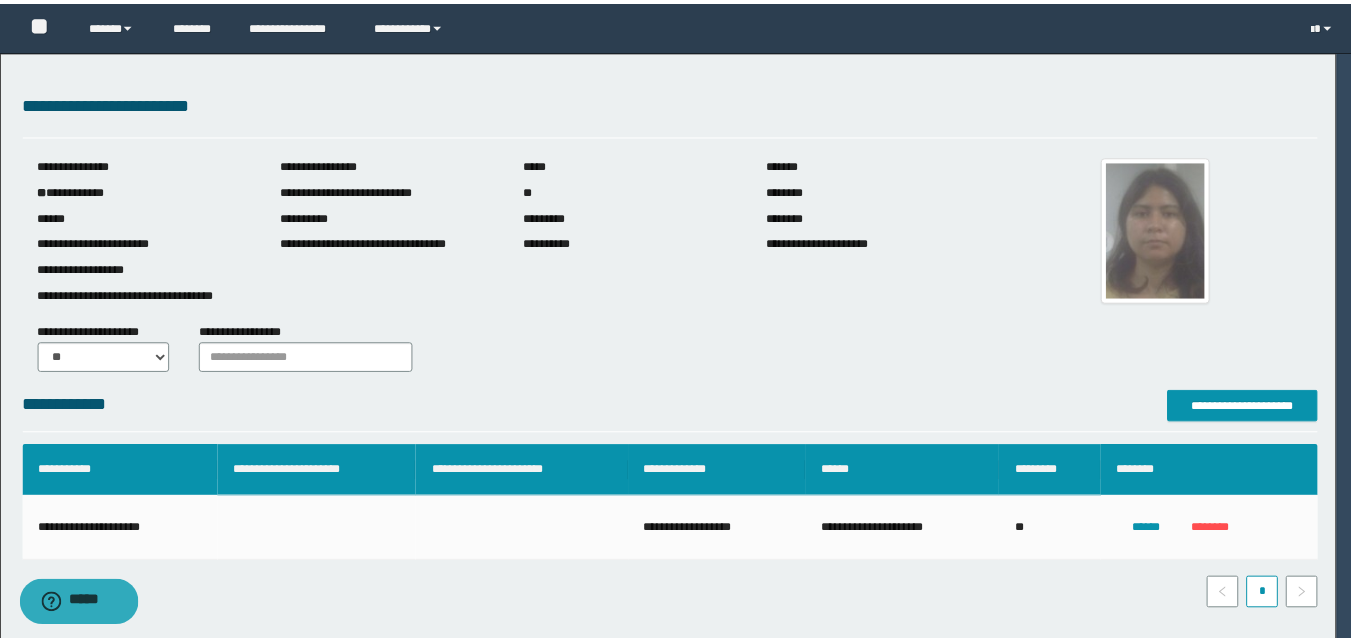 scroll, scrollTop: 64, scrollLeft: 0, axis: vertical 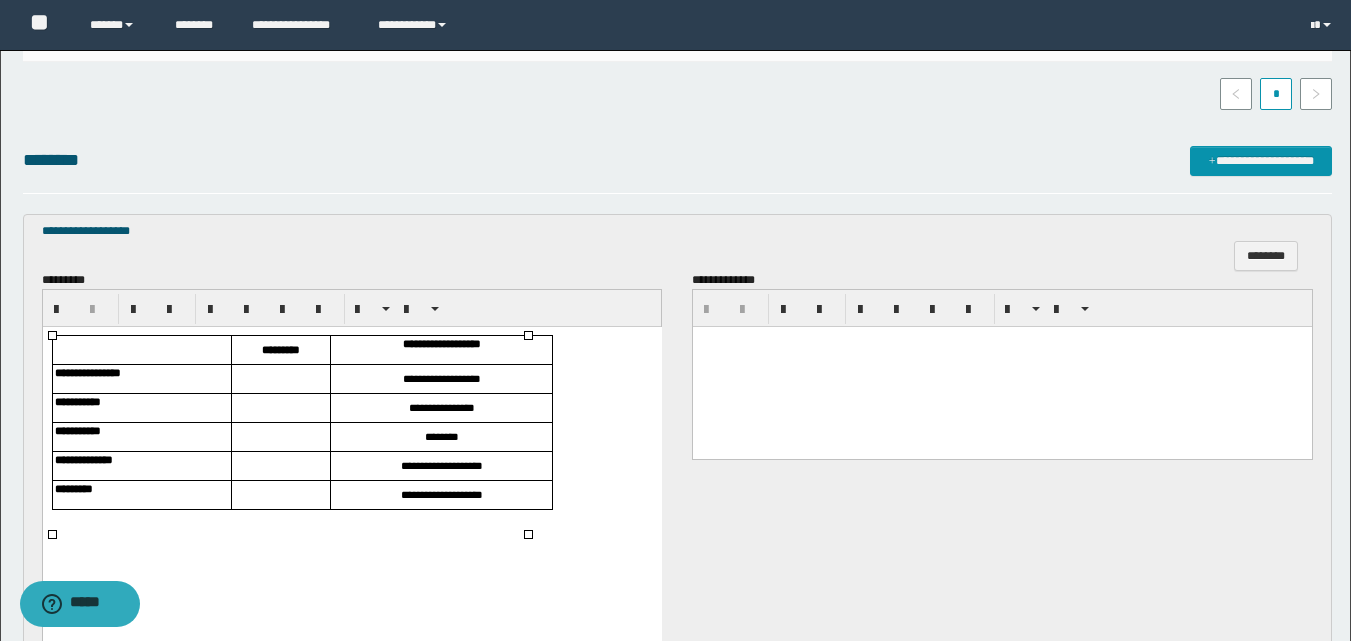 click at bounding box center (280, 379) 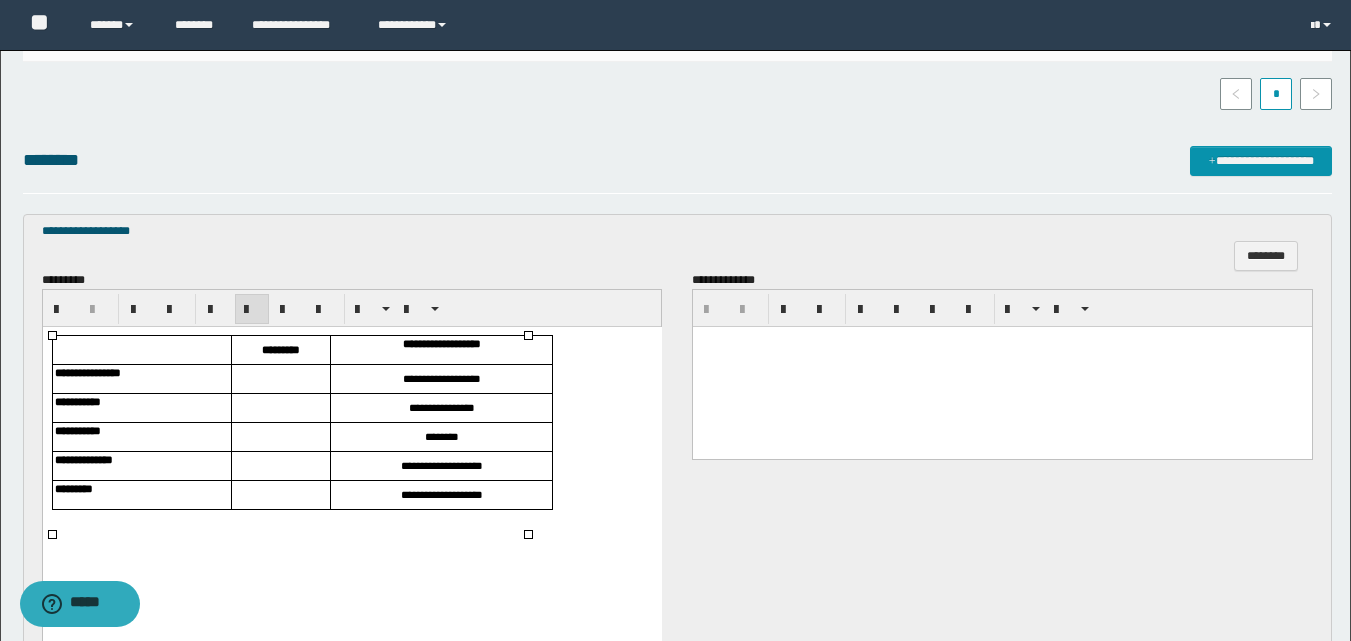 type 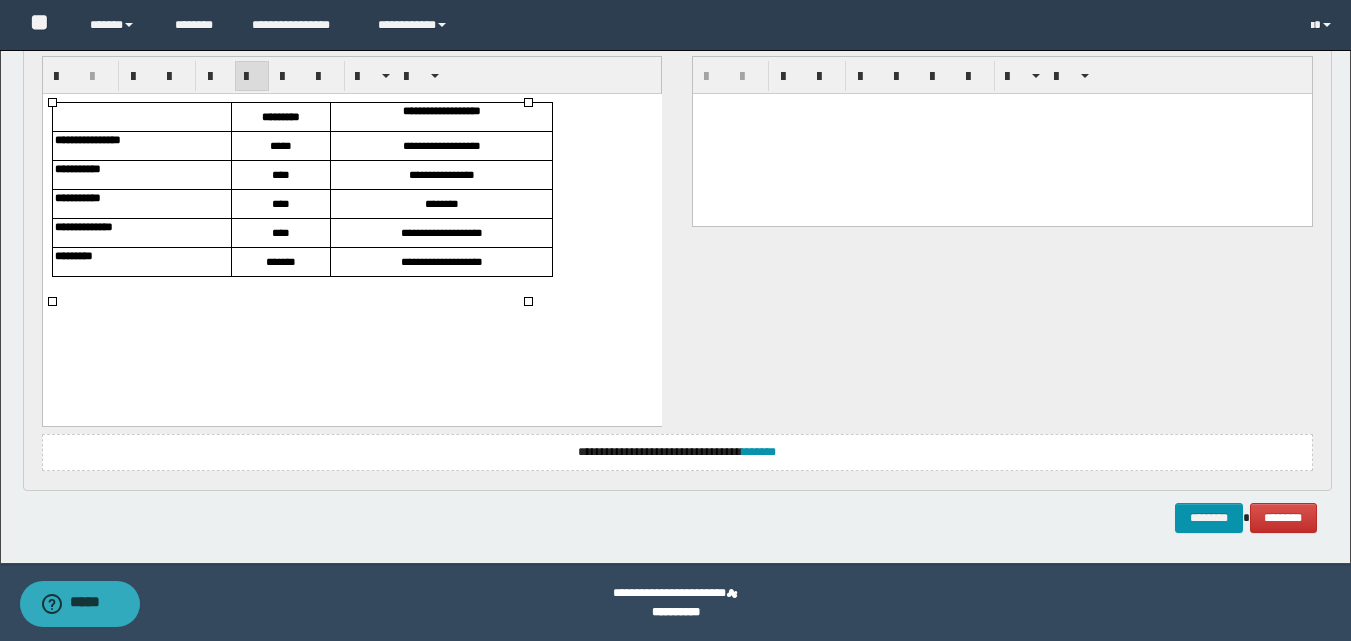 scroll, scrollTop: 734, scrollLeft: 0, axis: vertical 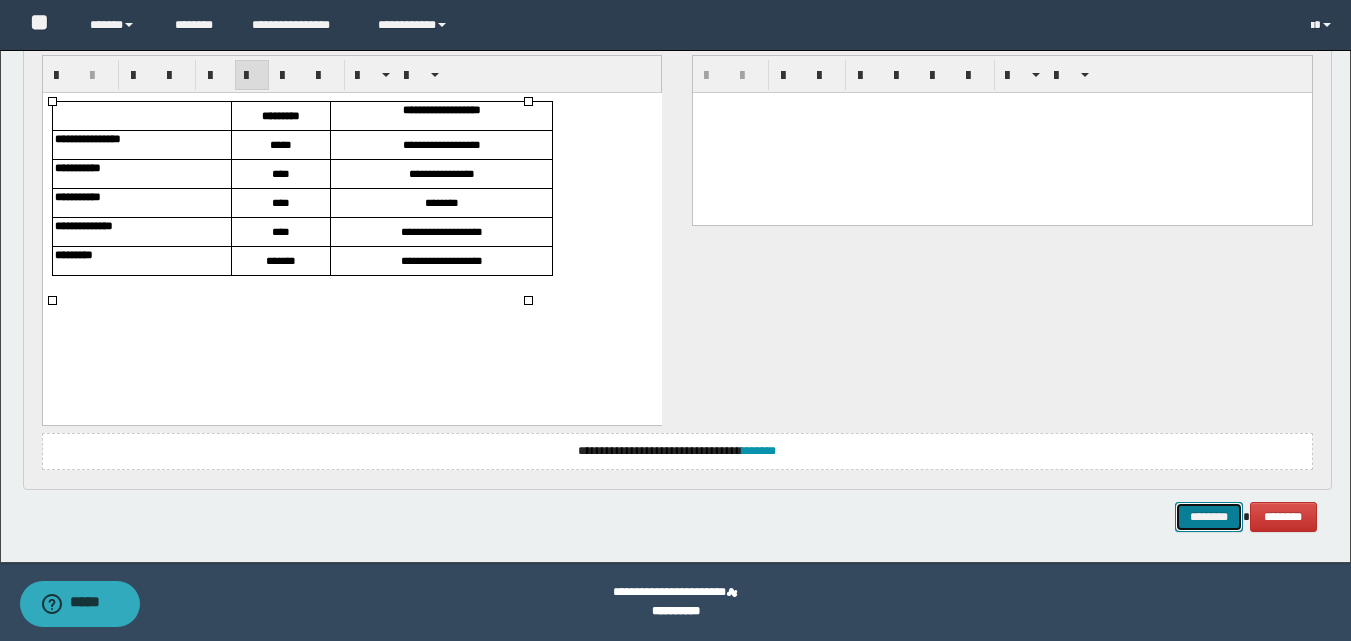 click on "********" at bounding box center [1209, 517] 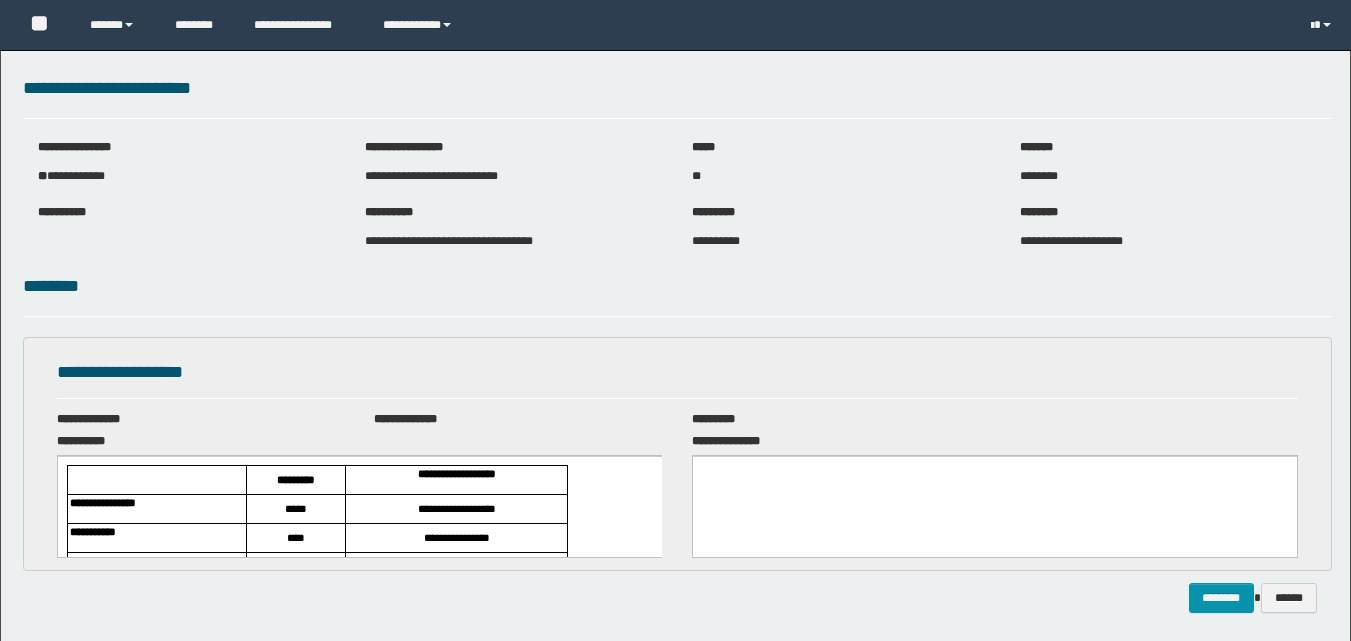 scroll, scrollTop: 0, scrollLeft: 0, axis: both 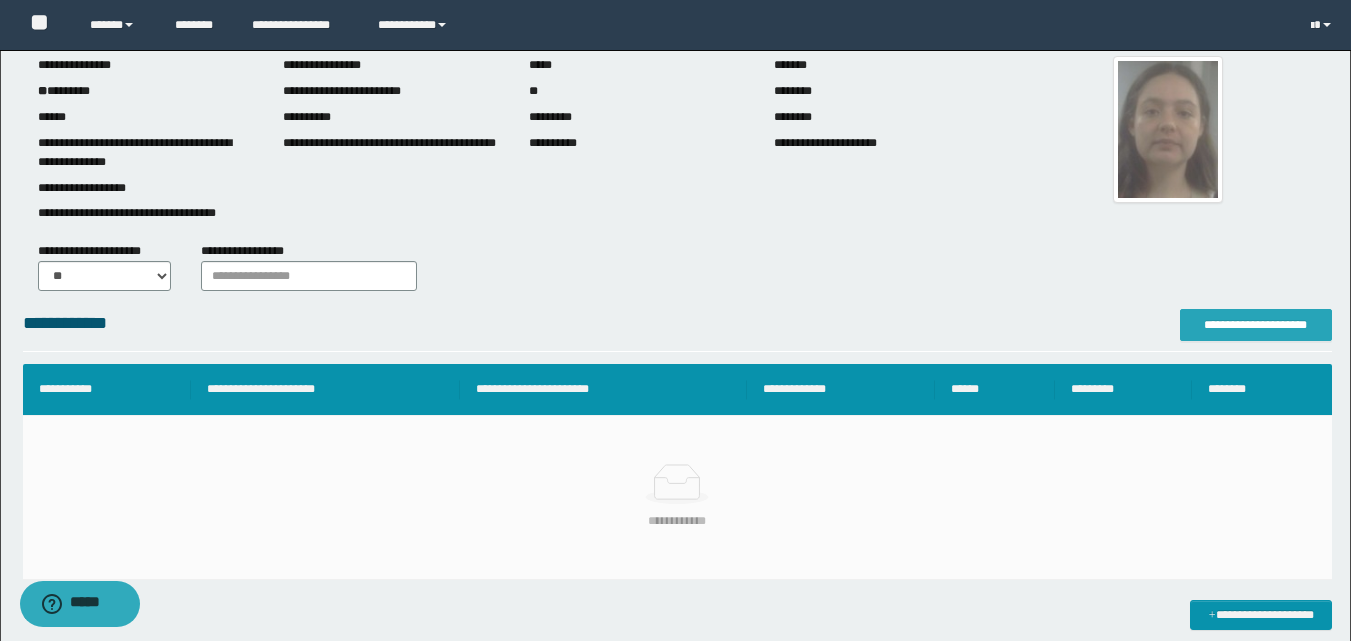 click on "**********" at bounding box center (1256, 325) 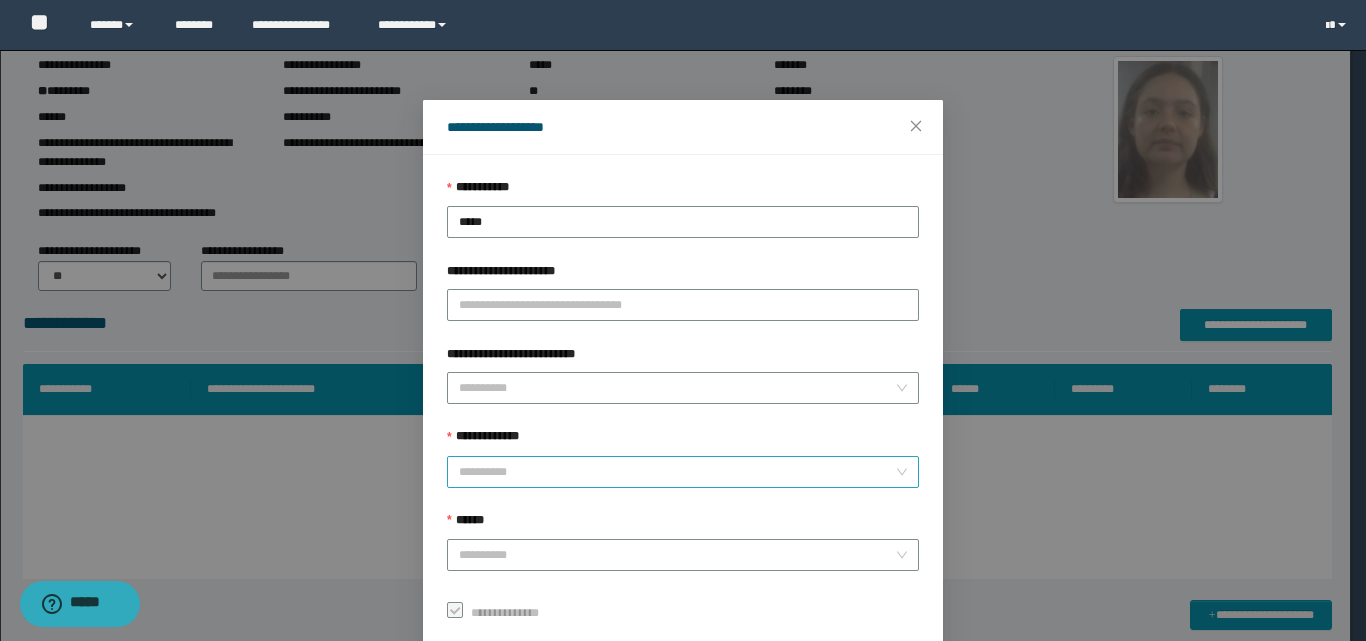 scroll, scrollTop: 111, scrollLeft: 0, axis: vertical 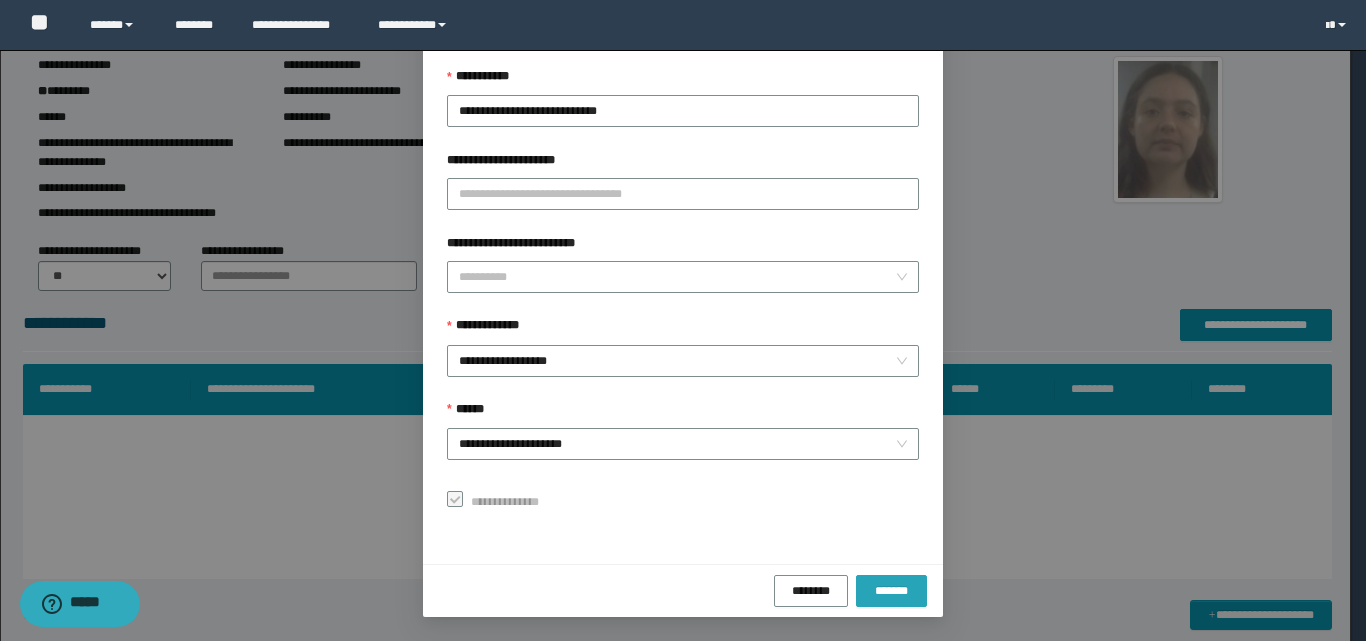 click on "*******" at bounding box center (891, 590) 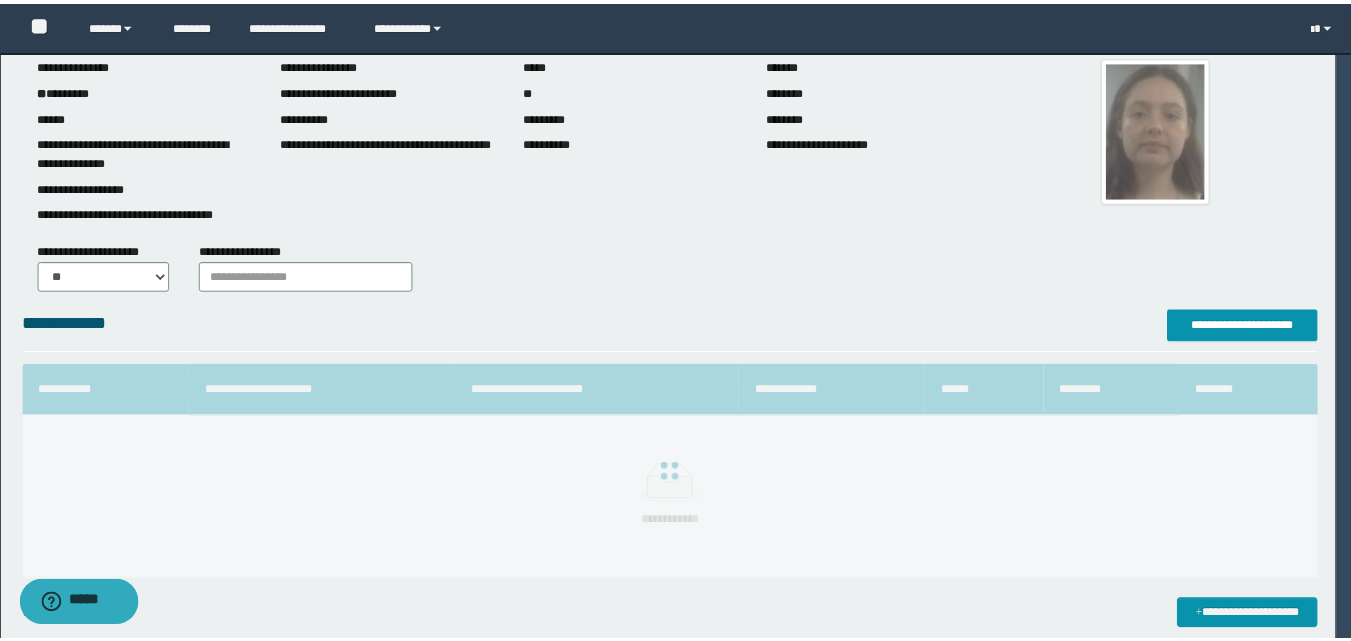 scroll, scrollTop: 64, scrollLeft: 0, axis: vertical 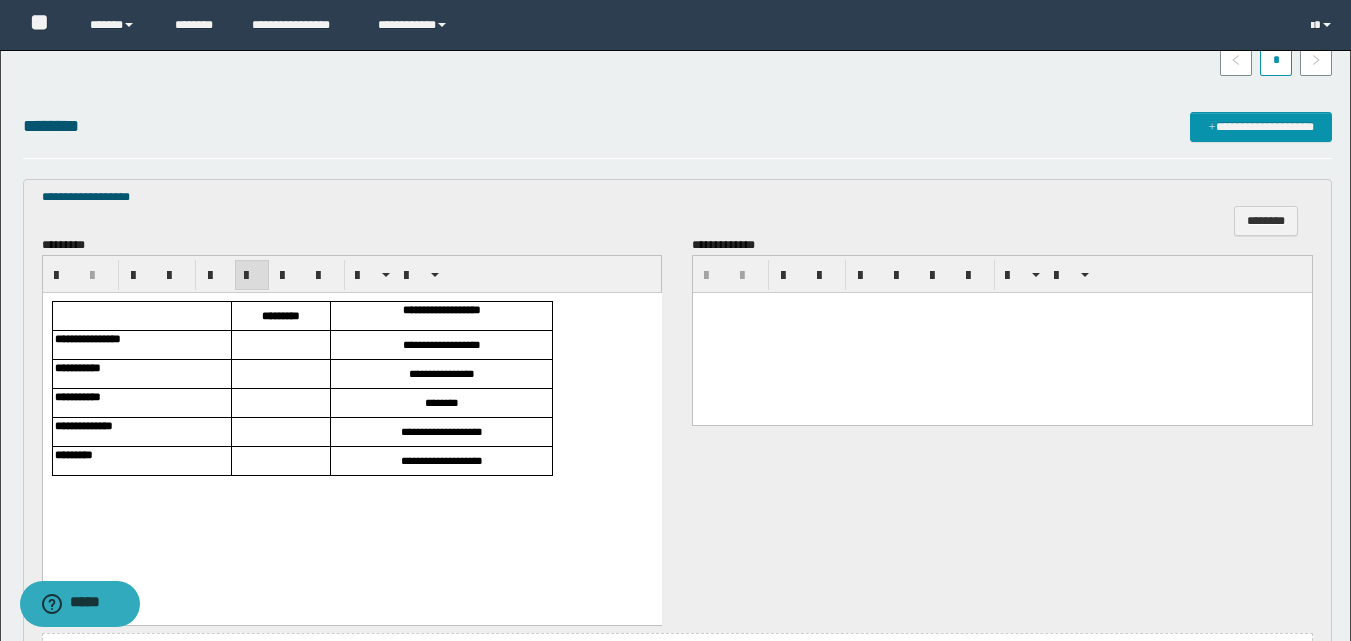 click at bounding box center (280, 345) 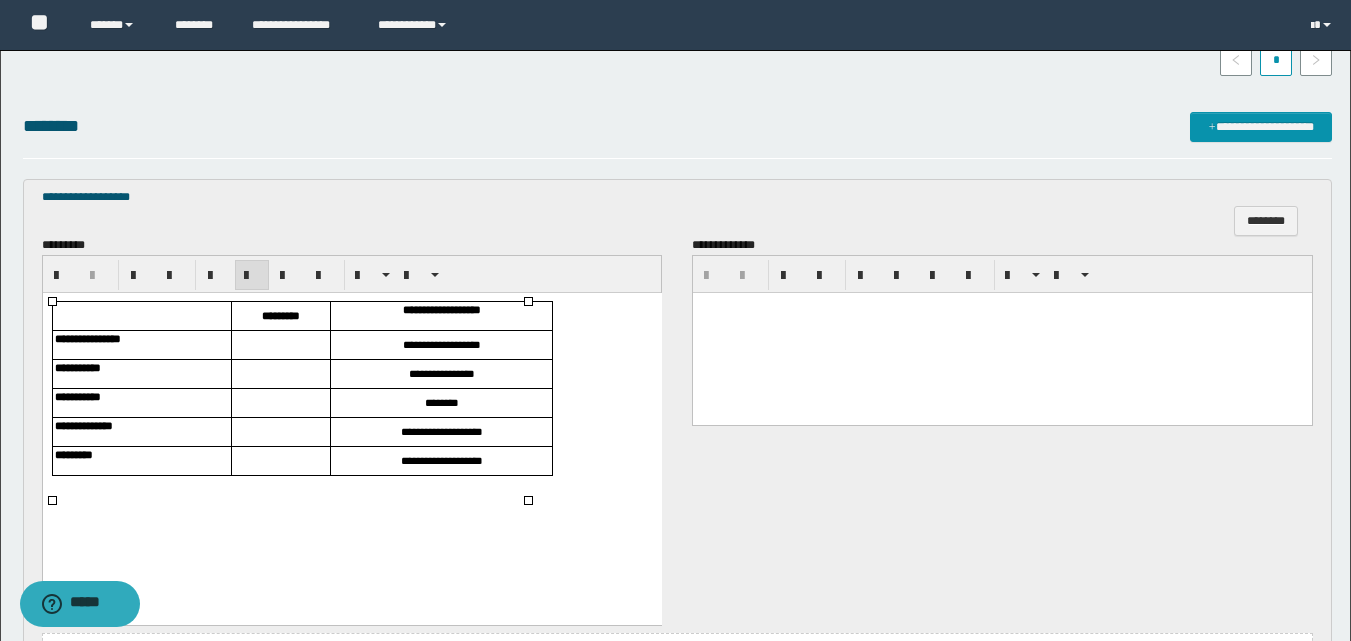 type 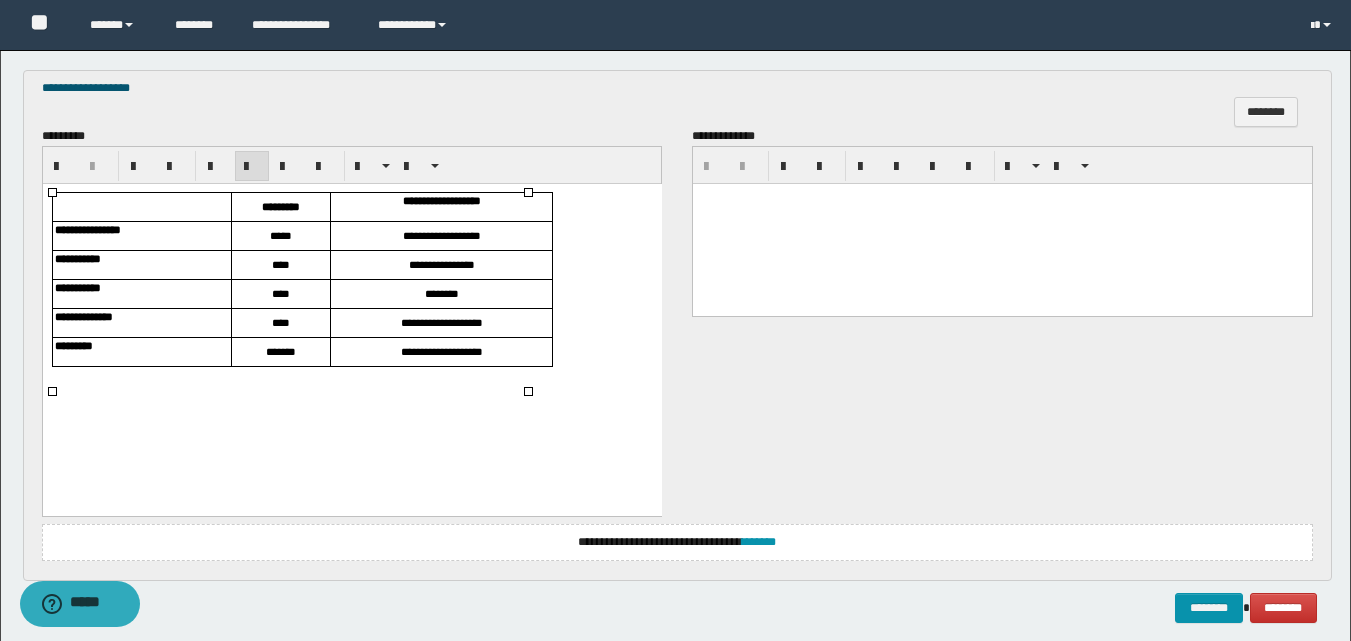 scroll, scrollTop: 753, scrollLeft: 0, axis: vertical 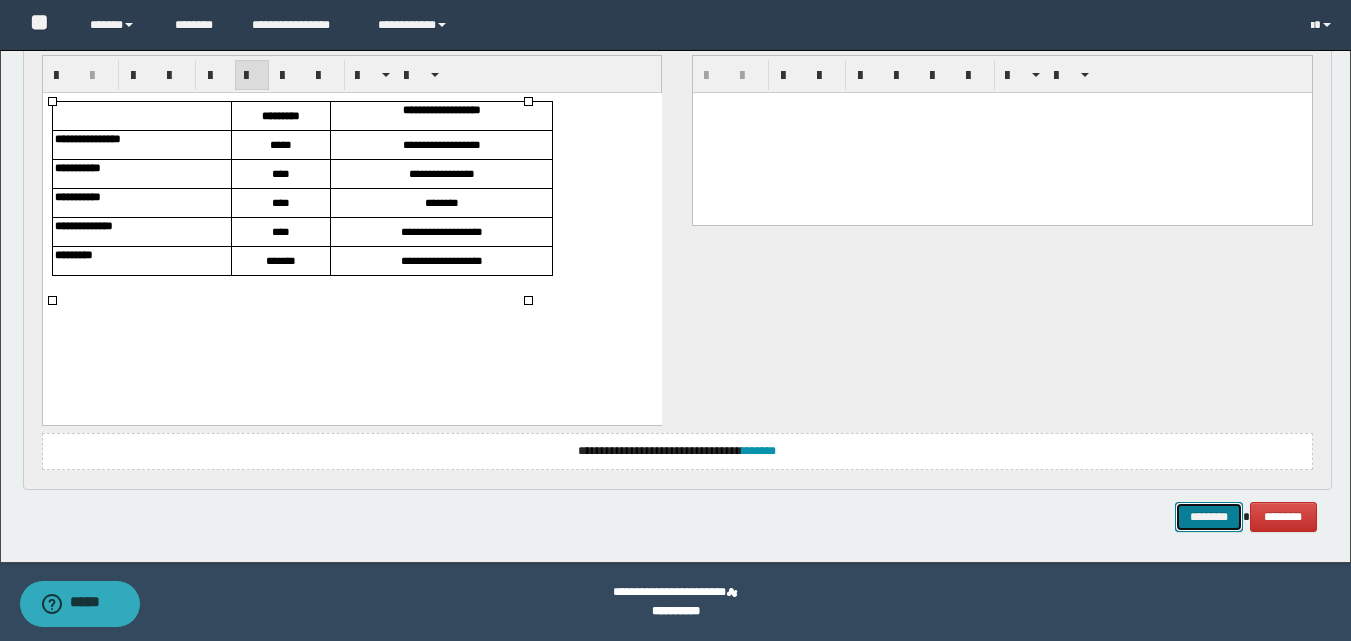 click on "********" at bounding box center [1209, 517] 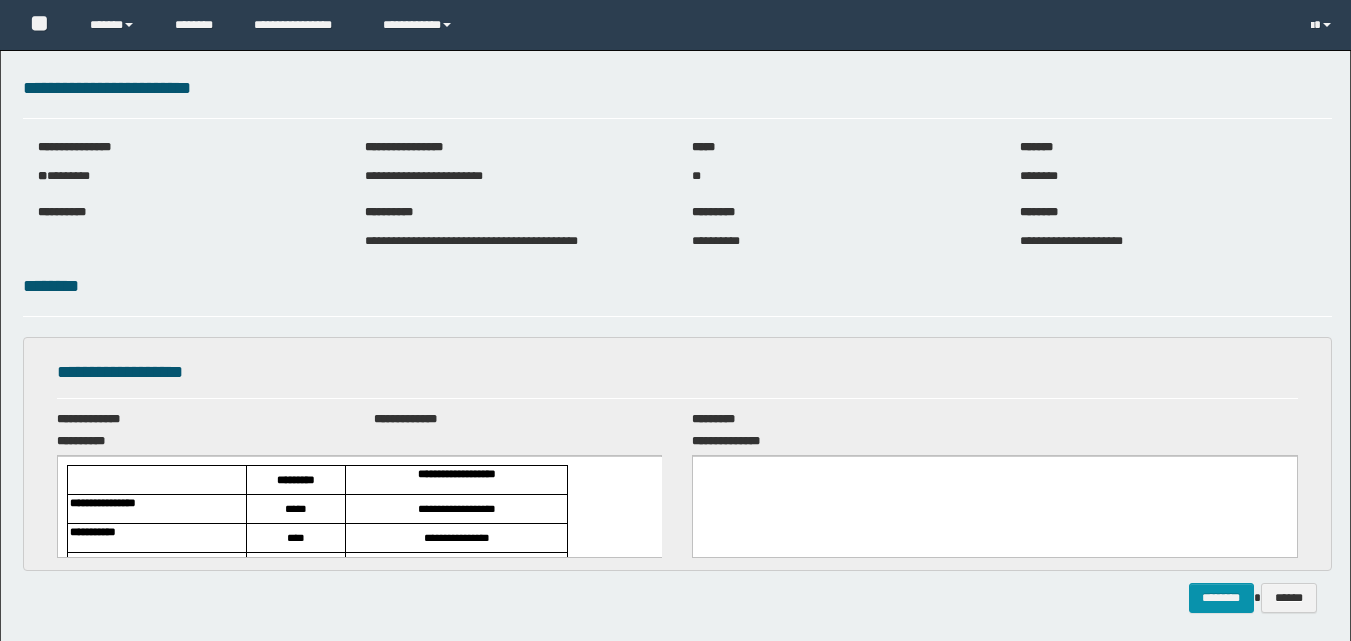 scroll, scrollTop: 0, scrollLeft: 0, axis: both 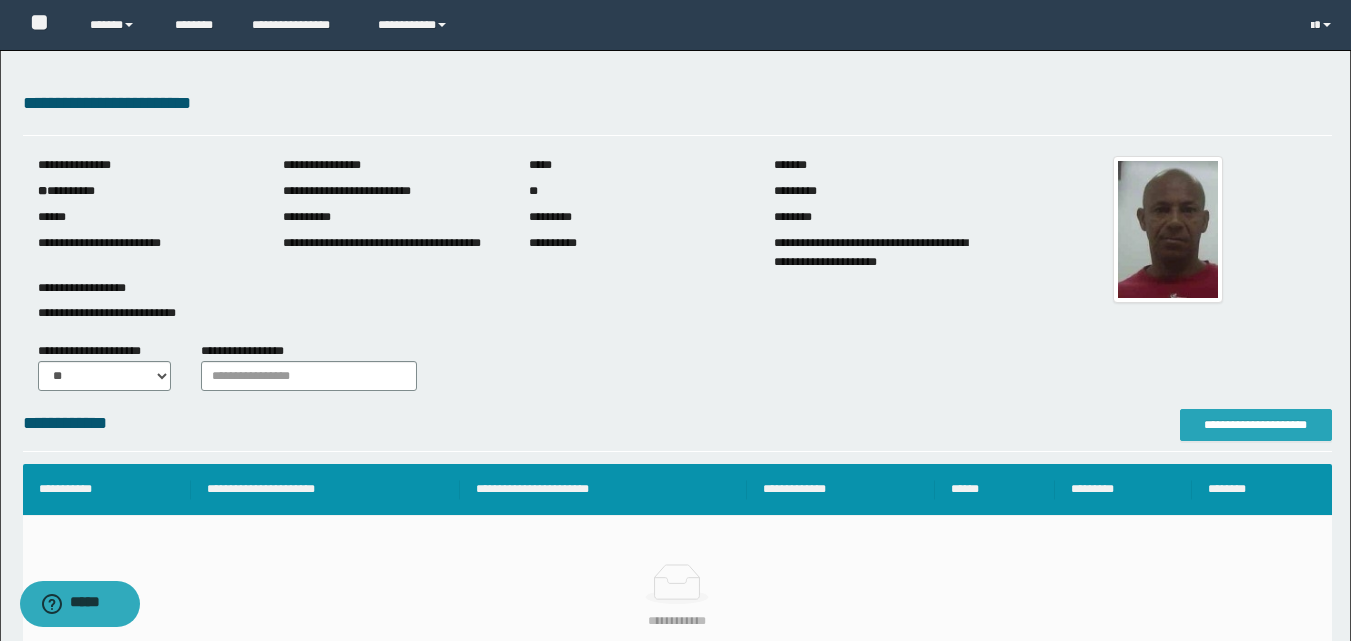 click on "**********" at bounding box center (1256, 425) 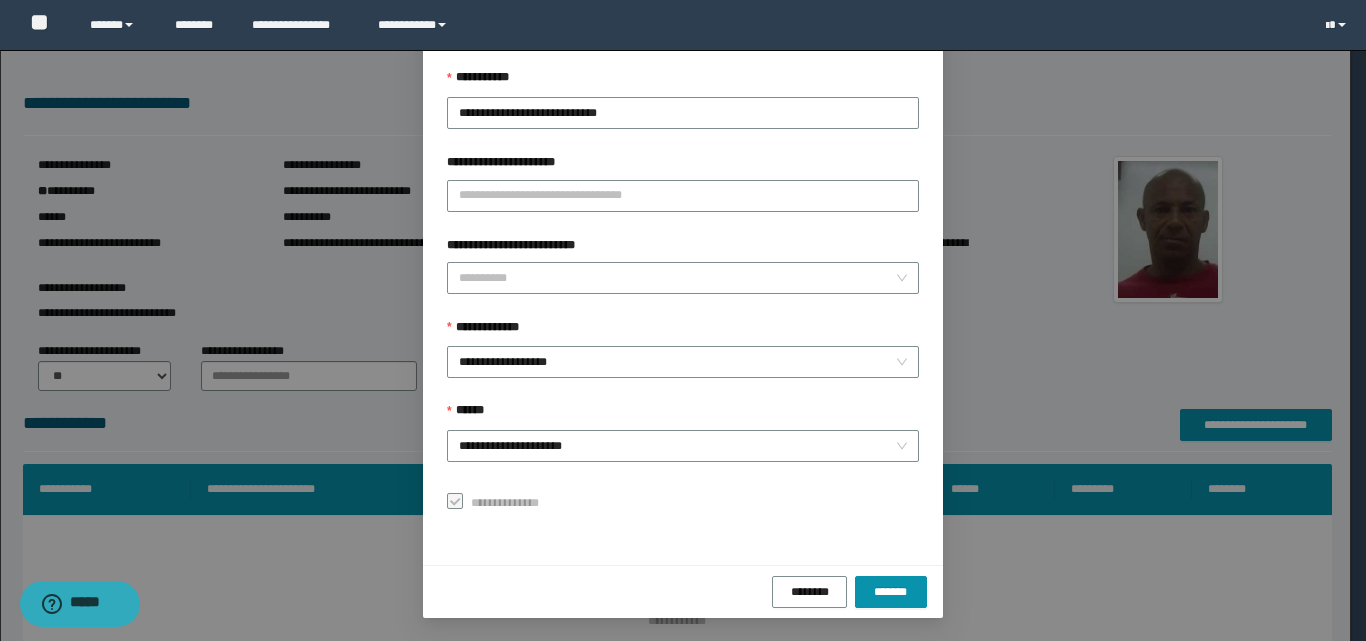 scroll, scrollTop: 111, scrollLeft: 0, axis: vertical 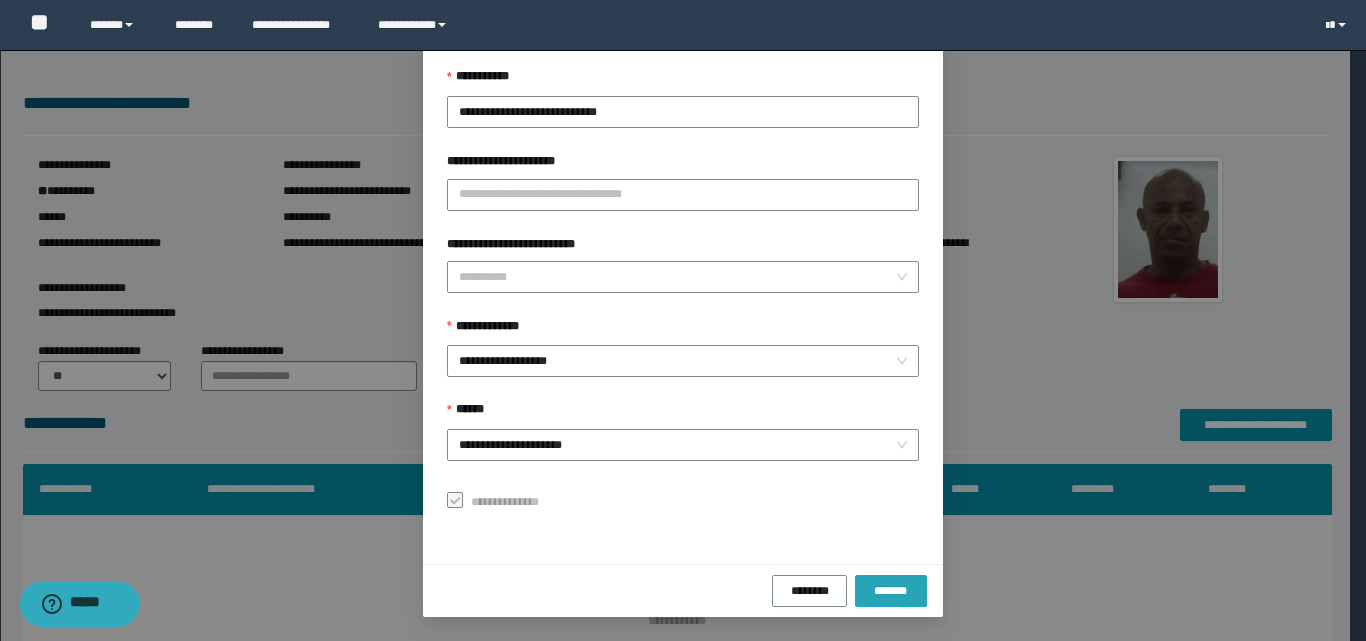 click on "*******" at bounding box center (891, 591) 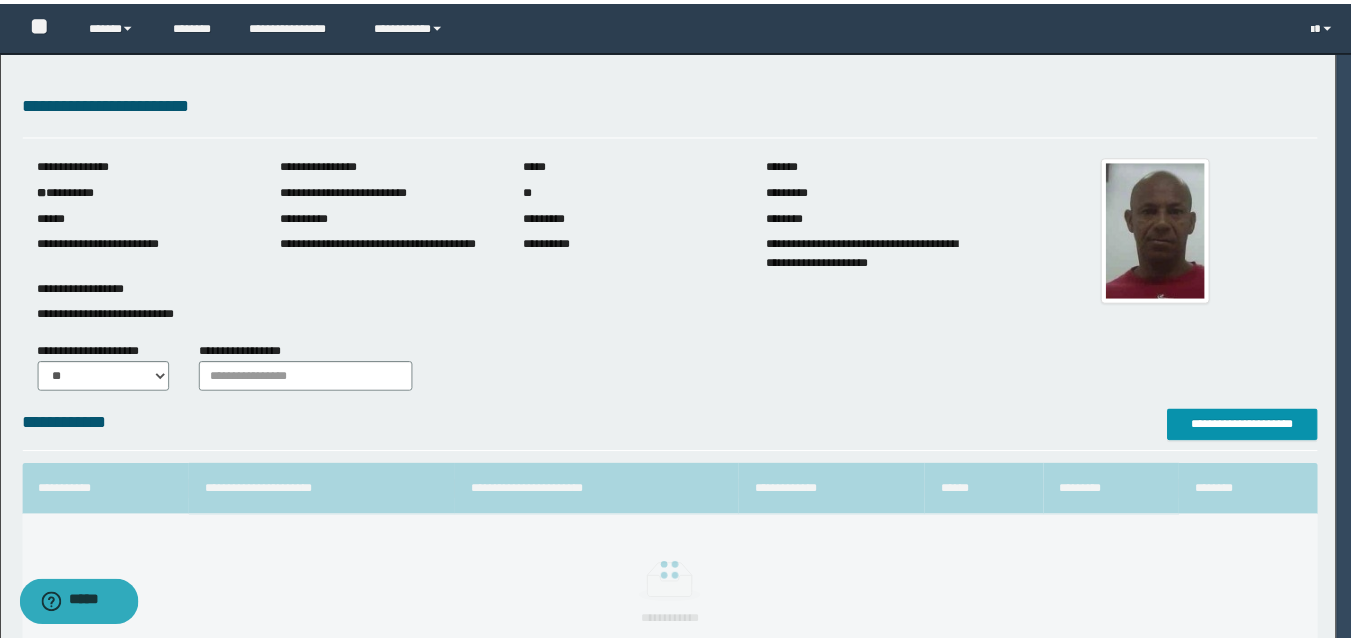 scroll, scrollTop: 64, scrollLeft: 0, axis: vertical 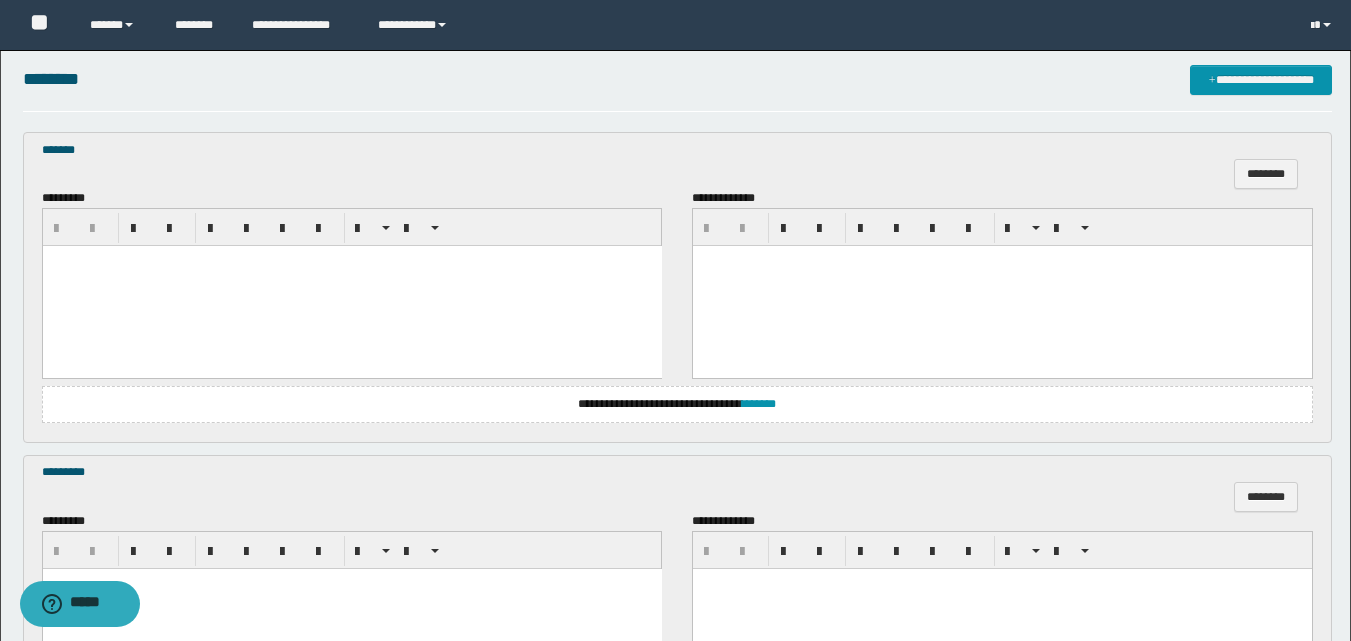 click at bounding box center (351, 286) 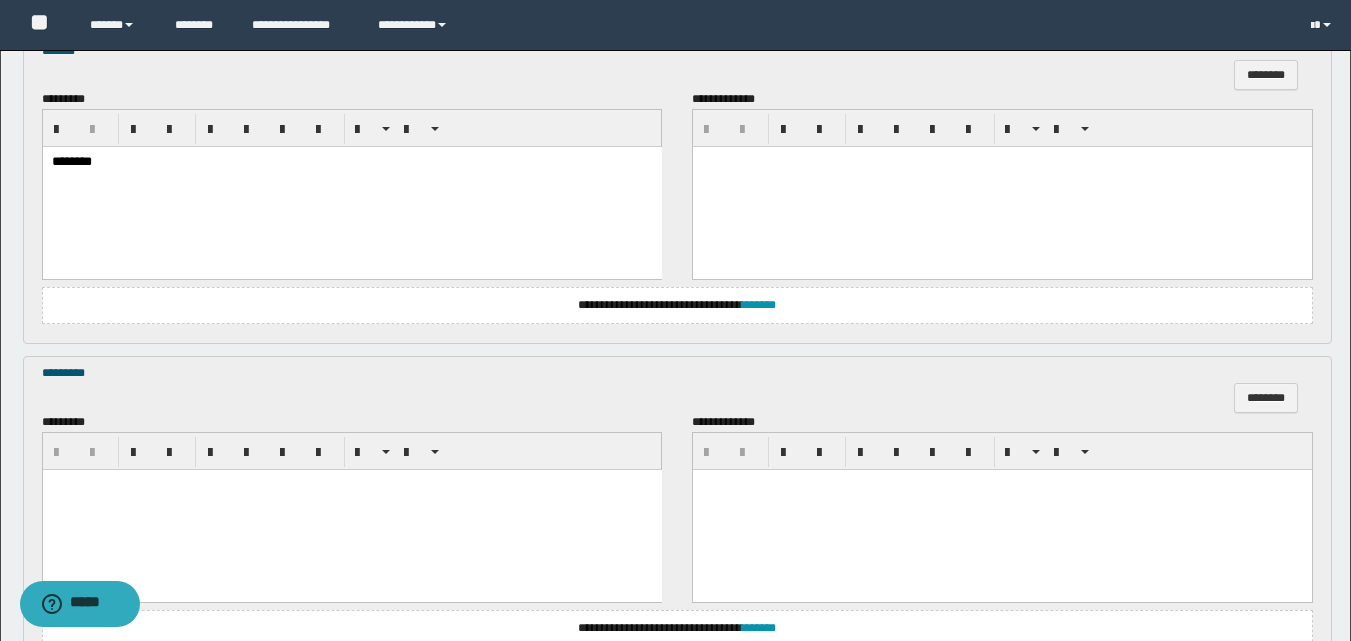 scroll, scrollTop: 876, scrollLeft: 0, axis: vertical 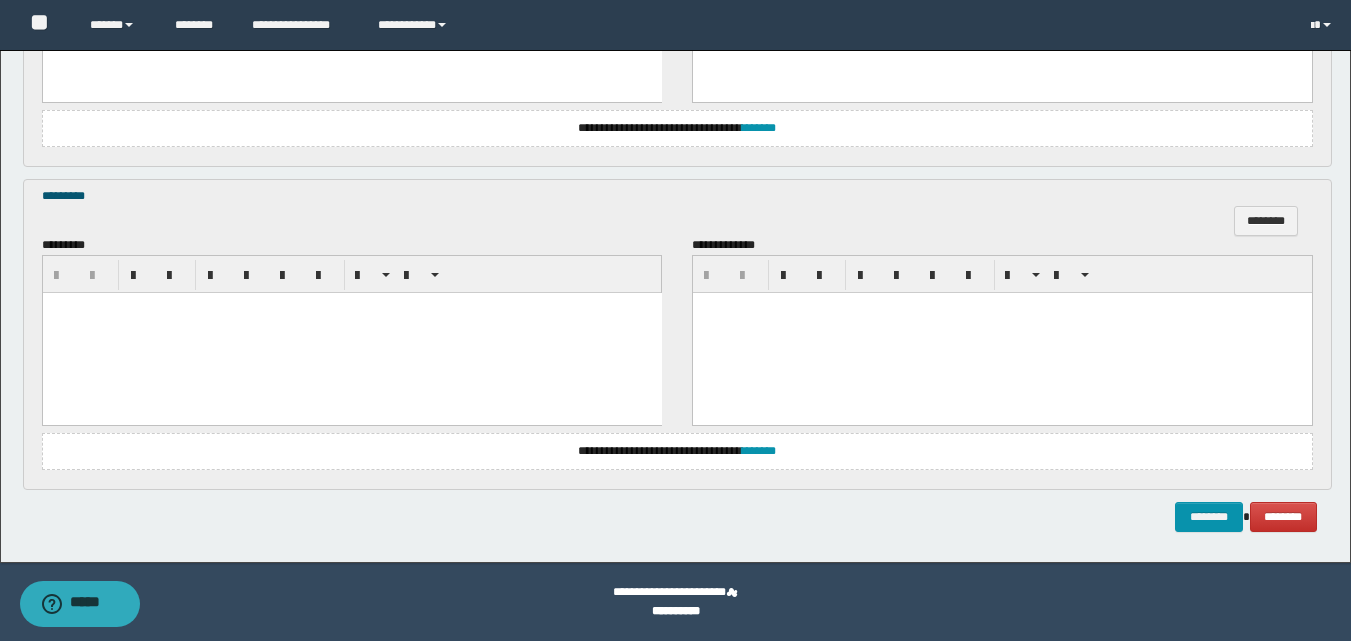 click at bounding box center [351, 333] 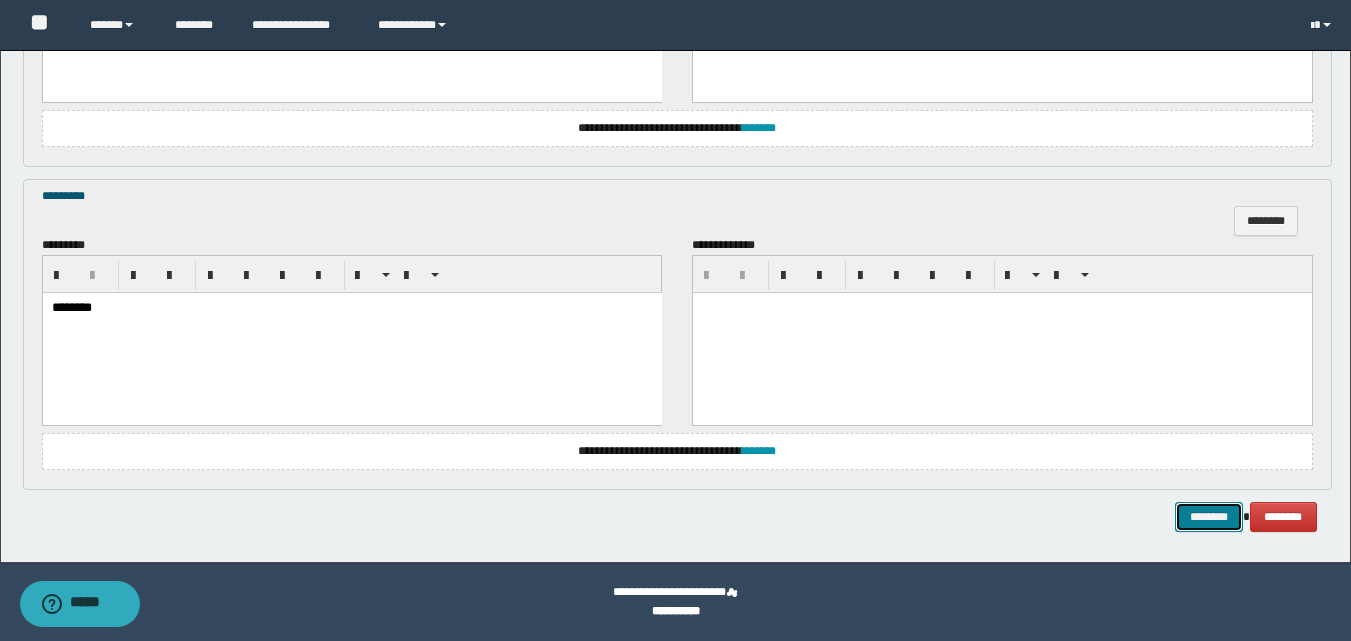 click on "********" at bounding box center [1209, 517] 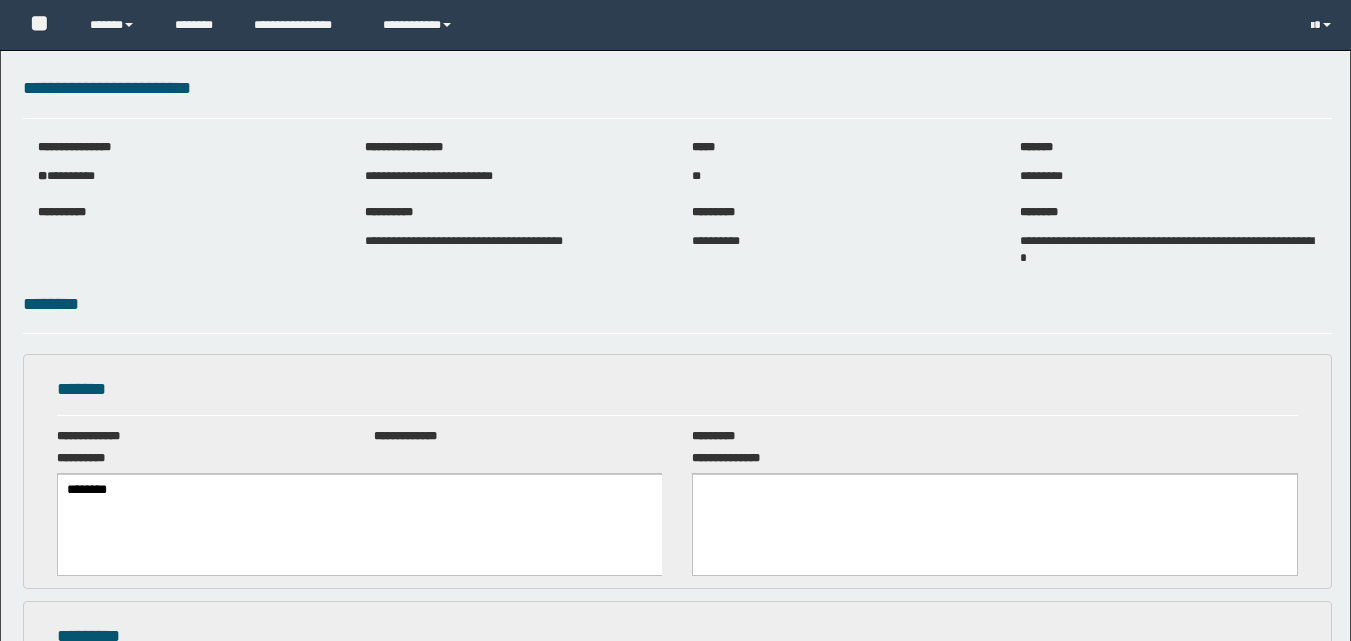 scroll, scrollTop: 0, scrollLeft: 0, axis: both 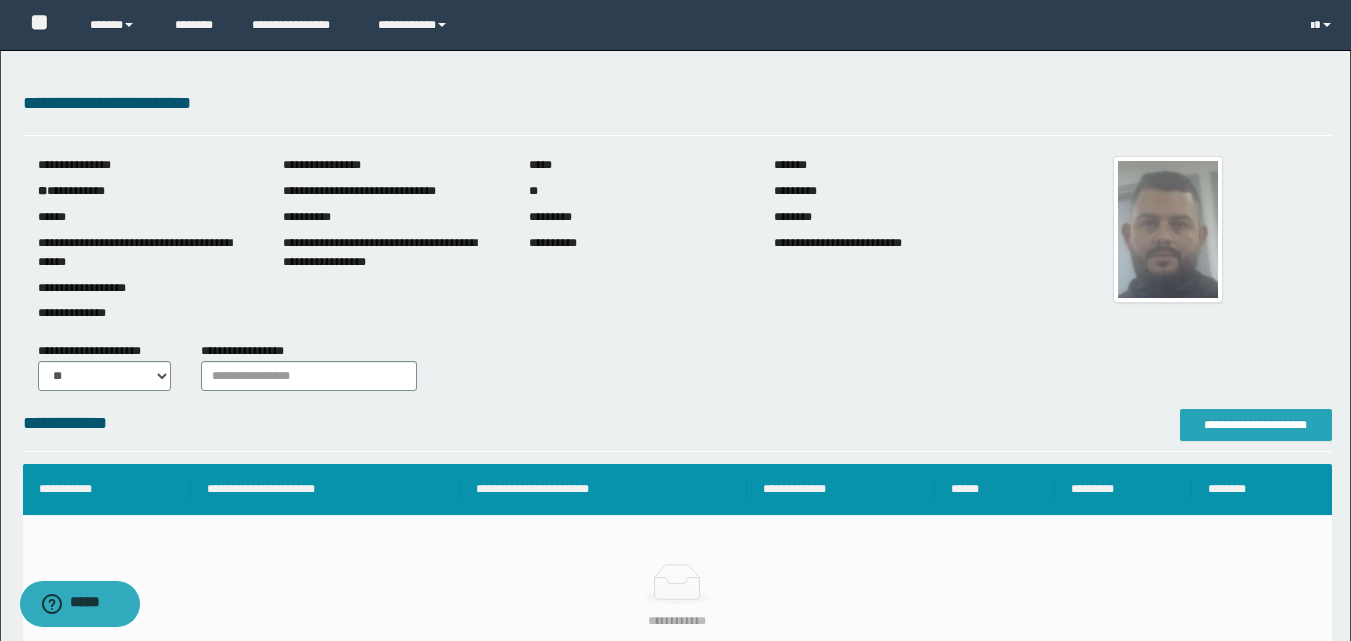 click on "**********" at bounding box center (1256, 425) 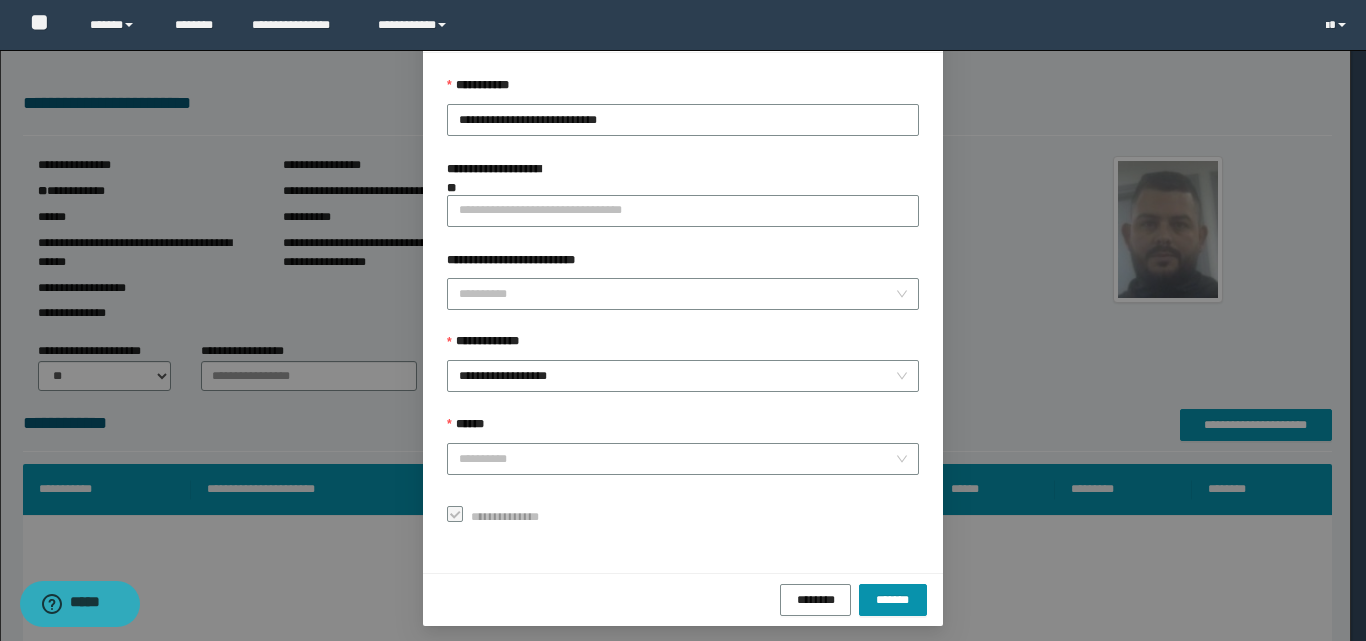 scroll, scrollTop: 111, scrollLeft: 0, axis: vertical 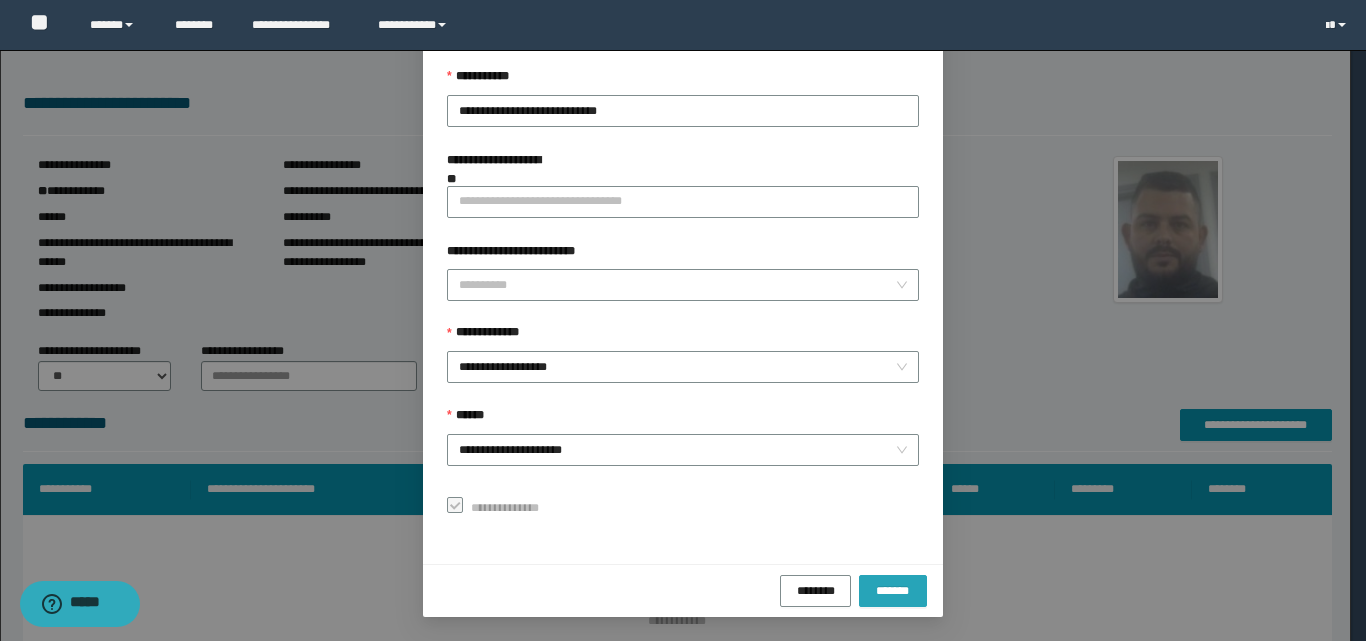 click on "*******" at bounding box center [893, 590] 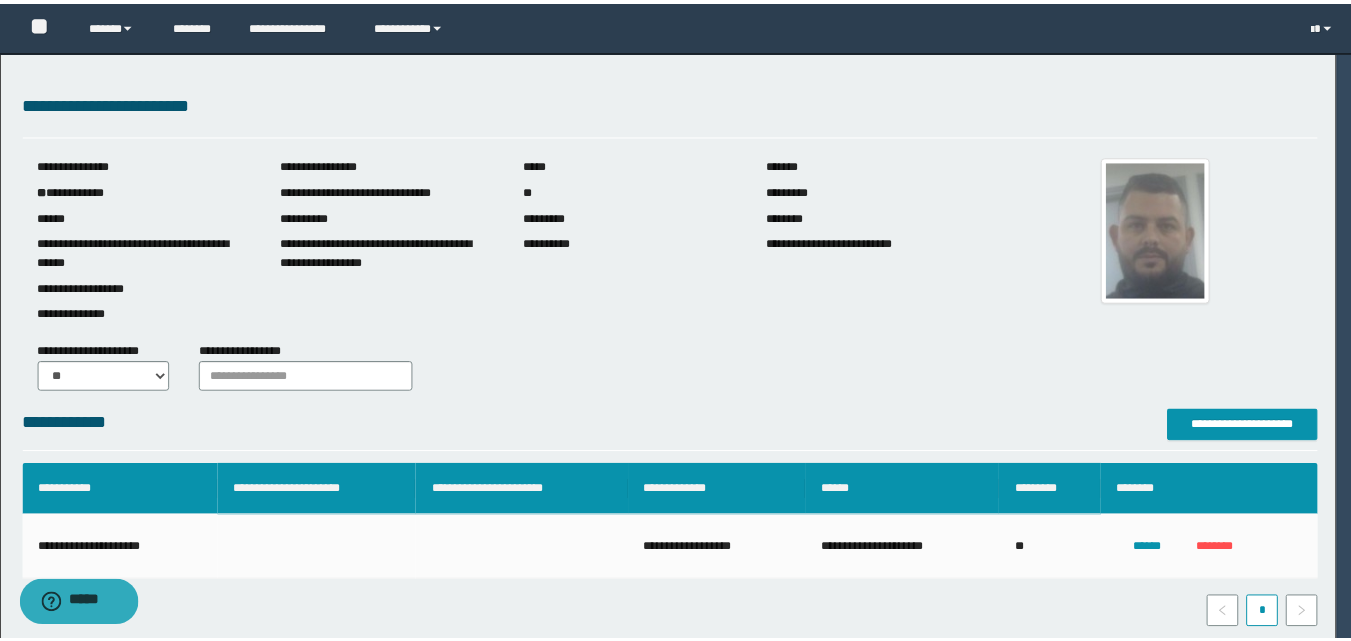 scroll, scrollTop: 64, scrollLeft: 0, axis: vertical 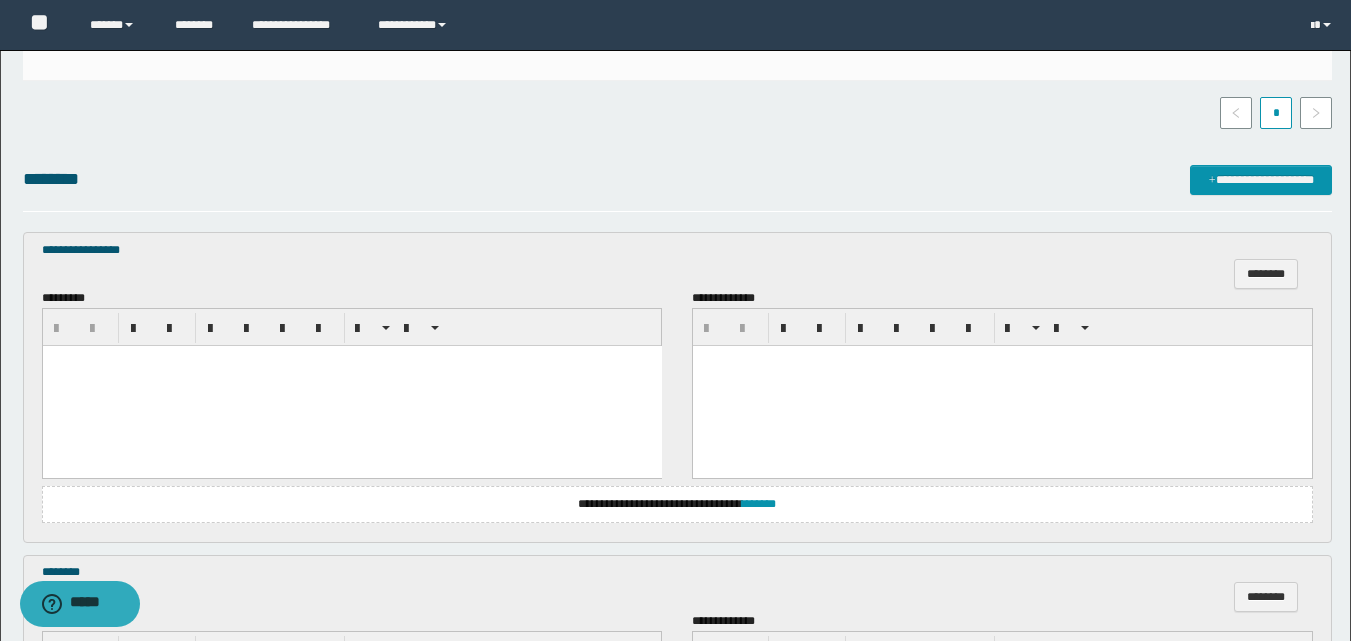 click at bounding box center (351, 386) 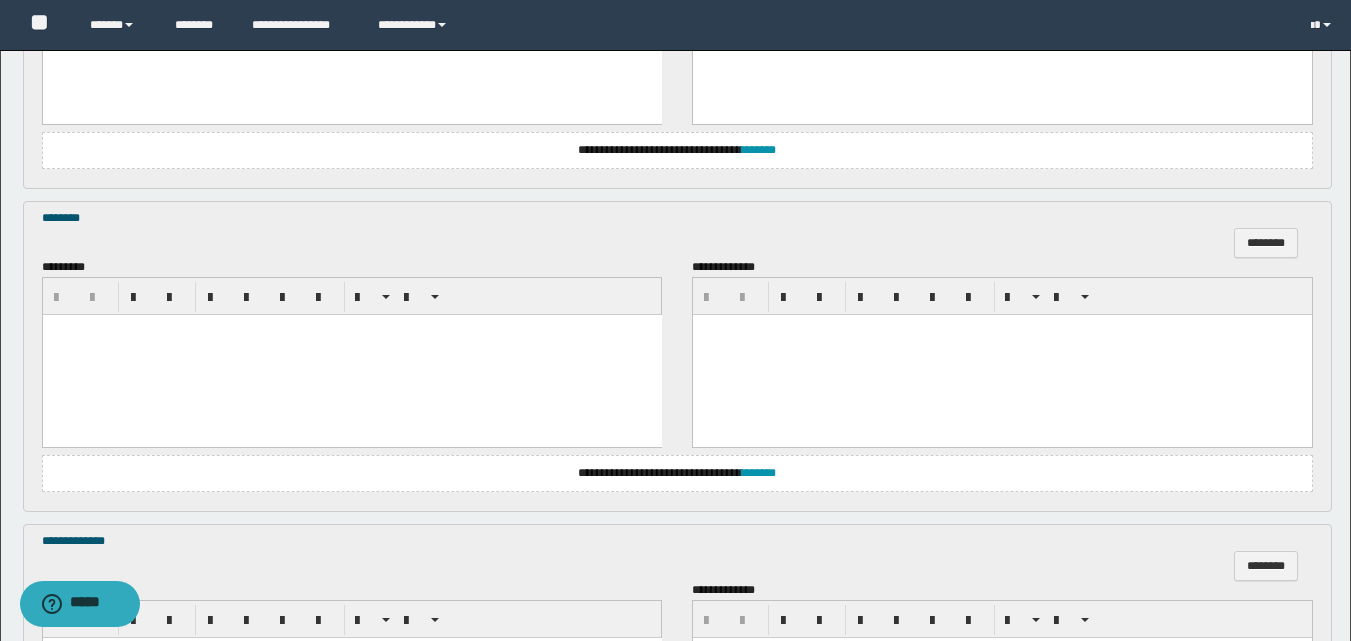 scroll, scrollTop: 900, scrollLeft: 0, axis: vertical 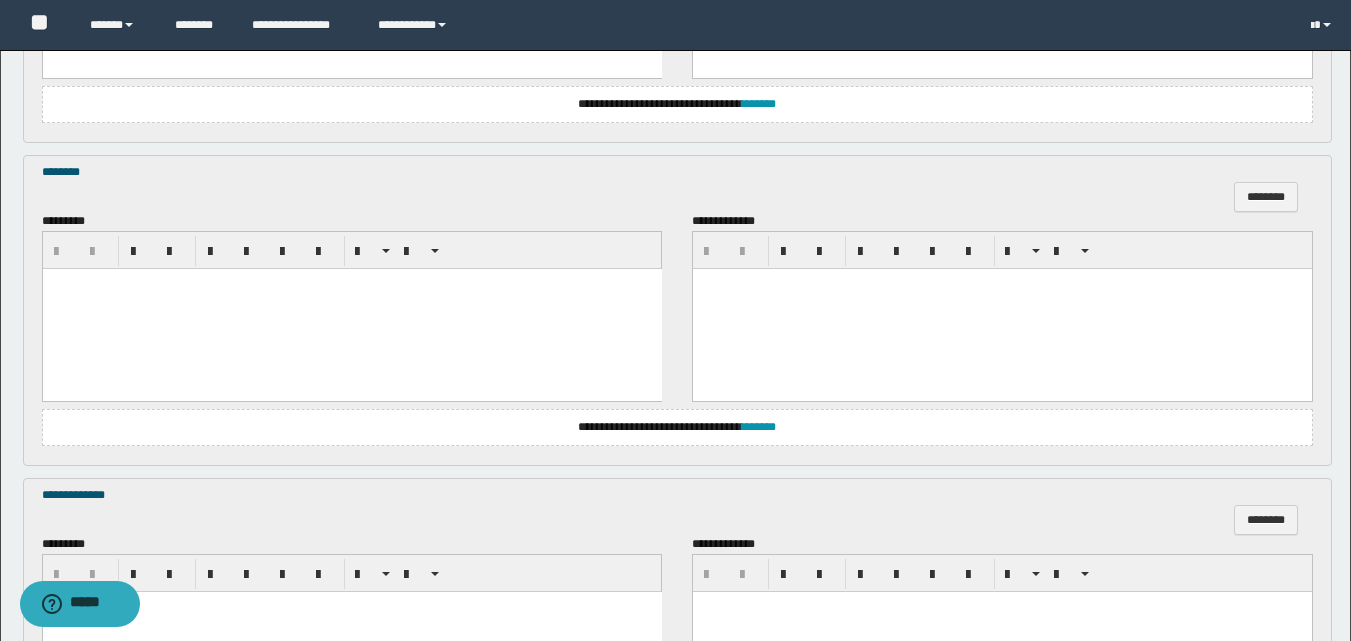 click at bounding box center [351, 309] 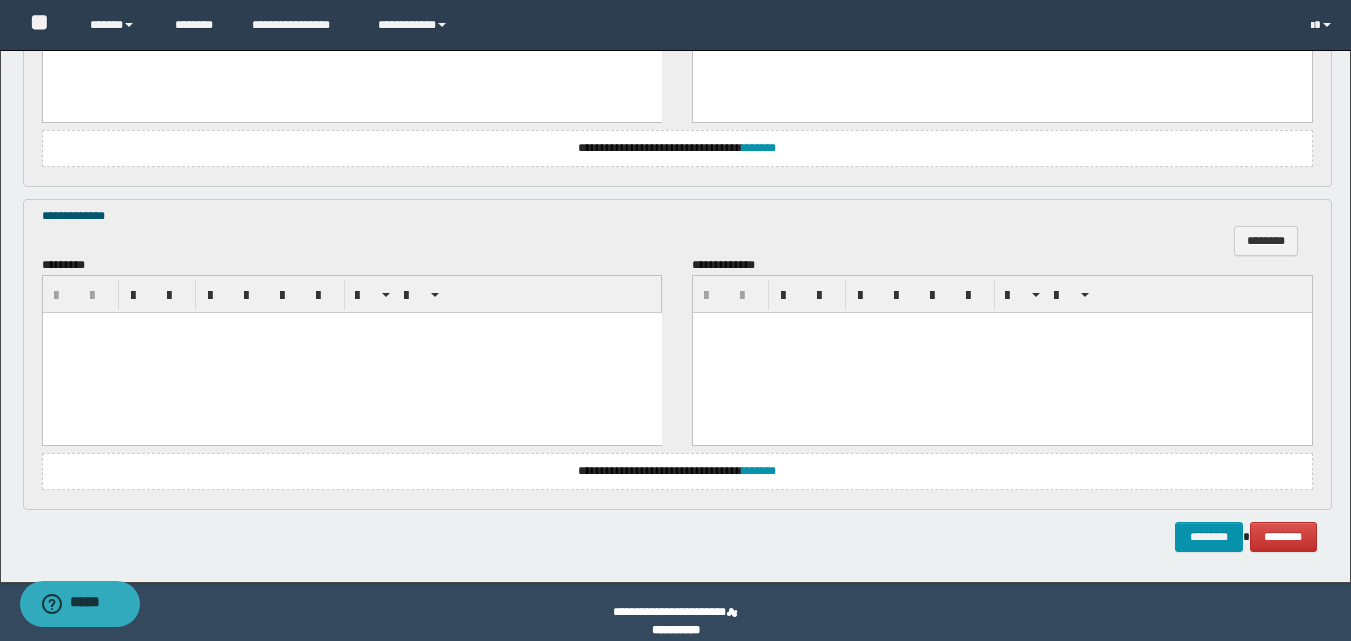 scroll, scrollTop: 1198, scrollLeft: 0, axis: vertical 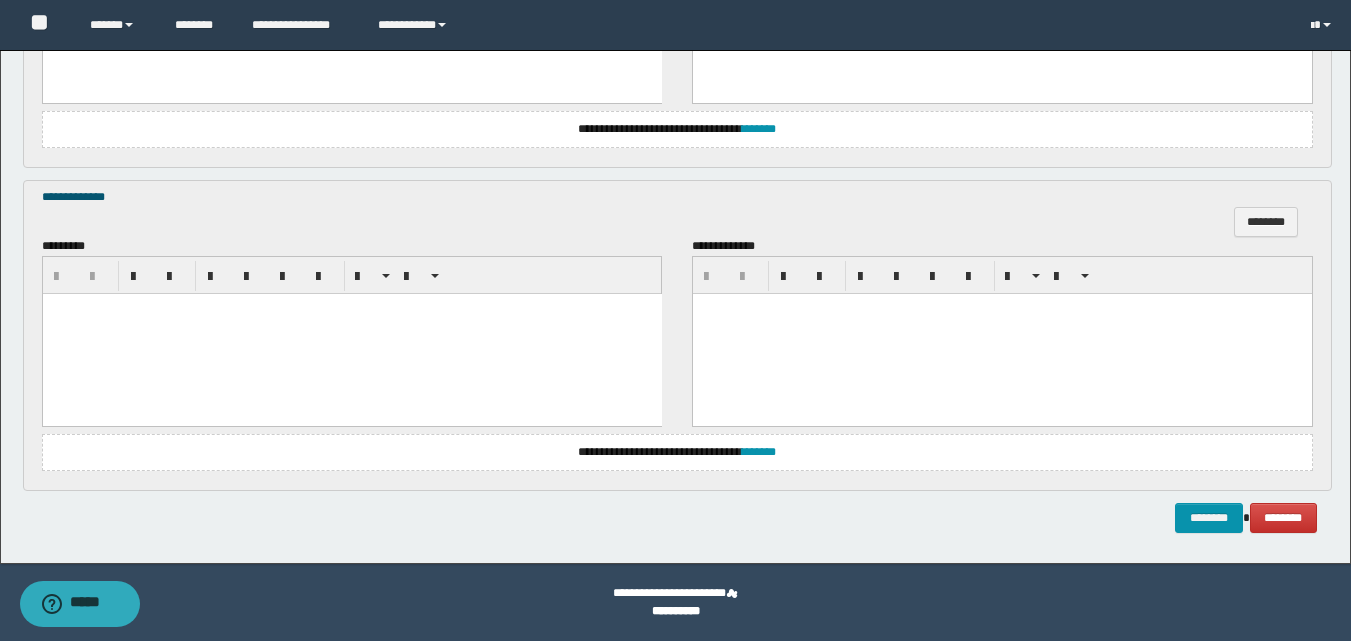 click at bounding box center (351, 333) 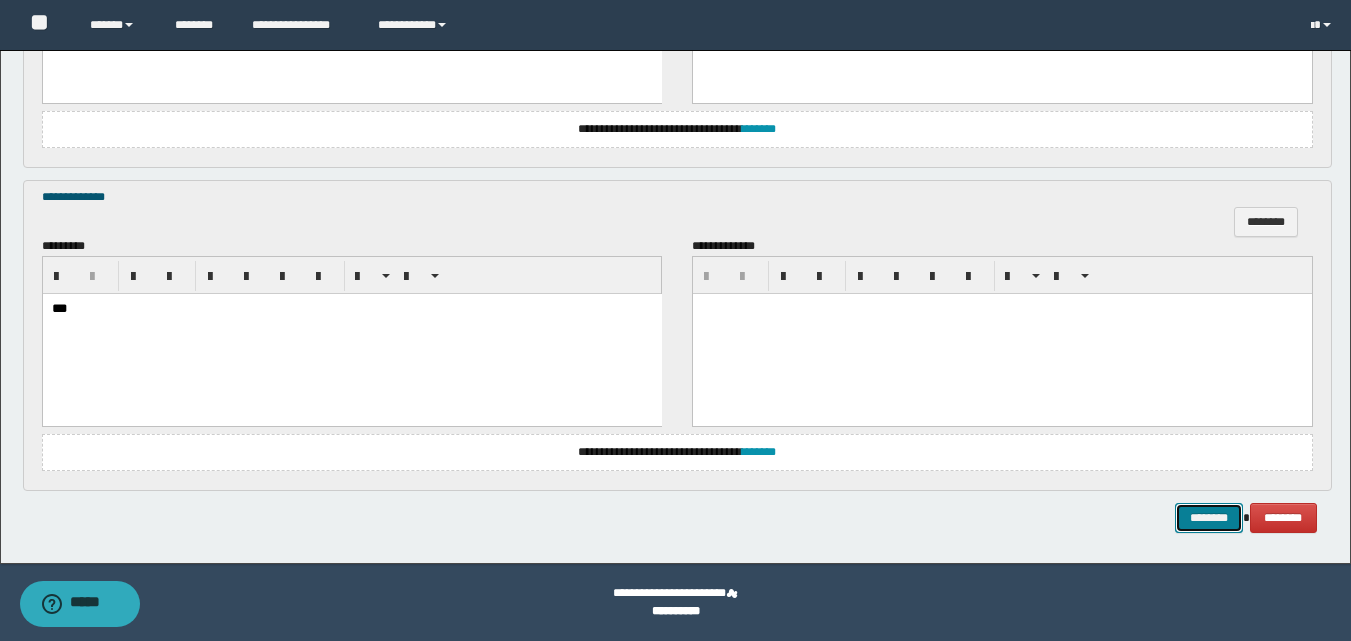 click on "********" at bounding box center [1209, 518] 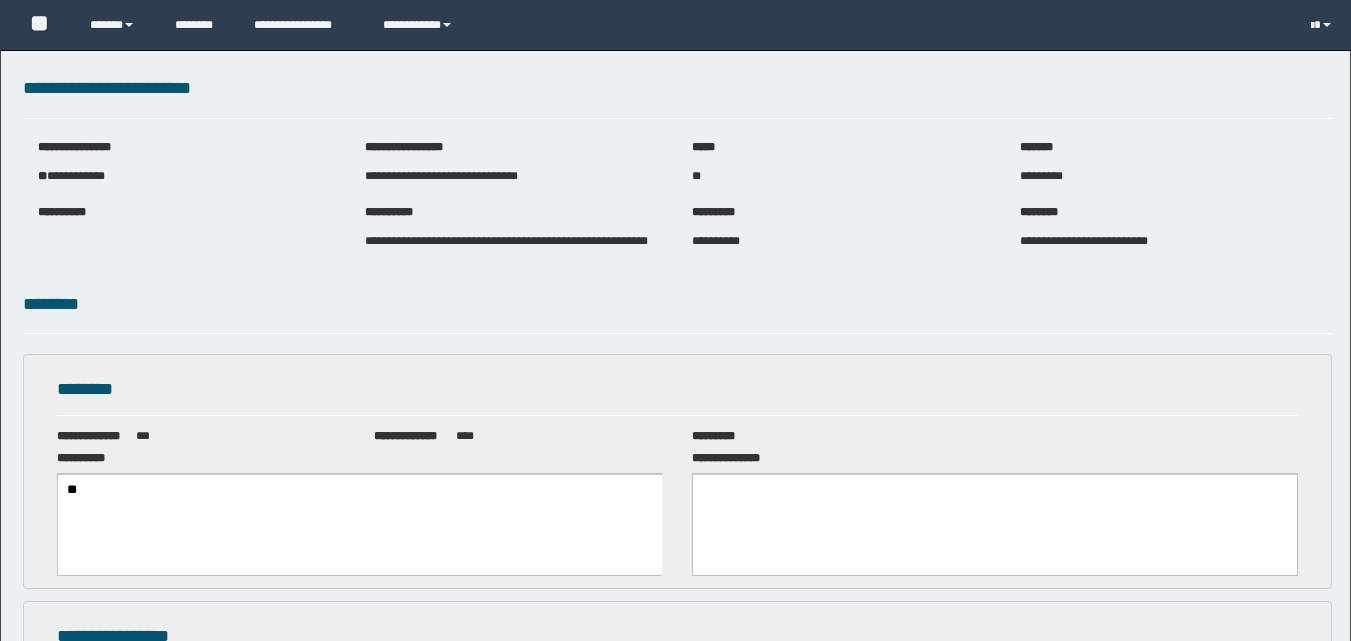 scroll, scrollTop: 0, scrollLeft: 0, axis: both 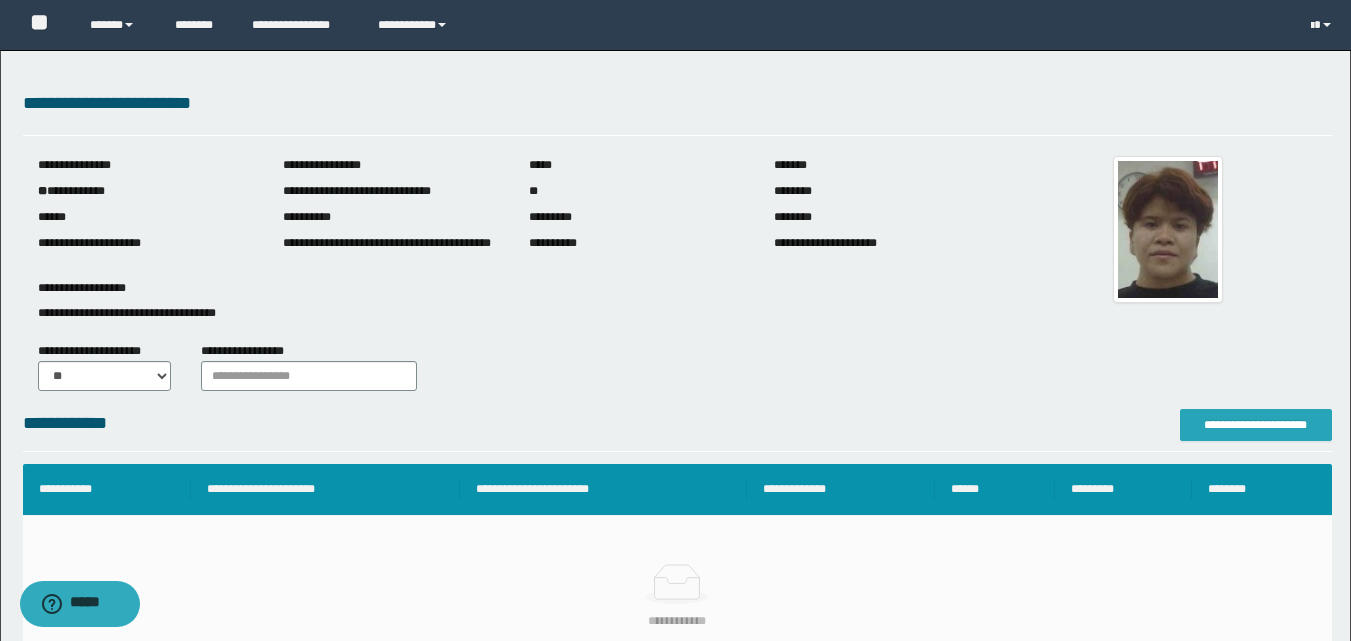 click on "**********" at bounding box center (1256, 425) 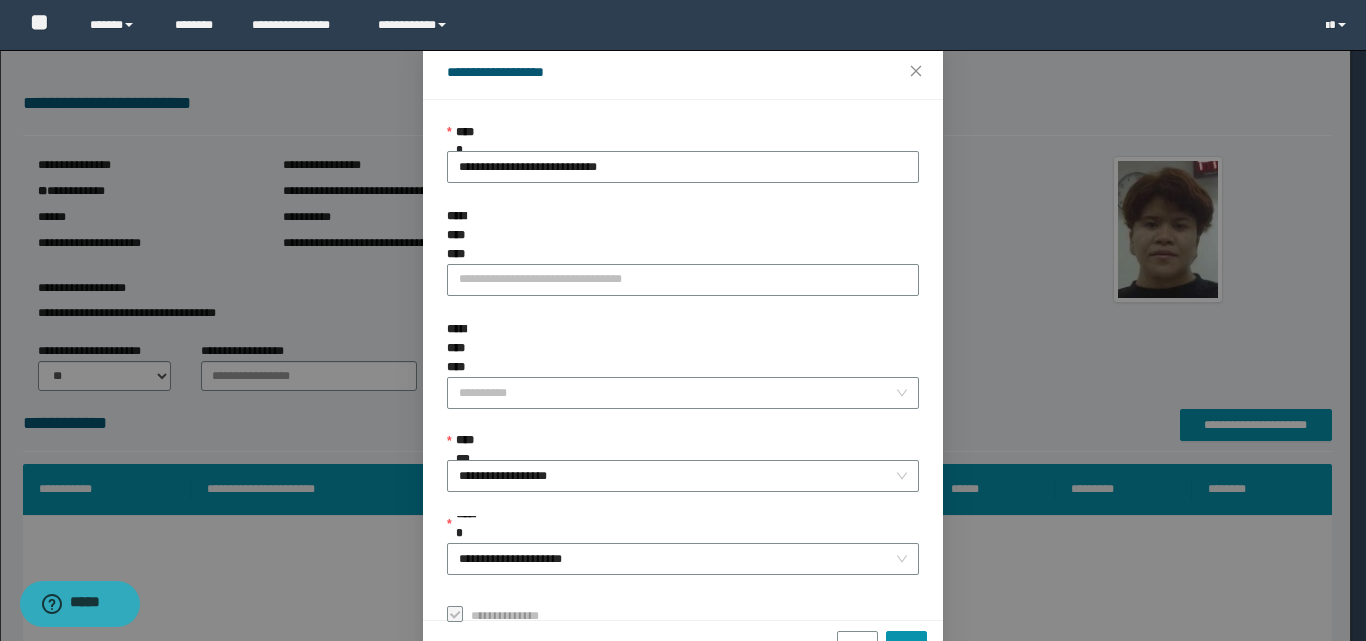 scroll, scrollTop: 111, scrollLeft: 0, axis: vertical 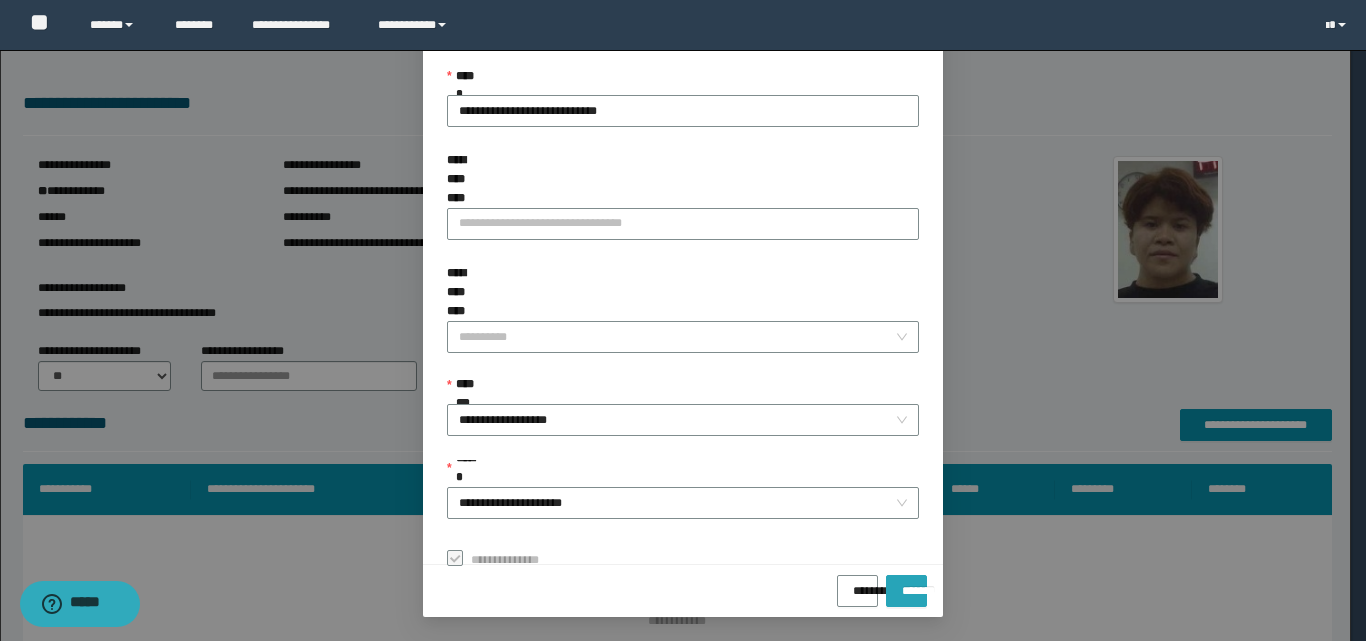 click on "*******" at bounding box center [906, 584] 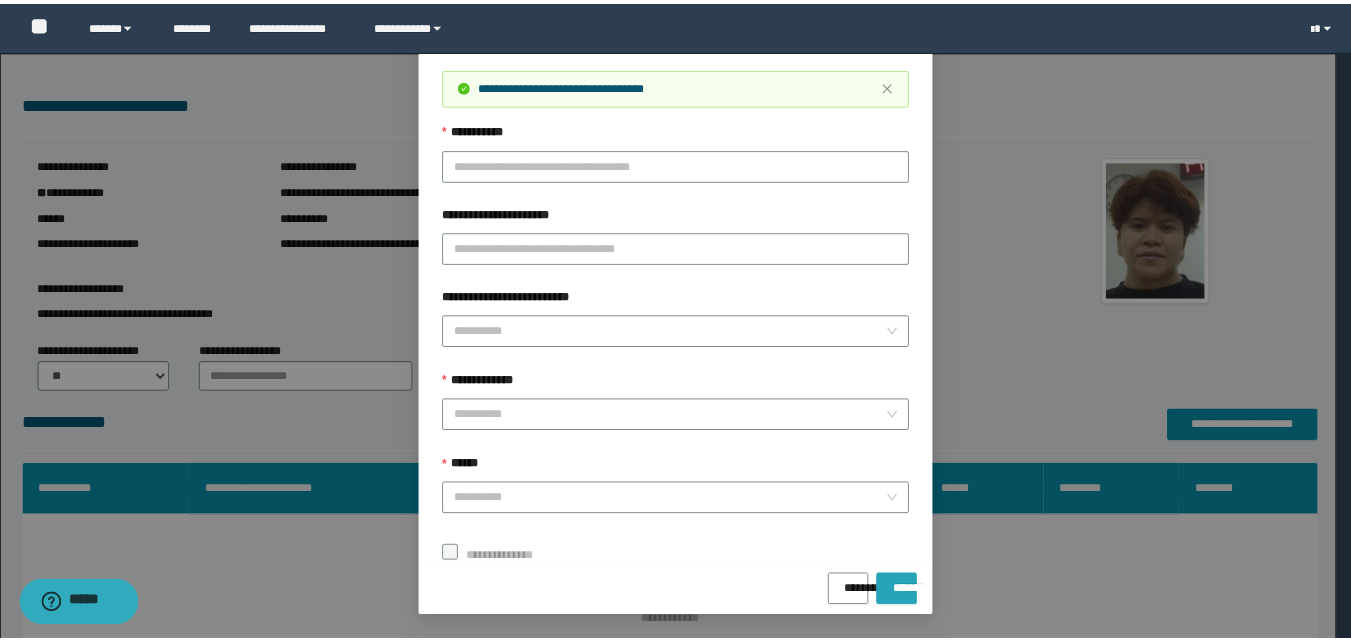 scroll, scrollTop: 64, scrollLeft: 0, axis: vertical 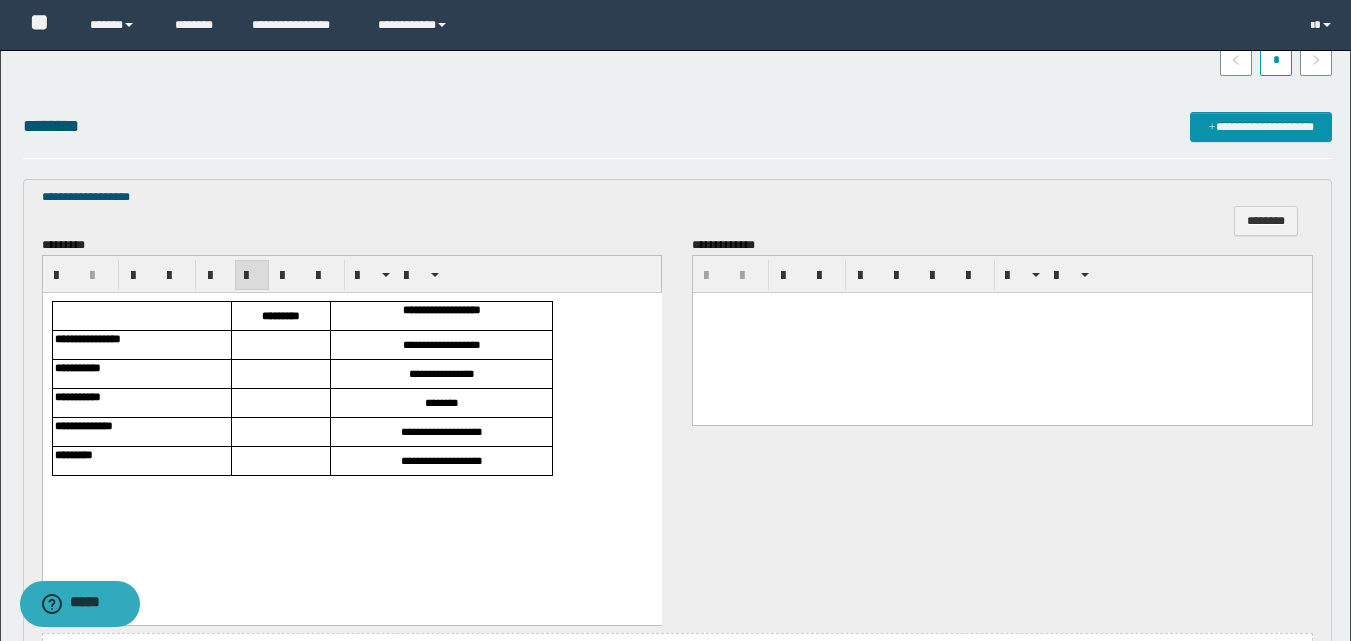 click at bounding box center (280, 345) 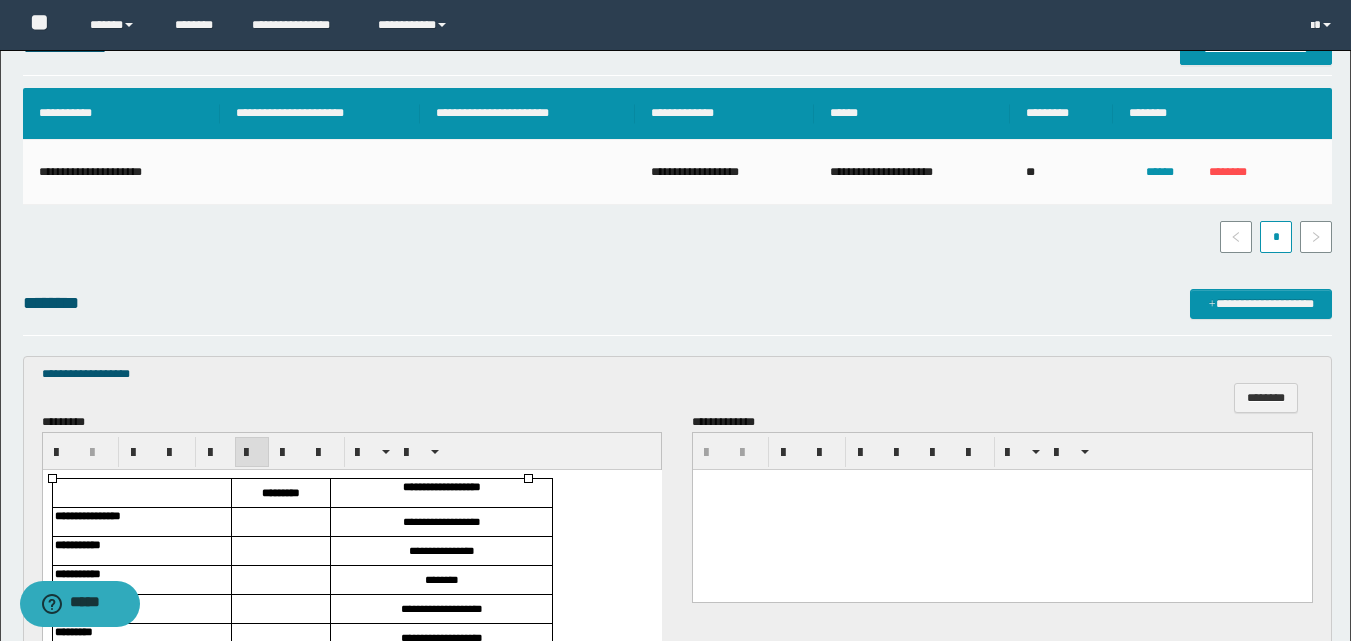 scroll, scrollTop: 500, scrollLeft: 0, axis: vertical 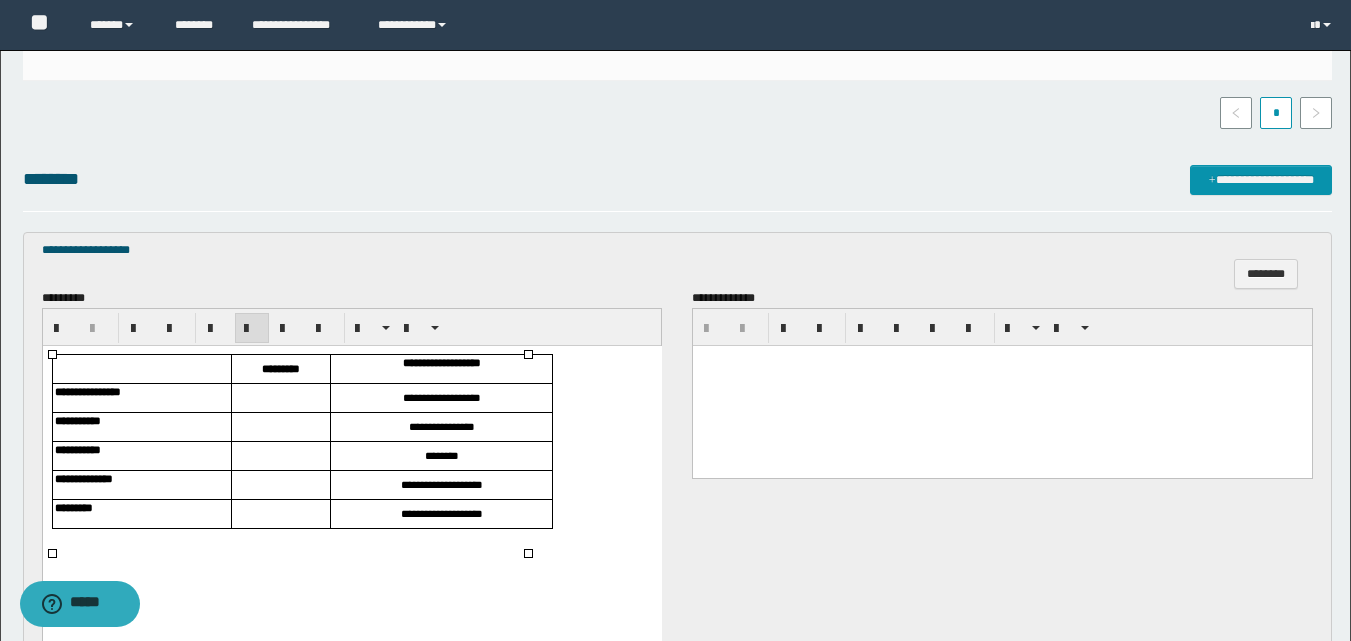 type 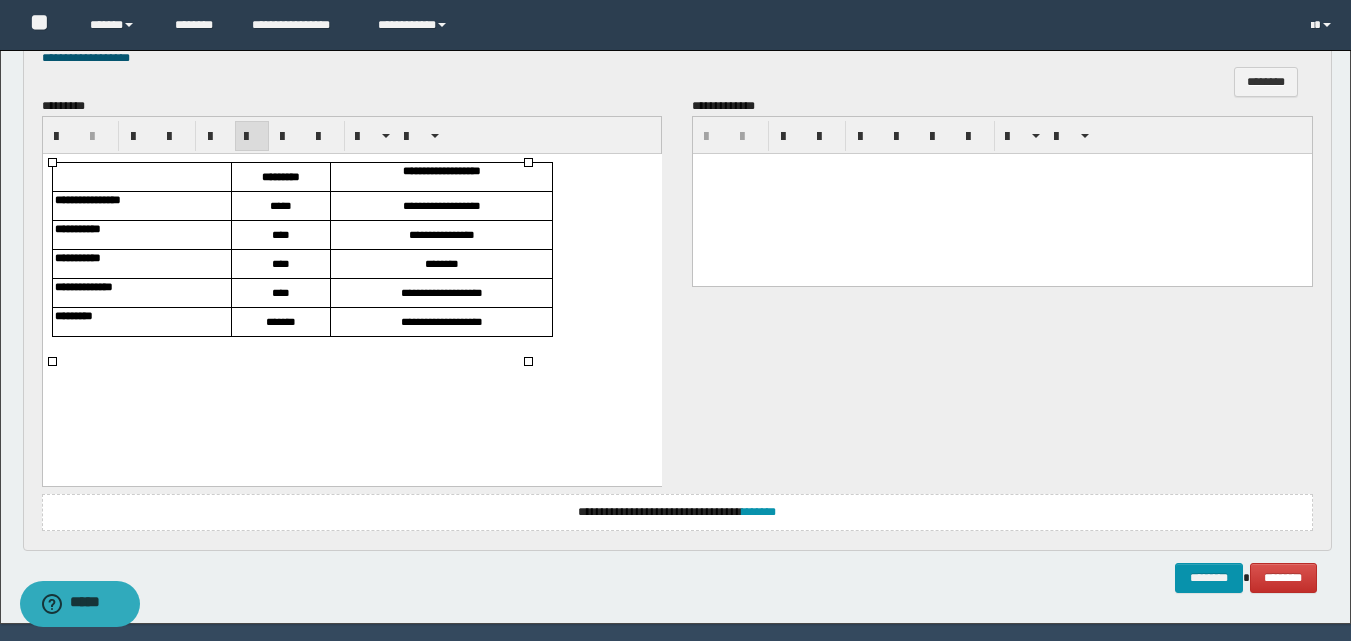 scroll, scrollTop: 753, scrollLeft: 0, axis: vertical 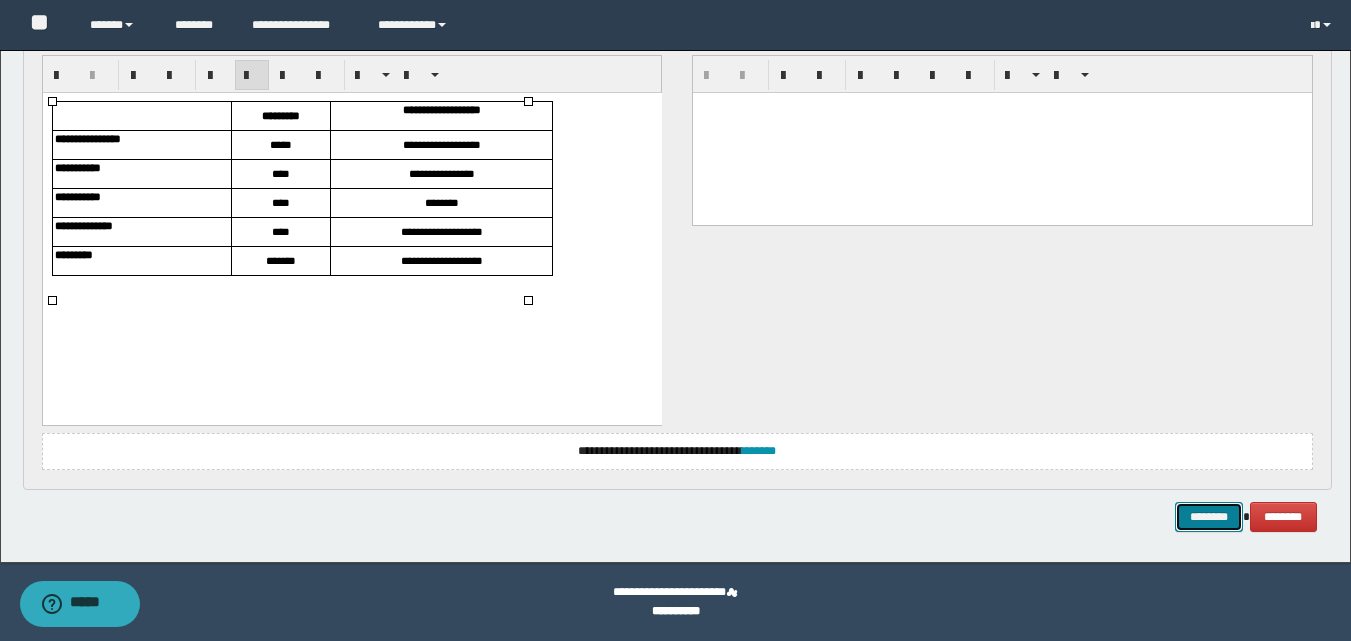 click on "********" at bounding box center [1209, 517] 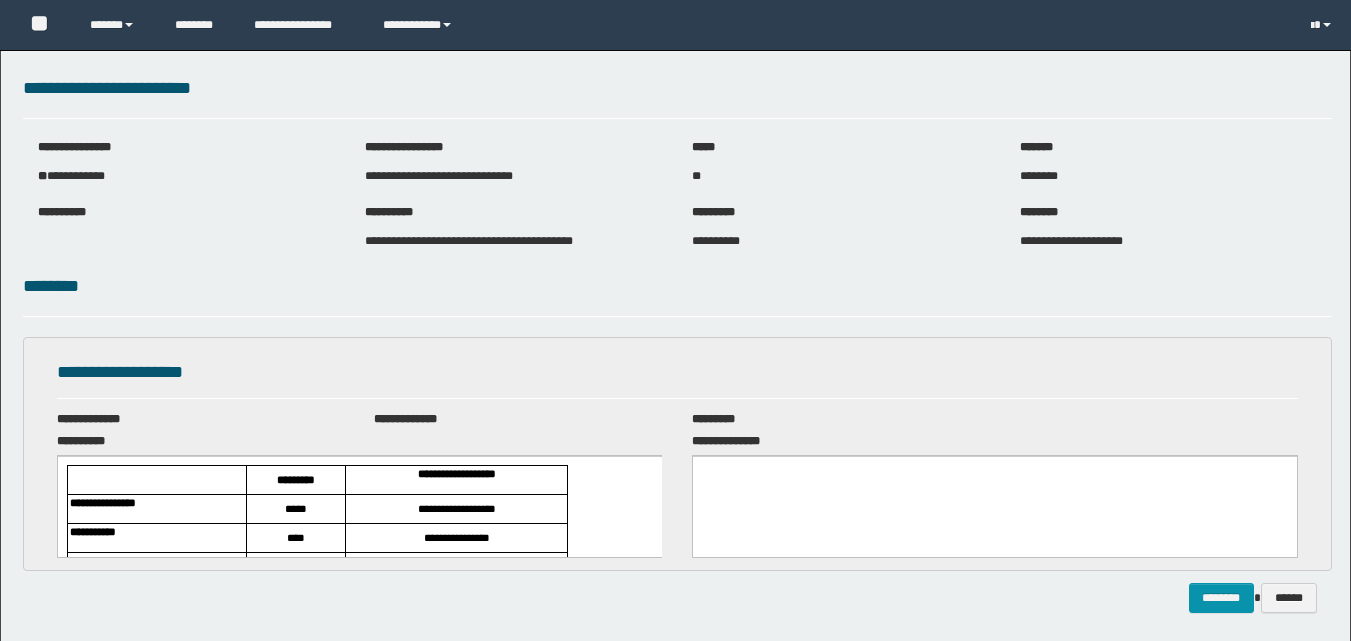 scroll, scrollTop: 0, scrollLeft: 0, axis: both 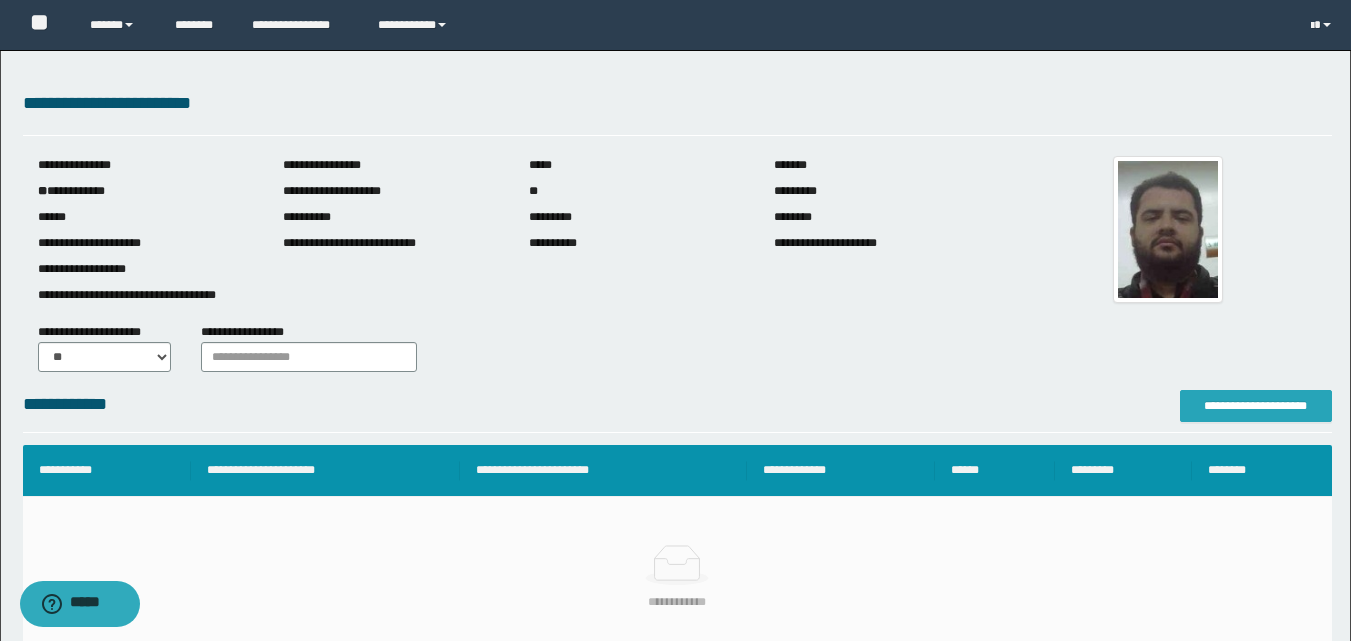 click on "**********" at bounding box center (1256, 406) 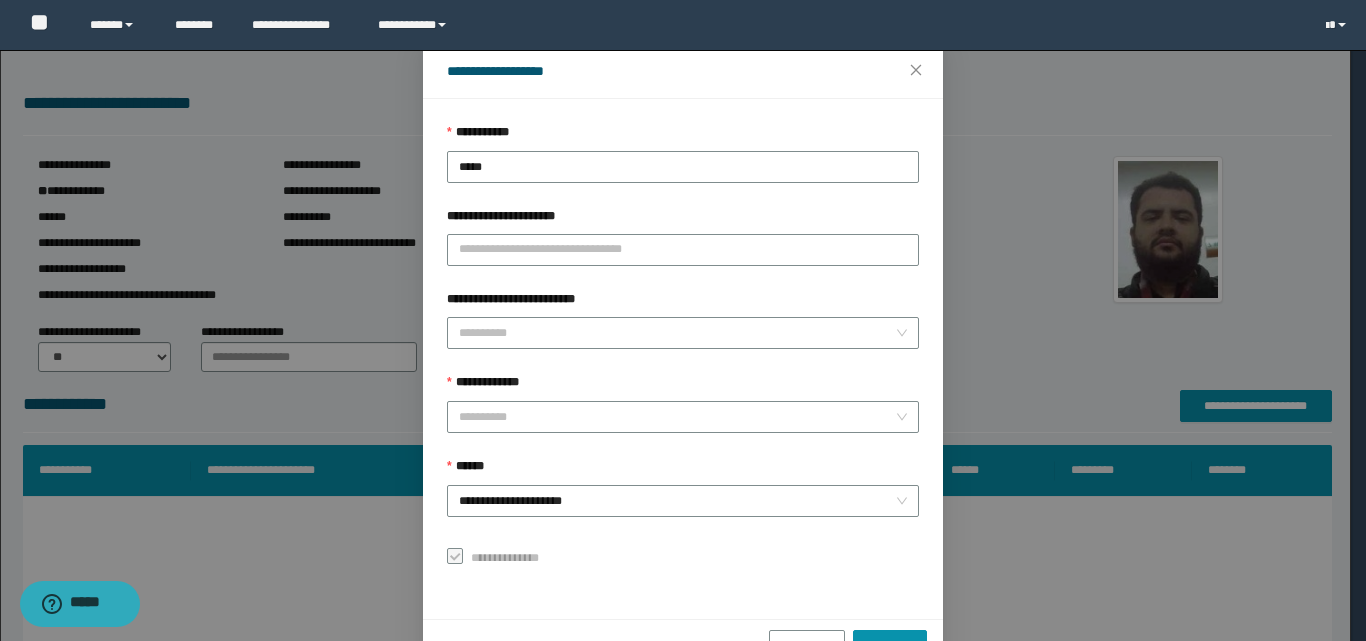 scroll, scrollTop: 111, scrollLeft: 0, axis: vertical 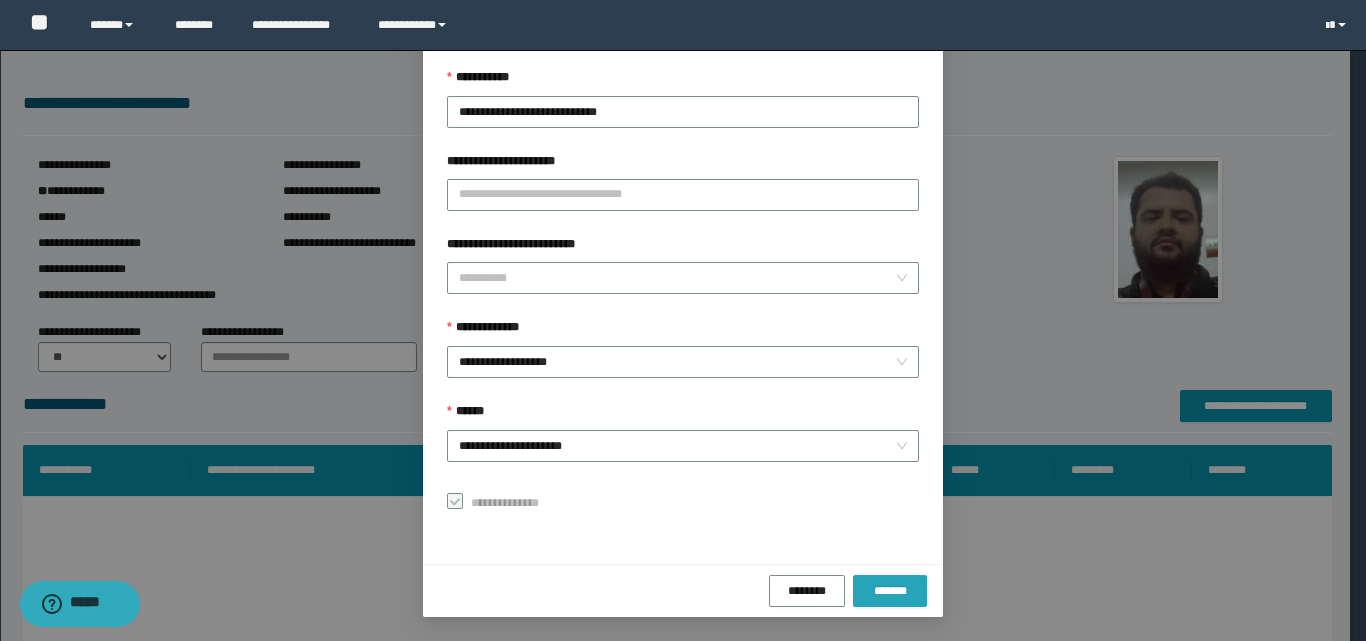 click on "*******" at bounding box center [890, 591] 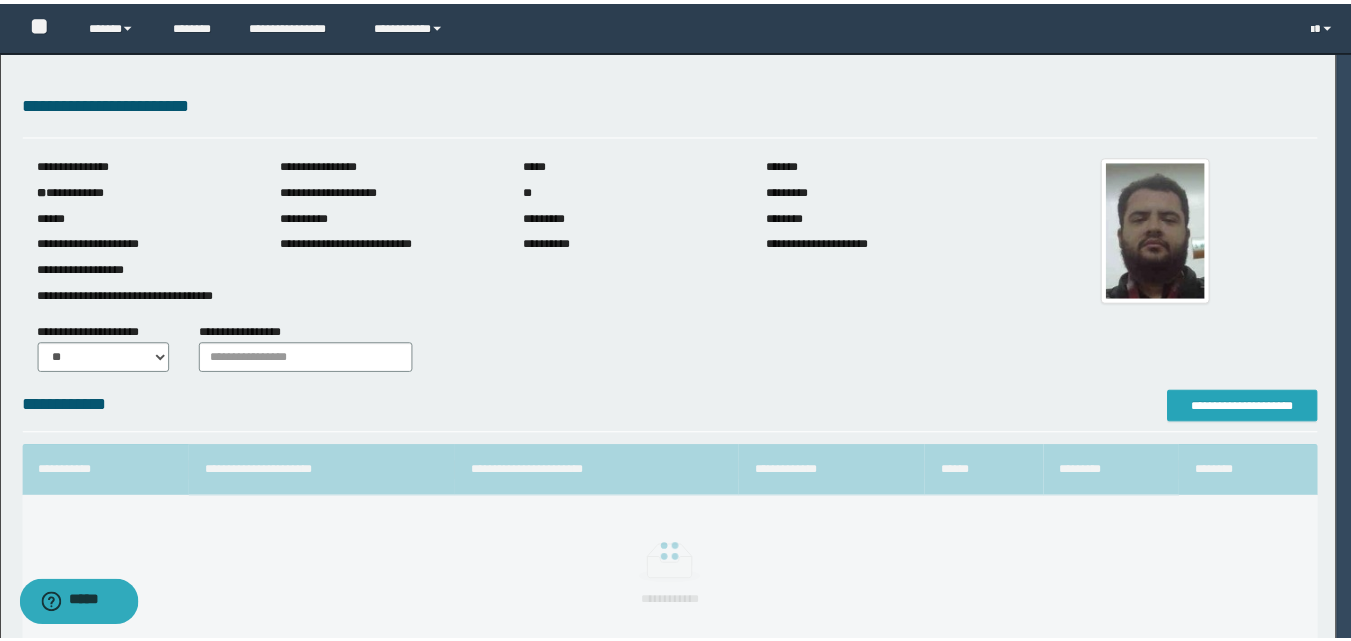 scroll, scrollTop: 0, scrollLeft: 0, axis: both 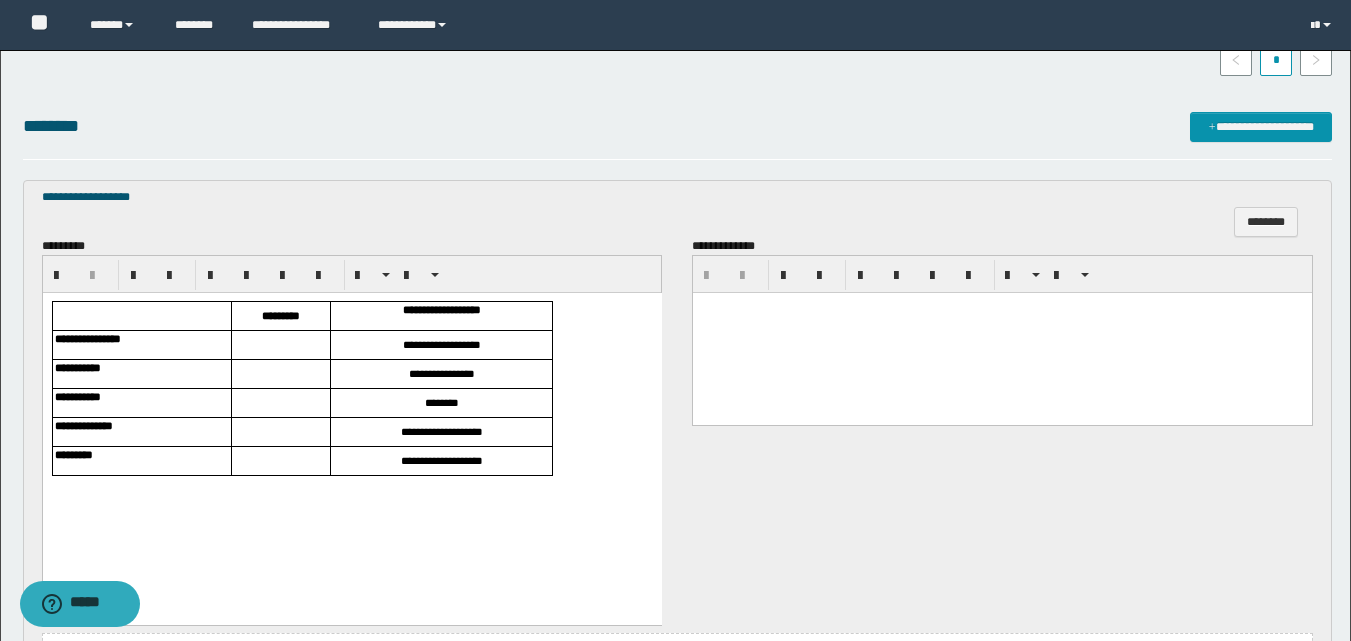 click at bounding box center [280, 345] 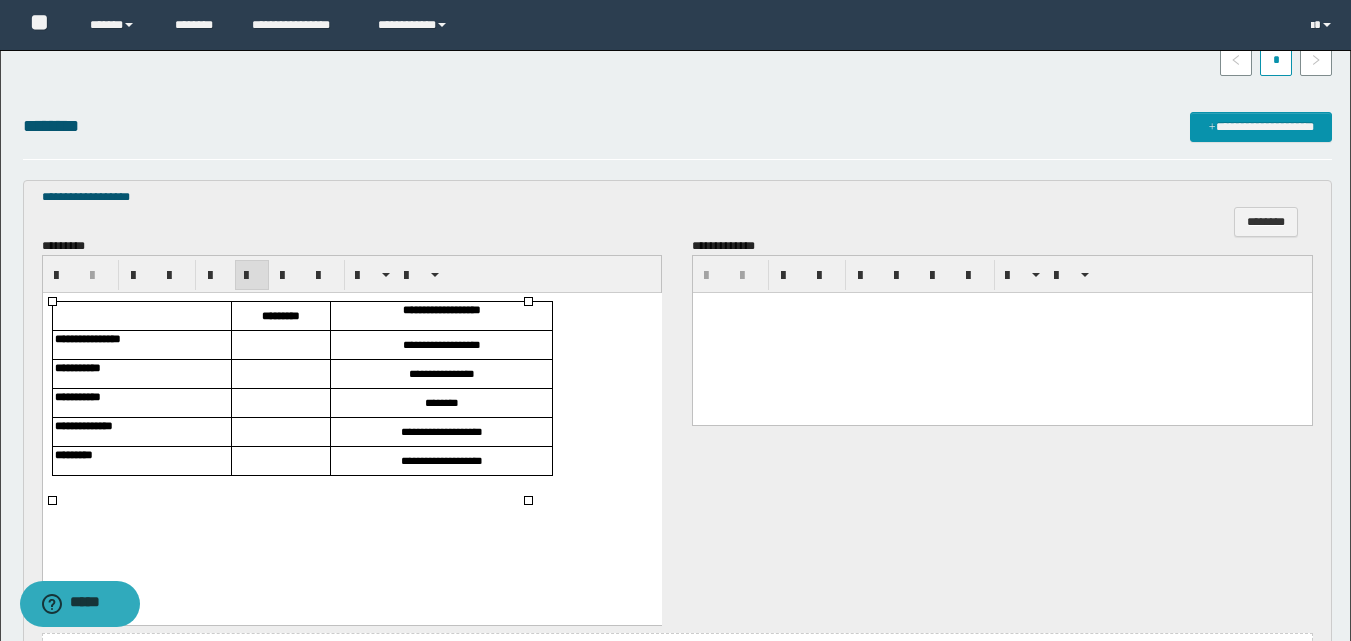 type 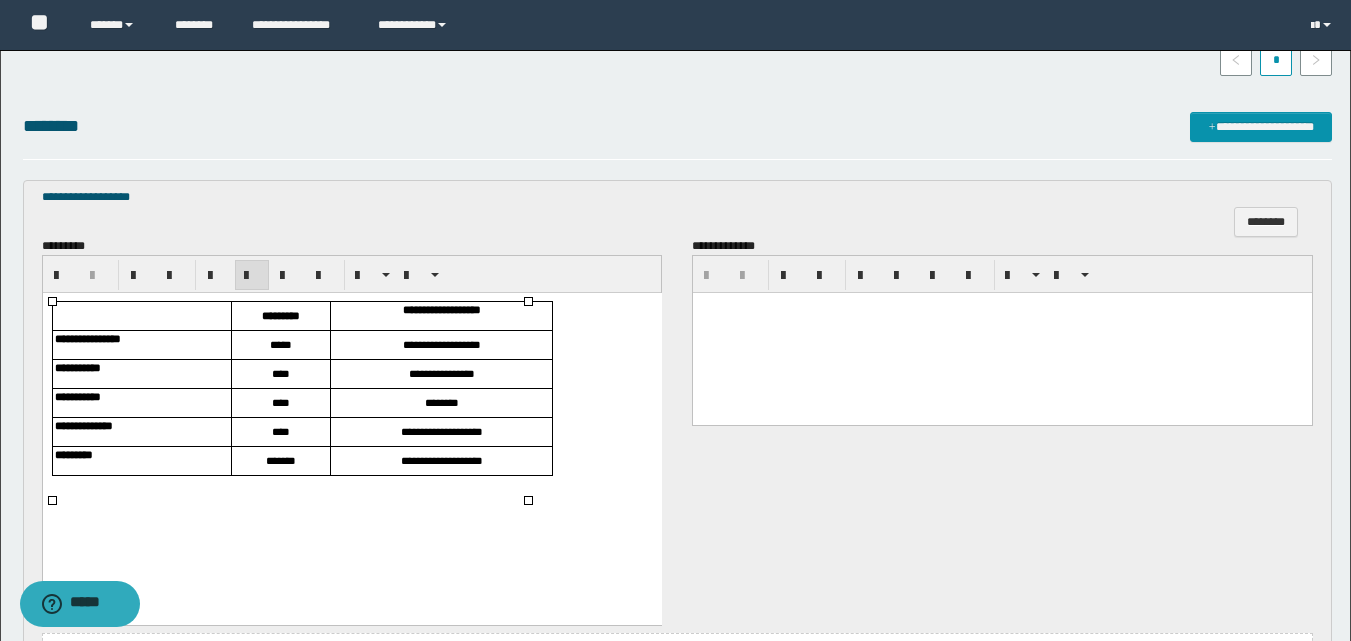 scroll, scrollTop: 734, scrollLeft: 0, axis: vertical 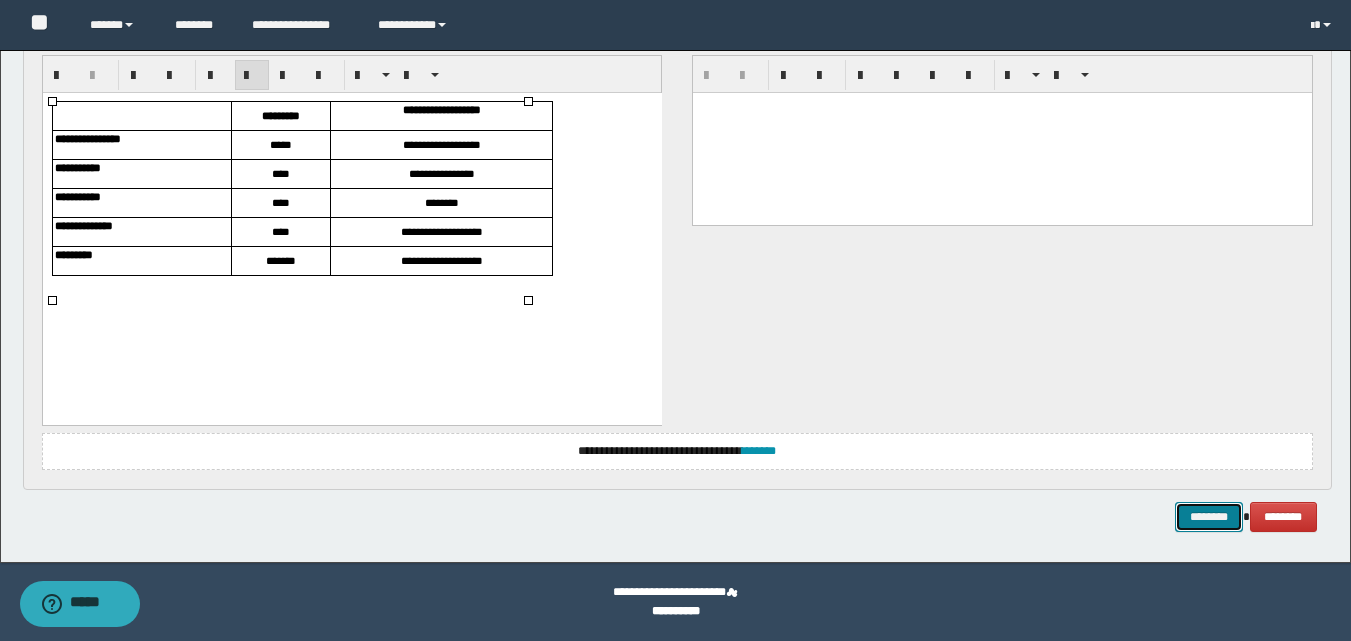 click on "********" at bounding box center [1209, 517] 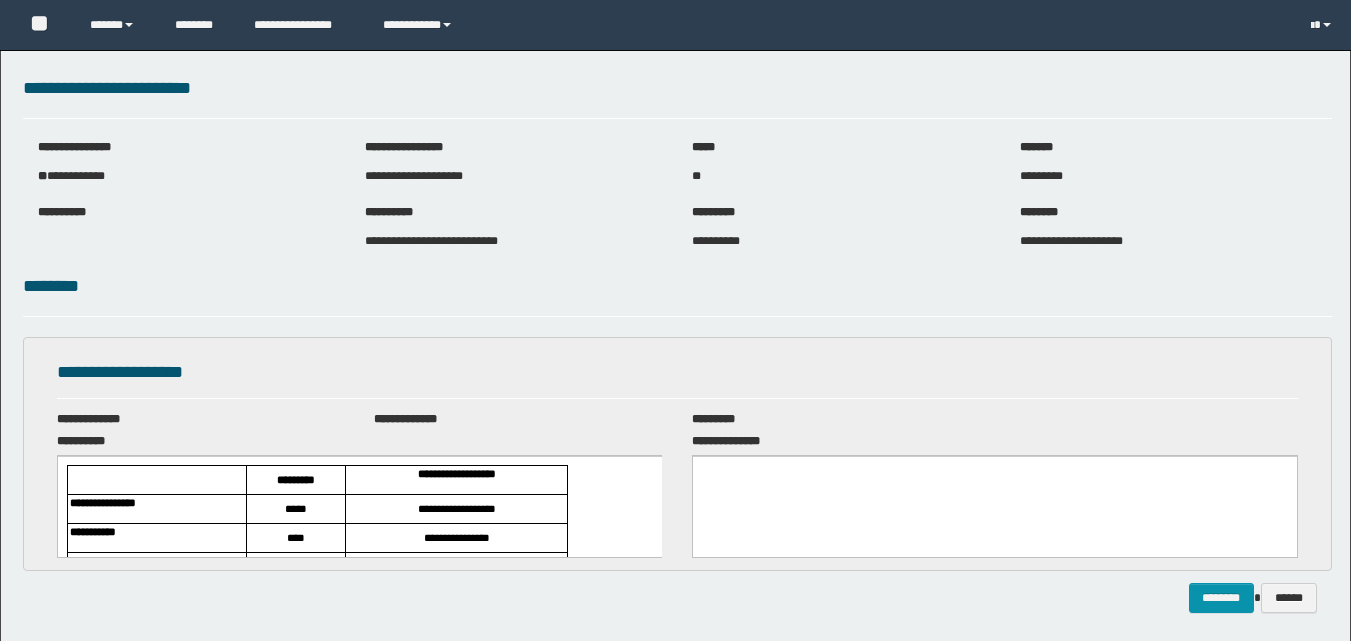 scroll, scrollTop: 0, scrollLeft: 0, axis: both 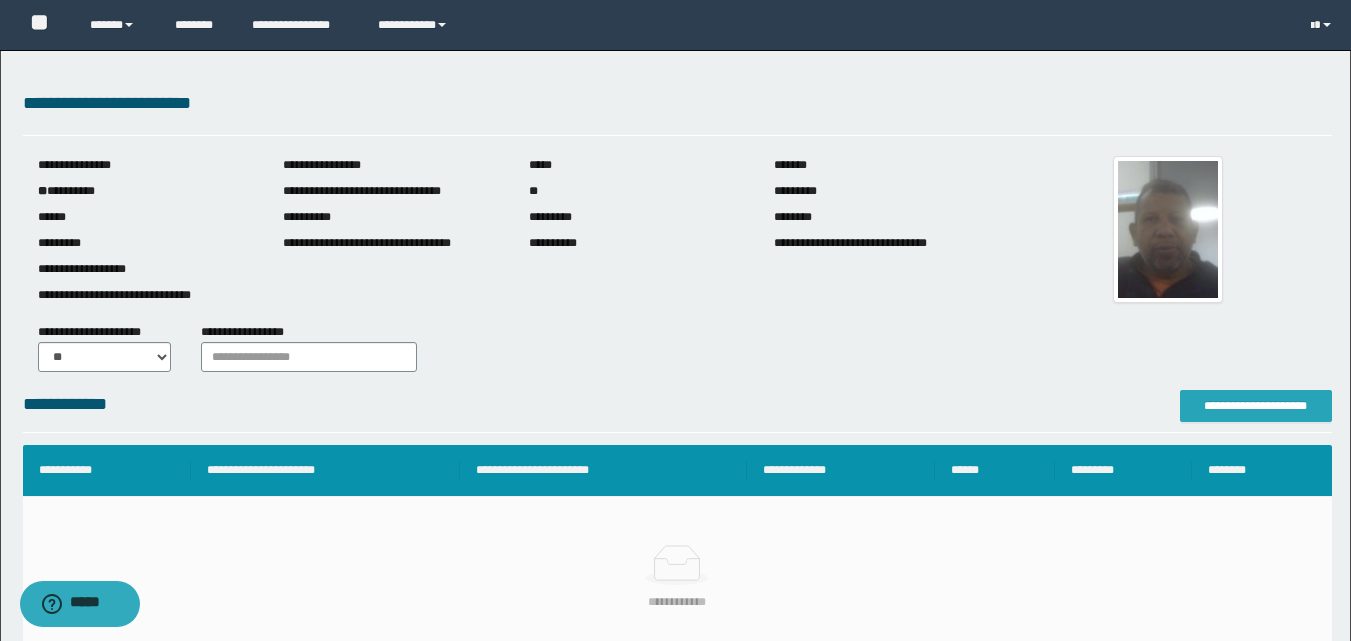 click on "**********" at bounding box center (1256, 406) 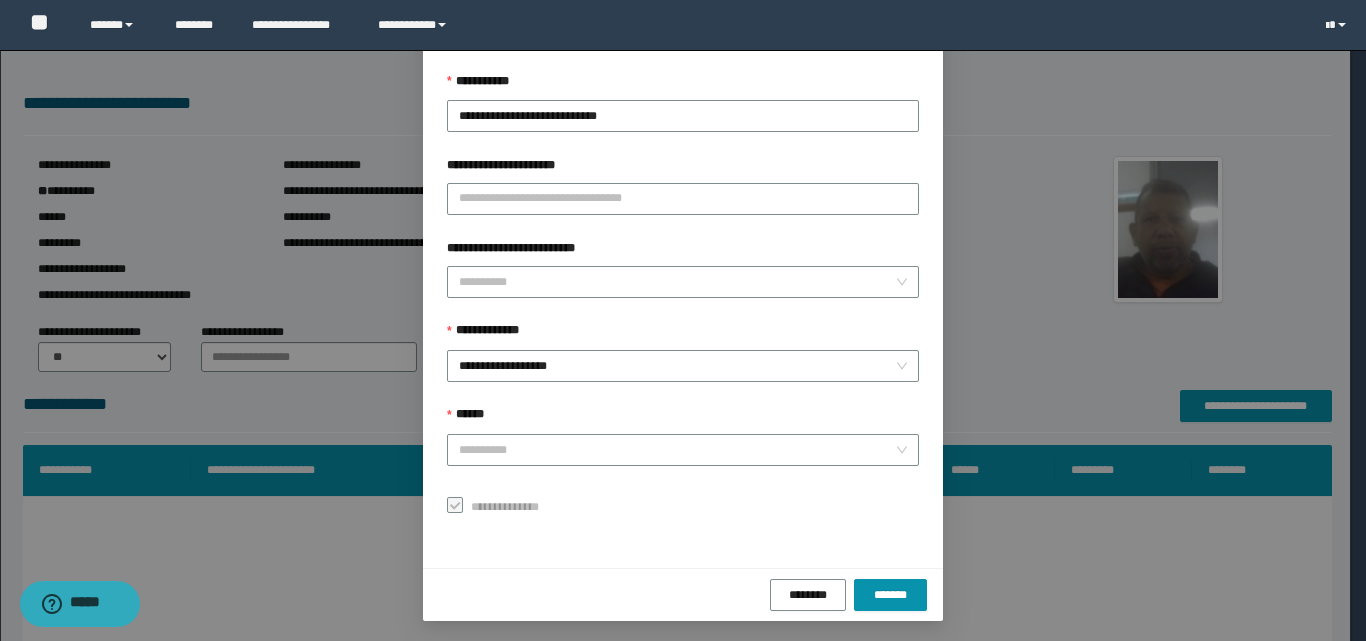 scroll, scrollTop: 111, scrollLeft: 0, axis: vertical 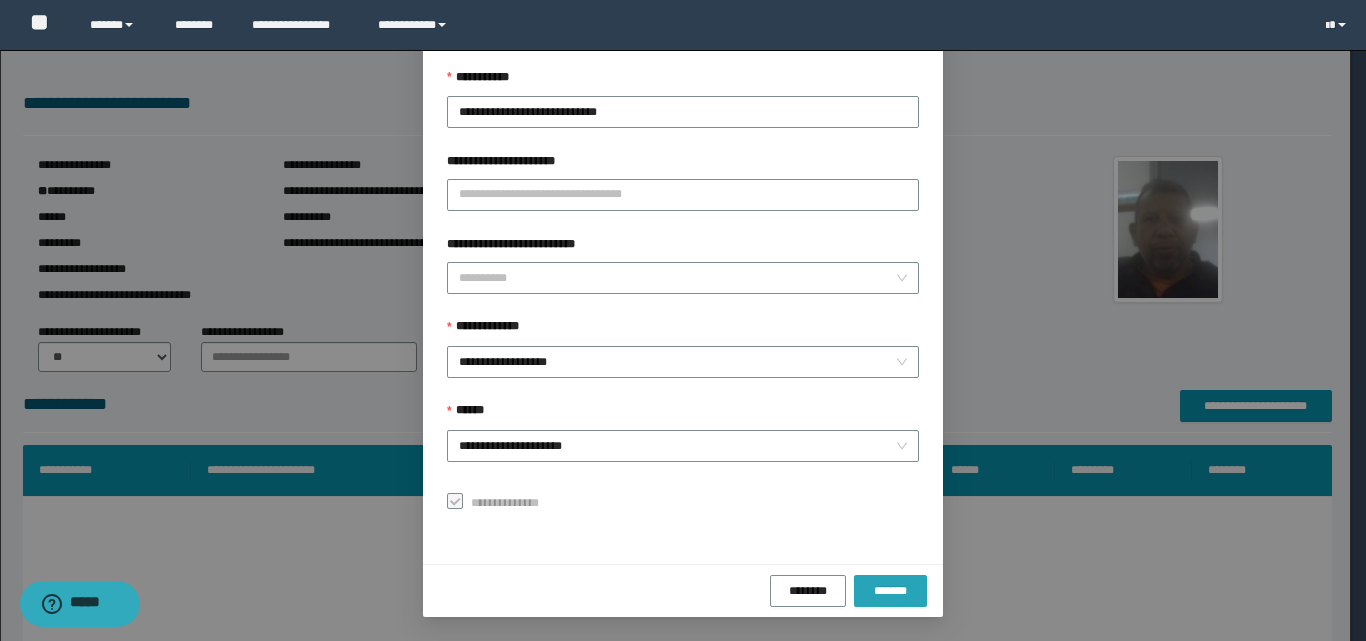 click on "*******" at bounding box center [890, 591] 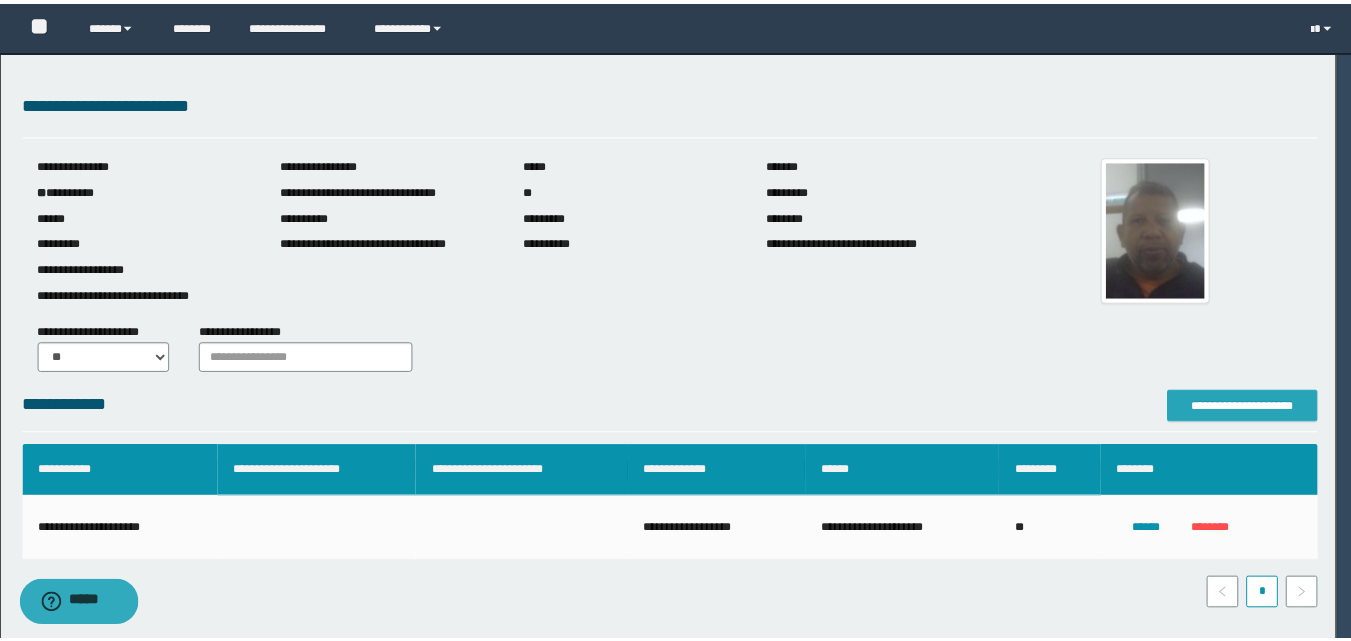 scroll, scrollTop: 0, scrollLeft: 0, axis: both 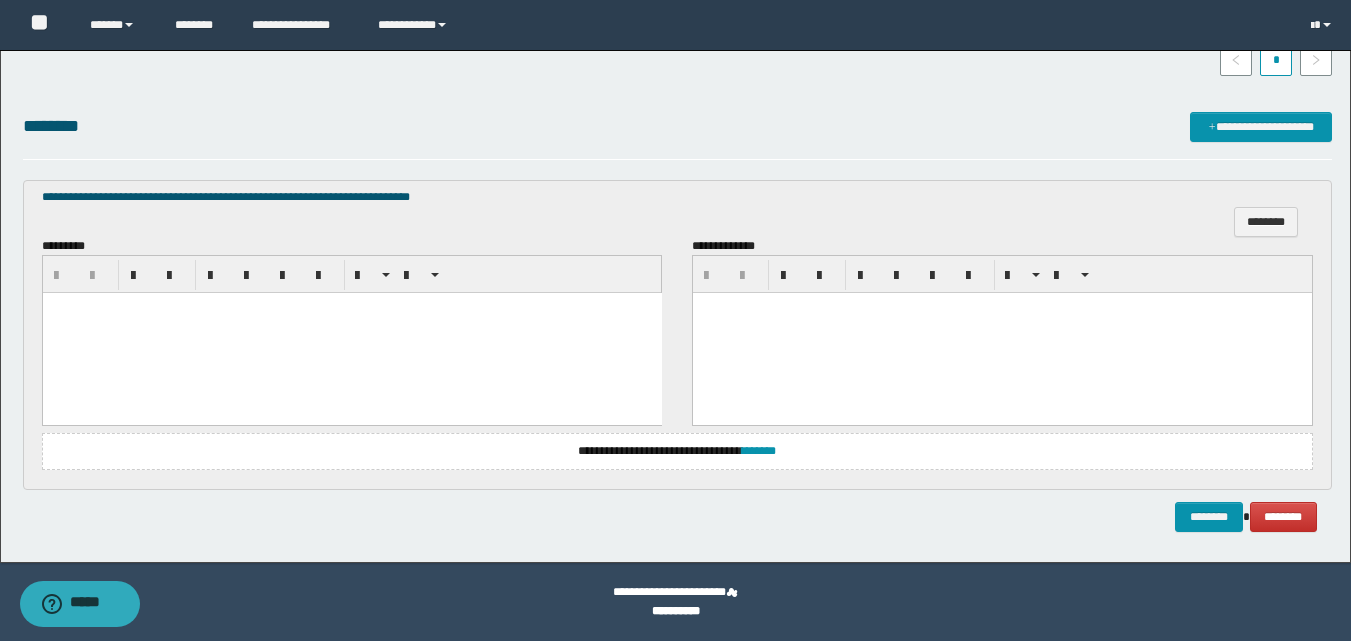 click at bounding box center [351, 333] 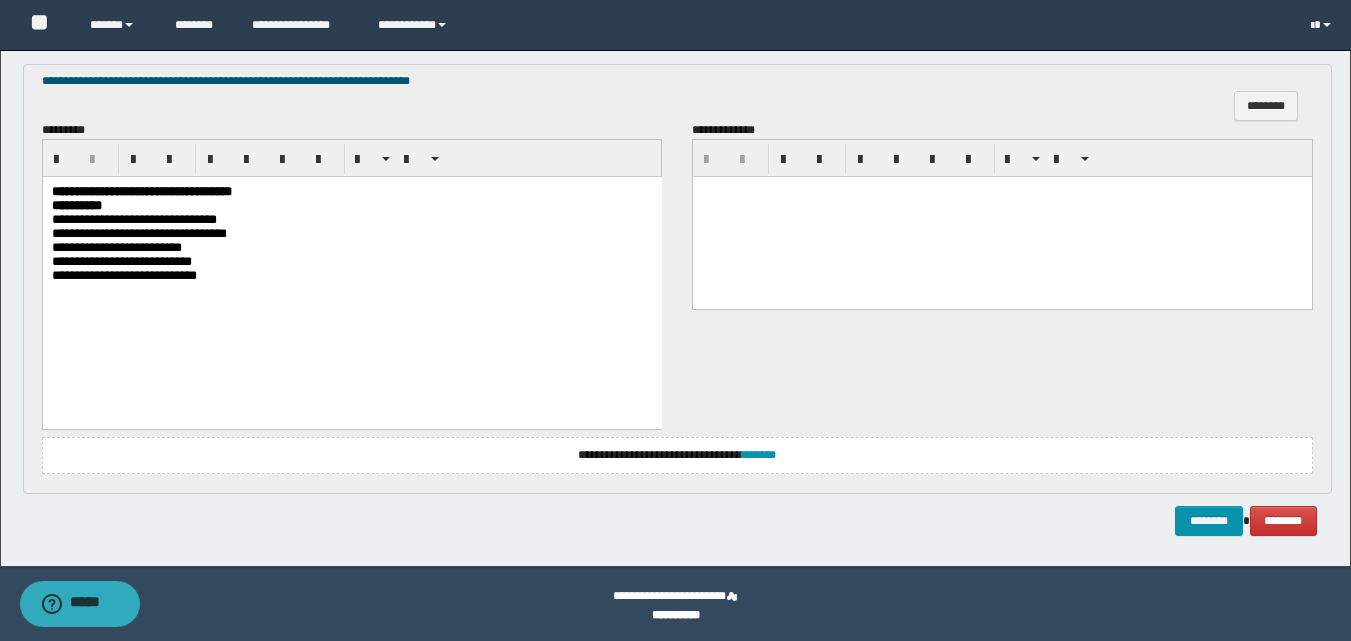 scroll, scrollTop: 654, scrollLeft: 0, axis: vertical 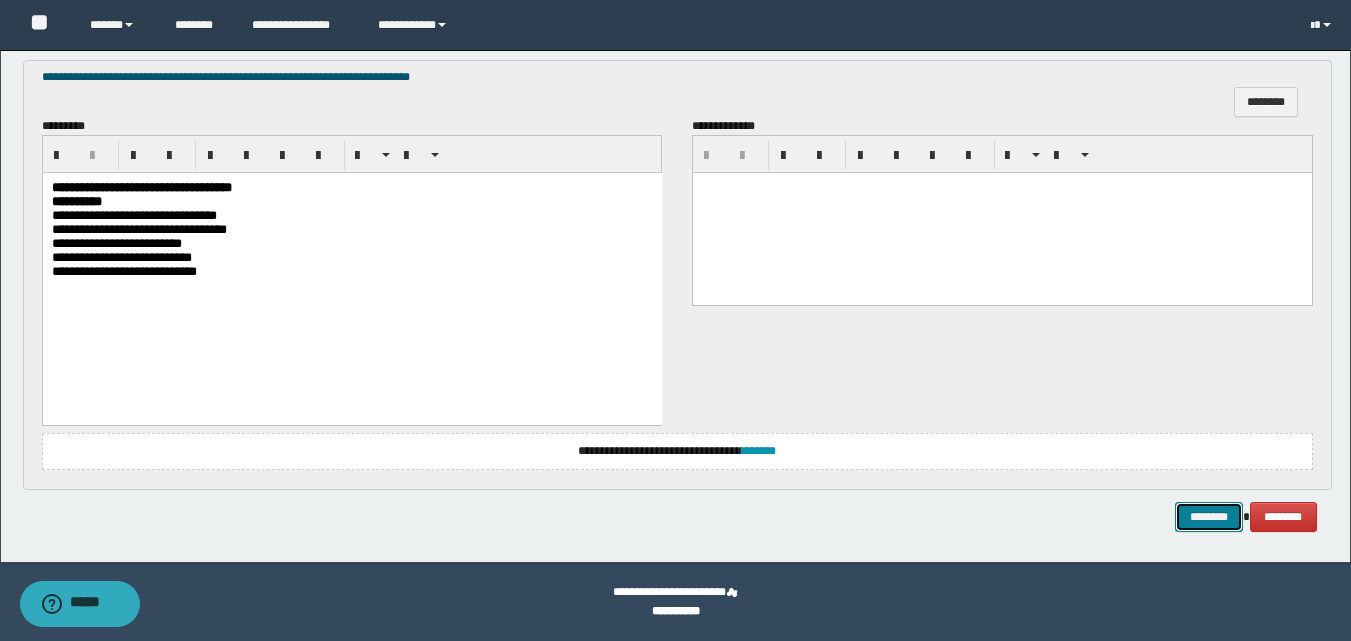 click on "********" at bounding box center (1209, 517) 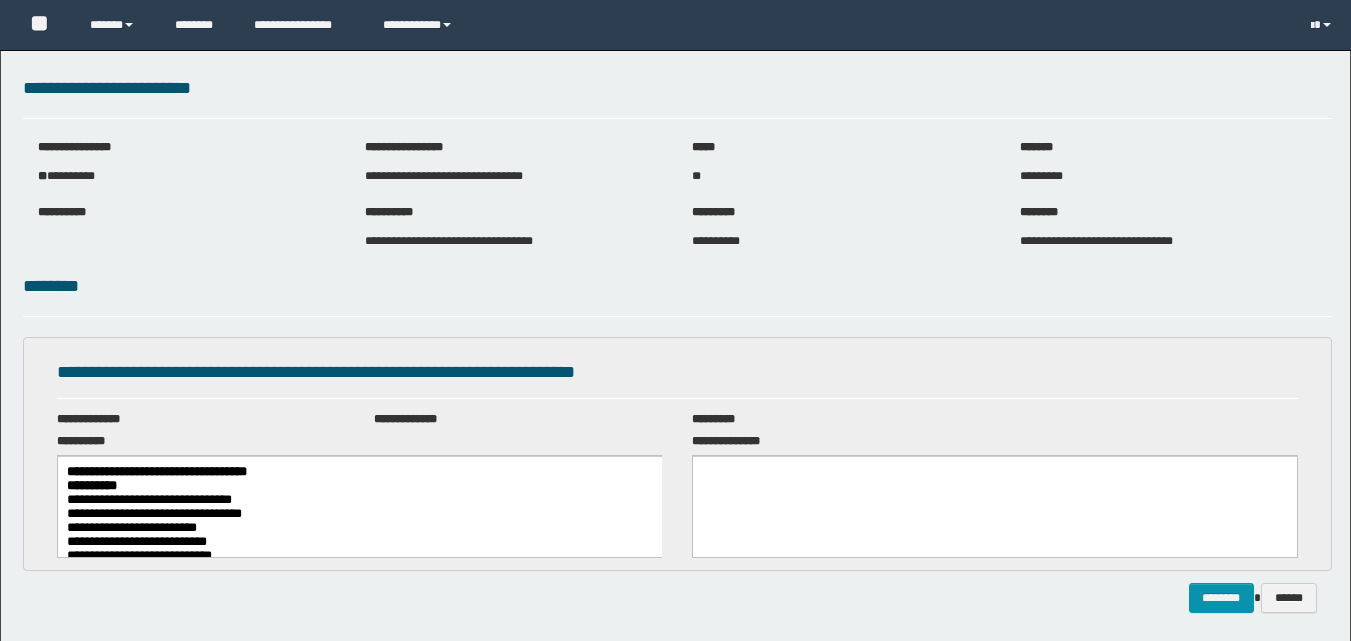 scroll, scrollTop: 0, scrollLeft: 0, axis: both 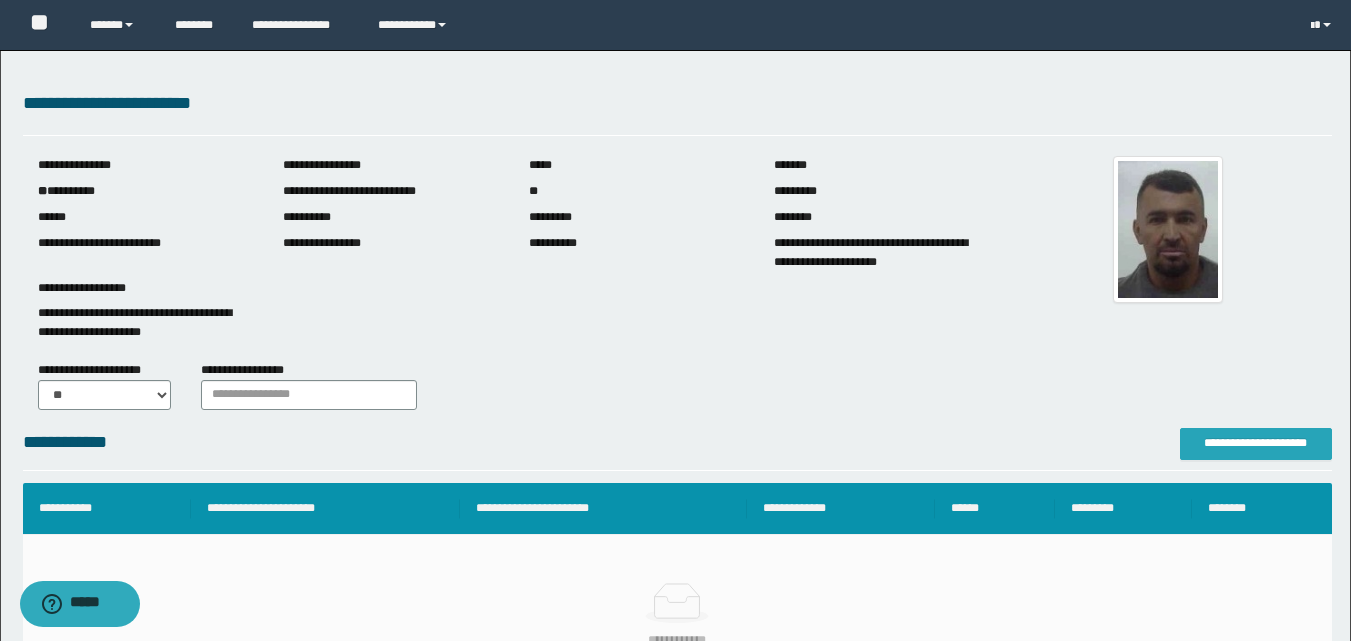 click on "**********" at bounding box center [1256, 444] 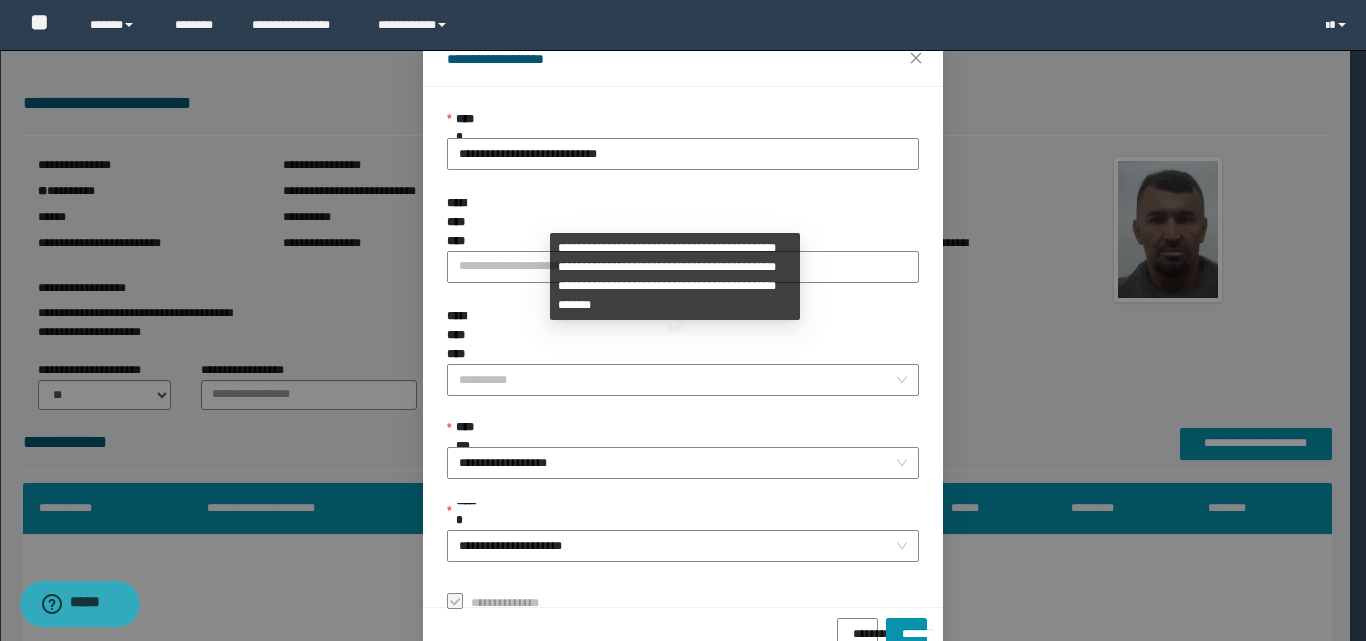 scroll, scrollTop: 111, scrollLeft: 0, axis: vertical 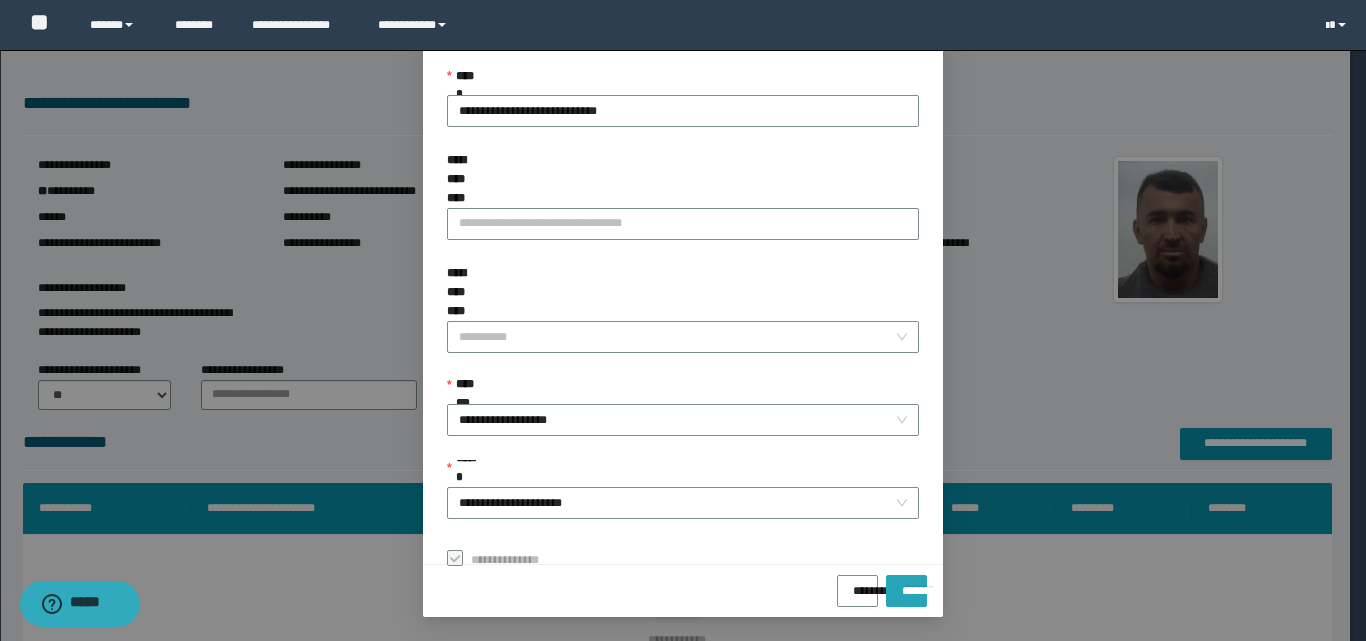 click on "*******" at bounding box center (906, 584) 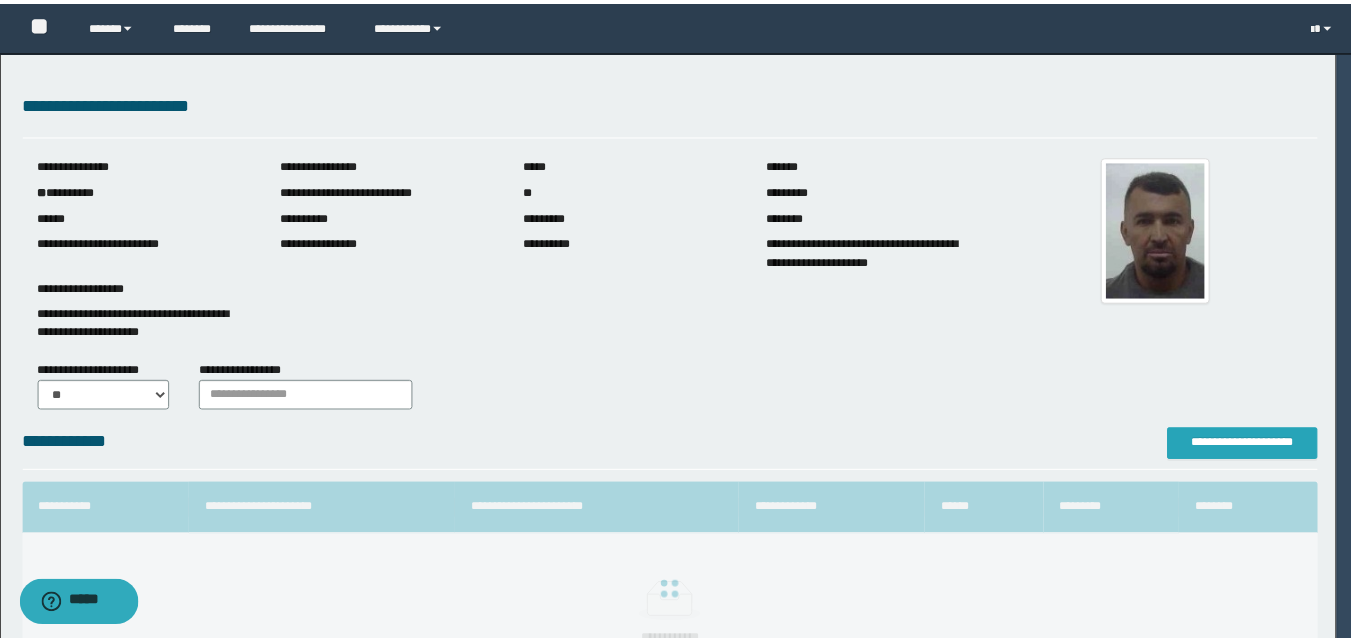scroll, scrollTop: 0, scrollLeft: 0, axis: both 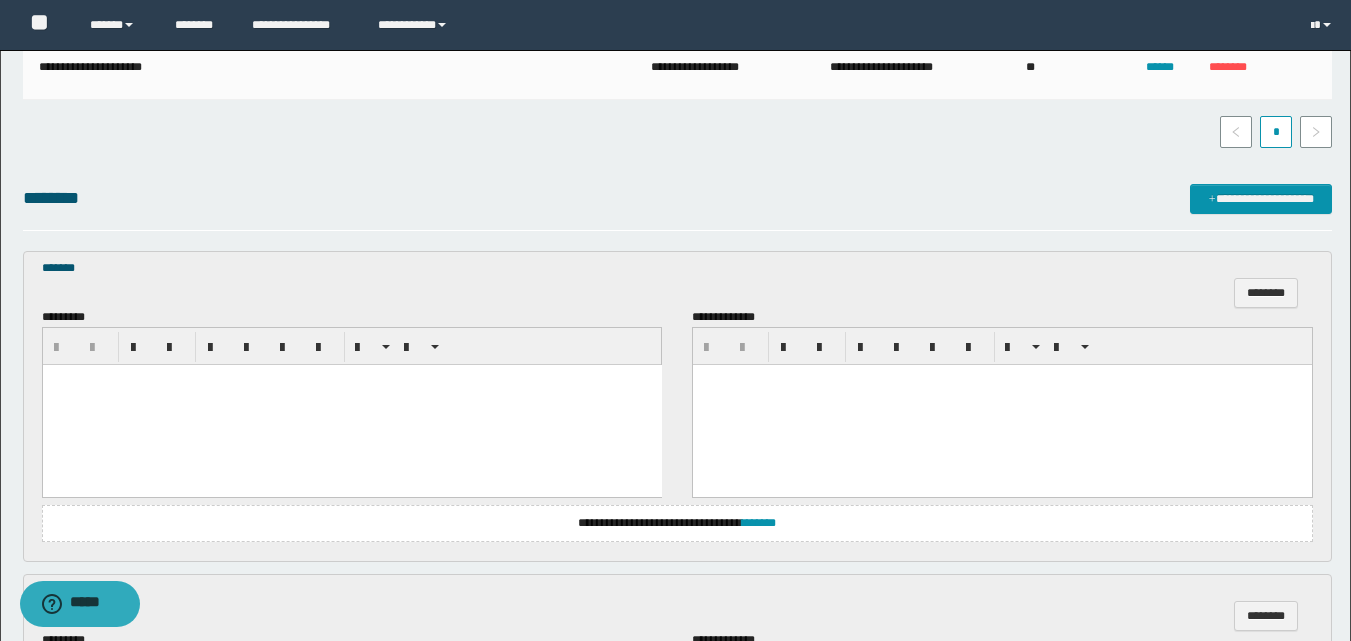 click at bounding box center (351, 405) 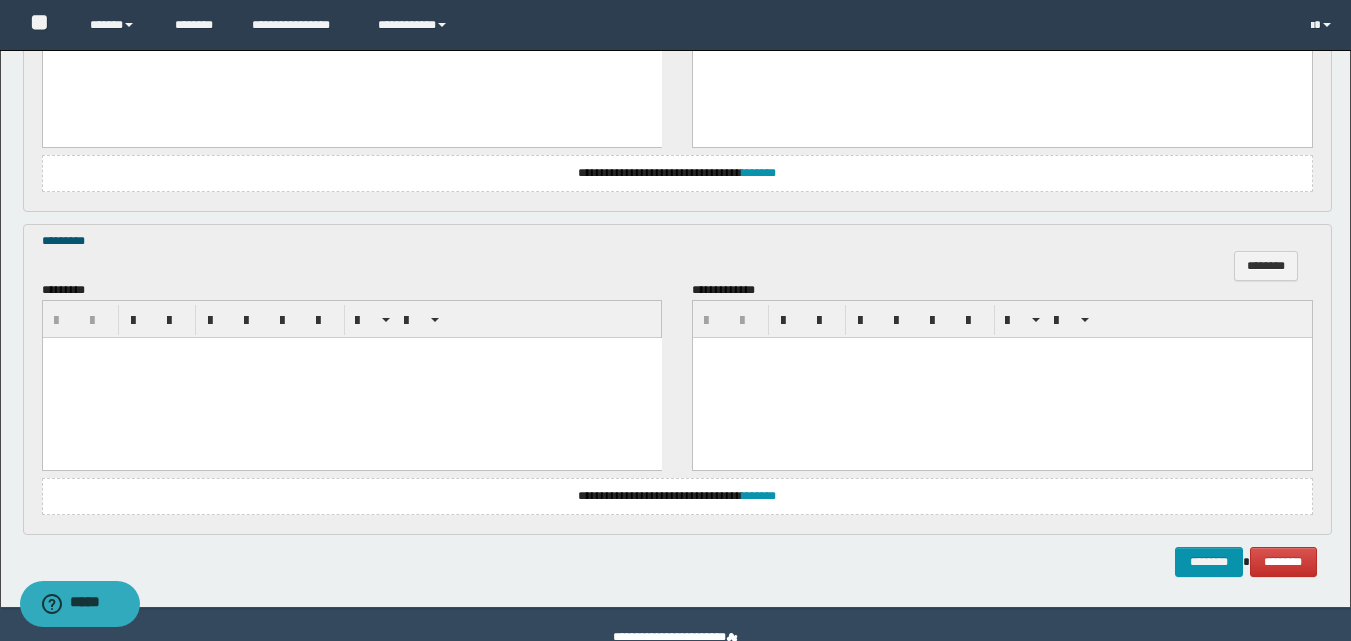 scroll, scrollTop: 894, scrollLeft: 0, axis: vertical 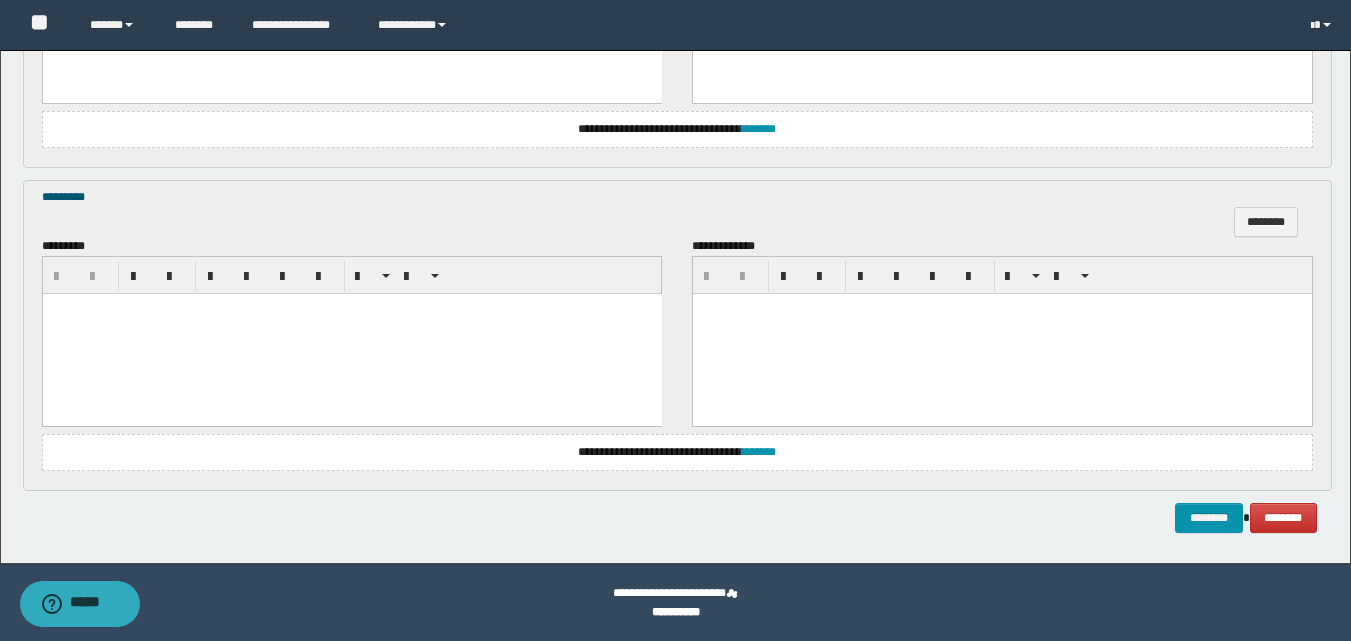 click at bounding box center [351, 333] 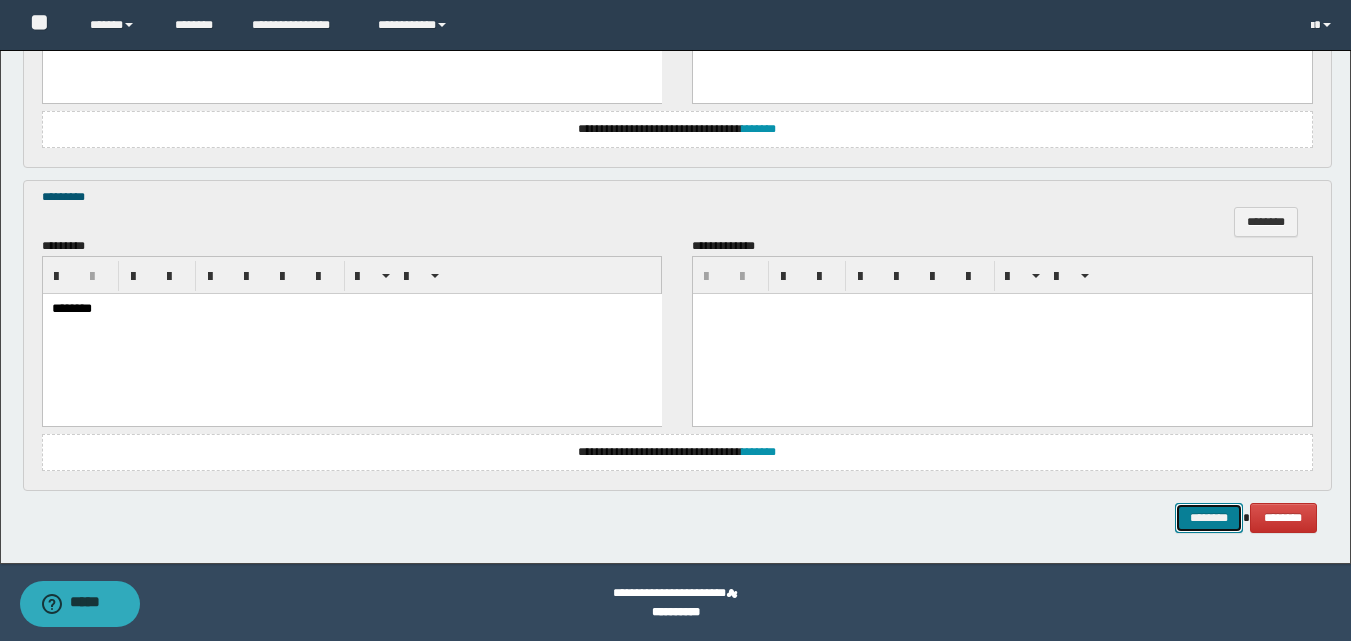 click on "********" at bounding box center (1209, 518) 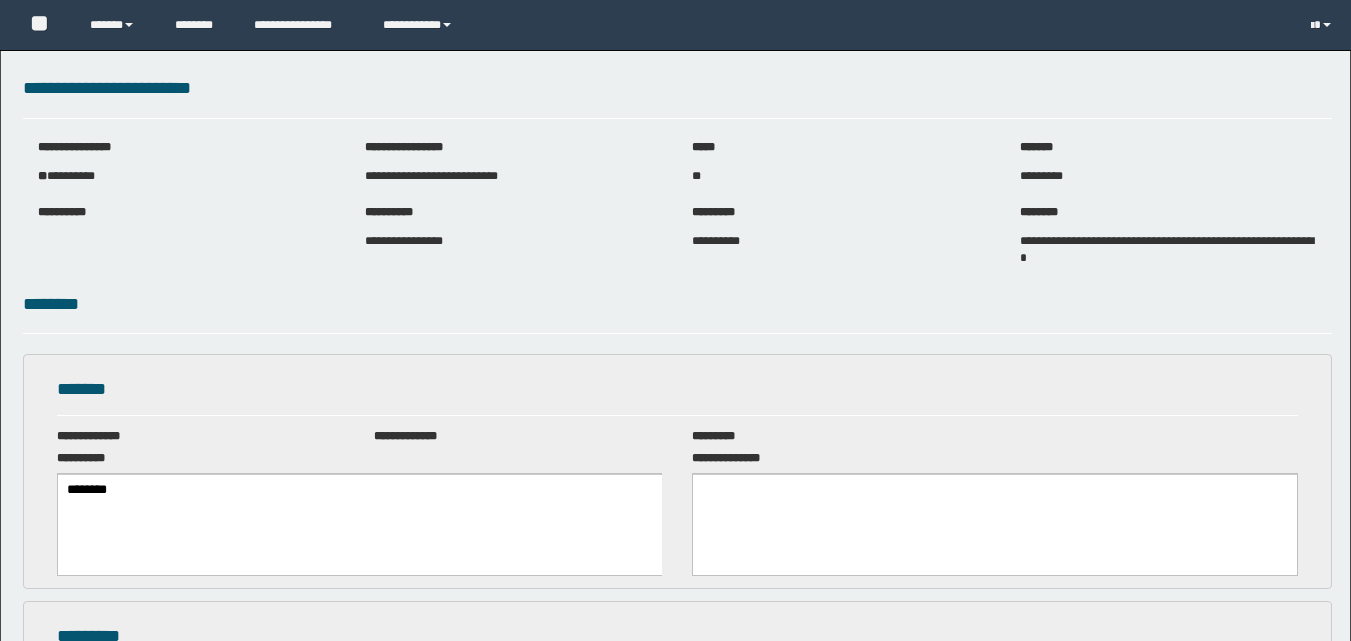 scroll, scrollTop: 0, scrollLeft: 0, axis: both 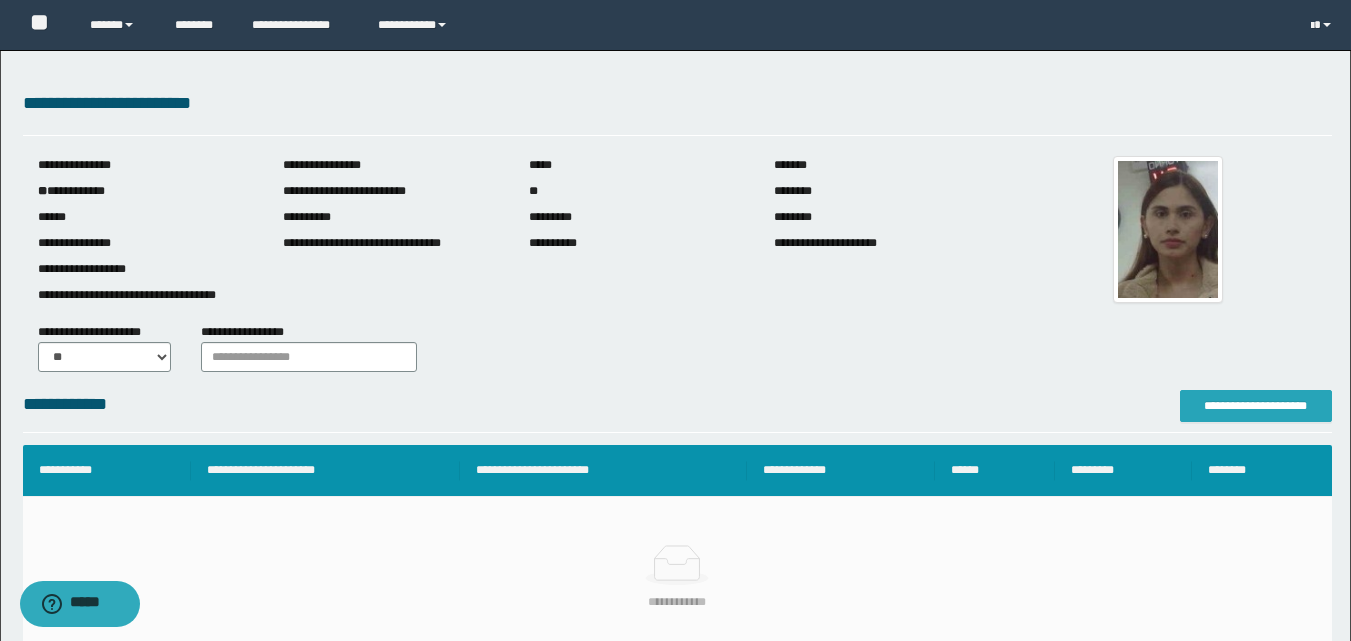 click on "**********" at bounding box center (1256, 406) 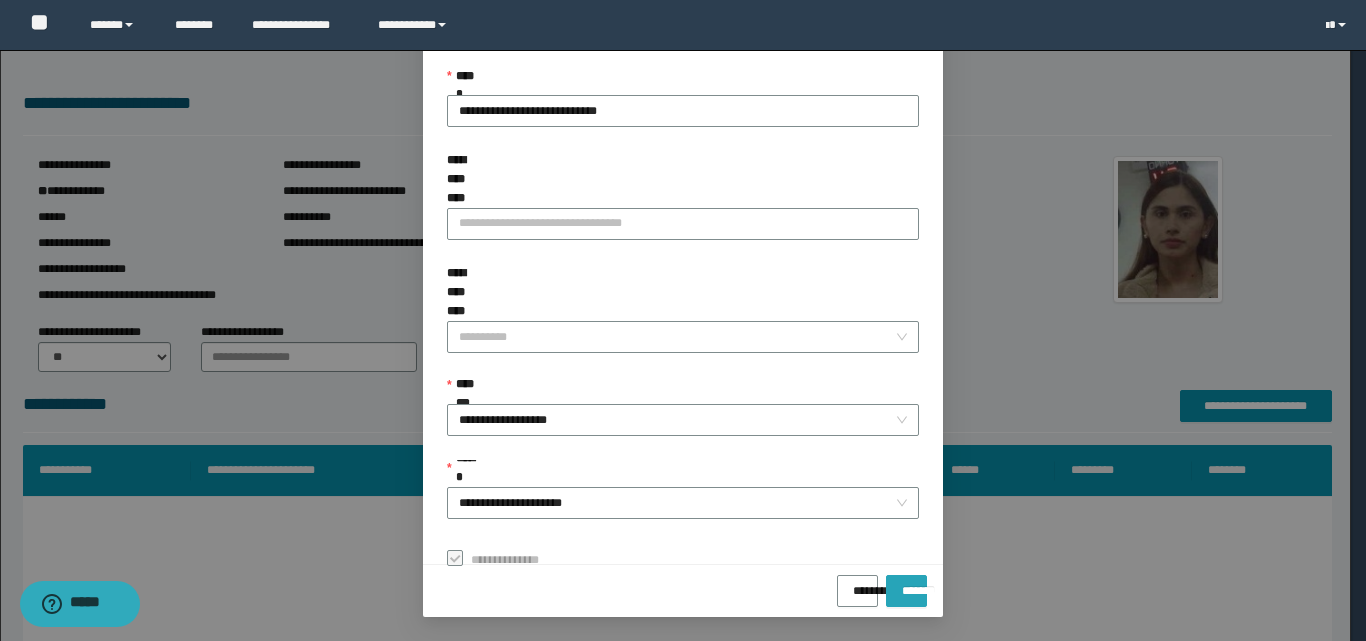 click on "*******" at bounding box center (906, 584) 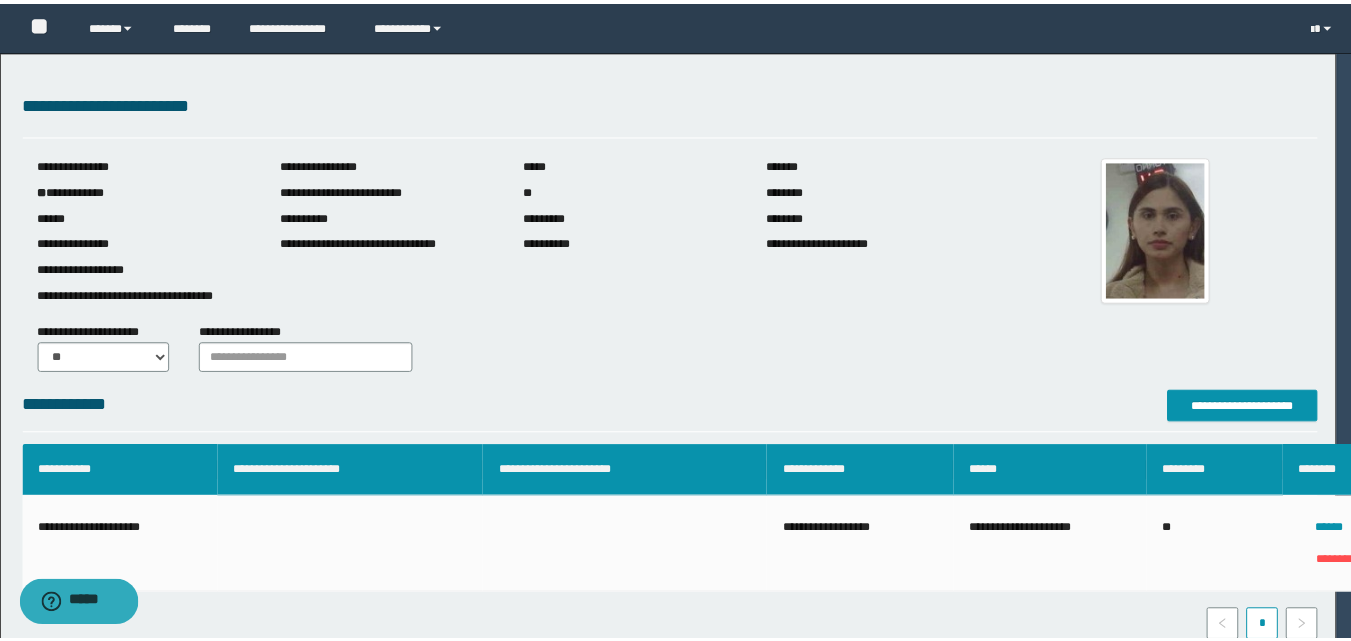 scroll, scrollTop: 64, scrollLeft: 0, axis: vertical 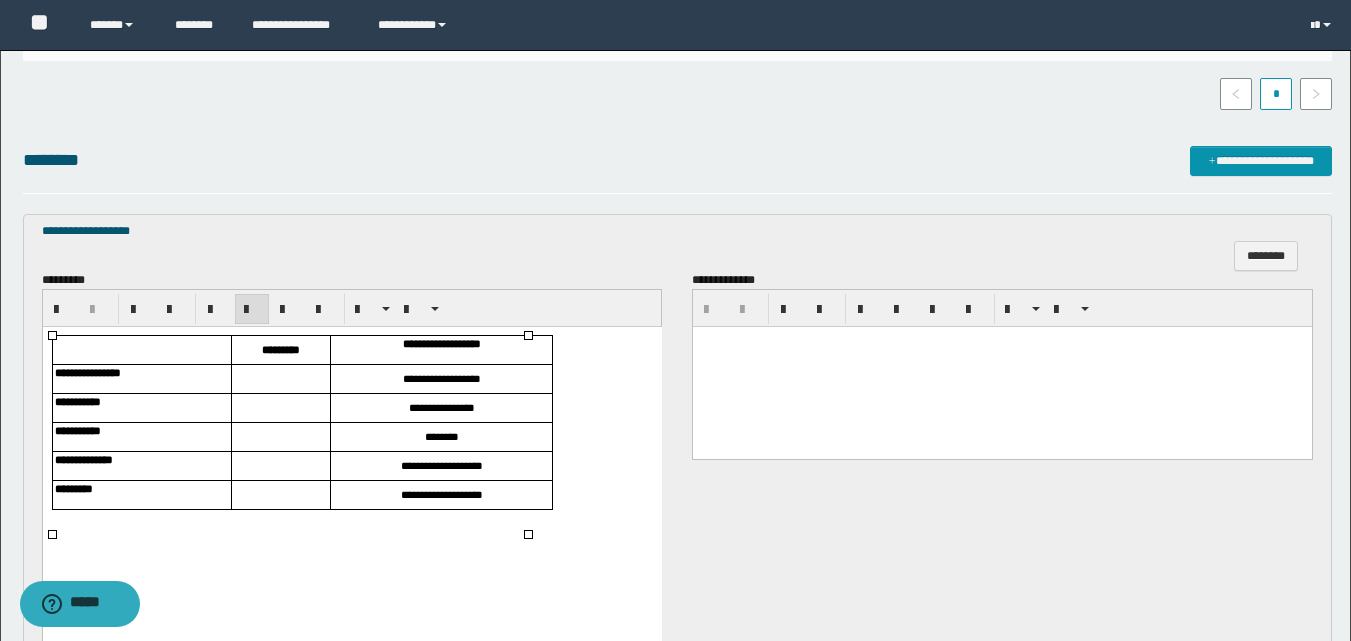 click at bounding box center (280, 379) 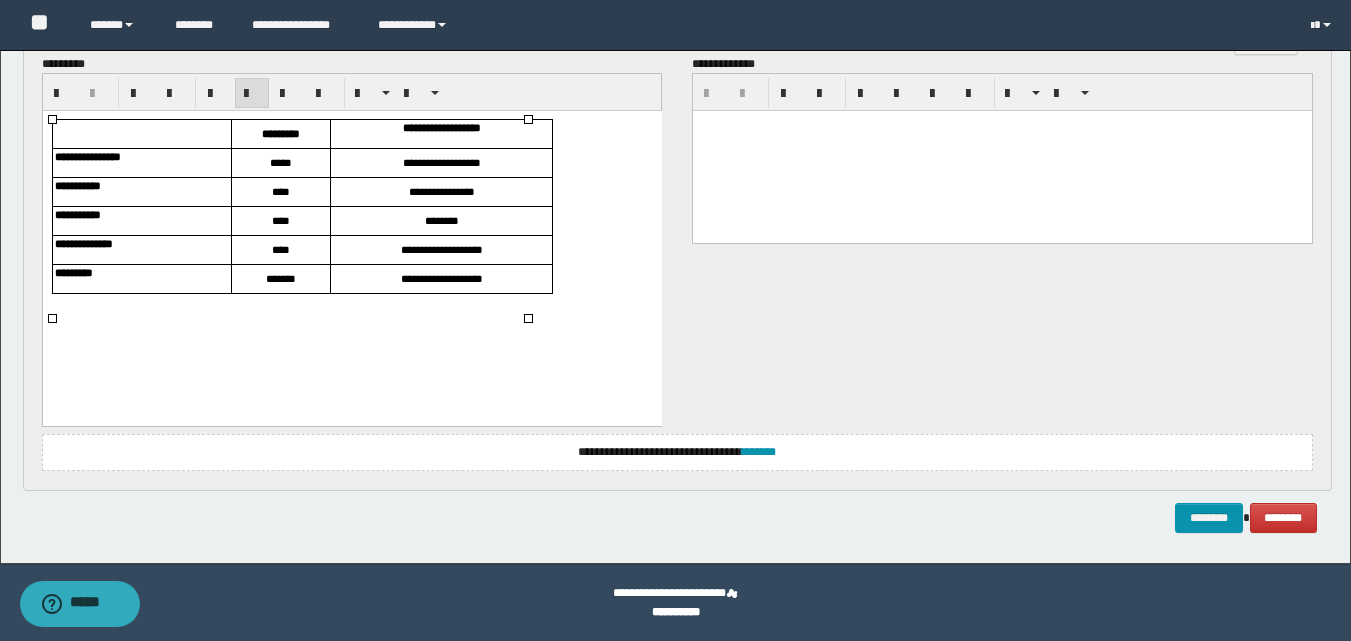 scroll, scrollTop: 717, scrollLeft: 0, axis: vertical 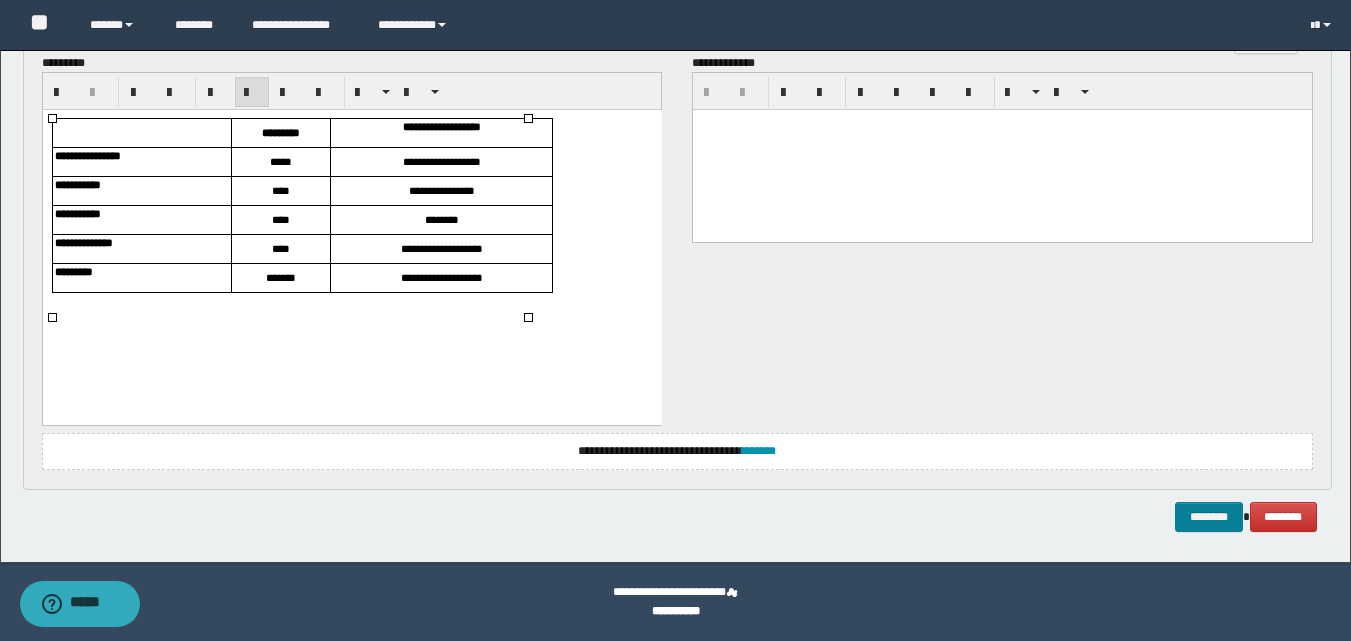 click on "********" at bounding box center (1209, 517) 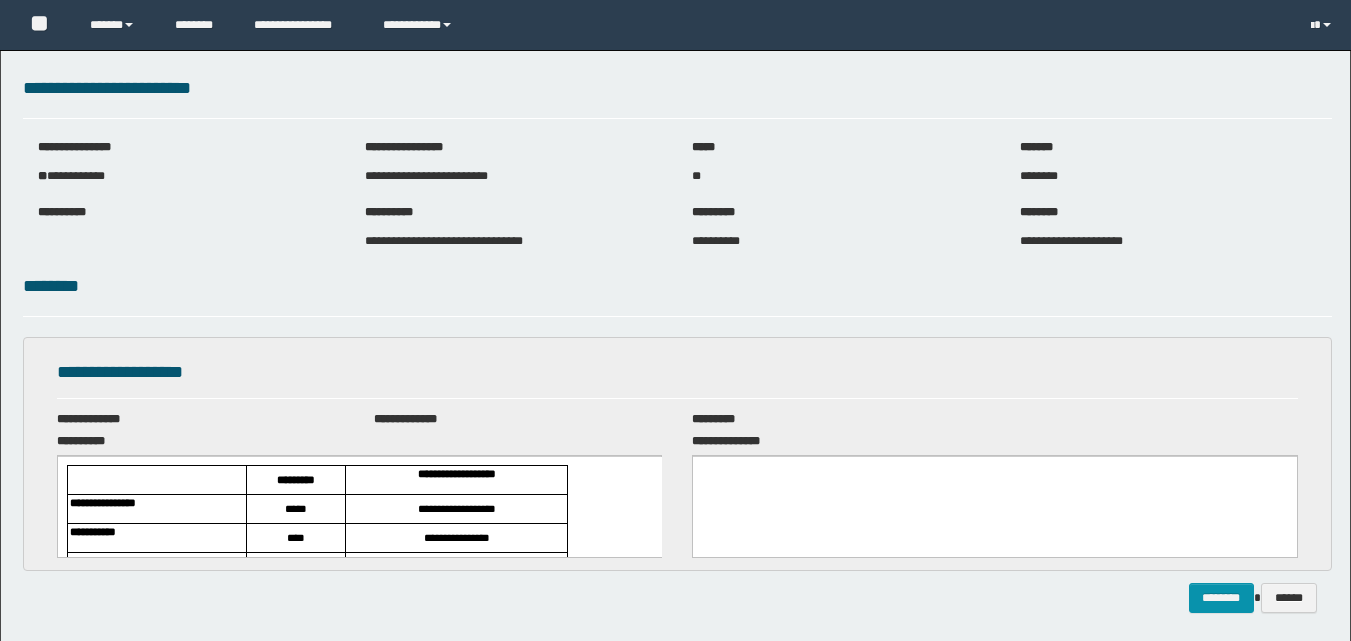 scroll, scrollTop: 0, scrollLeft: 0, axis: both 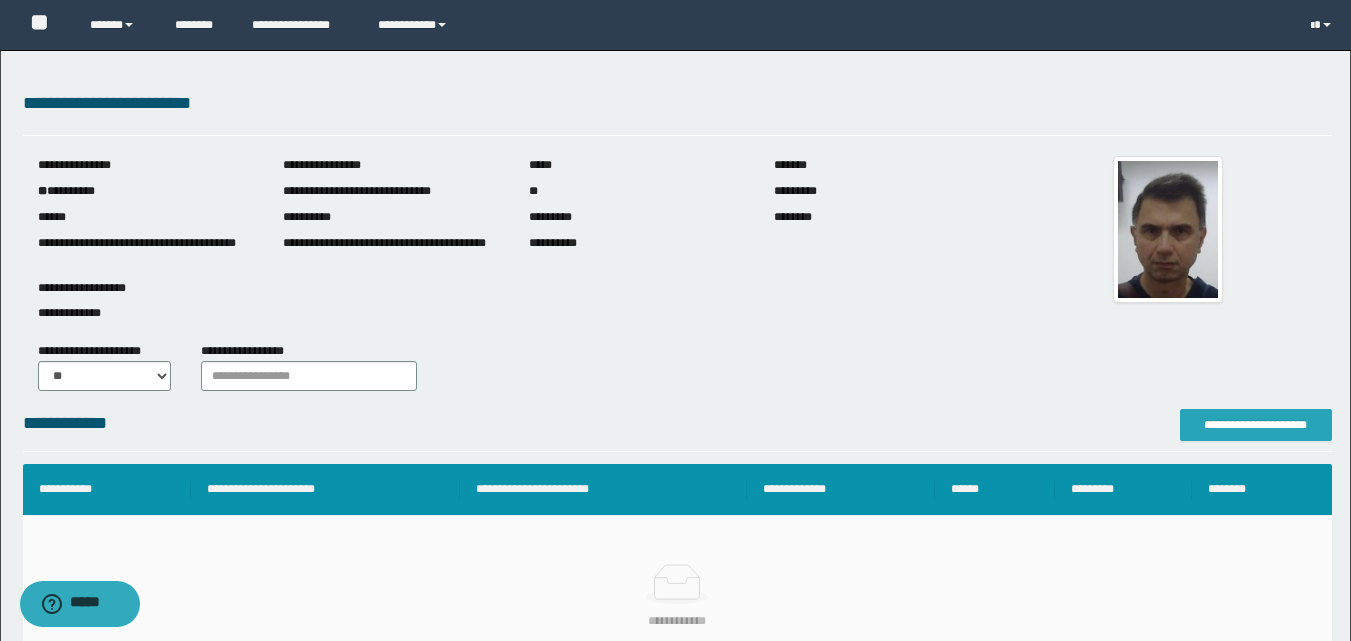 click on "**********" at bounding box center [1256, 425] 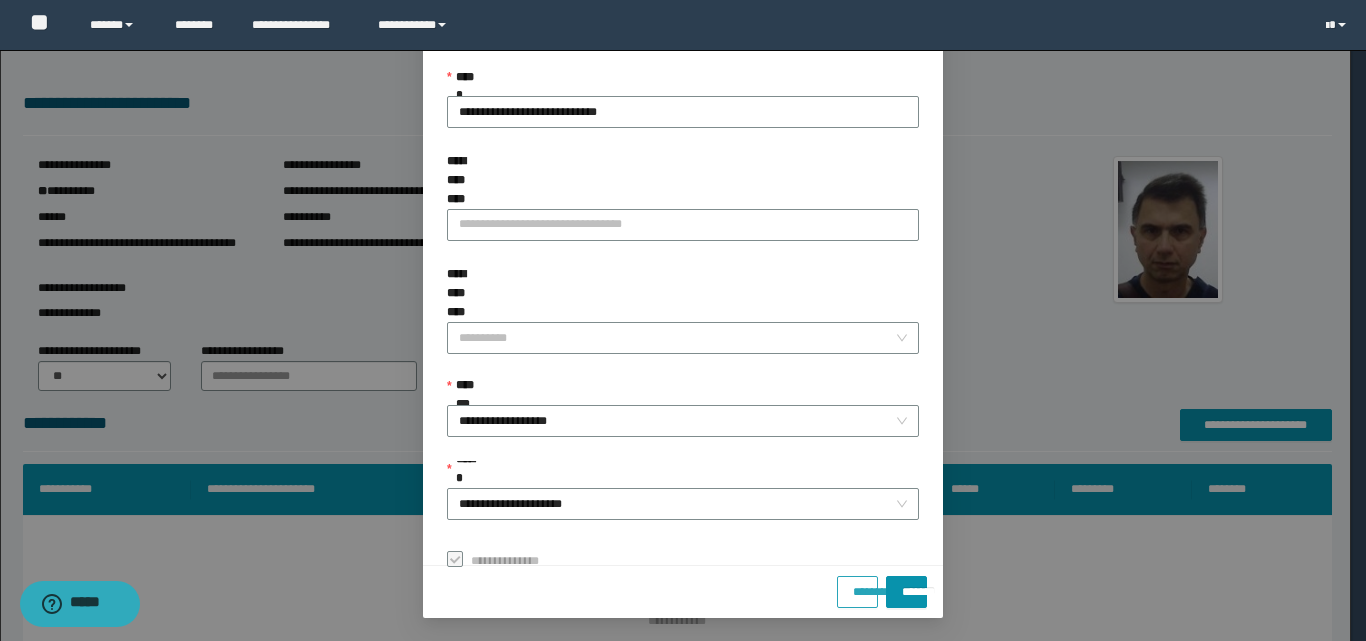 scroll, scrollTop: 111, scrollLeft: 0, axis: vertical 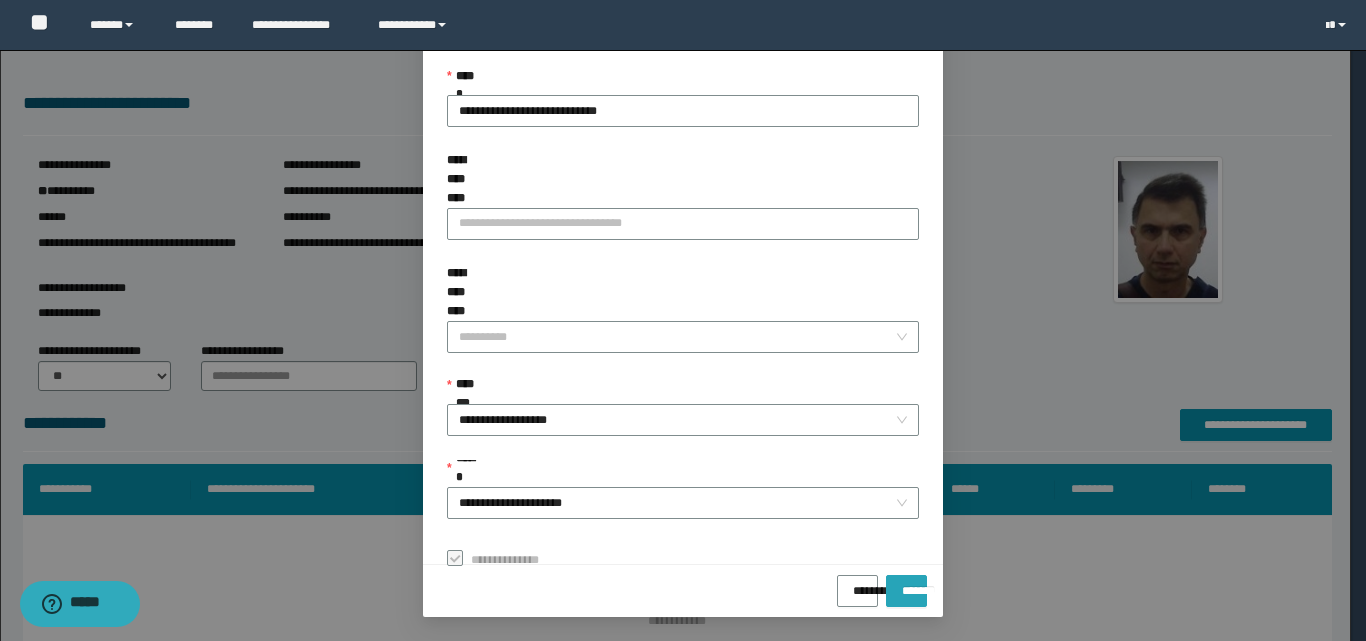 click on "*******" at bounding box center [906, 584] 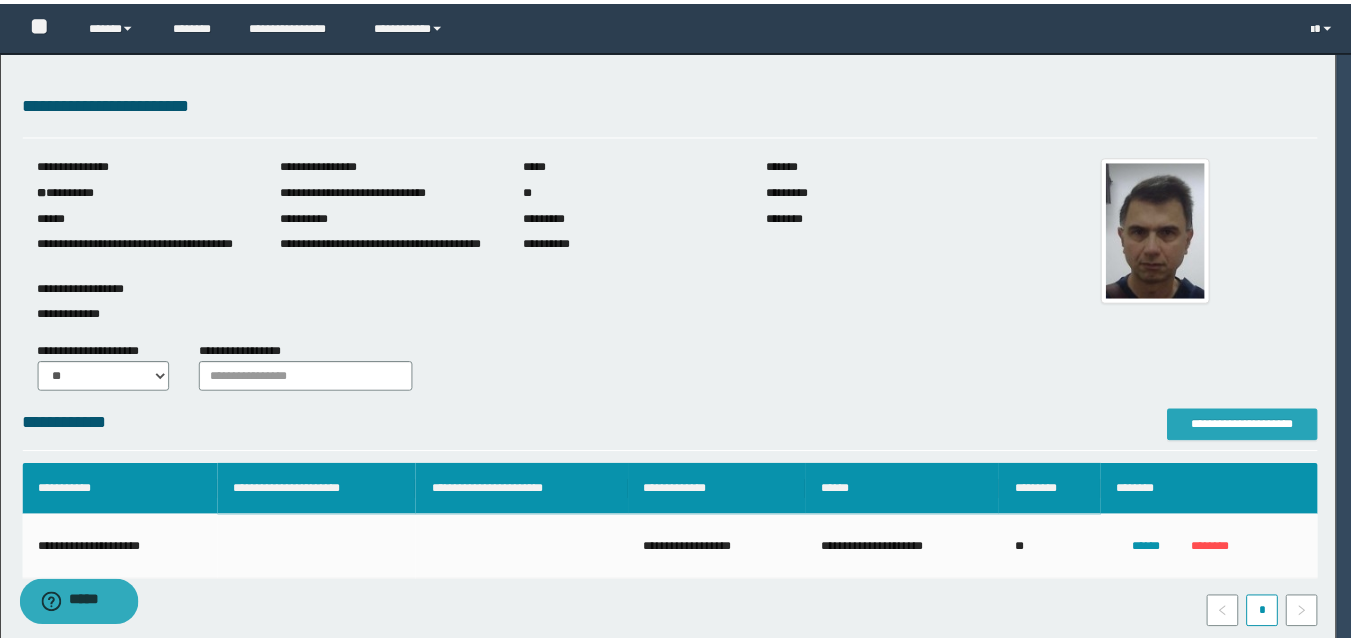 scroll, scrollTop: 0, scrollLeft: 0, axis: both 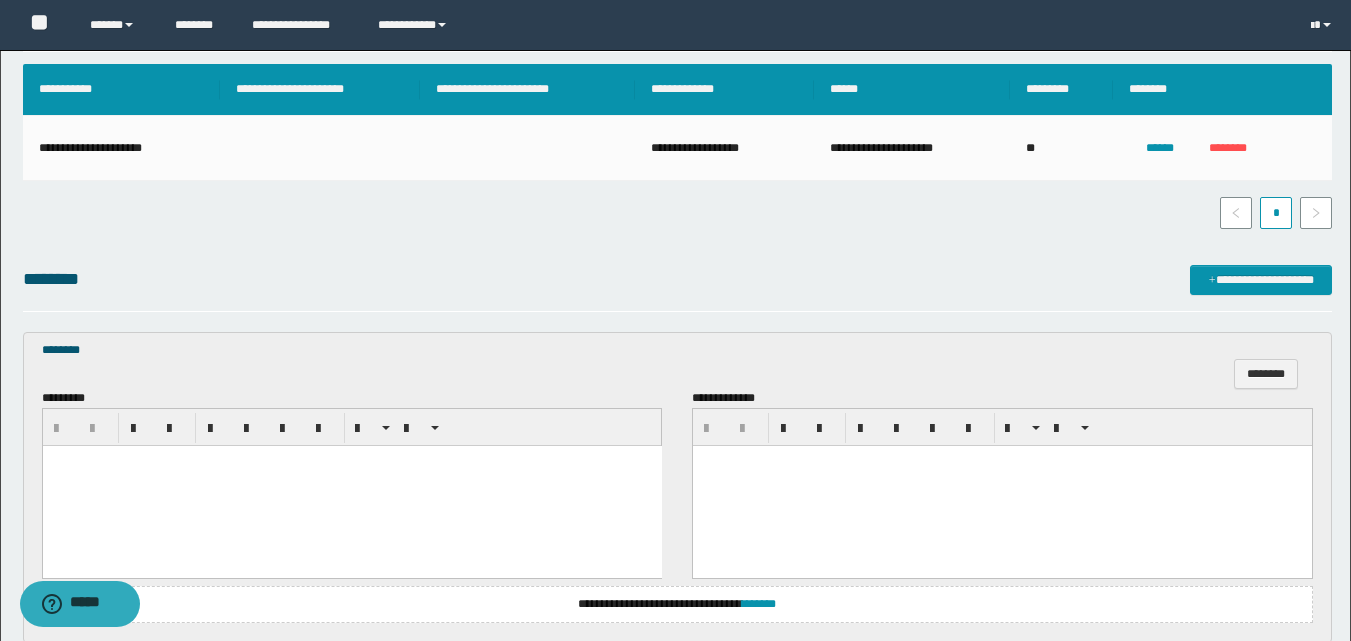 click at bounding box center [351, 486] 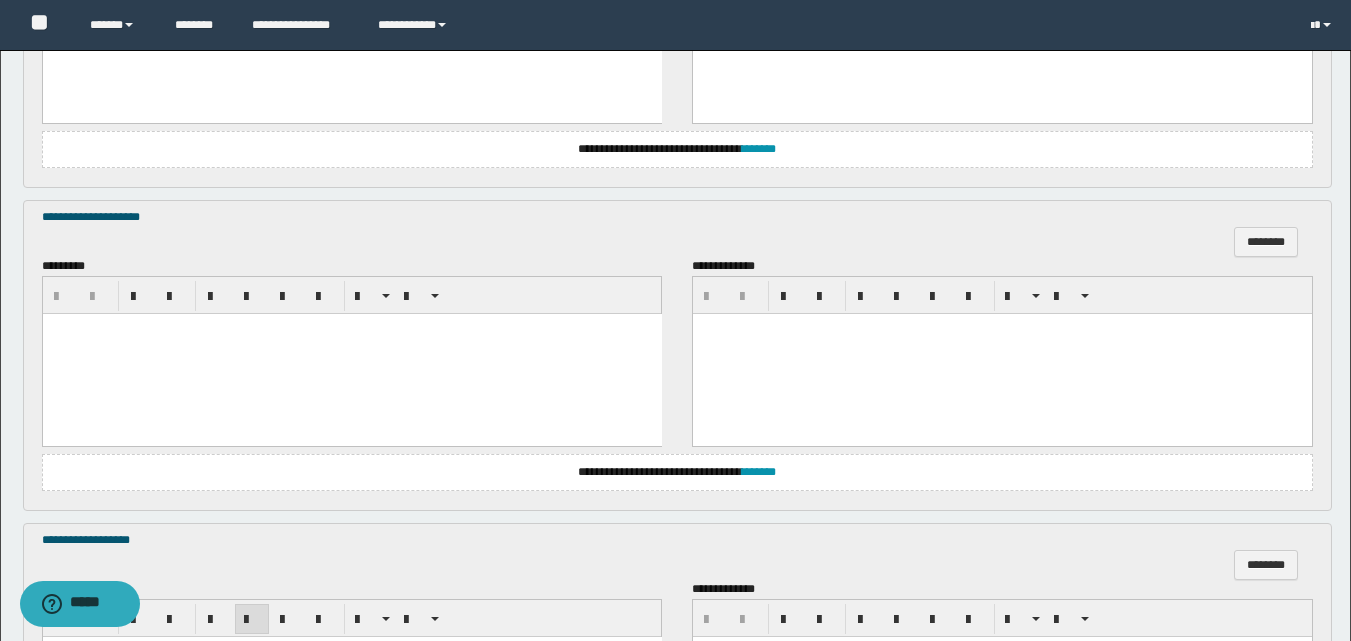 scroll, scrollTop: 900, scrollLeft: 0, axis: vertical 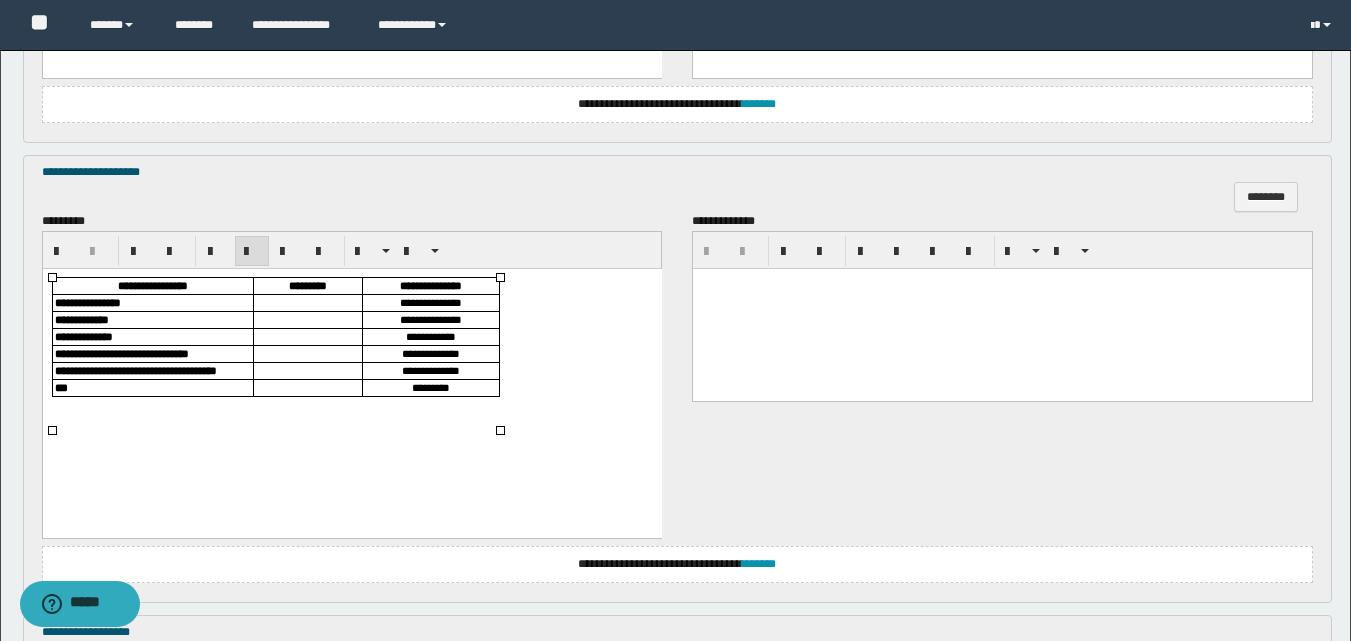 click at bounding box center [307, 303] 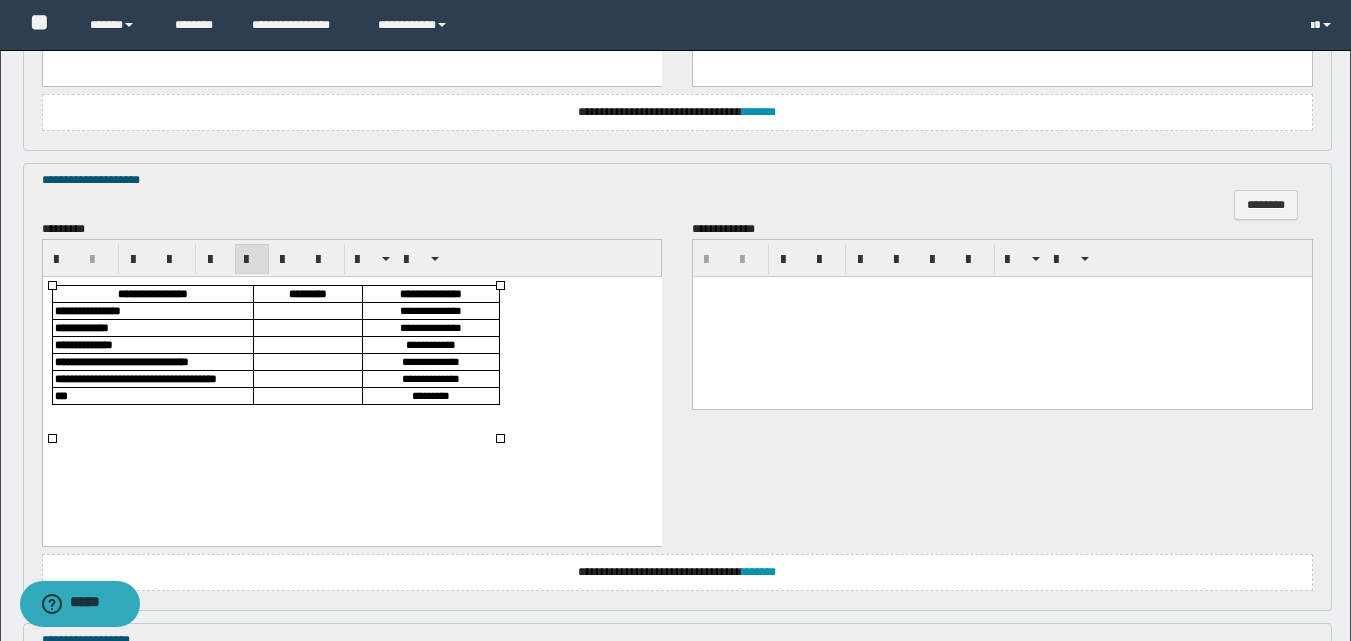scroll, scrollTop: 900, scrollLeft: 0, axis: vertical 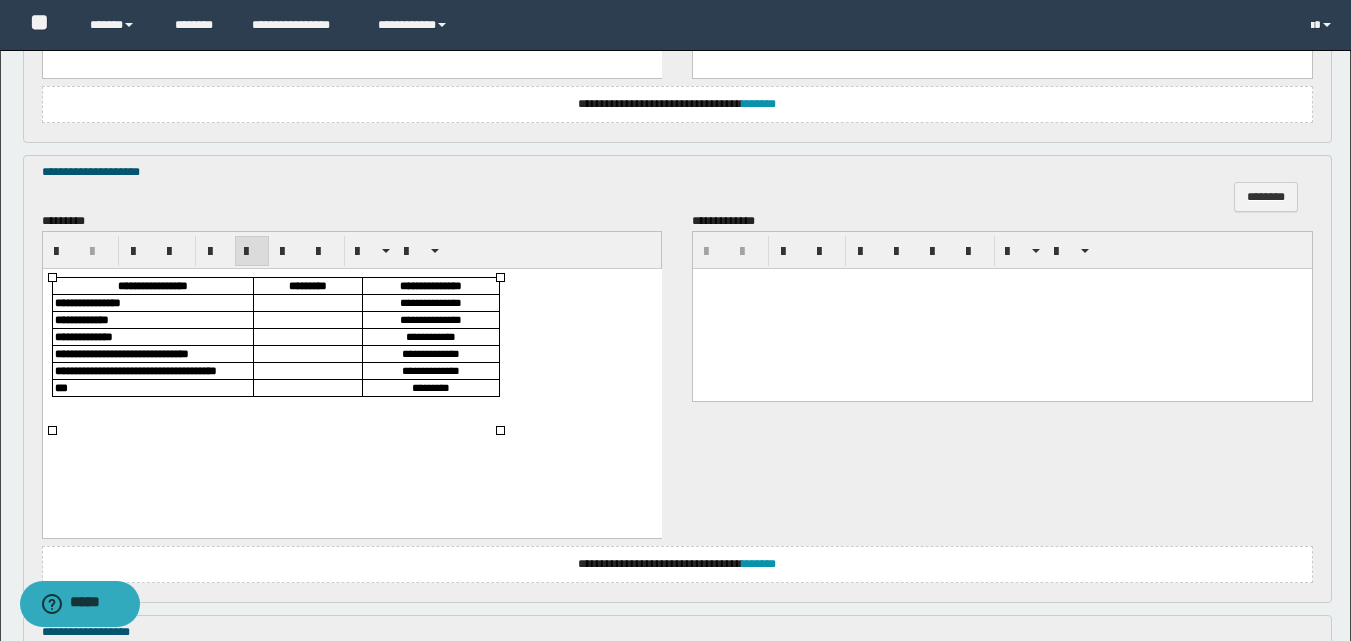 type 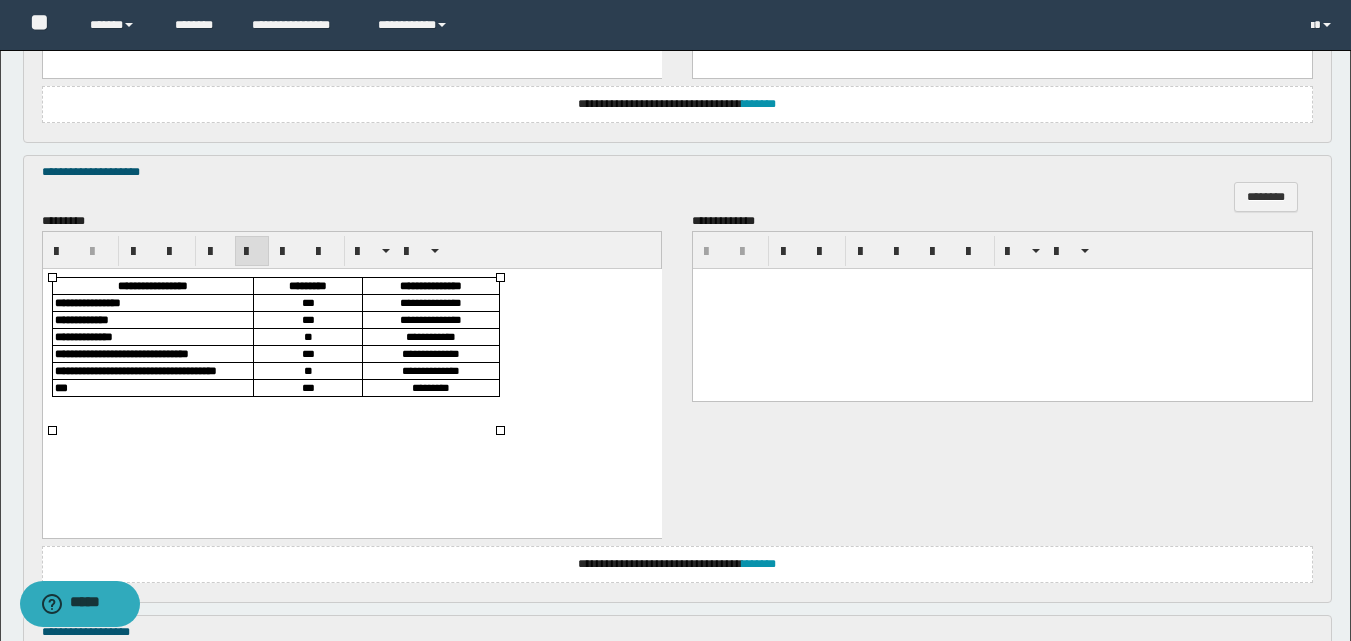 scroll, scrollTop: 1300, scrollLeft: 0, axis: vertical 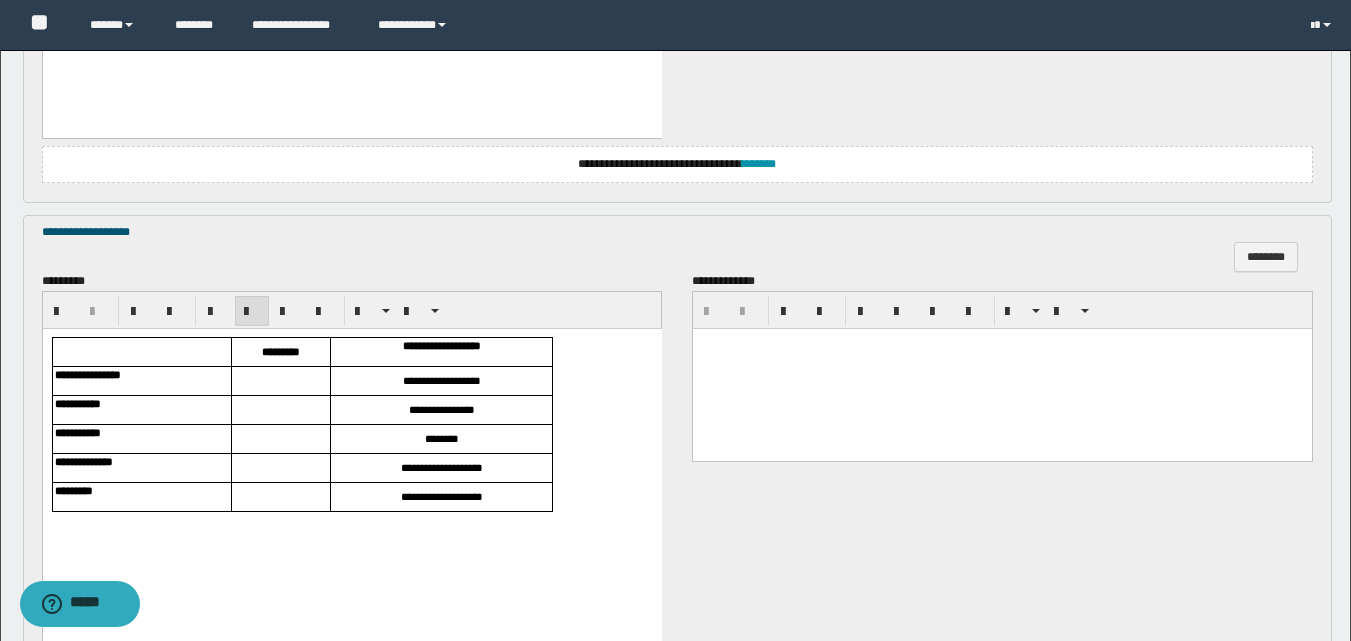 click at bounding box center (280, 380) 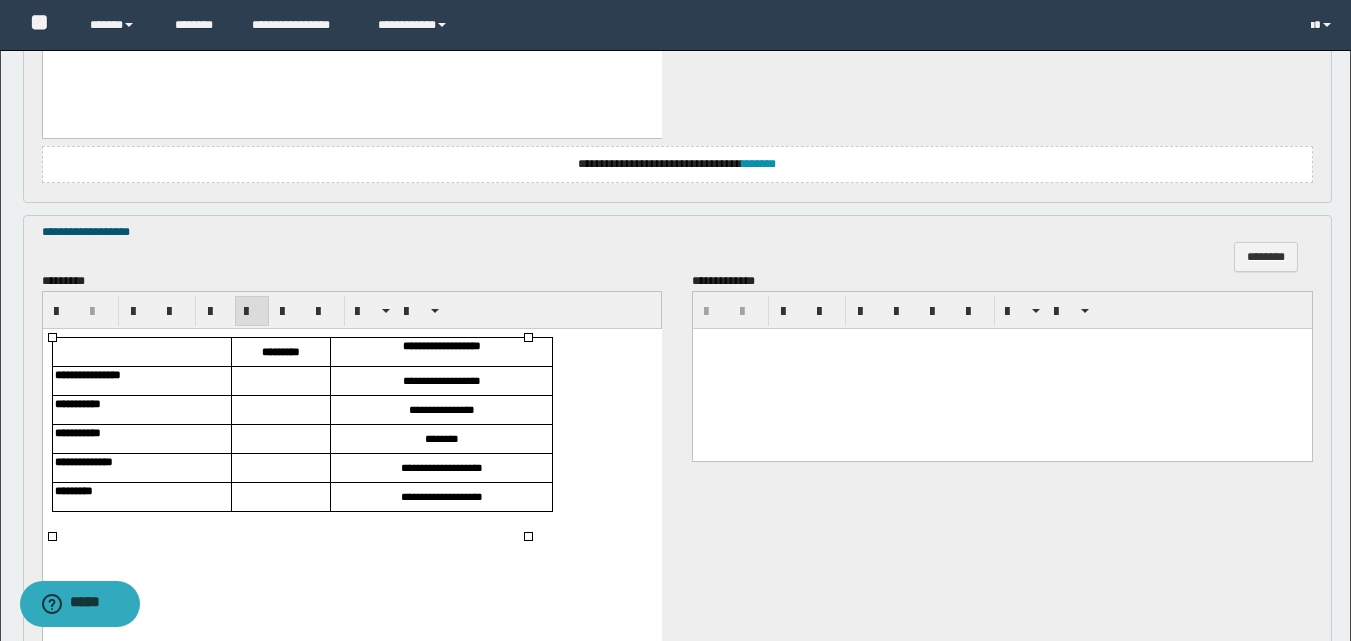 type 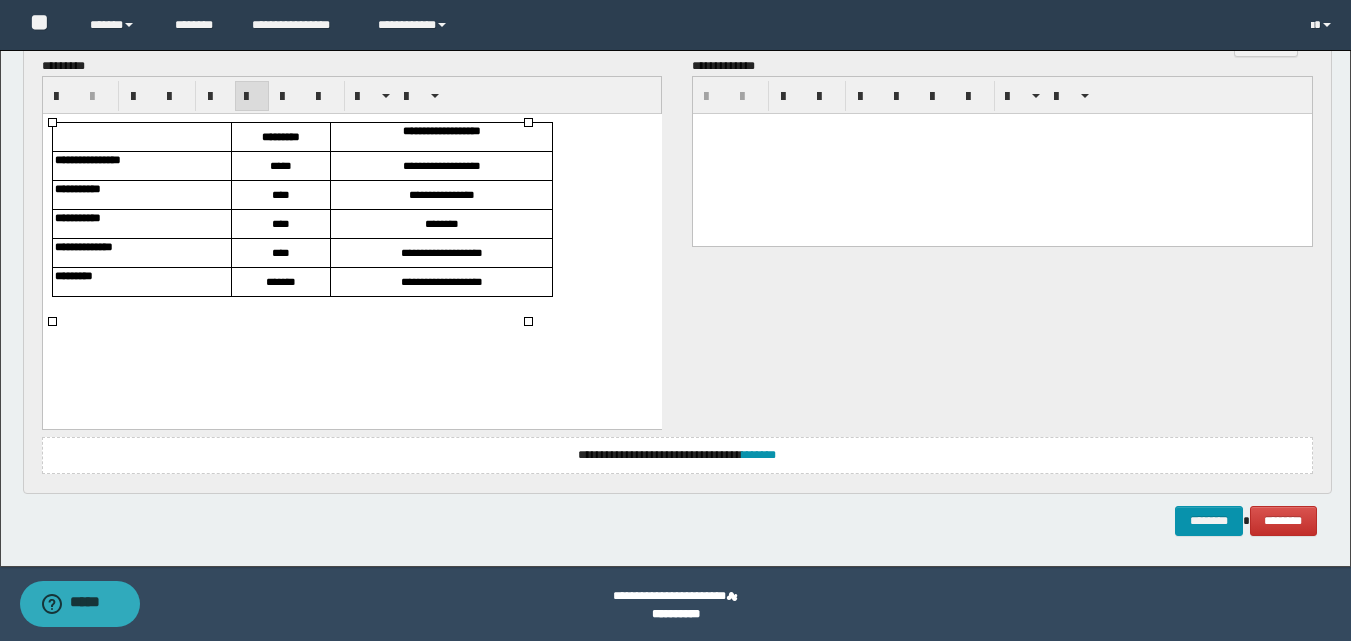 scroll, scrollTop: 1518, scrollLeft: 0, axis: vertical 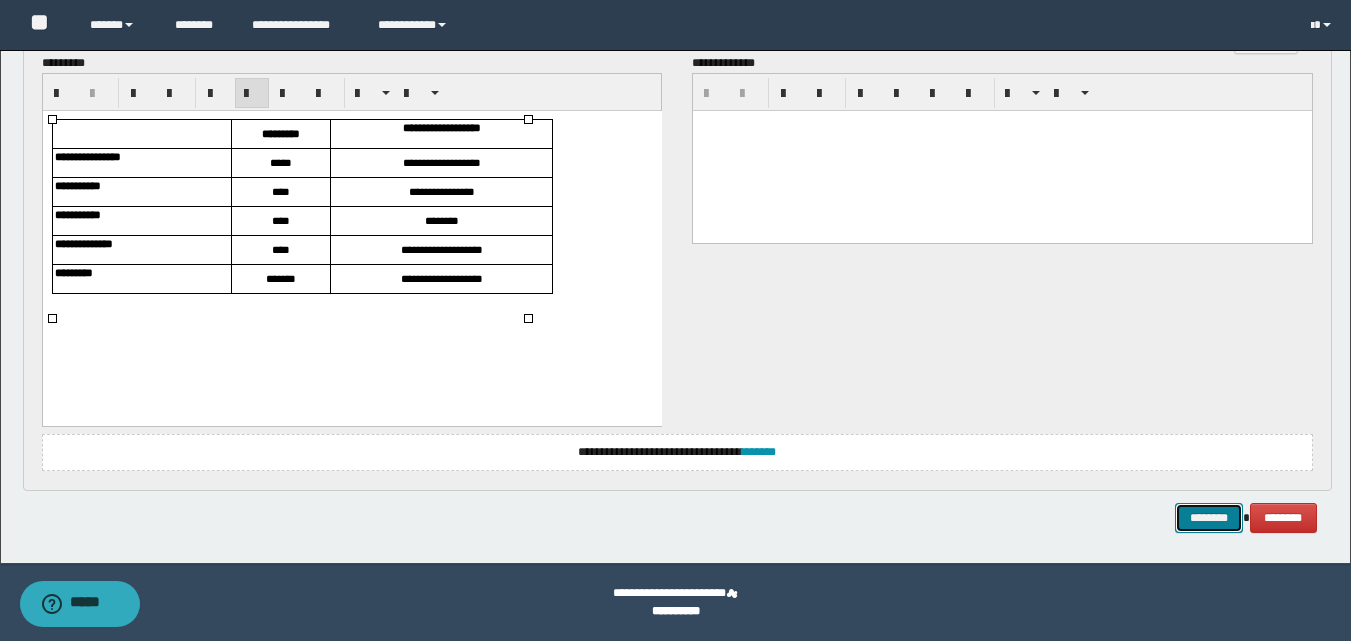 click on "********" at bounding box center (1209, 518) 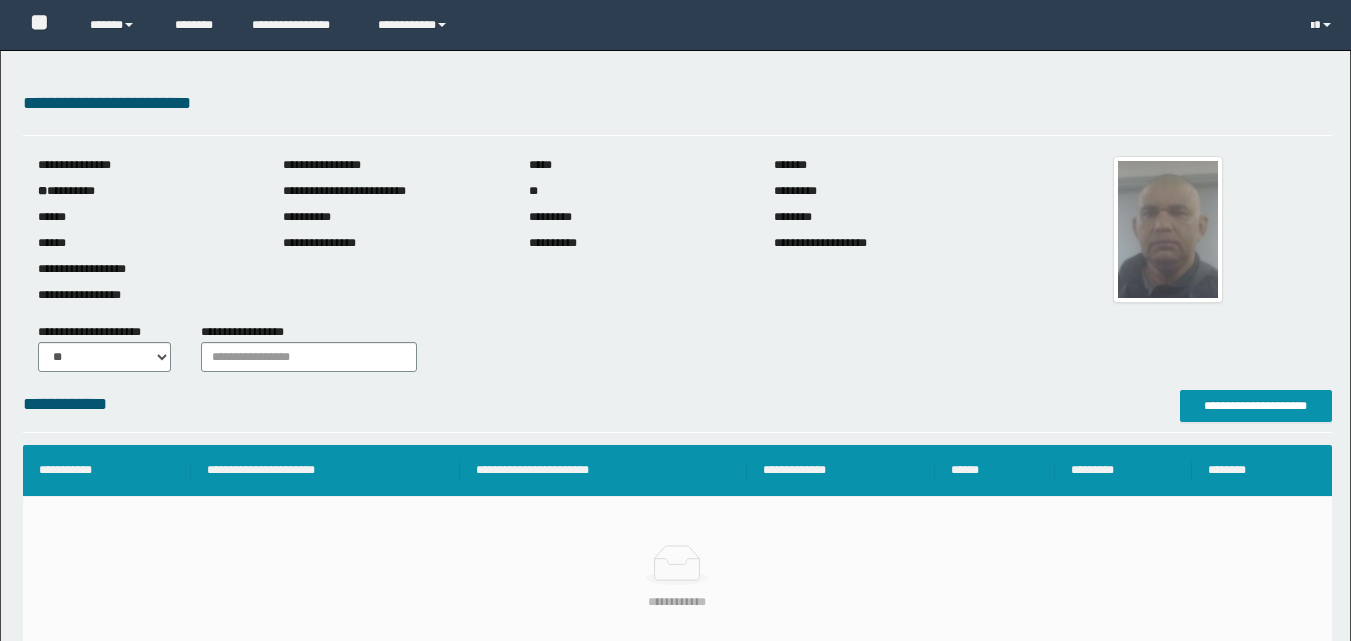 scroll, scrollTop: 0, scrollLeft: 0, axis: both 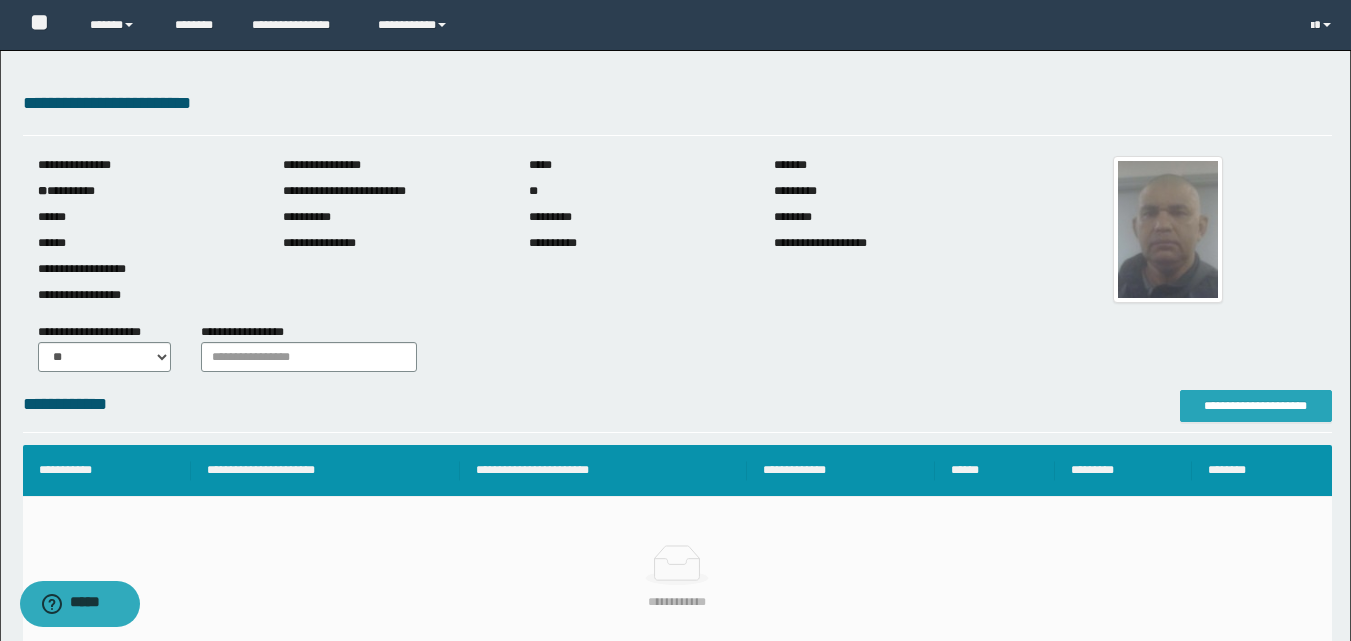 click on "**********" at bounding box center [1256, 406] 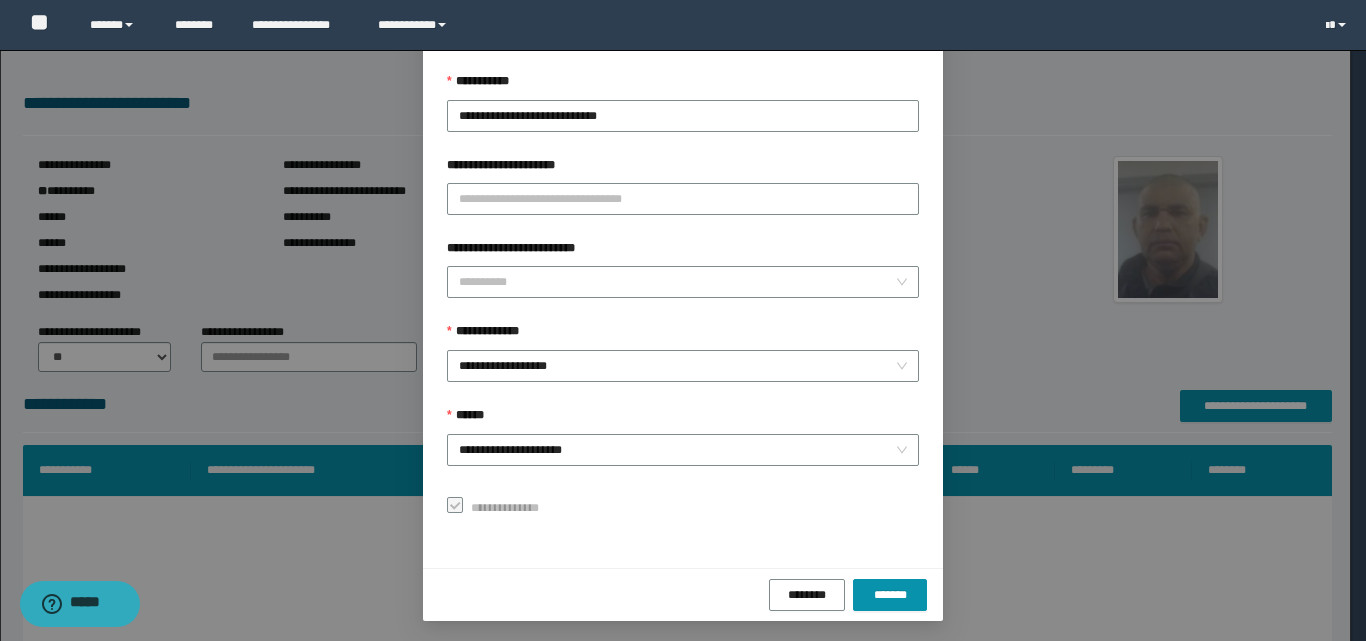 scroll, scrollTop: 111, scrollLeft: 0, axis: vertical 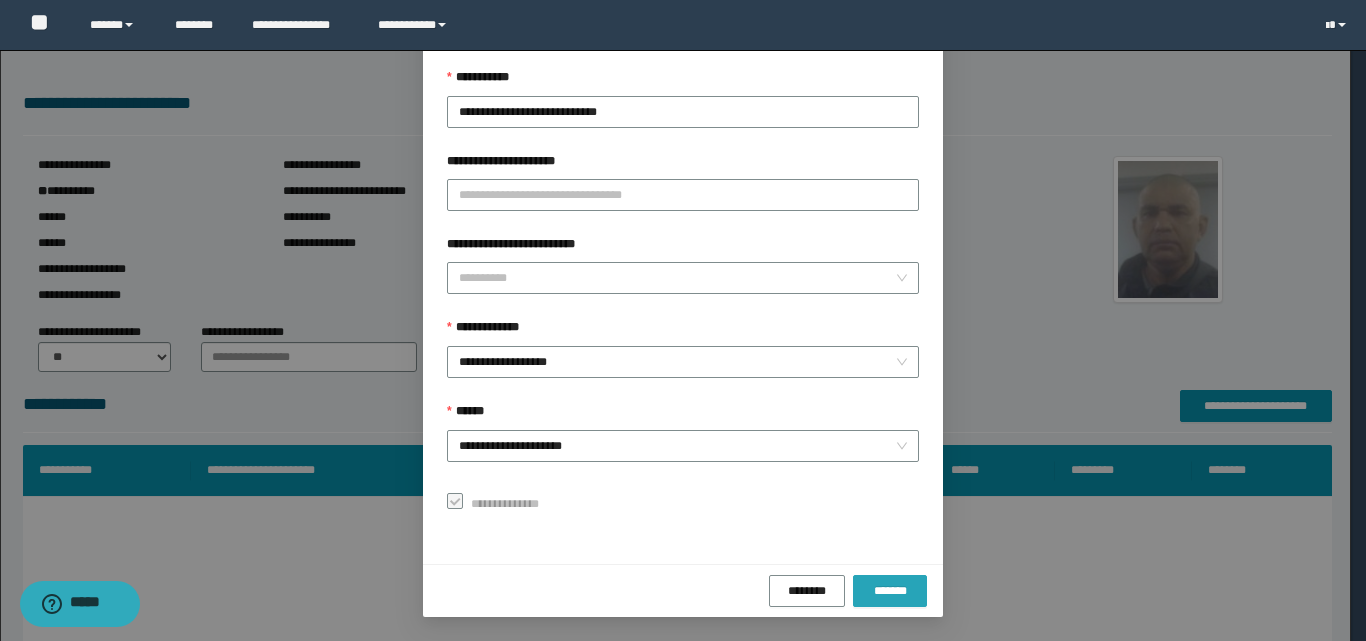 click on "*******" at bounding box center [890, 591] 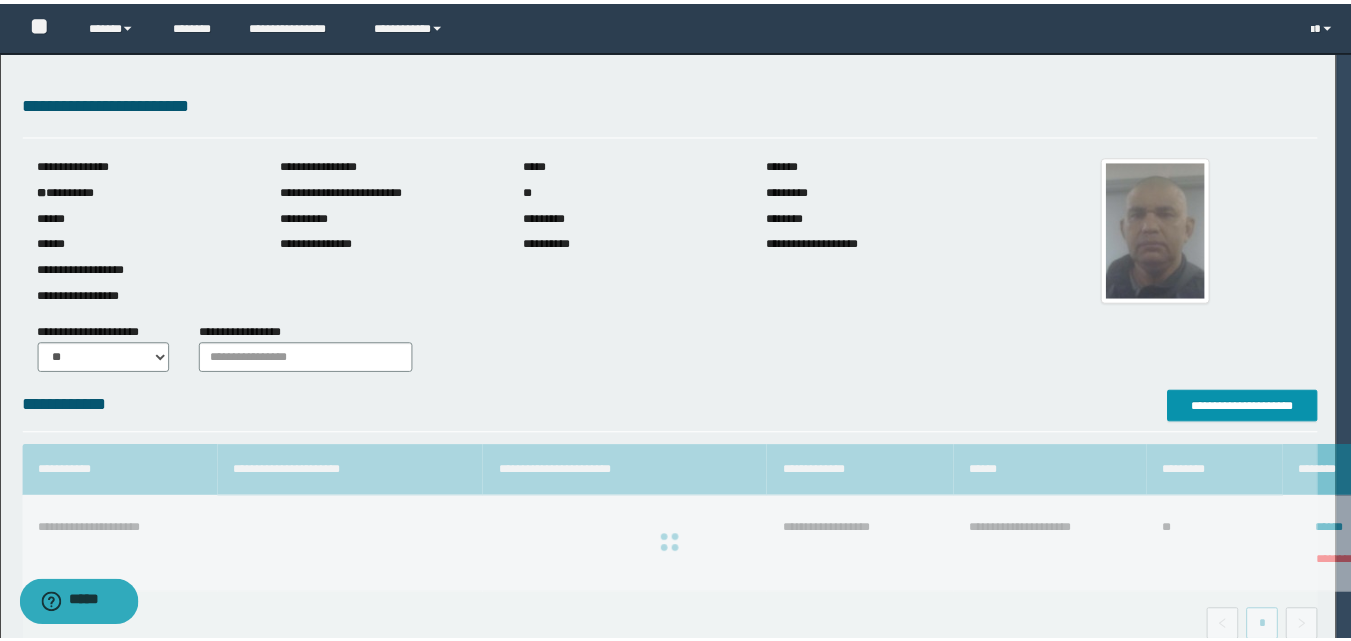 scroll, scrollTop: 64, scrollLeft: 0, axis: vertical 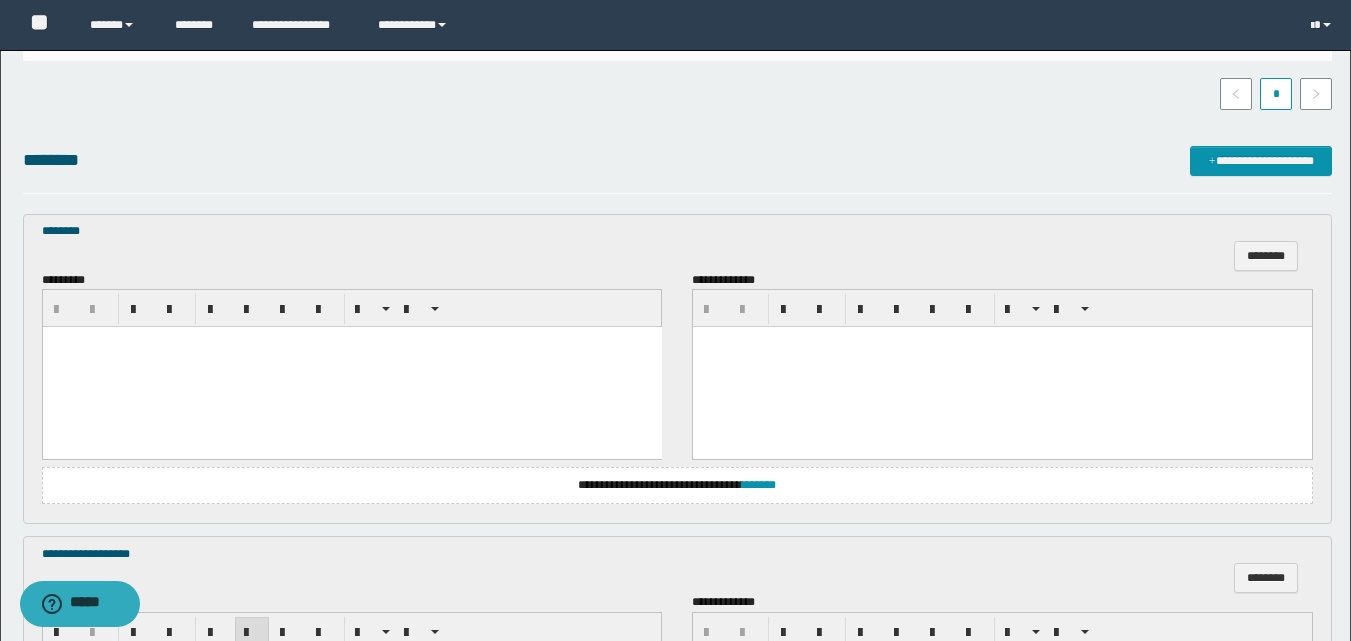 click at bounding box center [351, 367] 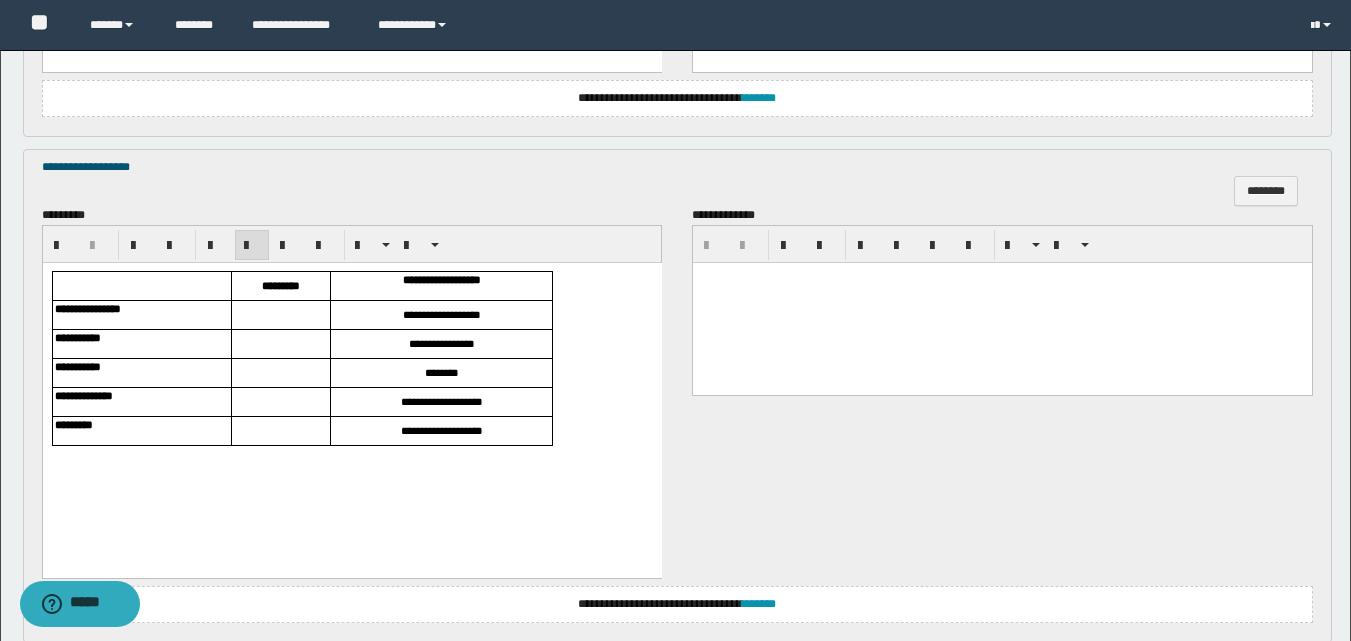 scroll, scrollTop: 900, scrollLeft: 0, axis: vertical 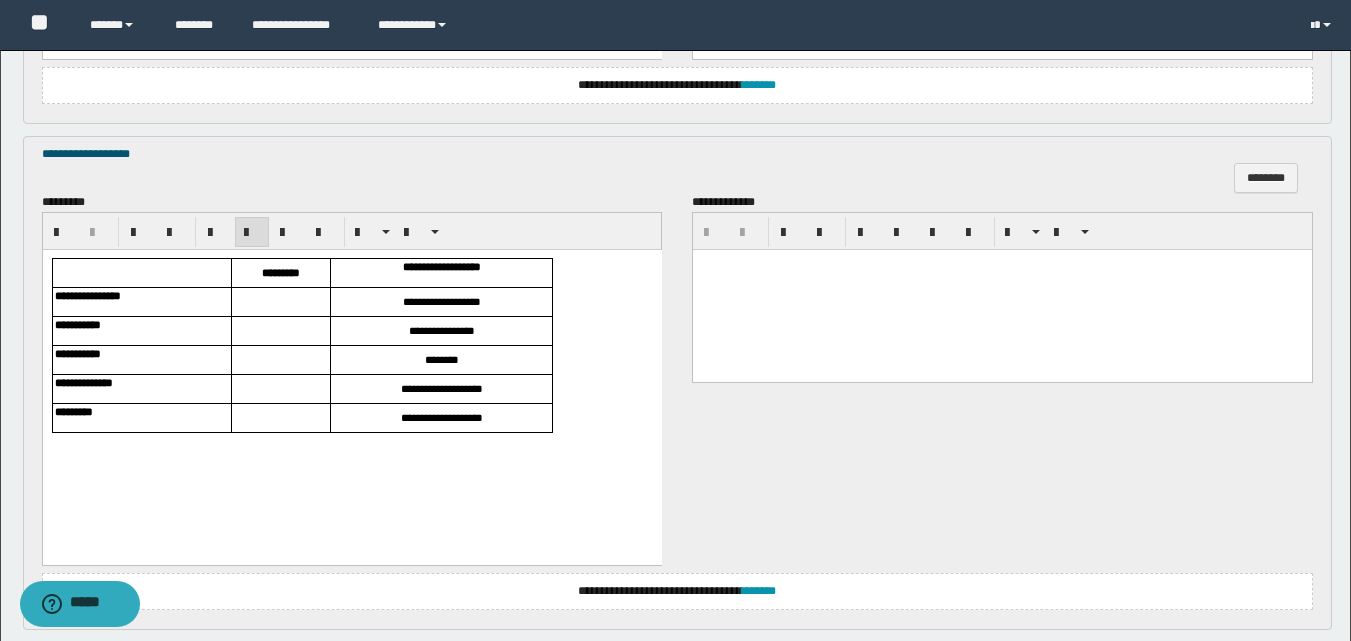 click at bounding box center (280, 302) 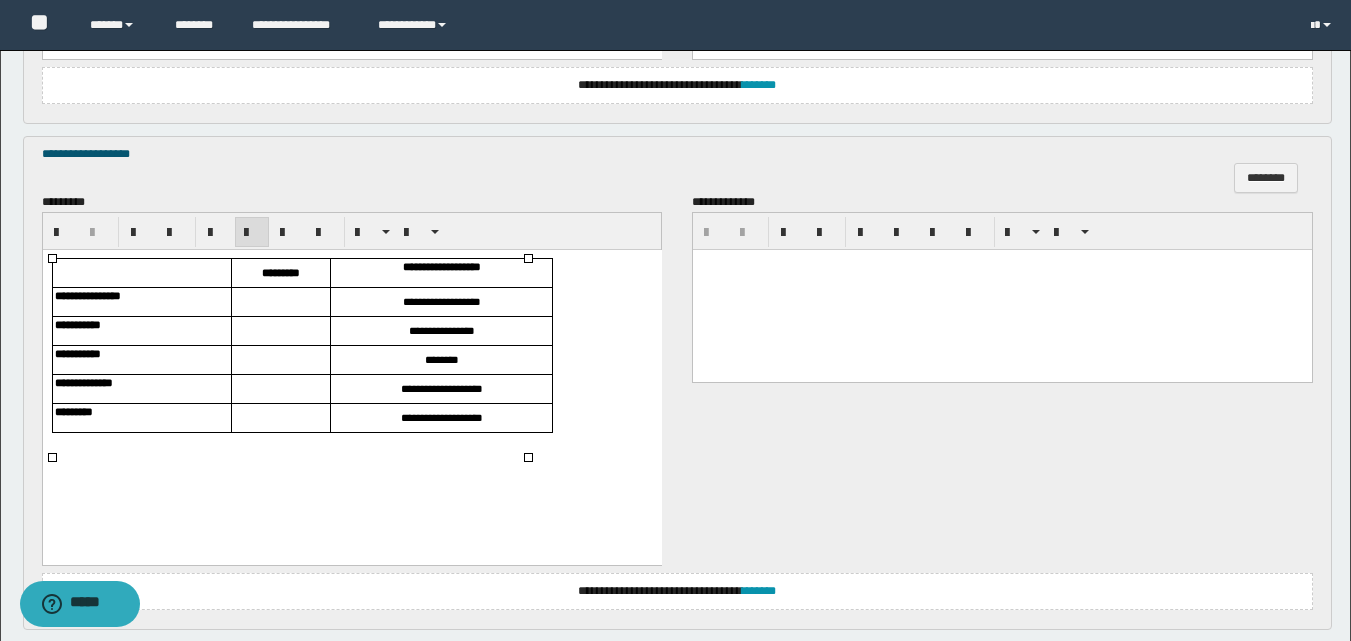 type 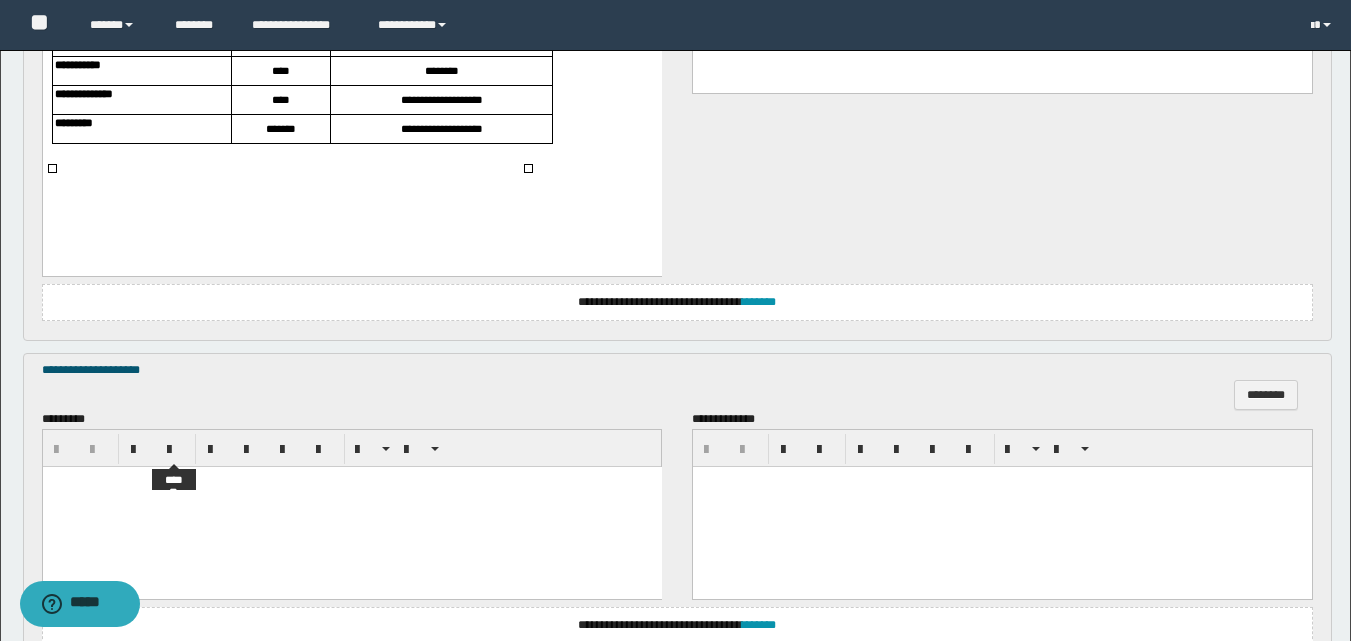 scroll, scrollTop: 1200, scrollLeft: 0, axis: vertical 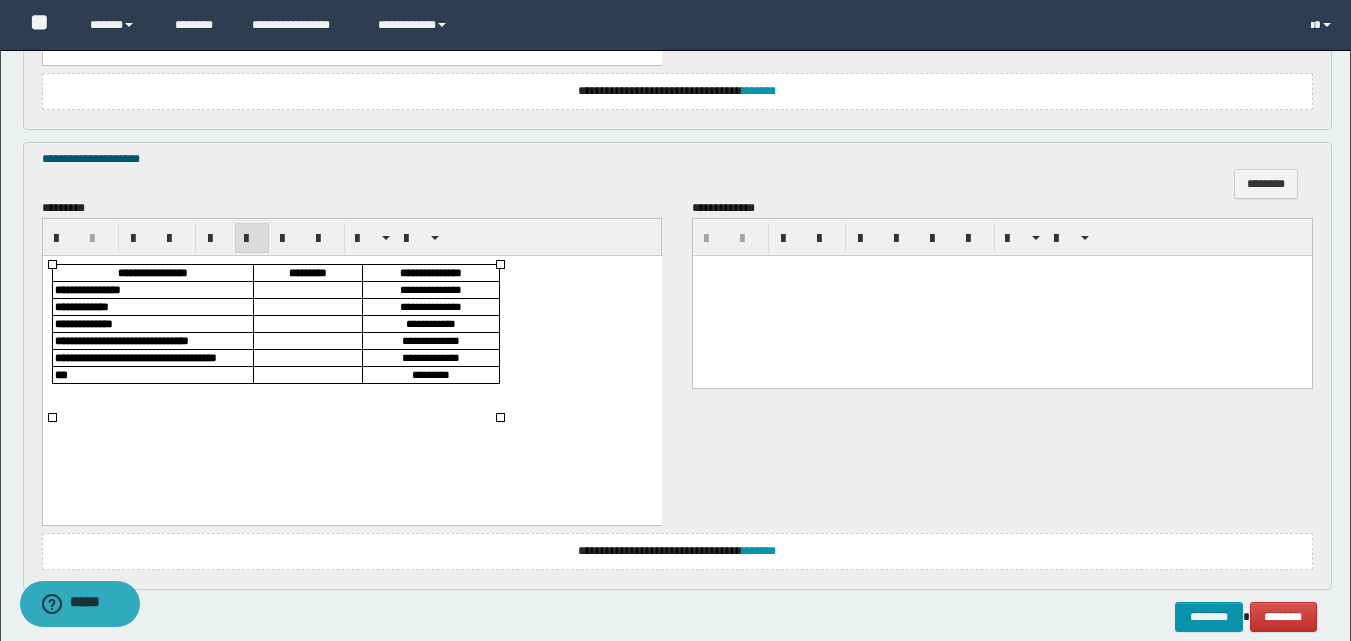 click at bounding box center (307, 289) 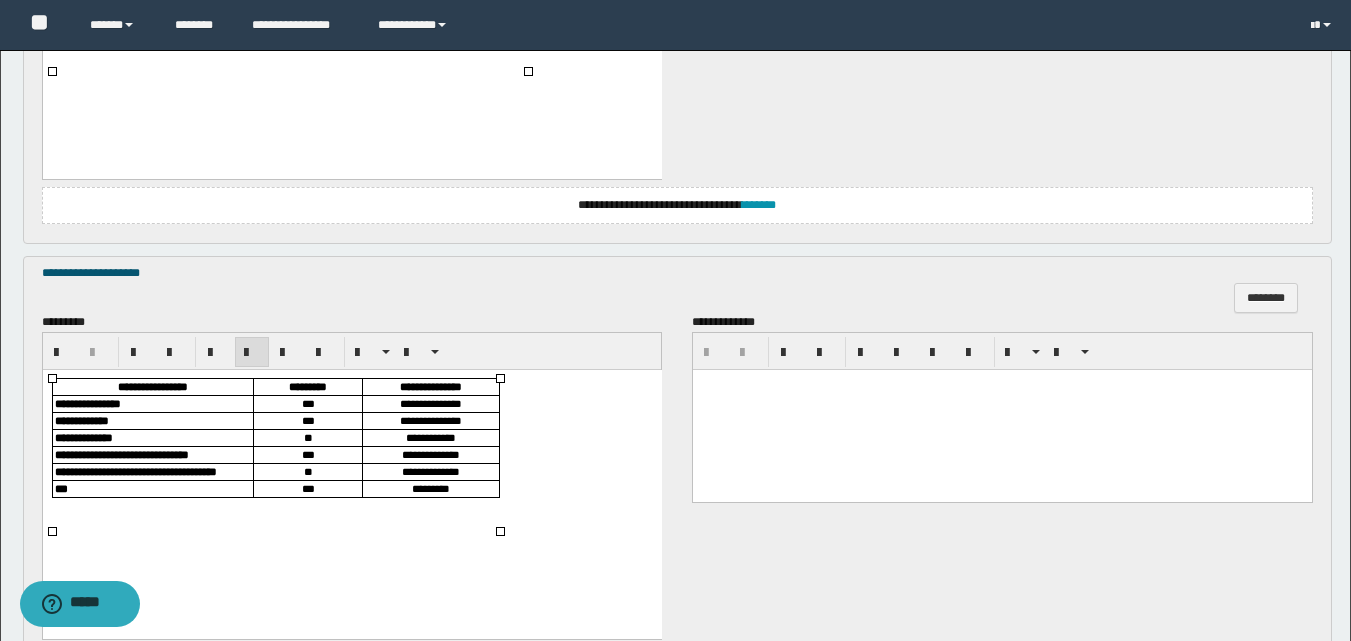 scroll, scrollTop: 1499, scrollLeft: 0, axis: vertical 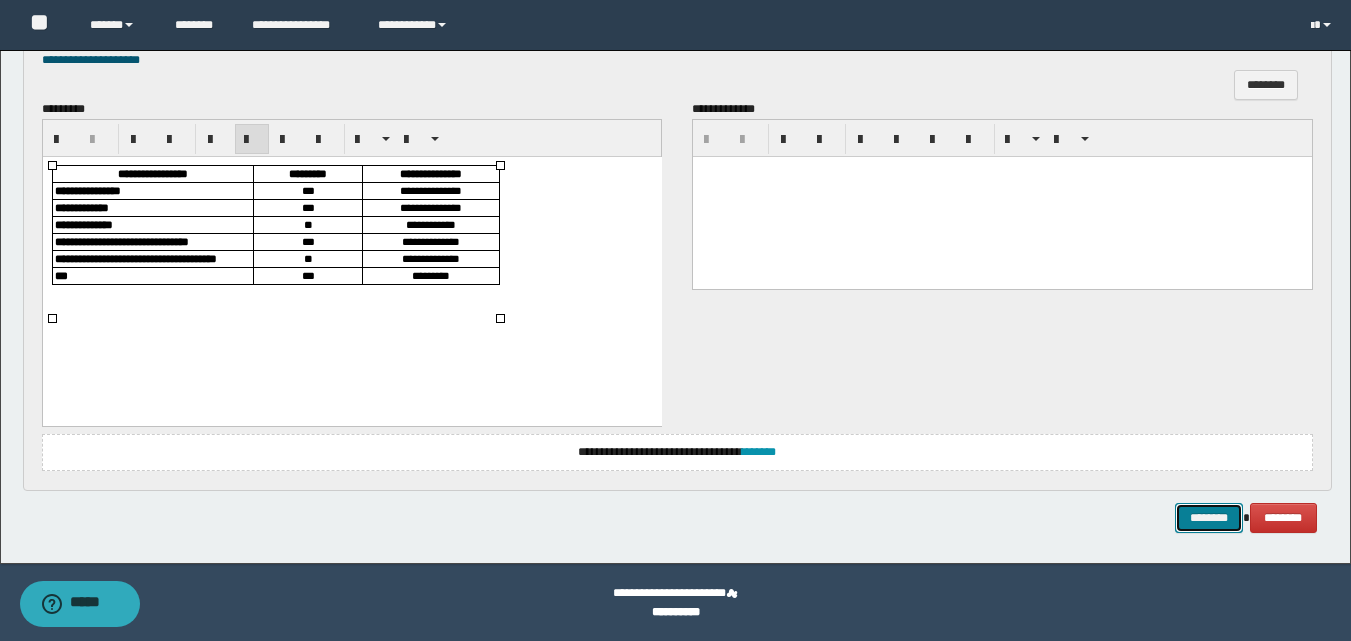 click on "********" at bounding box center (1209, 518) 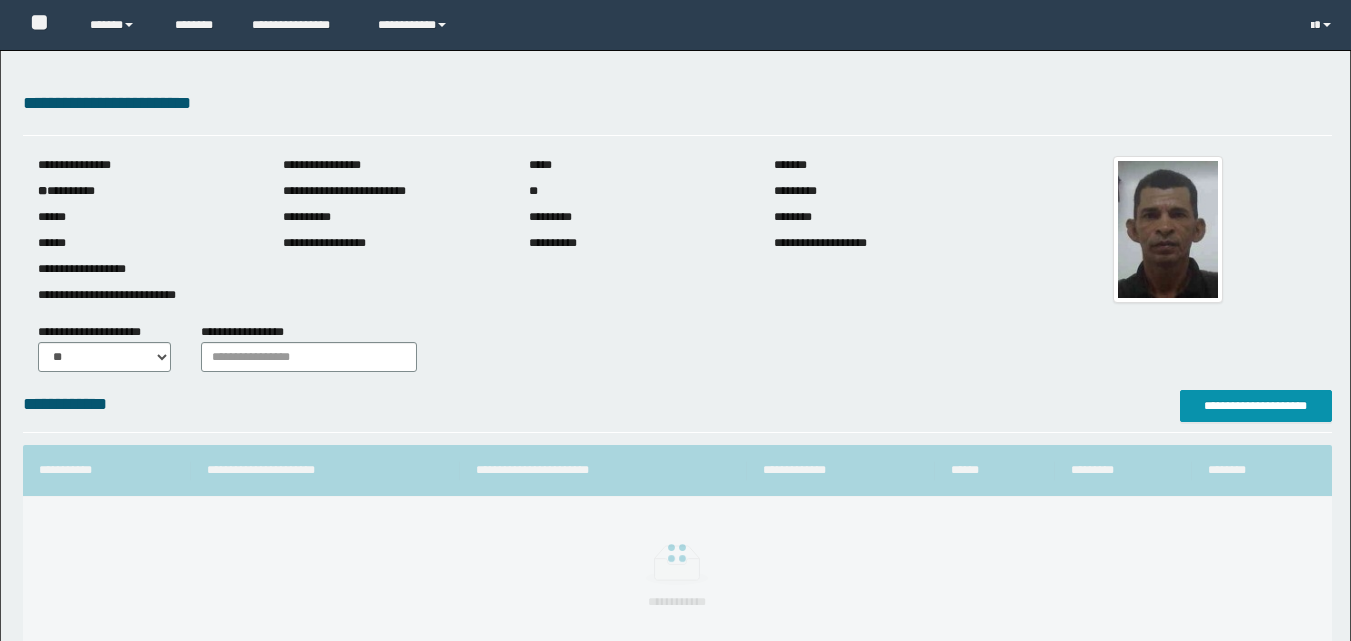 scroll, scrollTop: 0, scrollLeft: 0, axis: both 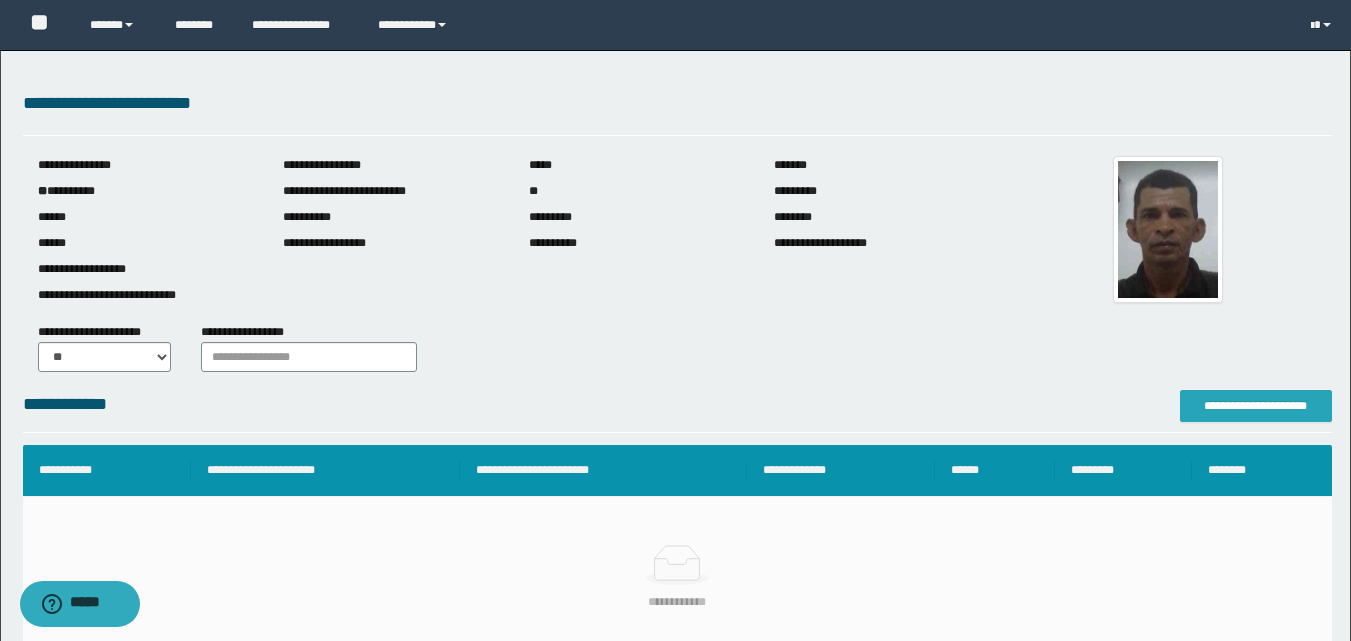 click on "**********" at bounding box center (1256, 406) 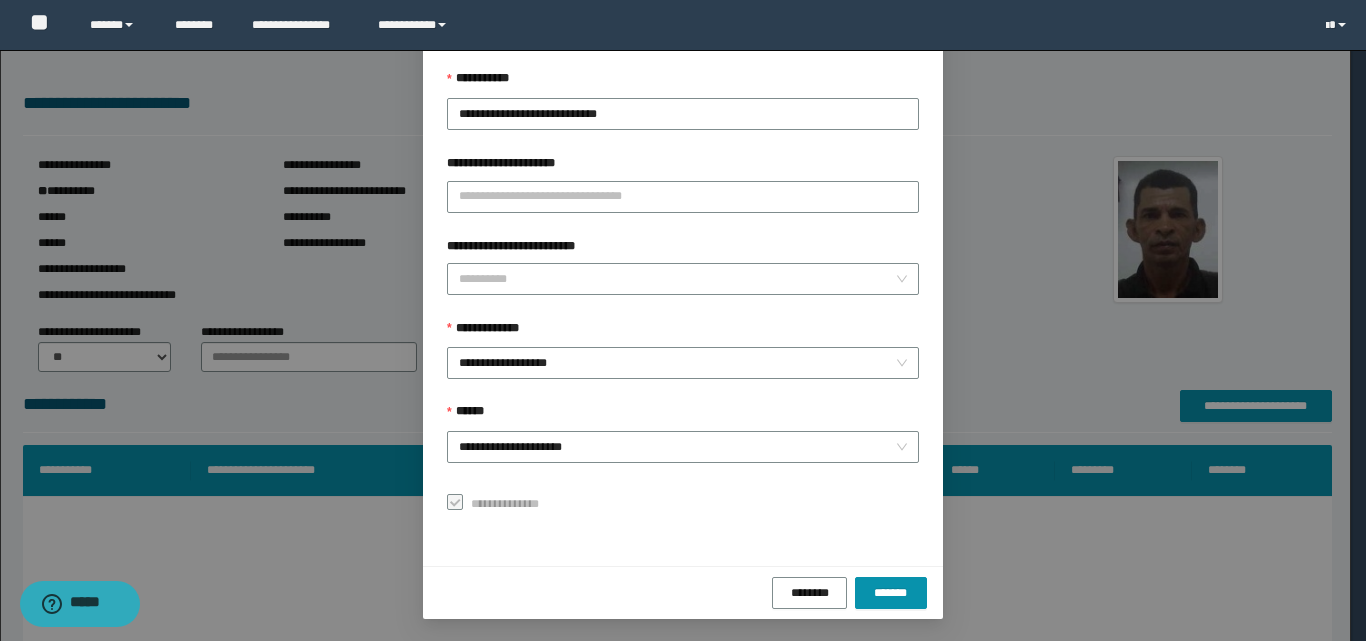 scroll, scrollTop: 111, scrollLeft: 0, axis: vertical 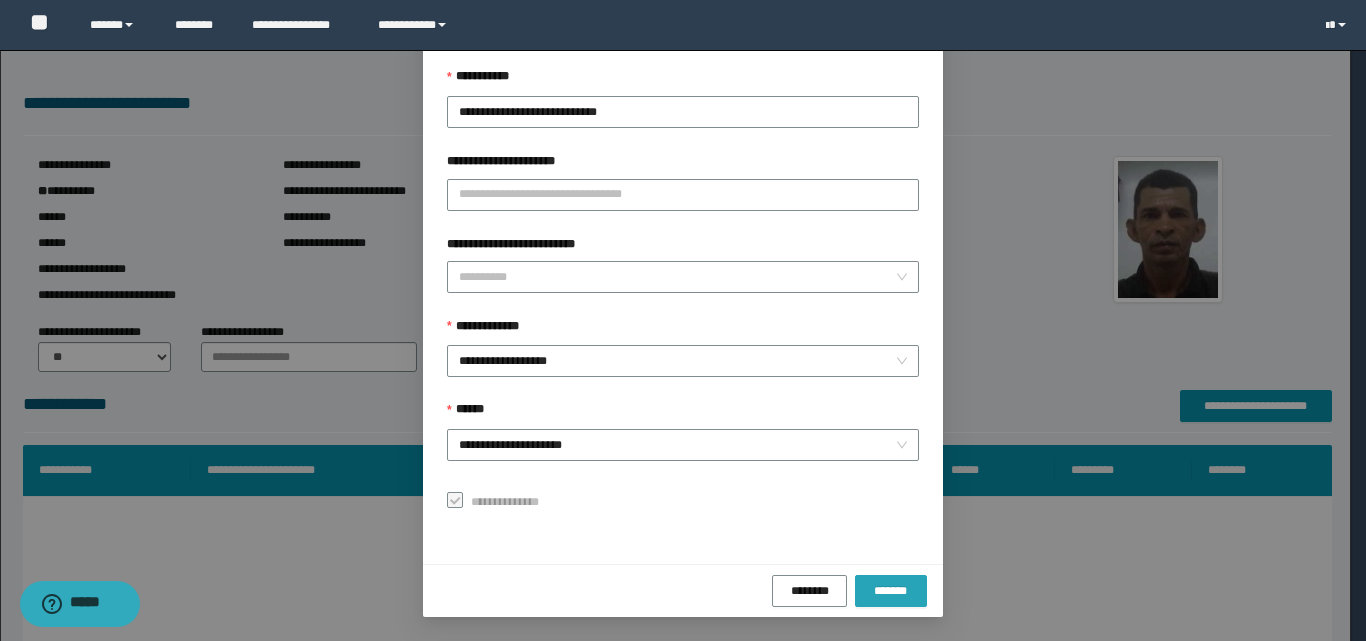 click on "*******" at bounding box center [891, 591] 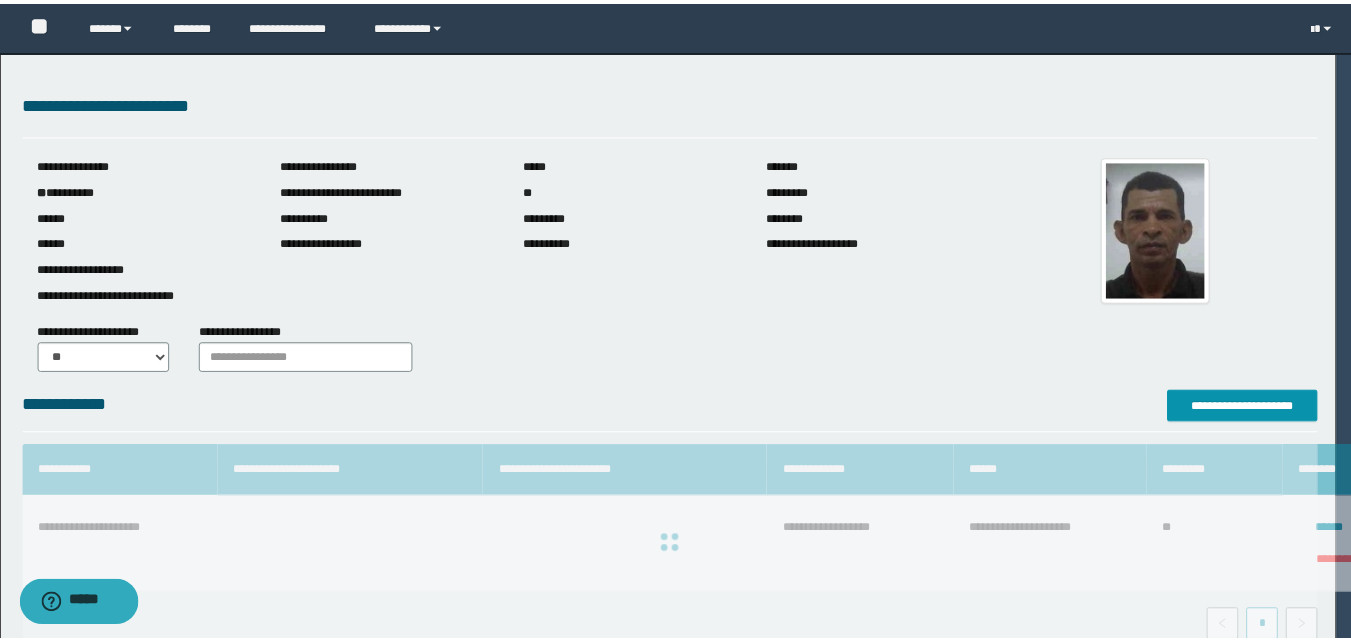 scroll, scrollTop: 64, scrollLeft: 0, axis: vertical 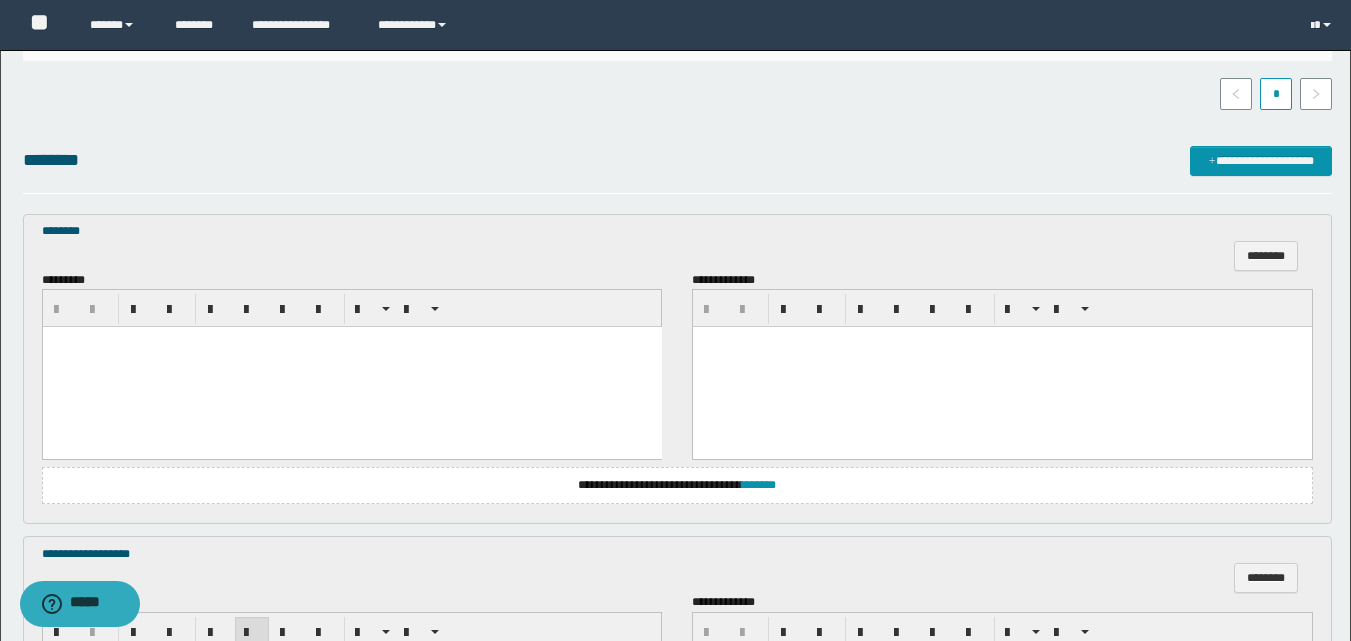 click at bounding box center (351, 367) 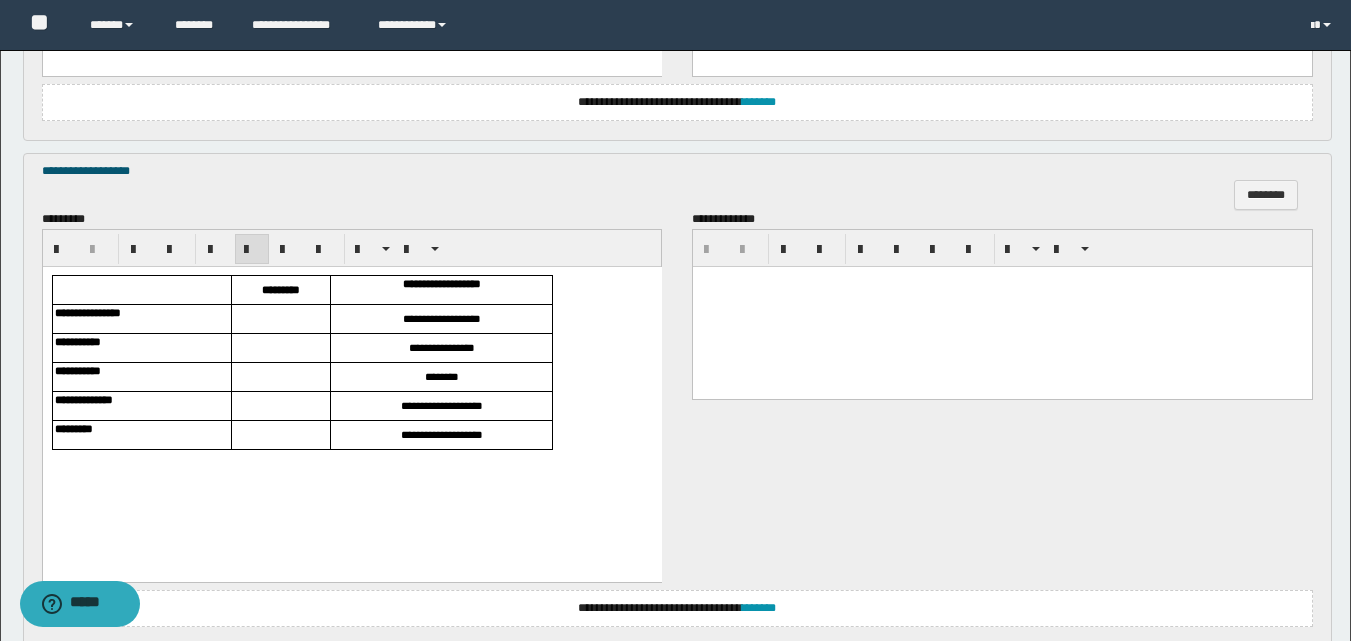 scroll, scrollTop: 900, scrollLeft: 0, axis: vertical 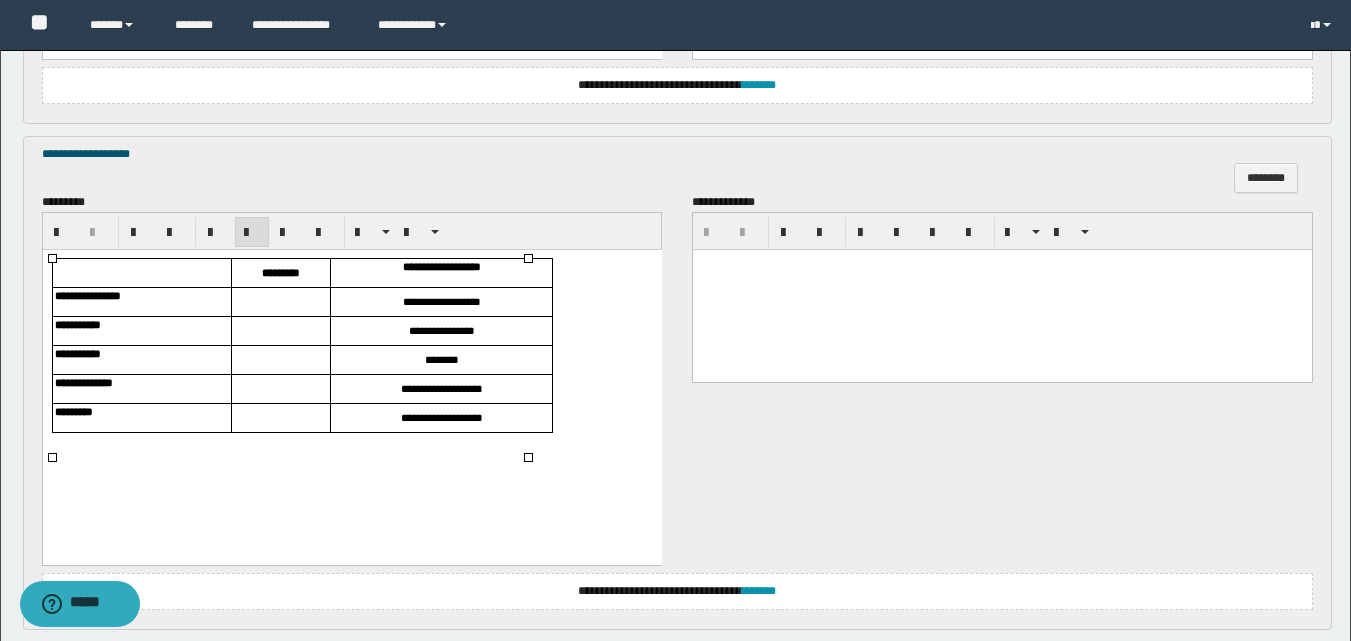 click at bounding box center [280, 302] 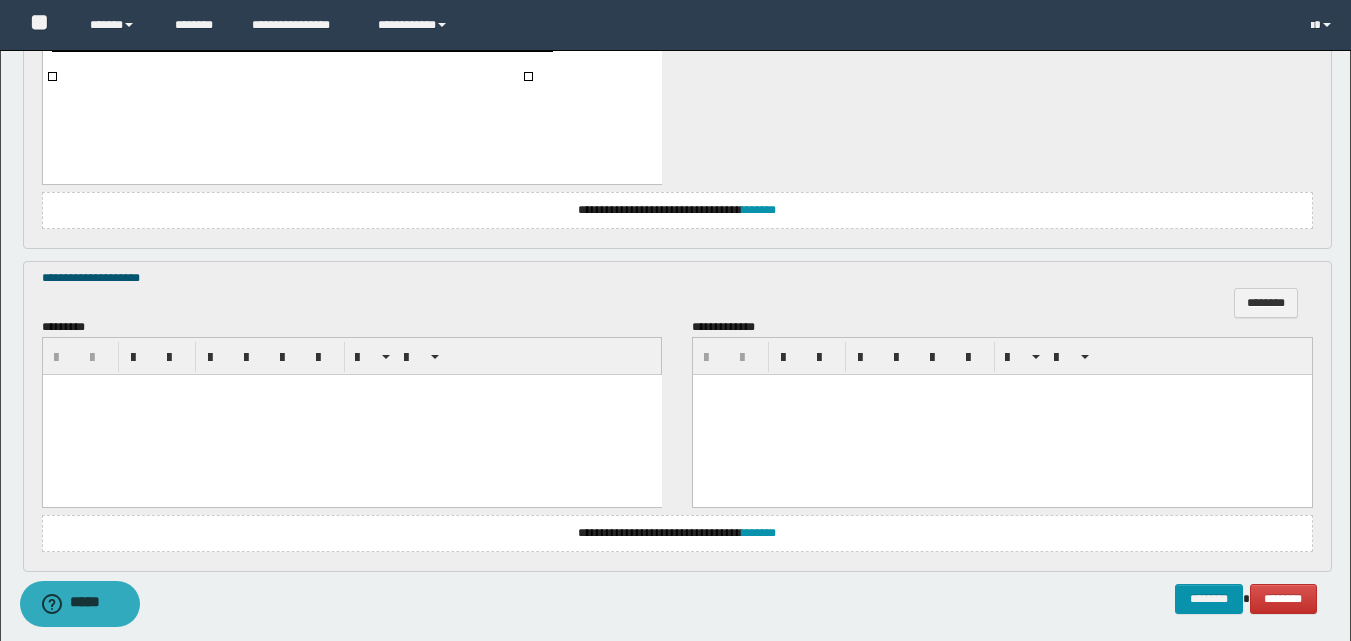 scroll, scrollTop: 1362, scrollLeft: 0, axis: vertical 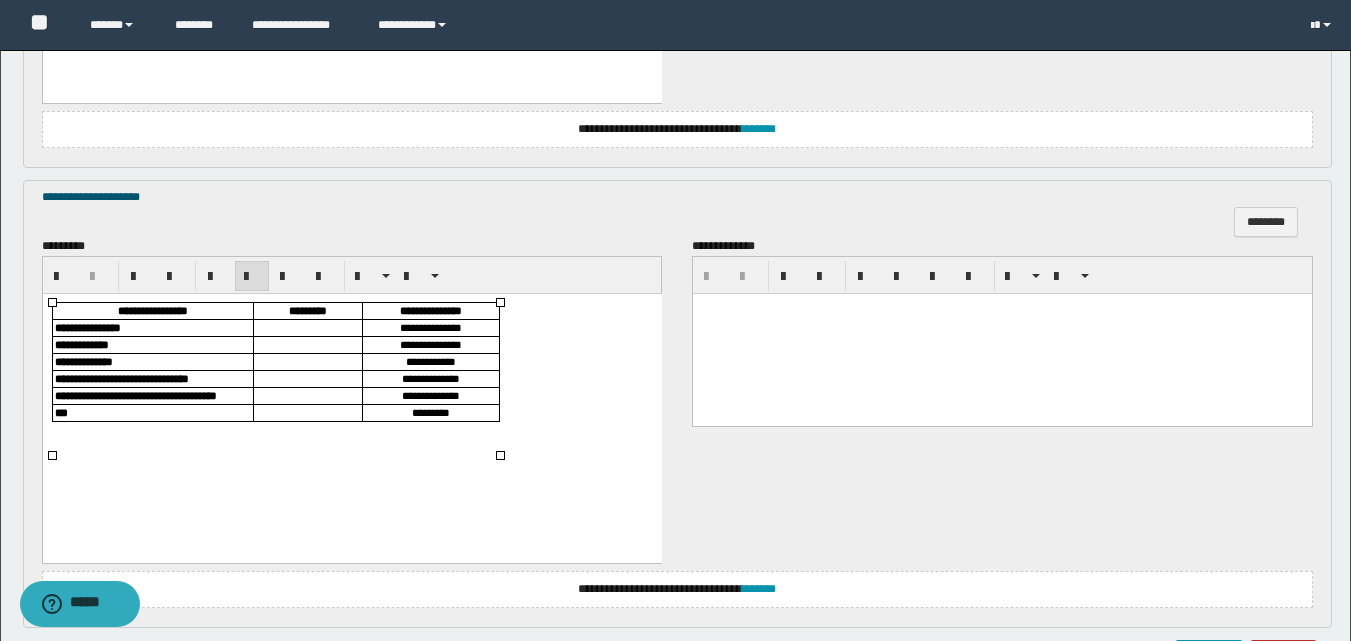 click at bounding box center [307, 327] 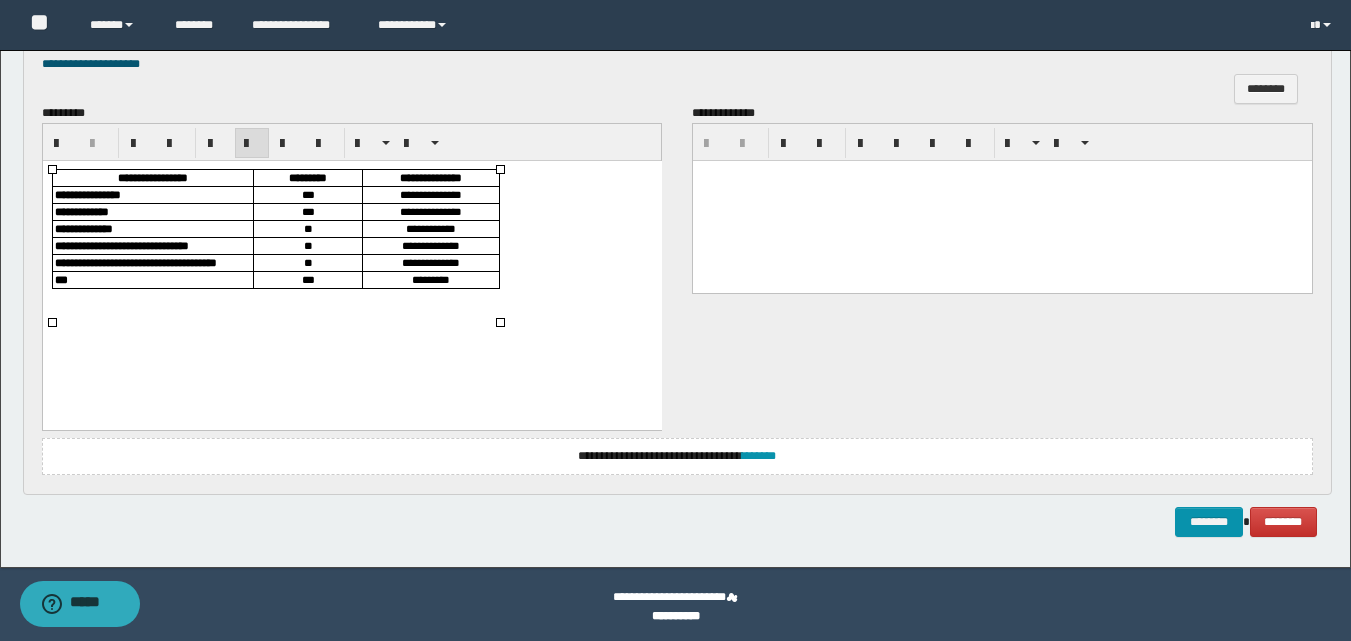 scroll, scrollTop: 1499, scrollLeft: 0, axis: vertical 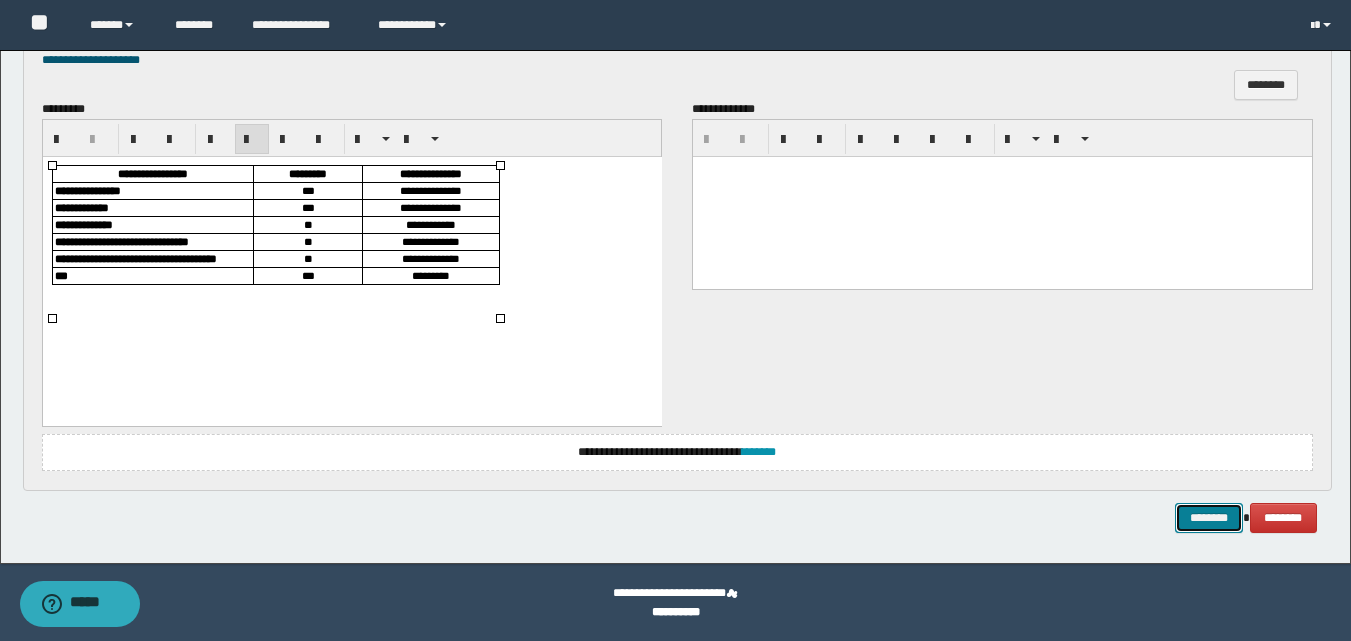 click on "********" at bounding box center [1209, 518] 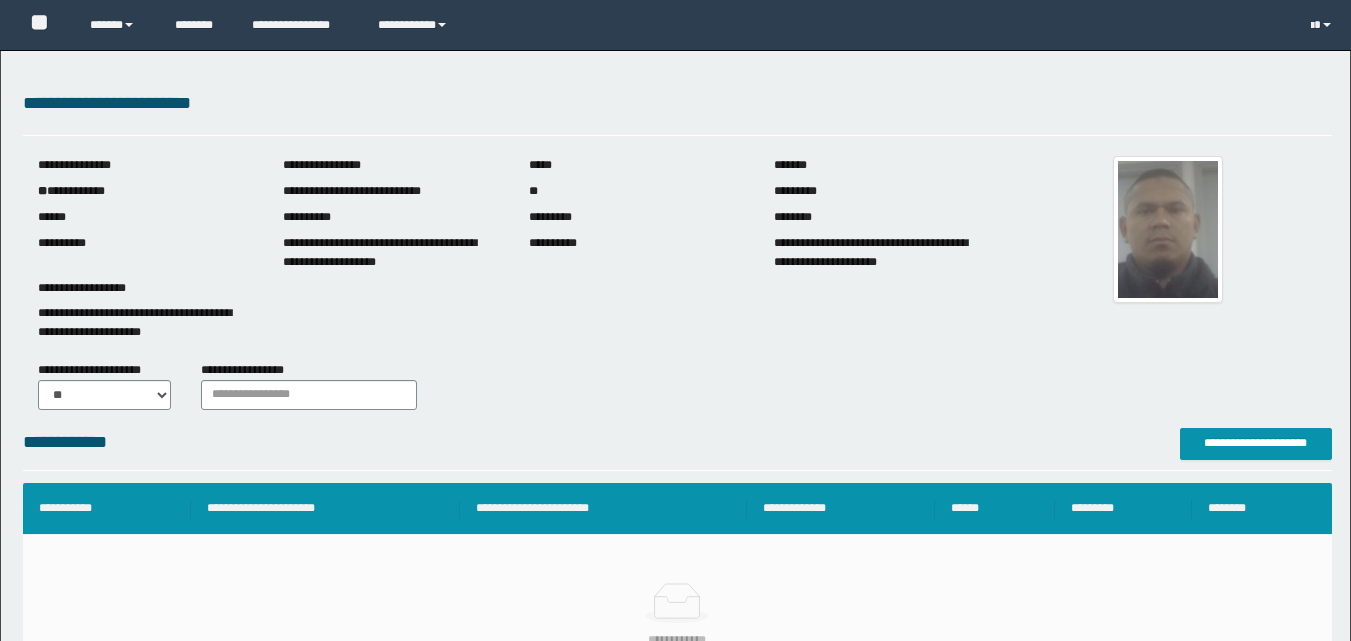 scroll, scrollTop: 0, scrollLeft: 0, axis: both 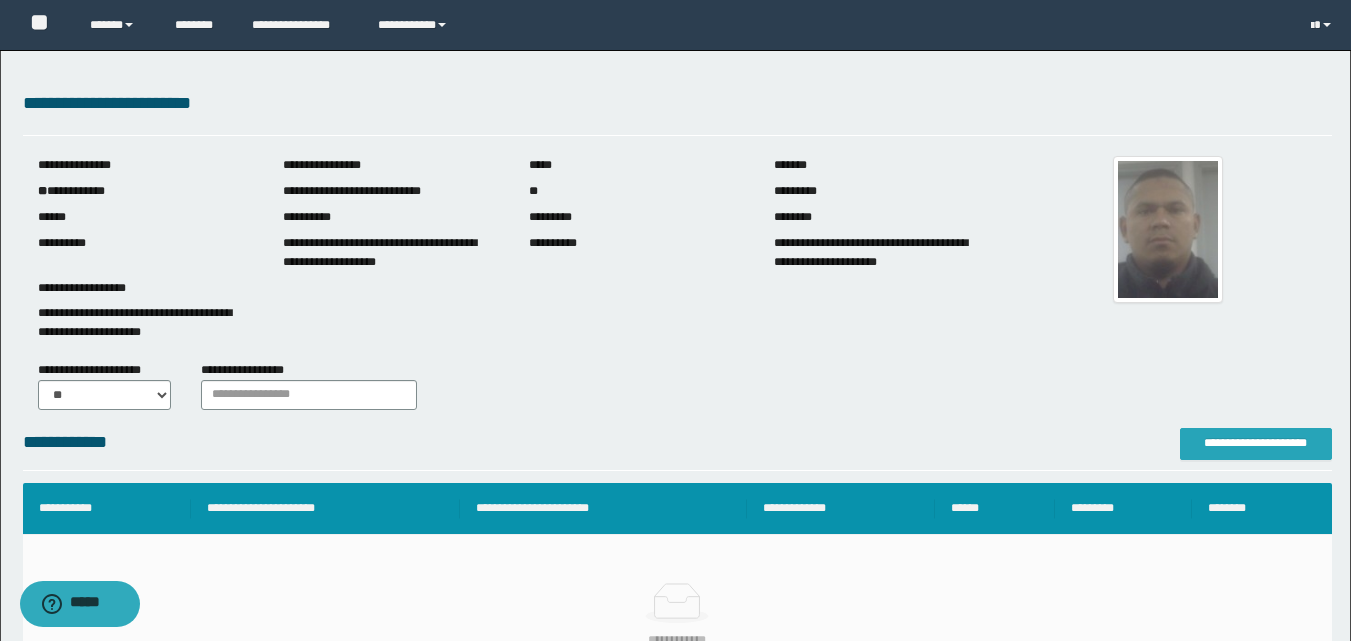click on "**********" at bounding box center (1256, 443) 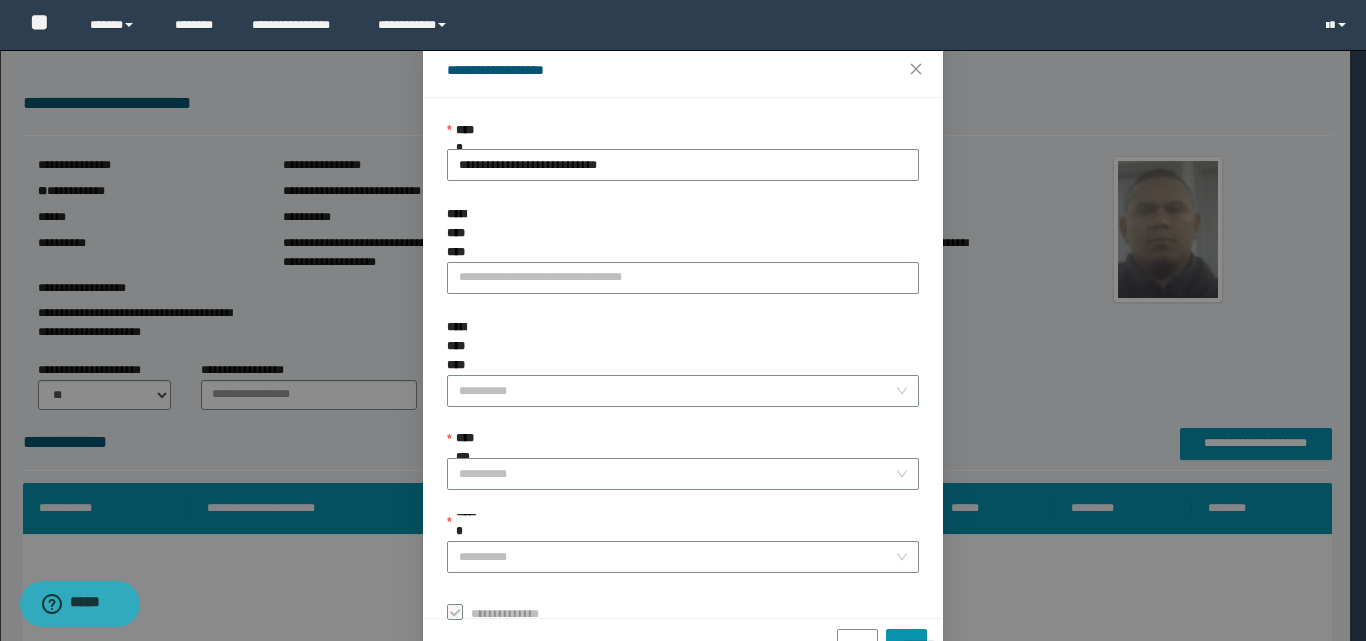scroll, scrollTop: 111, scrollLeft: 0, axis: vertical 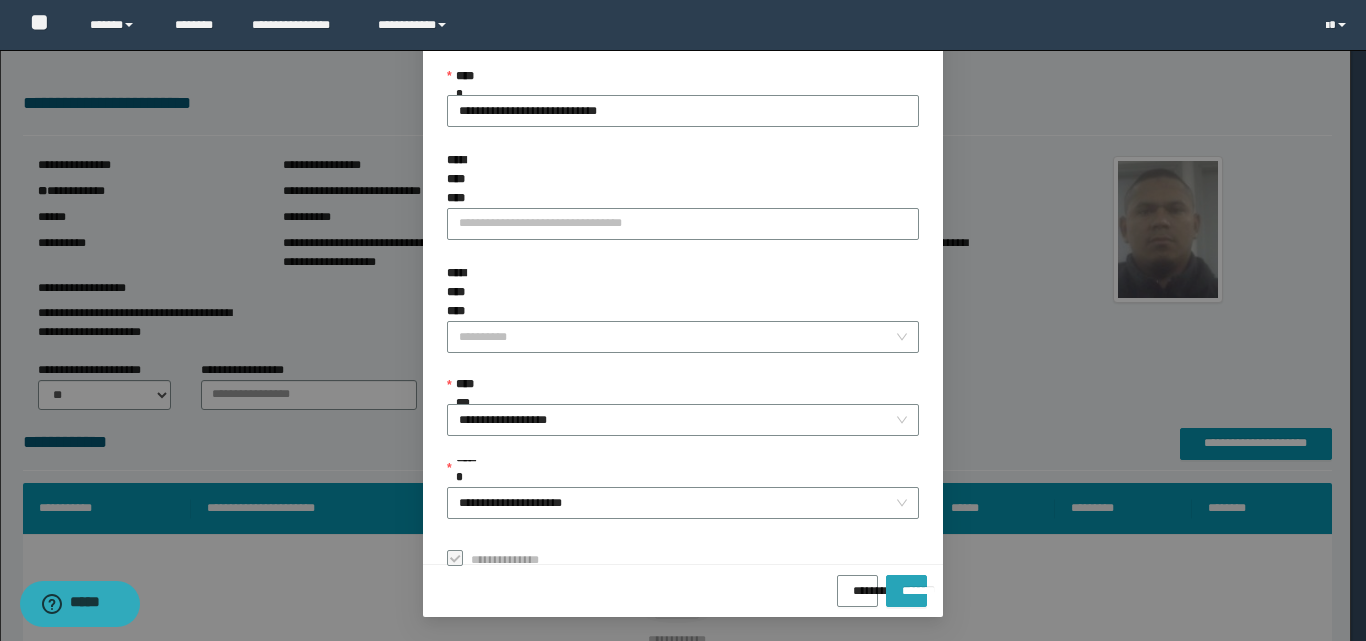 click on "*******" at bounding box center [906, 584] 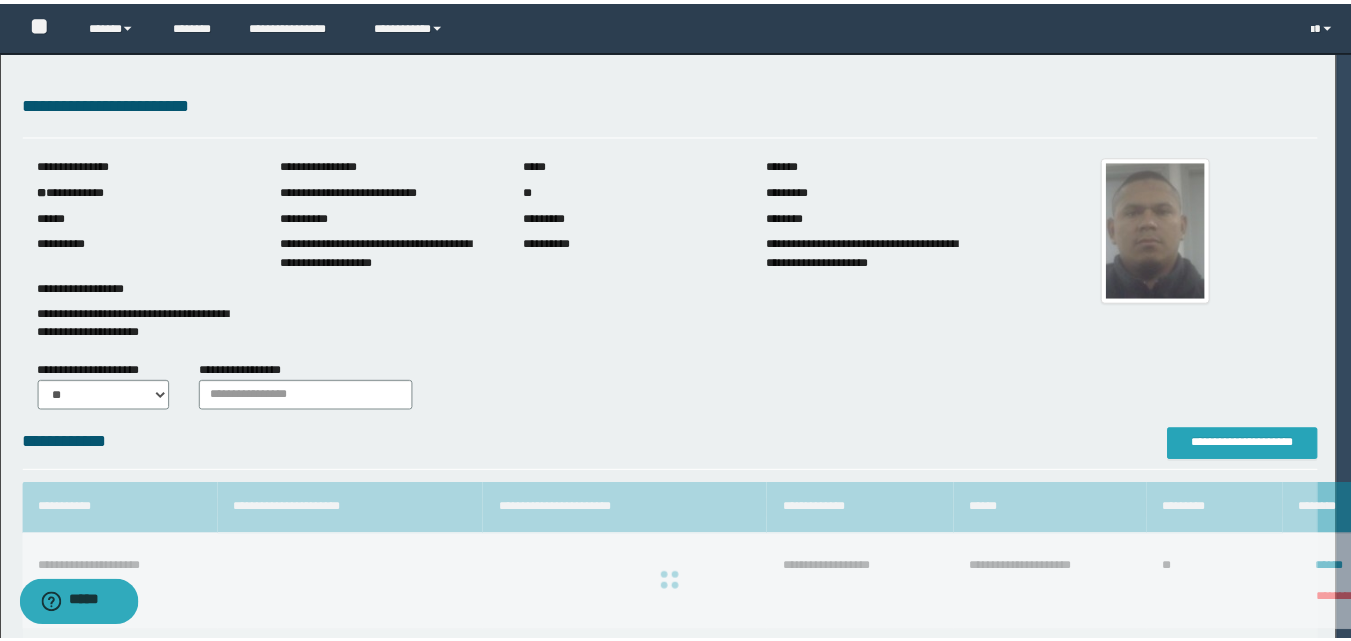scroll, scrollTop: 0, scrollLeft: 0, axis: both 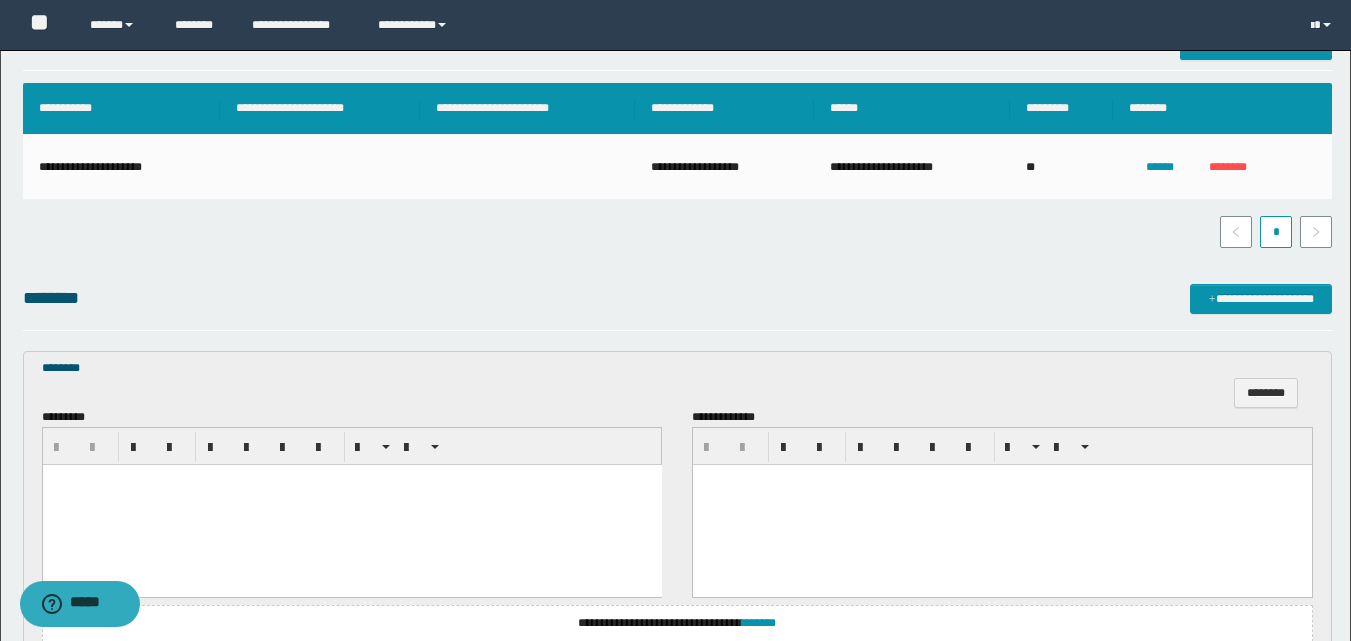 click at bounding box center [351, 505] 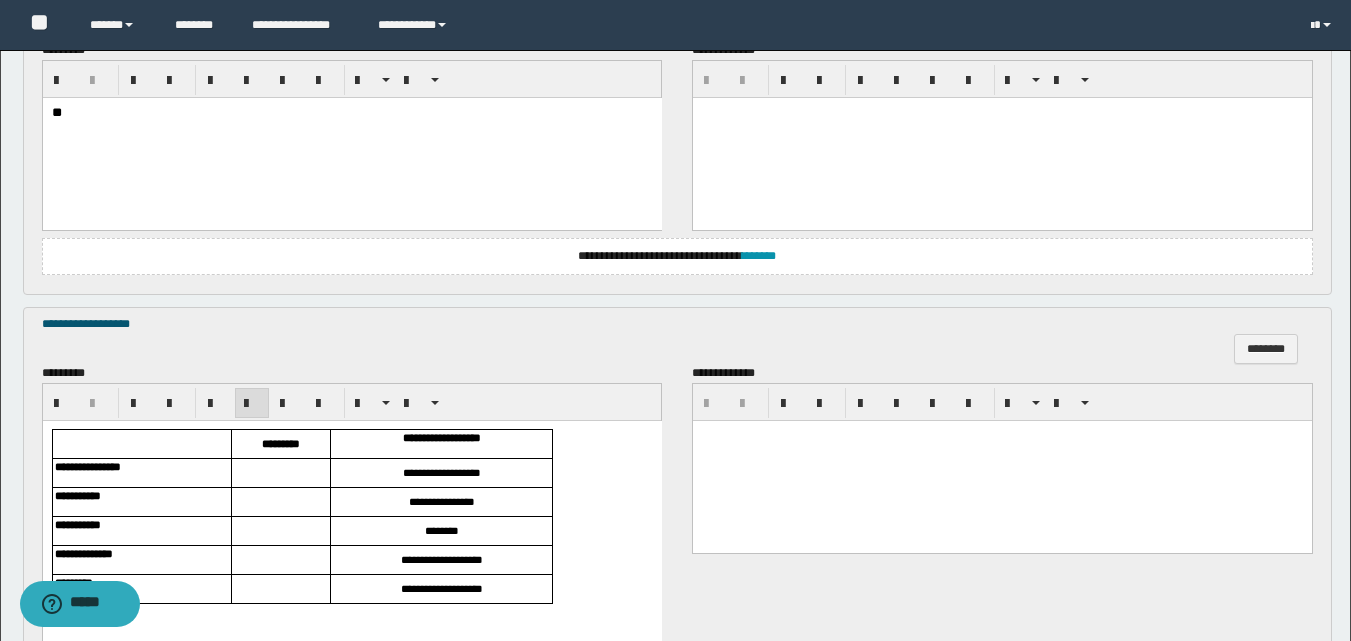 scroll, scrollTop: 900, scrollLeft: 0, axis: vertical 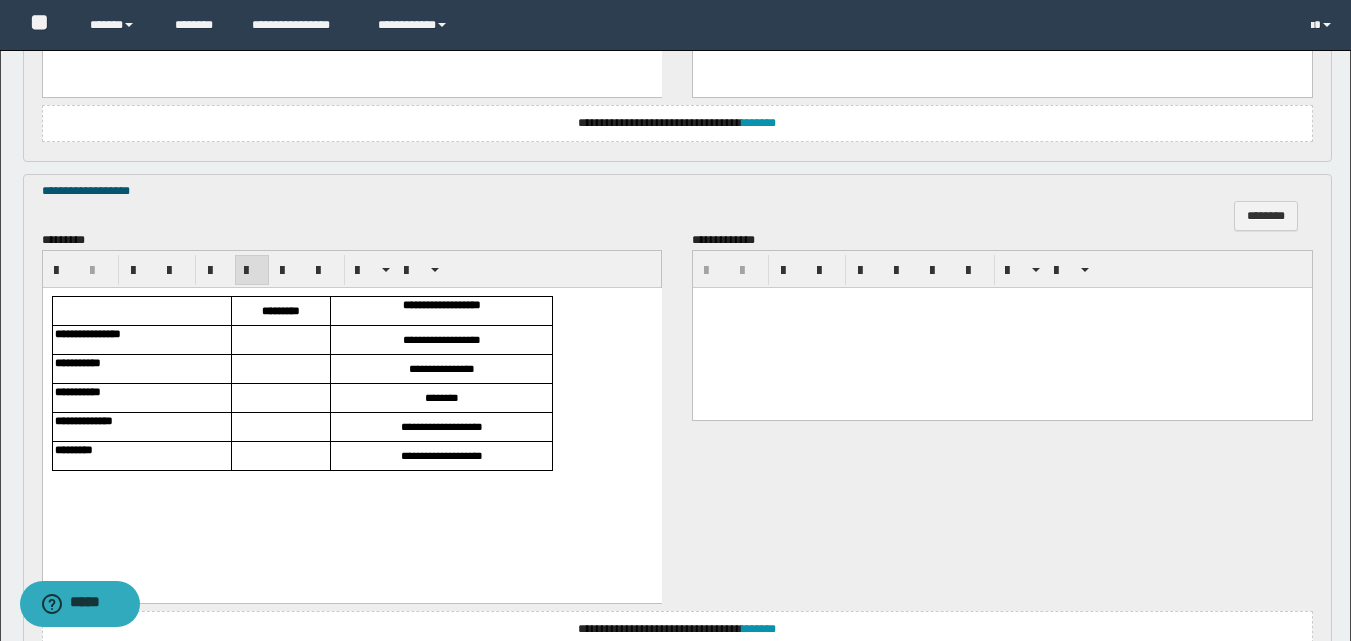 click at bounding box center (280, 339) 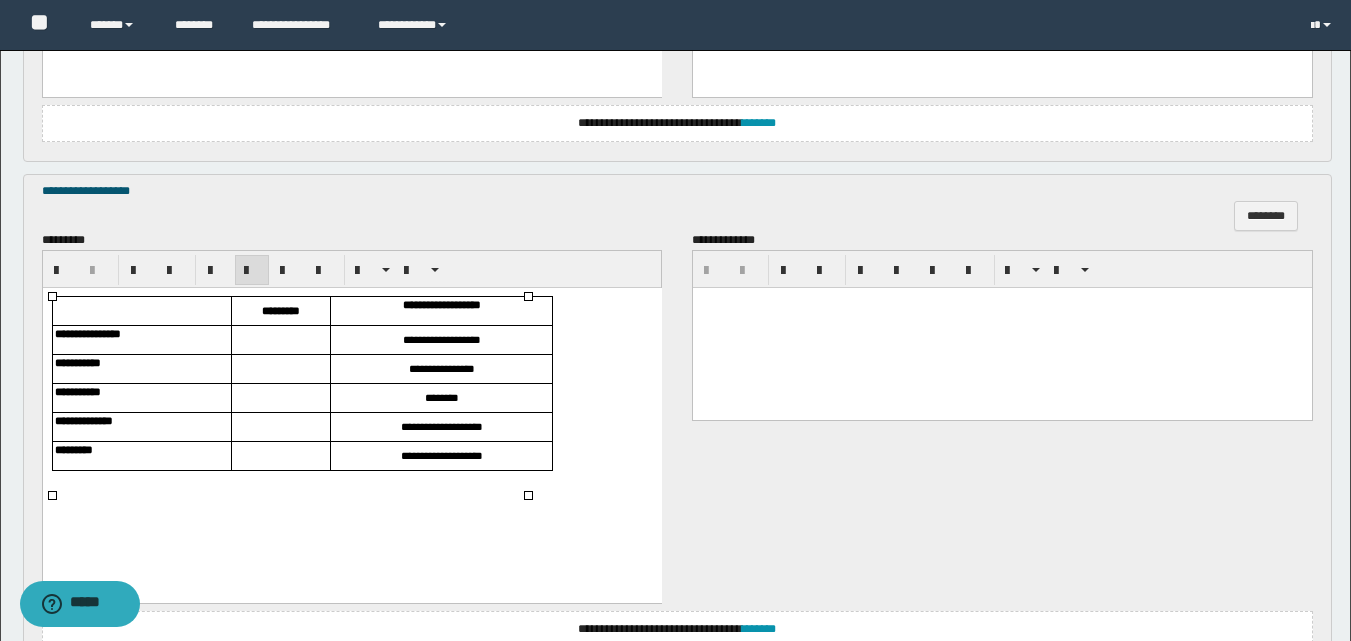 type 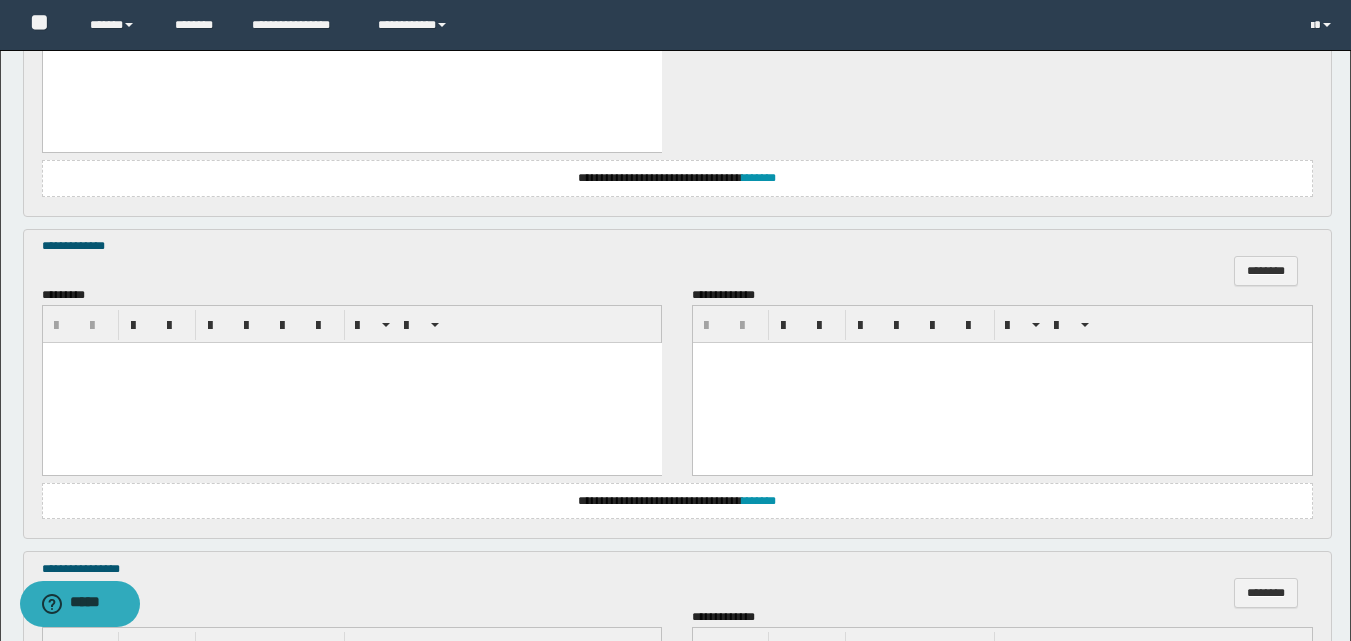 scroll, scrollTop: 1400, scrollLeft: 0, axis: vertical 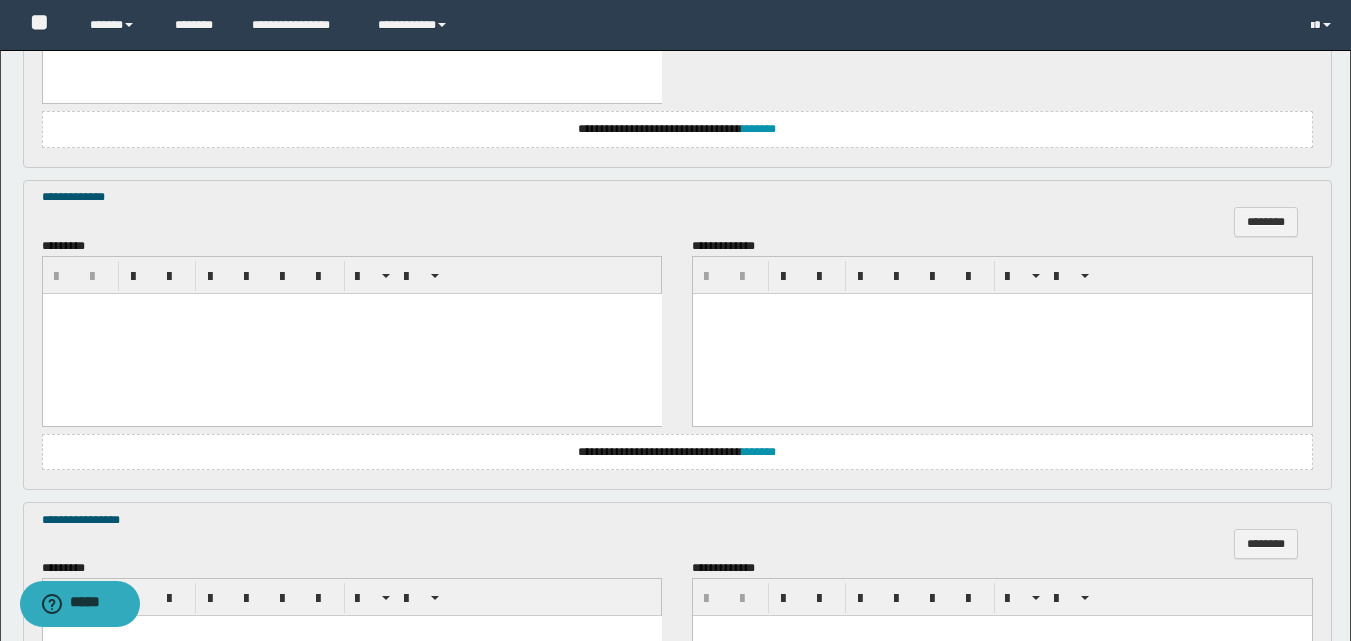click at bounding box center (351, 333) 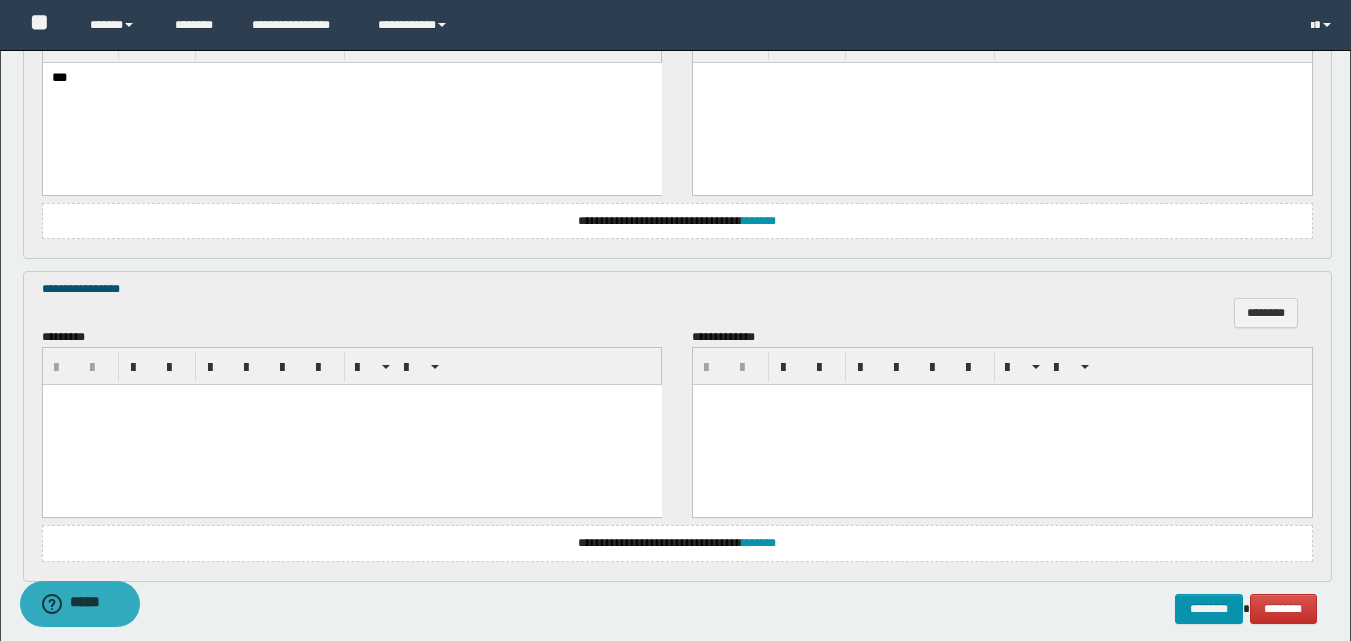 scroll, scrollTop: 1700, scrollLeft: 0, axis: vertical 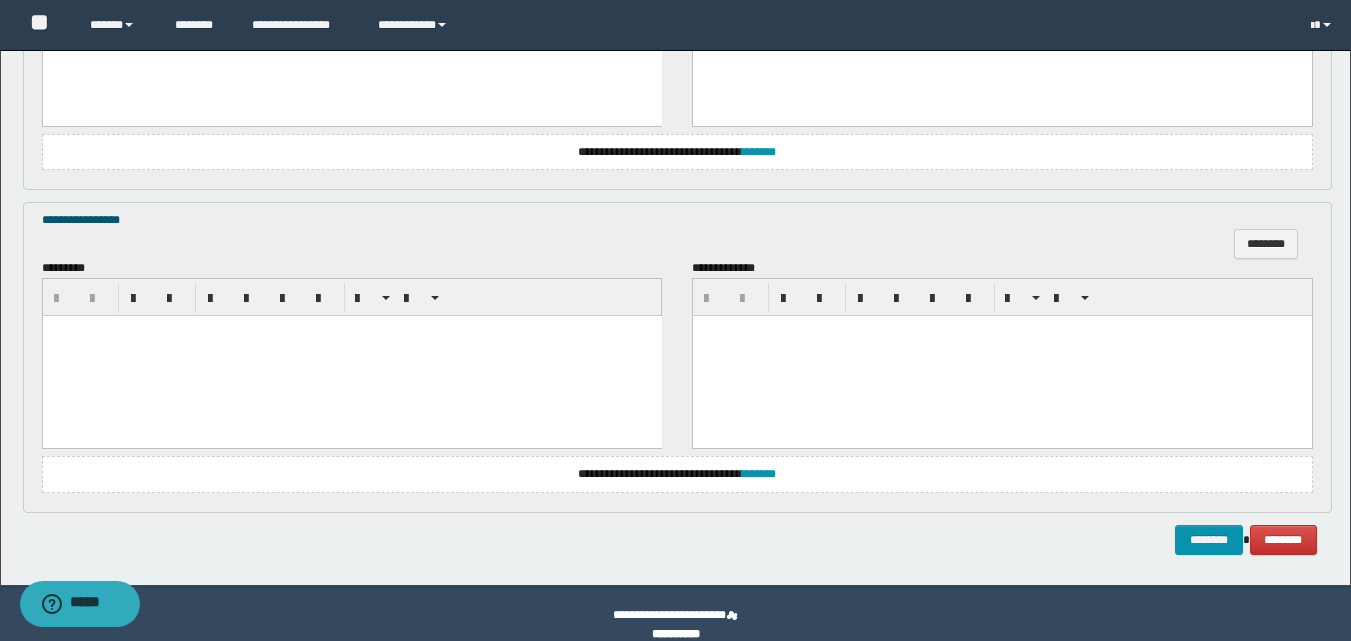 click at bounding box center (351, 356) 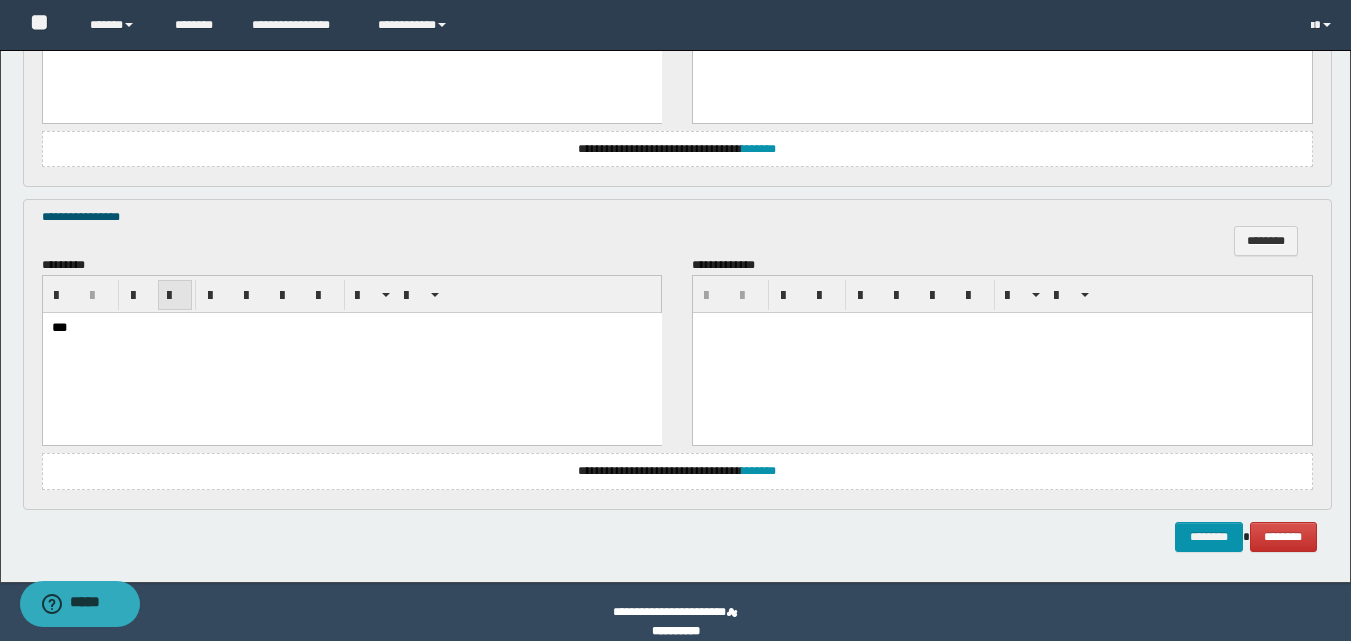 scroll, scrollTop: 1723, scrollLeft: 0, axis: vertical 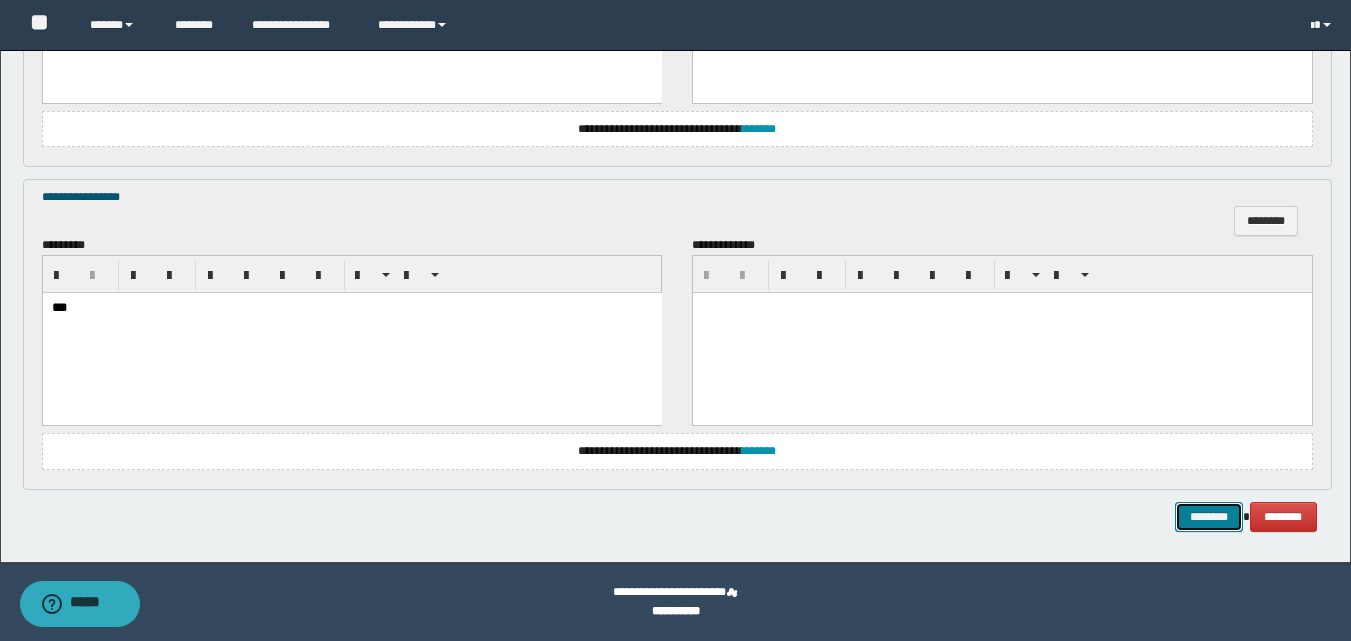 click on "********" at bounding box center (1209, 517) 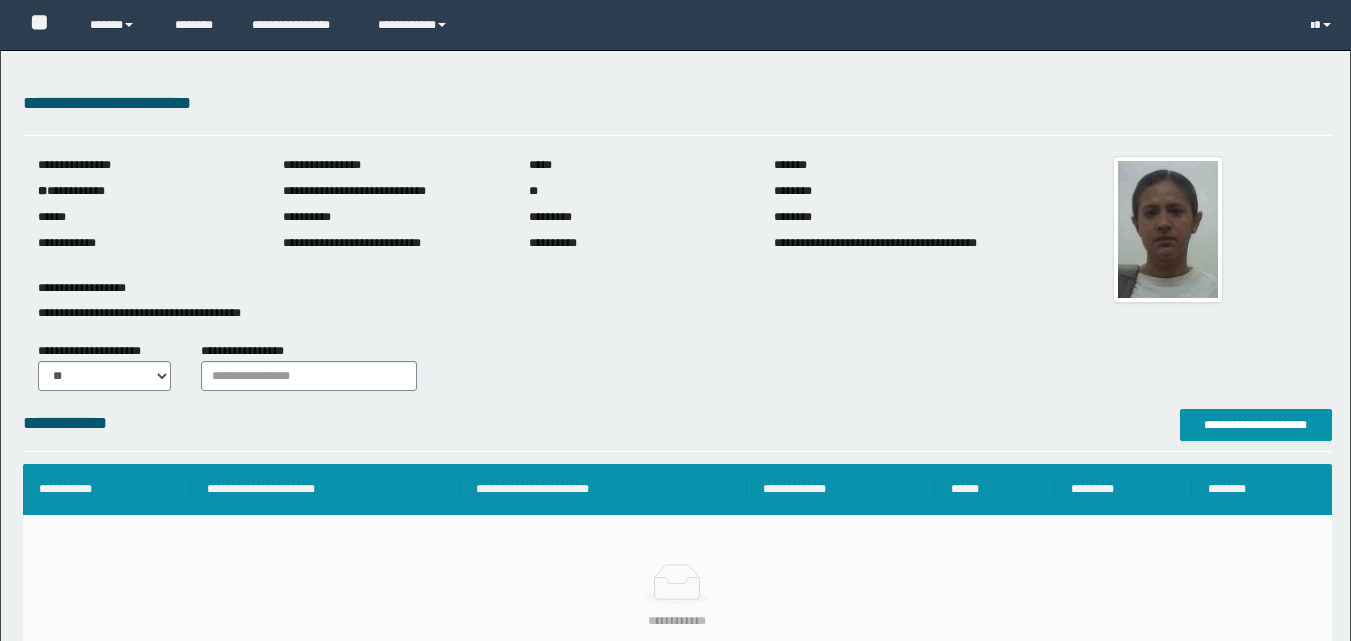 scroll, scrollTop: 0, scrollLeft: 0, axis: both 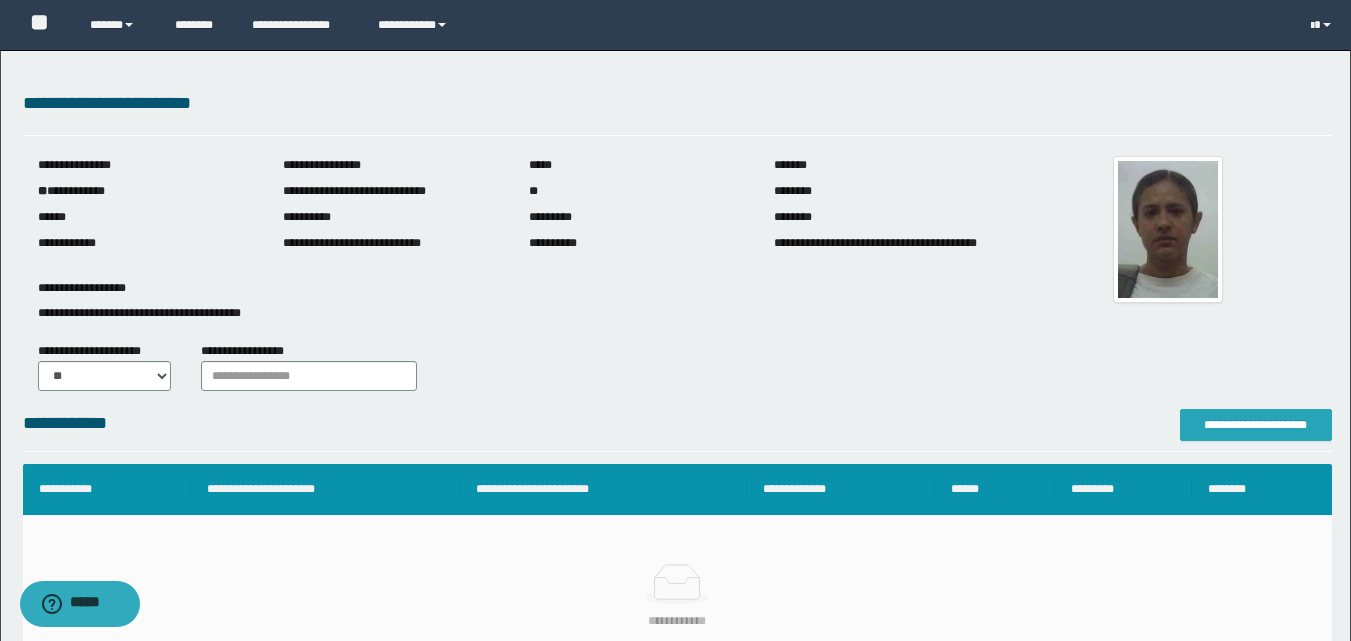 click on "**********" at bounding box center (1256, 425) 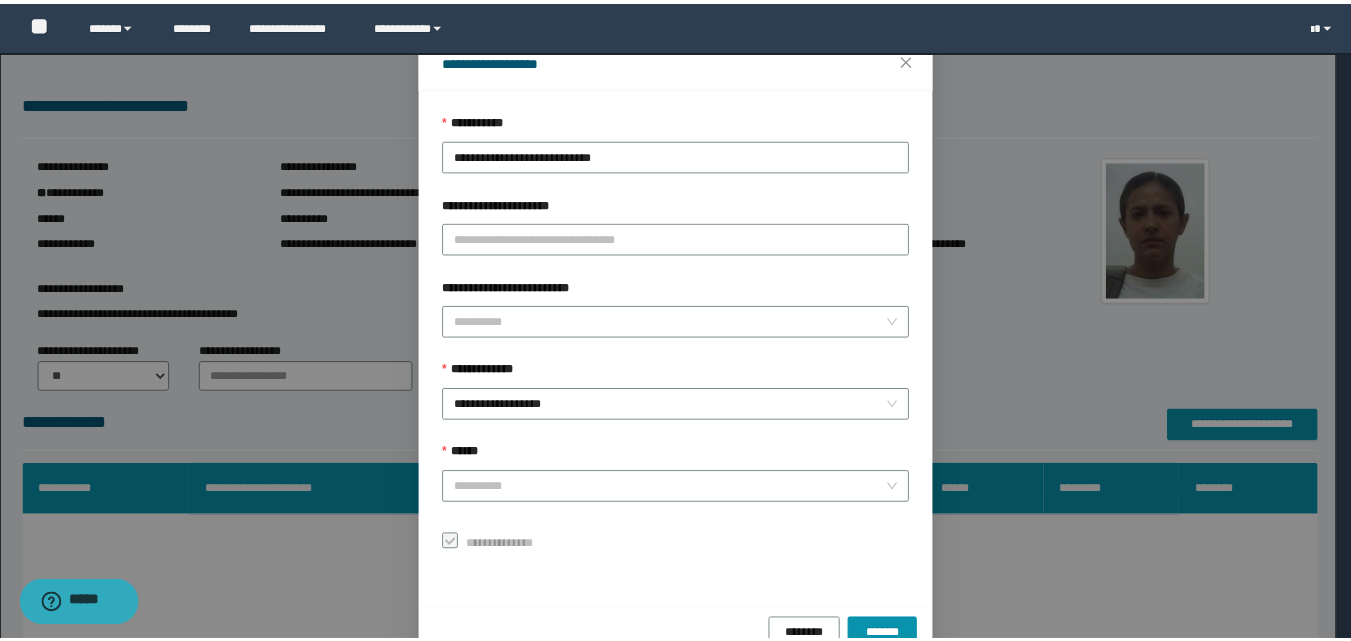 scroll, scrollTop: 111, scrollLeft: 0, axis: vertical 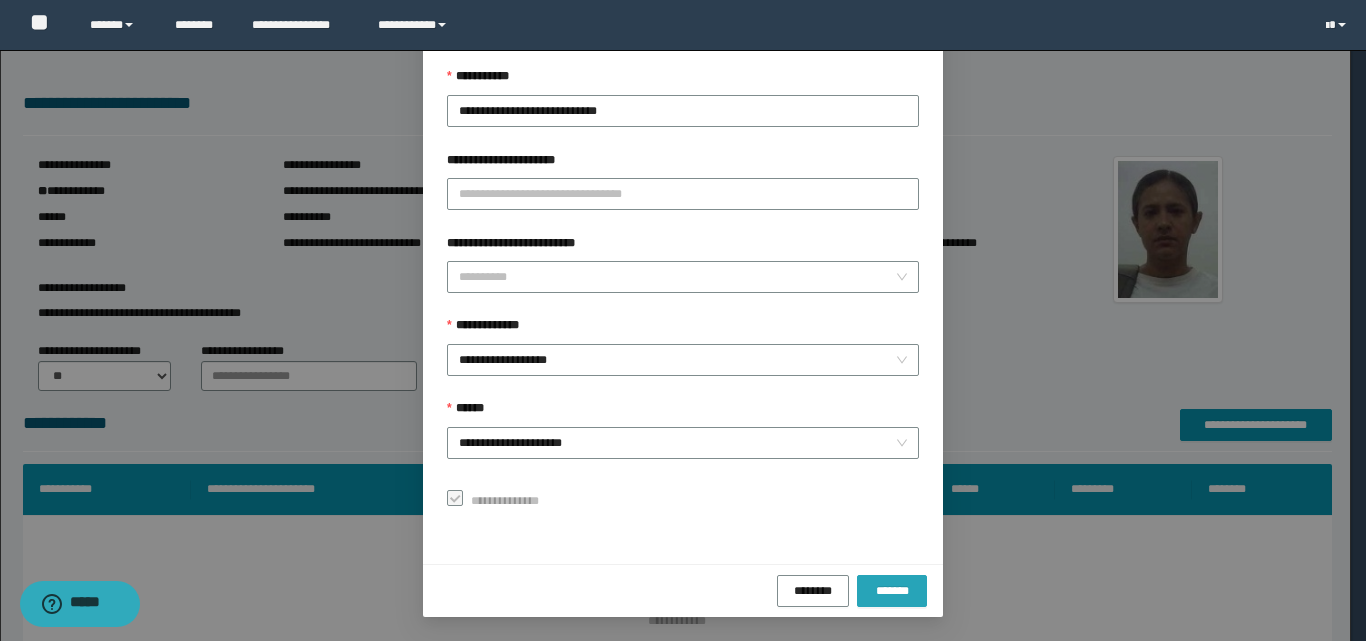 click on "*******" at bounding box center (892, 590) 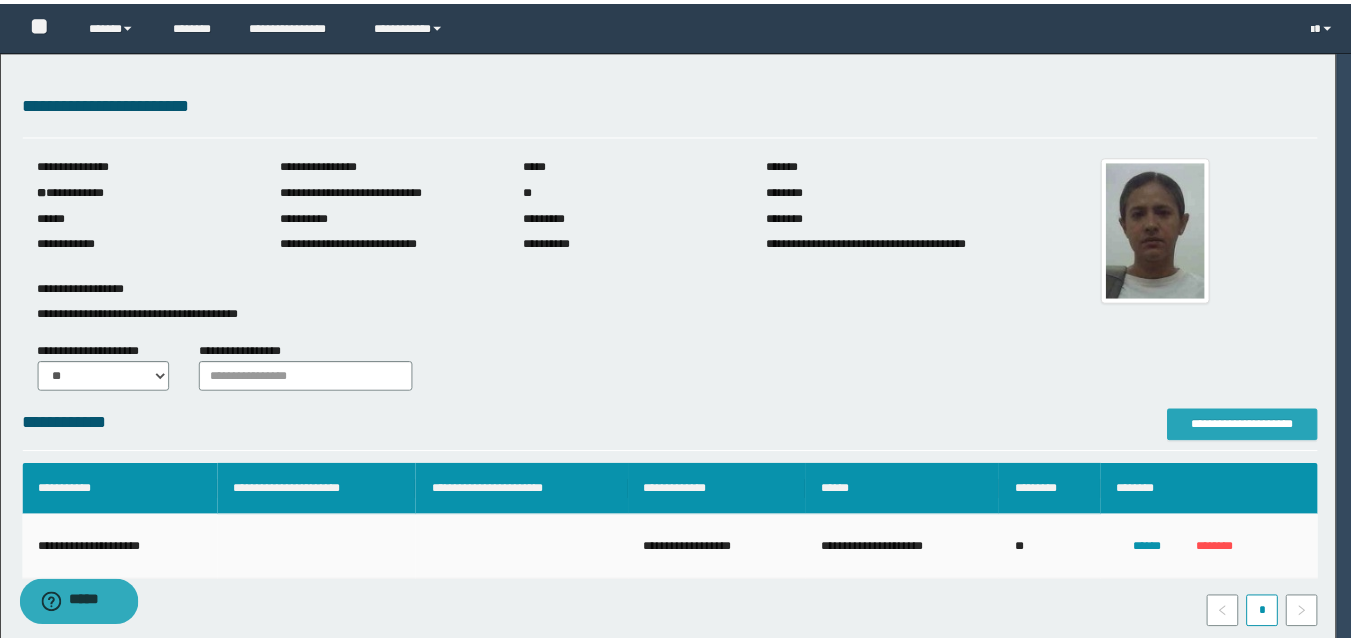 scroll, scrollTop: 0, scrollLeft: 0, axis: both 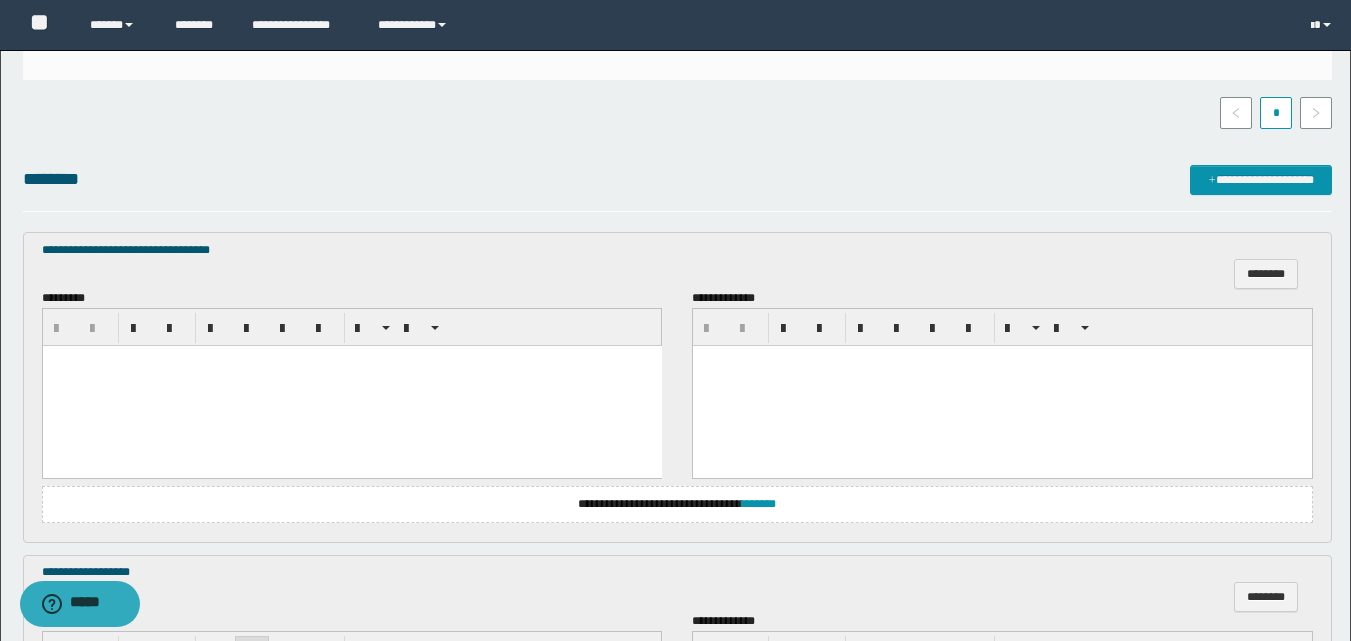 click at bounding box center (351, 386) 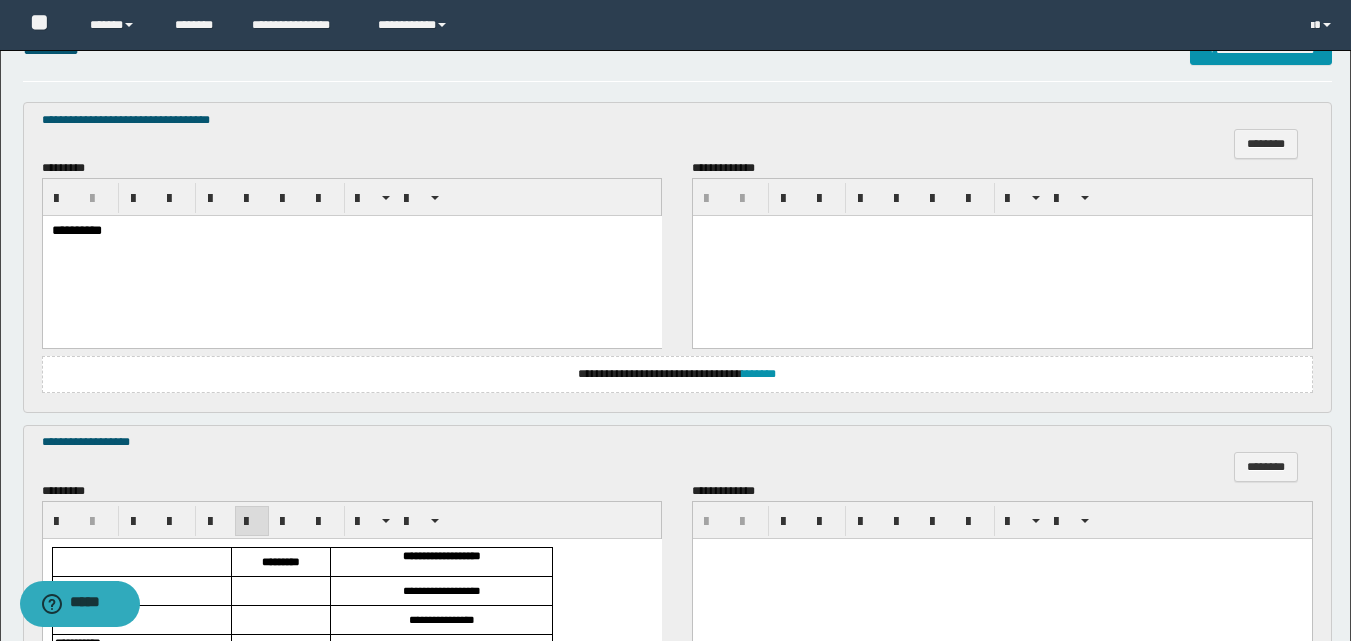 scroll, scrollTop: 900, scrollLeft: 0, axis: vertical 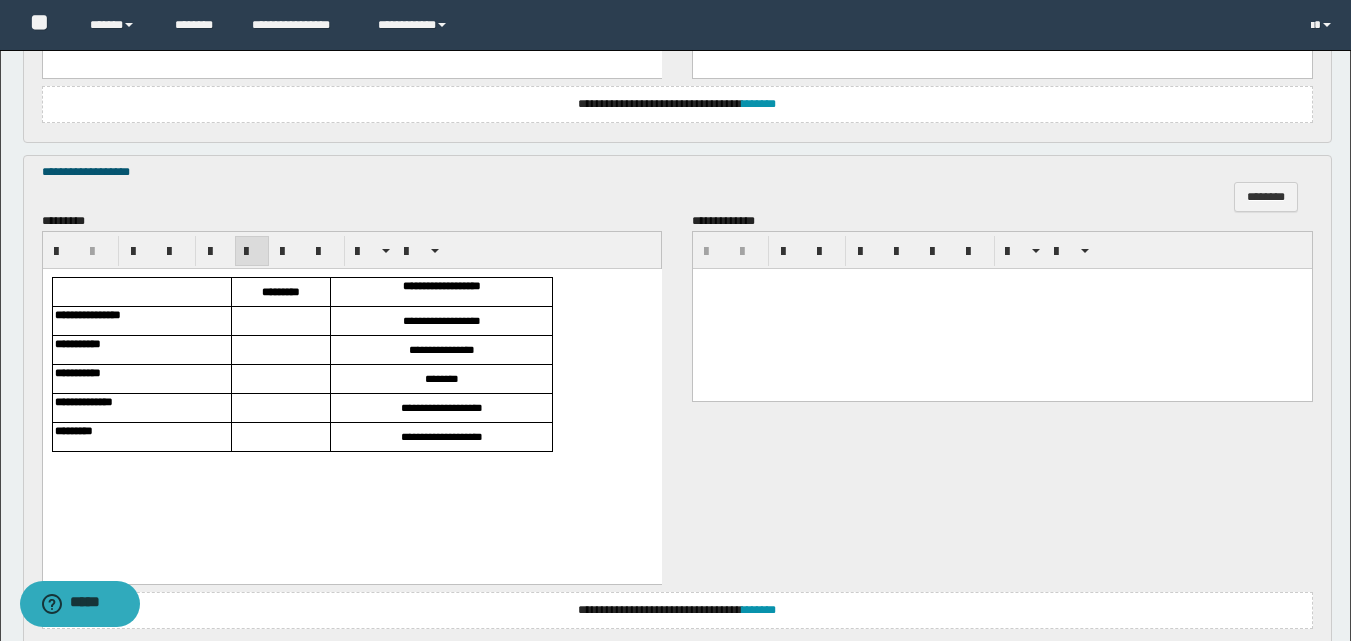 click at bounding box center [280, 320] 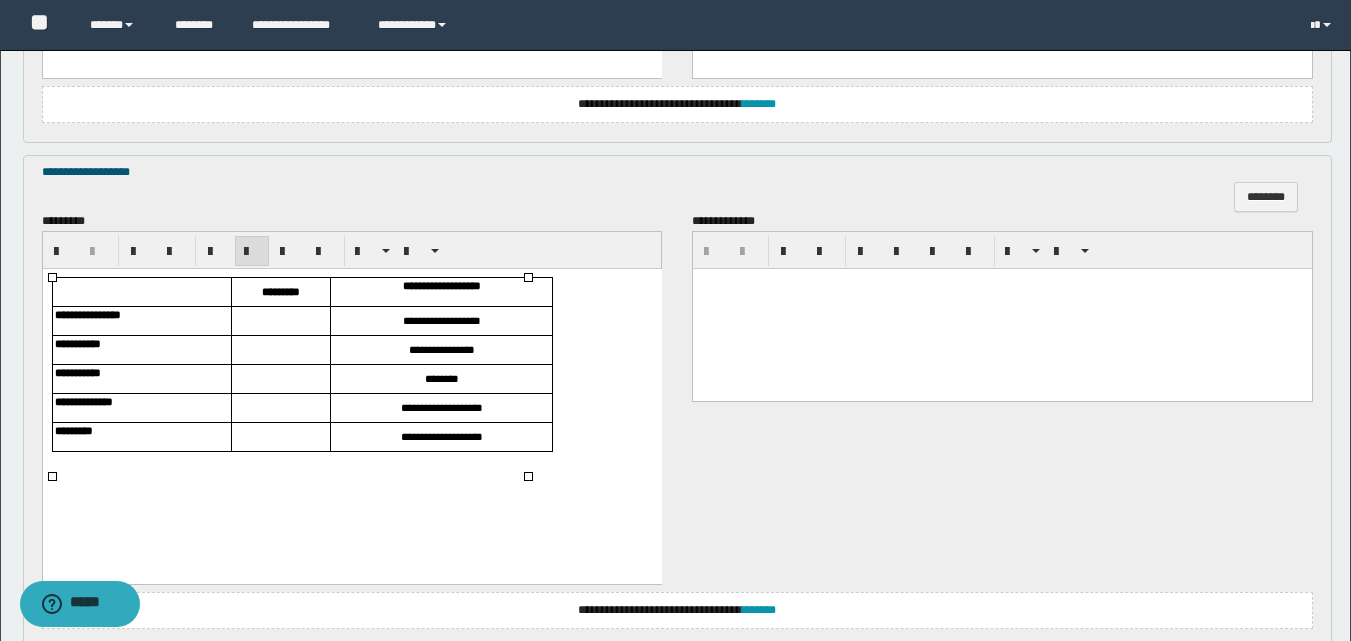 type 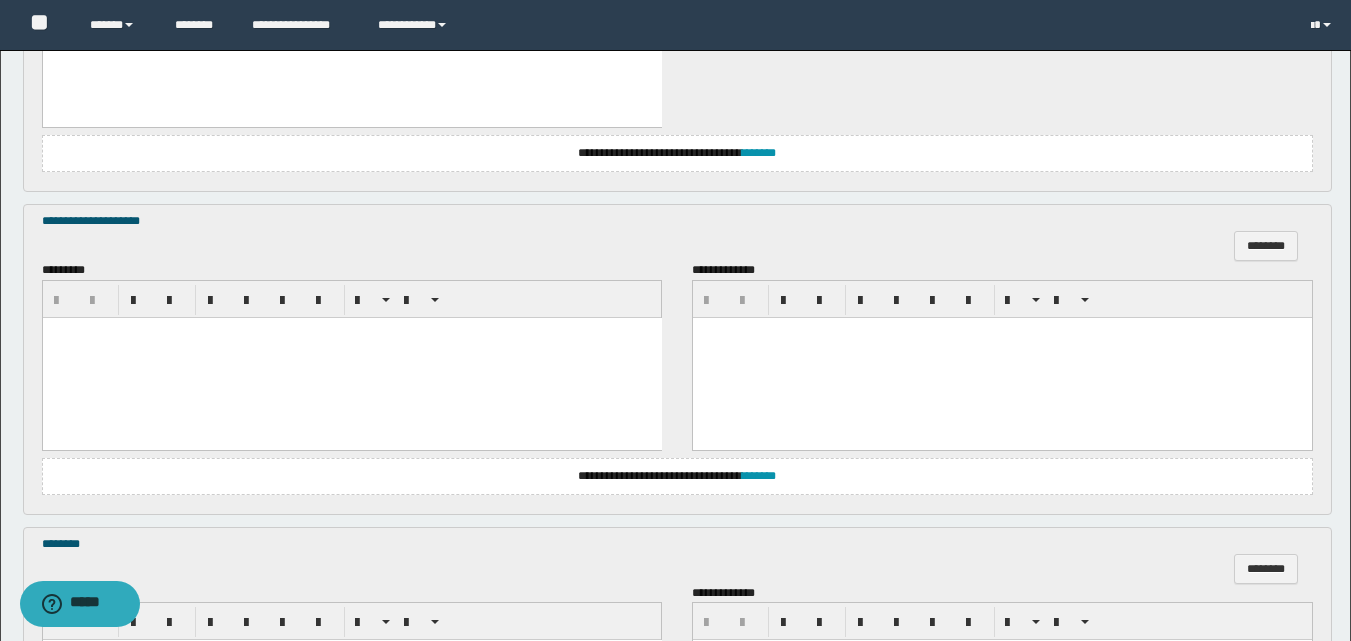 scroll, scrollTop: 1400, scrollLeft: 0, axis: vertical 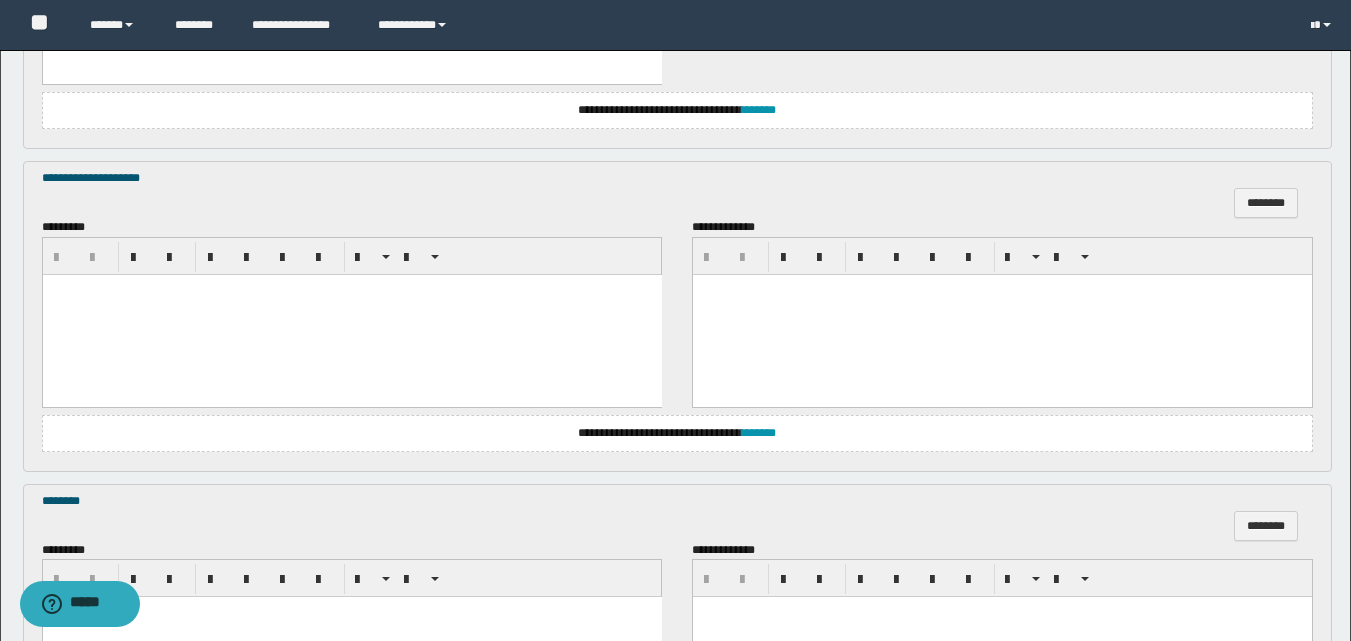 drag, startPoint x: 127, startPoint y: 353, endPoint x: 78, endPoint y: 316, distance: 61.400326 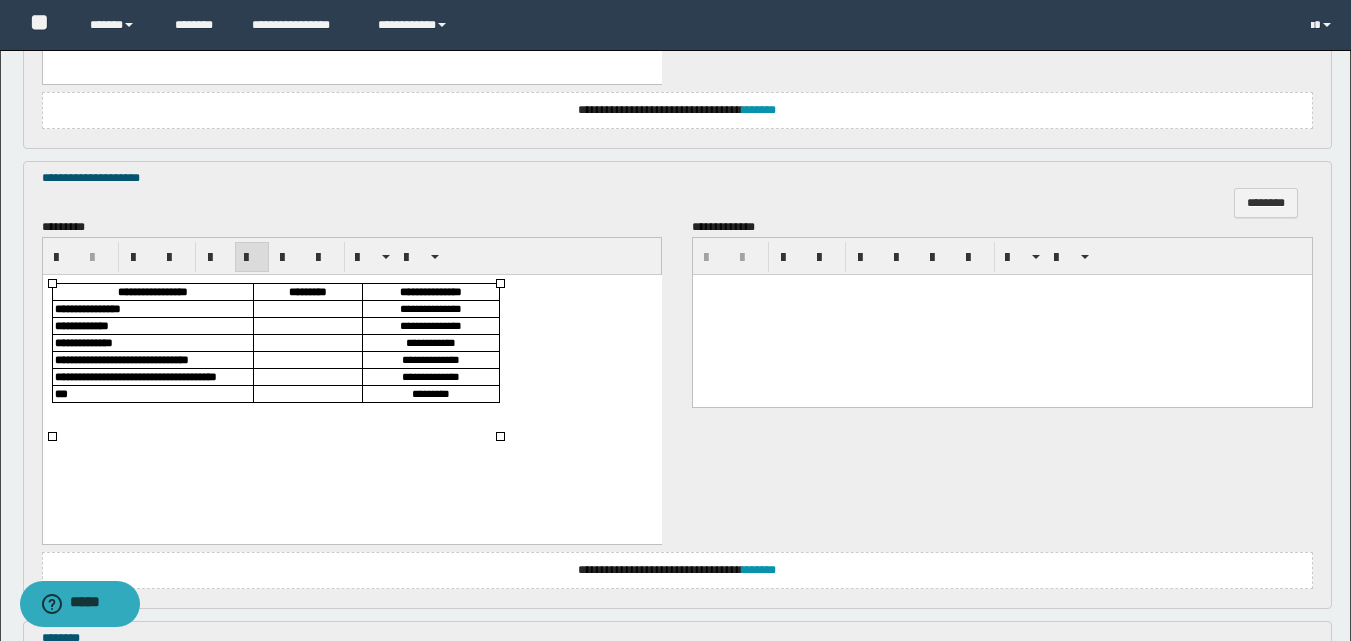 click at bounding box center [307, 308] 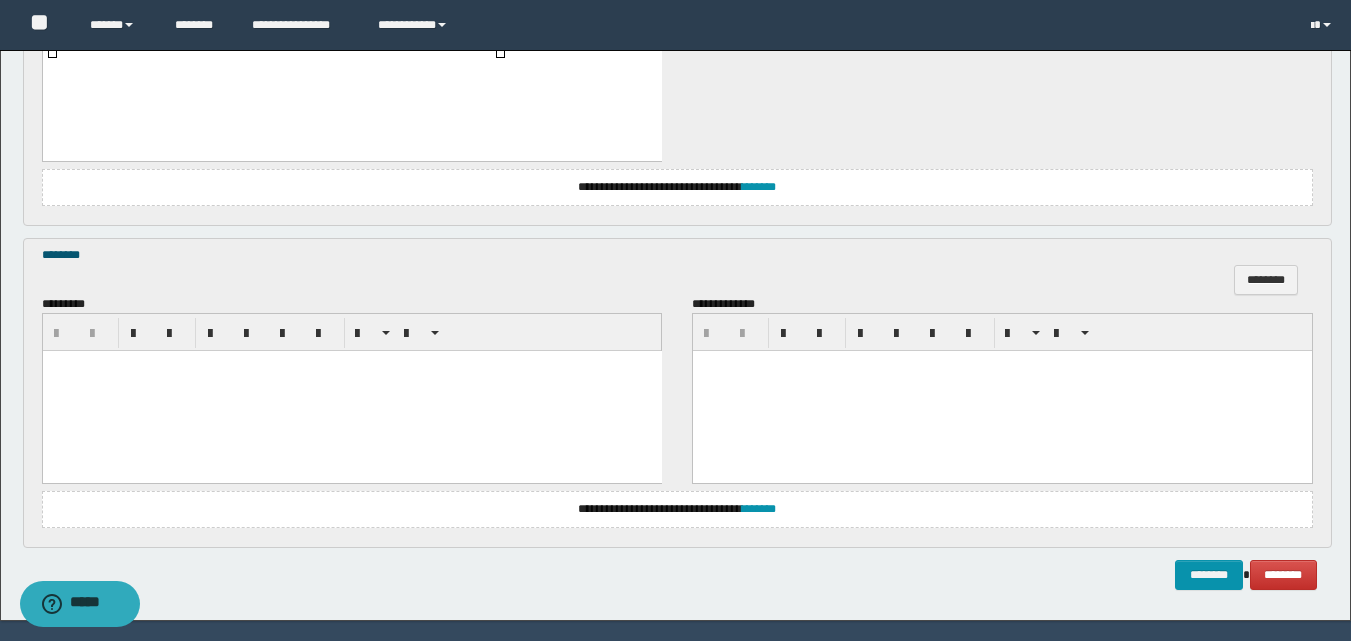 scroll, scrollTop: 1841, scrollLeft: 0, axis: vertical 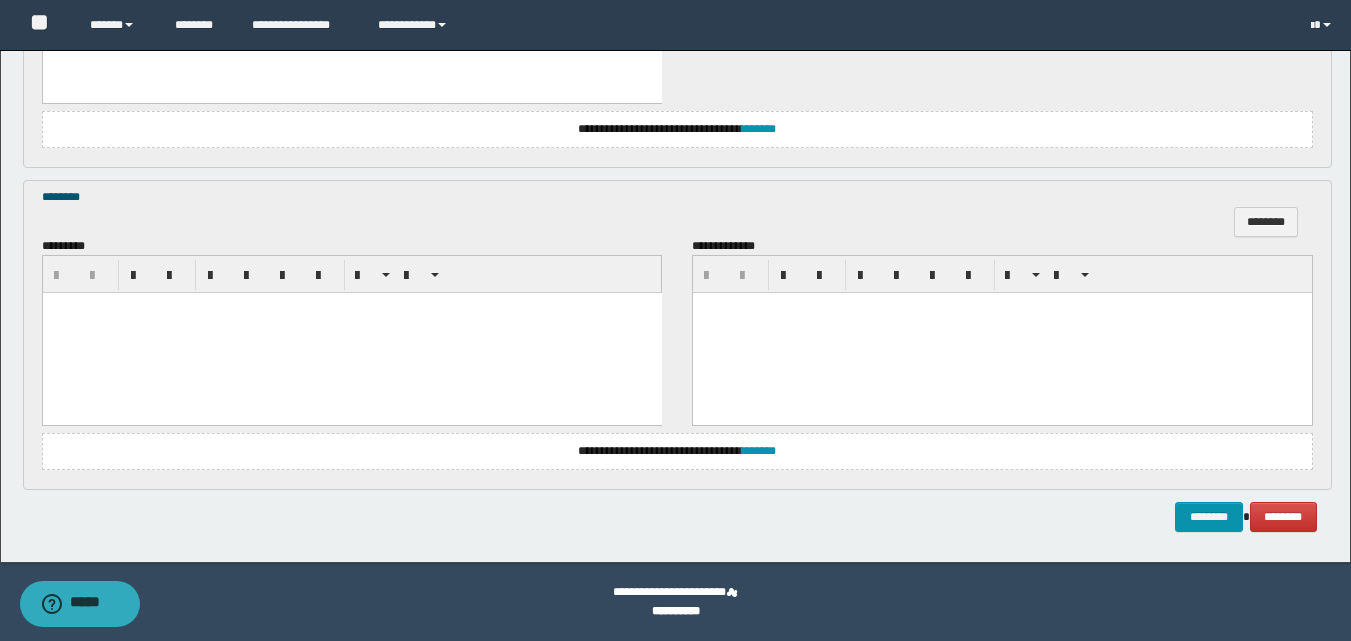 click at bounding box center (351, 333) 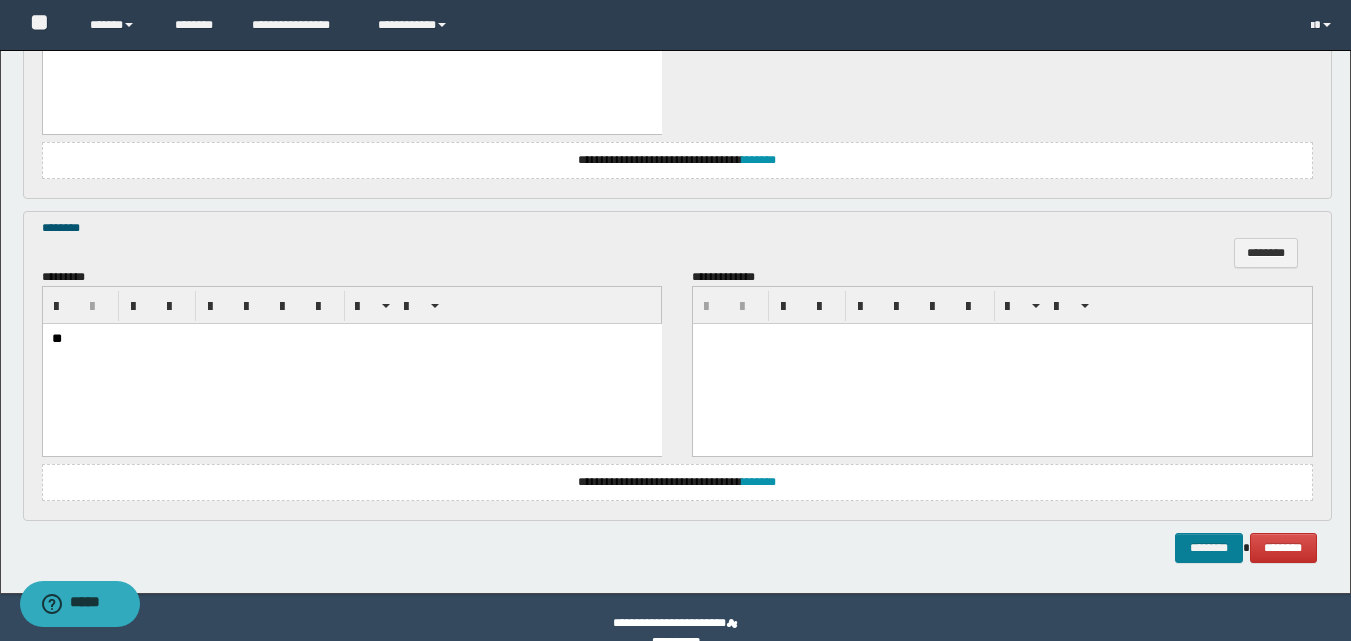 scroll, scrollTop: 1841, scrollLeft: 0, axis: vertical 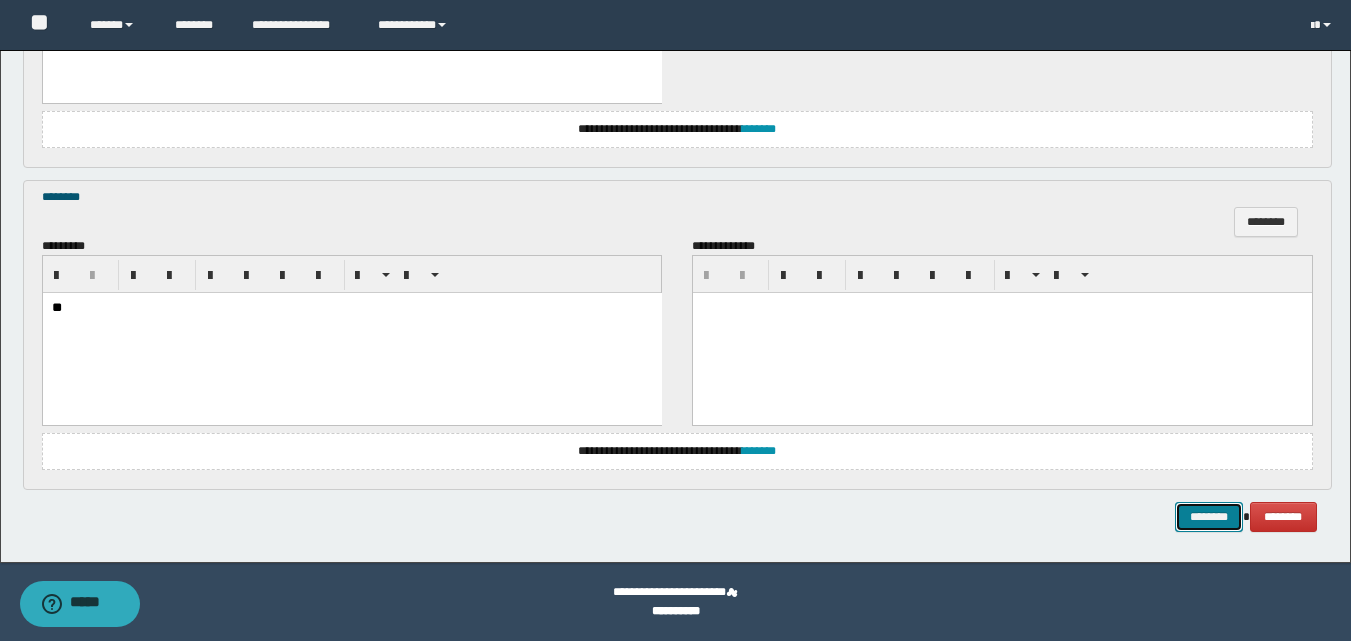 click on "********" at bounding box center [1209, 517] 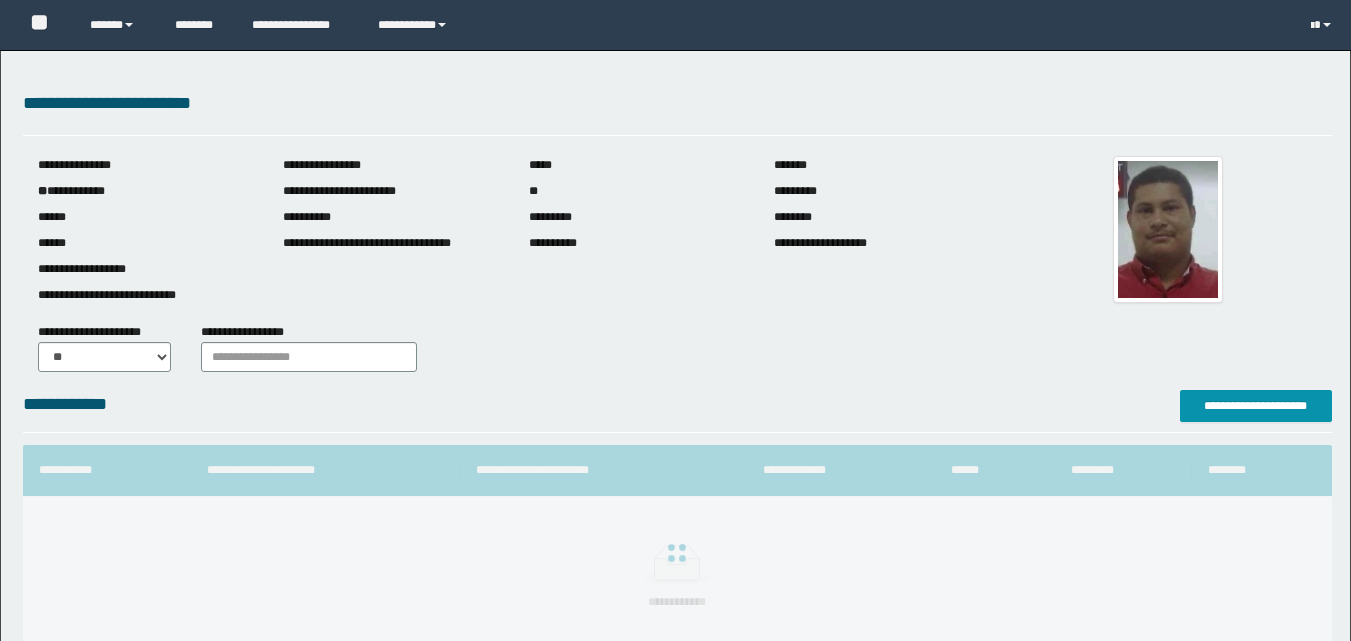 scroll, scrollTop: 0, scrollLeft: 0, axis: both 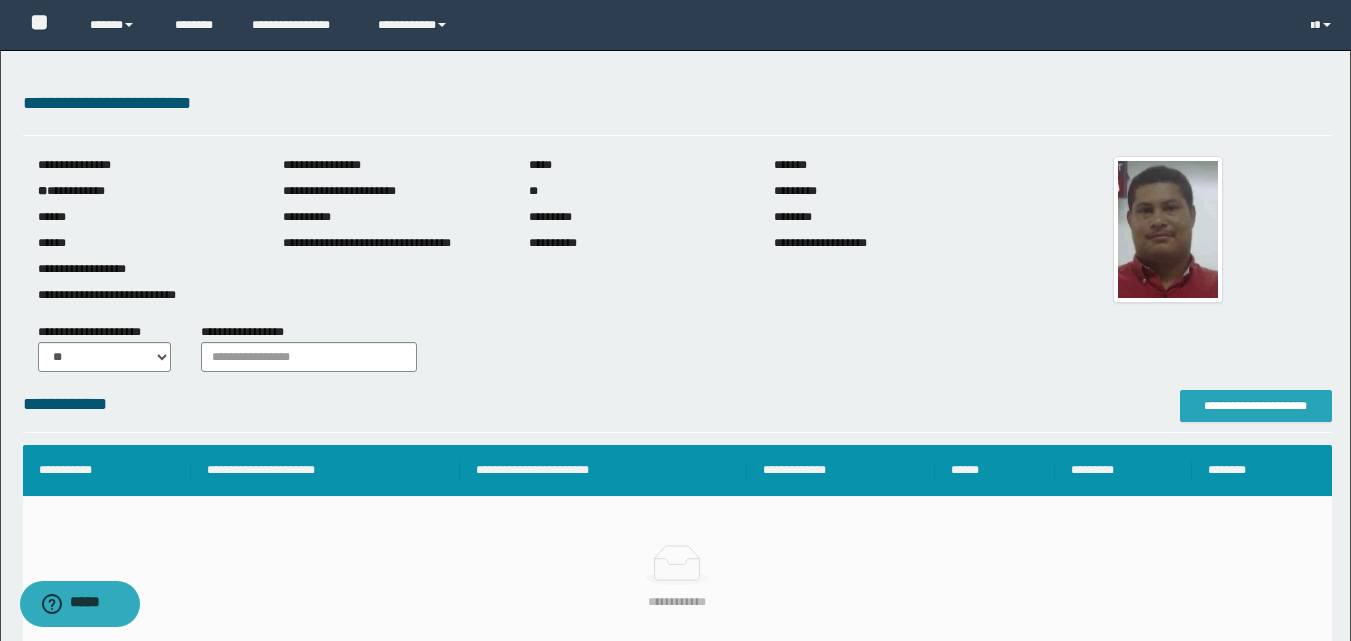 click on "**********" at bounding box center (1256, 406) 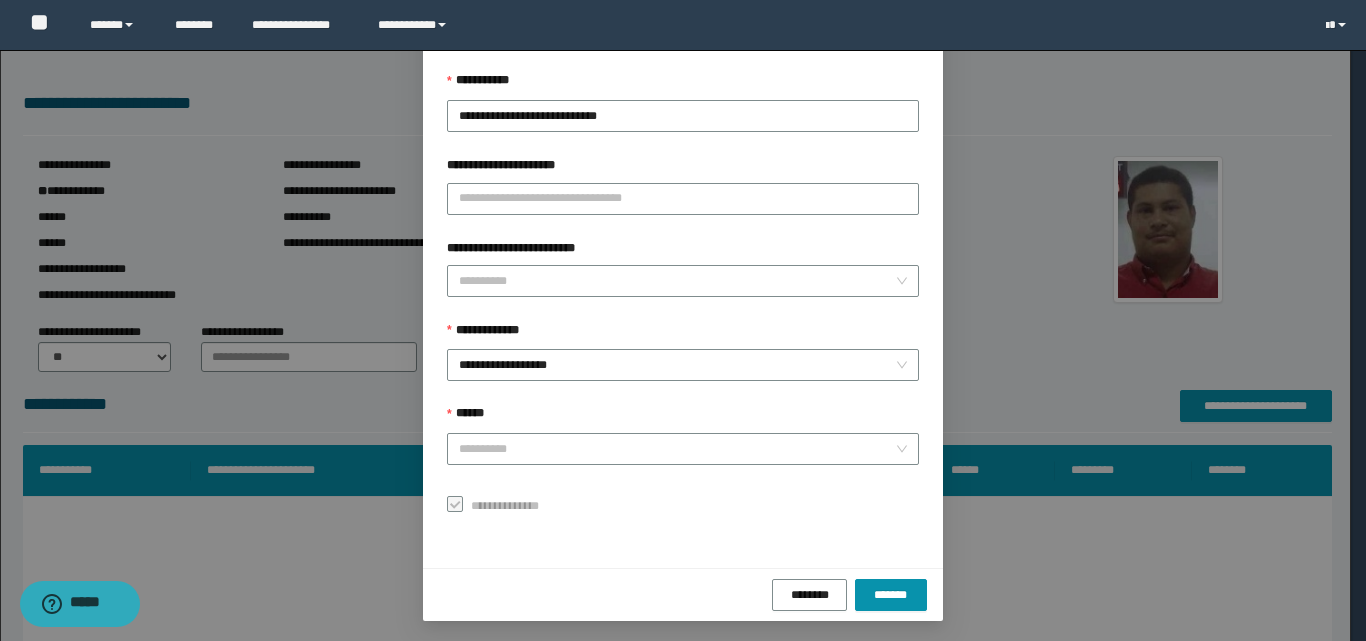 scroll, scrollTop: 111, scrollLeft: 0, axis: vertical 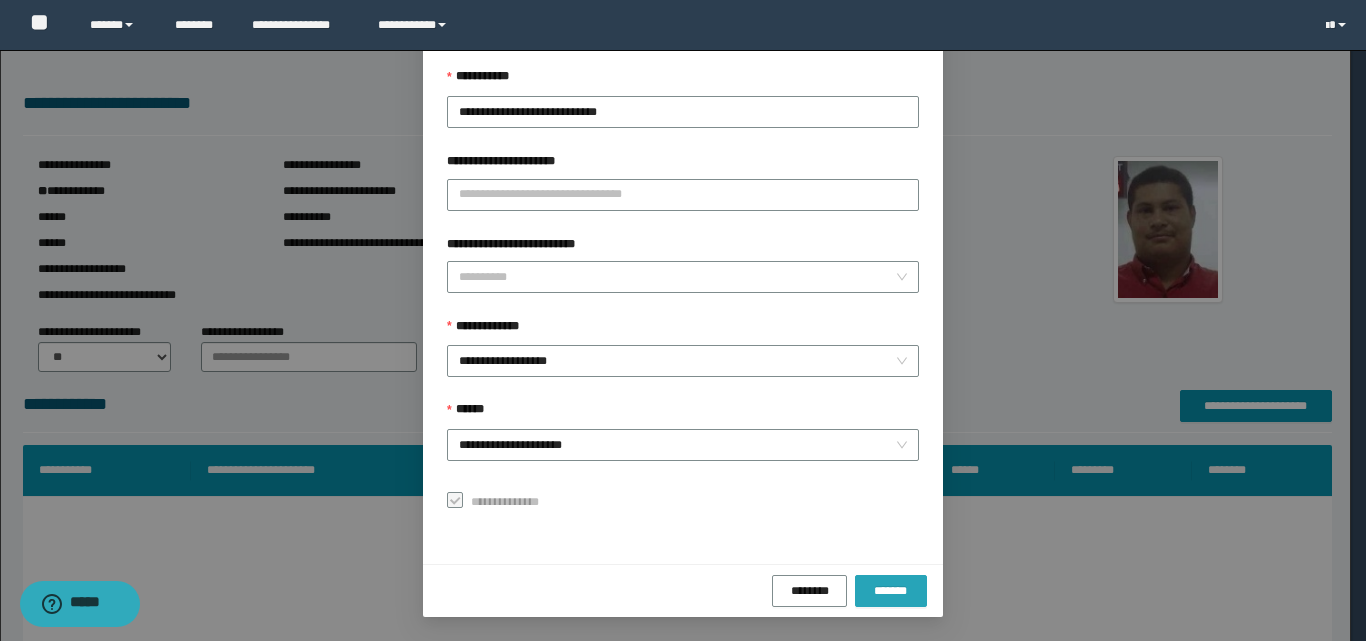 click on "*******" at bounding box center (891, 591) 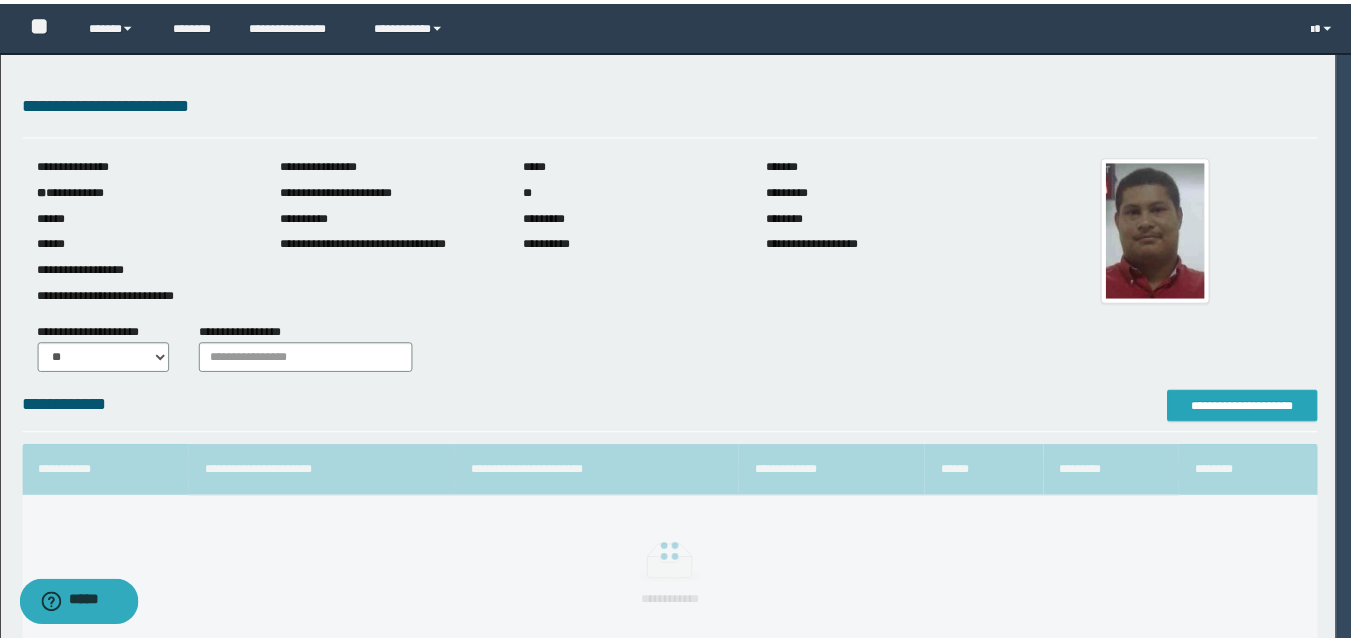 scroll, scrollTop: 0, scrollLeft: 0, axis: both 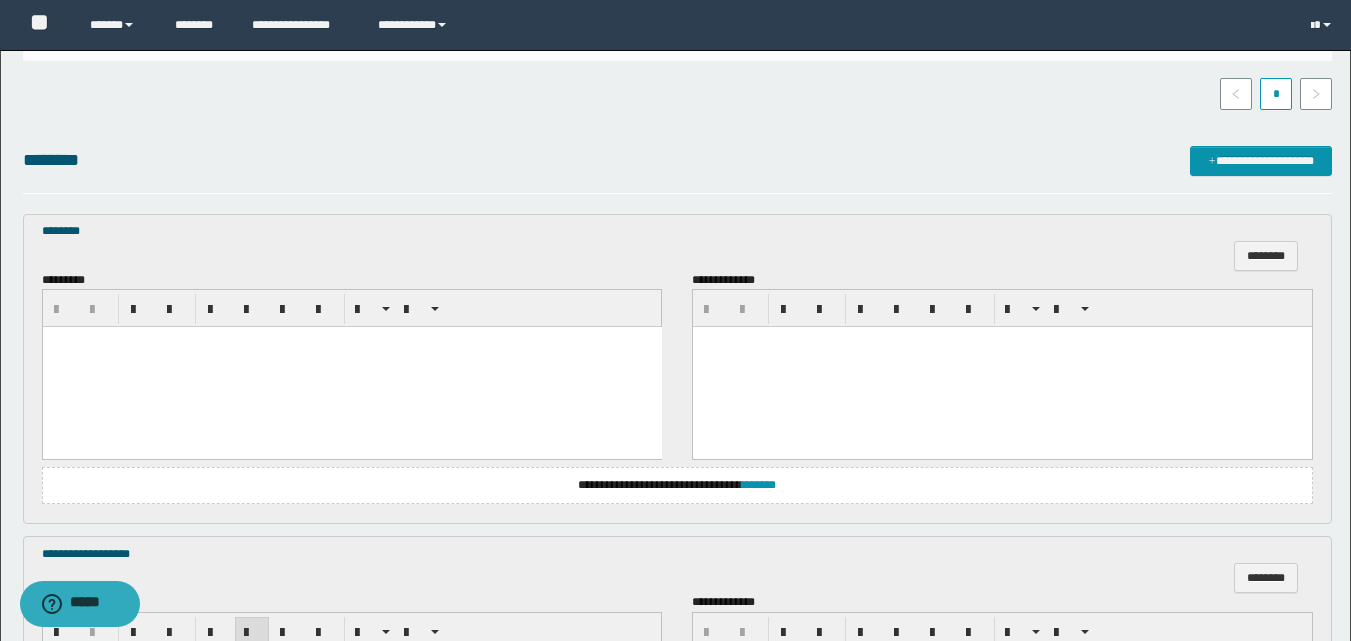 click at bounding box center (351, 367) 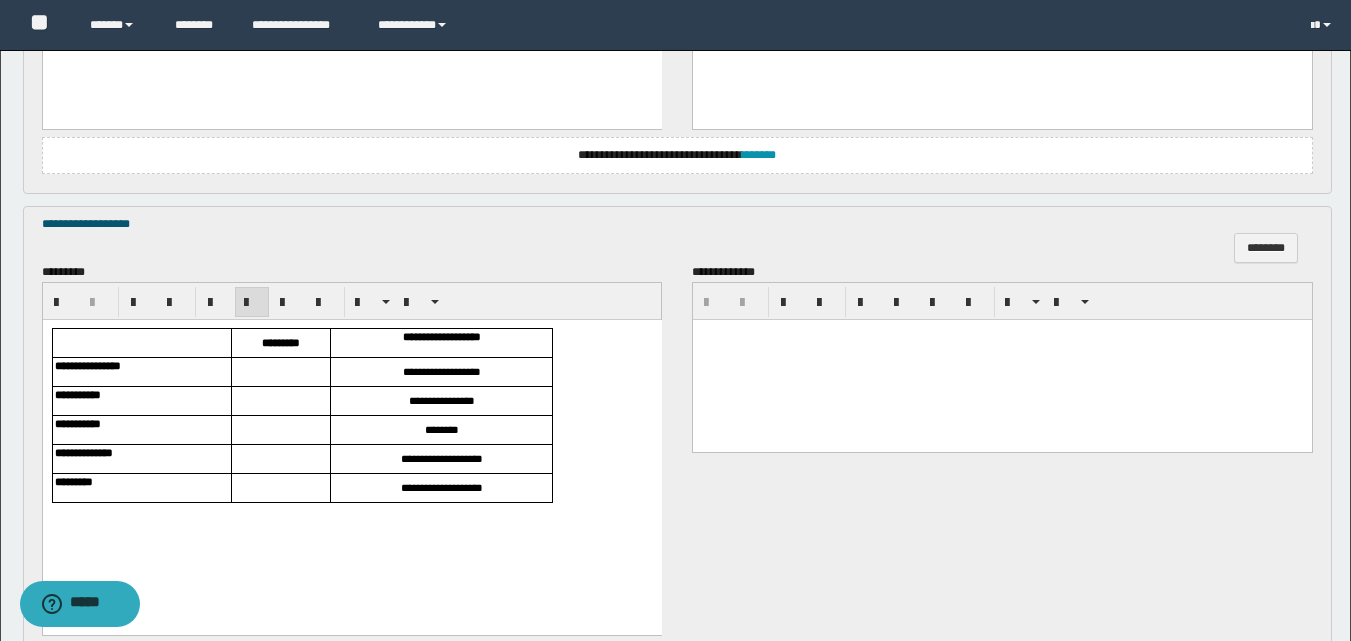 scroll, scrollTop: 900, scrollLeft: 0, axis: vertical 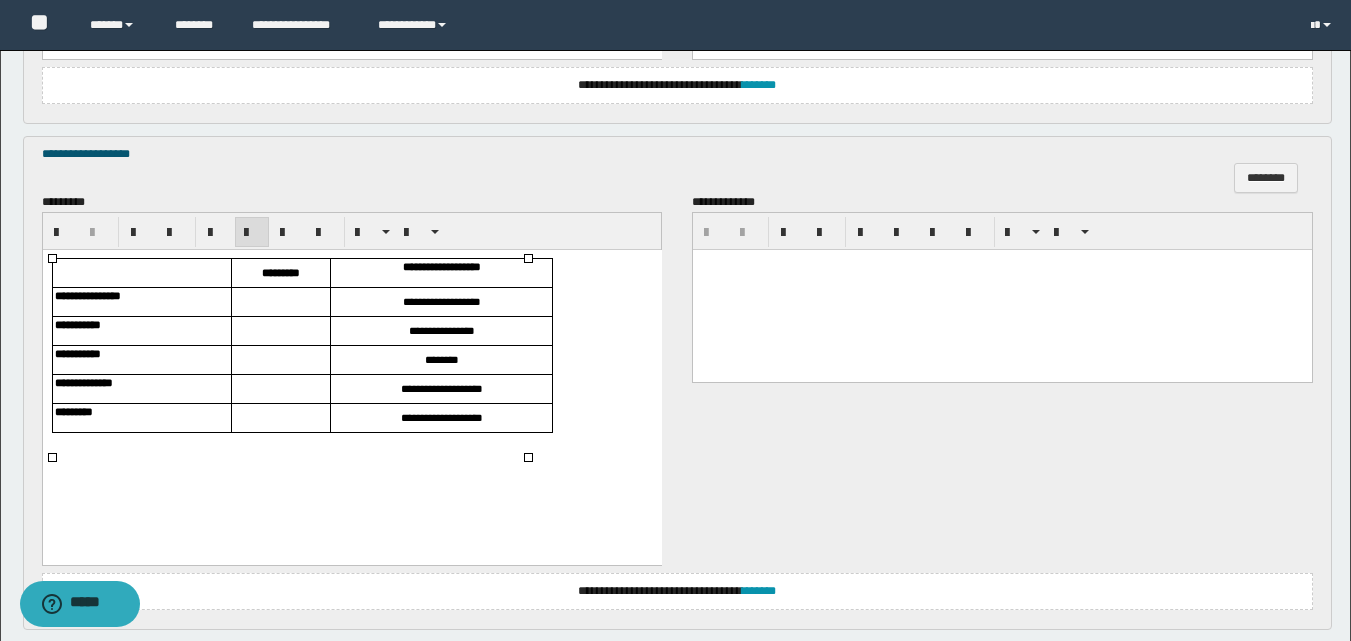 click at bounding box center [280, 302] 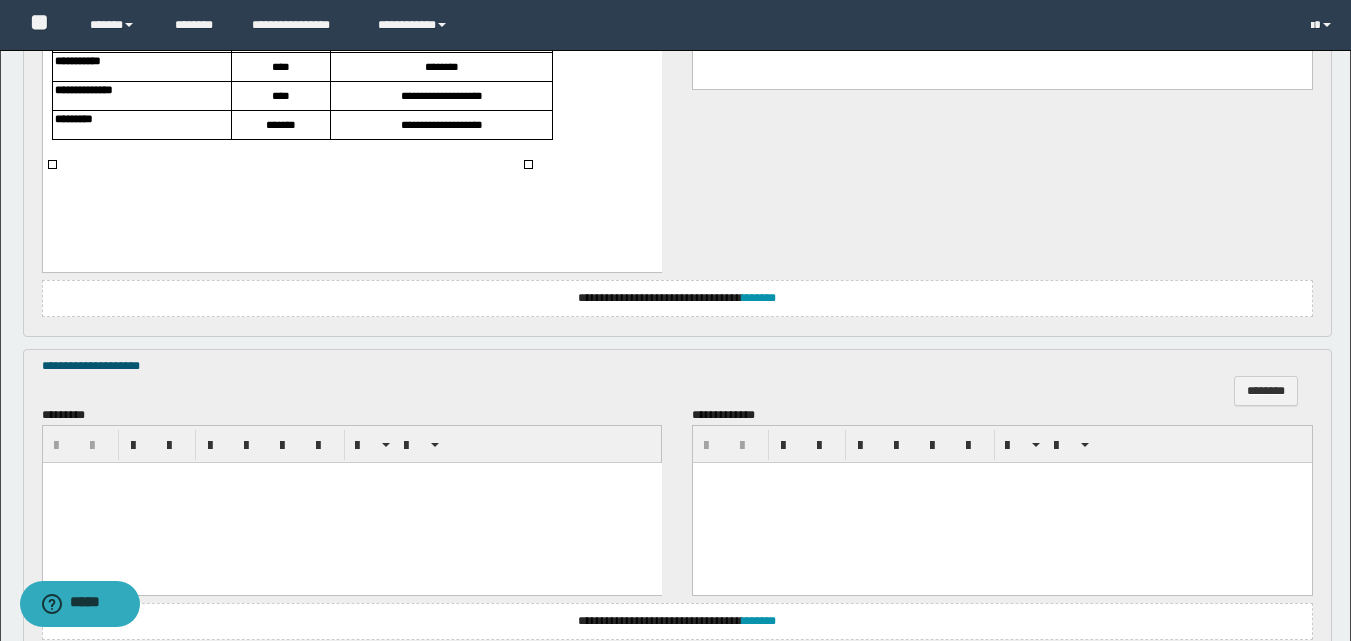 scroll, scrollTop: 1200, scrollLeft: 0, axis: vertical 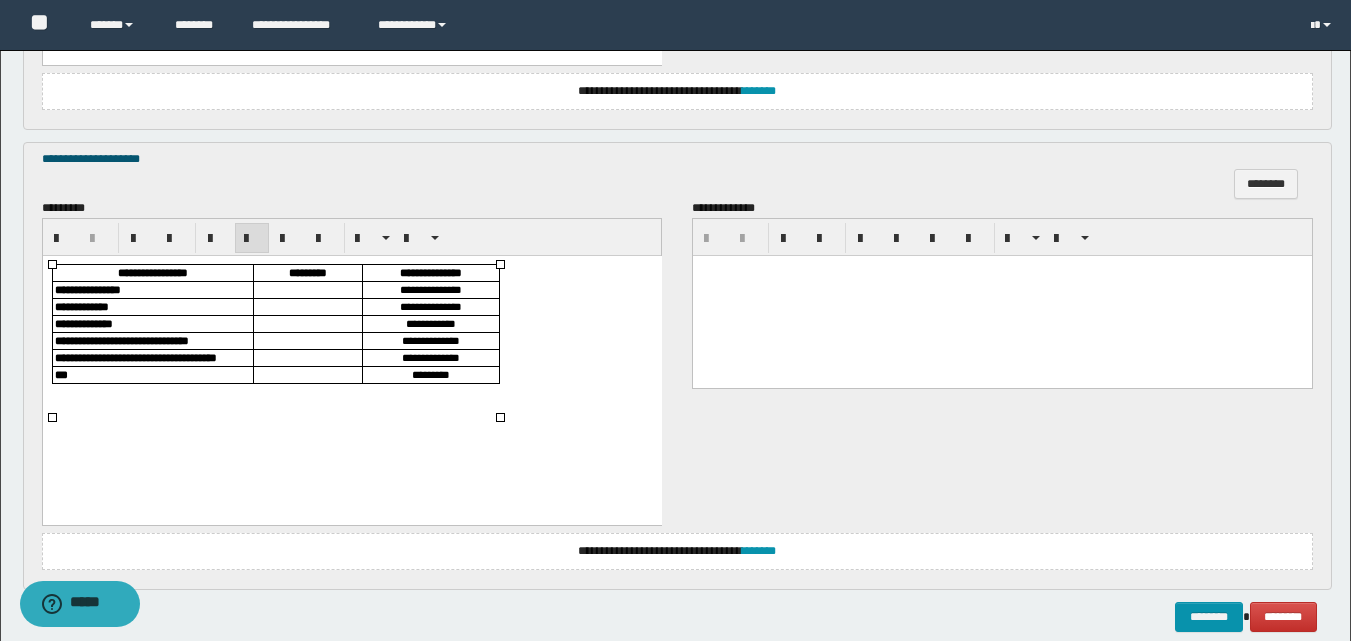 click at bounding box center (307, 289) 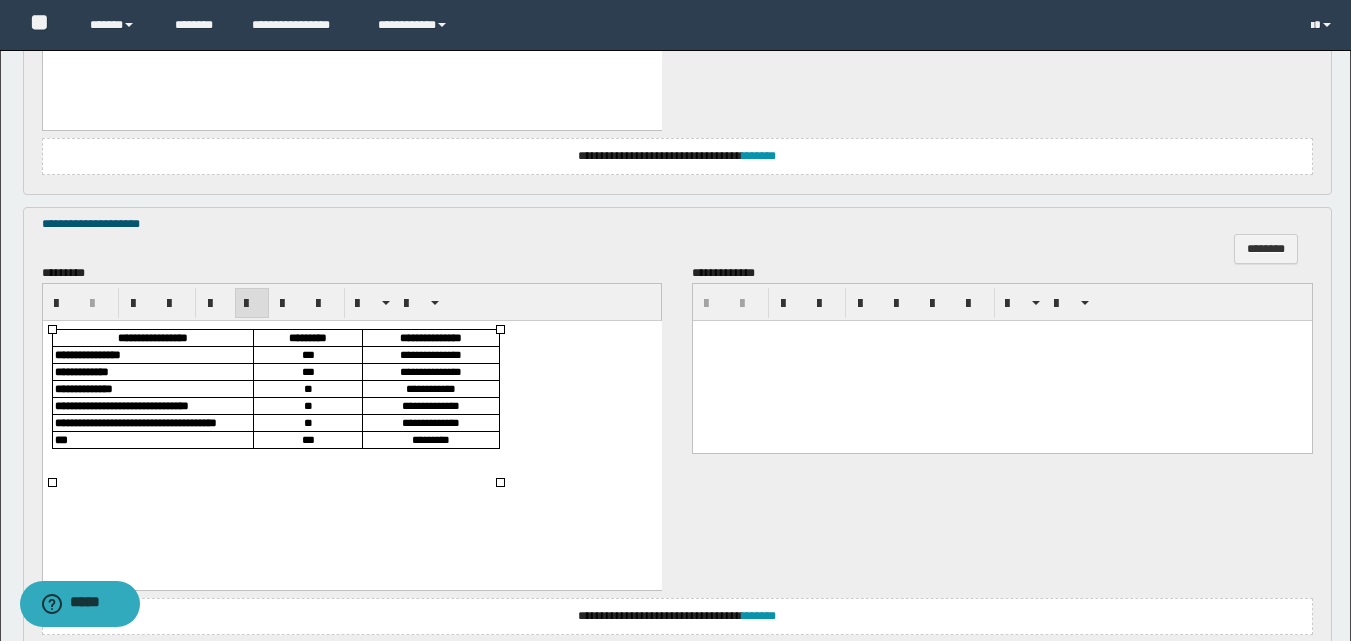scroll, scrollTop: 1499, scrollLeft: 0, axis: vertical 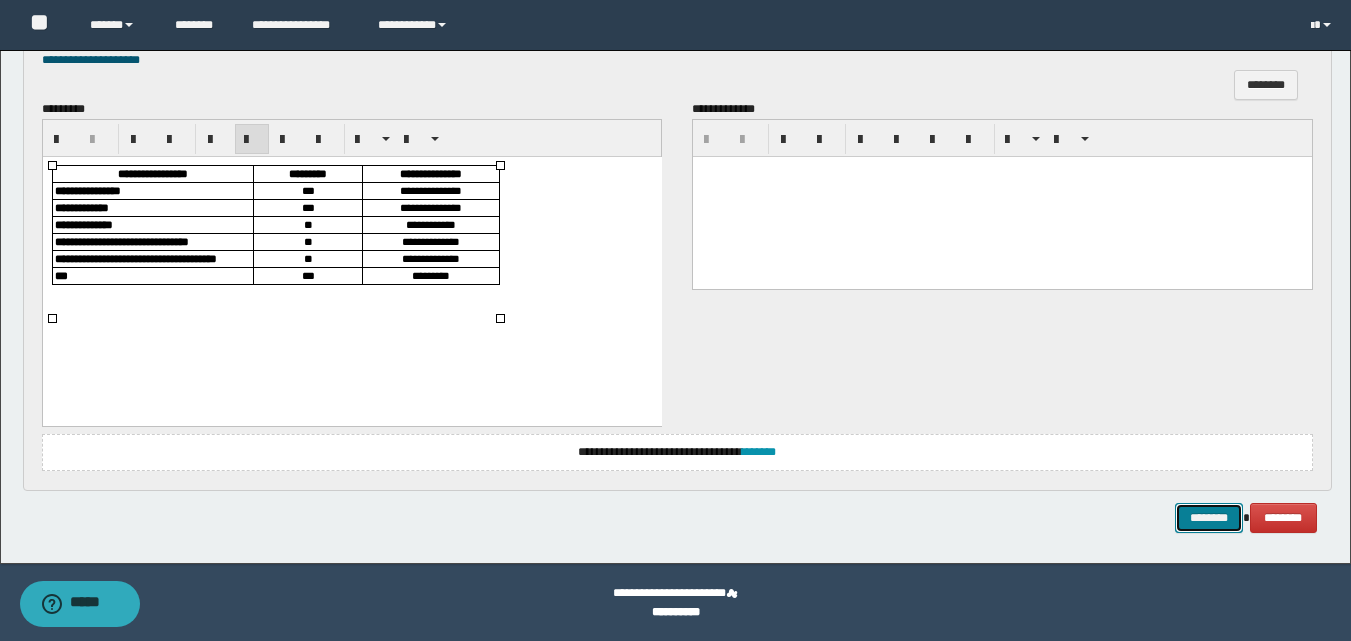 click on "********" at bounding box center [1209, 518] 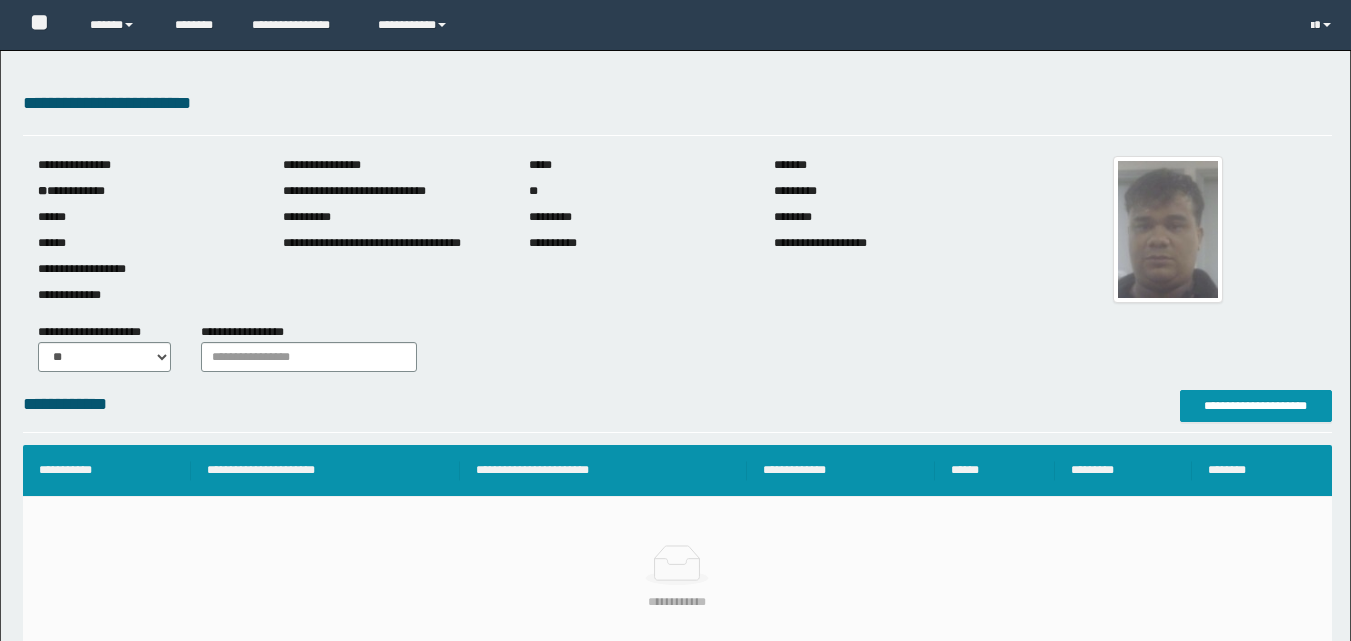 scroll, scrollTop: 0, scrollLeft: 0, axis: both 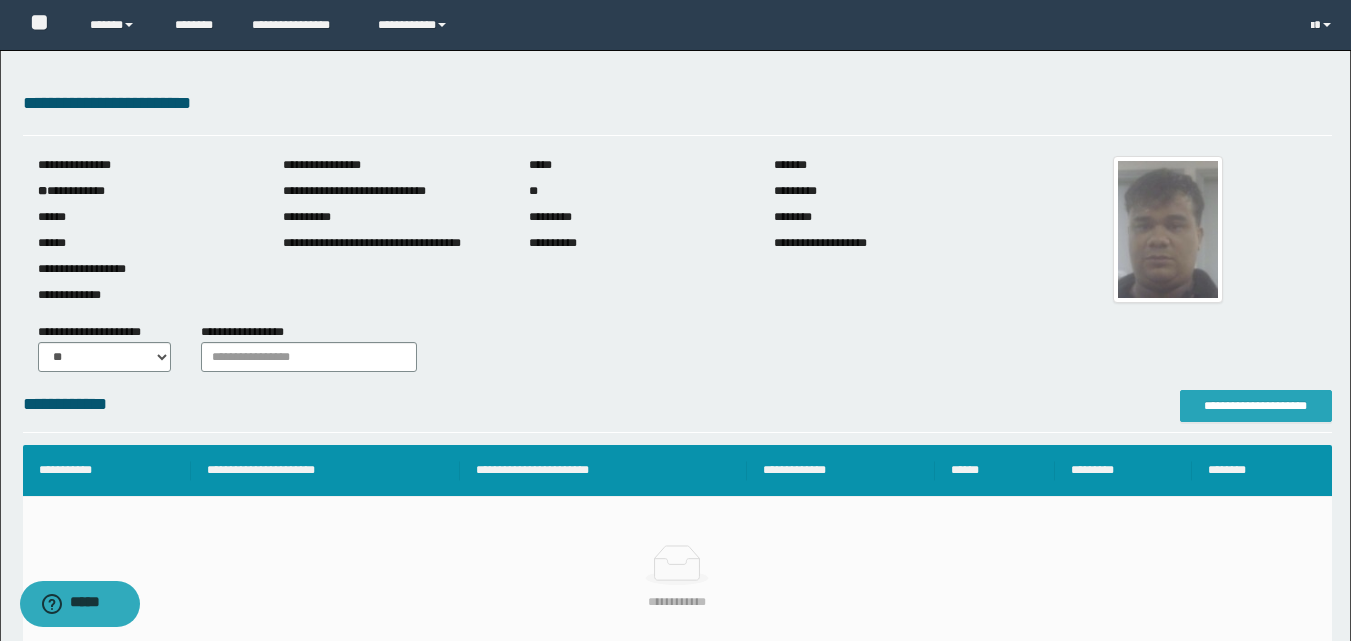click on "**********" at bounding box center [1256, 406] 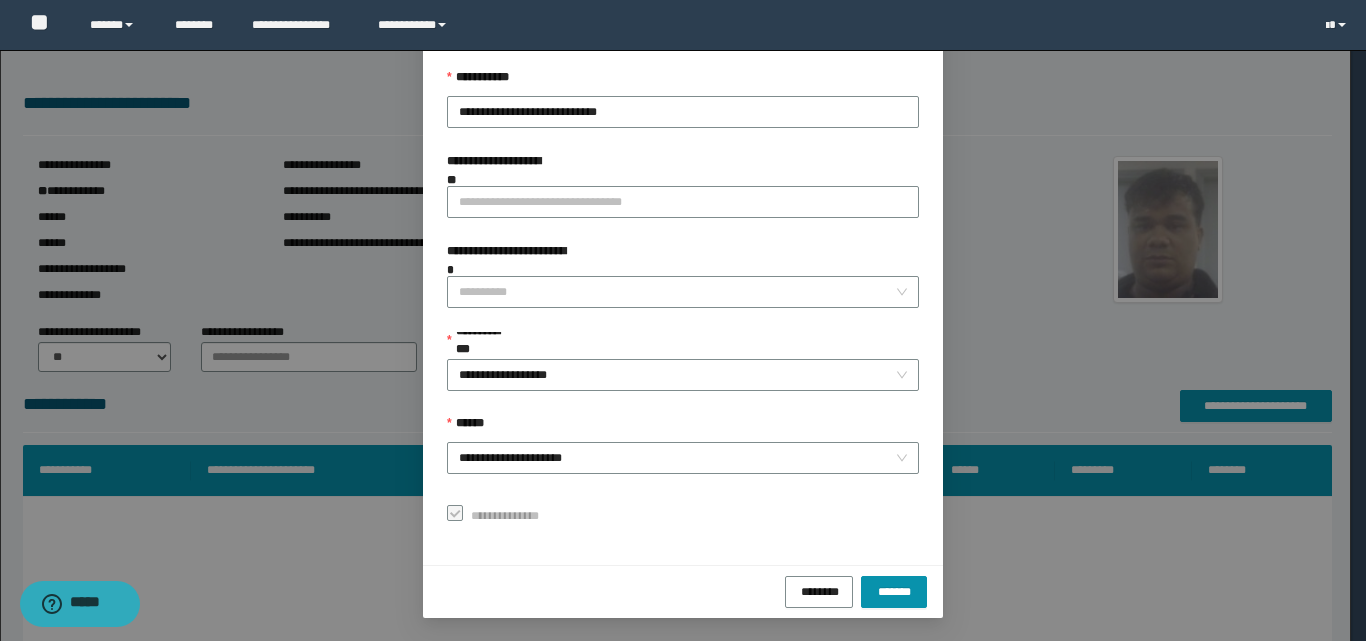 scroll, scrollTop: 111, scrollLeft: 0, axis: vertical 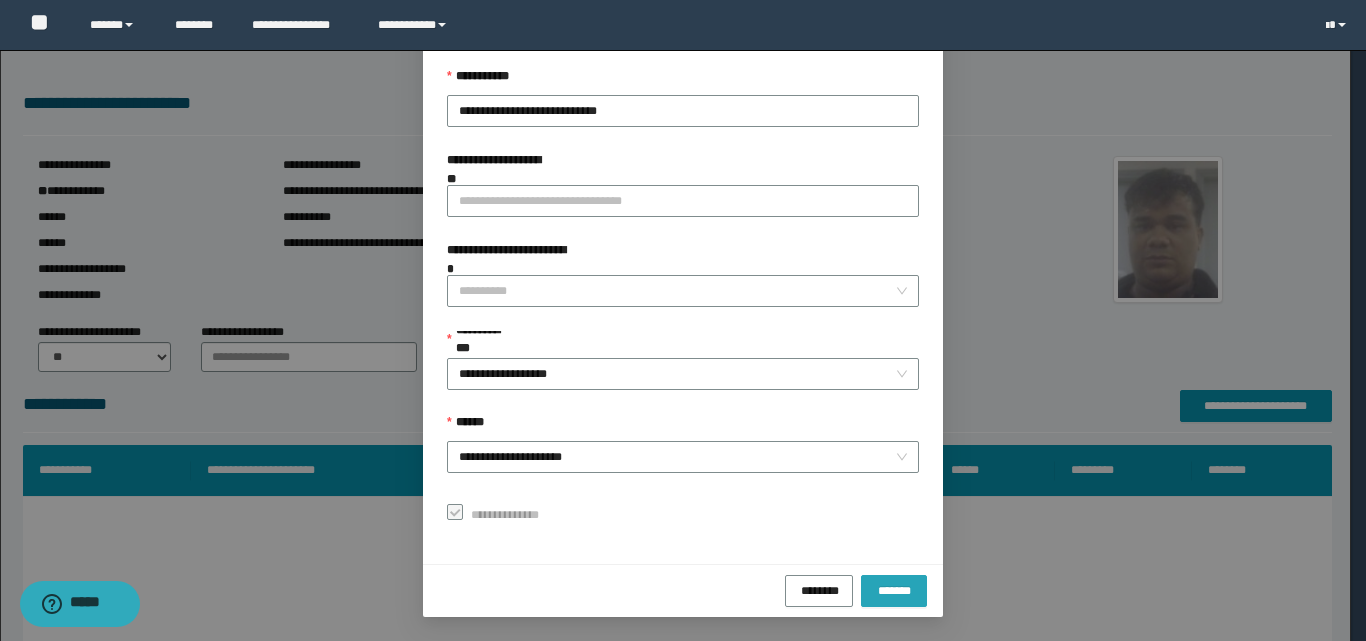 click on "*******" at bounding box center [894, 589] 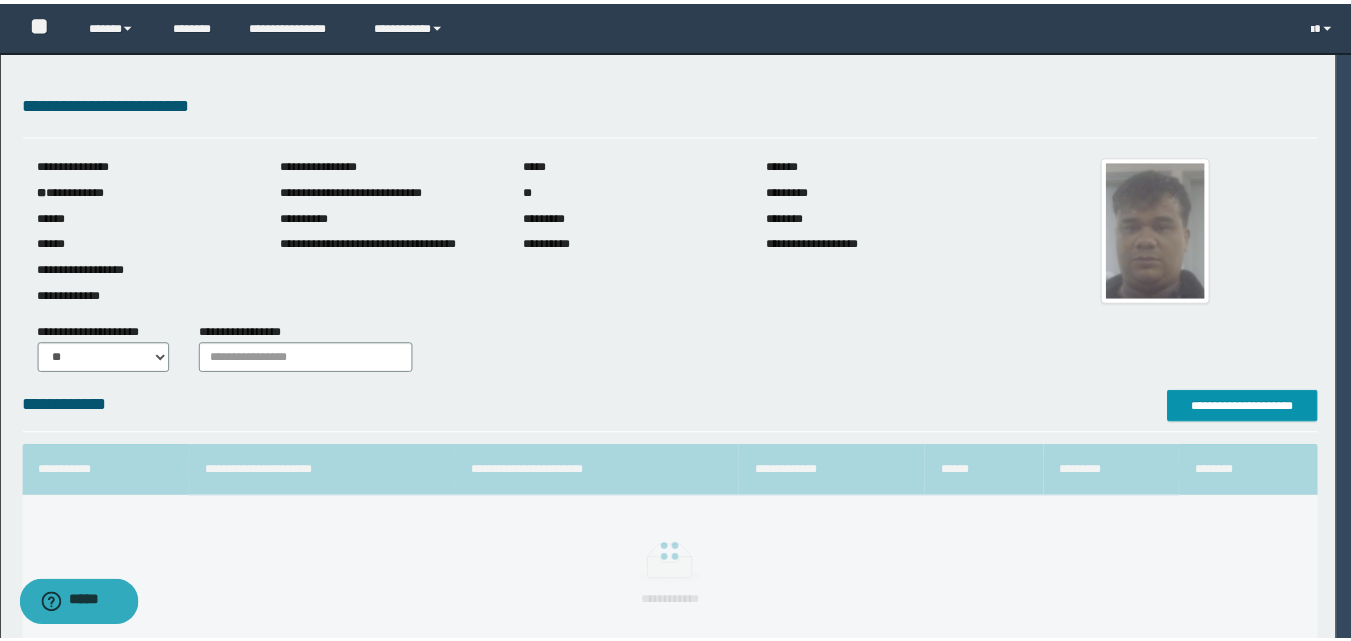 scroll, scrollTop: 64, scrollLeft: 0, axis: vertical 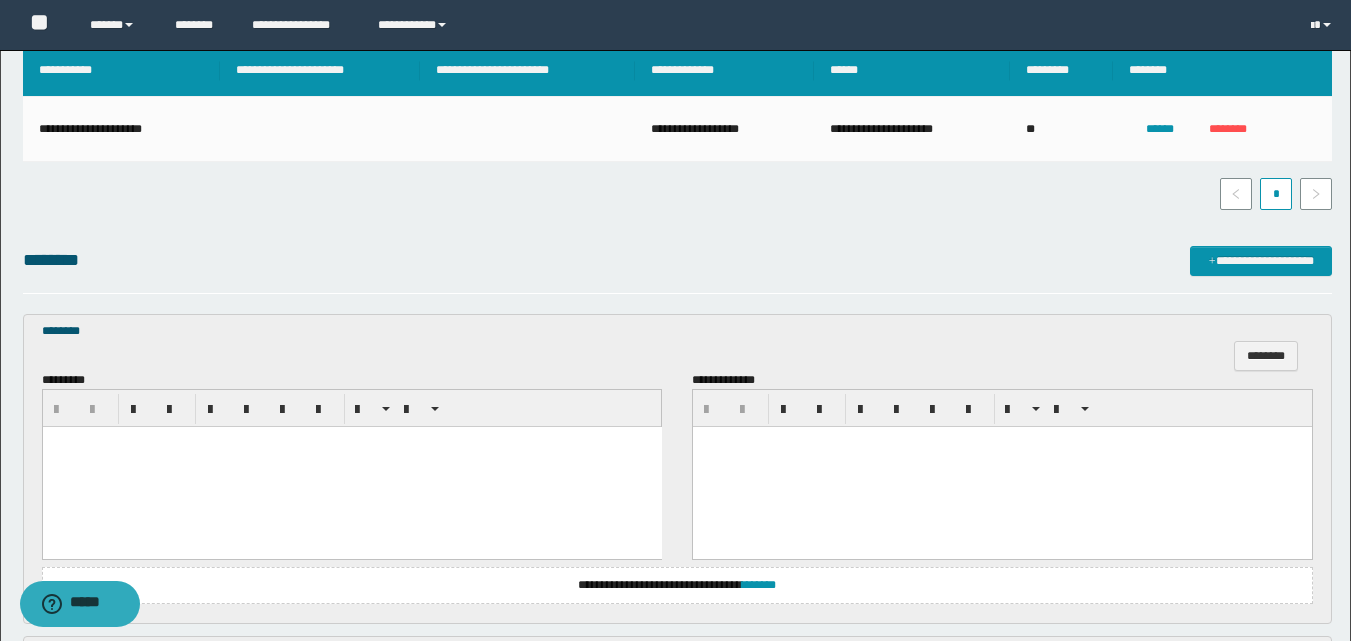 click at bounding box center (351, 467) 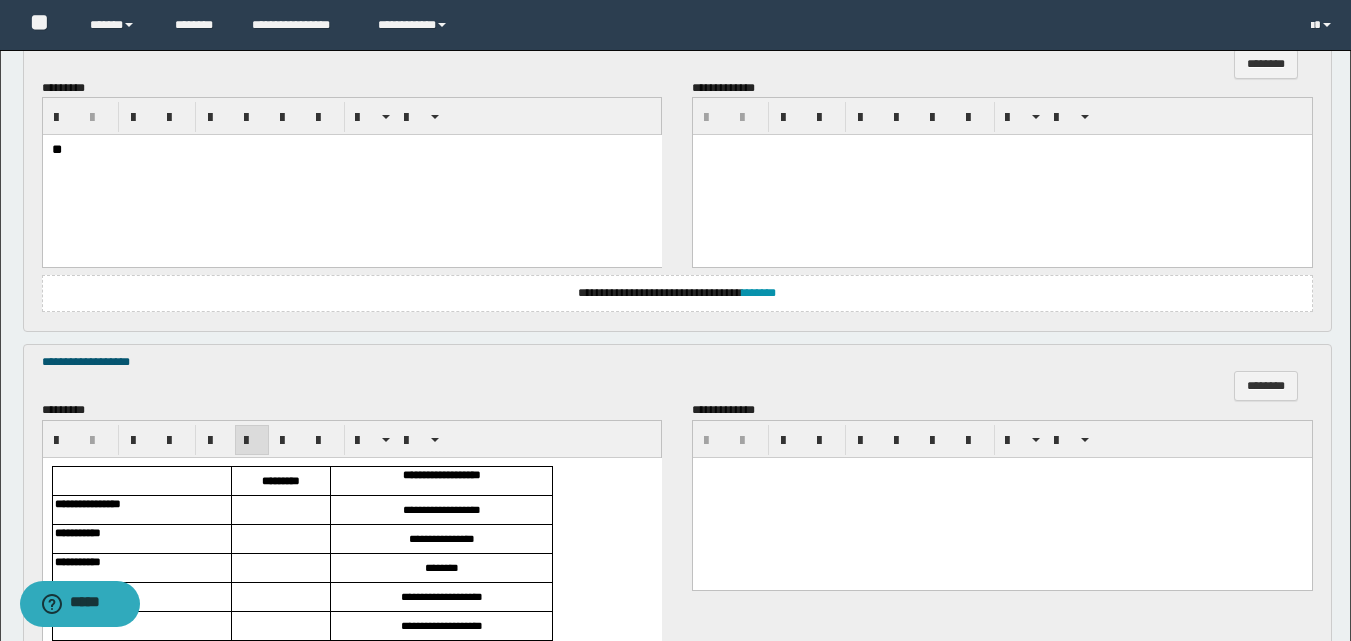 scroll, scrollTop: 800, scrollLeft: 0, axis: vertical 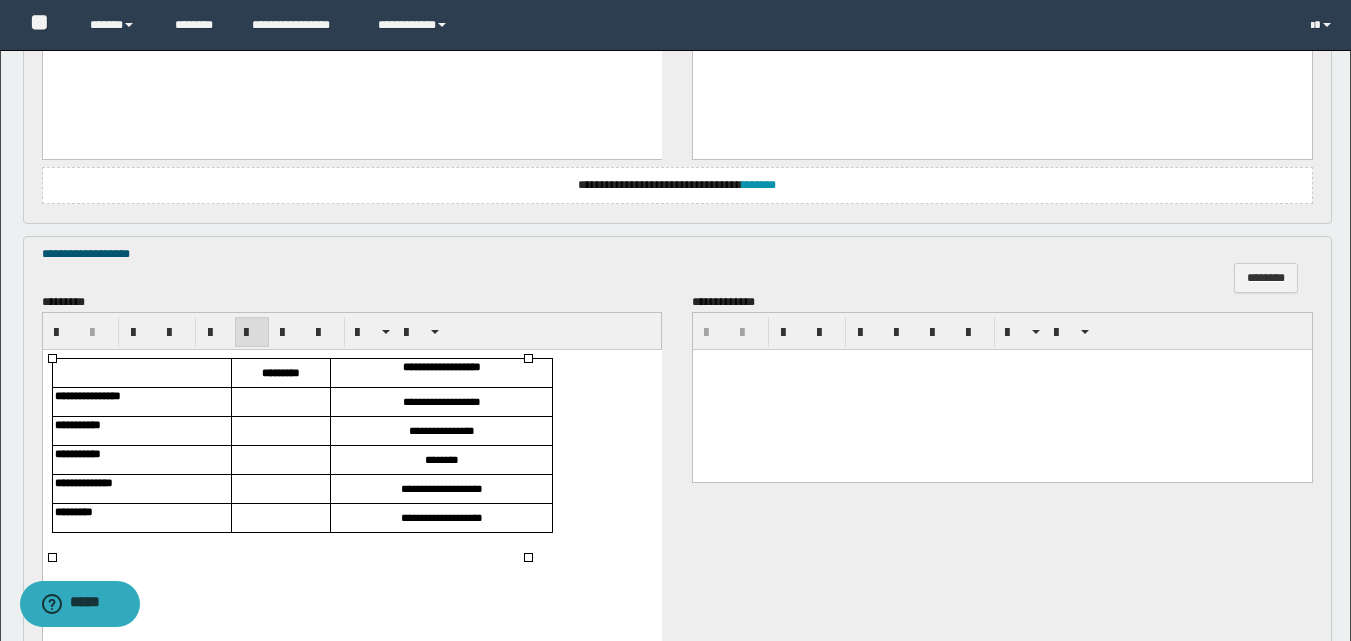 click at bounding box center [280, 402] 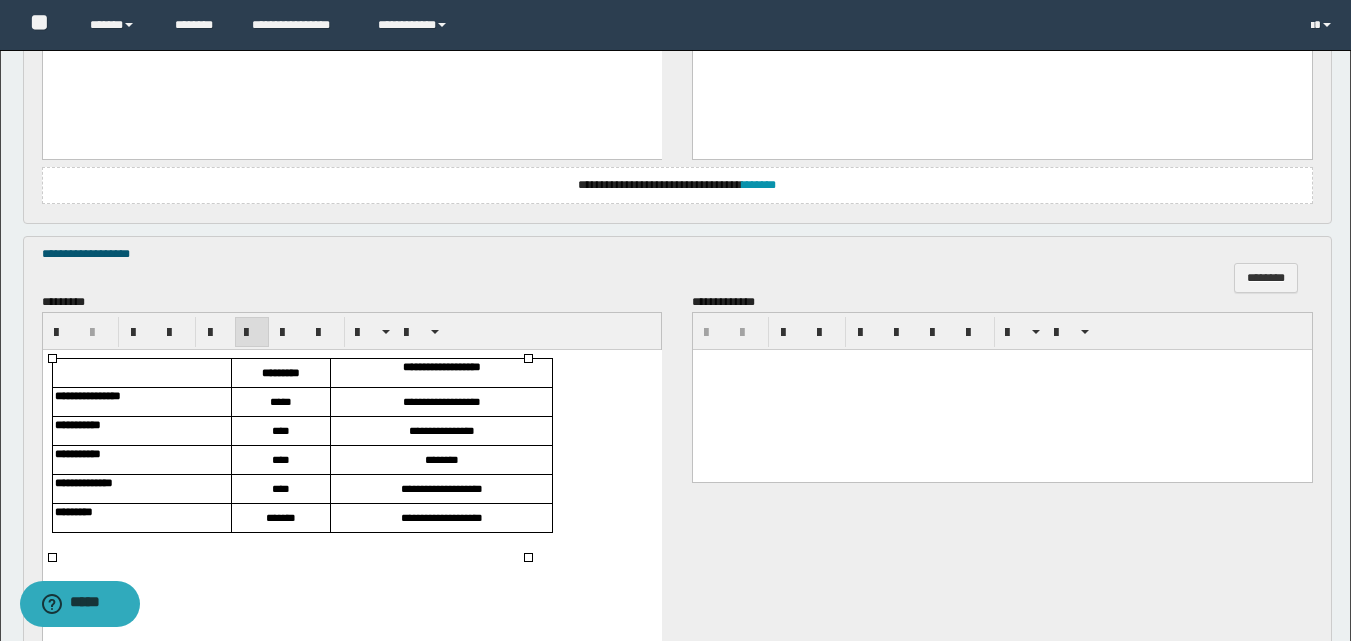 scroll, scrollTop: 1362, scrollLeft: 0, axis: vertical 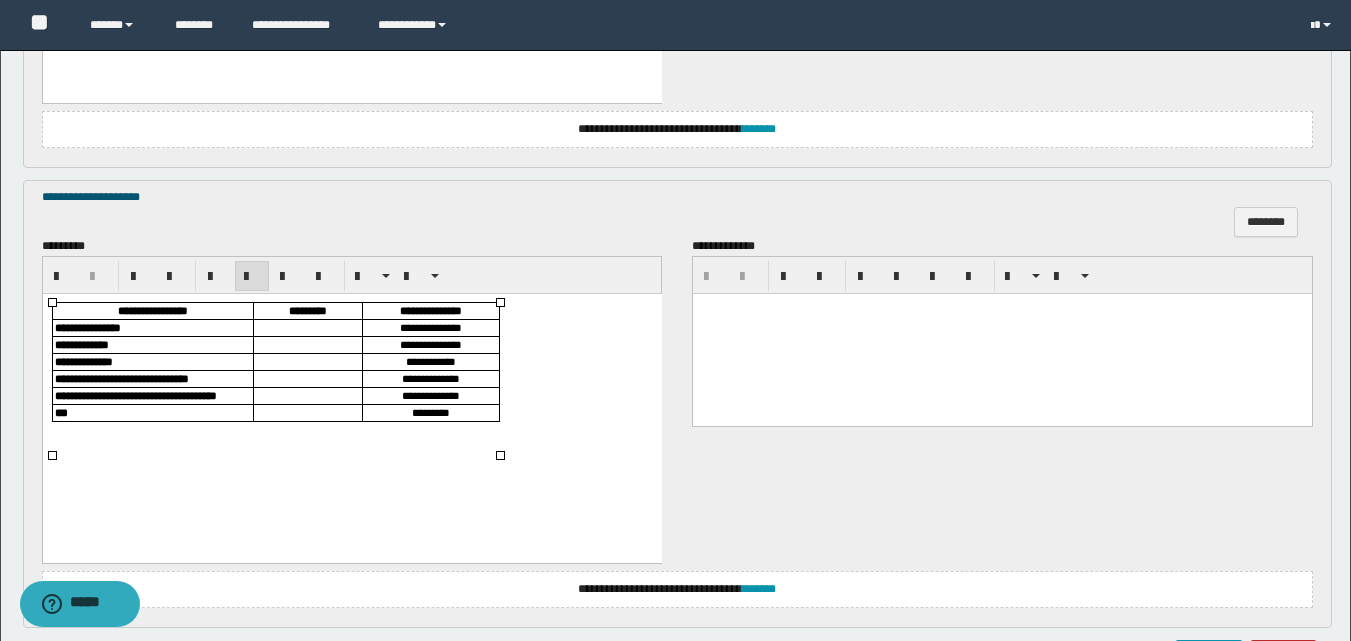click at bounding box center (307, 327) 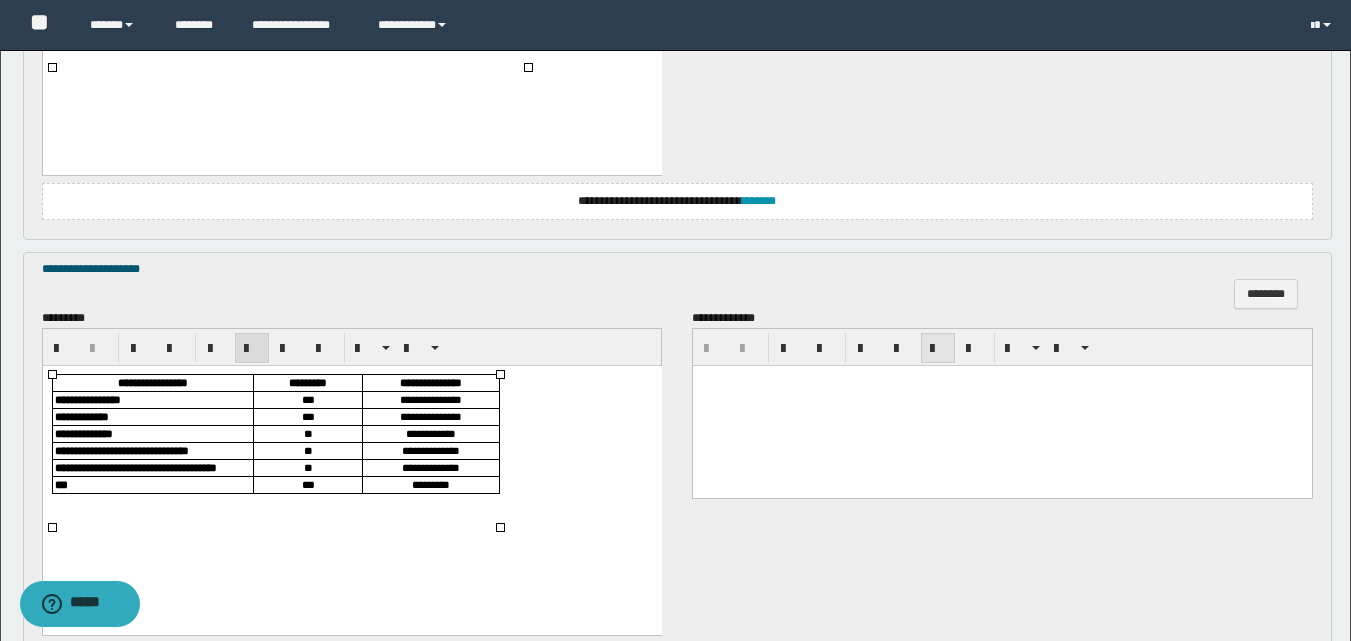 scroll, scrollTop: 1499, scrollLeft: 0, axis: vertical 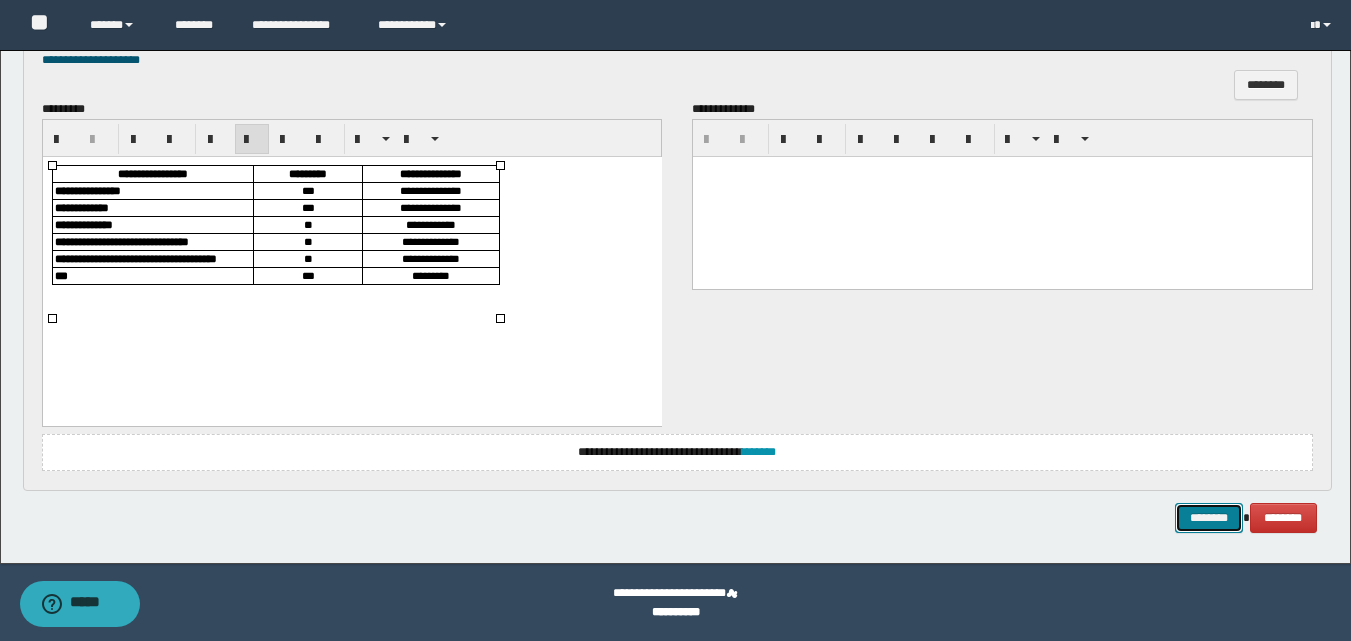 click on "********" at bounding box center [1209, 518] 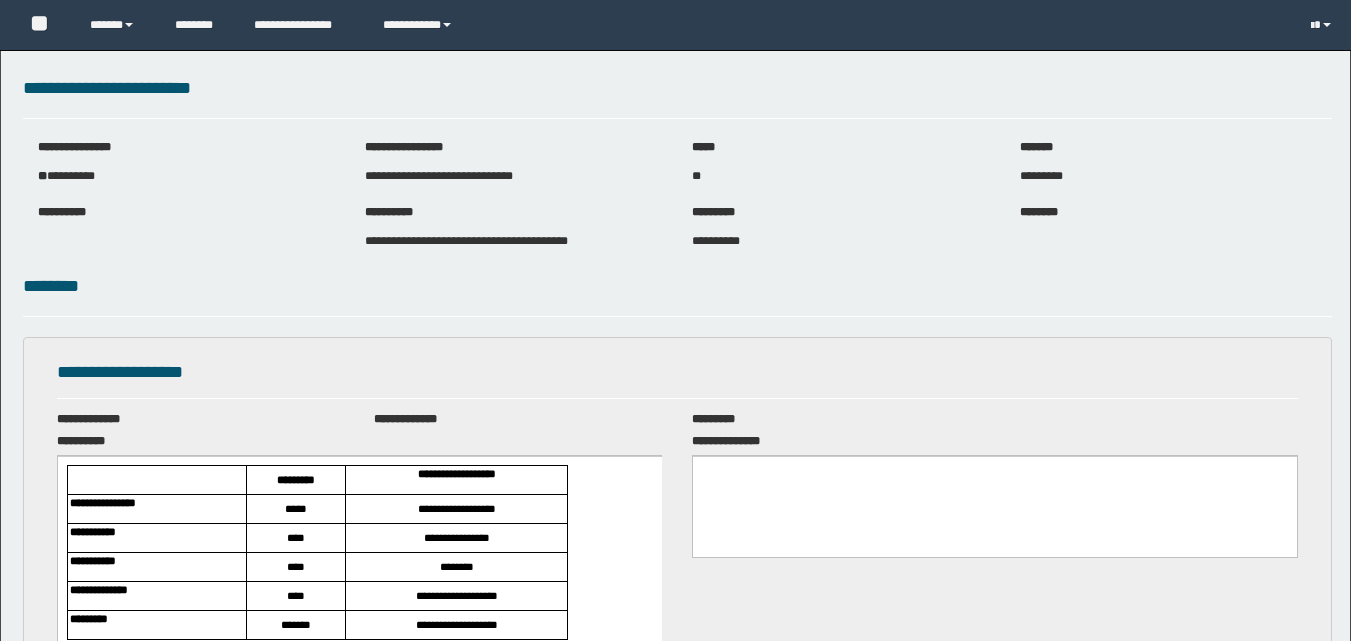 scroll, scrollTop: 0, scrollLeft: 0, axis: both 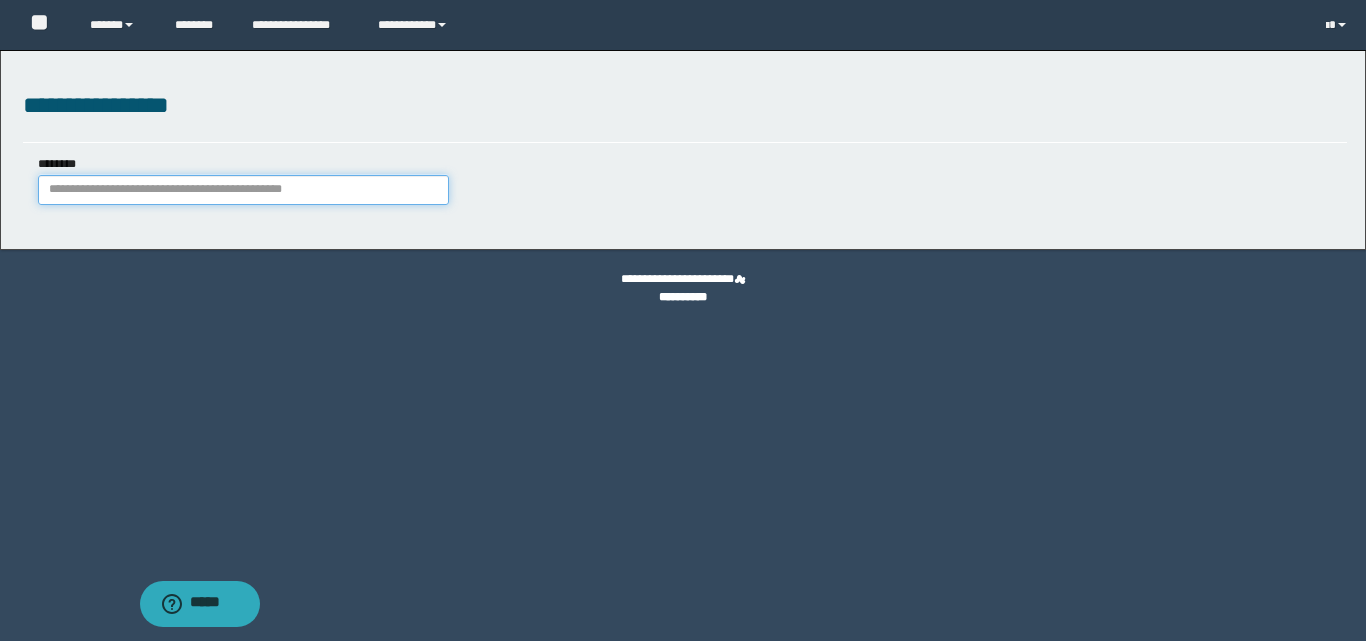 click on "********" at bounding box center (243, 190) 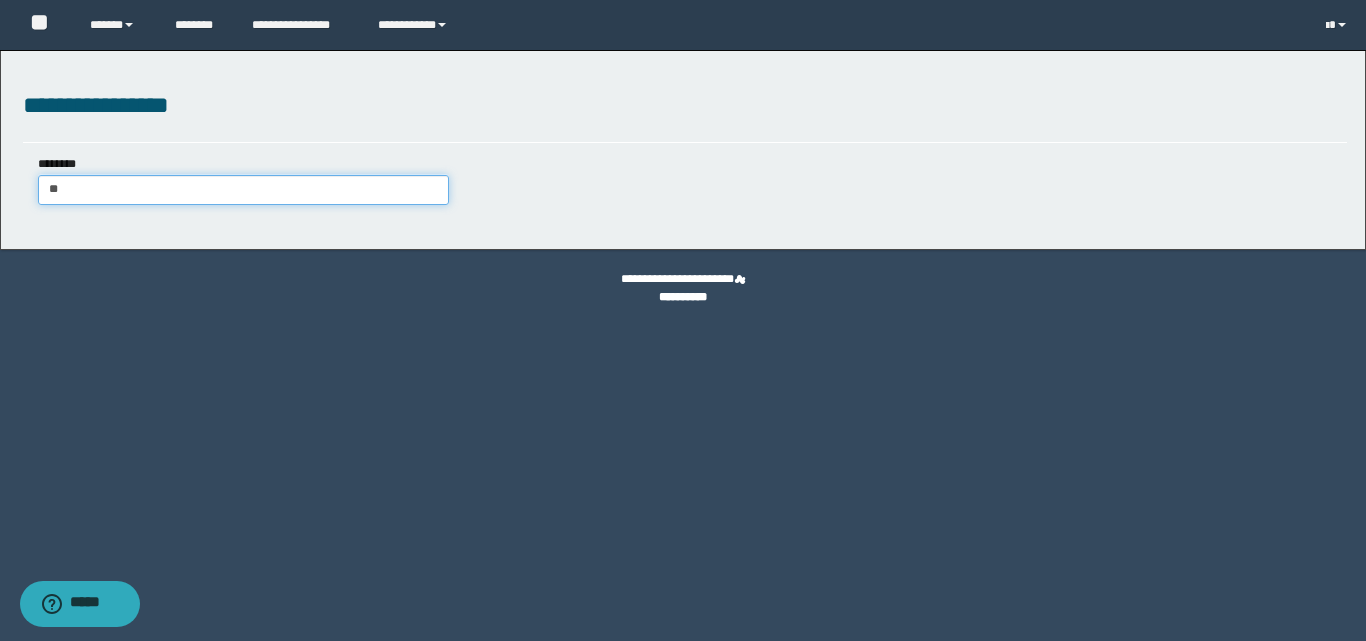type on "***" 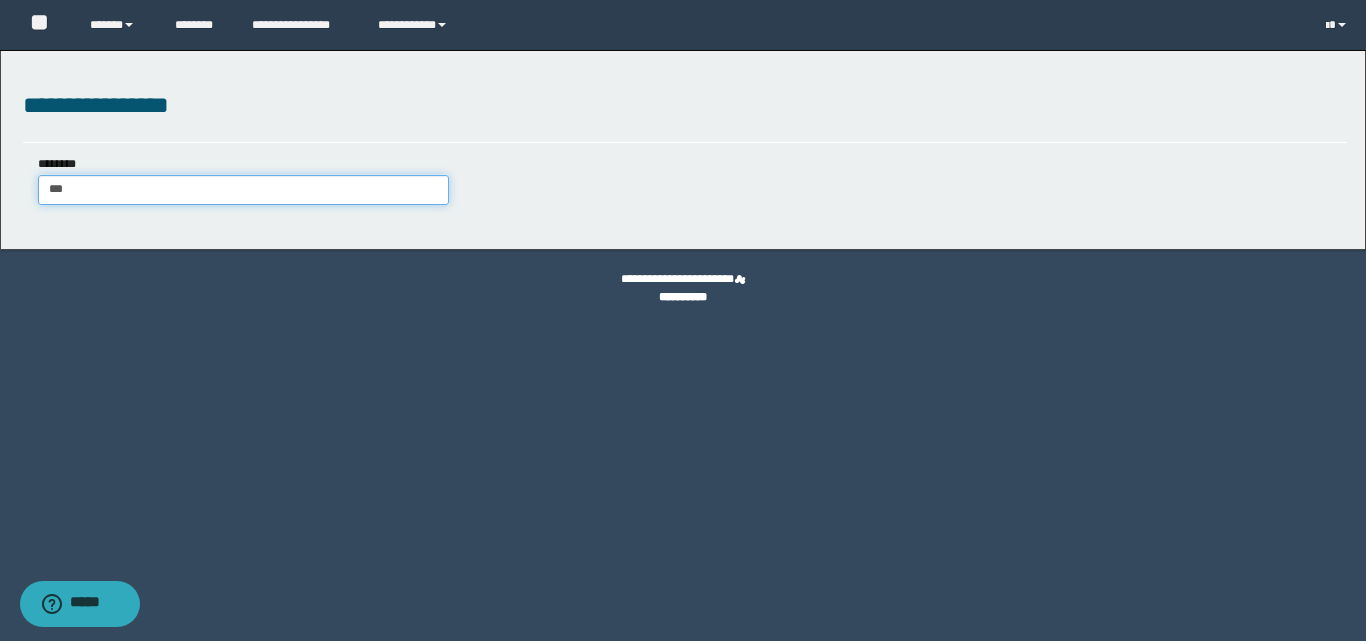 type on "***" 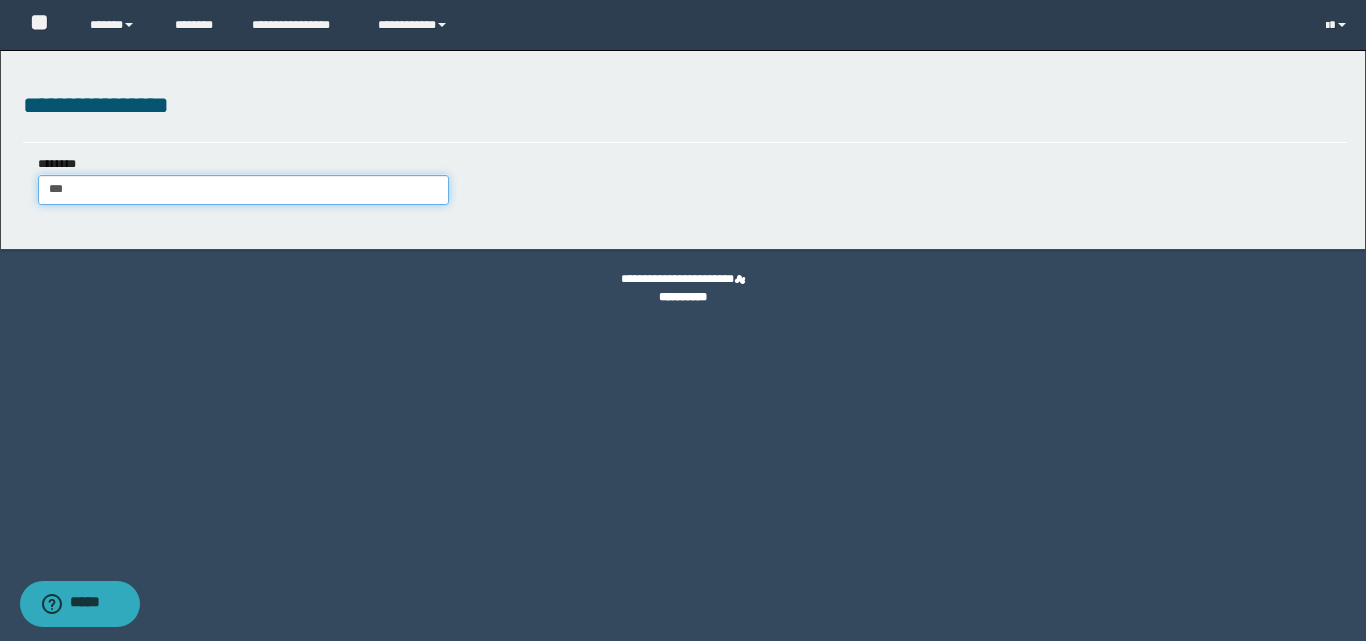 type 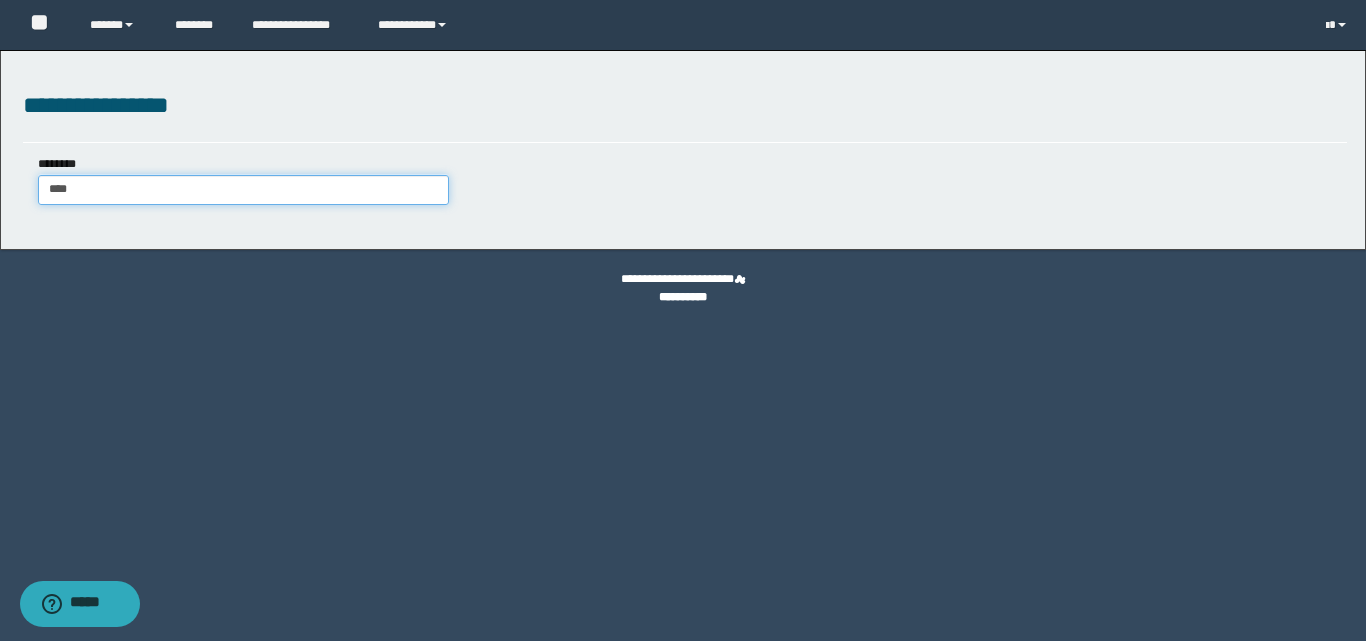 type on "****" 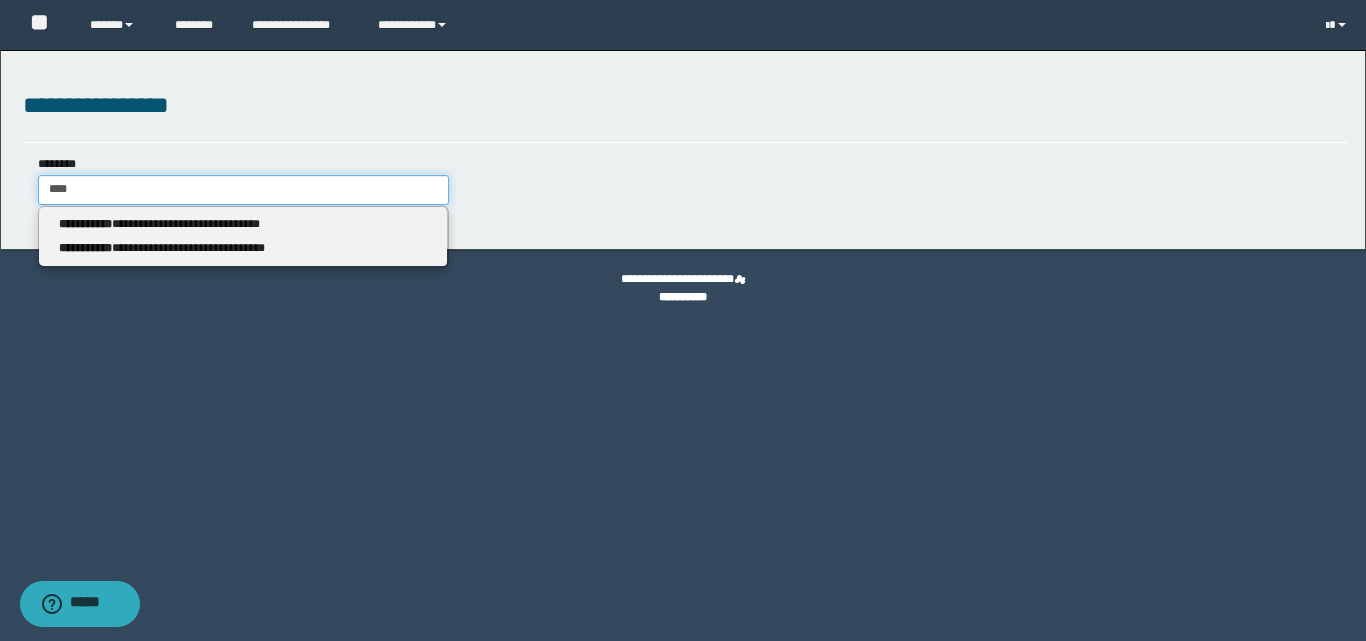 type 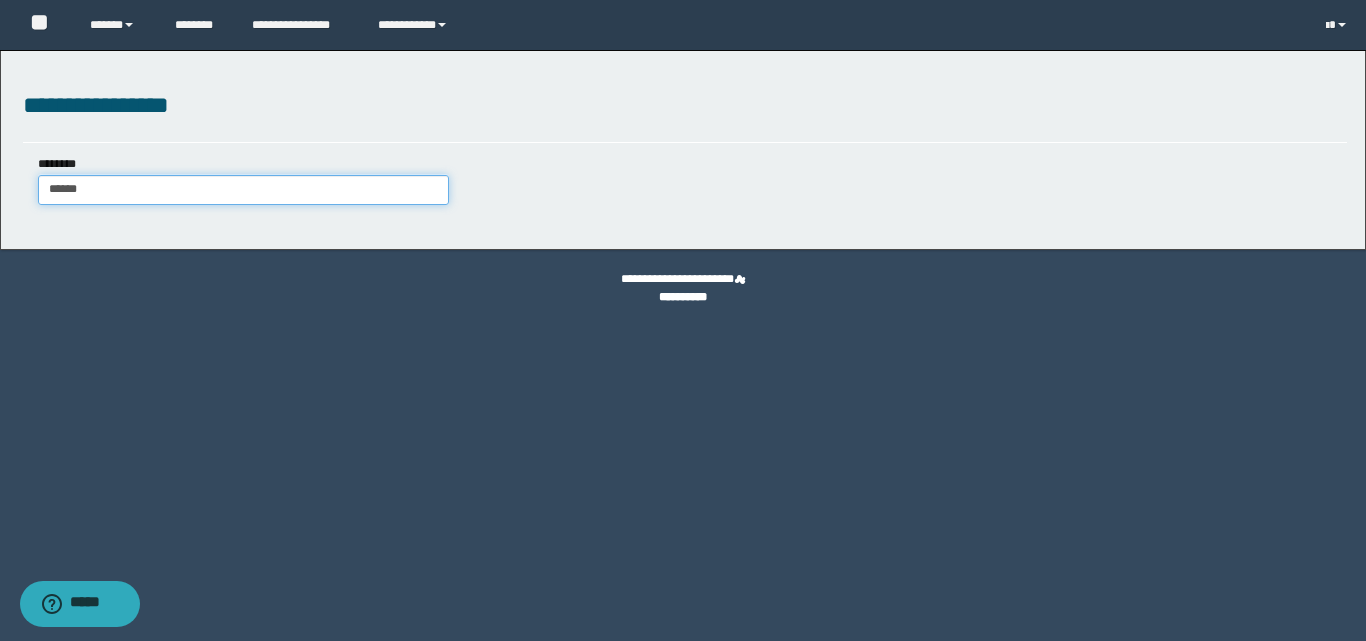type on "*******" 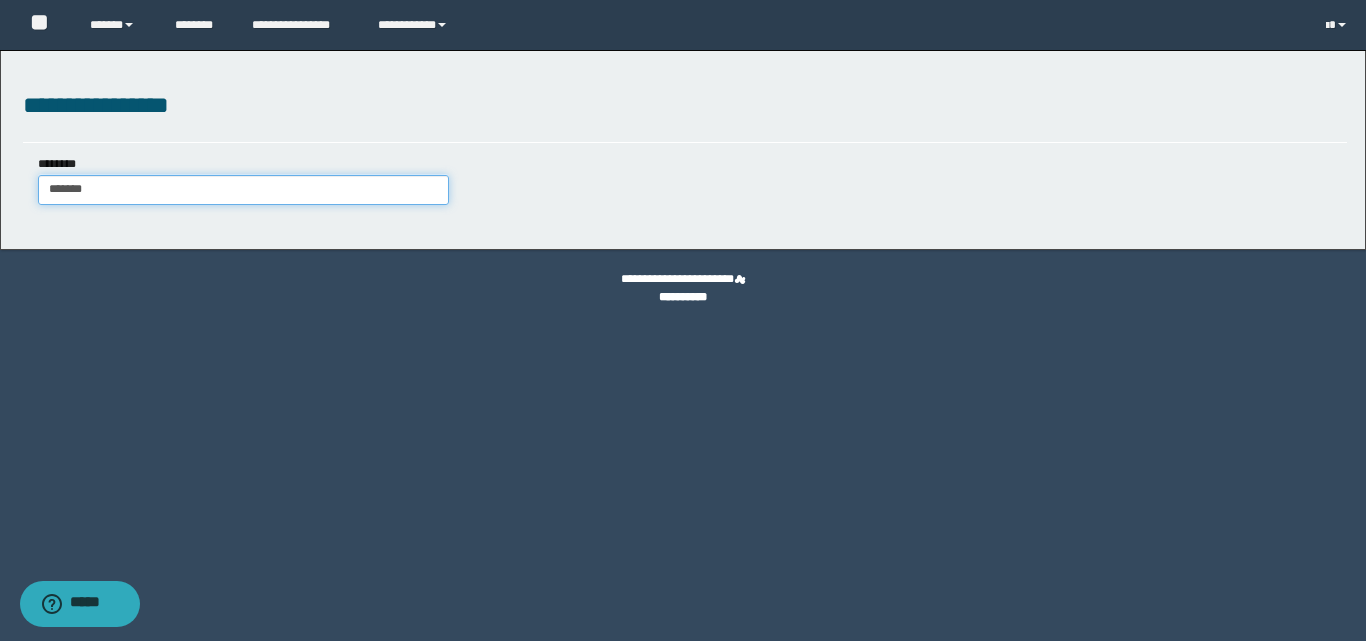 type on "*******" 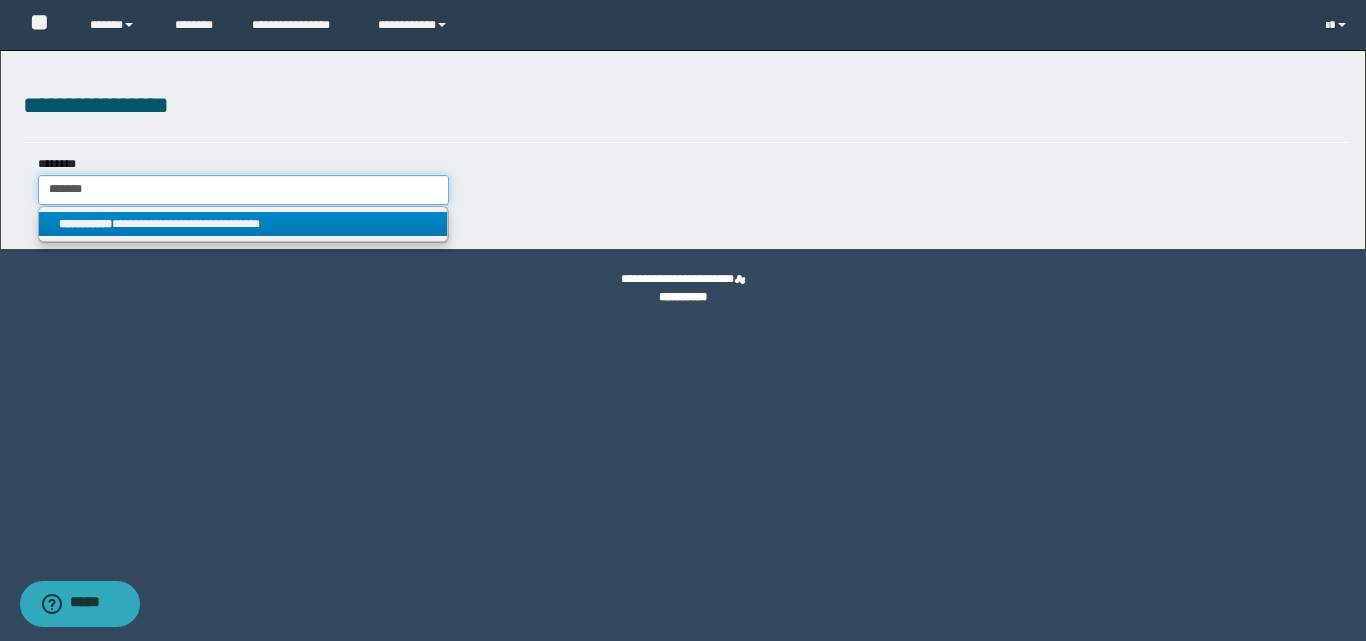 type on "*******" 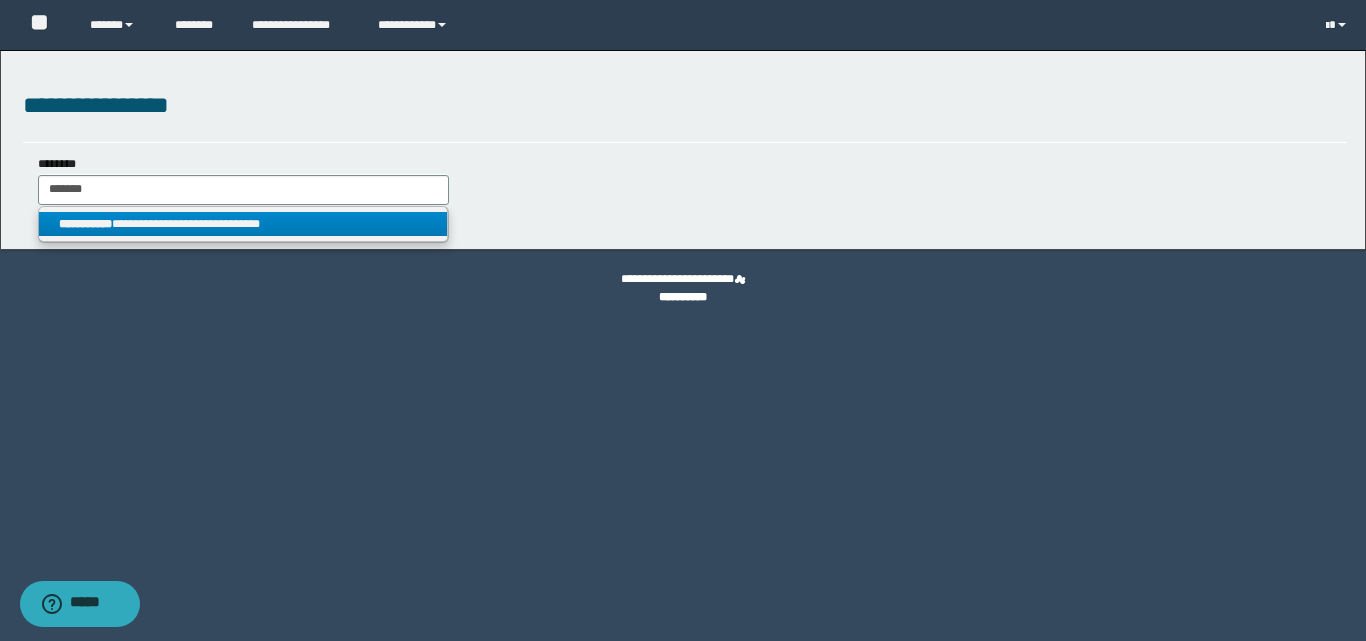 click on "**********" at bounding box center [243, 224] 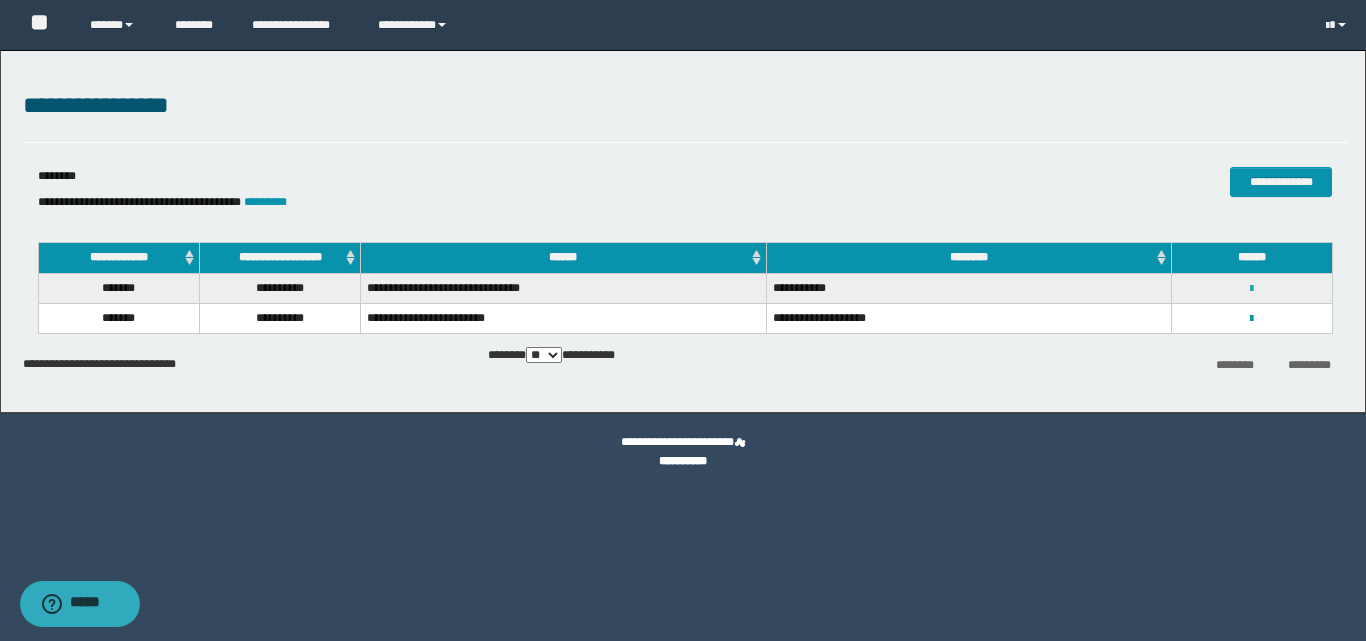 click at bounding box center (1251, 289) 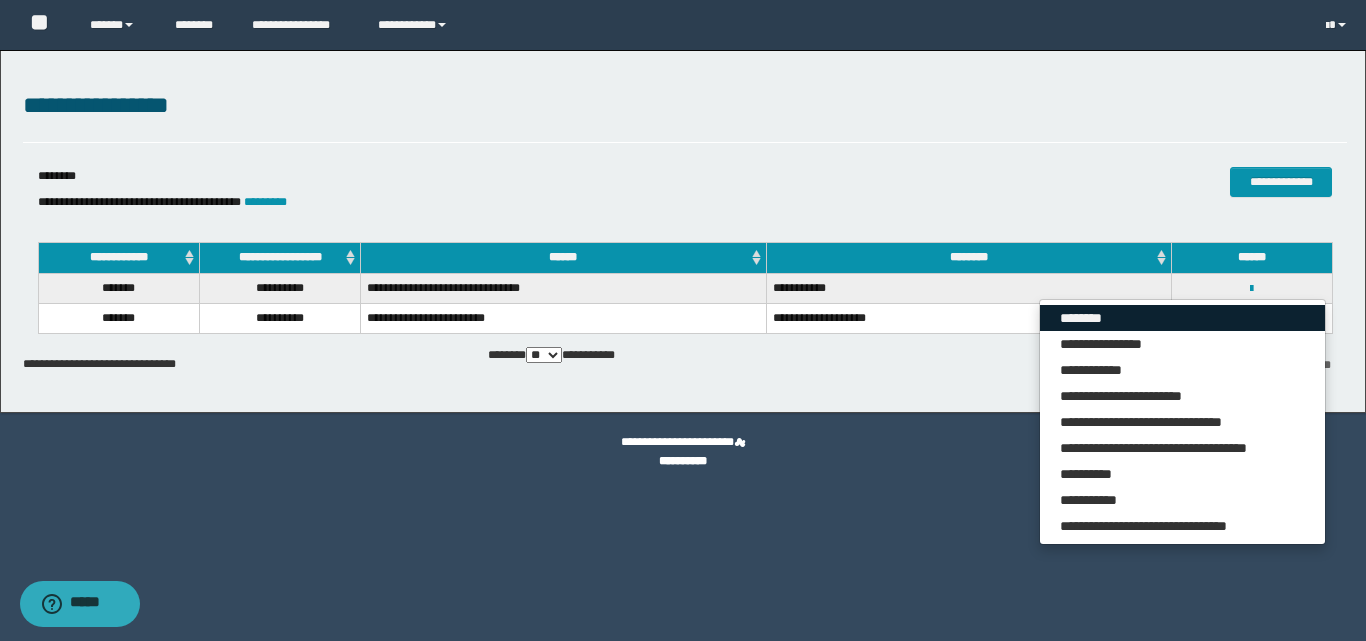 click on "********" at bounding box center (1182, 318) 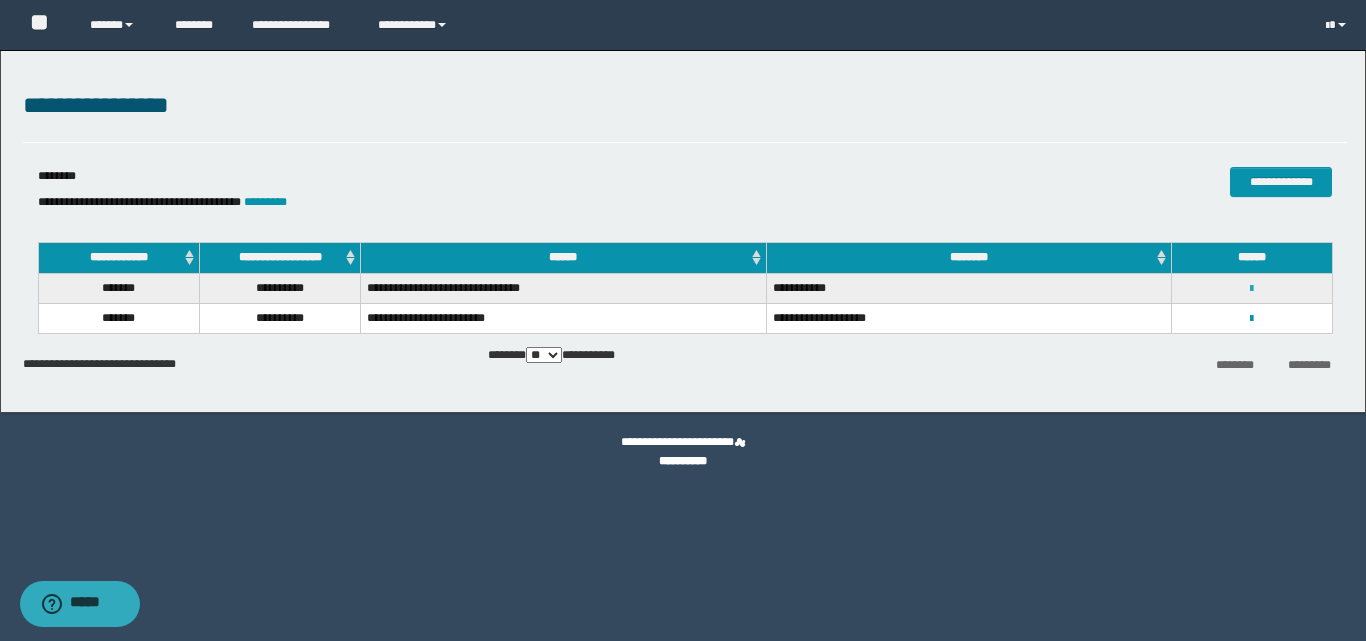click at bounding box center (1251, 289) 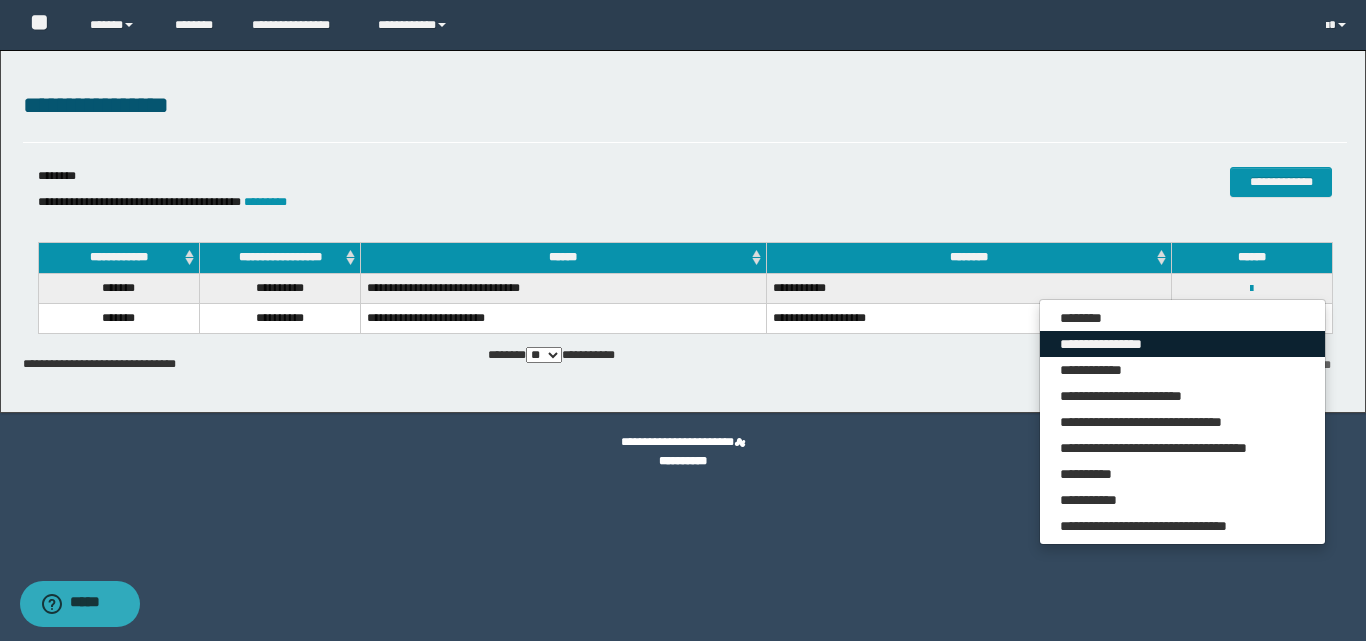 click on "**********" at bounding box center [1182, 344] 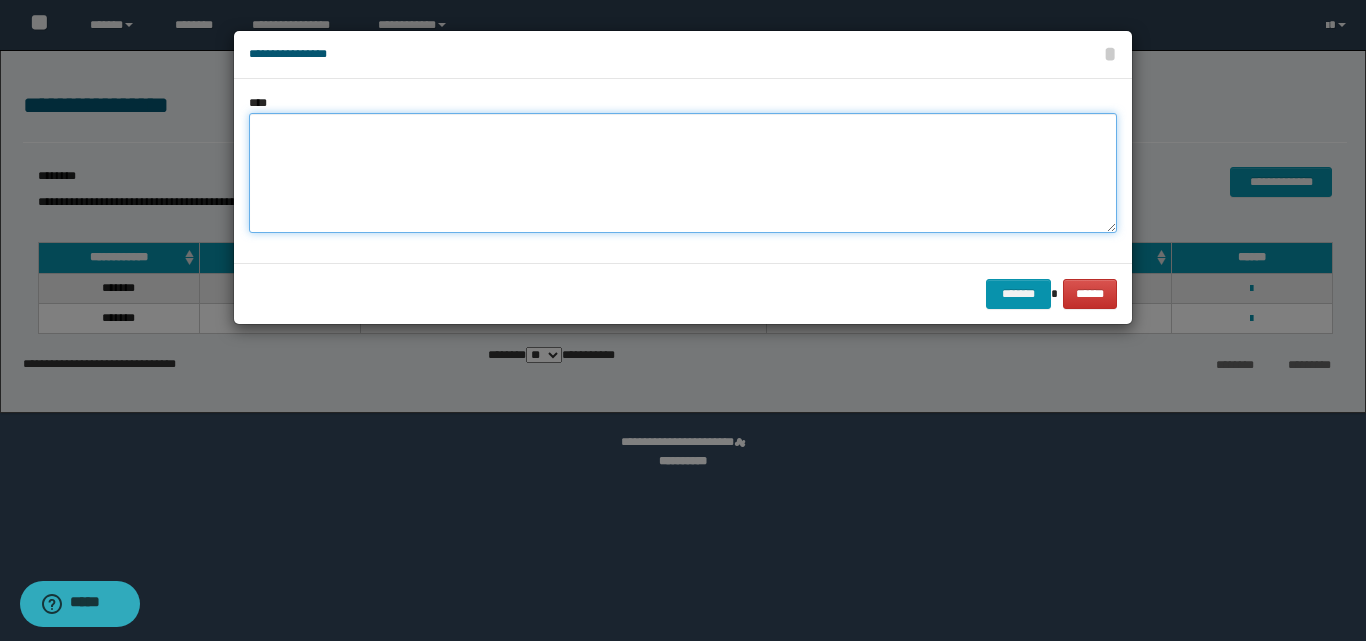 click at bounding box center [683, 173] 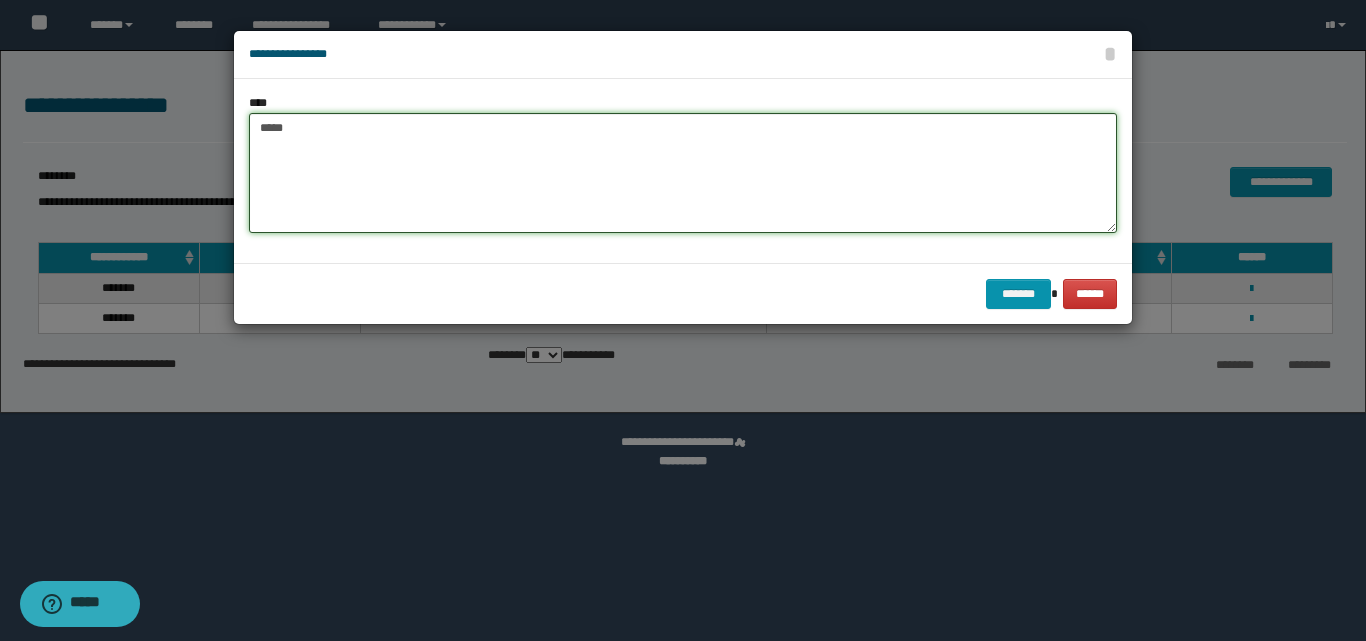 paste on "**********" 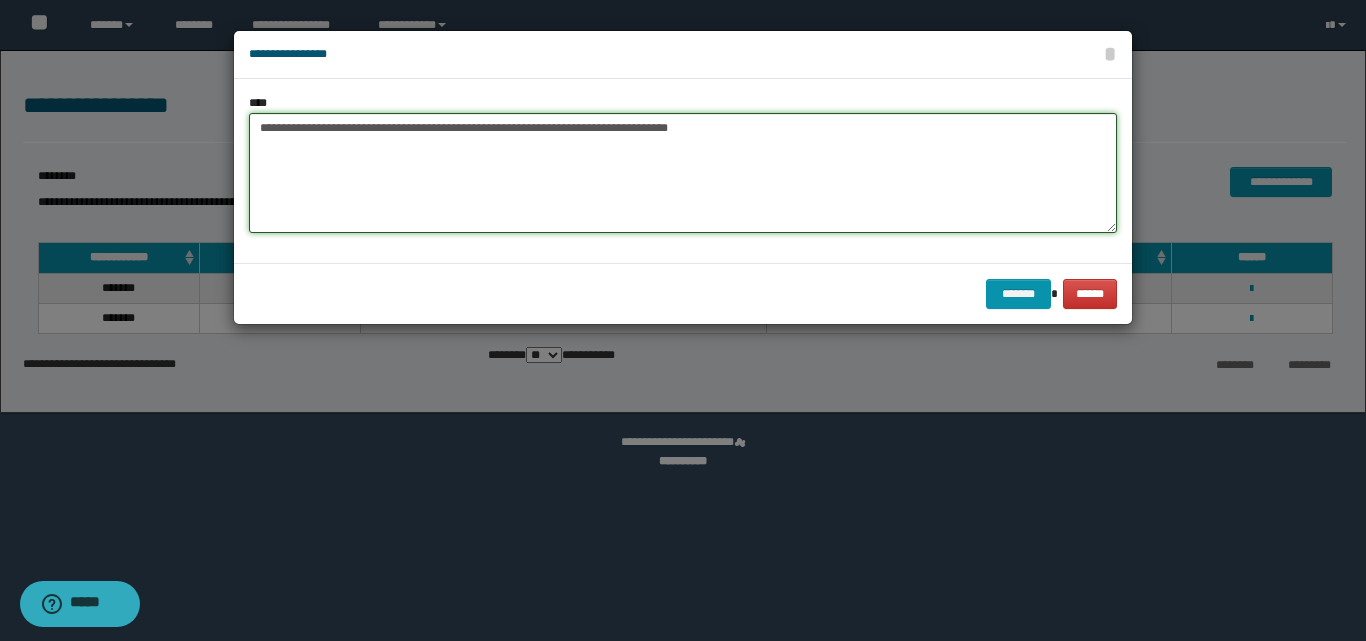 click on "**********" at bounding box center [683, 173] 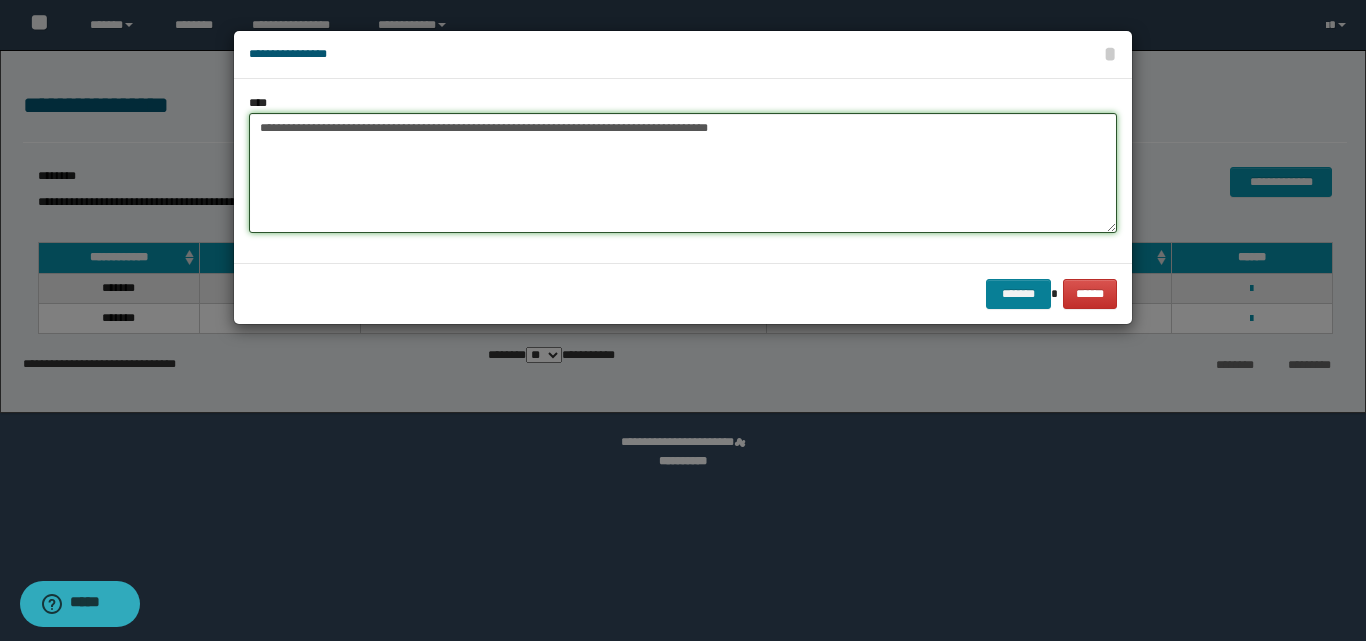 type on "**********" 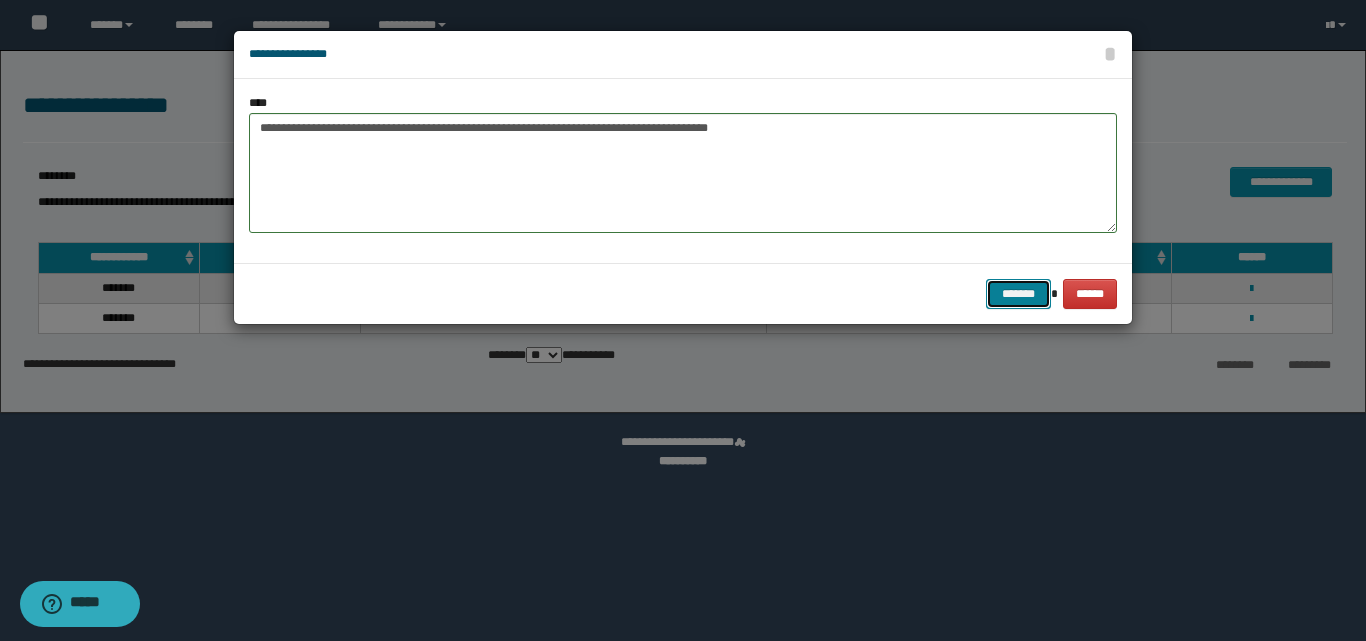 click on "*******" at bounding box center [1018, 294] 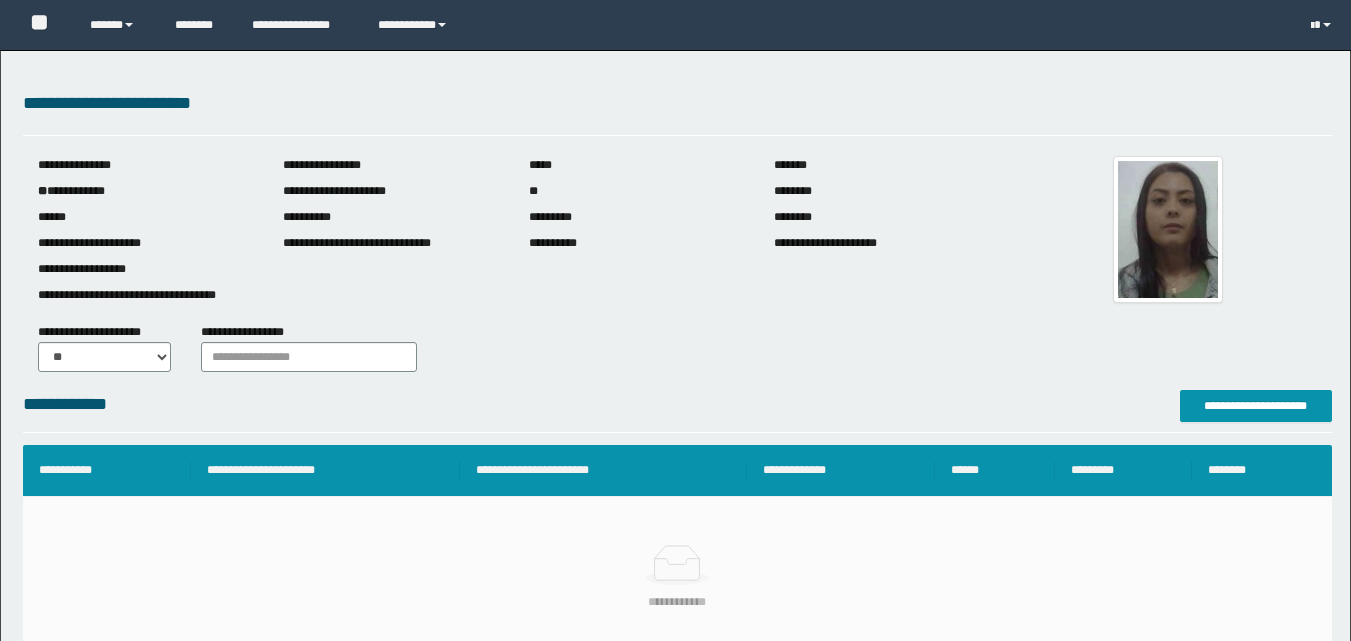 scroll, scrollTop: 0, scrollLeft: 0, axis: both 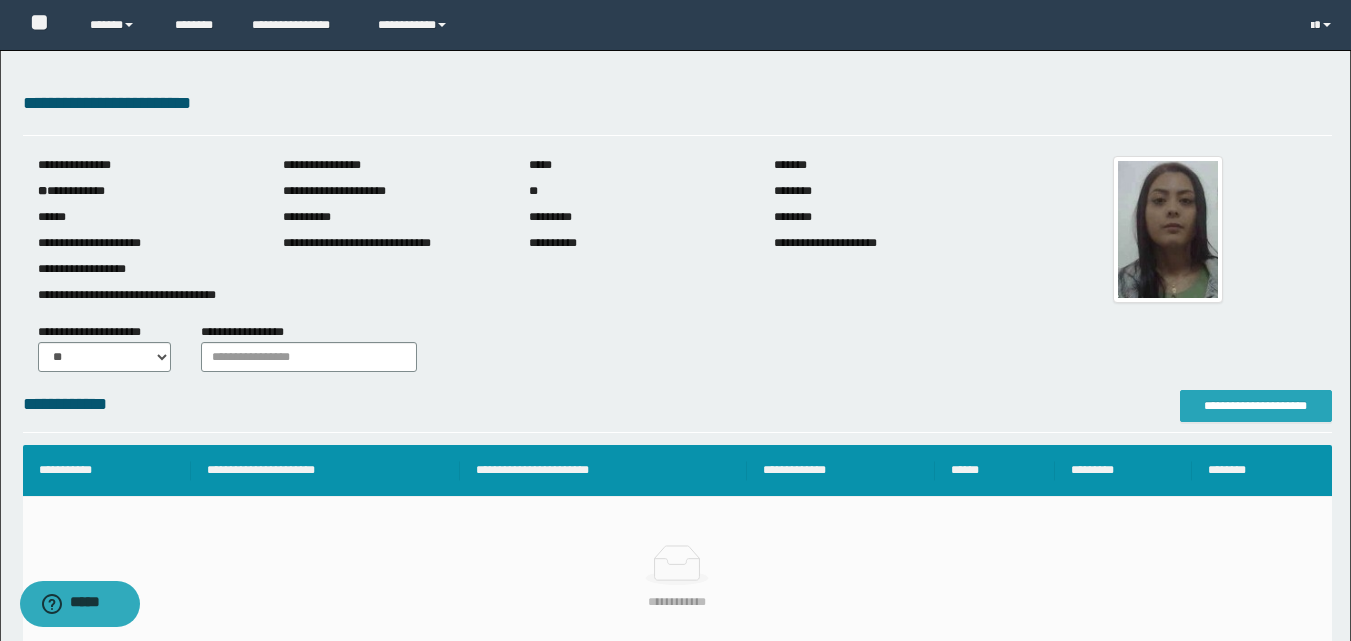 click on "**********" at bounding box center (1256, 406) 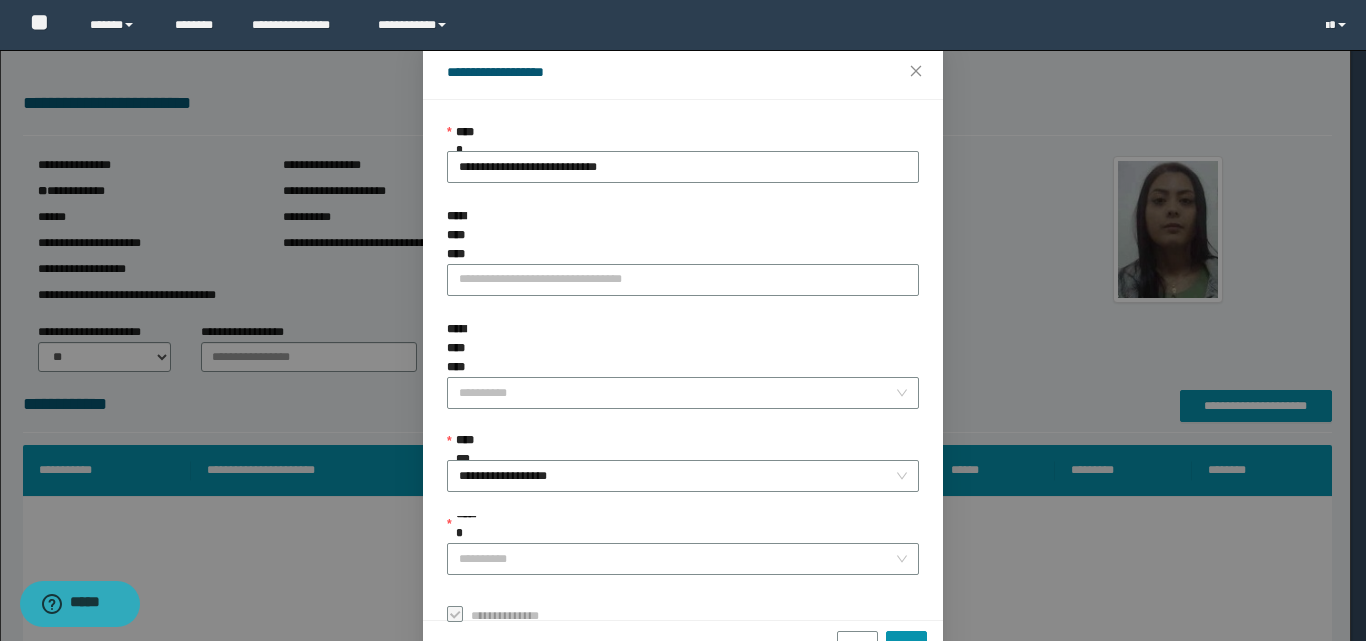 scroll, scrollTop: 111, scrollLeft: 0, axis: vertical 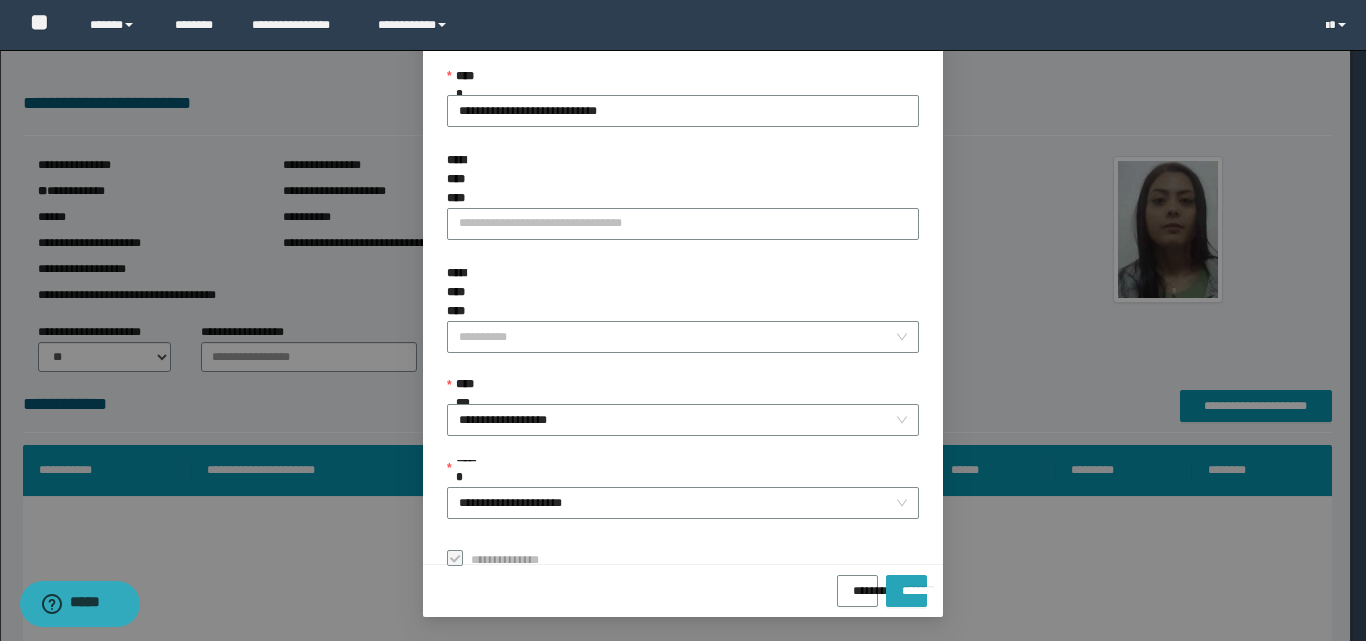 click on "*******" at bounding box center (906, 584) 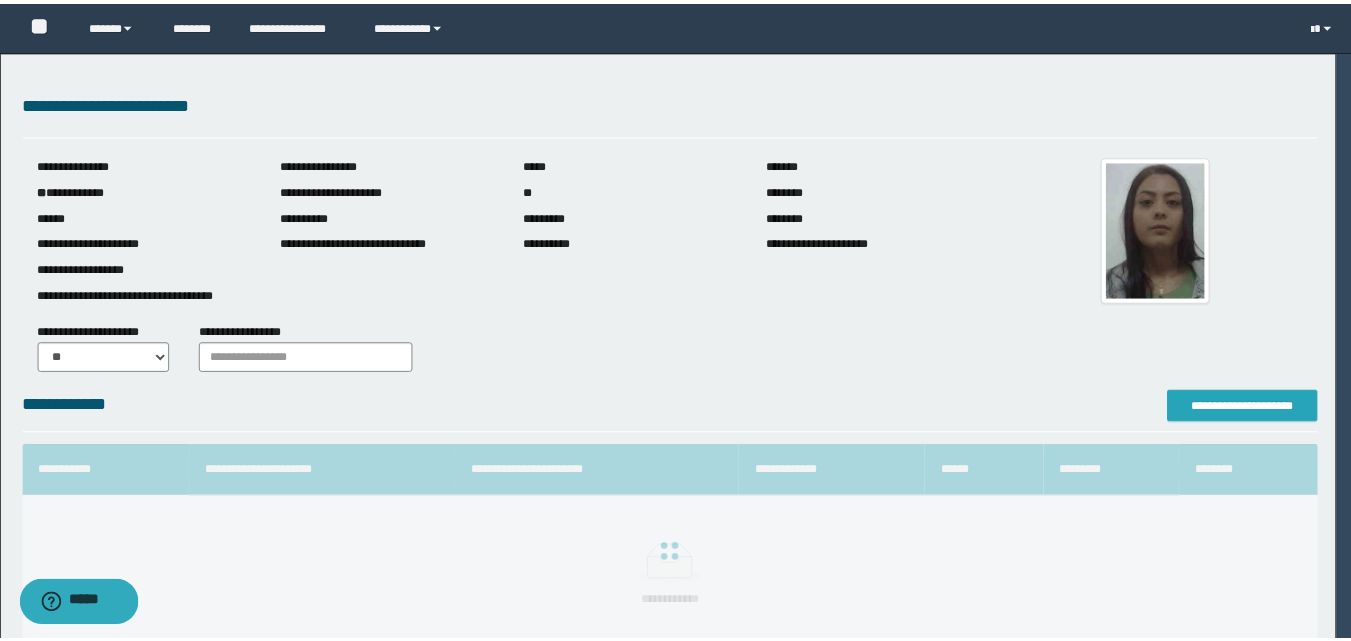 scroll, scrollTop: 0, scrollLeft: 0, axis: both 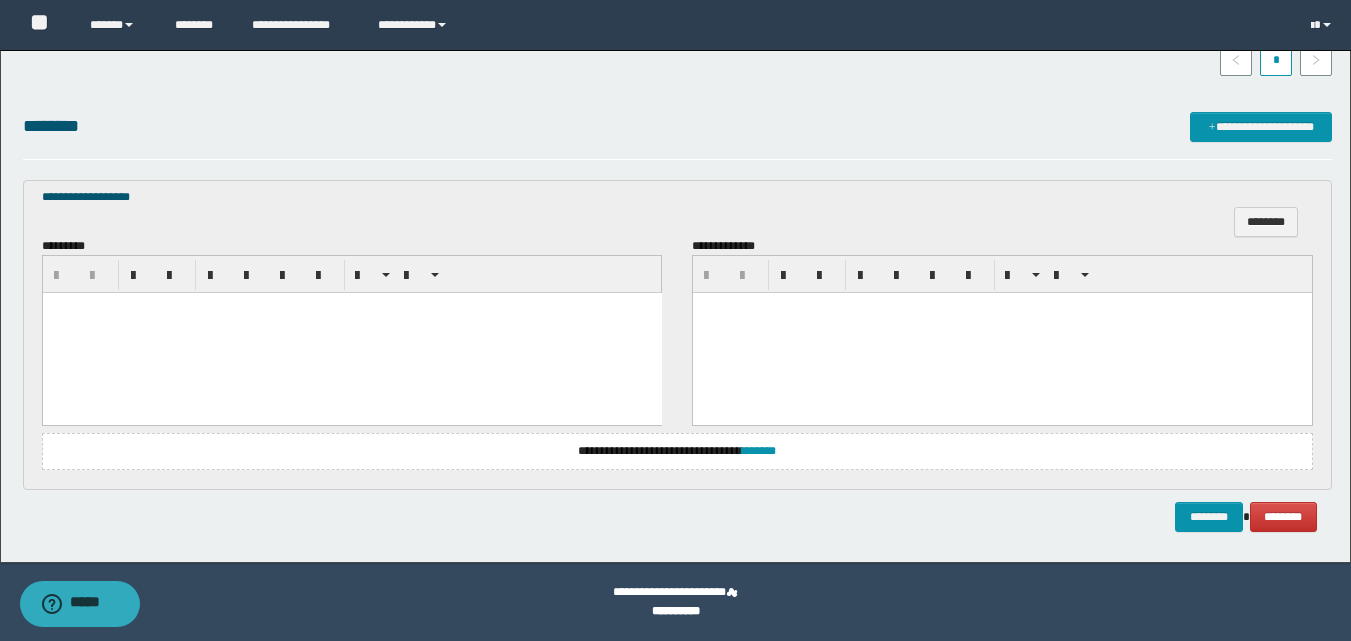 drag, startPoint x: 121, startPoint y: 340, endPoint x: 172, endPoint y: 393, distance: 73.552704 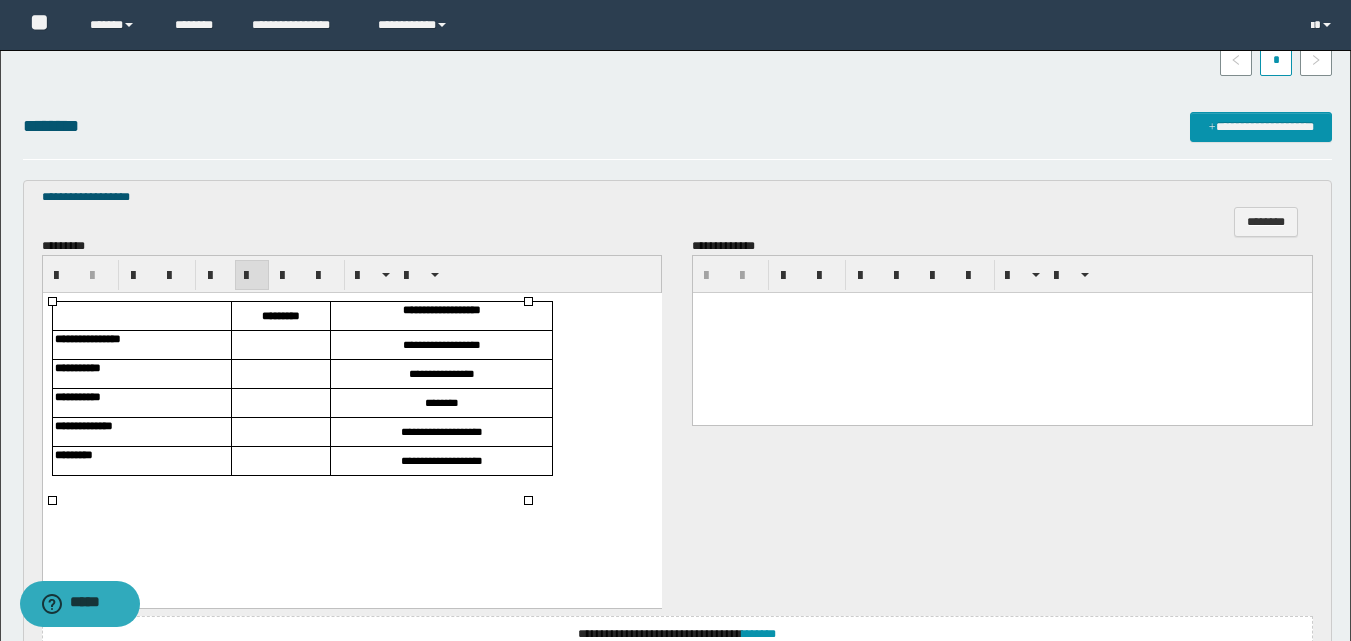 click at bounding box center [280, 345] 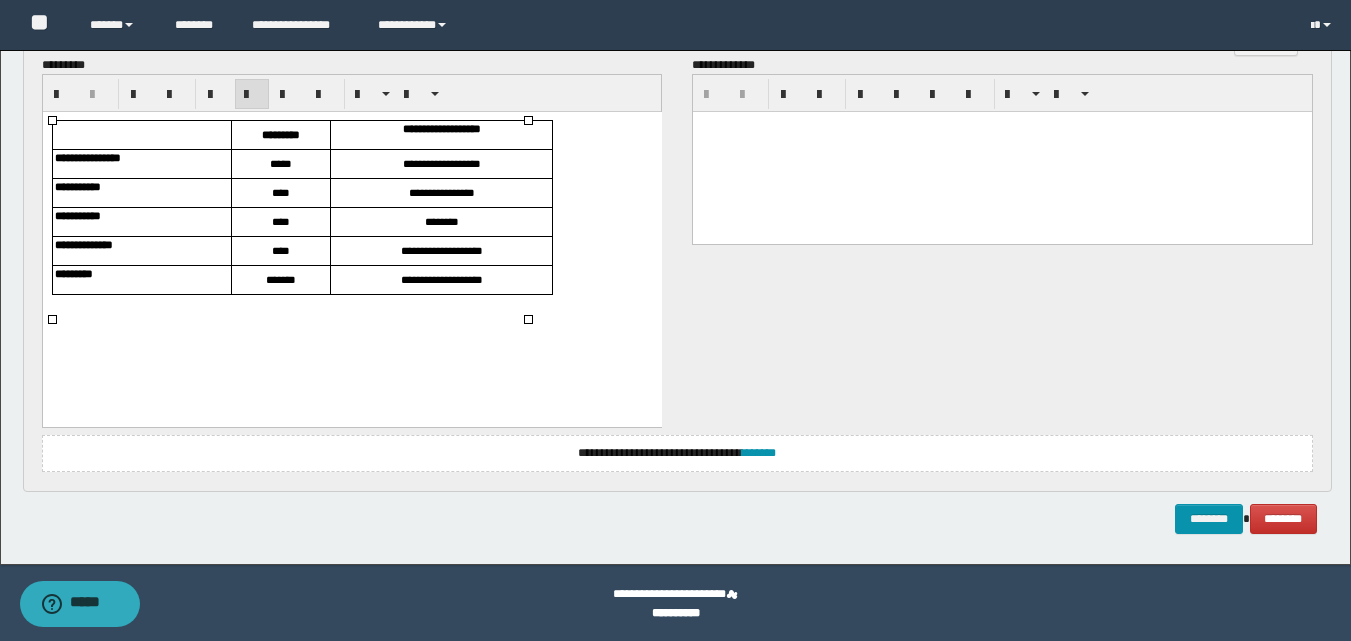 scroll, scrollTop: 717, scrollLeft: 0, axis: vertical 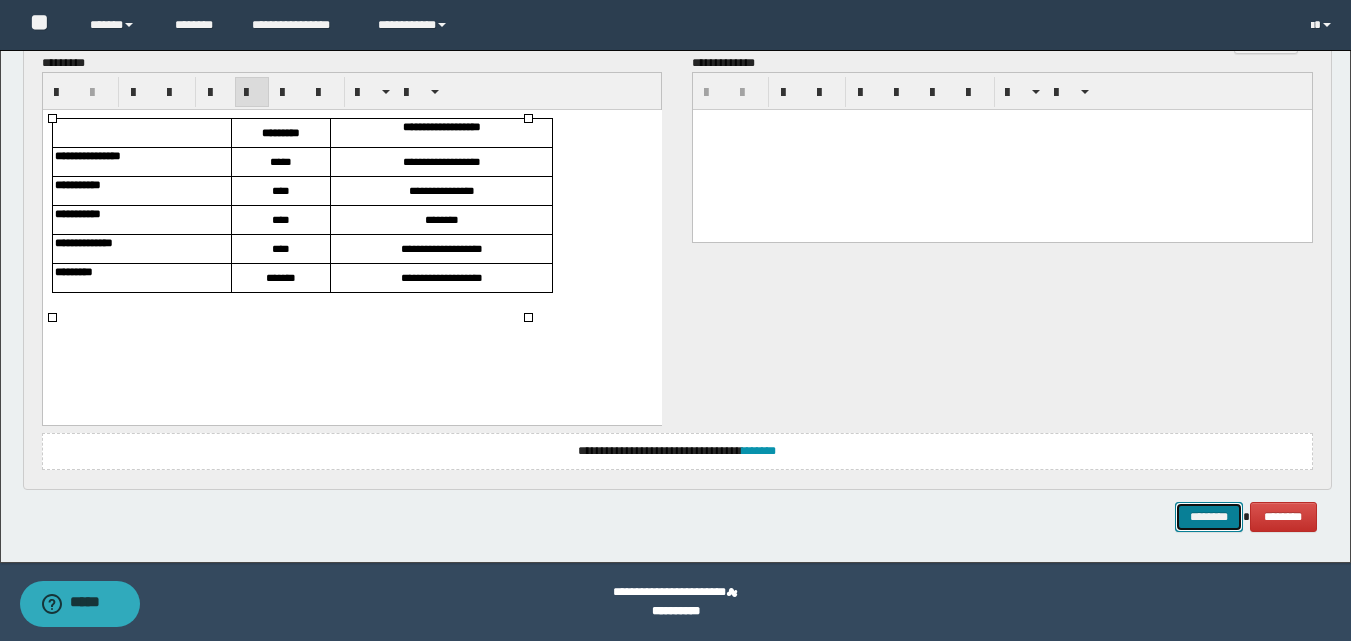 click on "********" at bounding box center (1209, 517) 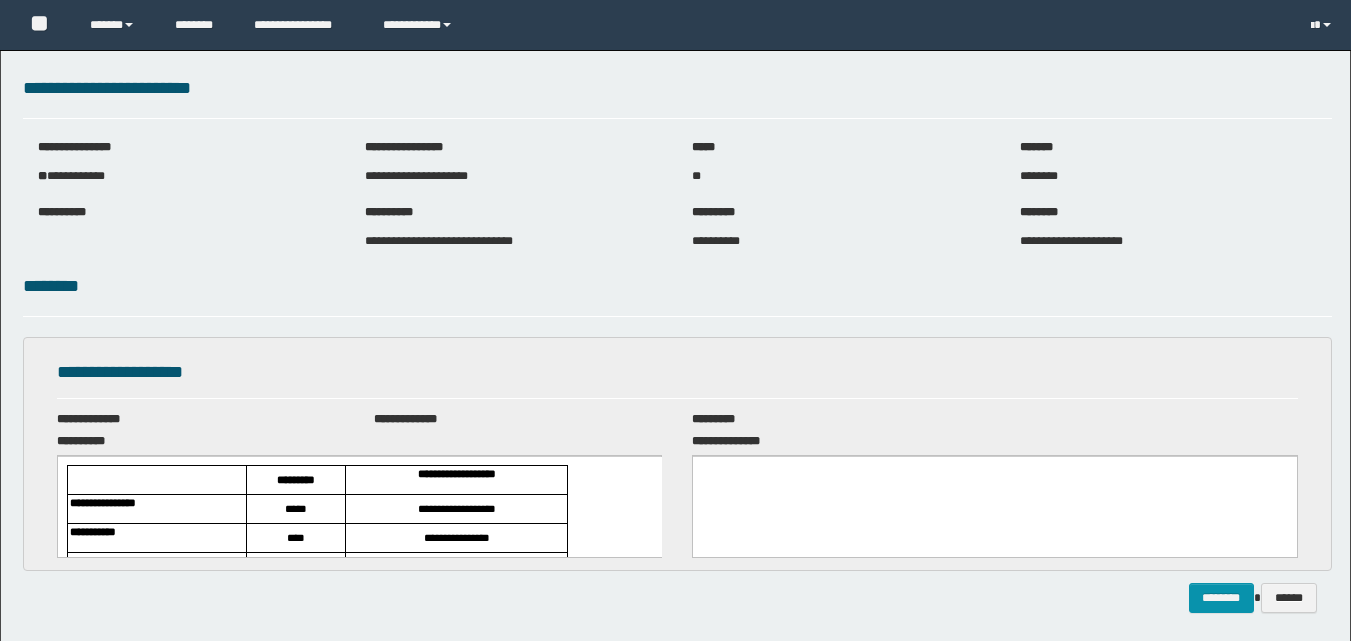 scroll, scrollTop: 0, scrollLeft: 0, axis: both 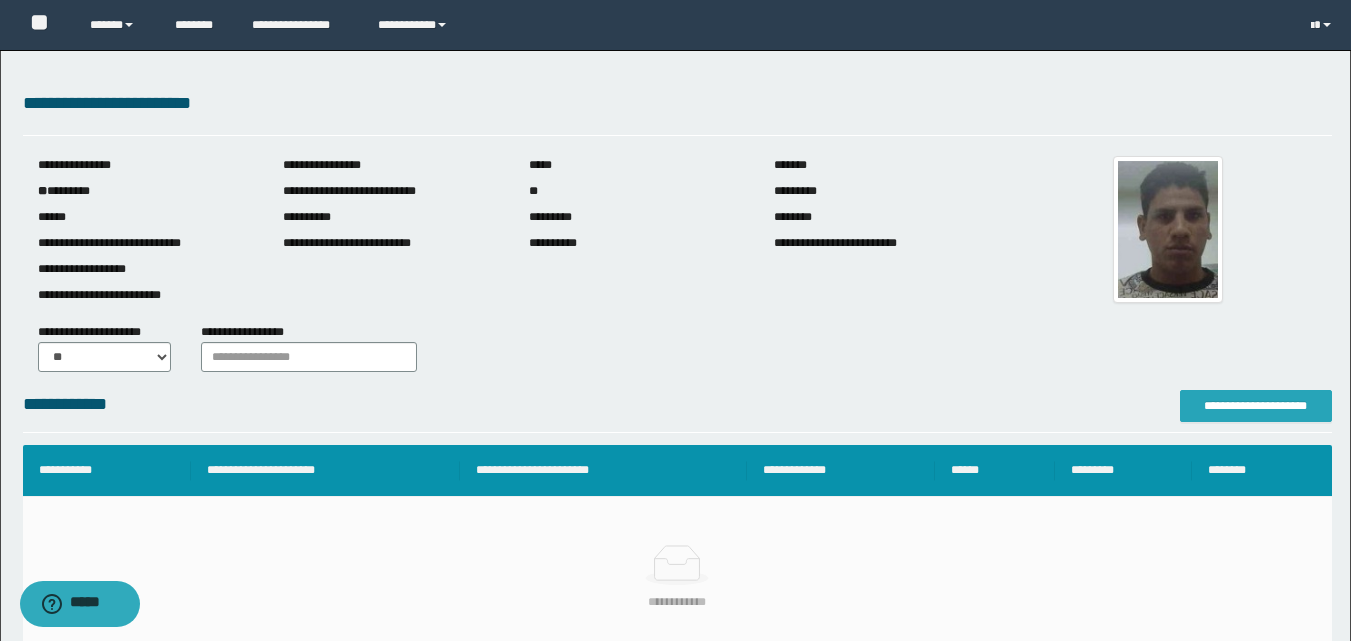 click on "**********" at bounding box center [1256, 406] 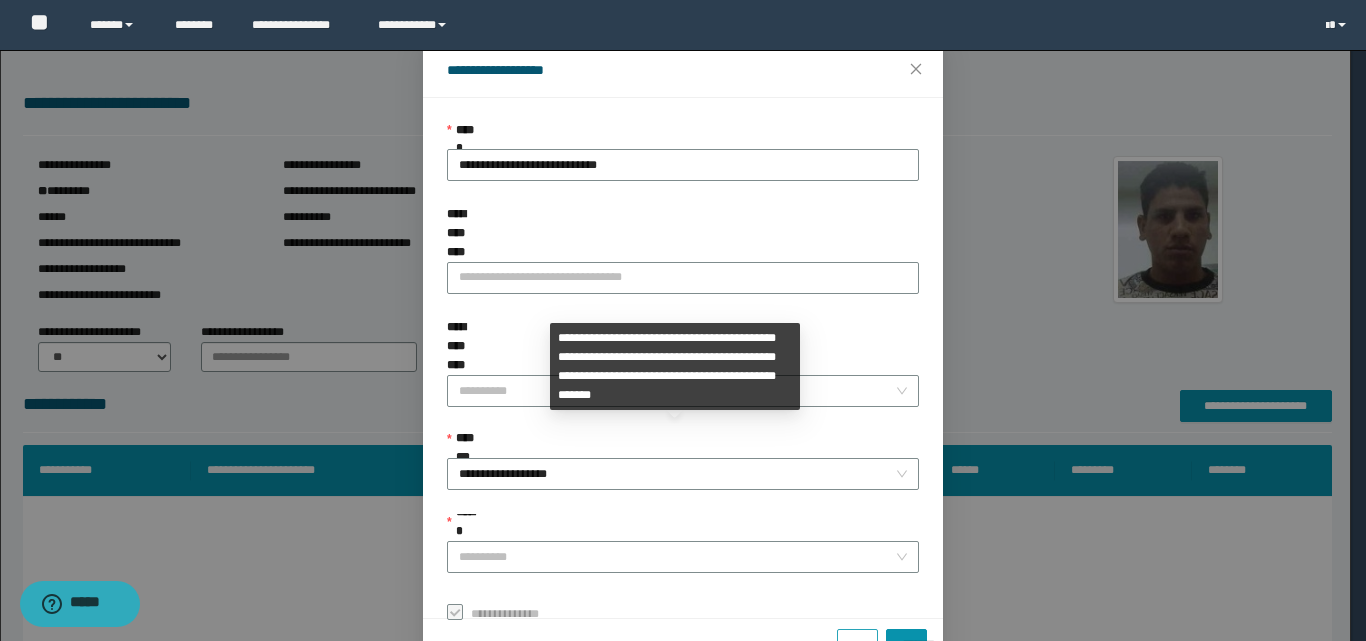 scroll, scrollTop: 111, scrollLeft: 0, axis: vertical 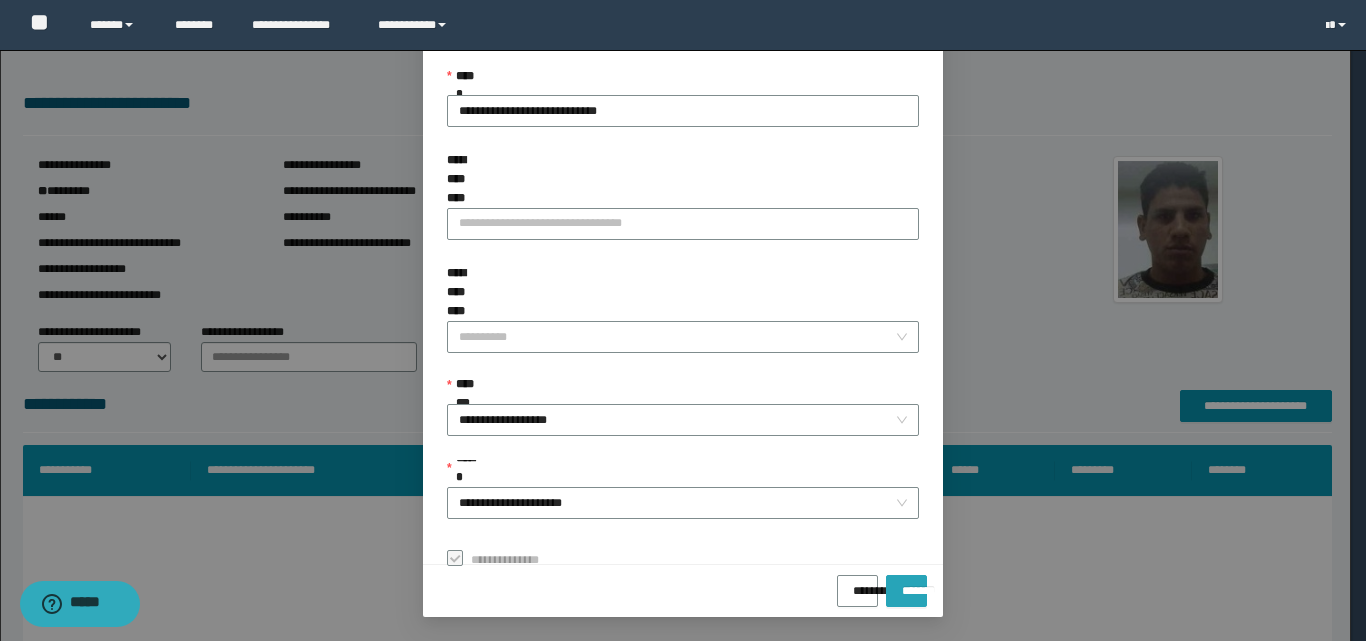 click on "*******" at bounding box center [906, 584] 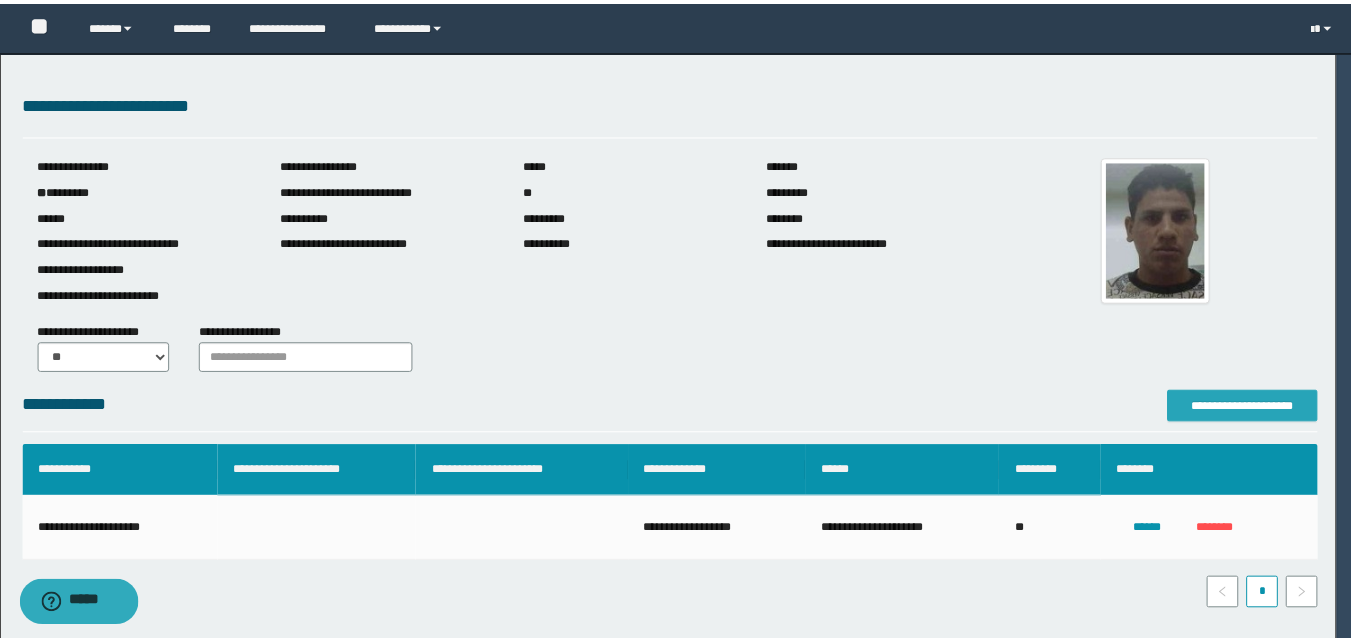 scroll, scrollTop: 0, scrollLeft: 0, axis: both 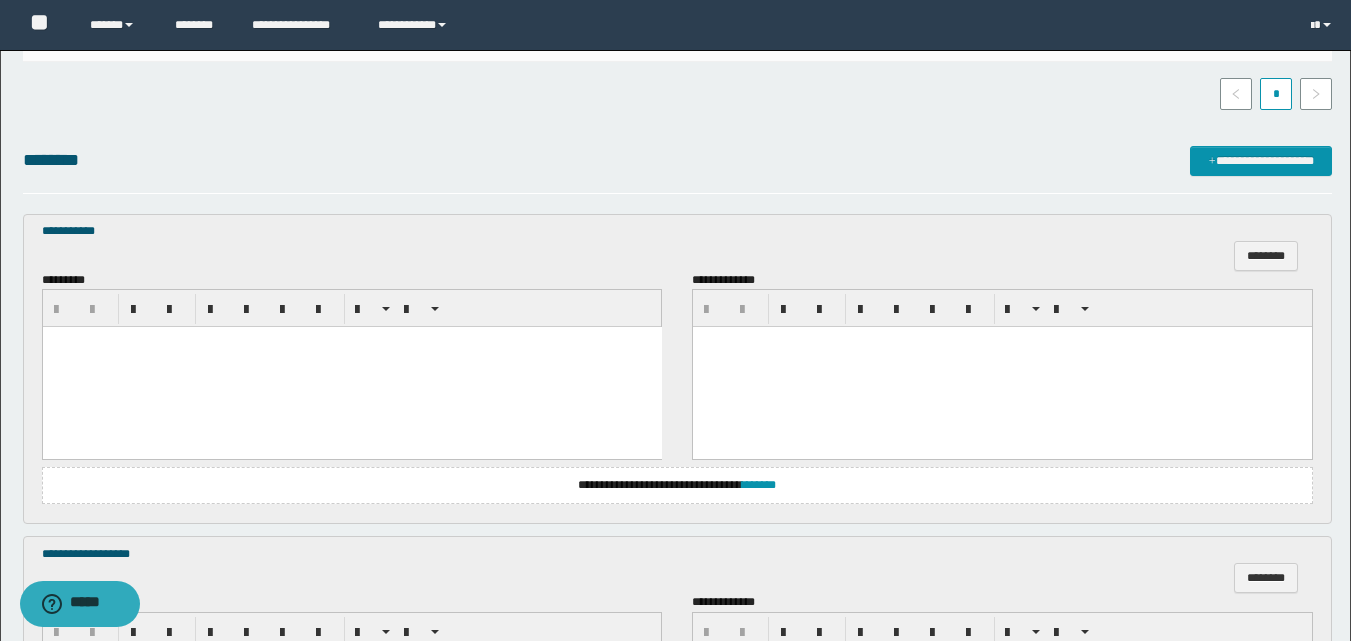 click at bounding box center [351, 367] 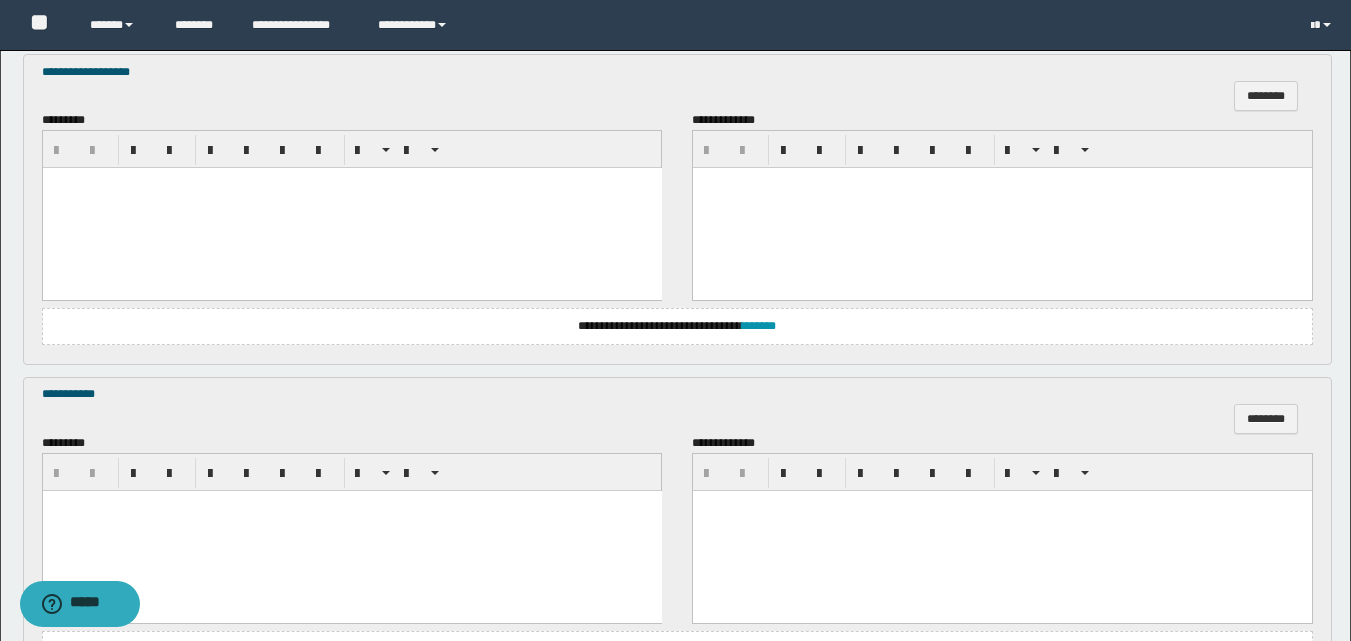 scroll, scrollTop: 1000, scrollLeft: 0, axis: vertical 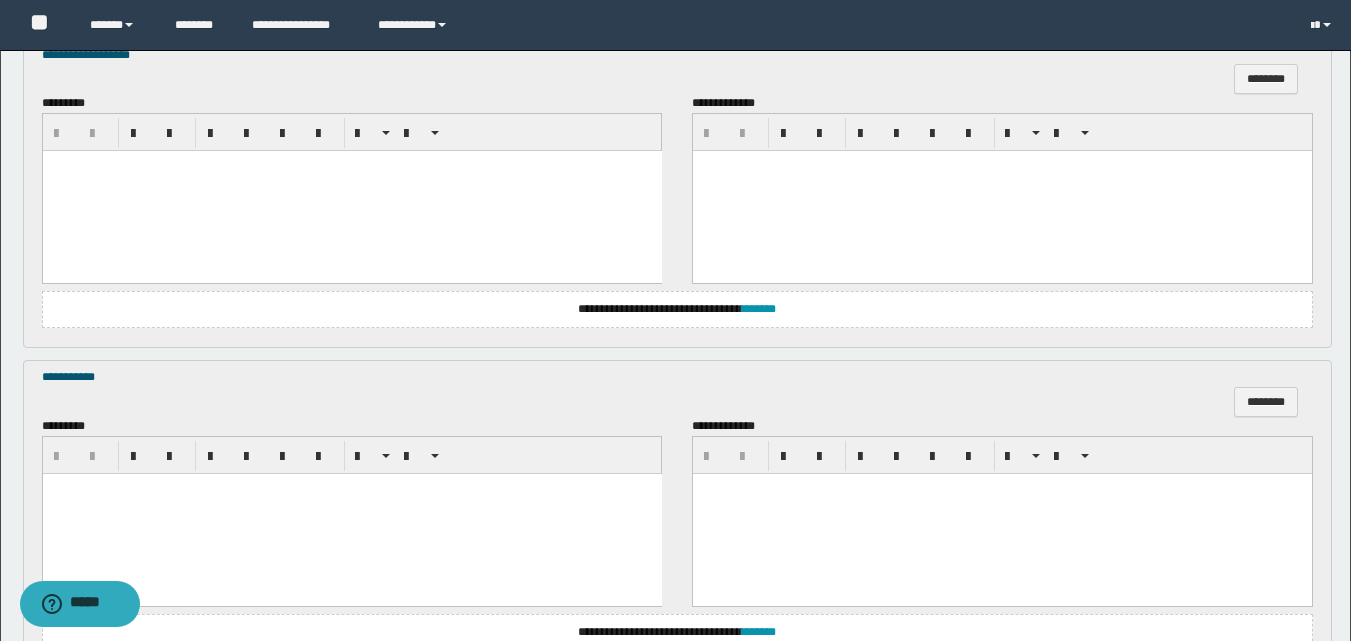 click at bounding box center (351, 191) 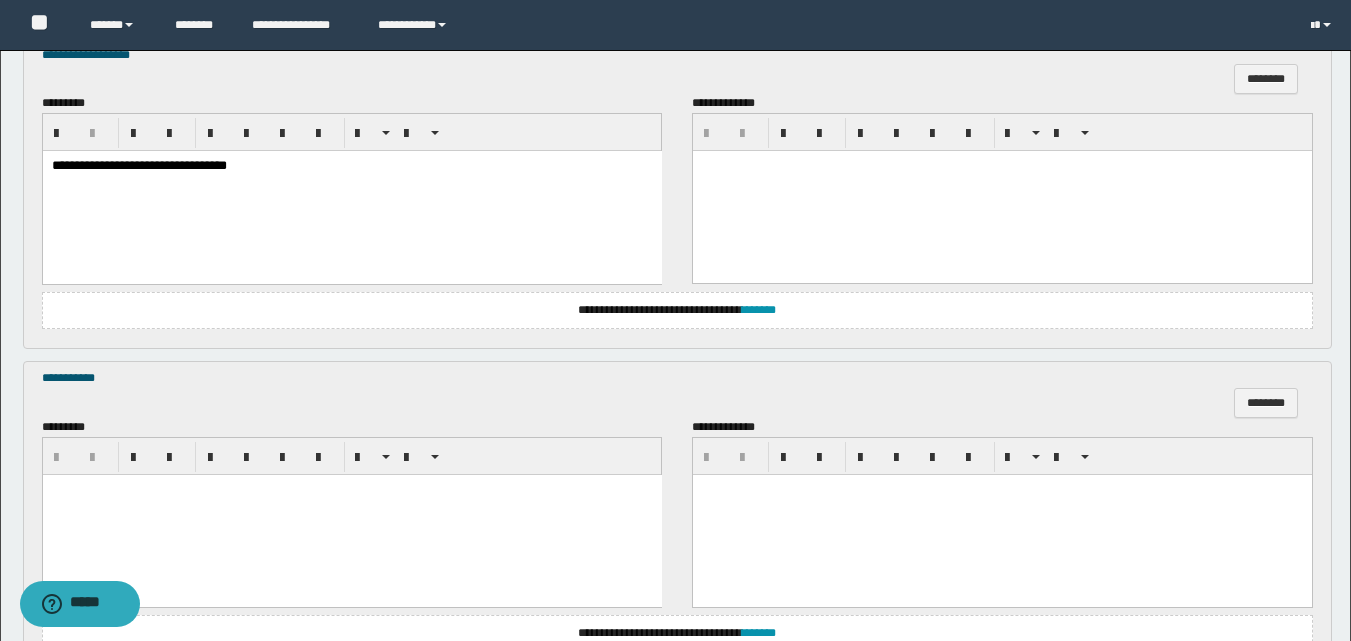 click at bounding box center (351, 514) 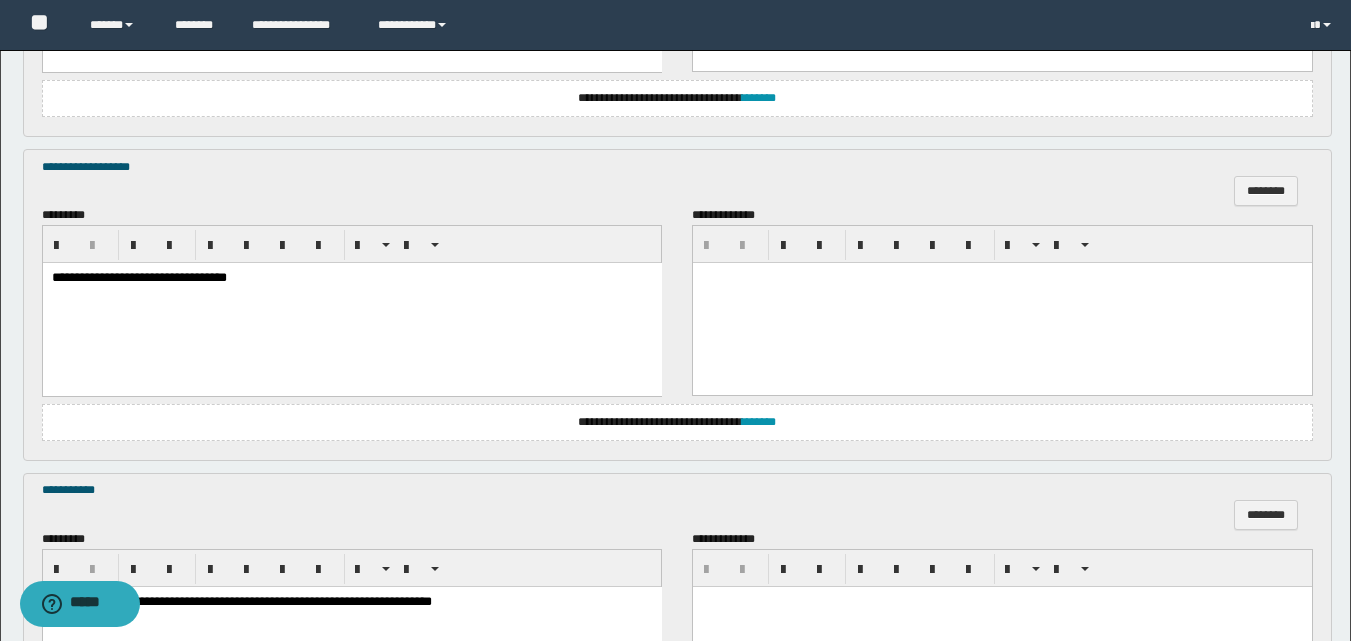 scroll, scrollTop: 1182, scrollLeft: 0, axis: vertical 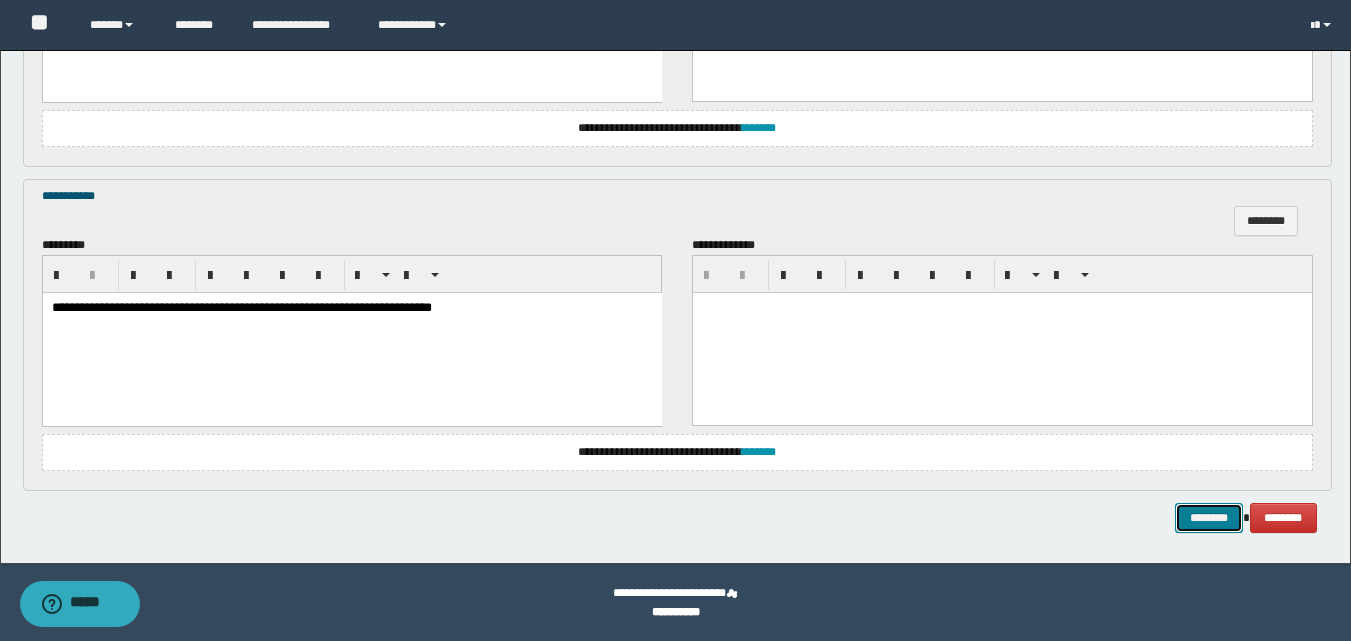 click on "********" at bounding box center [1209, 518] 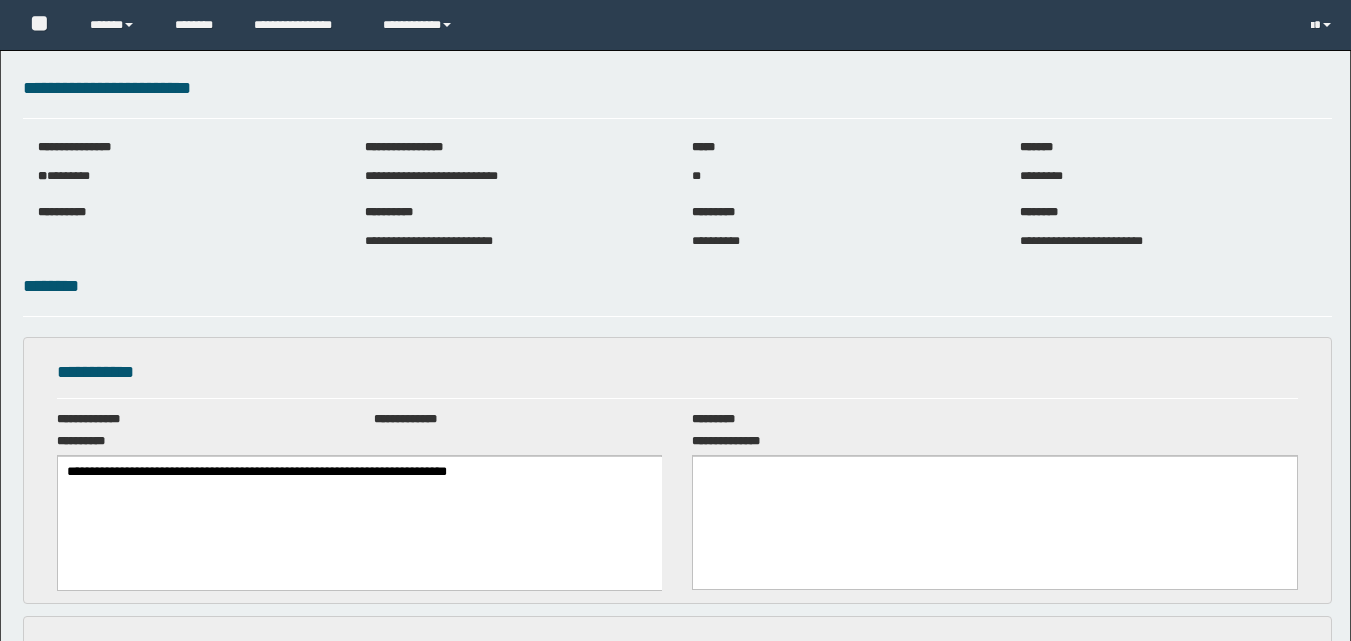 scroll, scrollTop: 0, scrollLeft: 0, axis: both 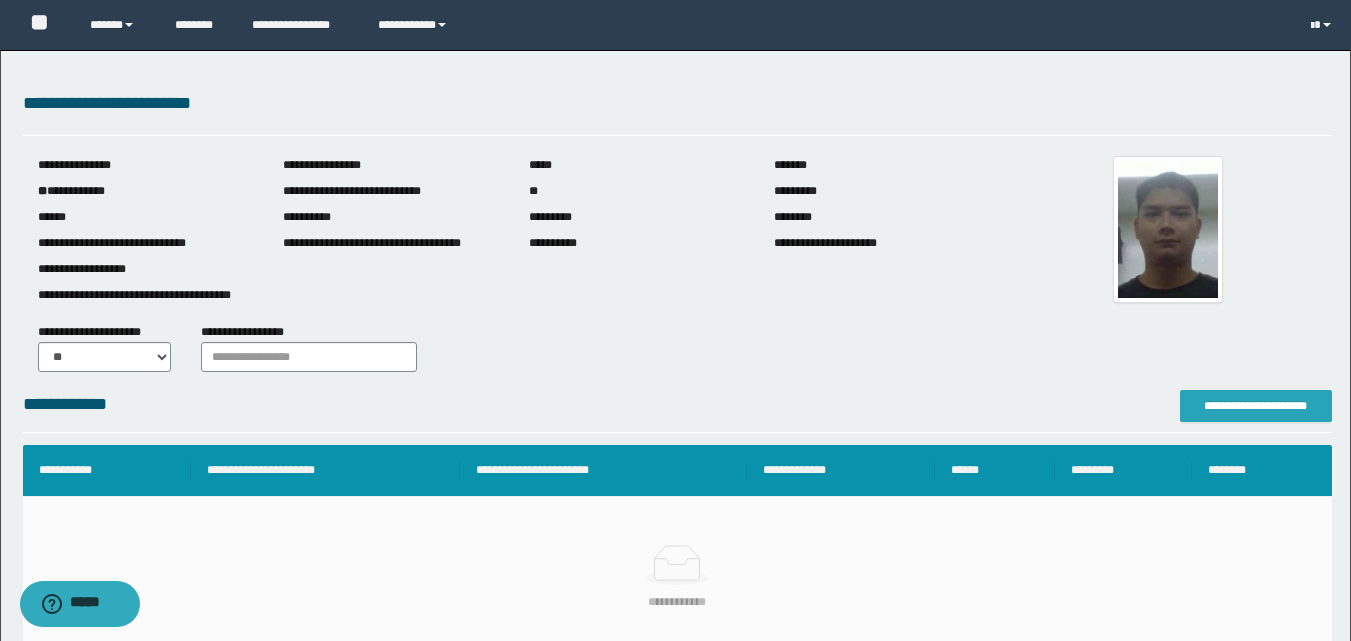 click on "**********" at bounding box center [1256, 406] 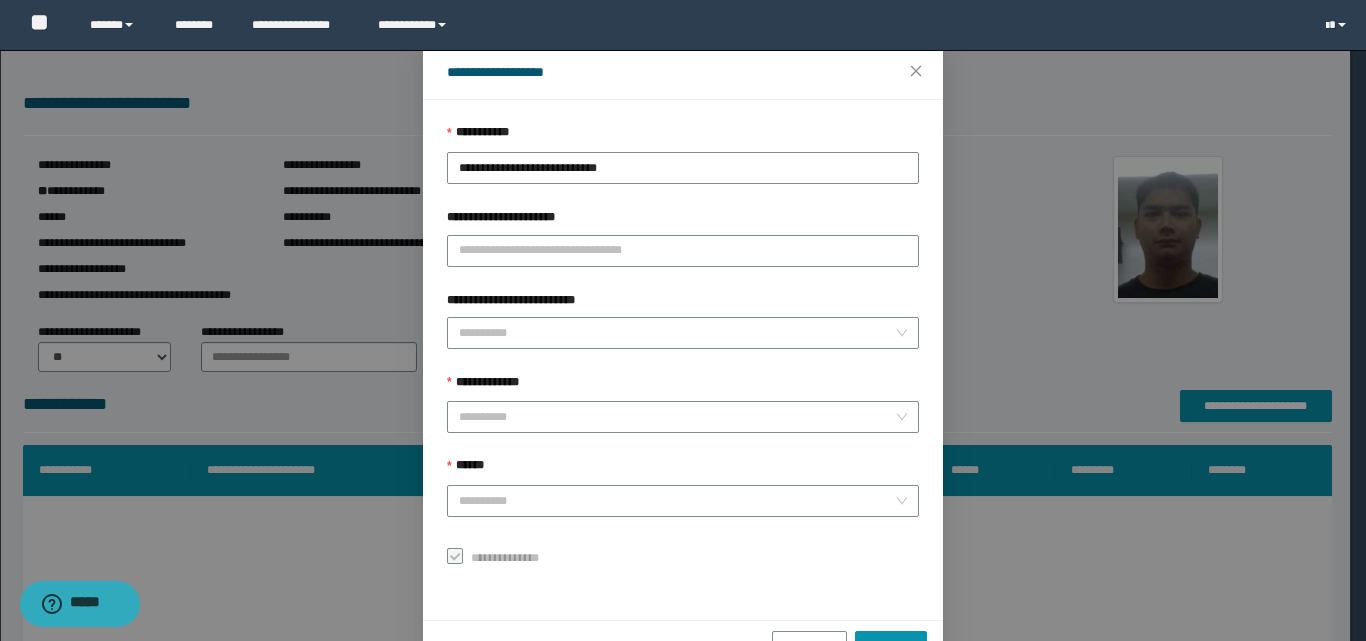 scroll, scrollTop: 111, scrollLeft: 0, axis: vertical 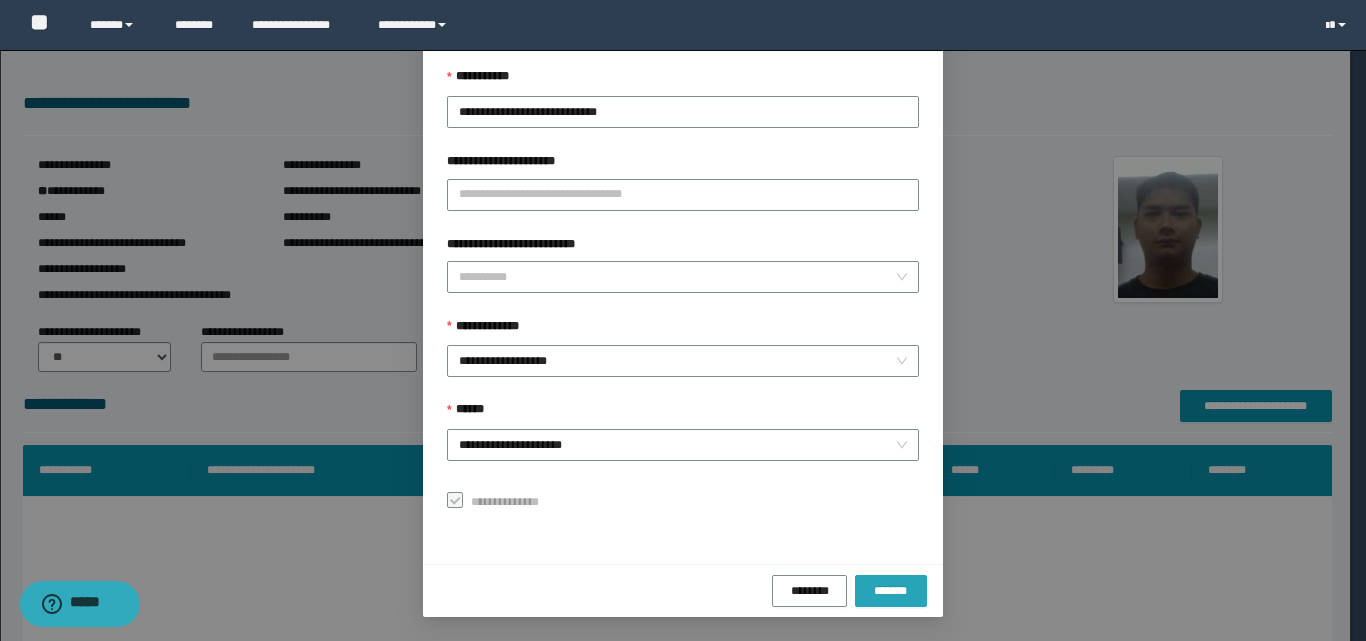 click on "*******" at bounding box center [891, 591] 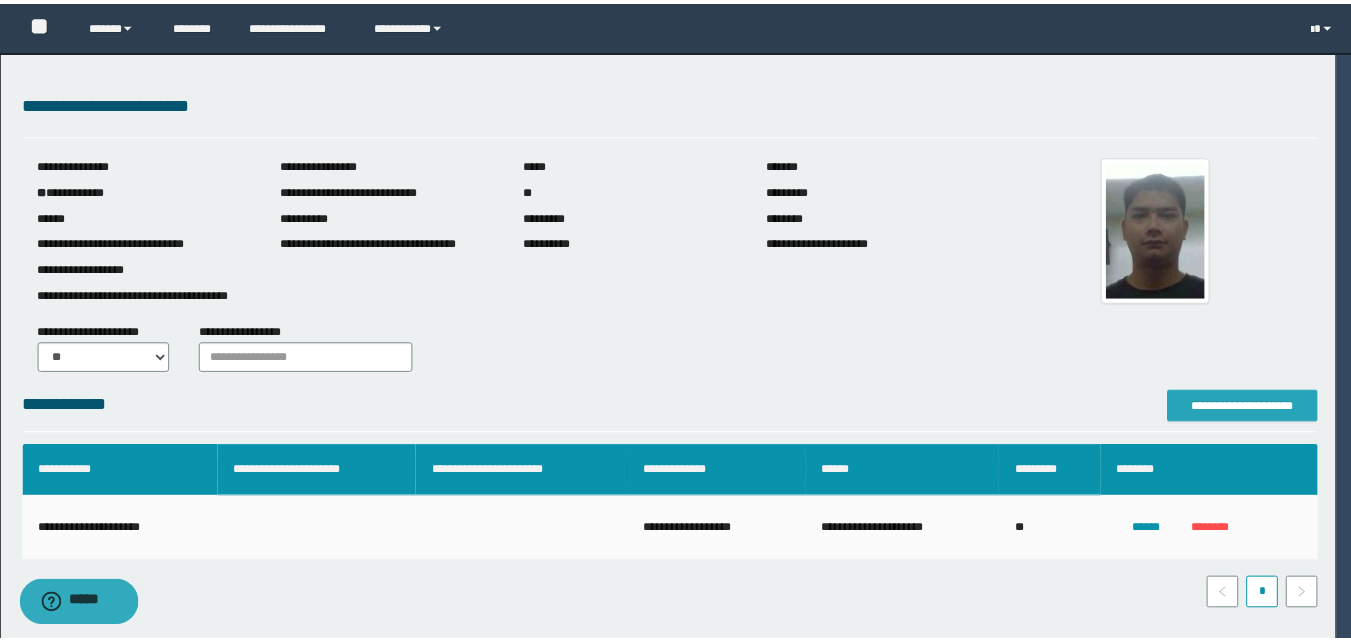 scroll, scrollTop: 0, scrollLeft: 0, axis: both 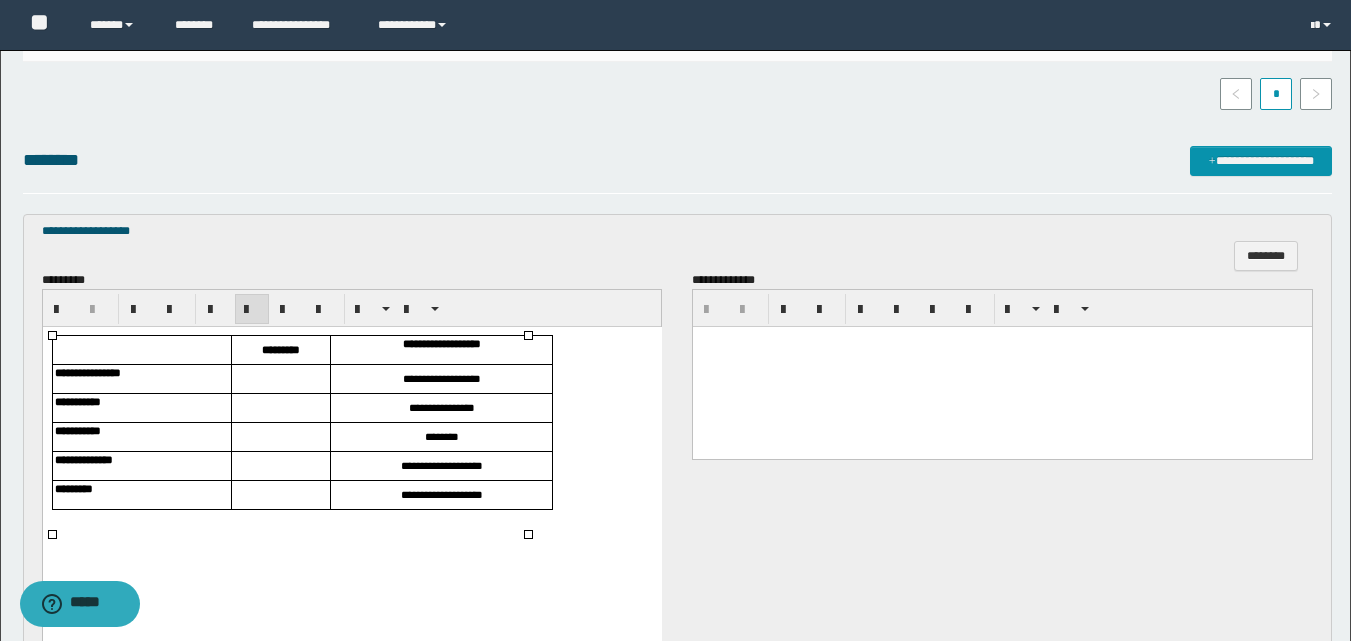 click at bounding box center (280, 379) 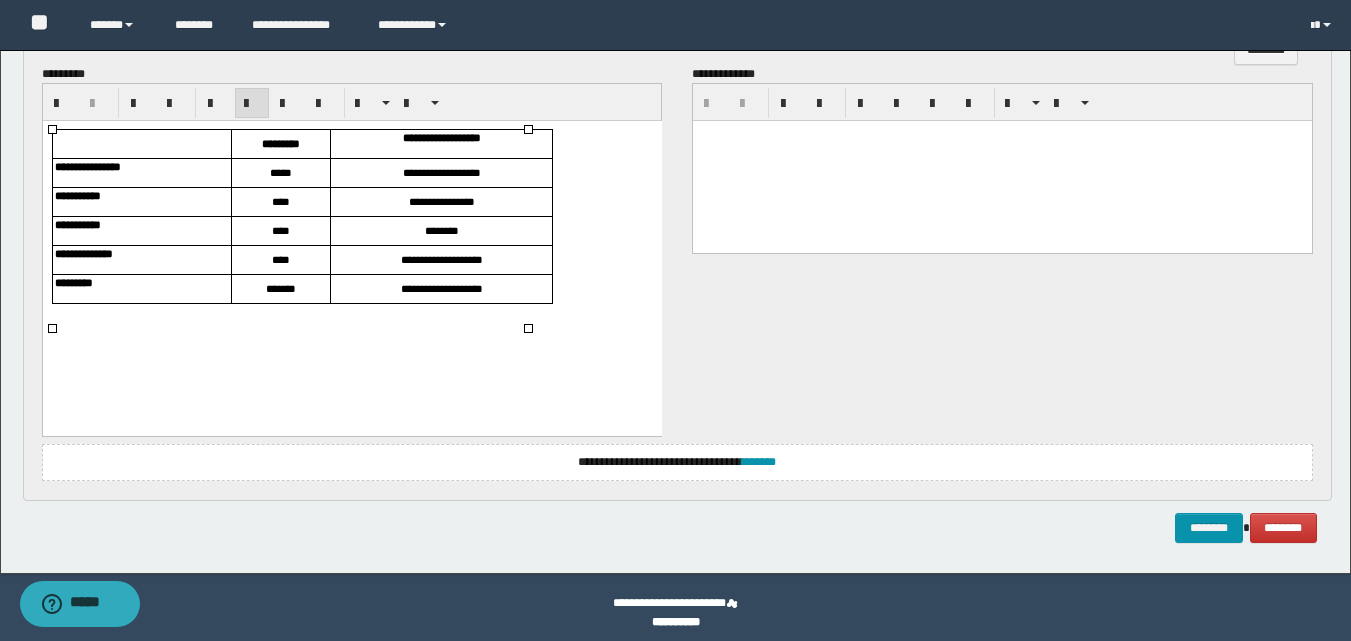 scroll, scrollTop: 717, scrollLeft: 0, axis: vertical 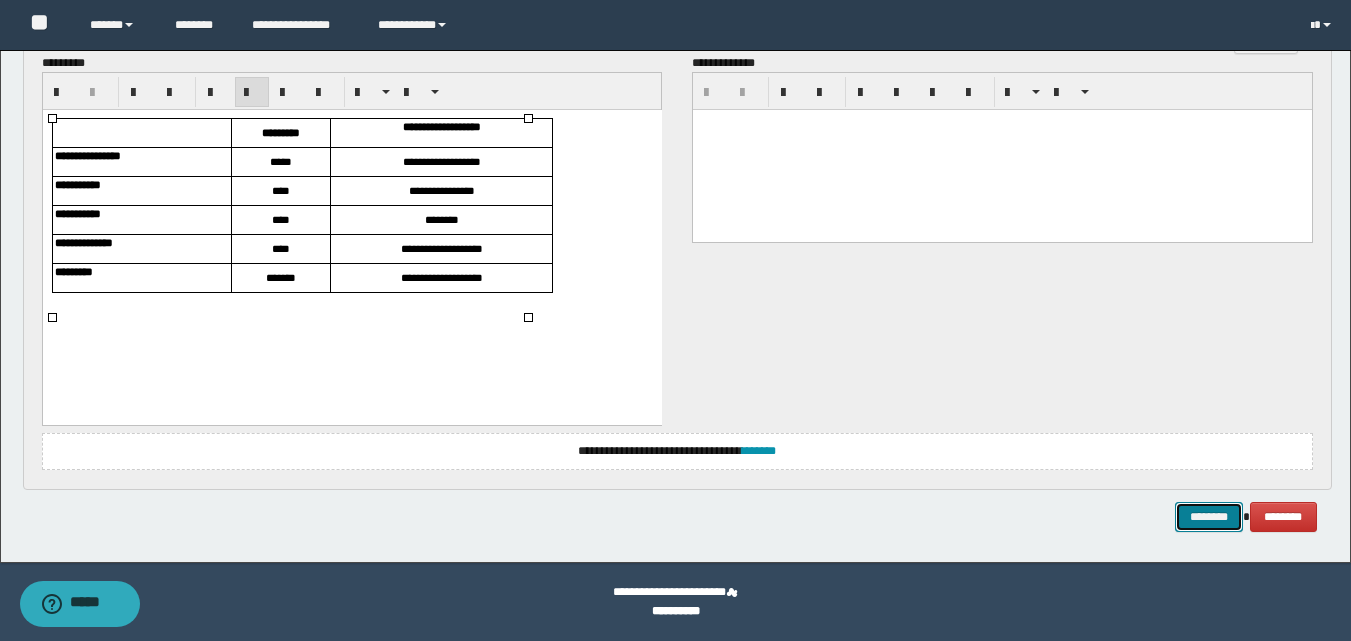 click on "********" at bounding box center [1209, 517] 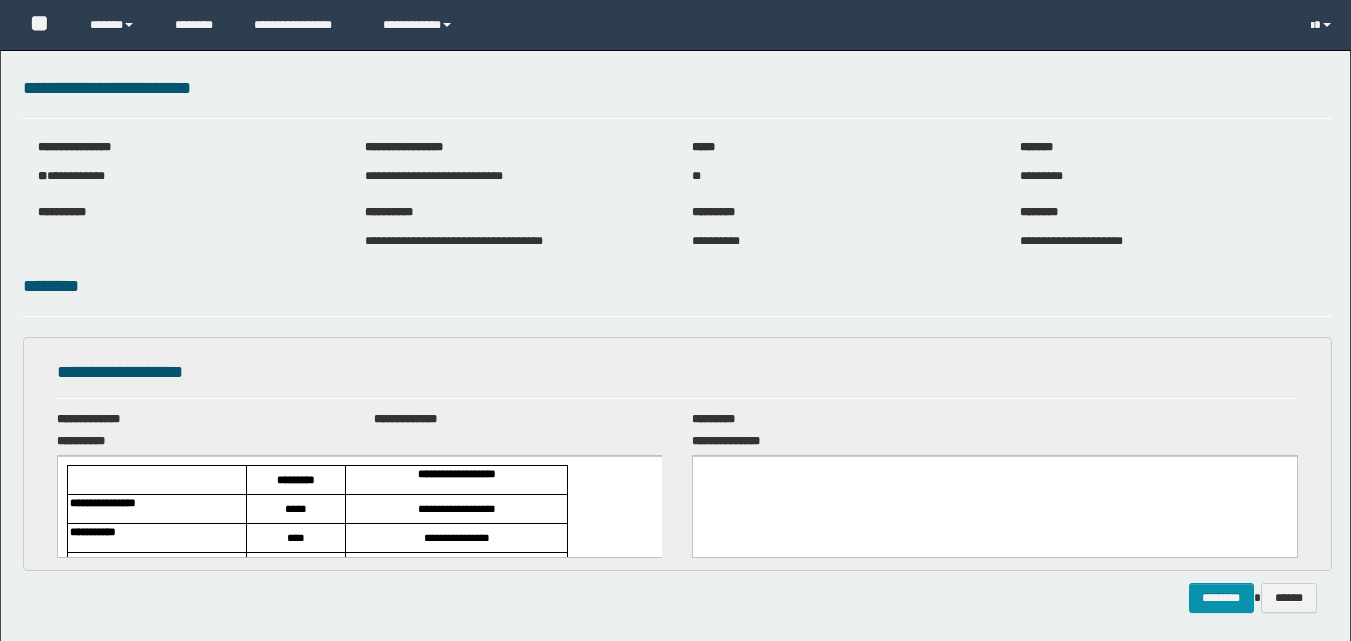 scroll, scrollTop: 0, scrollLeft: 0, axis: both 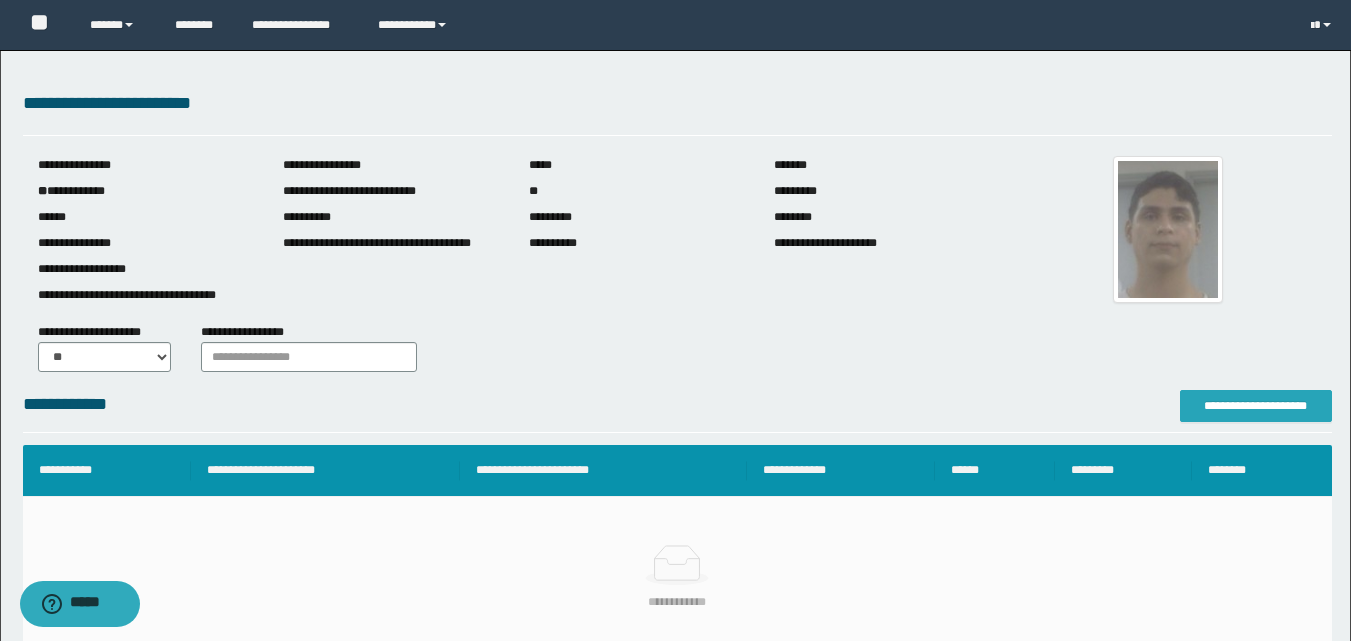 click on "**********" at bounding box center [1256, 406] 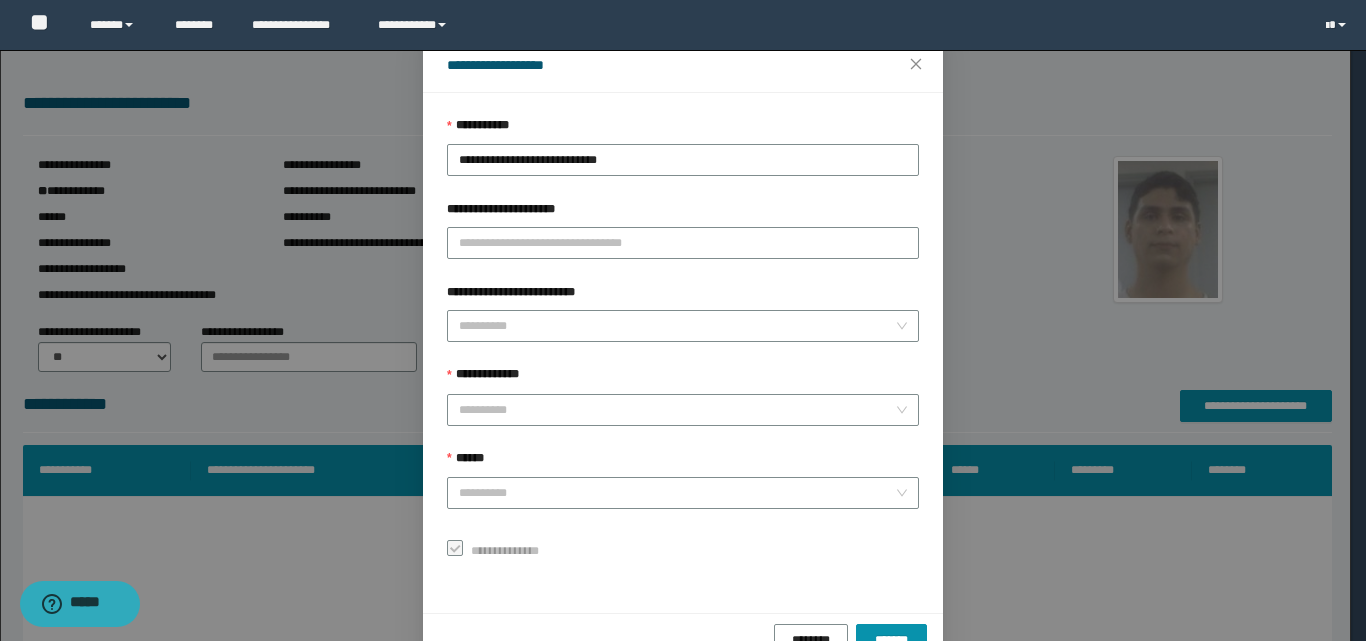 scroll, scrollTop: 111, scrollLeft: 0, axis: vertical 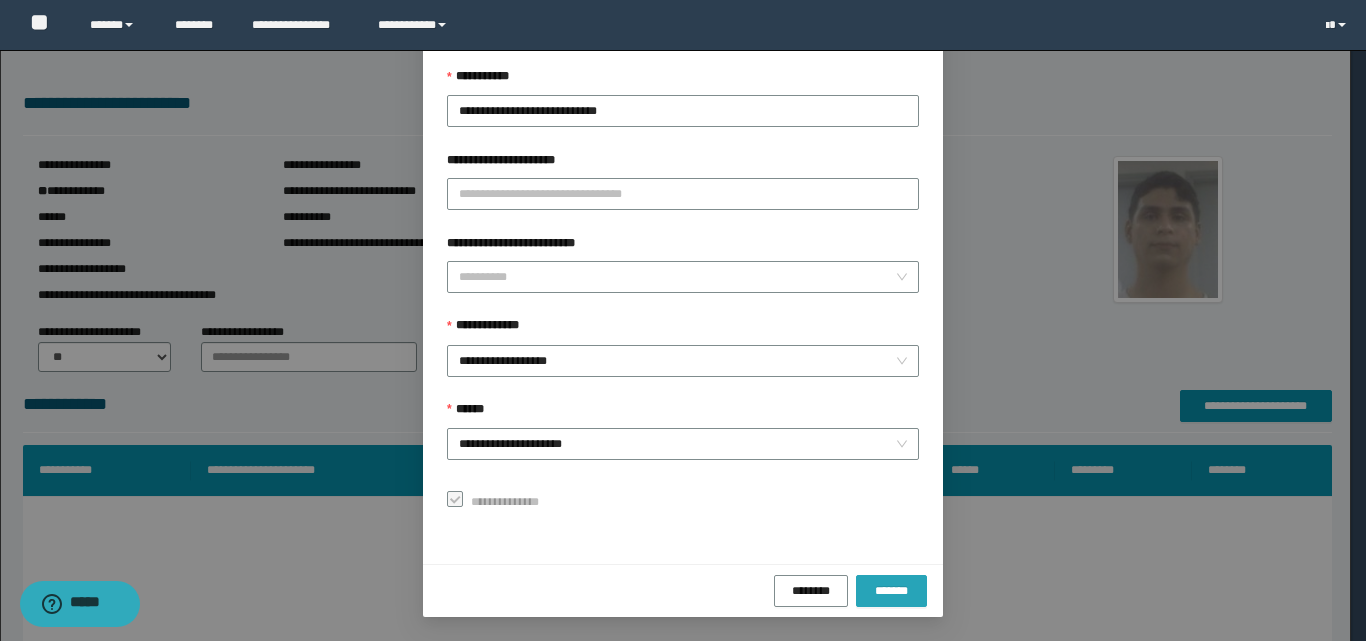 click on "*******" at bounding box center (891, 590) 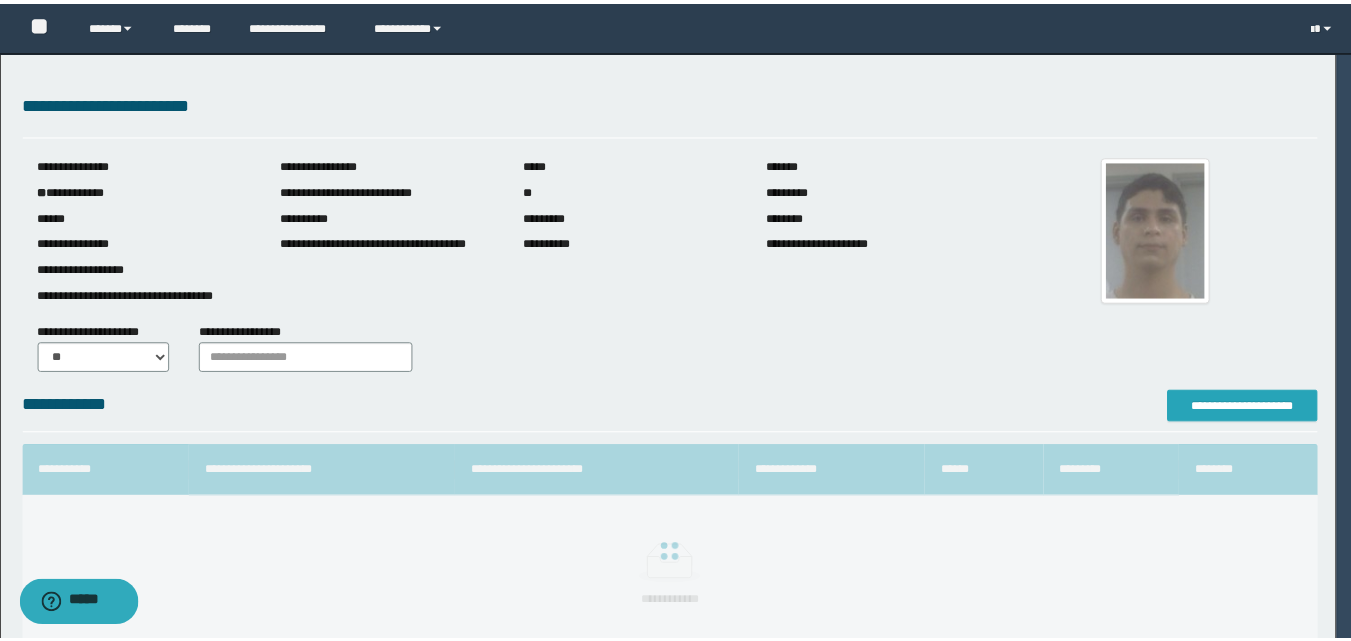 scroll, scrollTop: 0, scrollLeft: 0, axis: both 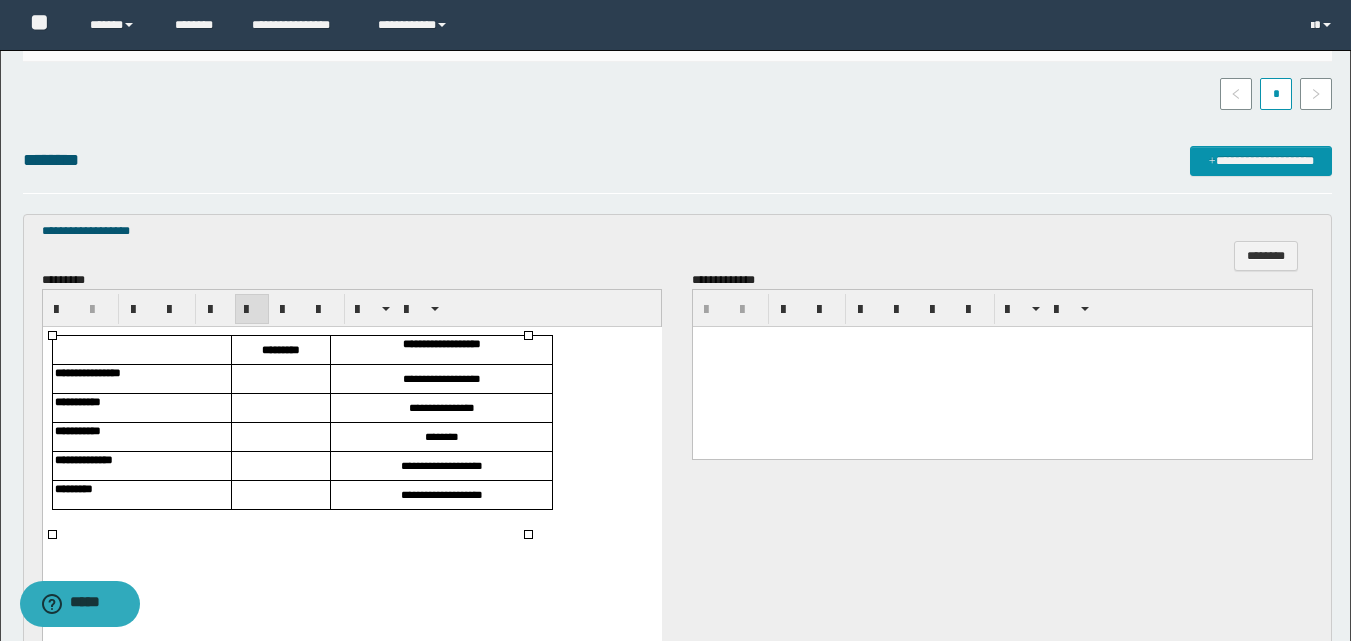 click at bounding box center (280, 379) 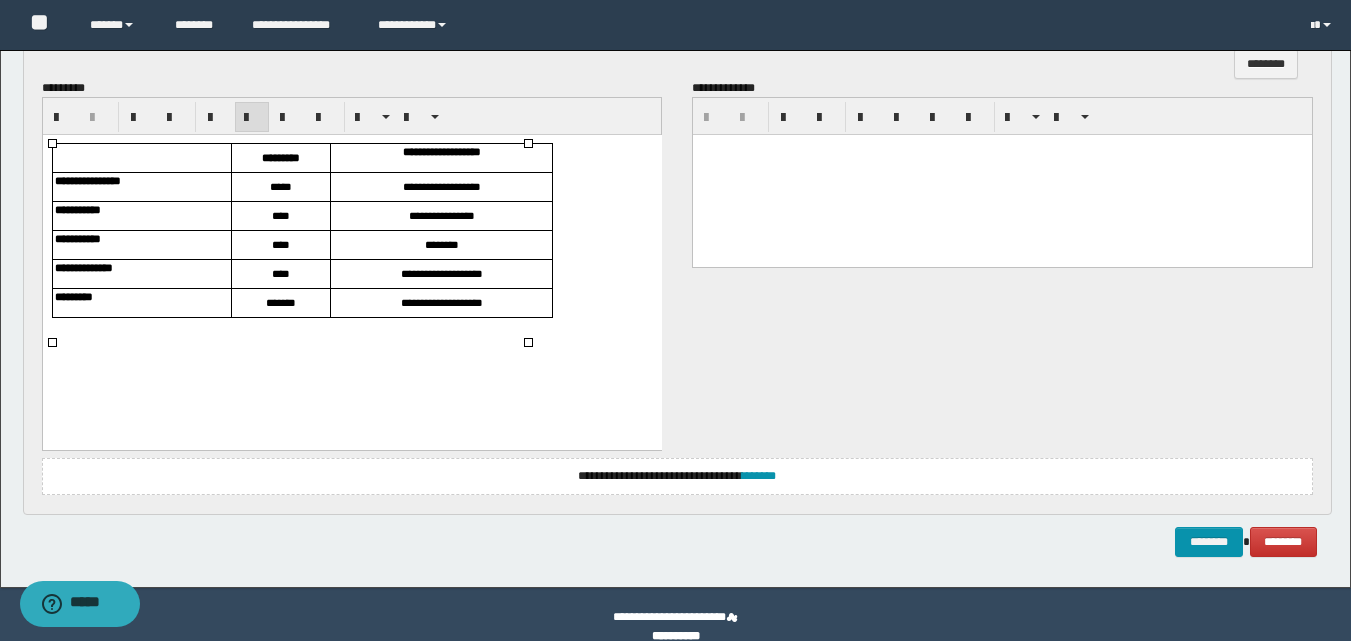 scroll, scrollTop: 717, scrollLeft: 0, axis: vertical 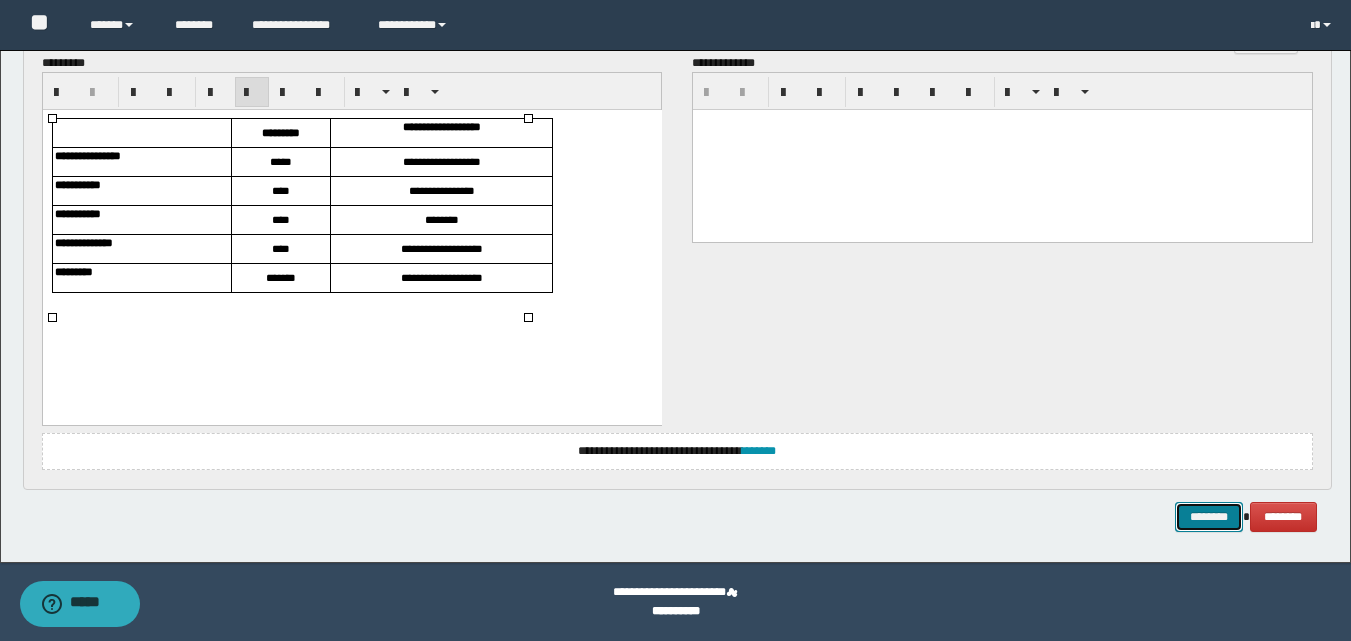 click on "********" at bounding box center [1209, 517] 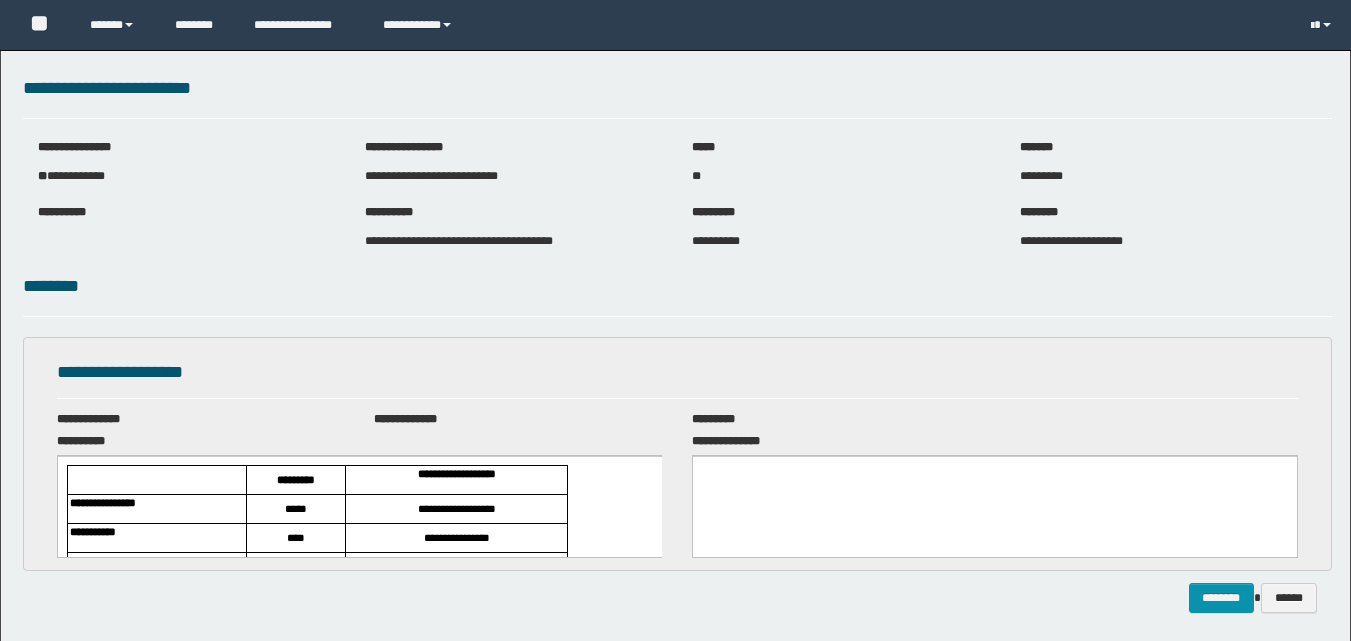 scroll, scrollTop: 0, scrollLeft: 0, axis: both 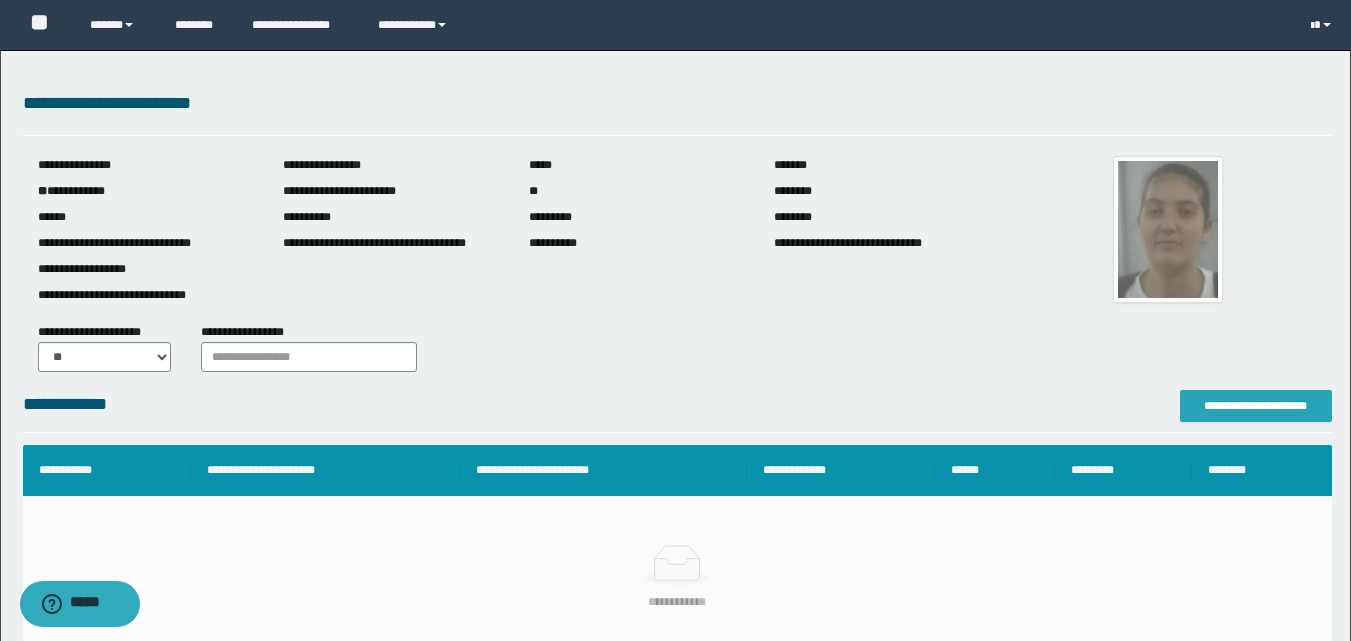 click on "**********" at bounding box center [1256, 406] 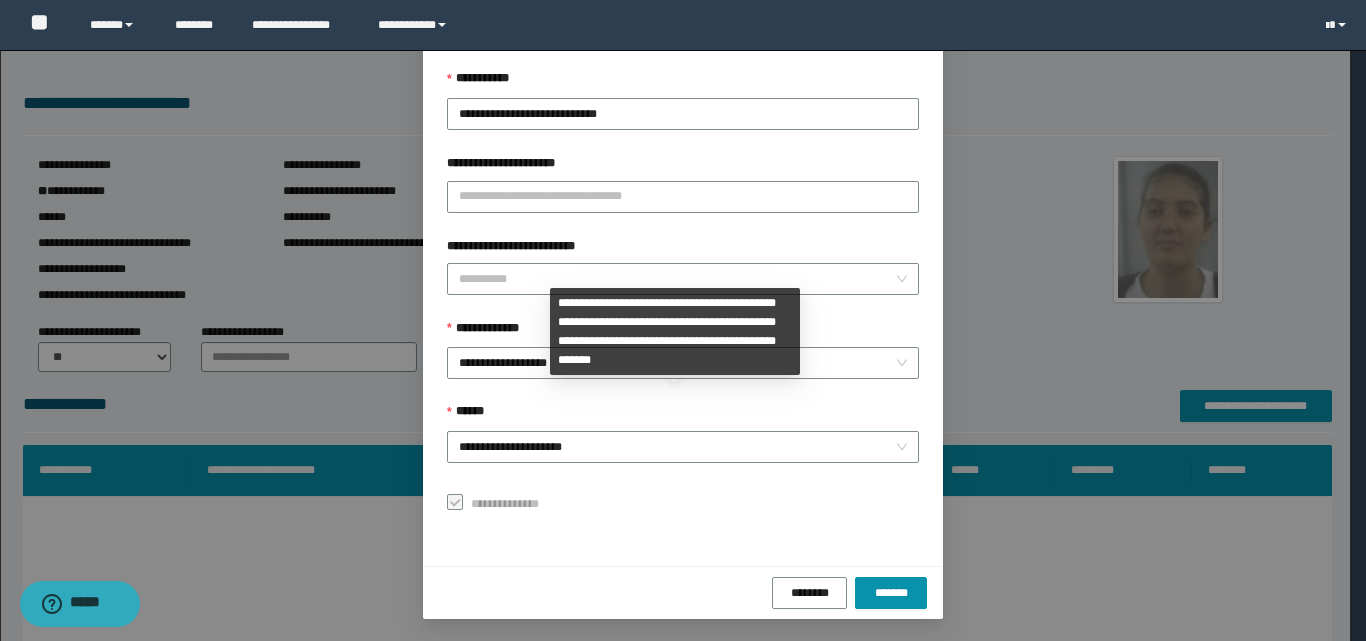 scroll, scrollTop: 111, scrollLeft: 0, axis: vertical 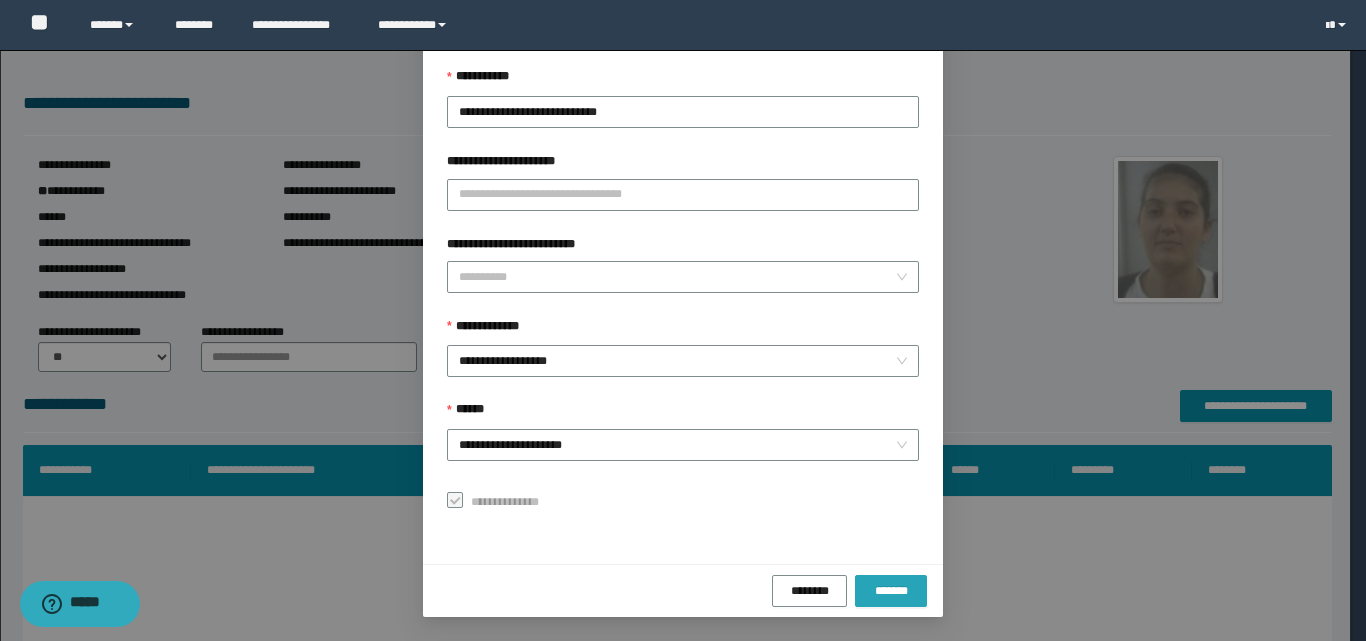 click on "*******" at bounding box center (891, 591) 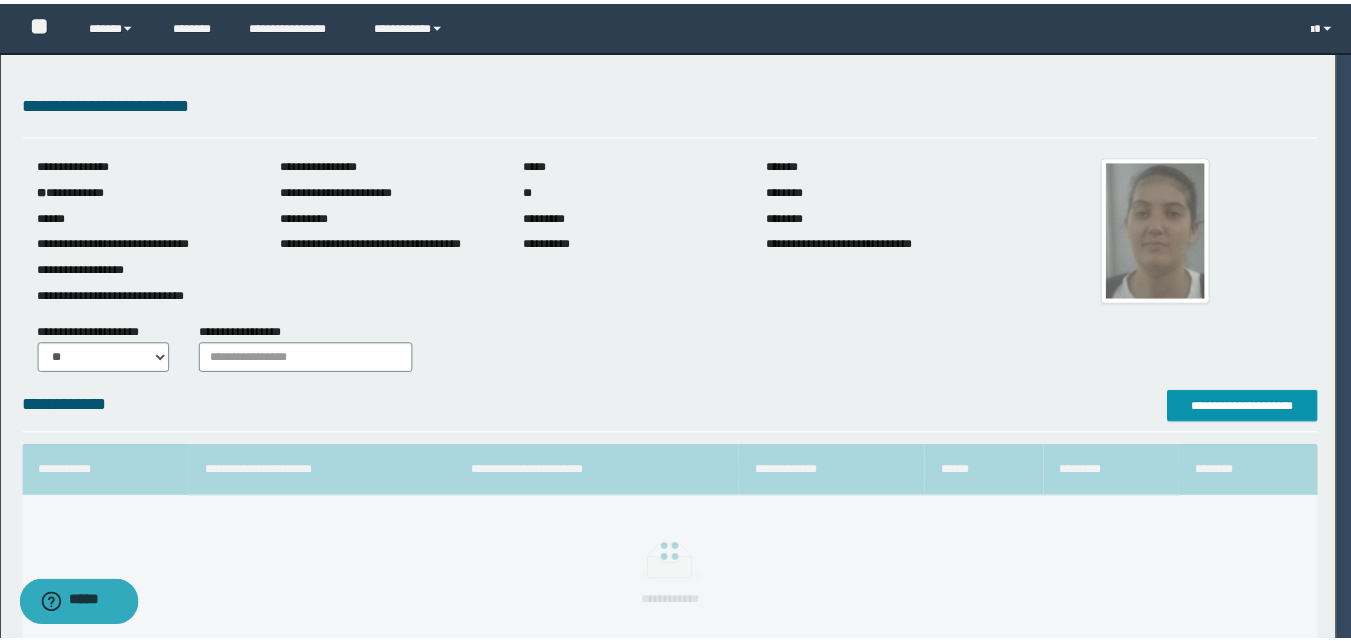scroll, scrollTop: 64, scrollLeft: 0, axis: vertical 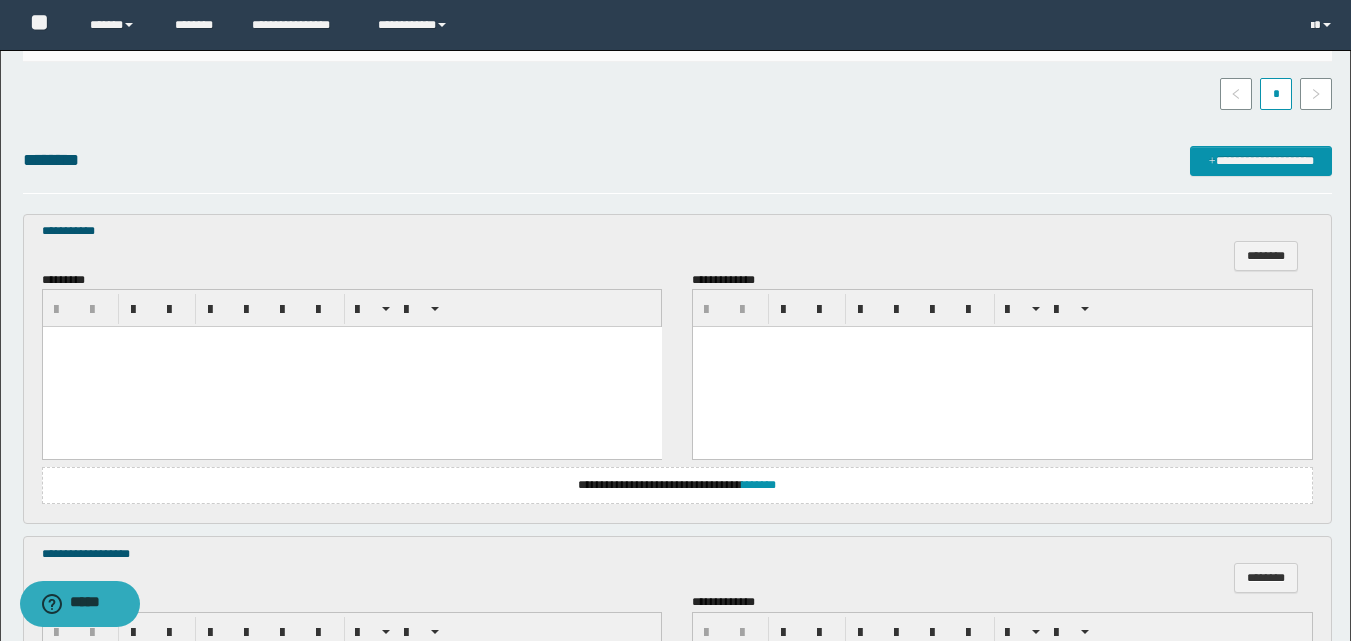 click at bounding box center (351, 367) 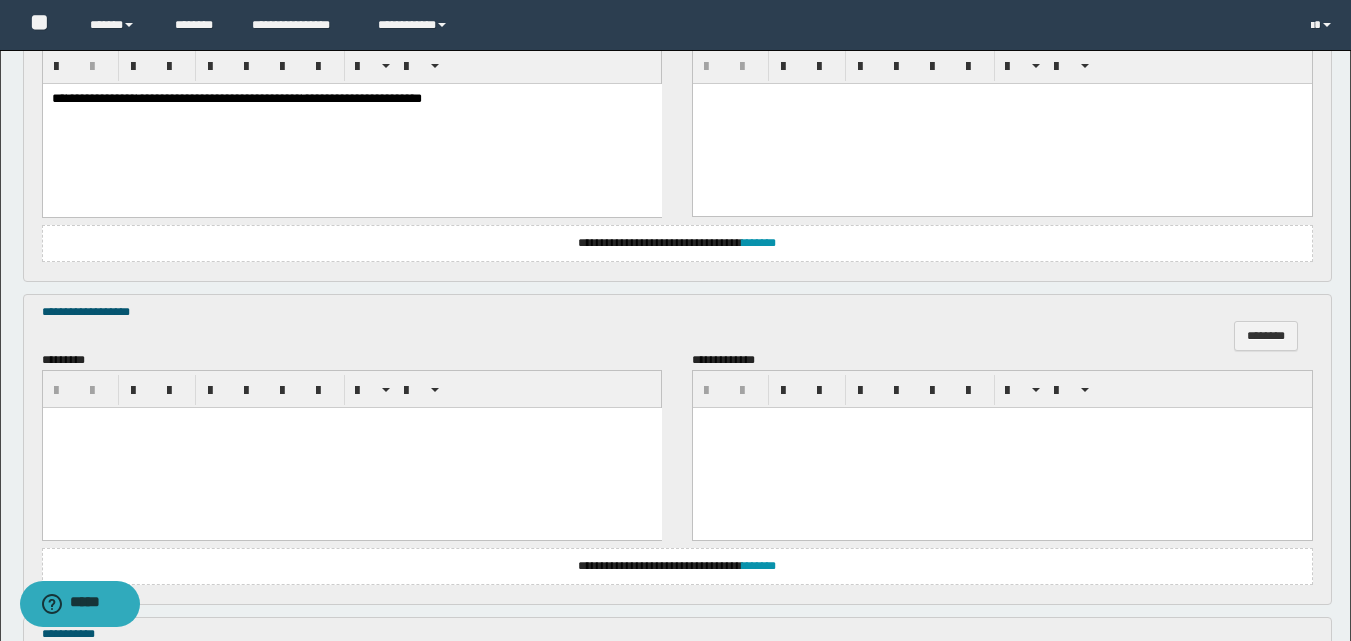 scroll, scrollTop: 800, scrollLeft: 0, axis: vertical 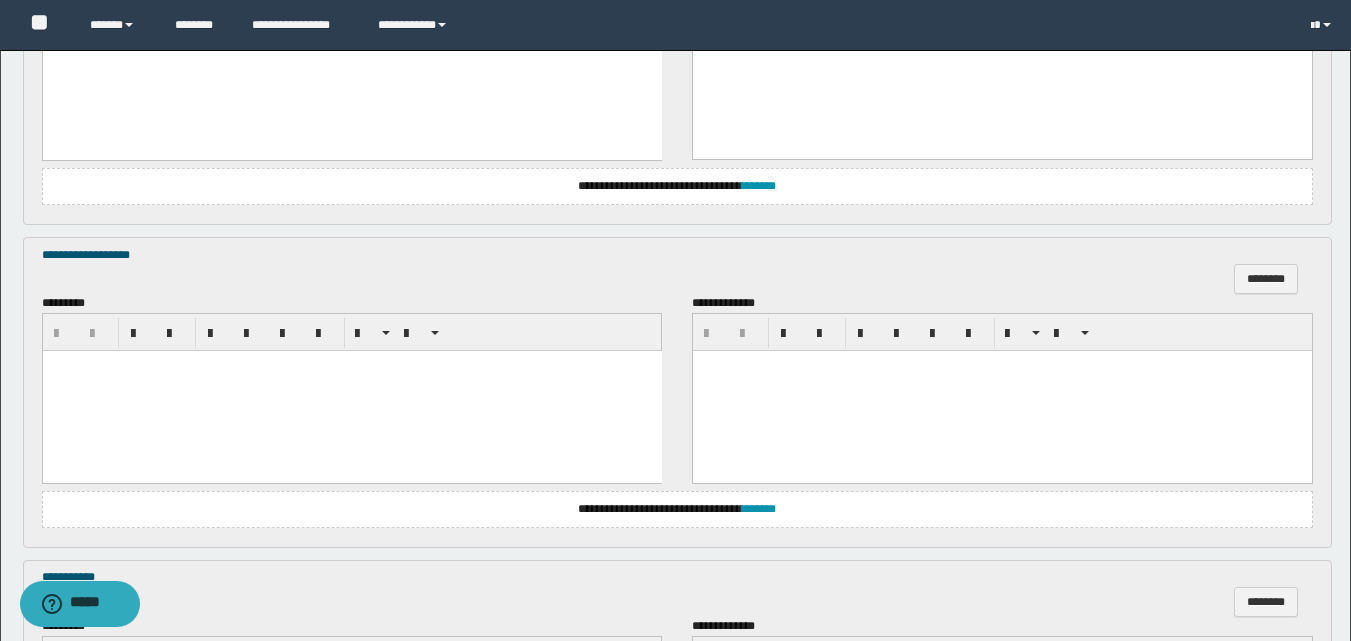 click at bounding box center (351, 391) 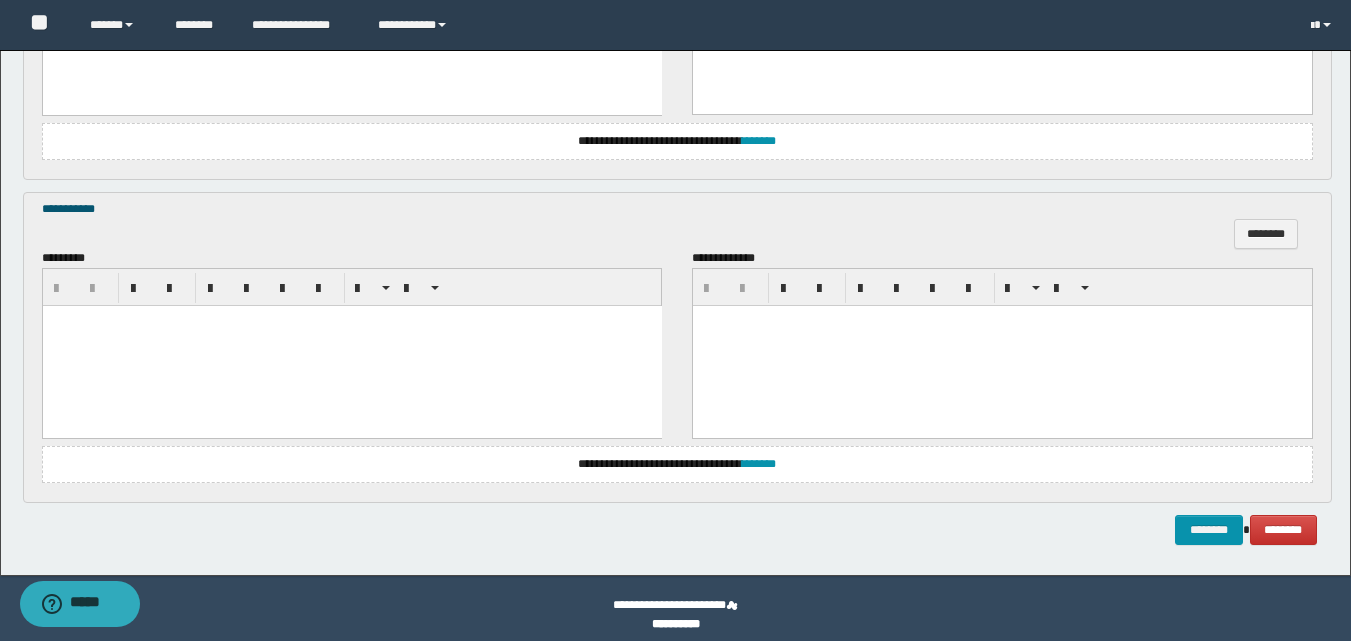 scroll, scrollTop: 1181, scrollLeft: 0, axis: vertical 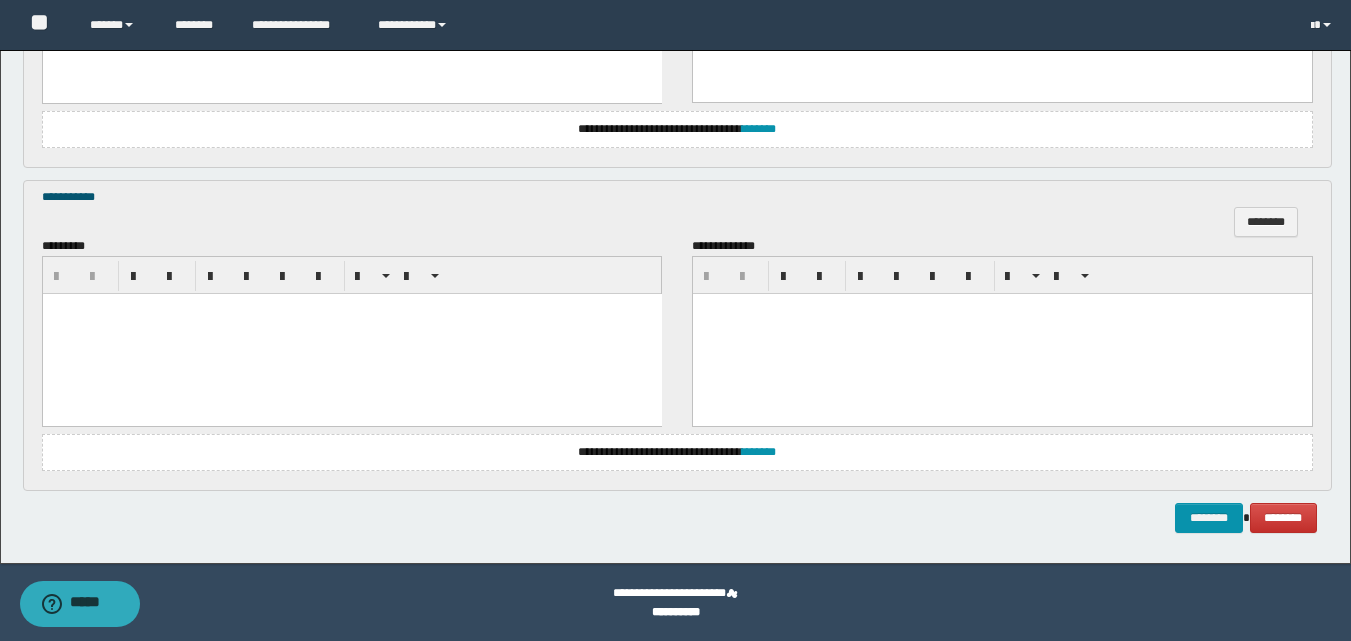 click at bounding box center (351, 333) 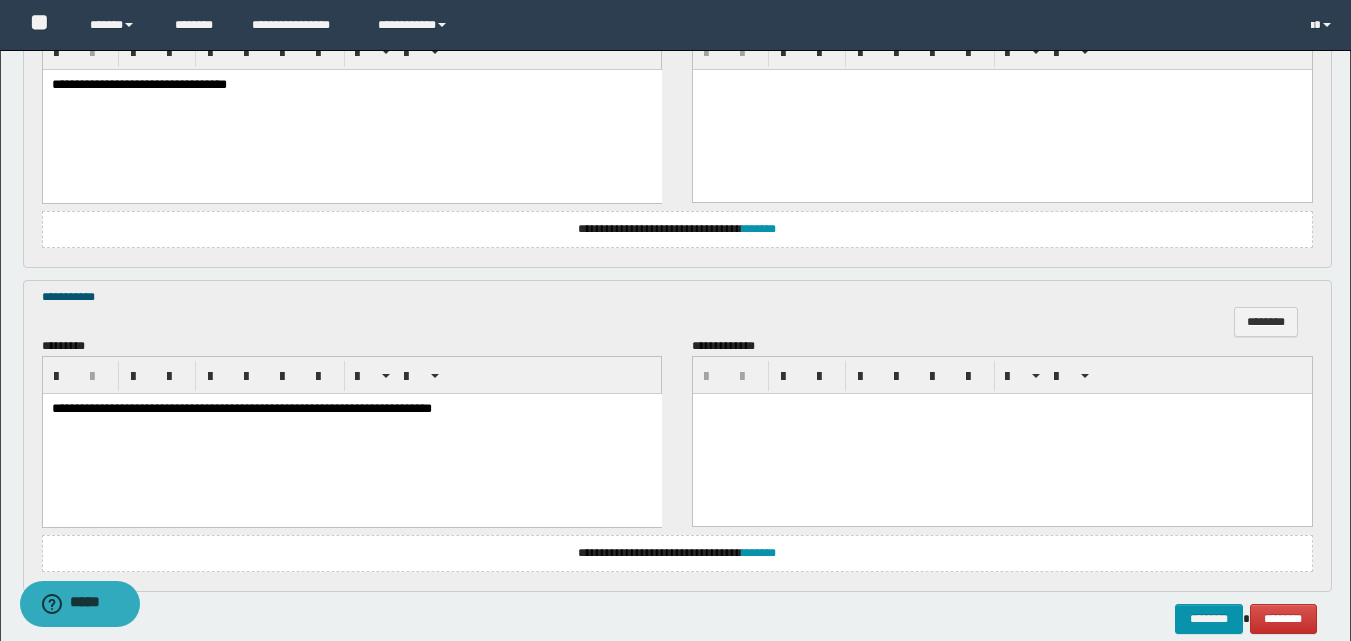 scroll, scrollTop: 1182, scrollLeft: 0, axis: vertical 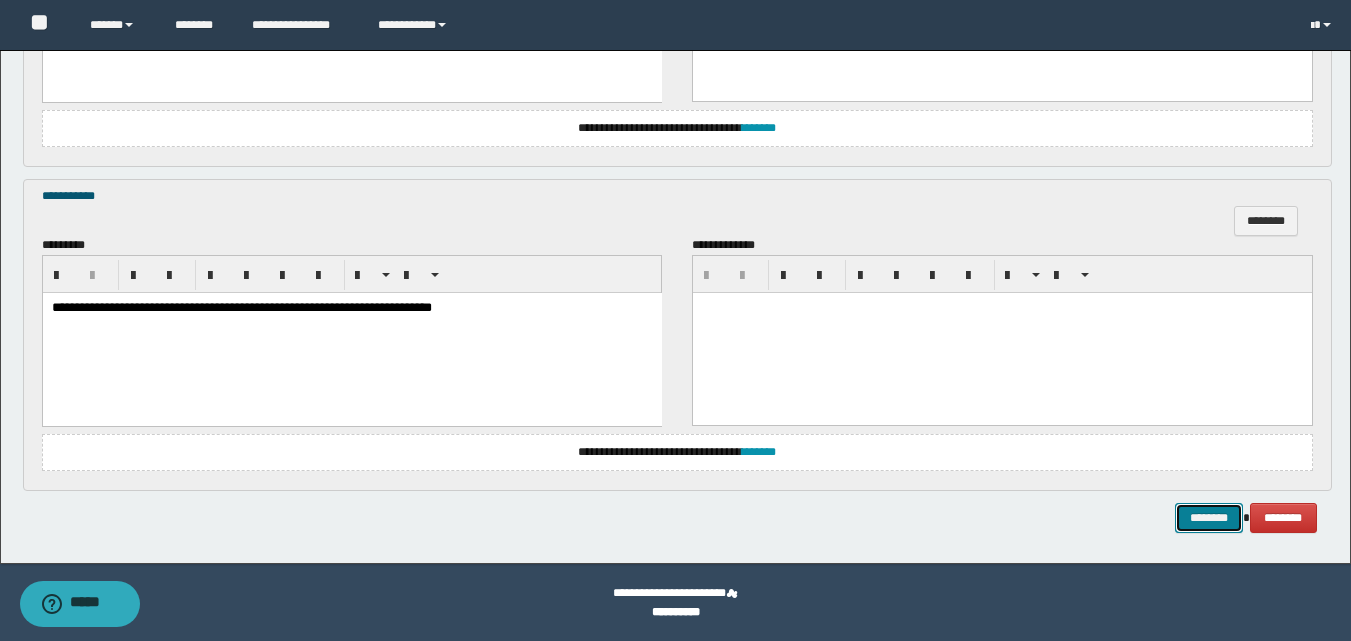 click on "********" at bounding box center (1209, 518) 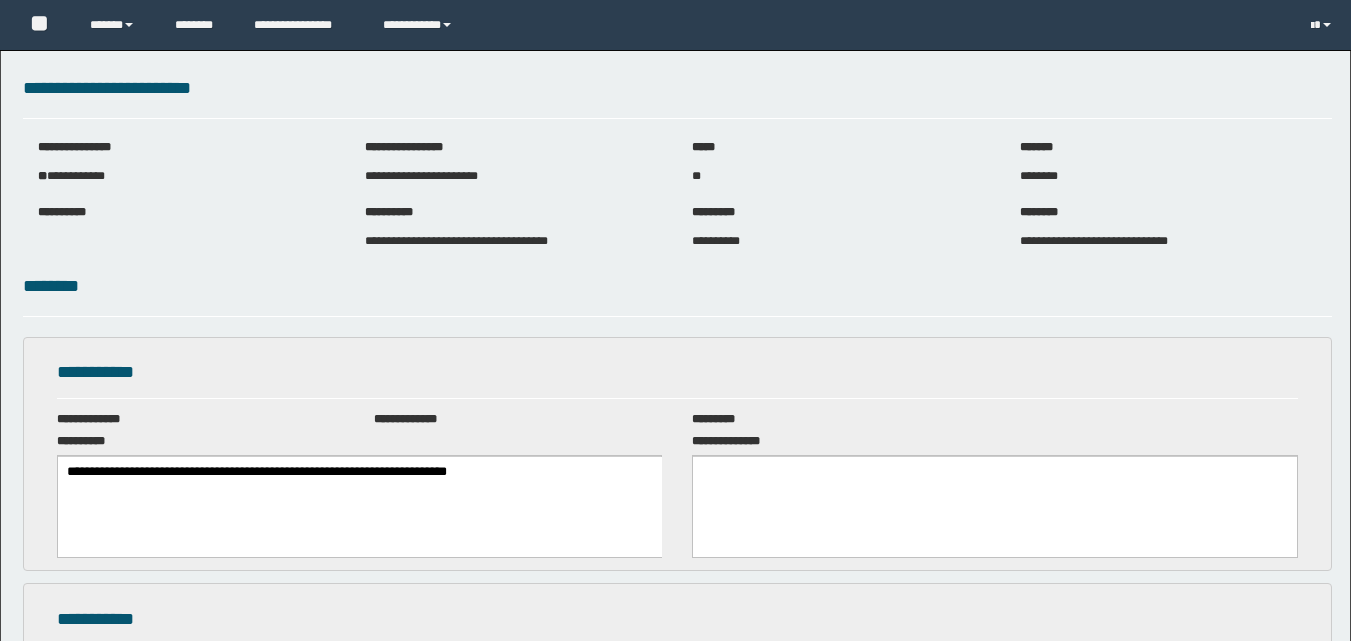 scroll, scrollTop: 0, scrollLeft: 0, axis: both 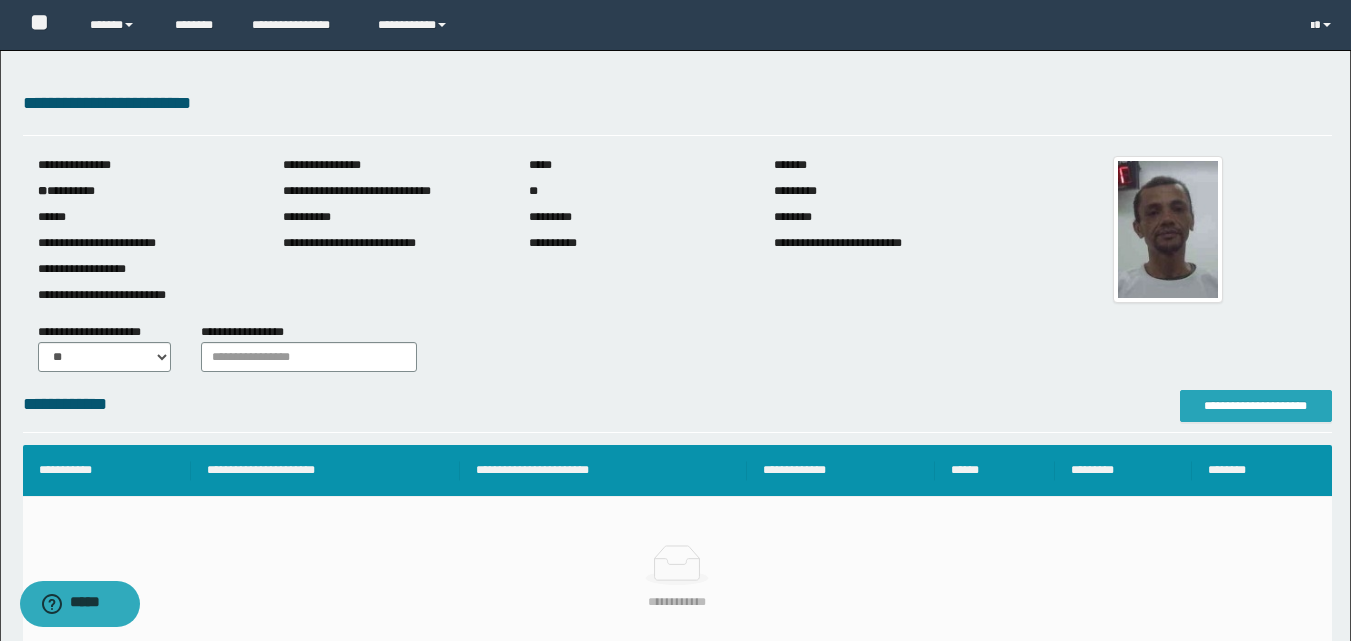 click on "**********" at bounding box center [1256, 406] 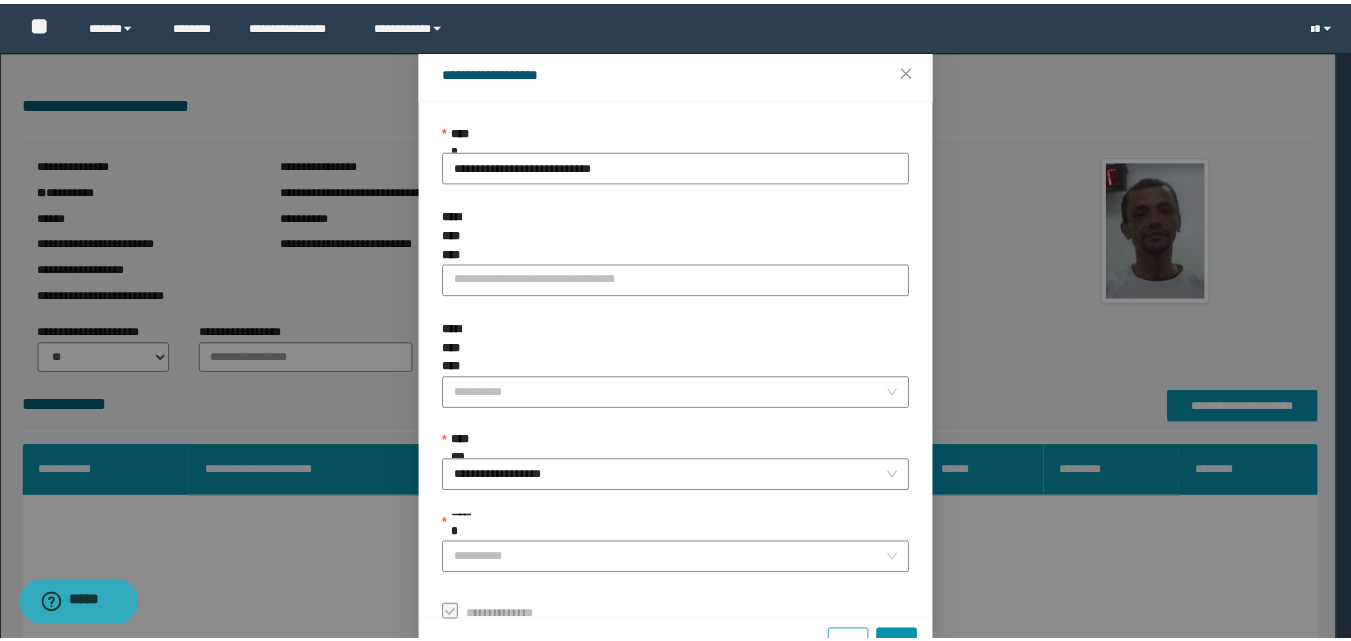 scroll, scrollTop: 111, scrollLeft: 0, axis: vertical 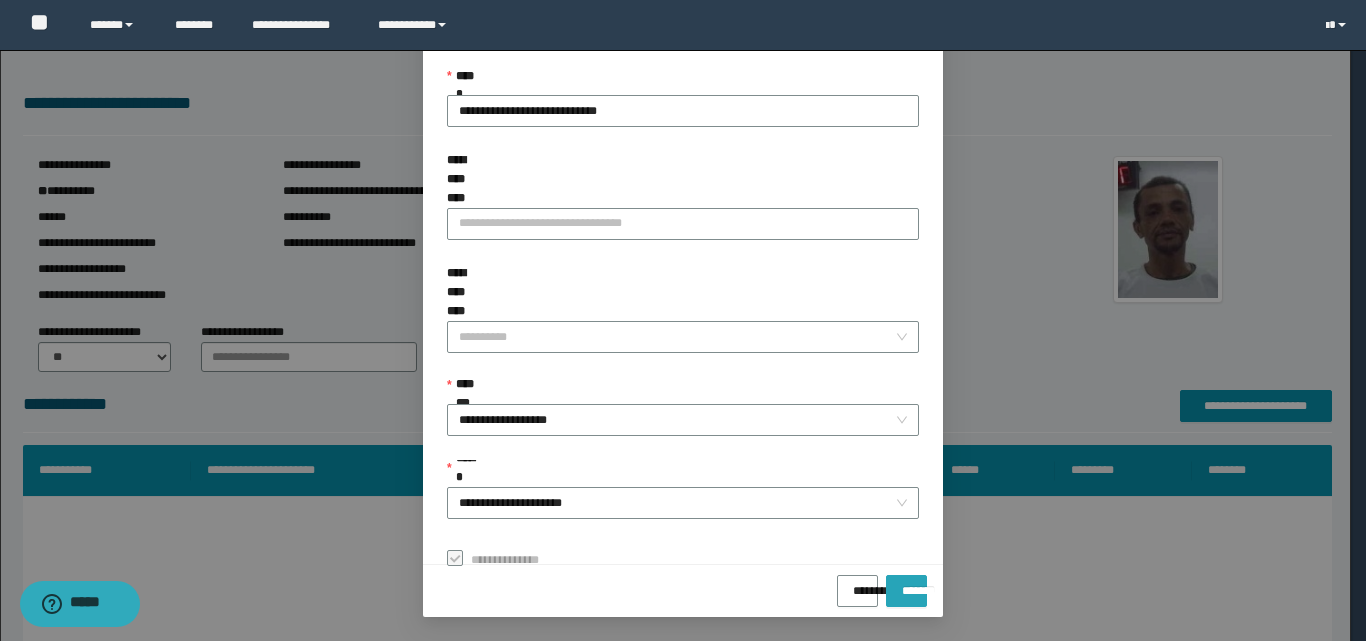 click on "*******" at bounding box center [906, 584] 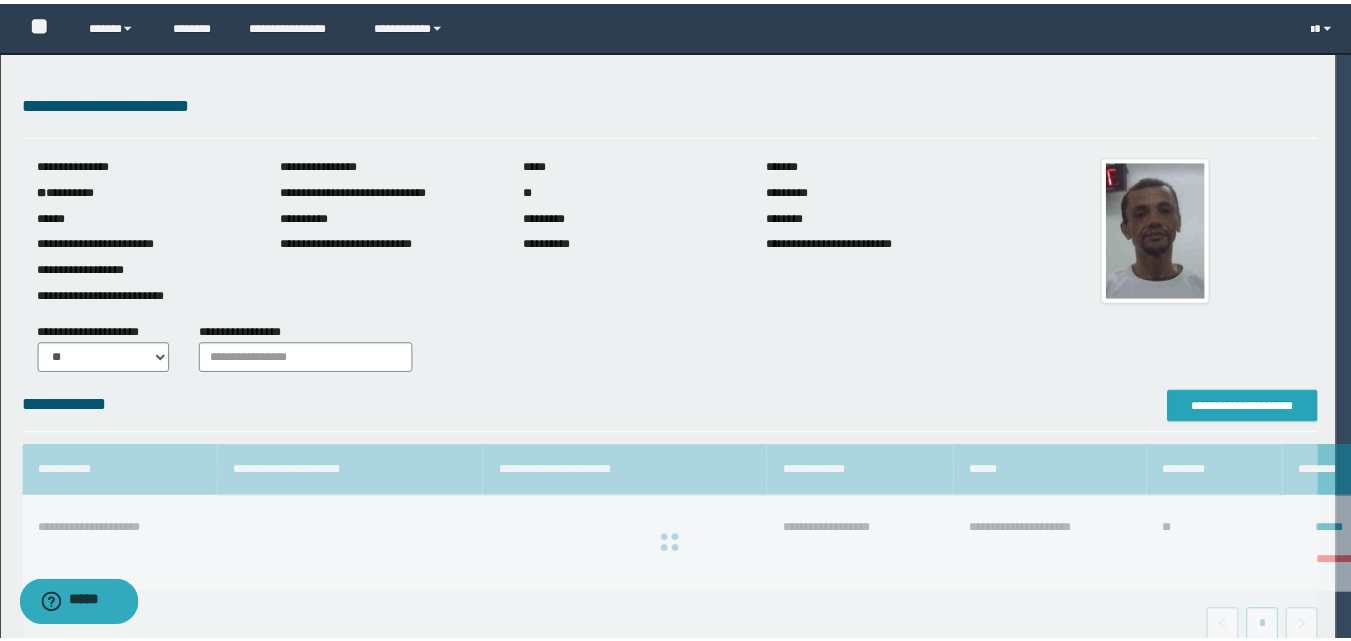 scroll, scrollTop: 0, scrollLeft: 0, axis: both 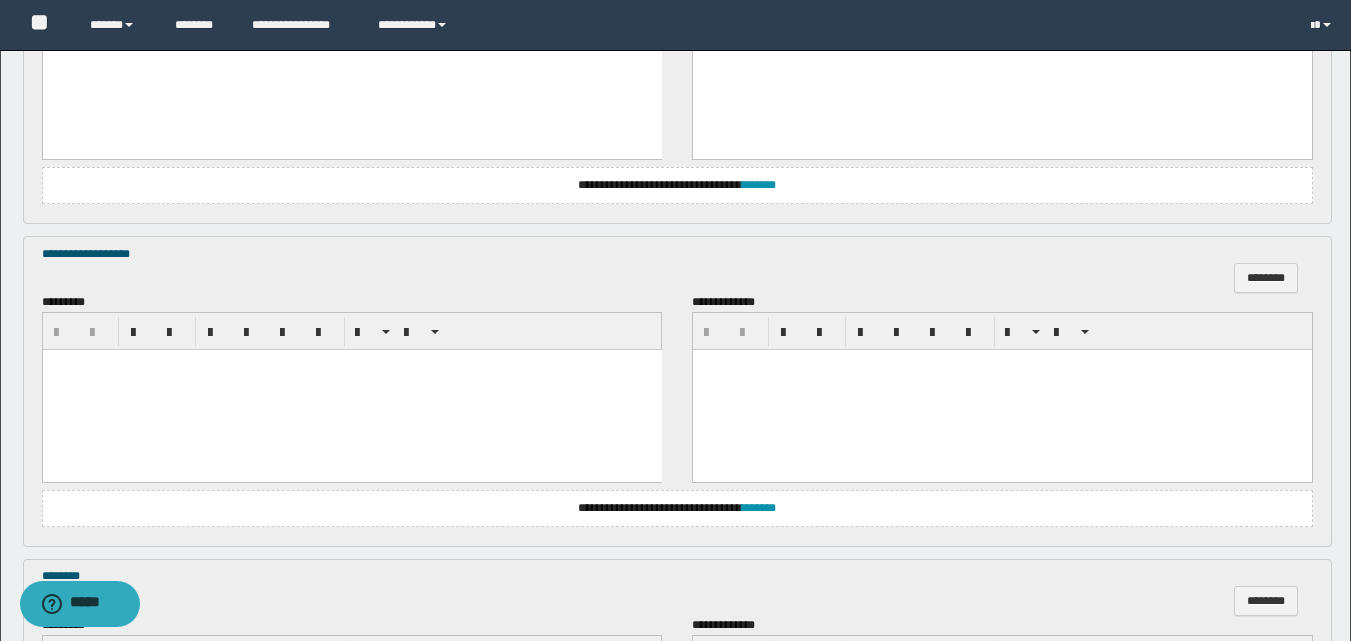 click at bounding box center (351, 365) 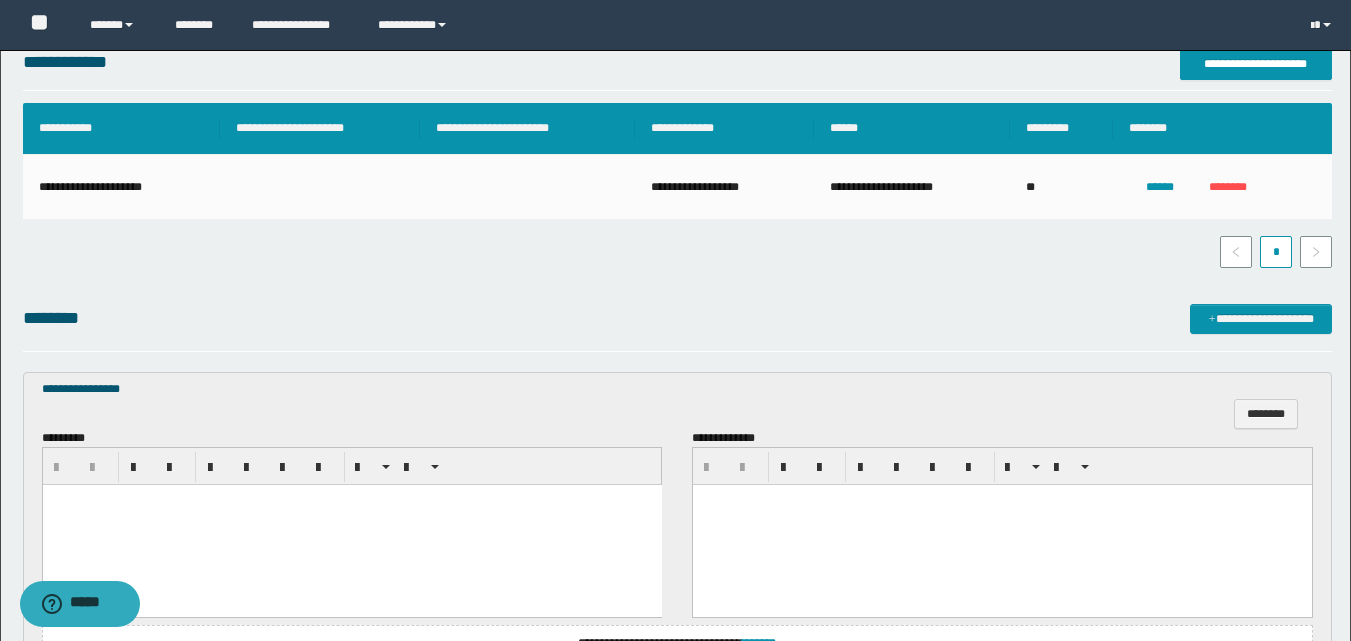 scroll, scrollTop: 319, scrollLeft: 0, axis: vertical 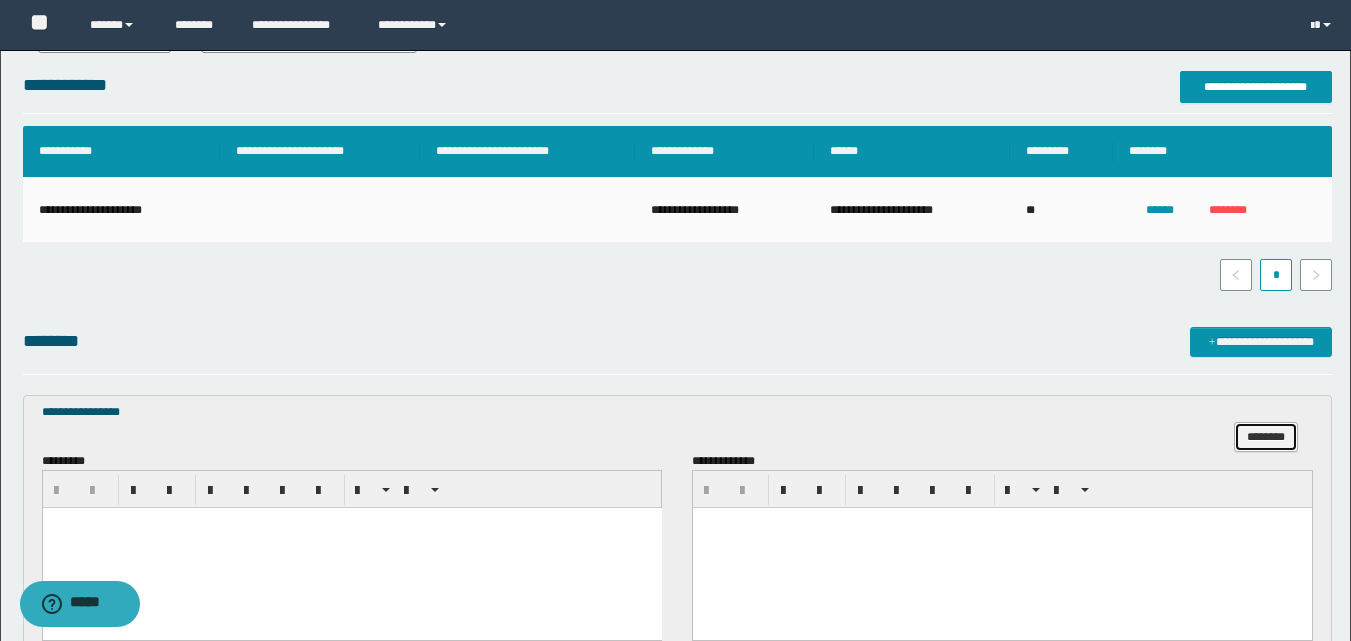 click on "********" at bounding box center (1266, 437) 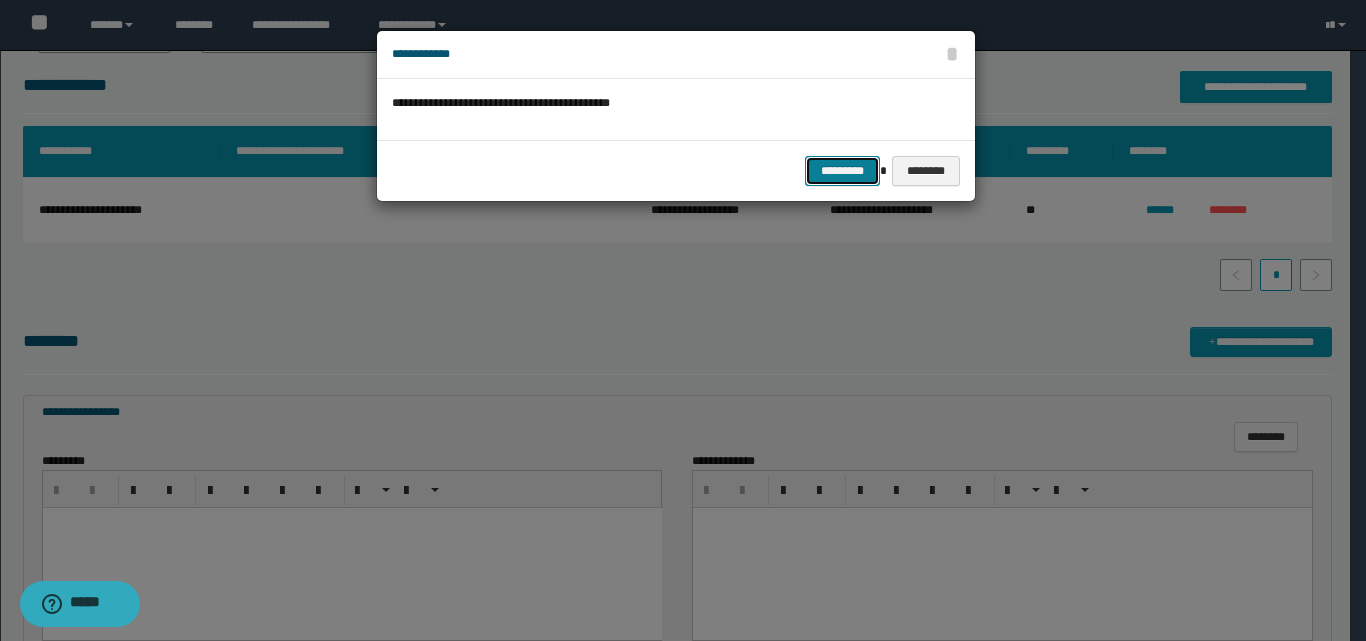 click on "*********" at bounding box center (842, 171) 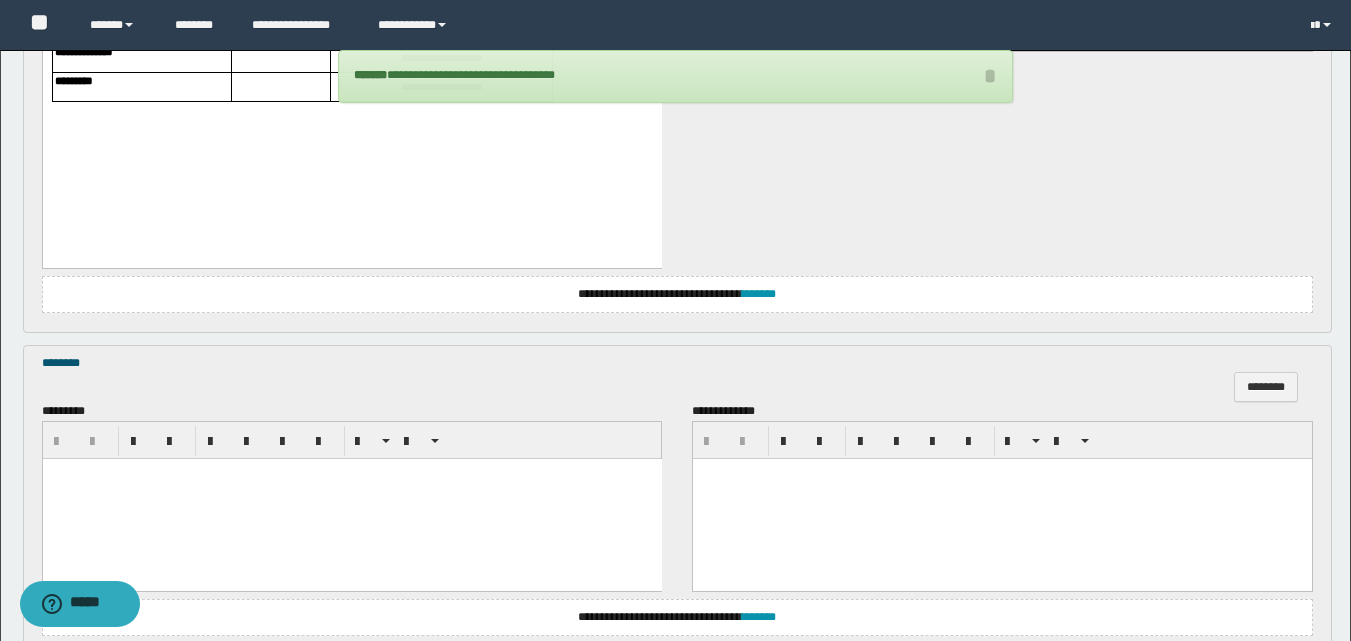 scroll, scrollTop: 919, scrollLeft: 0, axis: vertical 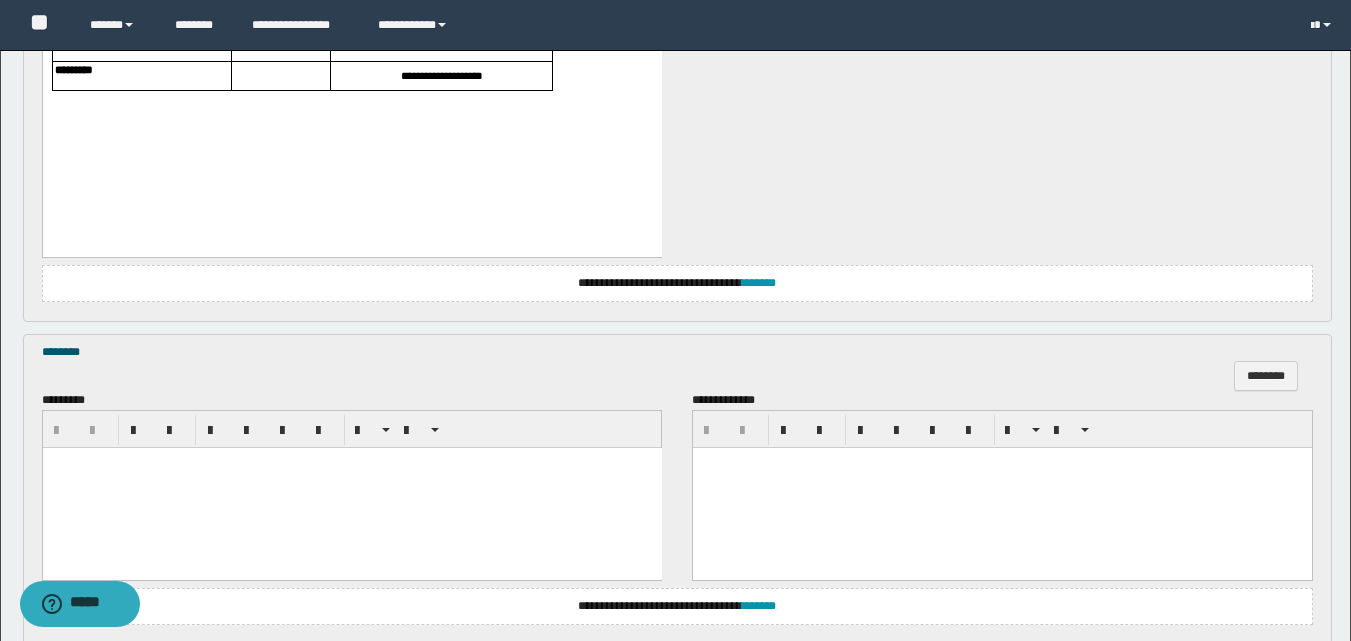 click at bounding box center (351, 488) 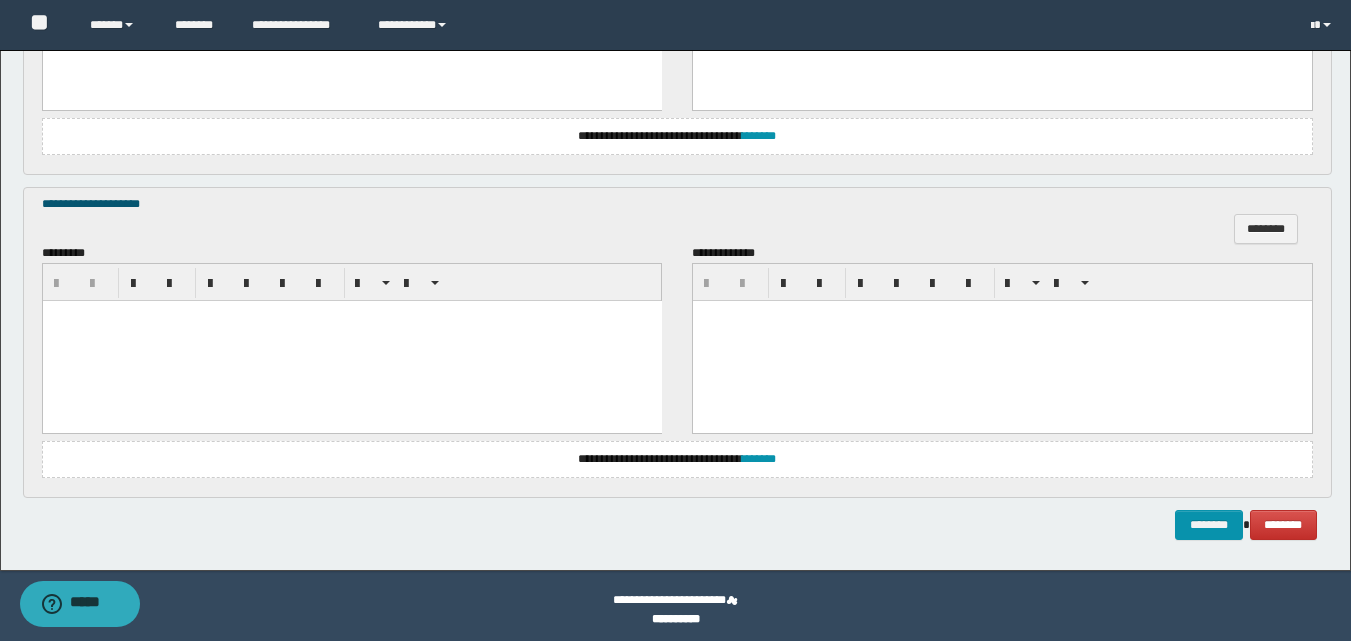 scroll, scrollTop: 1396, scrollLeft: 0, axis: vertical 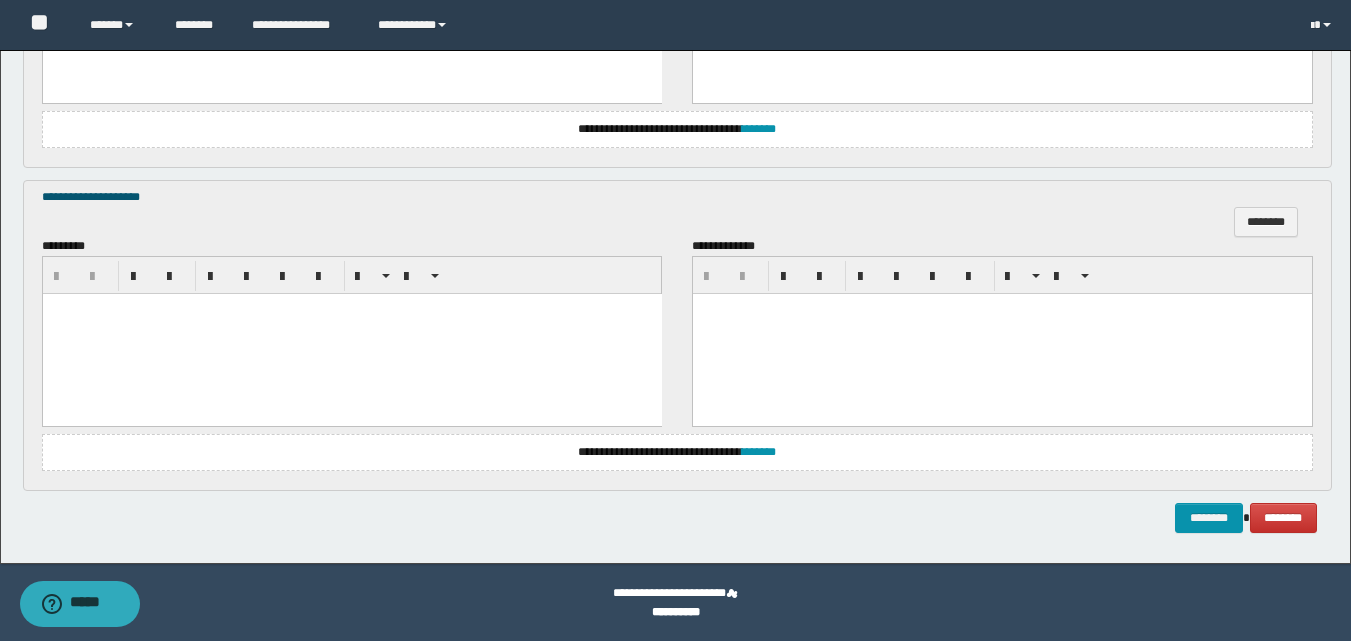 paste 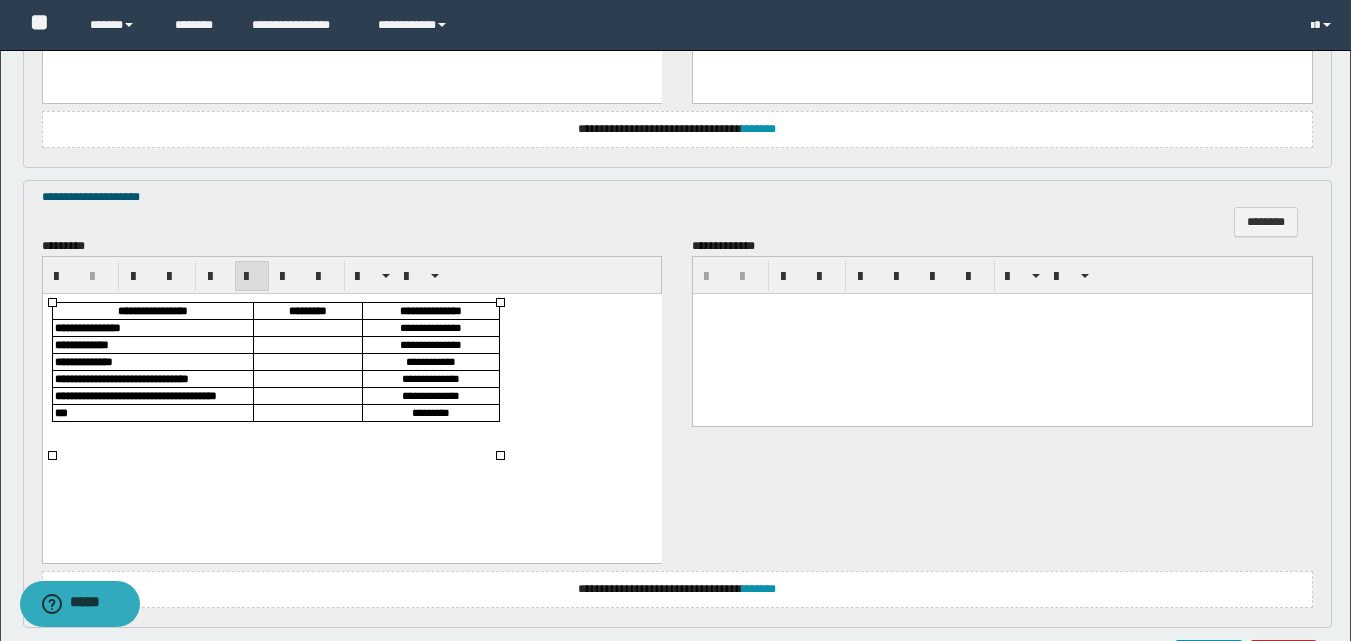 drag, startPoint x: 268, startPoint y: 328, endPoint x: 277, endPoint y: 352, distance: 25.632011 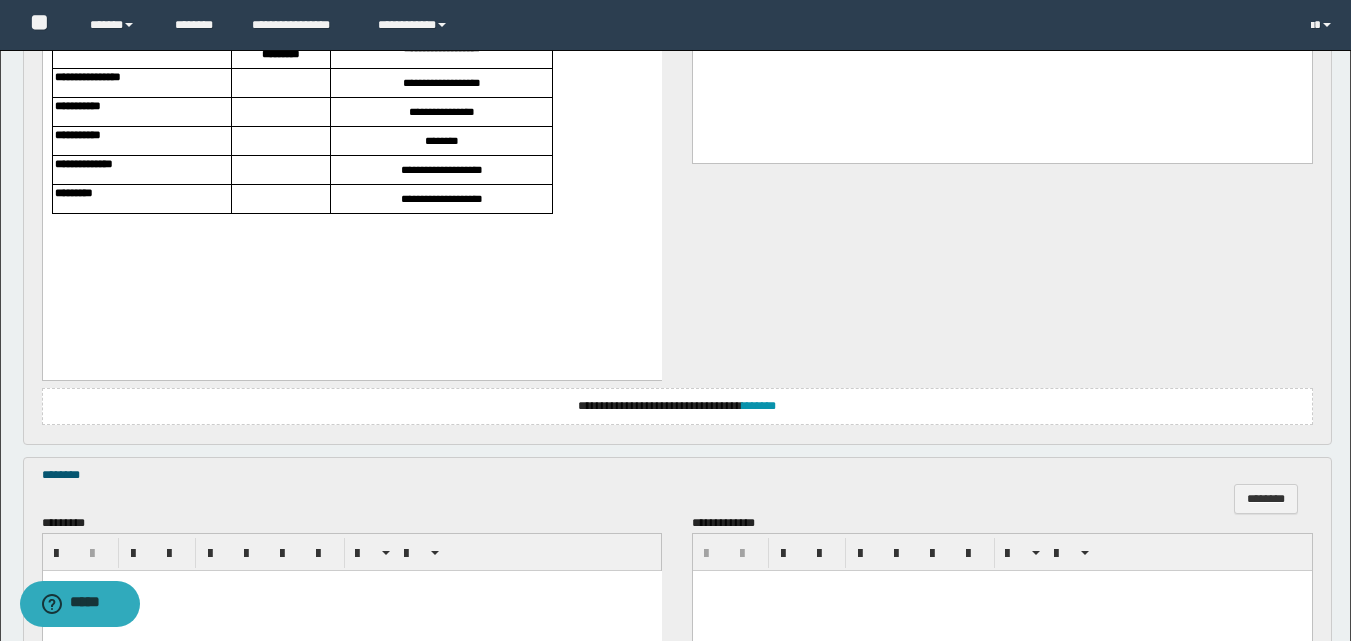 scroll, scrollTop: 696, scrollLeft: 0, axis: vertical 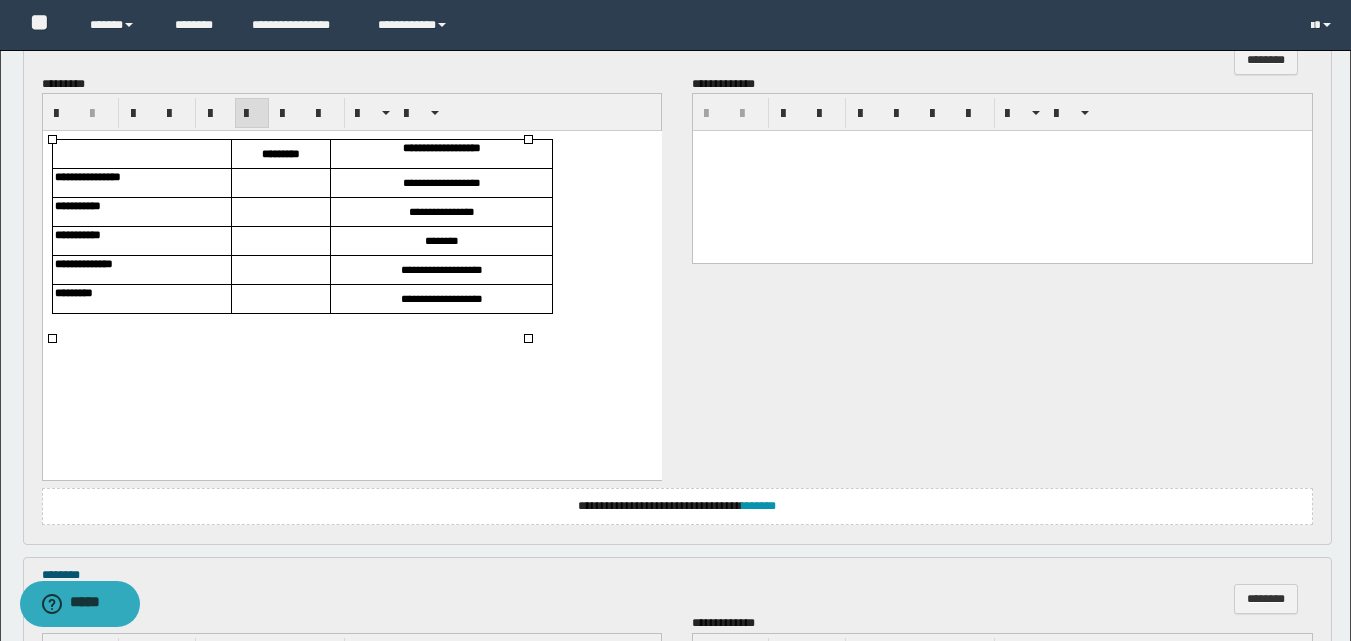 click at bounding box center [280, 182] 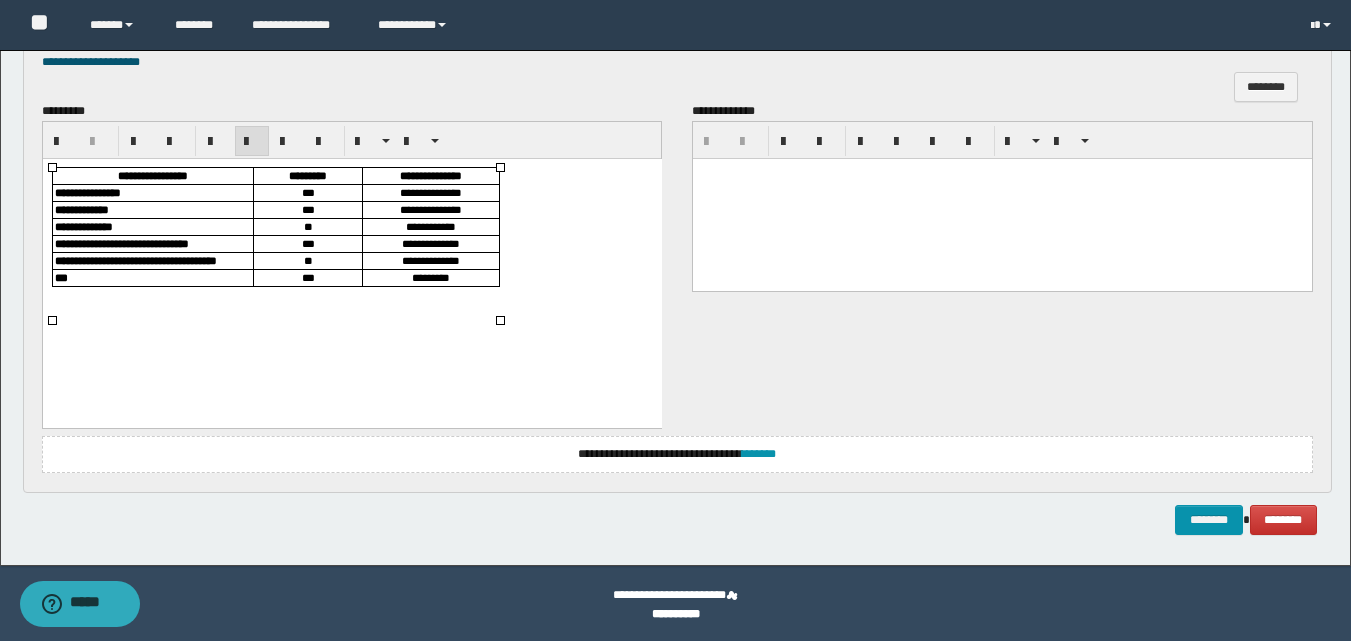 scroll, scrollTop: 1533, scrollLeft: 0, axis: vertical 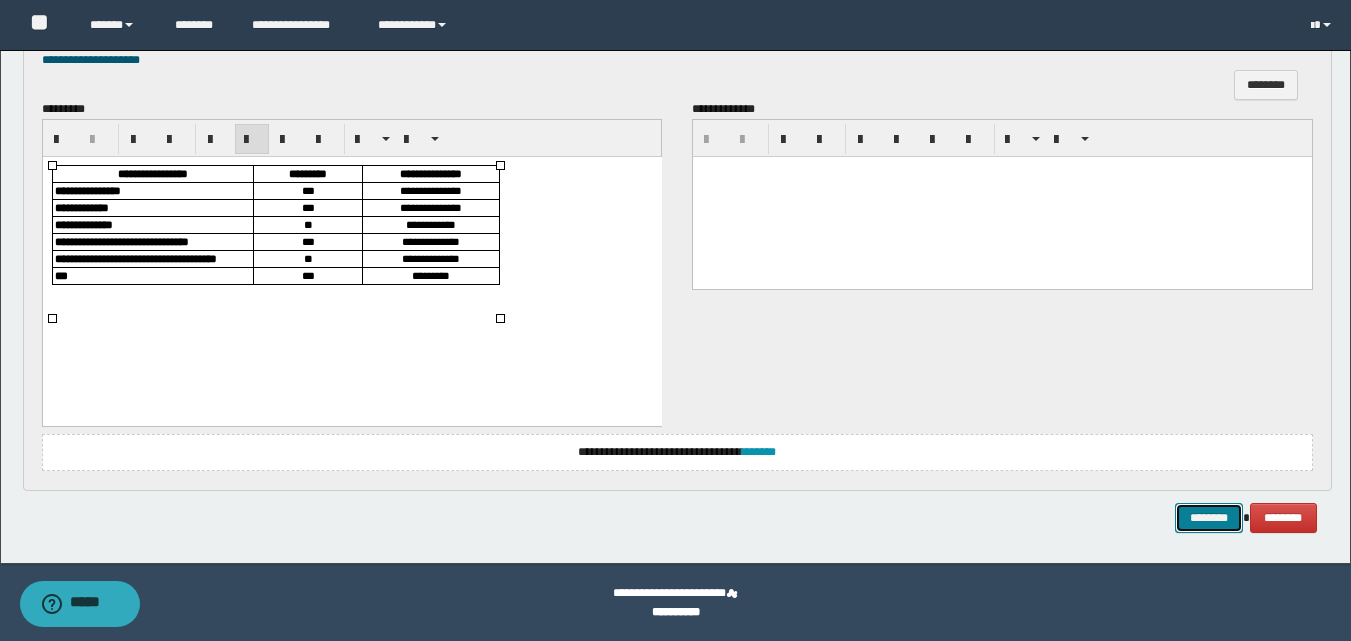 click on "********" at bounding box center (1209, 518) 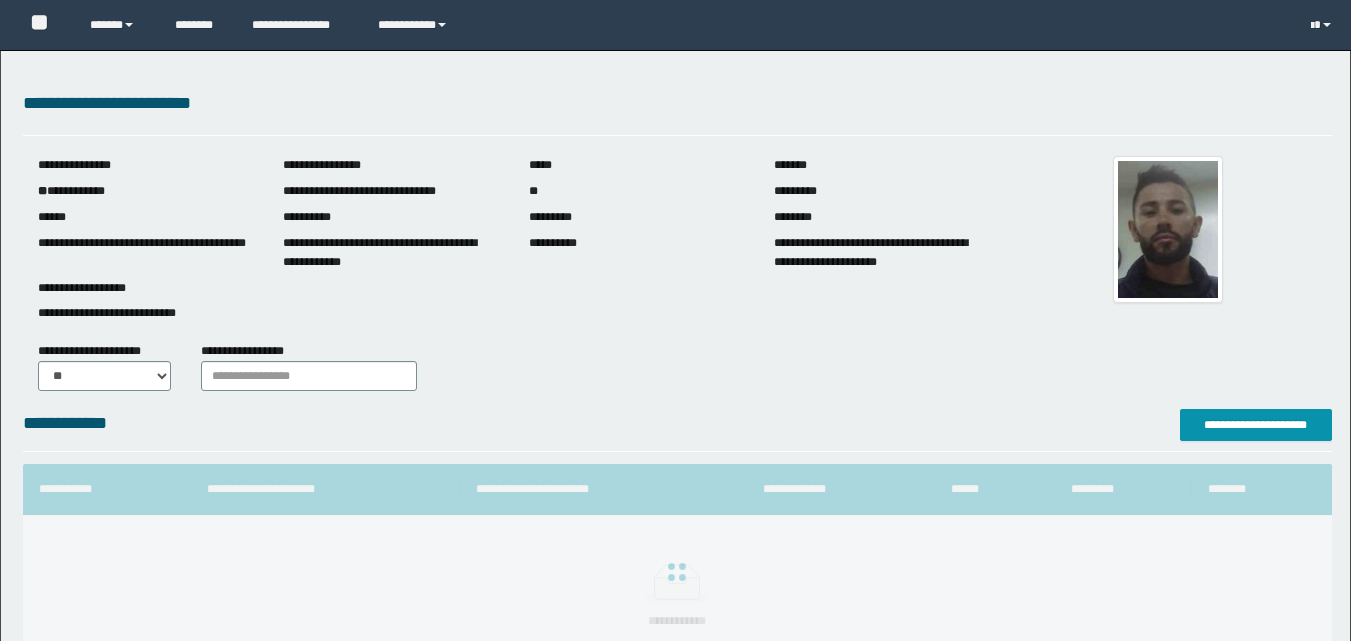 scroll, scrollTop: 0, scrollLeft: 0, axis: both 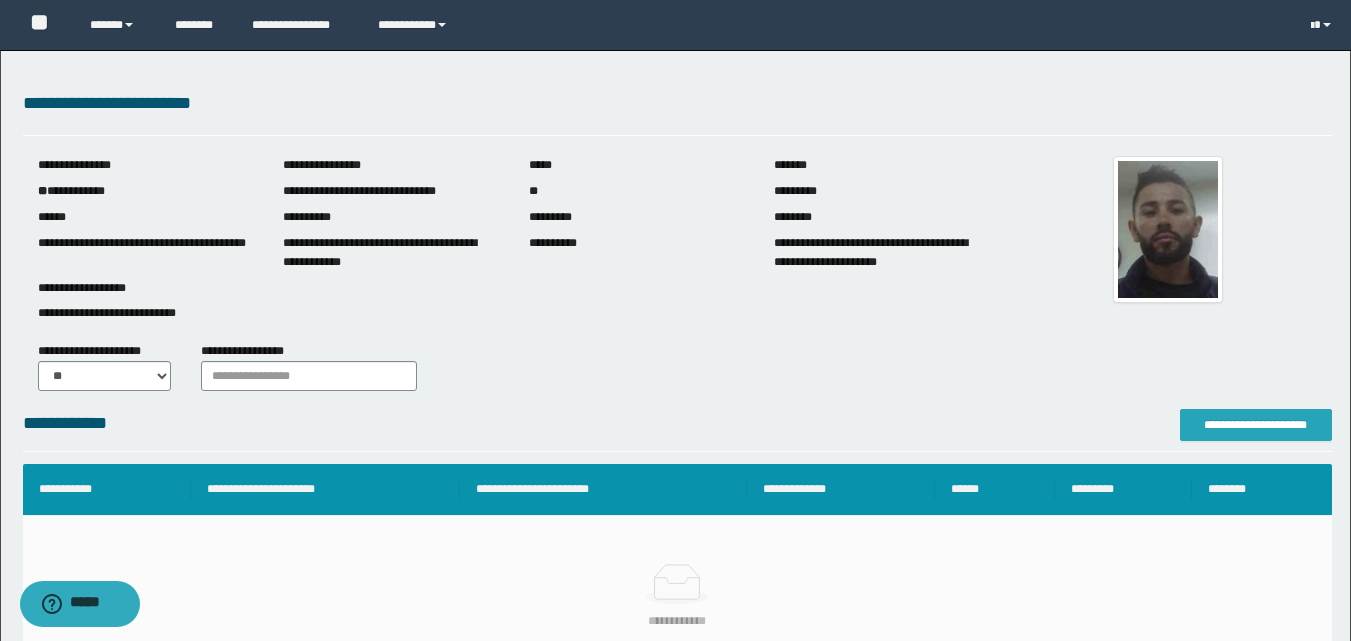 click on "**********" at bounding box center [1256, 425] 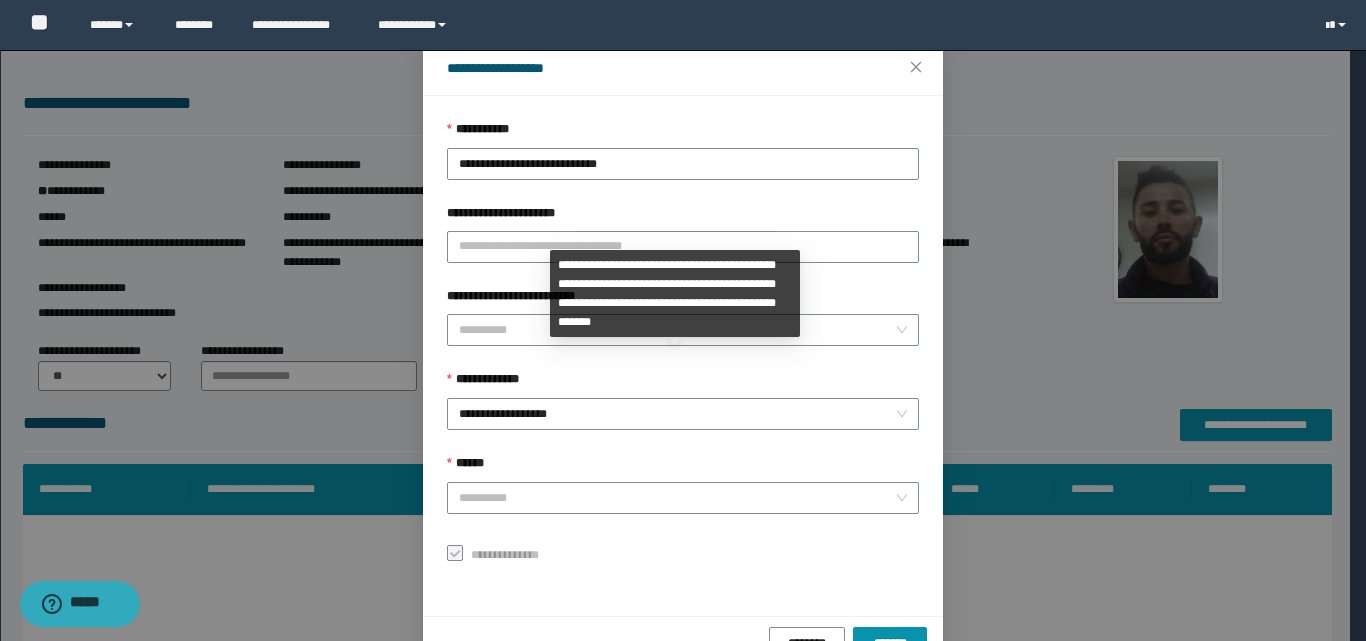 scroll, scrollTop: 111, scrollLeft: 0, axis: vertical 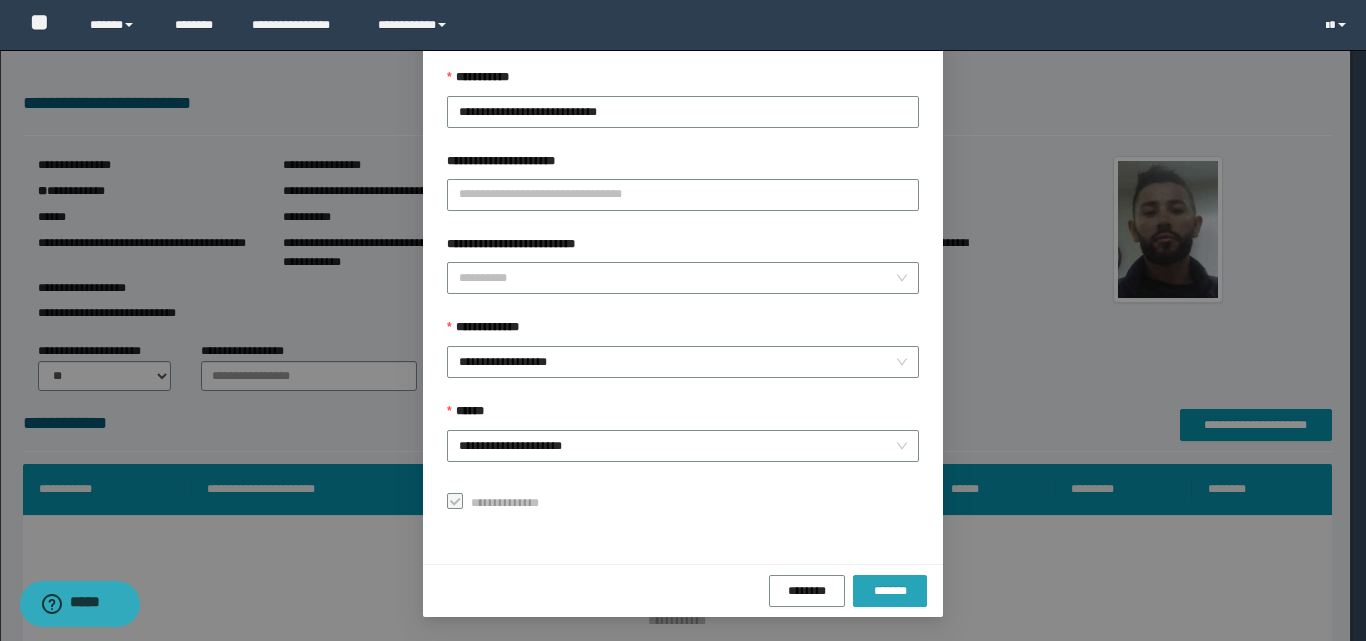 click on "*******" at bounding box center [890, 591] 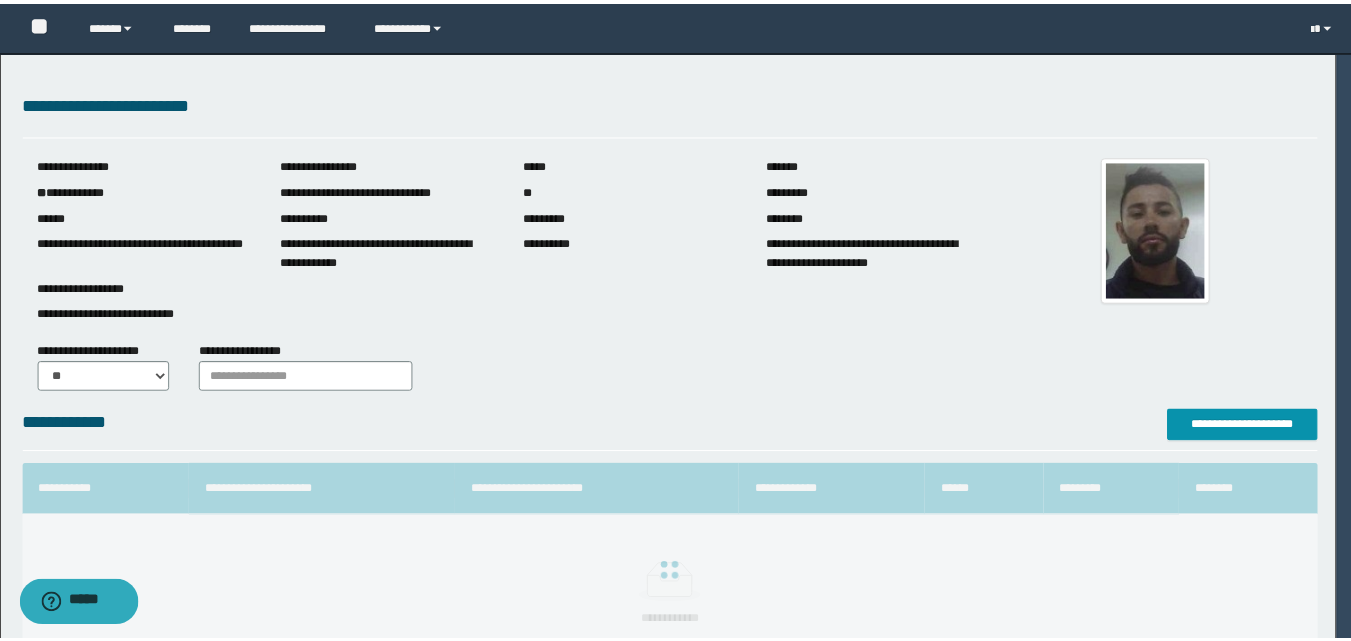 scroll, scrollTop: 64, scrollLeft: 0, axis: vertical 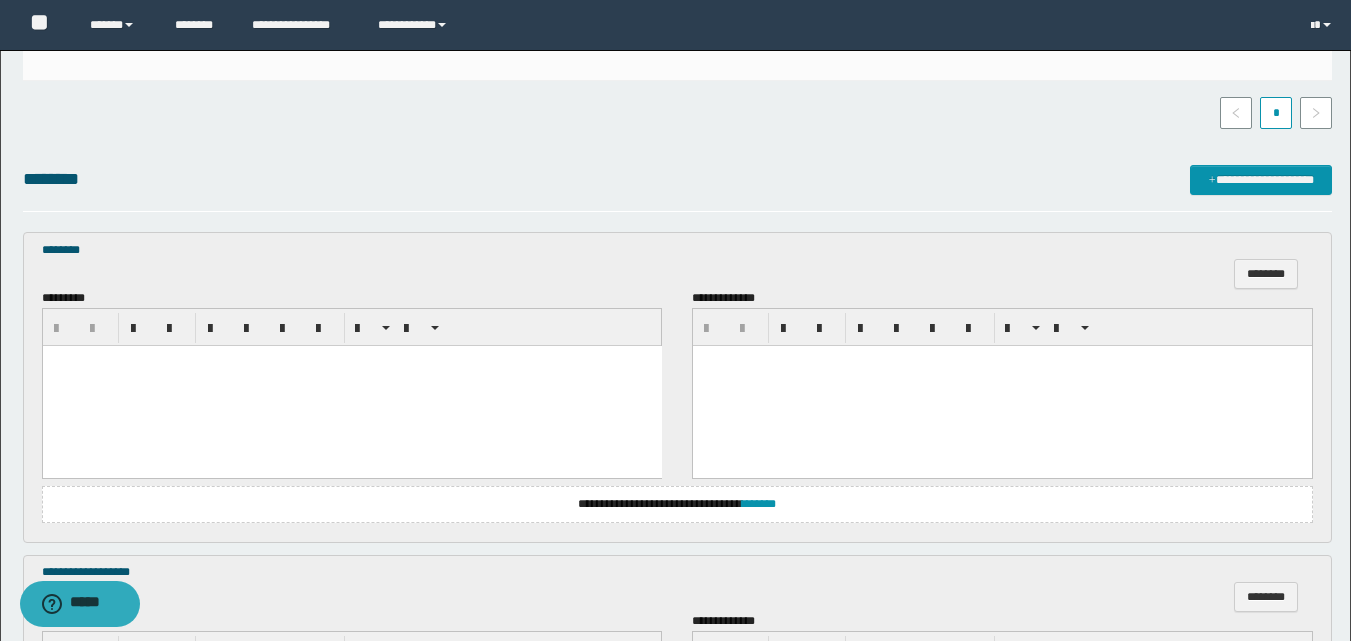 click at bounding box center [351, 386] 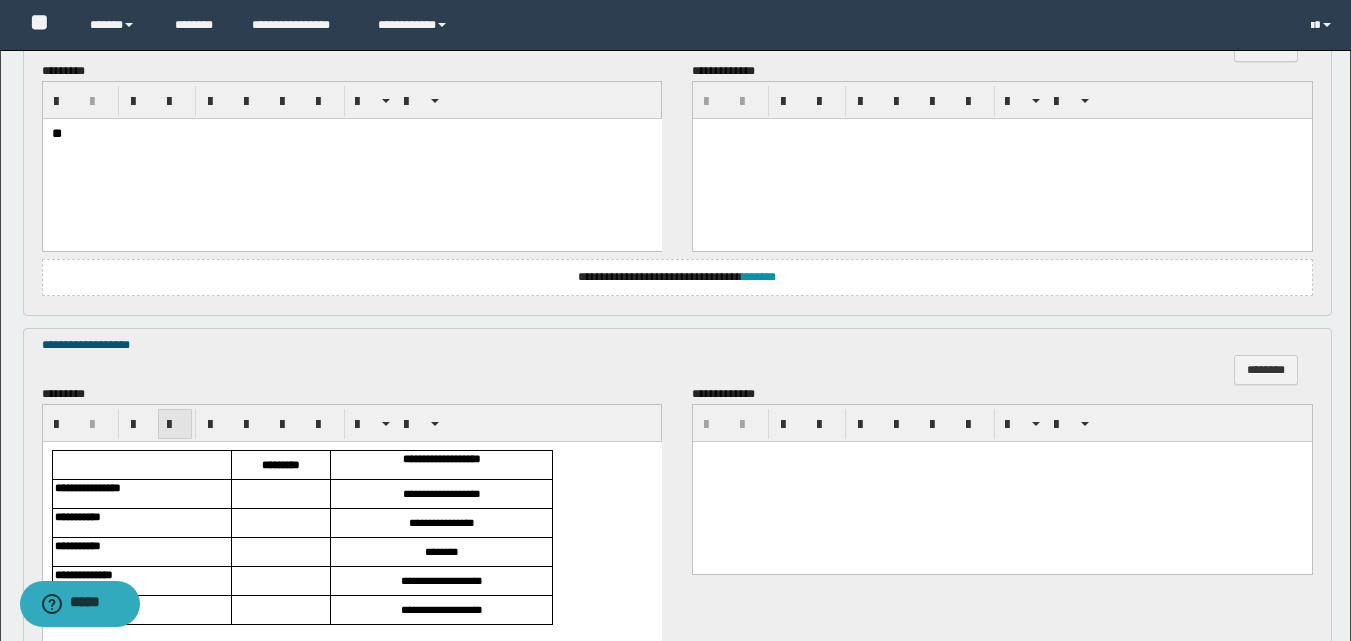scroll, scrollTop: 900, scrollLeft: 0, axis: vertical 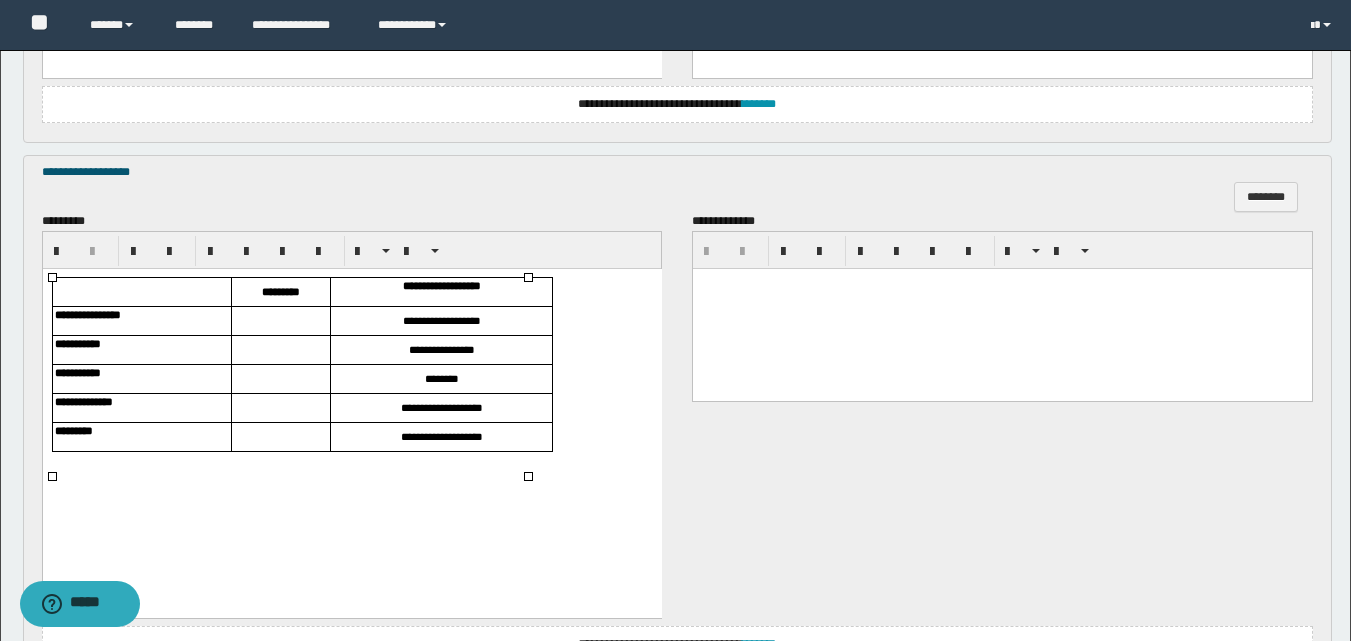 click at bounding box center (280, 321) 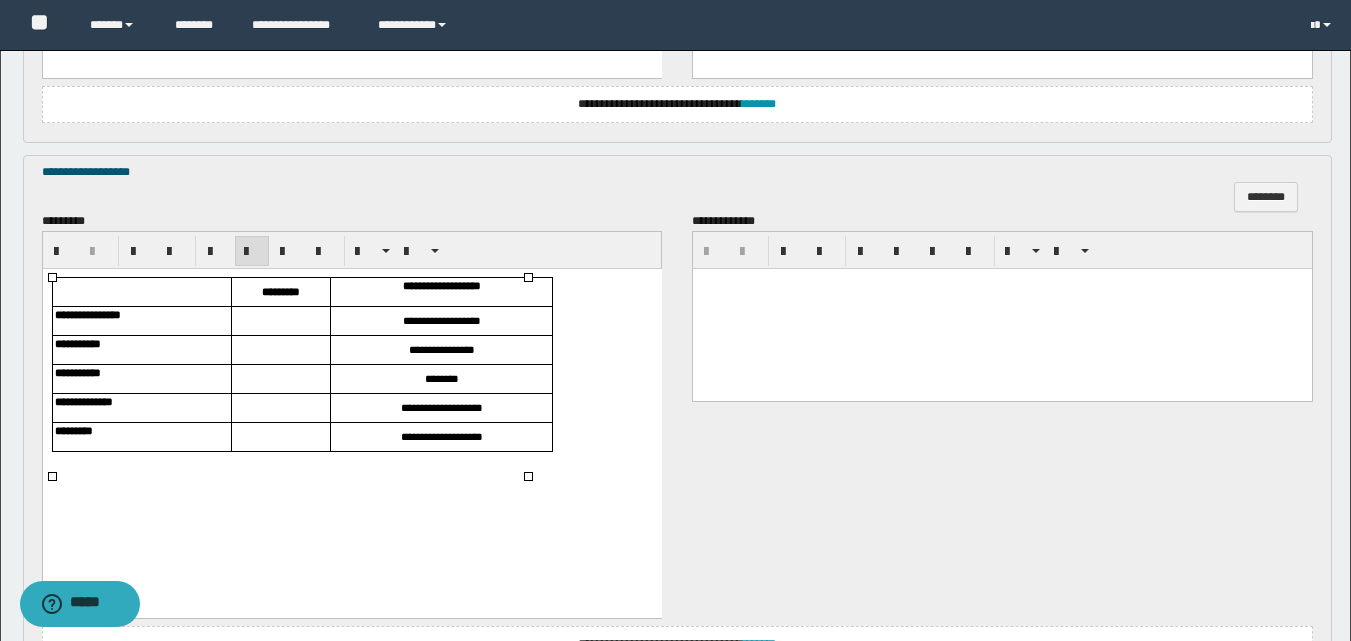 type 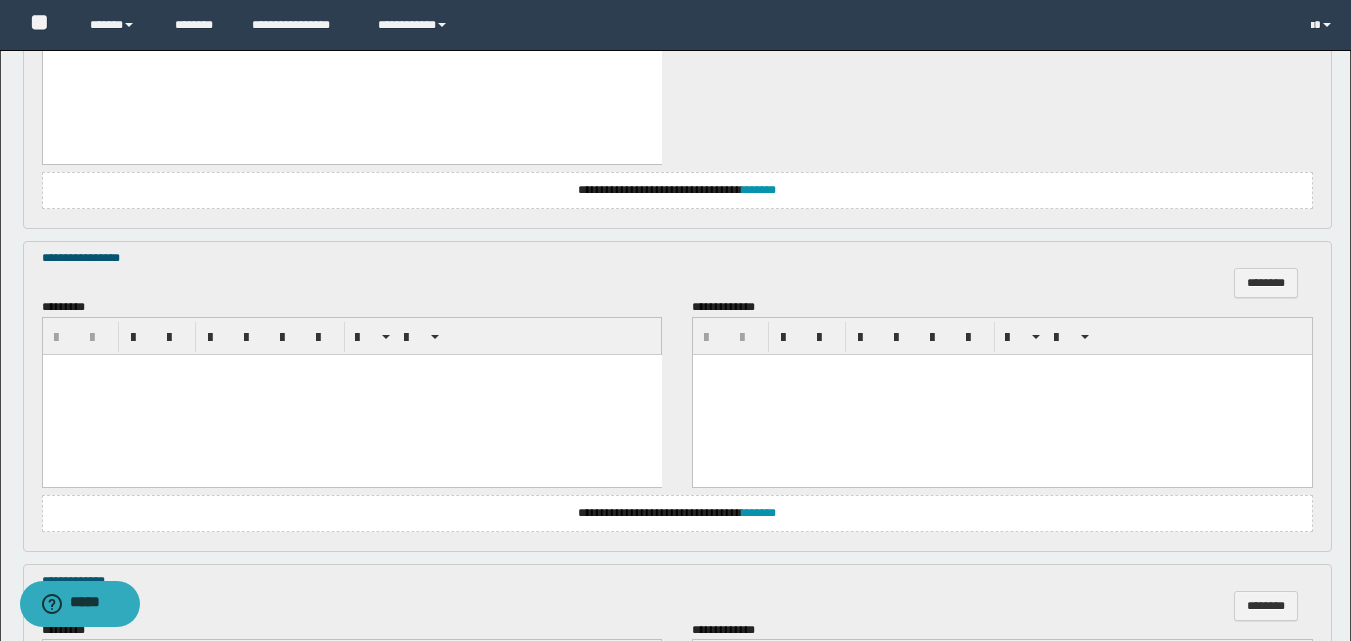 scroll, scrollTop: 1400, scrollLeft: 0, axis: vertical 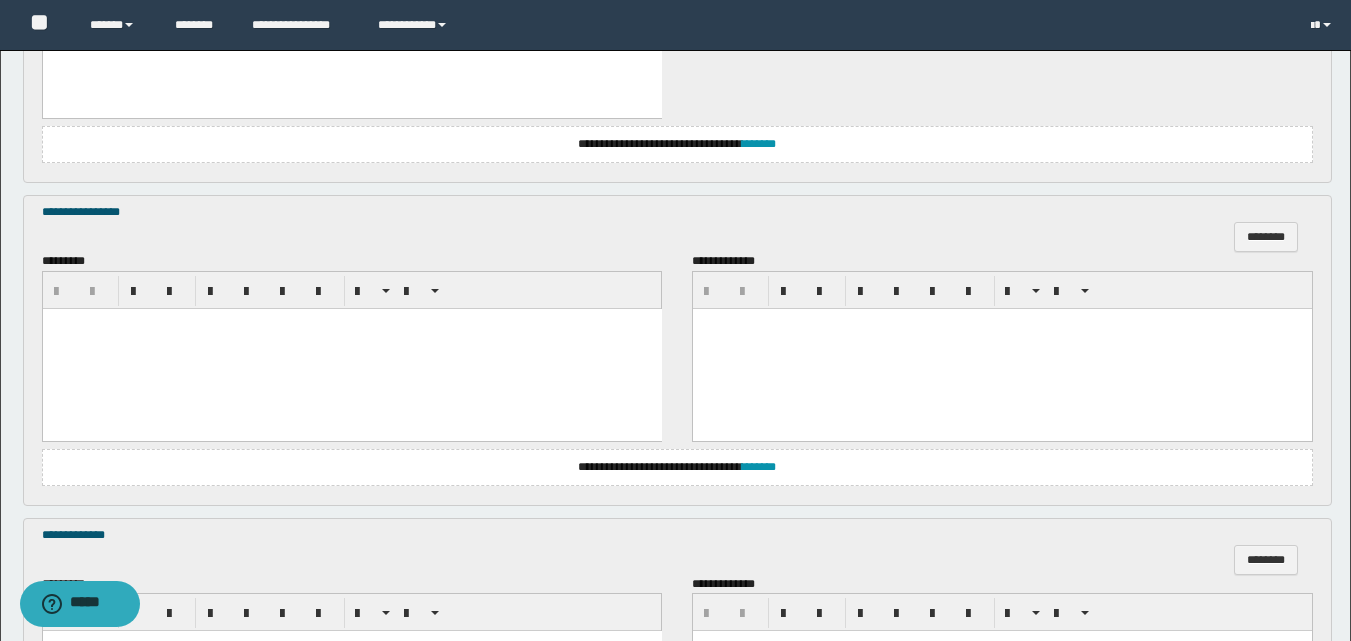 click at bounding box center (351, 348) 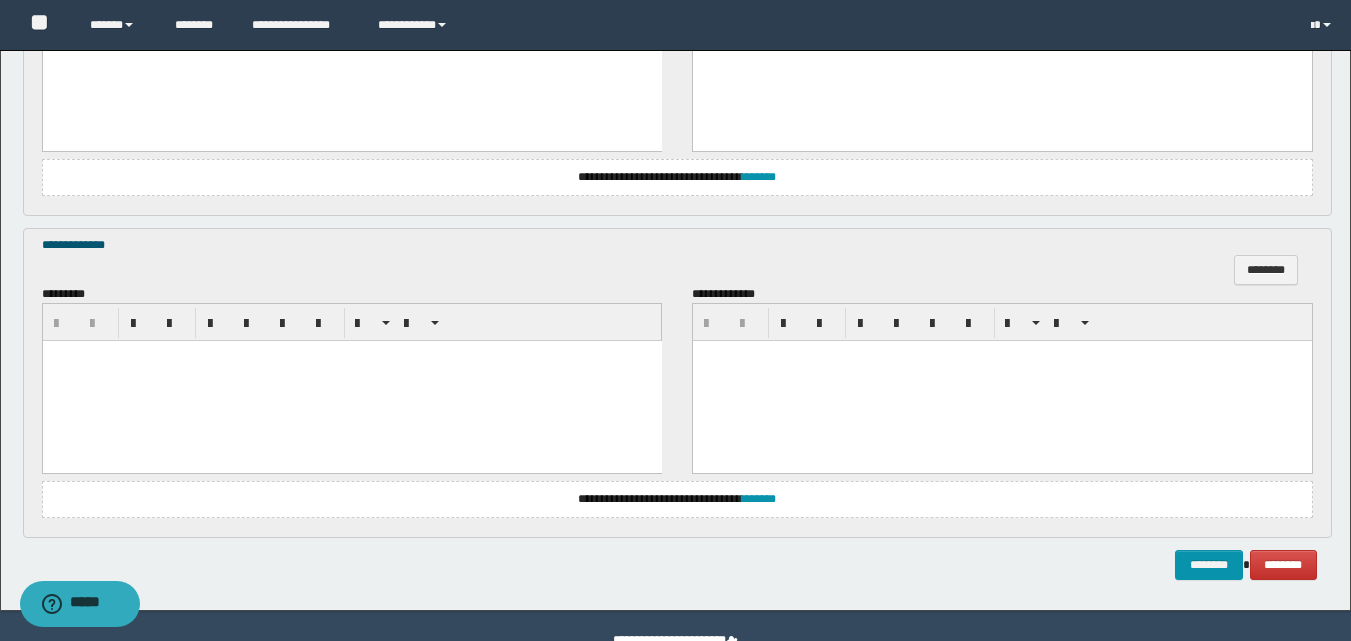 scroll, scrollTop: 1738, scrollLeft: 0, axis: vertical 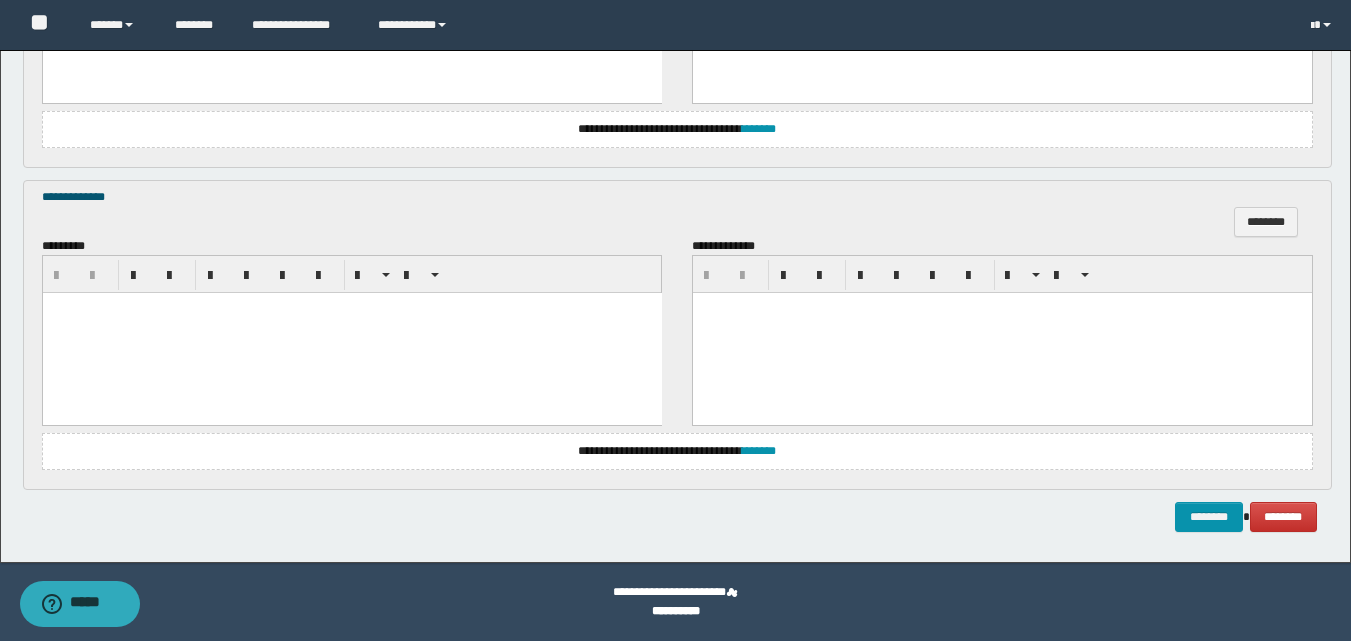 click at bounding box center [351, 333] 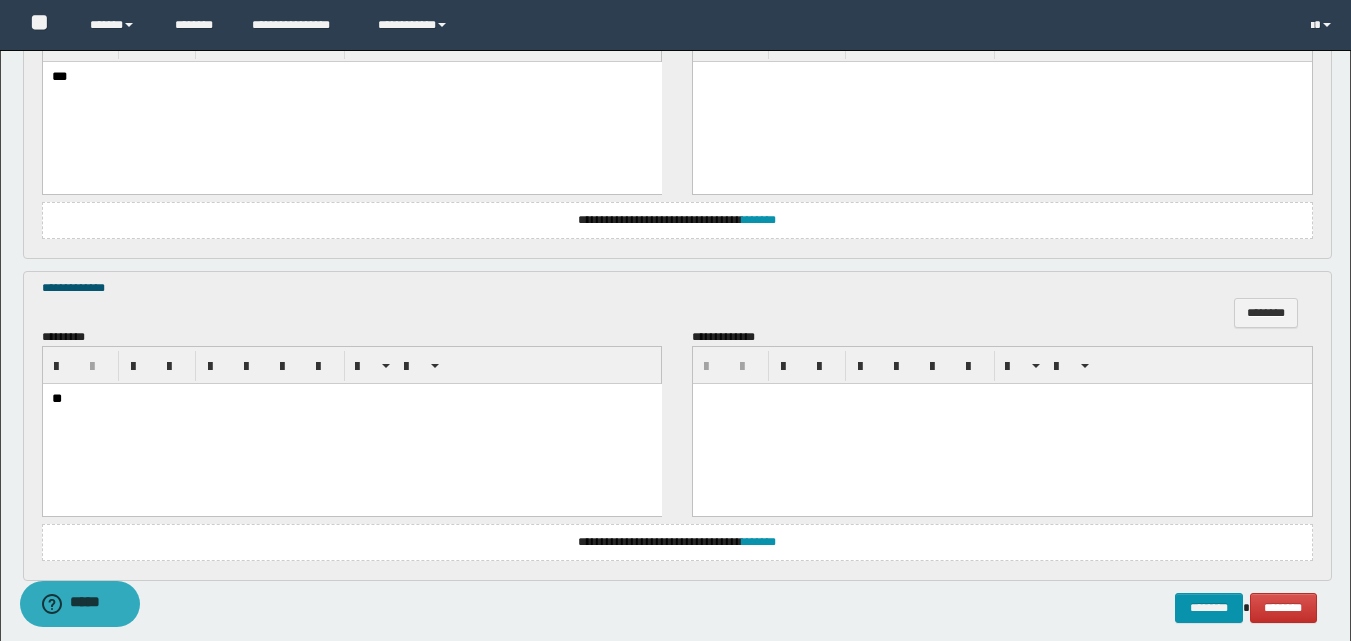 scroll, scrollTop: 1738, scrollLeft: 0, axis: vertical 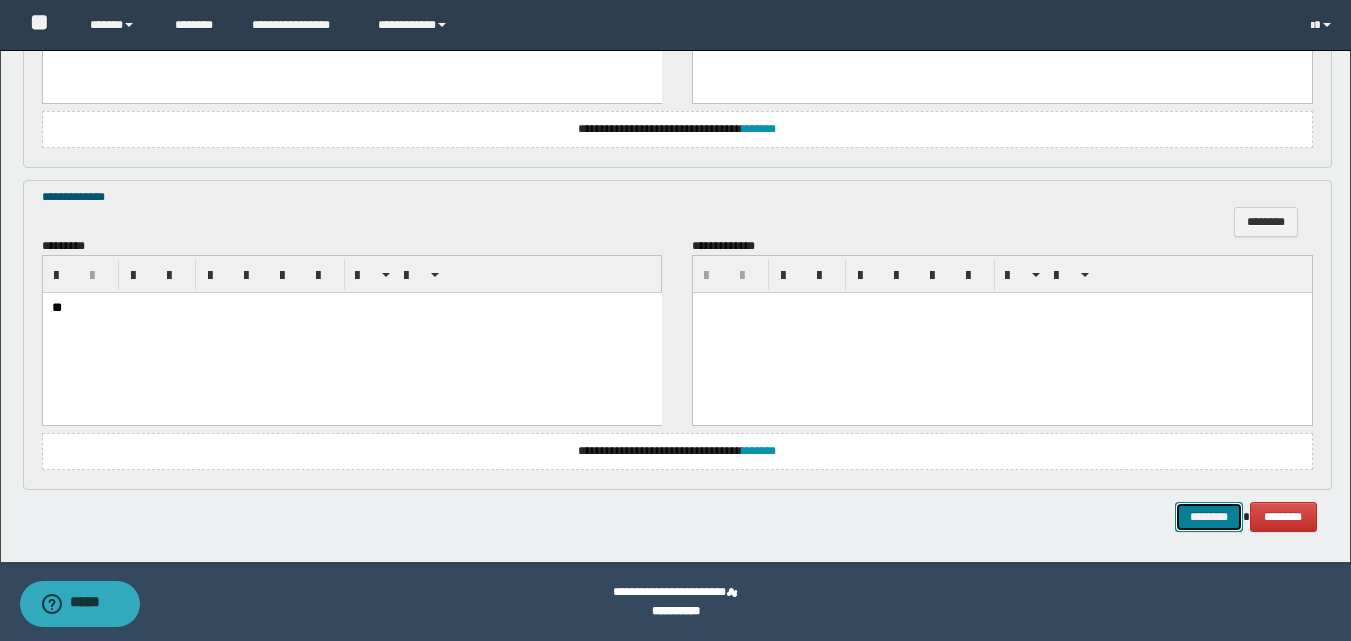 click on "********" at bounding box center (1209, 517) 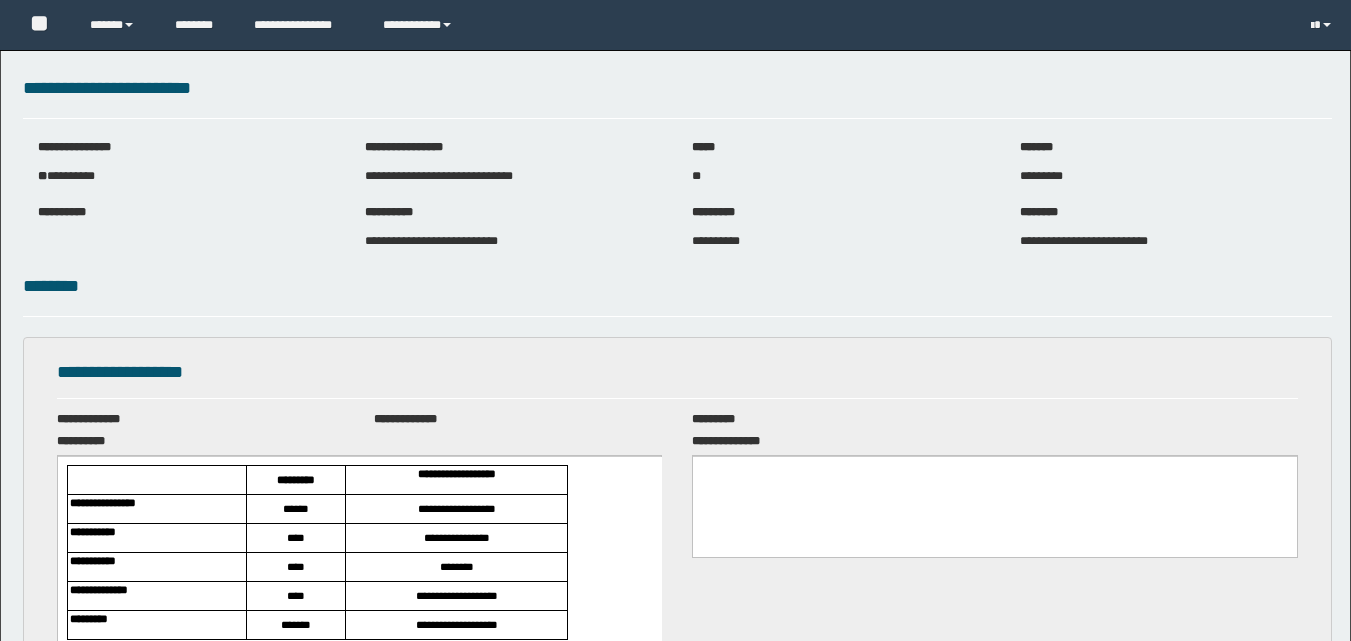 scroll, scrollTop: 0, scrollLeft: 0, axis: both 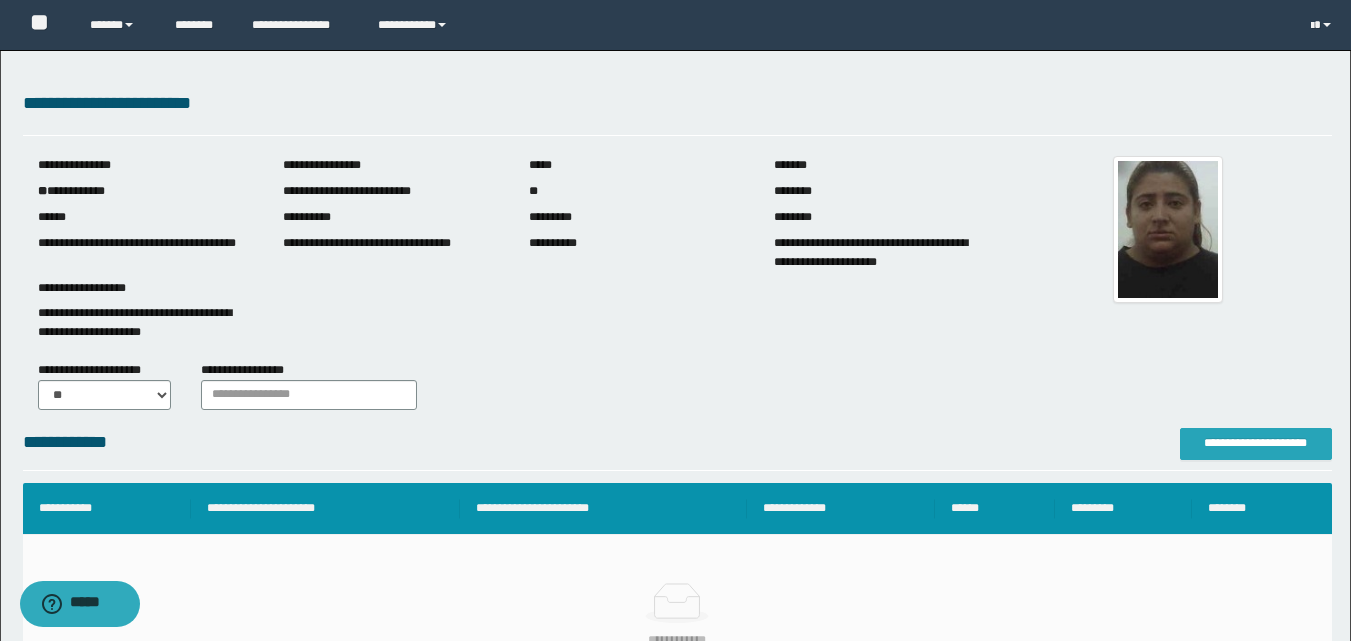 click on "**********" at bounding box center (1256, 443) 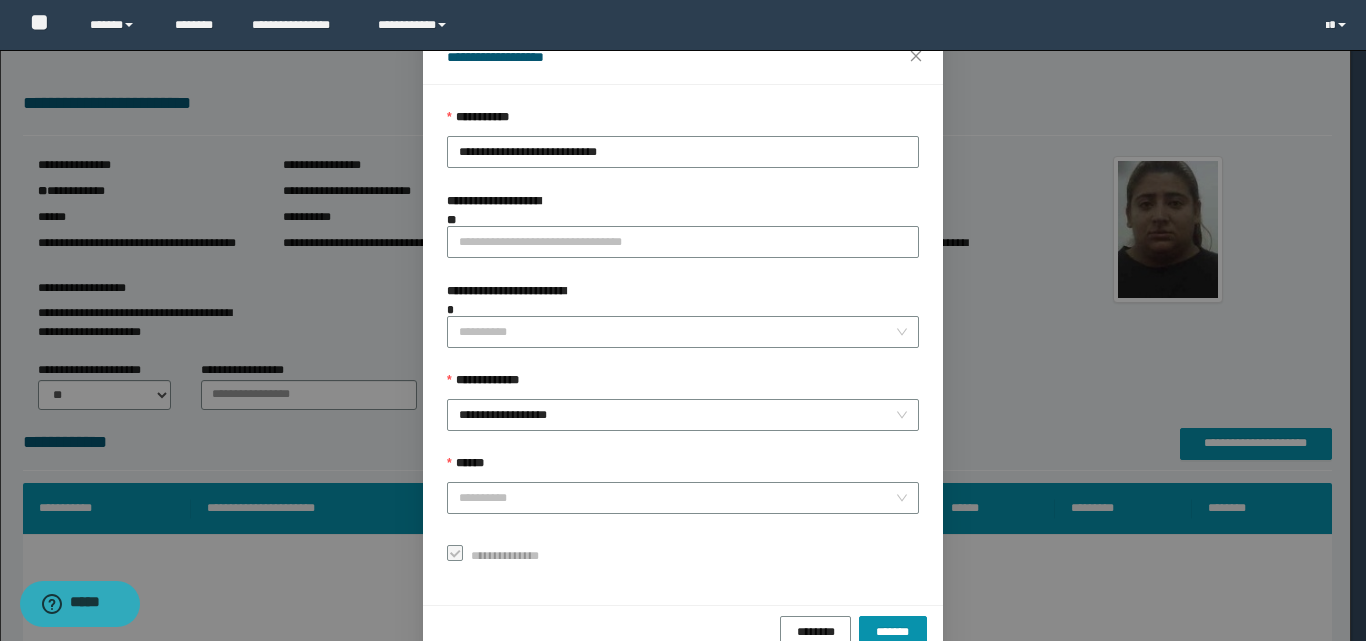 scroll, scrollTop: 111, scrollLeft: 0, axis: vertical 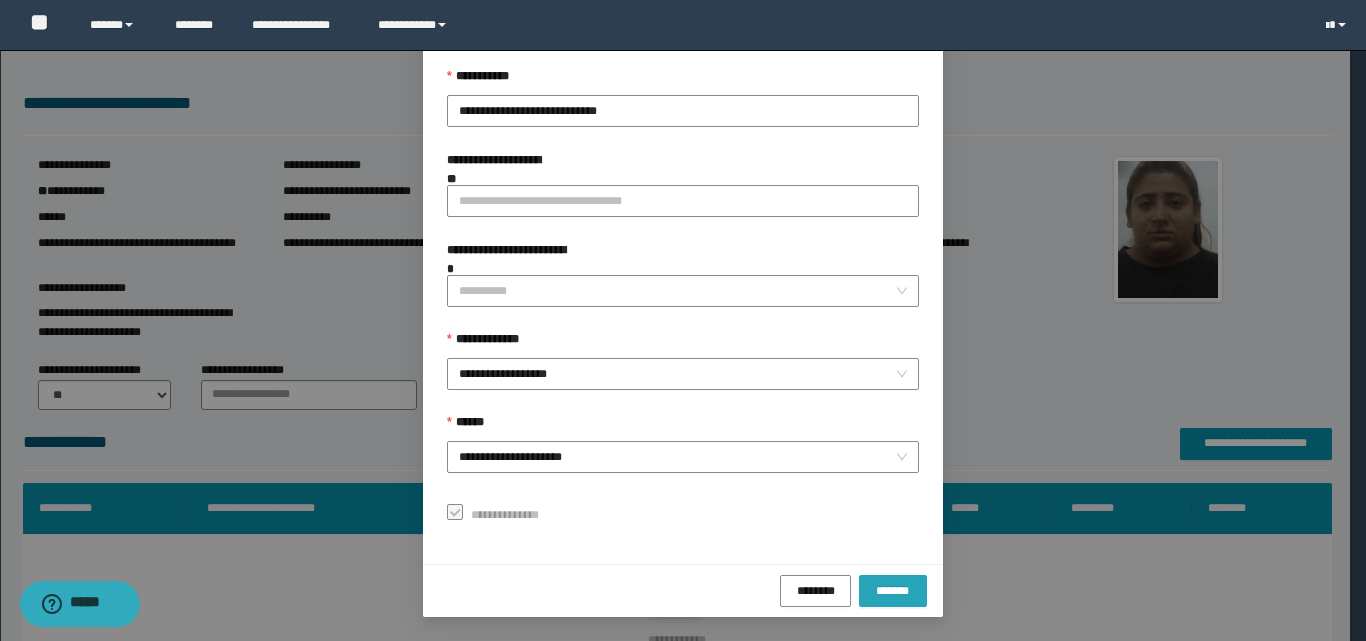 click on "*******" at bounding box center [893, 590] 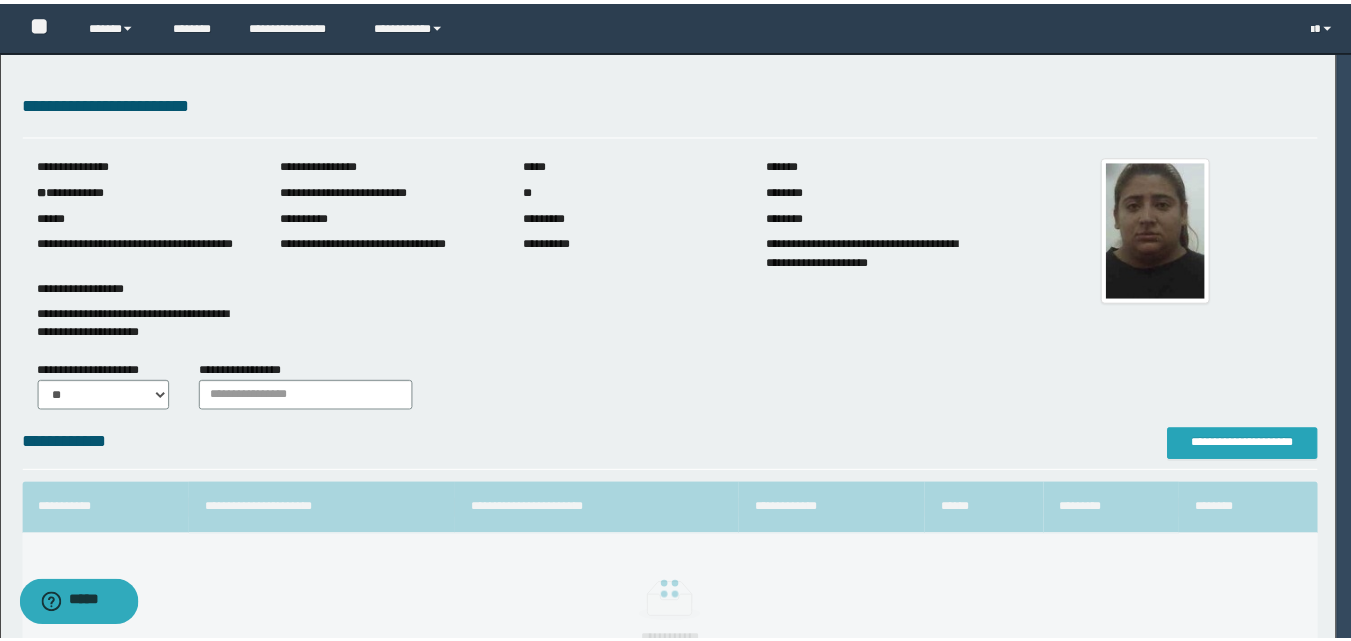 scroll, scrollTop: 0, scrollLeft: 0, axis: both 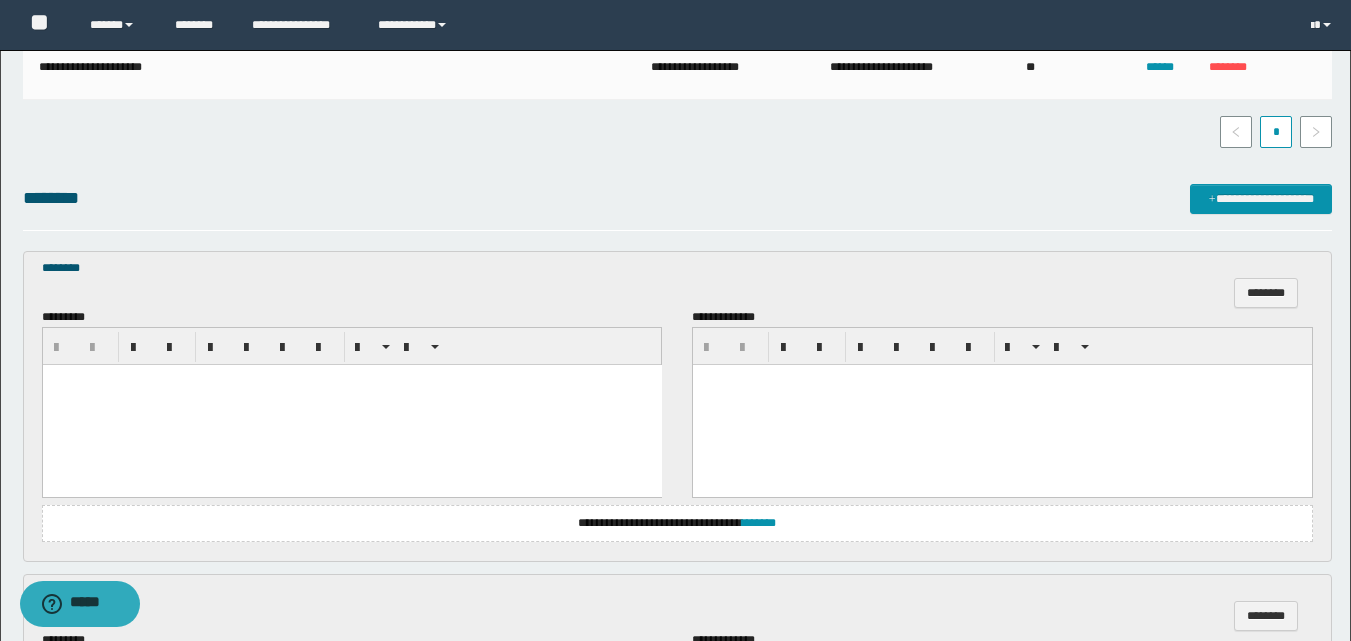 click at bounding box center (351, 405) 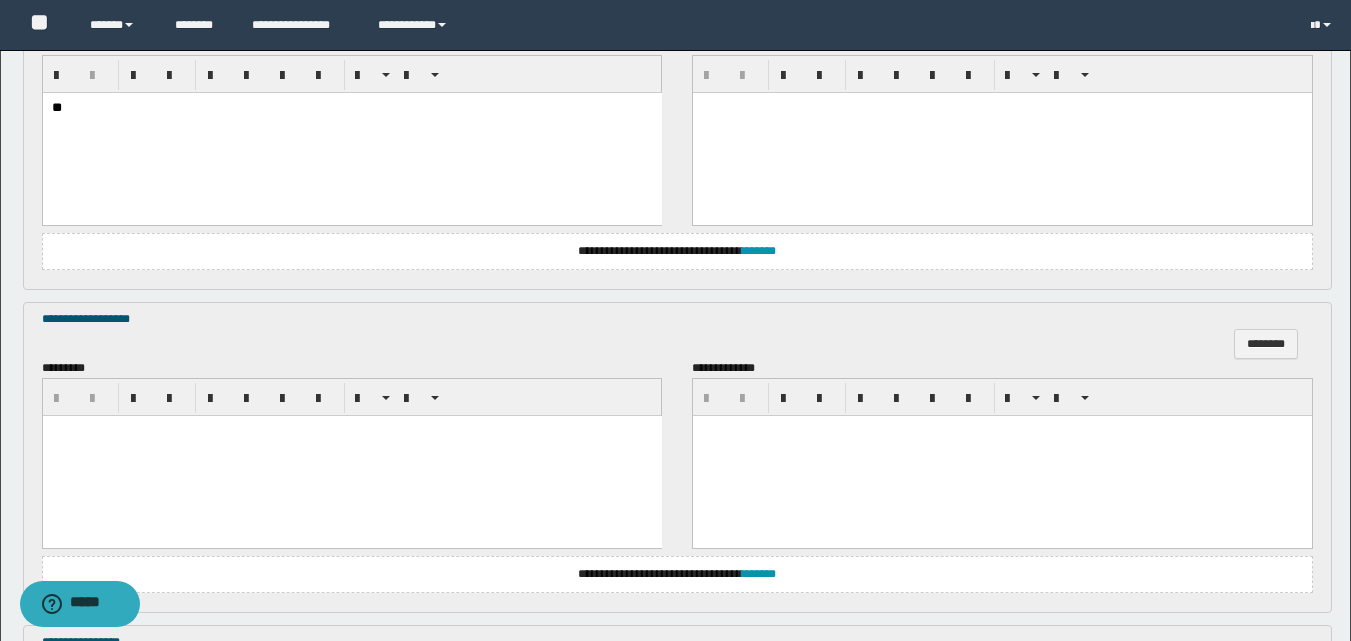 scroll, scrollTop: 900, scrollLeft: 0, axis: vertical 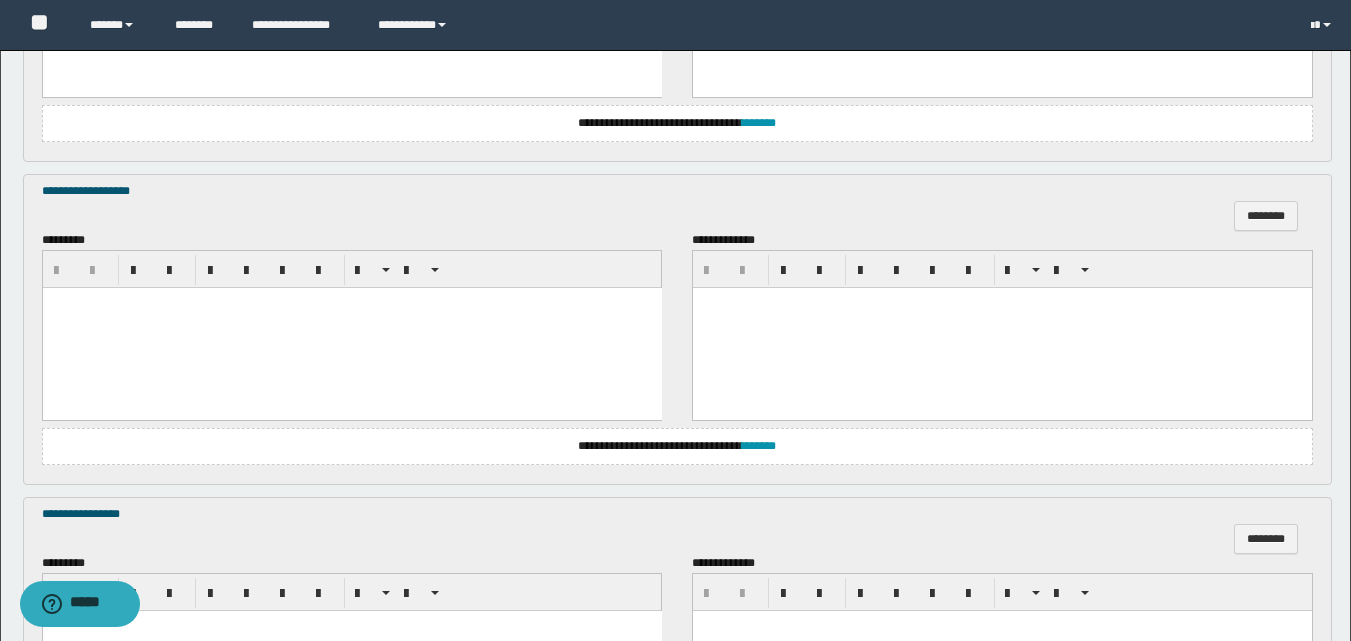 click at bounding box center [351, 327] 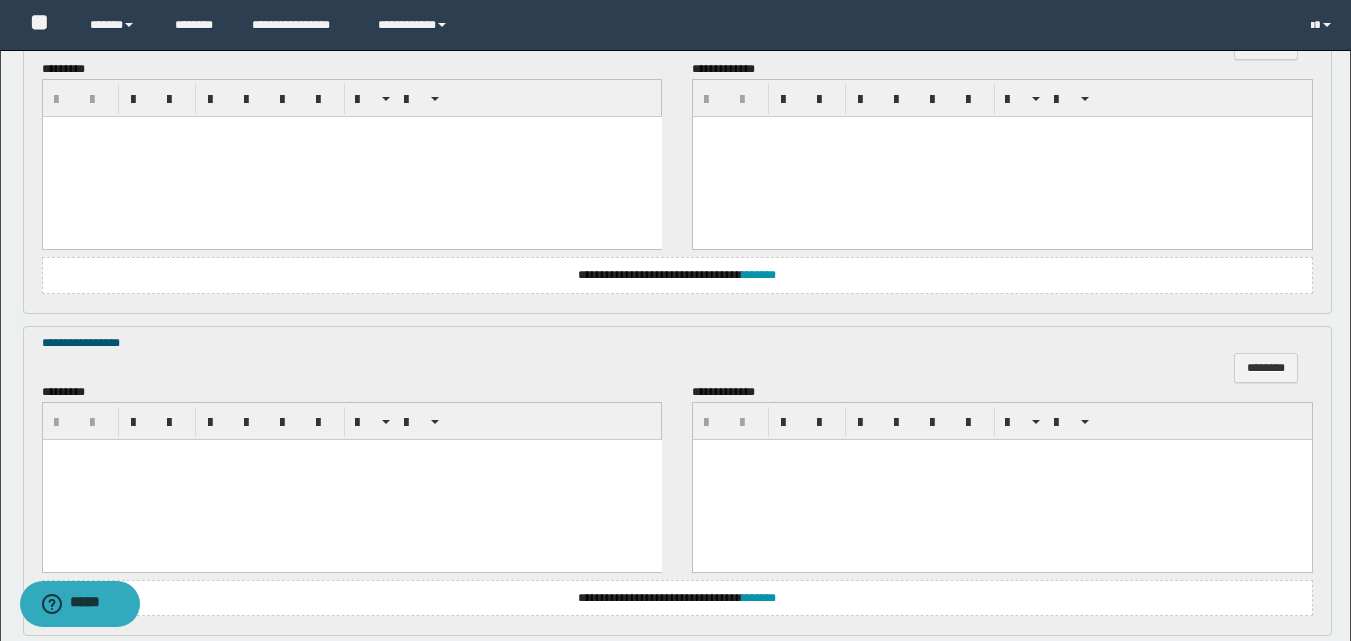 scroll, scrollTop: 1100, scrollLeft: 0, axis: vertical 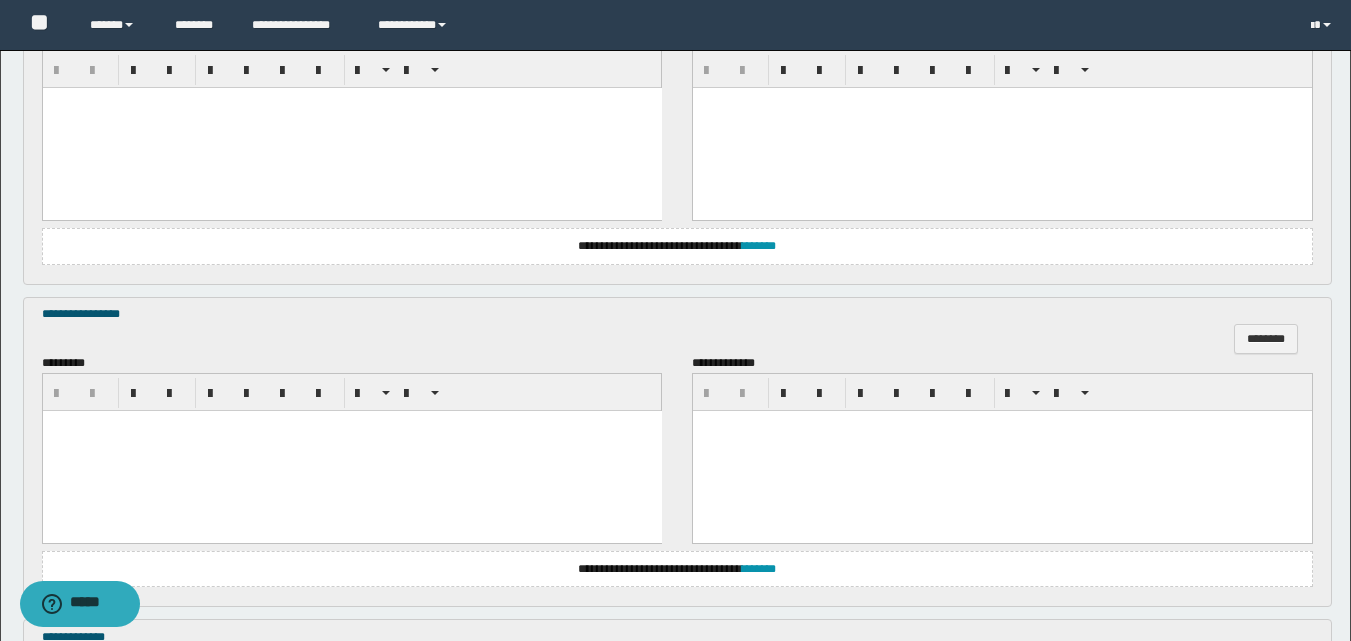 click at bounding box center (351, 425) 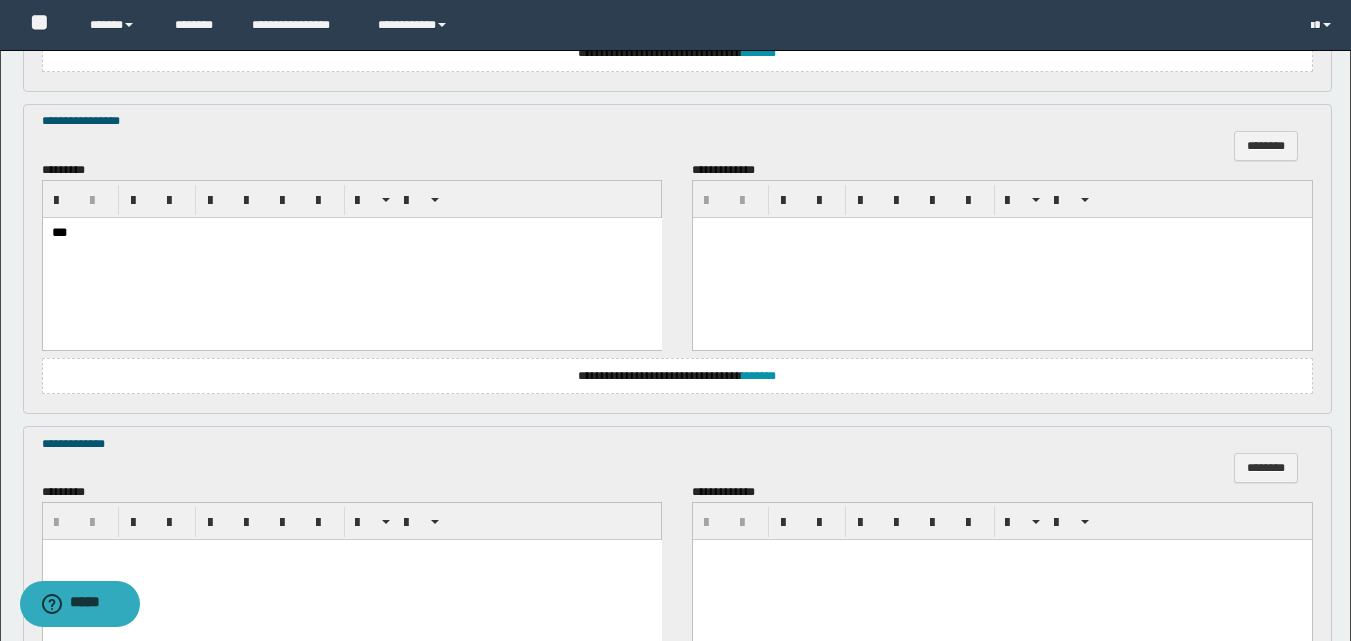 scroll, scrollTop: 1500, scrollLeft: 0, axis: vertical 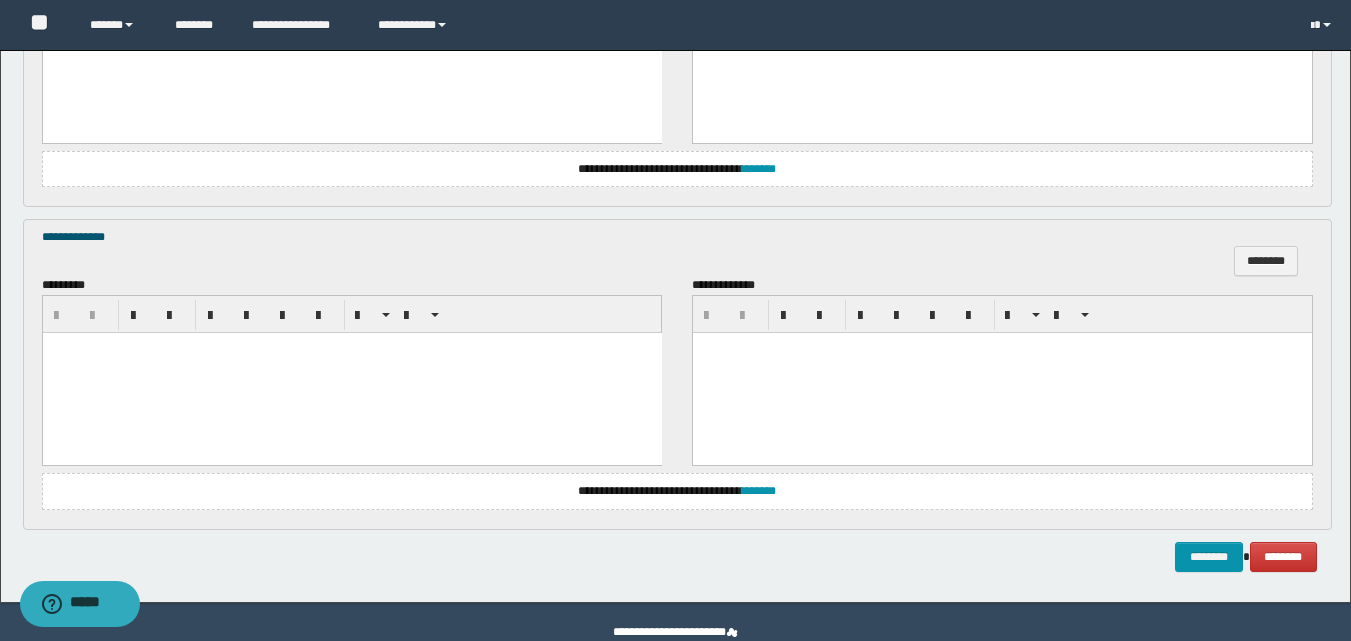 click at bounding box center [351, 373] 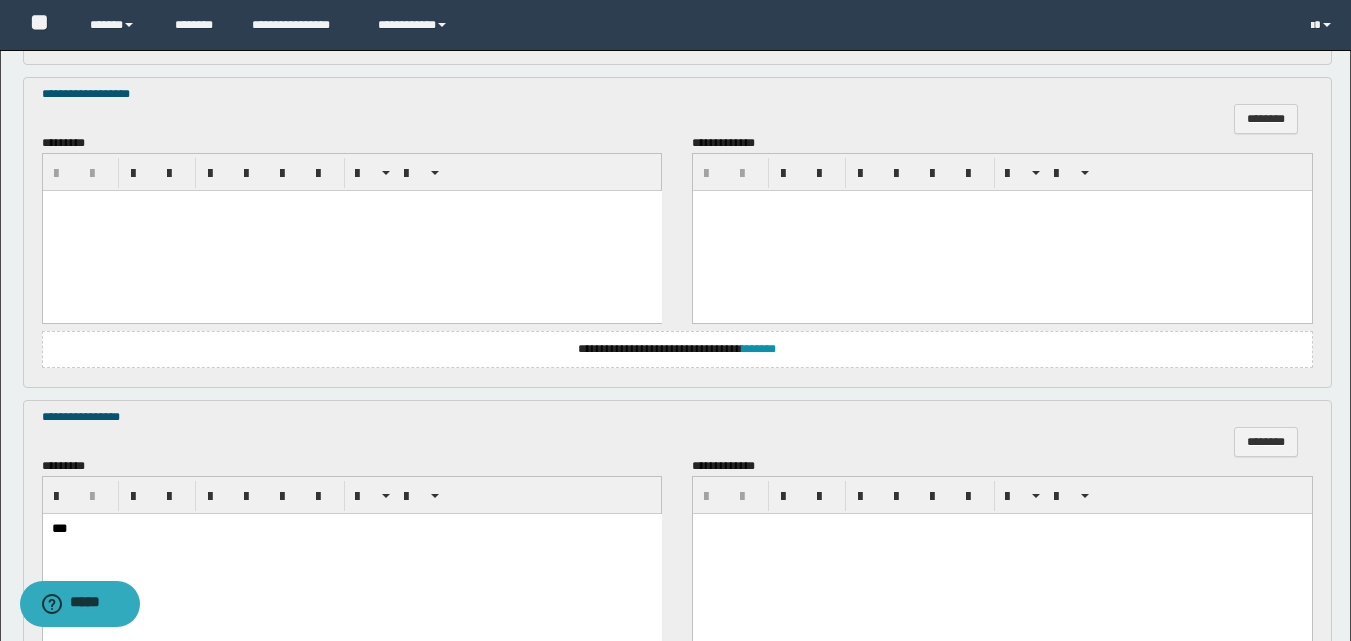 scroll, scrollTop: 900, scrollLeft: 0, axis: vertical 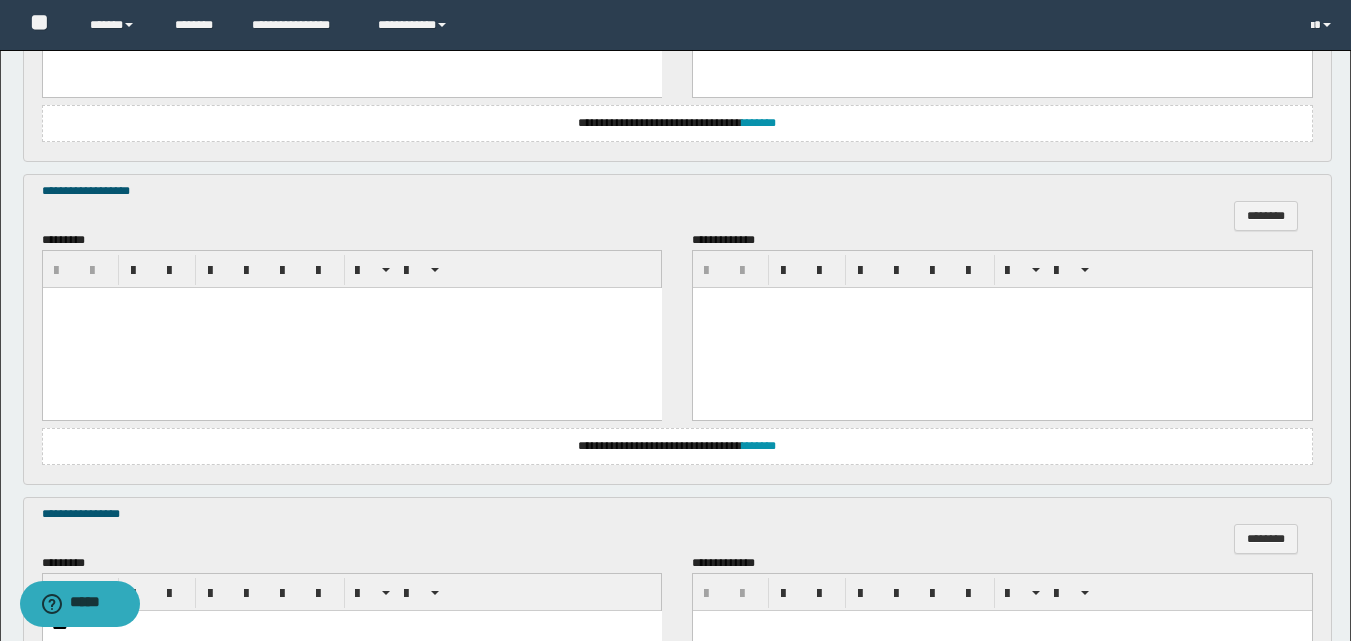 click at bounding box center (351, 327) 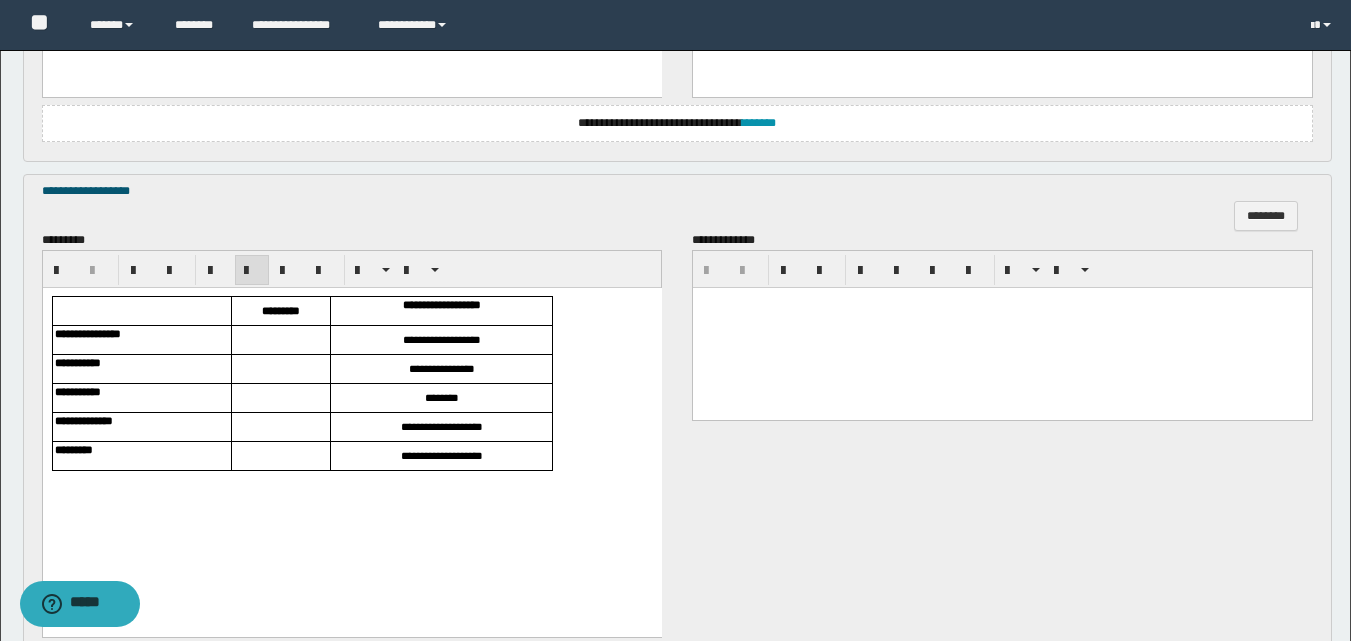 click at bounding box center [280, 339] 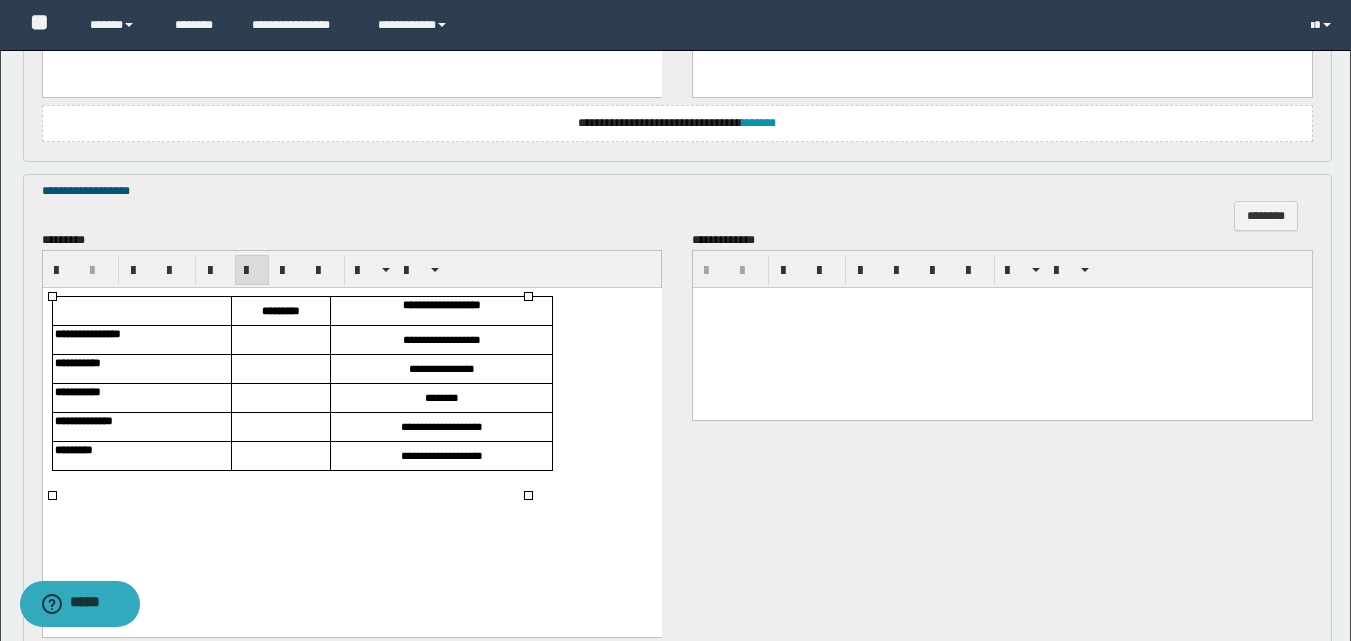 type 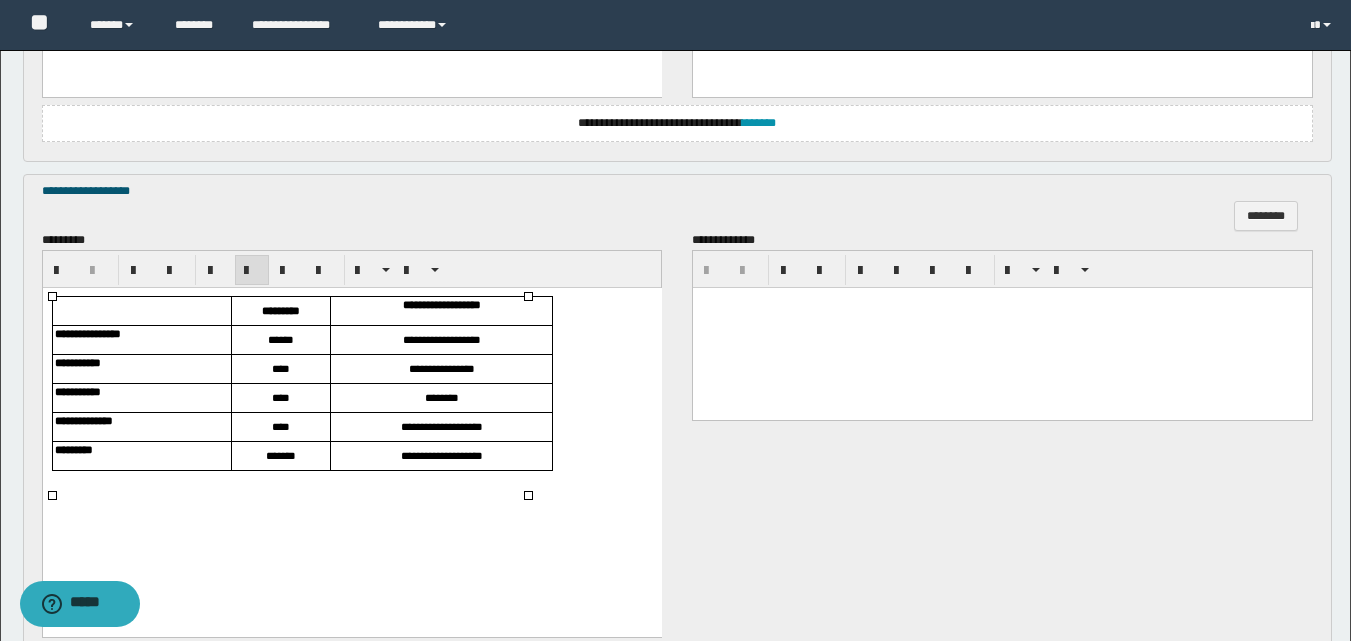 click on "*******" at bounding box center [280, 454] 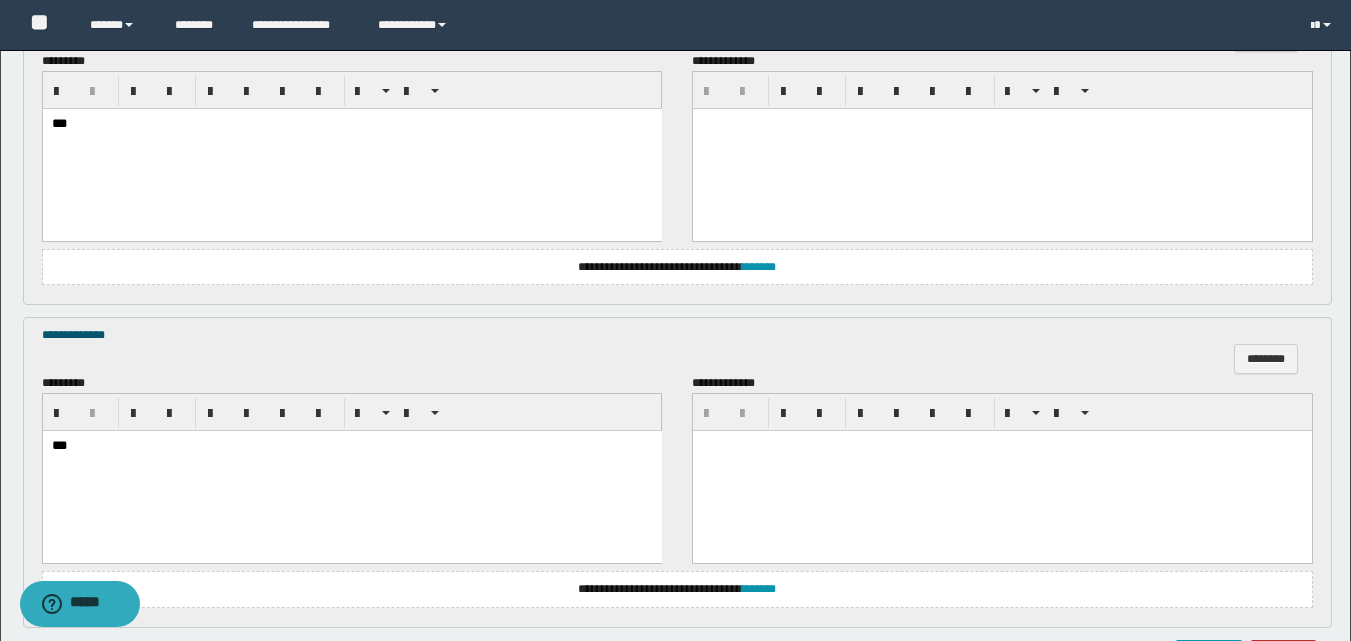 scroll, scrollTop: 1757, scrollLeft: 0, axis: vertical 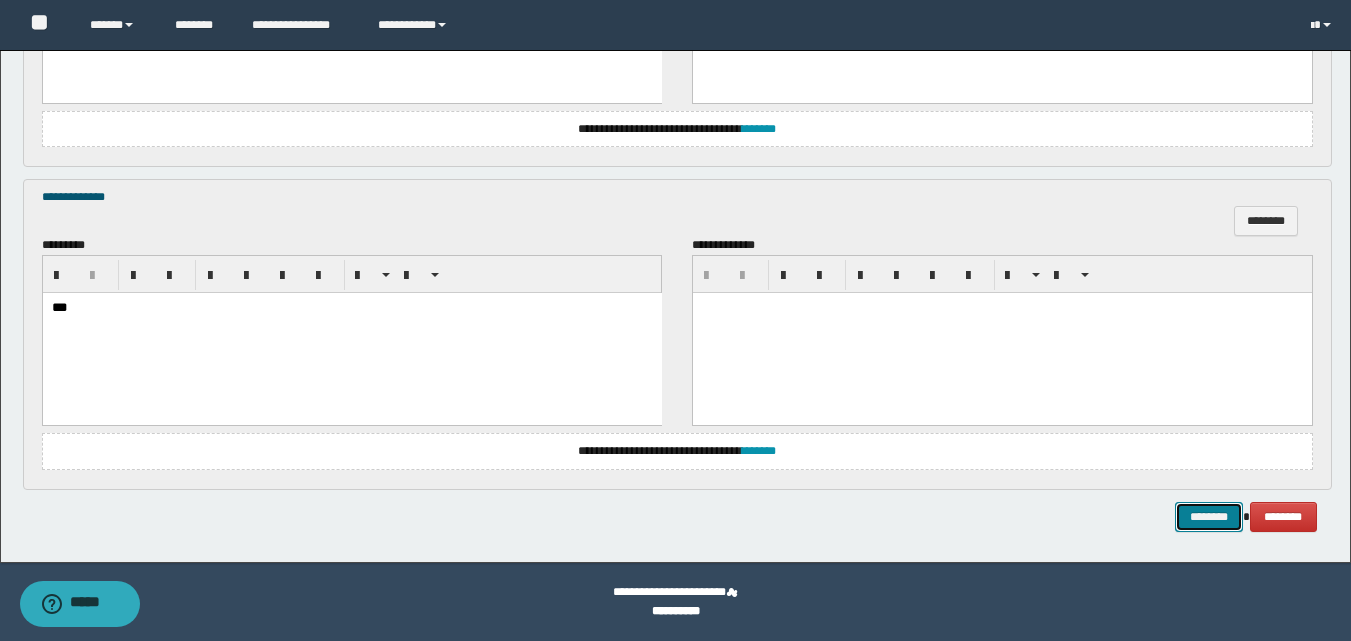click on "********" at bounding box center (1209, 517) 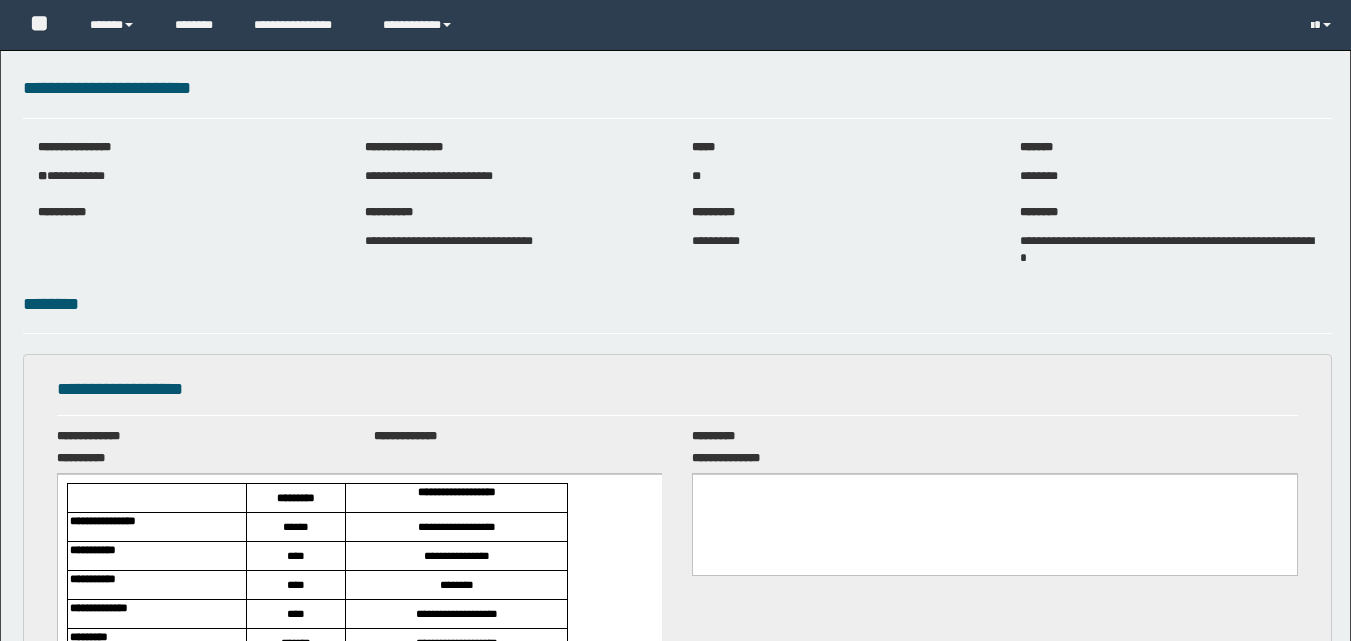 scroll, scrollTop: 0, scrollLeft: 0, axis: both 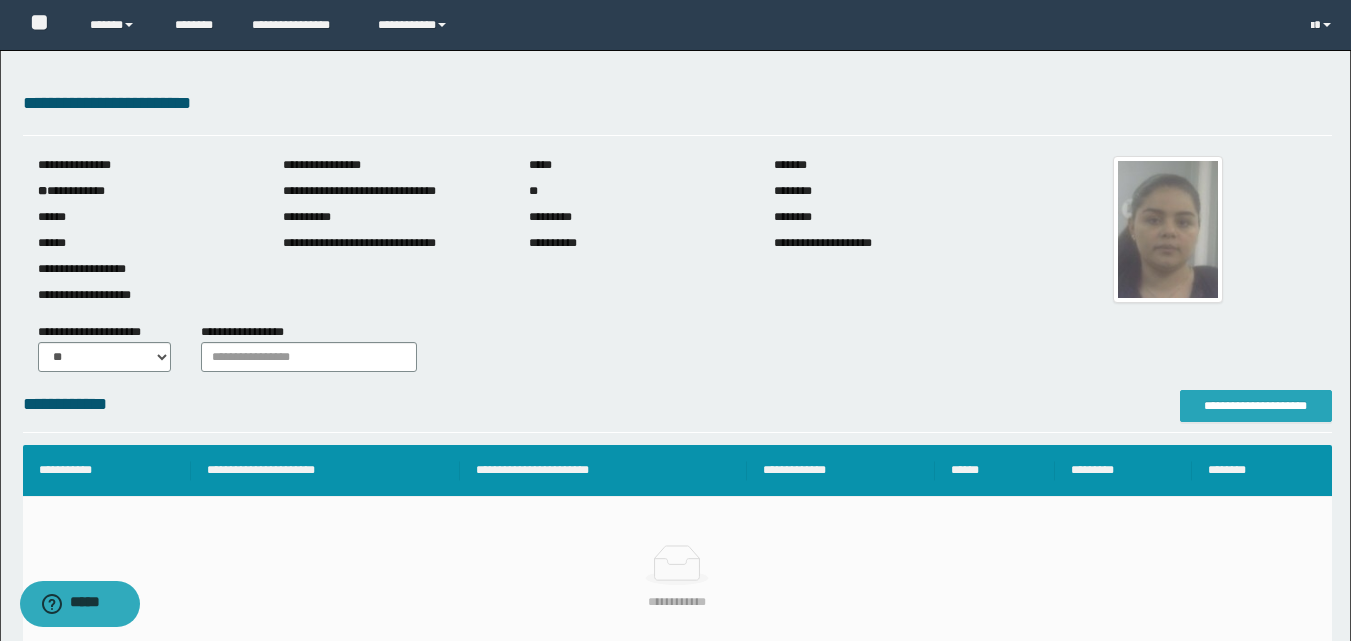 click on "**********" at bounding box center [1256, 406] 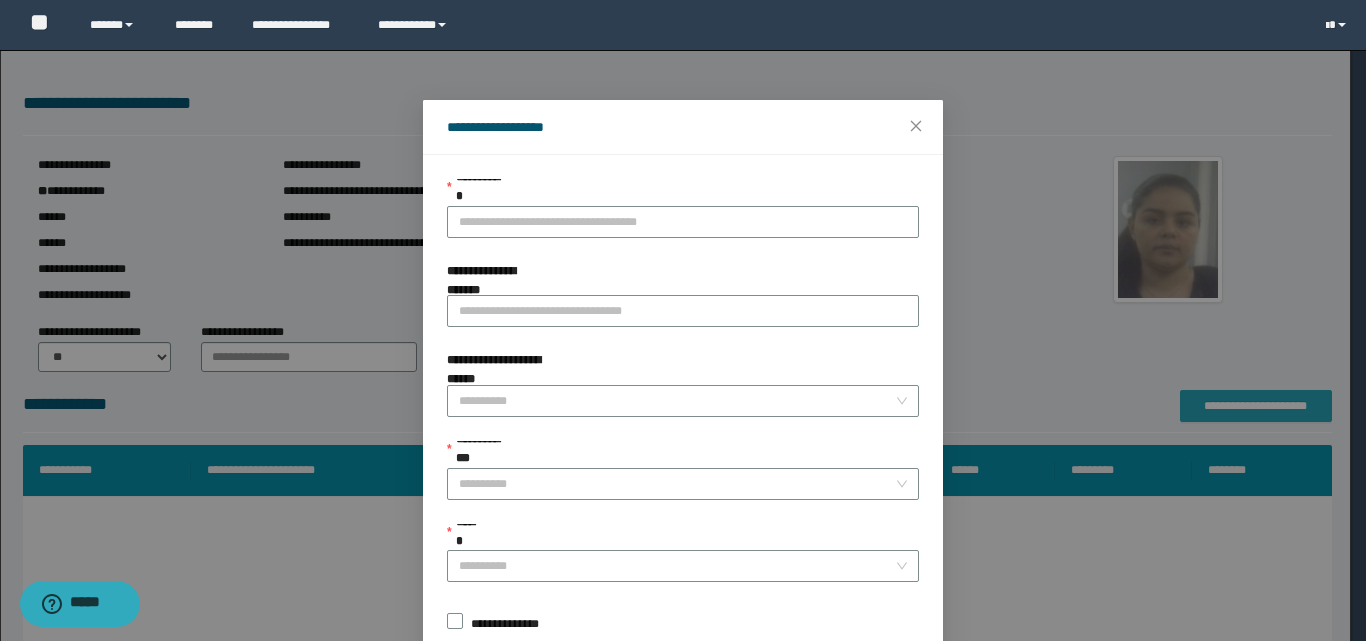 scroll, scrollTop: 0, scrollLeft: 0, axis: both 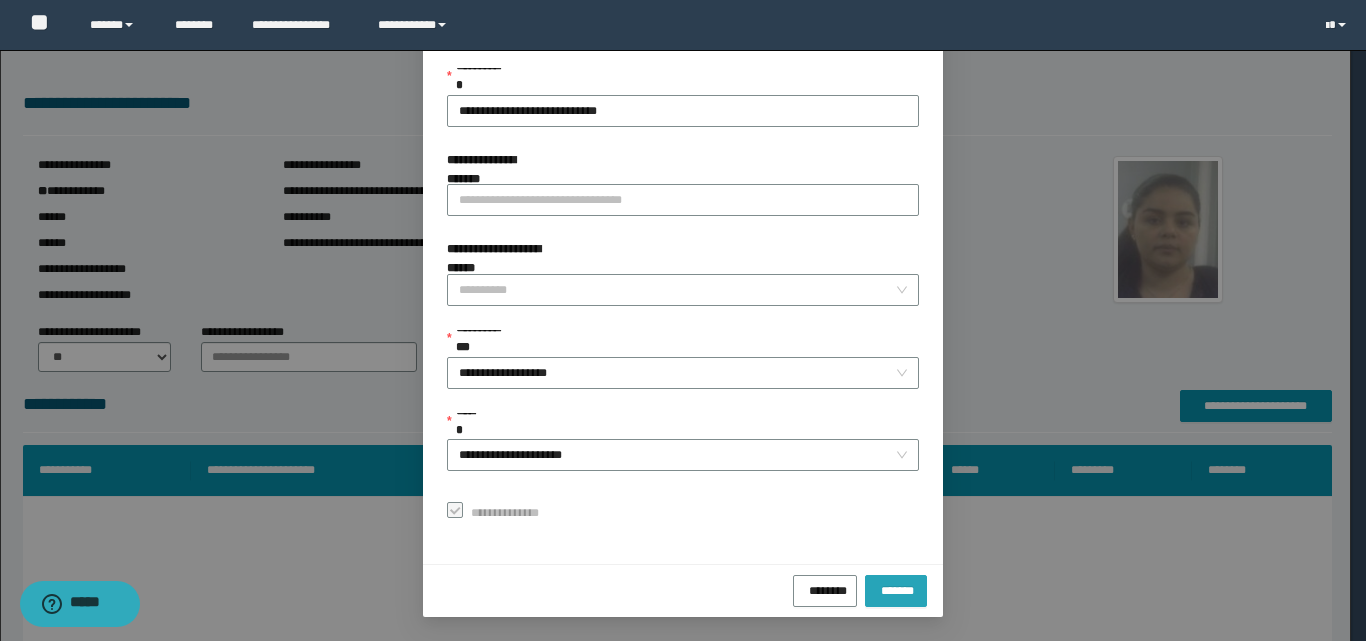 click on "*******" at bounding box center [896, 588] 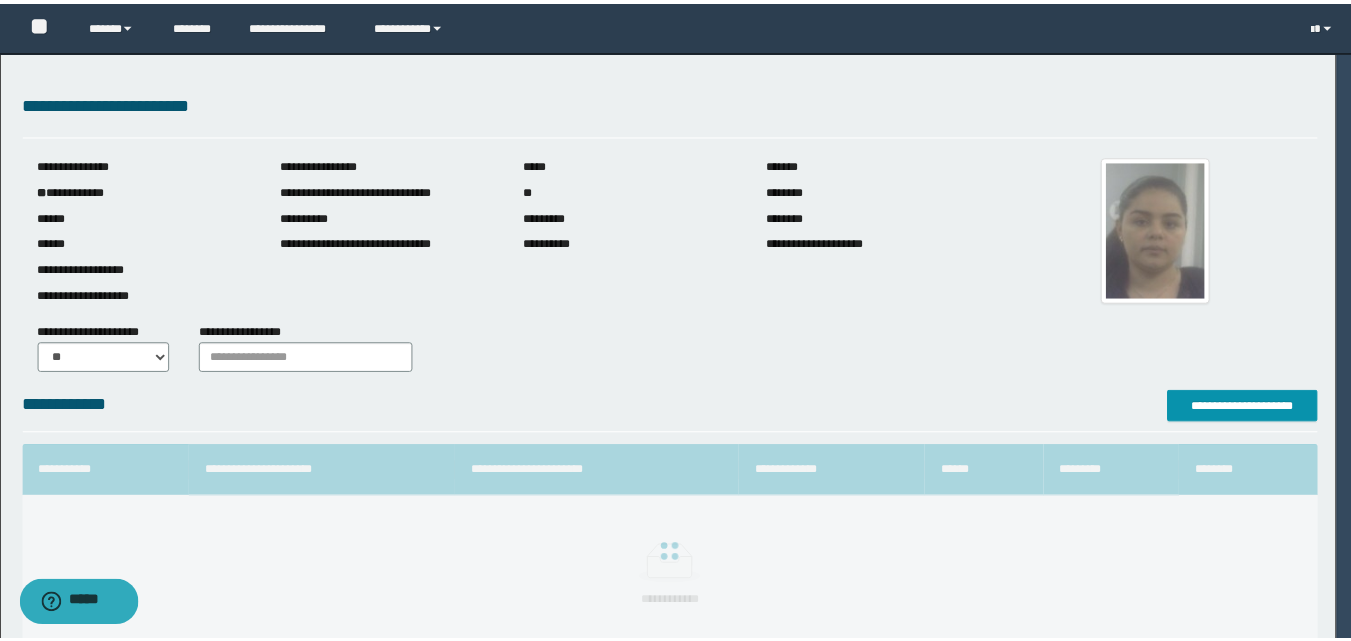 scroll, scrollTop: 64, scrollLeft: 0, axis: vertical 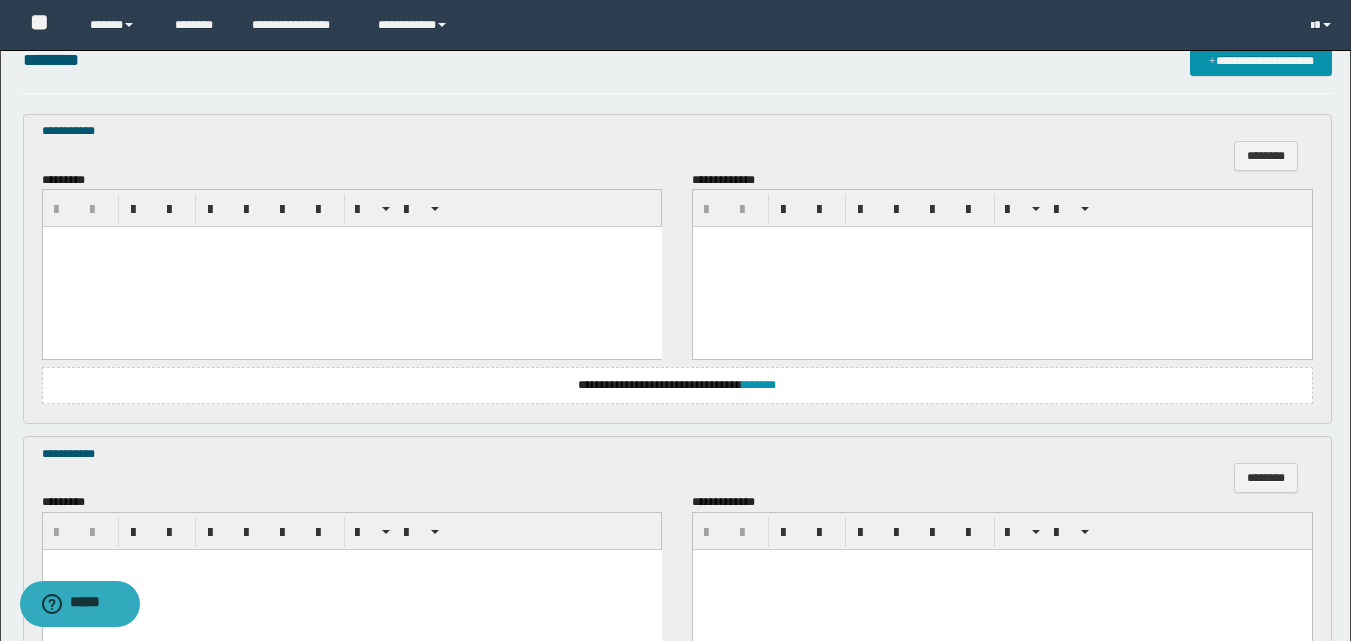 click at bounding box center (351, 267) 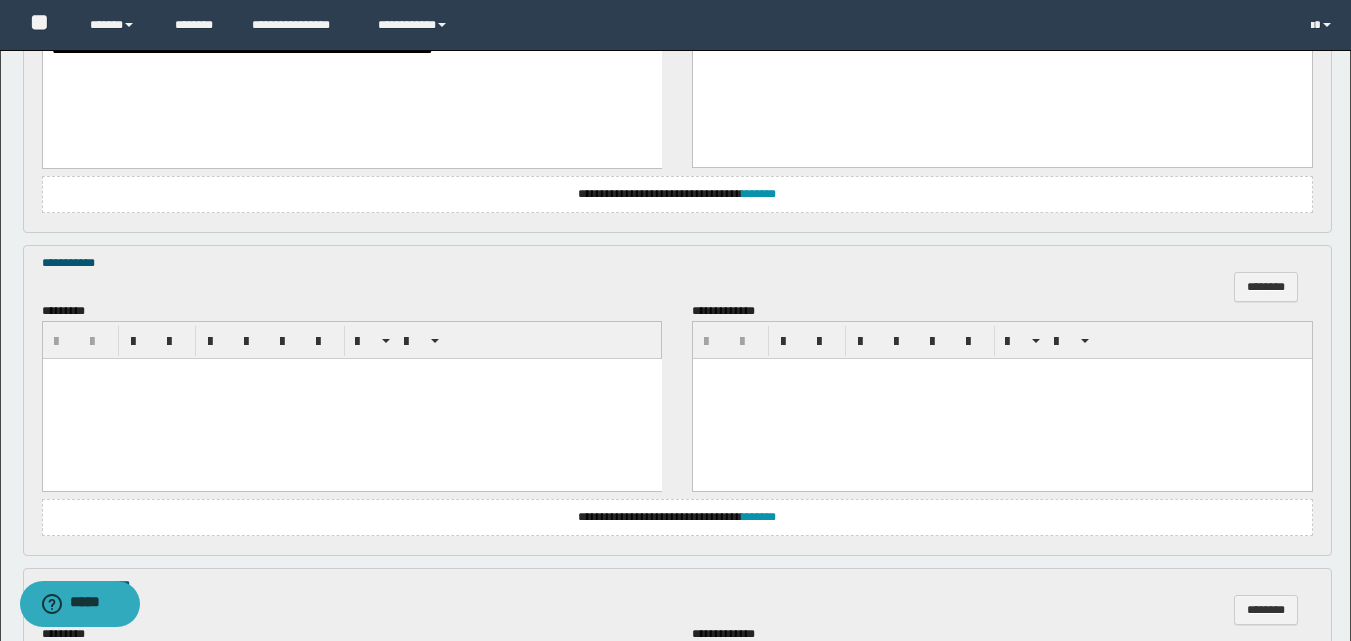 scroll, scrollTop: 800, scrollLeft: 0, axis: vertical 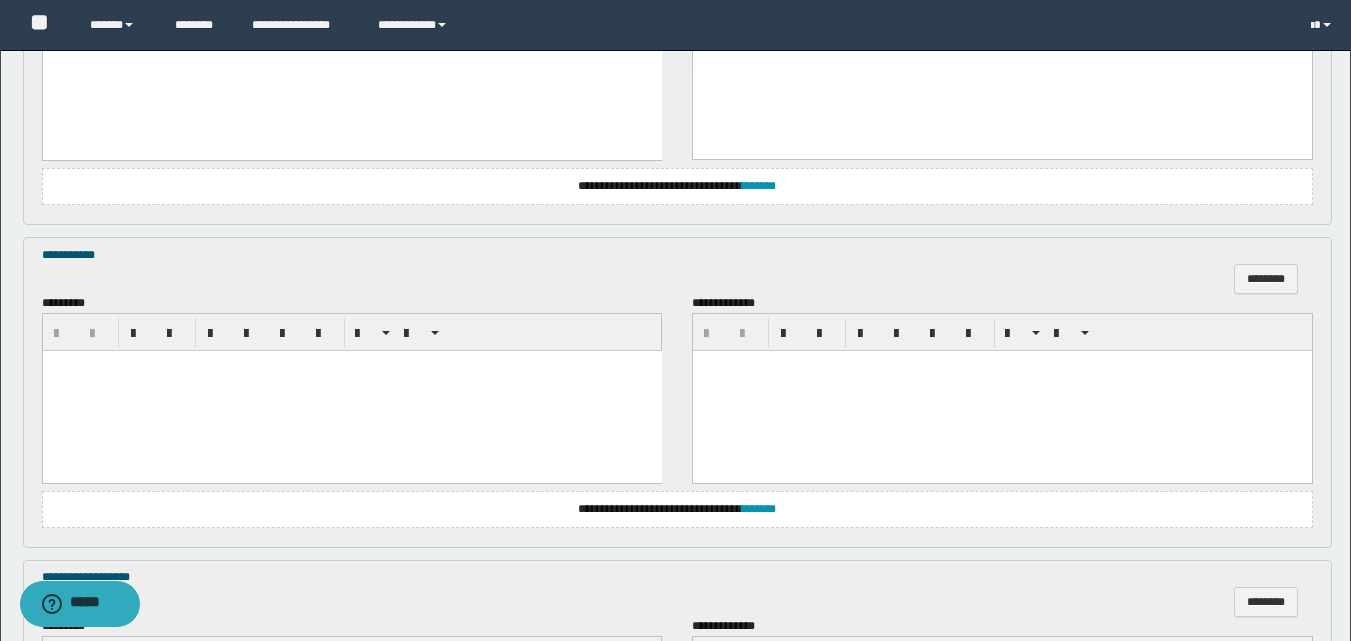 click at bounding box center [351, 391] 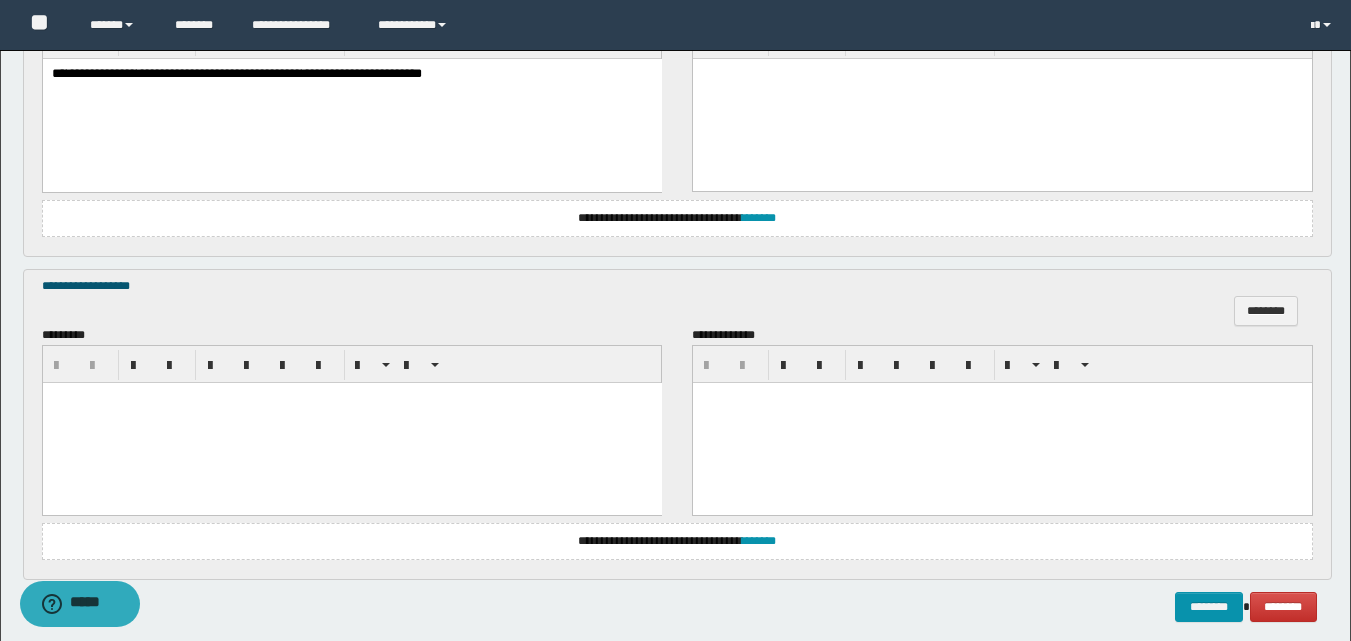 scroll, scrollTop: 1100, scrollLeft: 0, axis: vertical 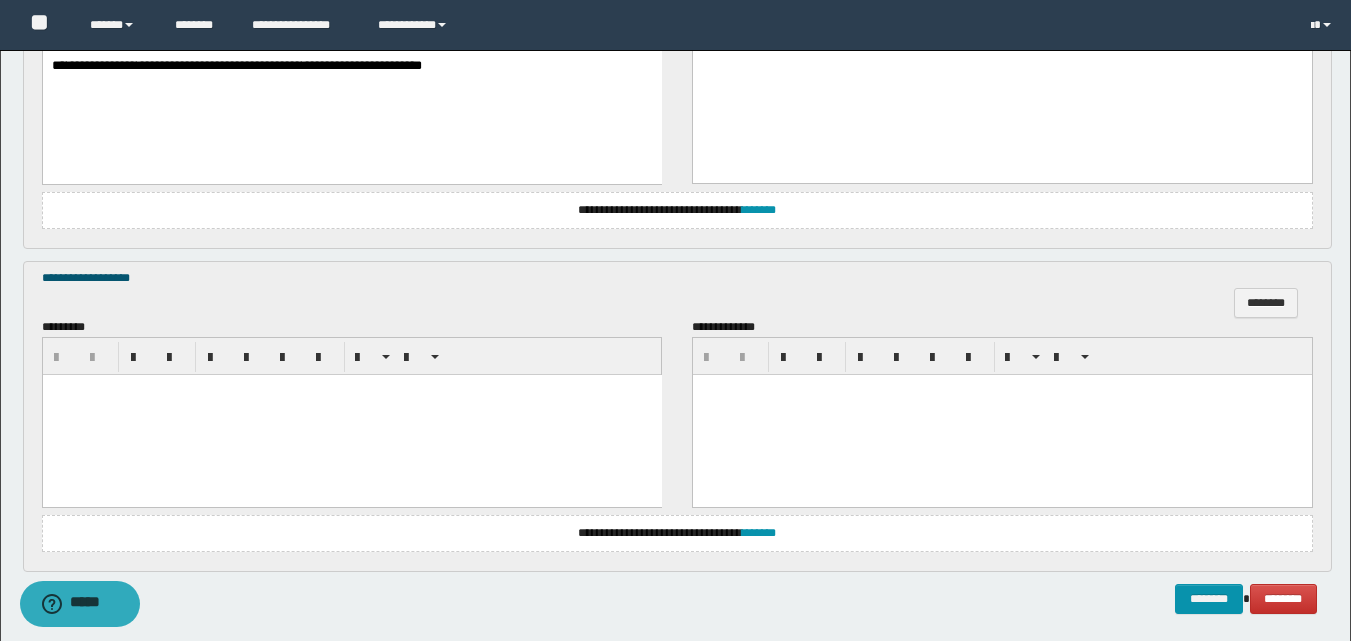 click at bounding box center (351, 414) 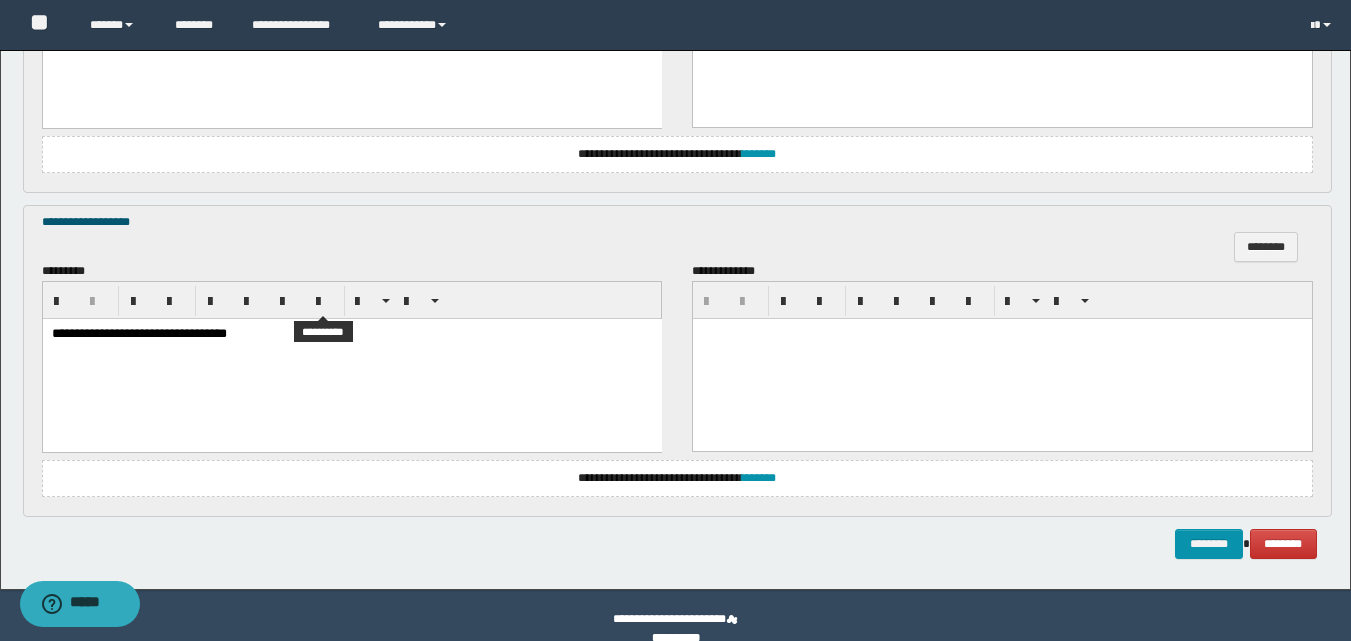 scroll, scrollTop: 1182, scrollLeft: 0, axis: vertical 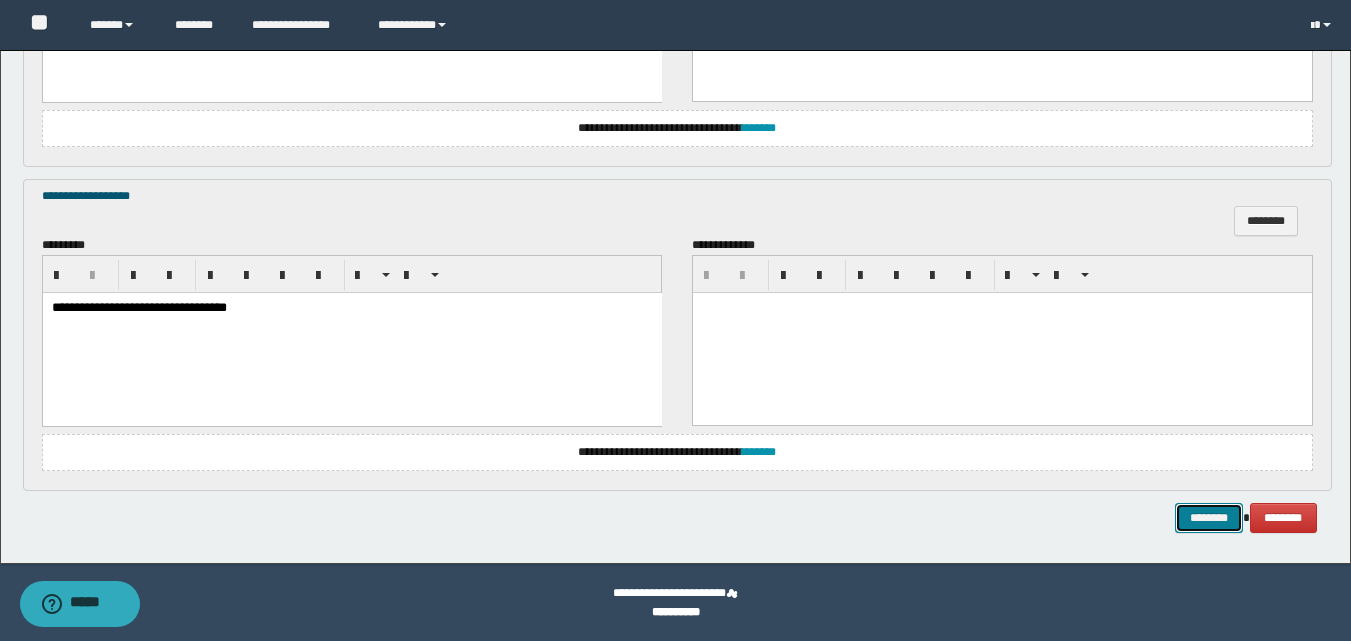 click on "********" at bounding box center [1209, 518] 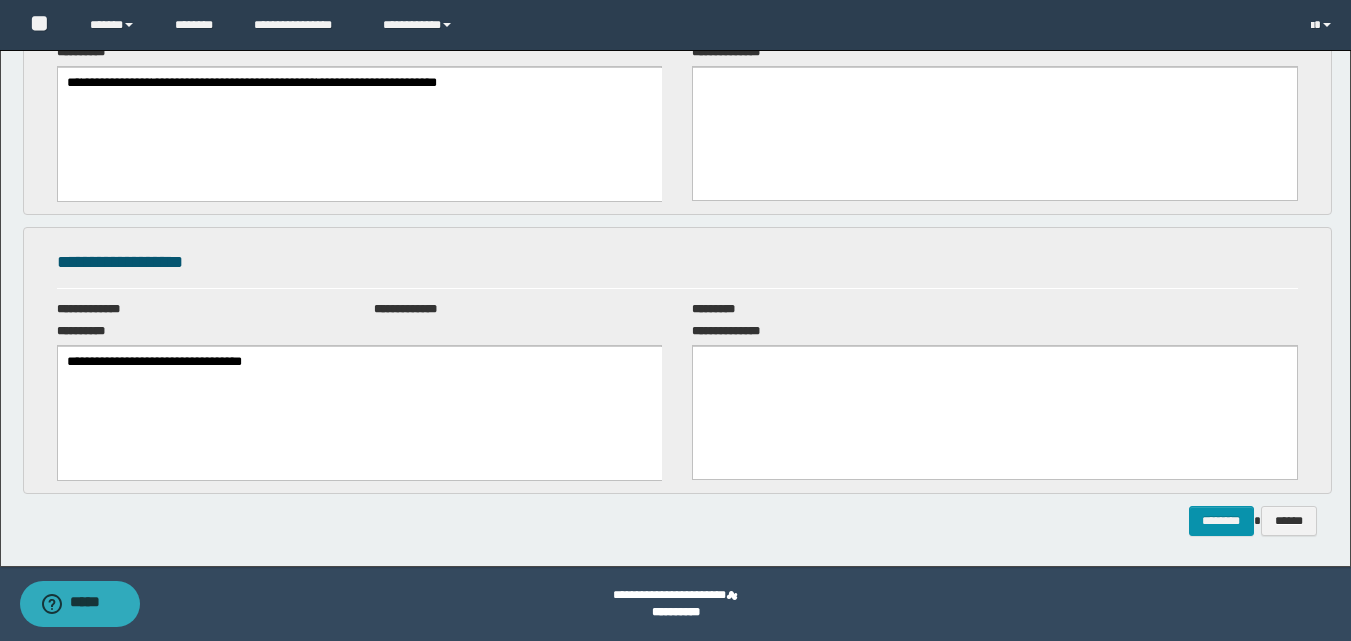 scroll, scrollTop: 0, scrollLeft: 0, axis: both 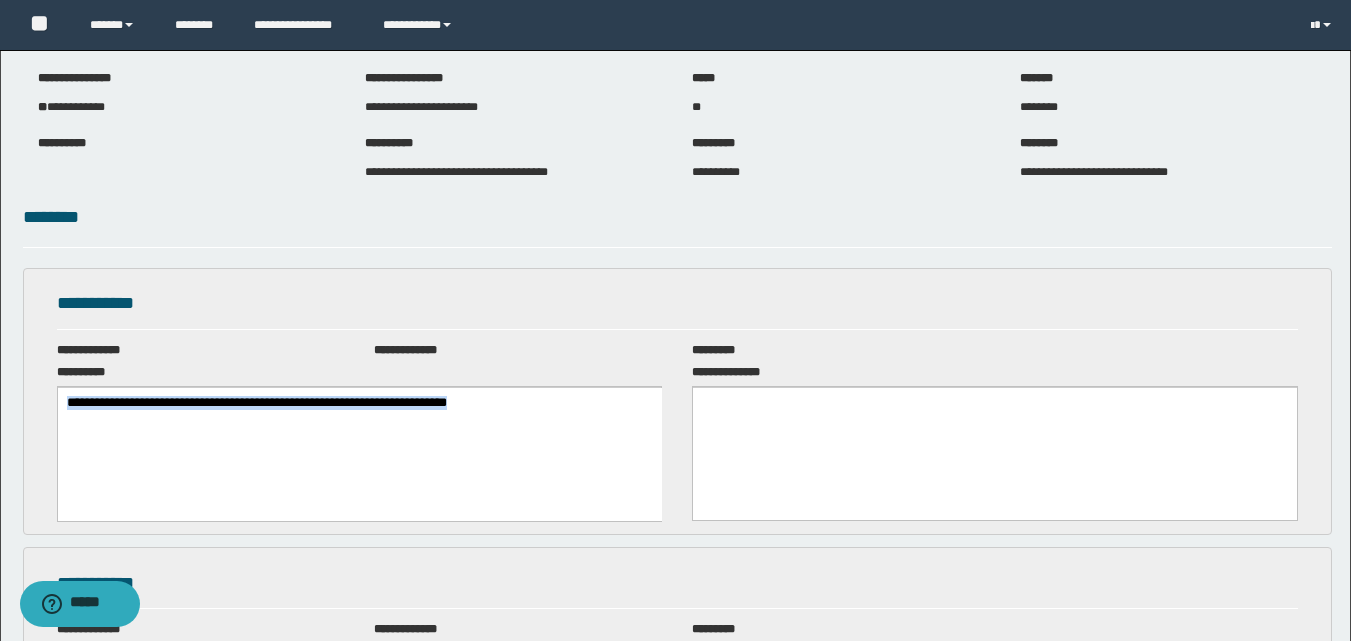 drag, startPoint x: 594, startPoint y: 404, endPoint x: -1, endPoint y: 332, distance: 599.34045 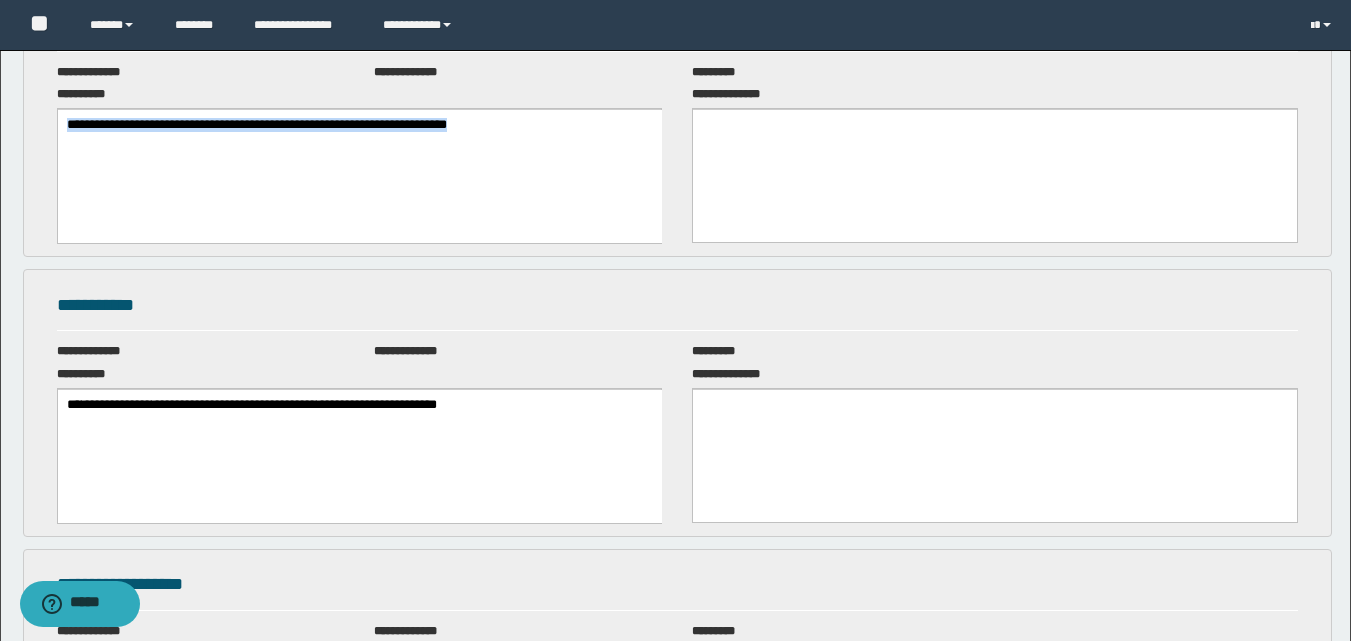 scroll, scrollTop: 469, scrollLeft: 0, axis: vertical 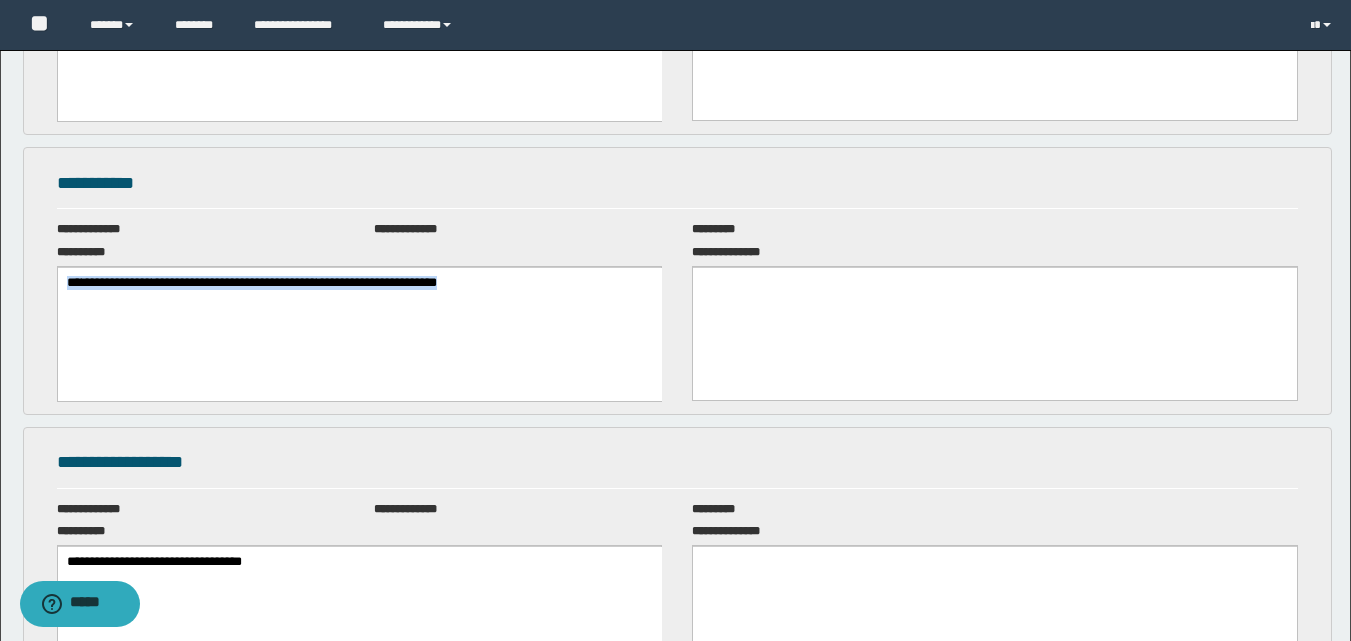 drag, startPoint x: 319, startPoint y: 285, endPoint x: 21, endPoint y: 313, distance: 299.31253 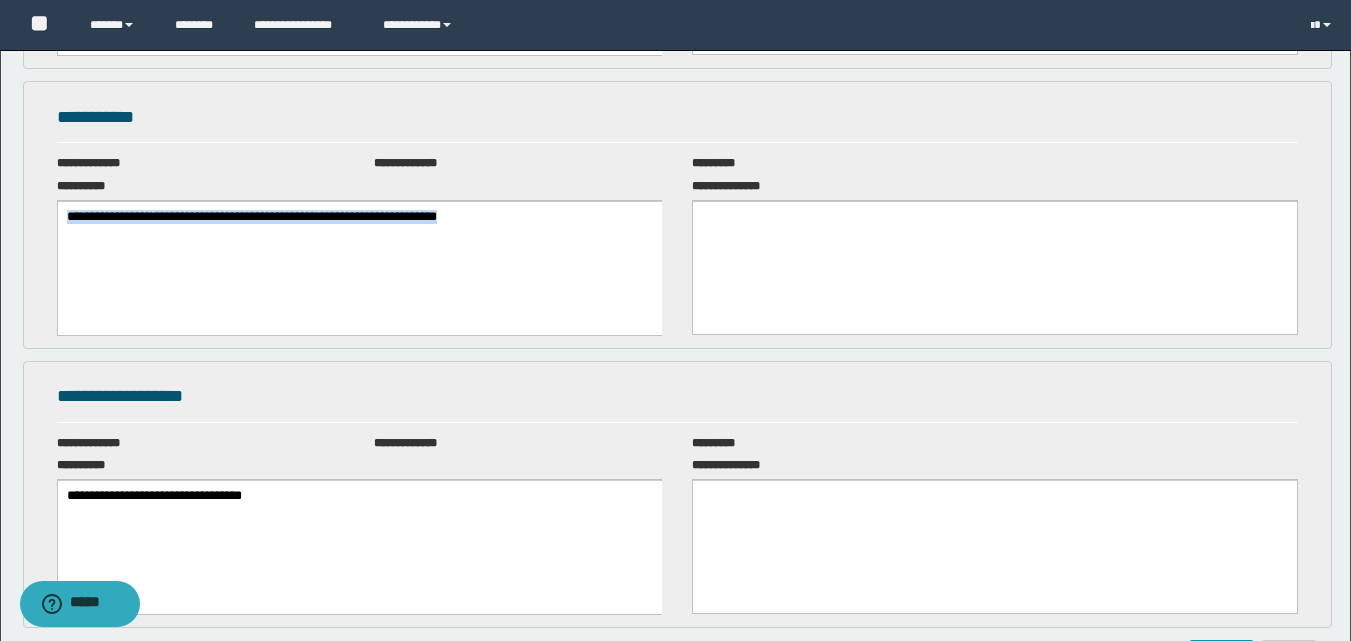 scroll, scrollTop: 669, scrollLeft: 0, axis: vertical 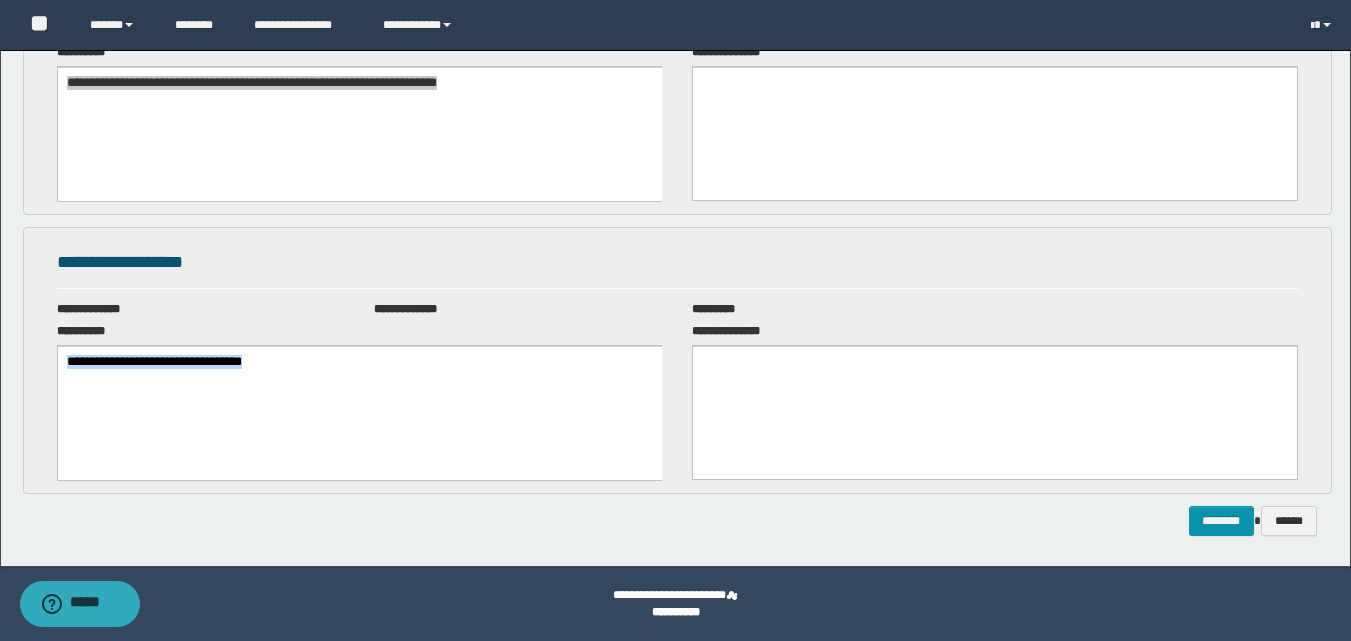 drag, startPoint x: 308, startPoint y: 375, endPoint x: 25, endPoint y: 376, distance: 283.00177 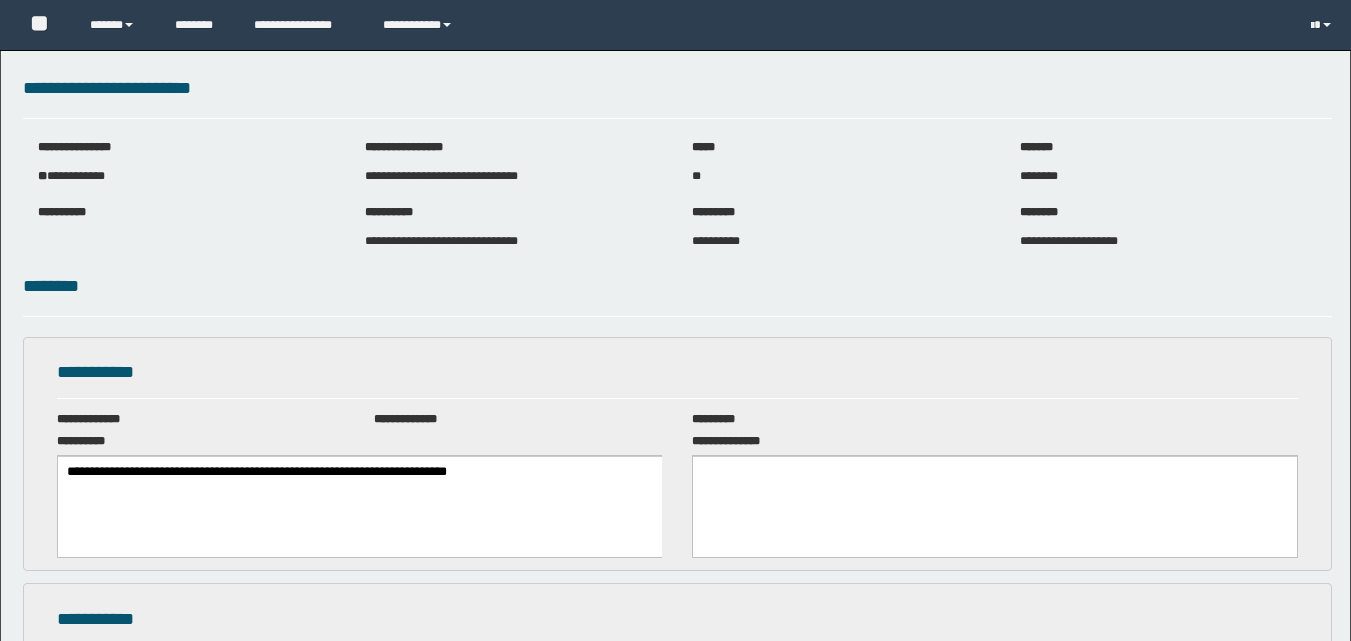 scroll, scrollTop: 0, scrollLeft: 0, axis: both 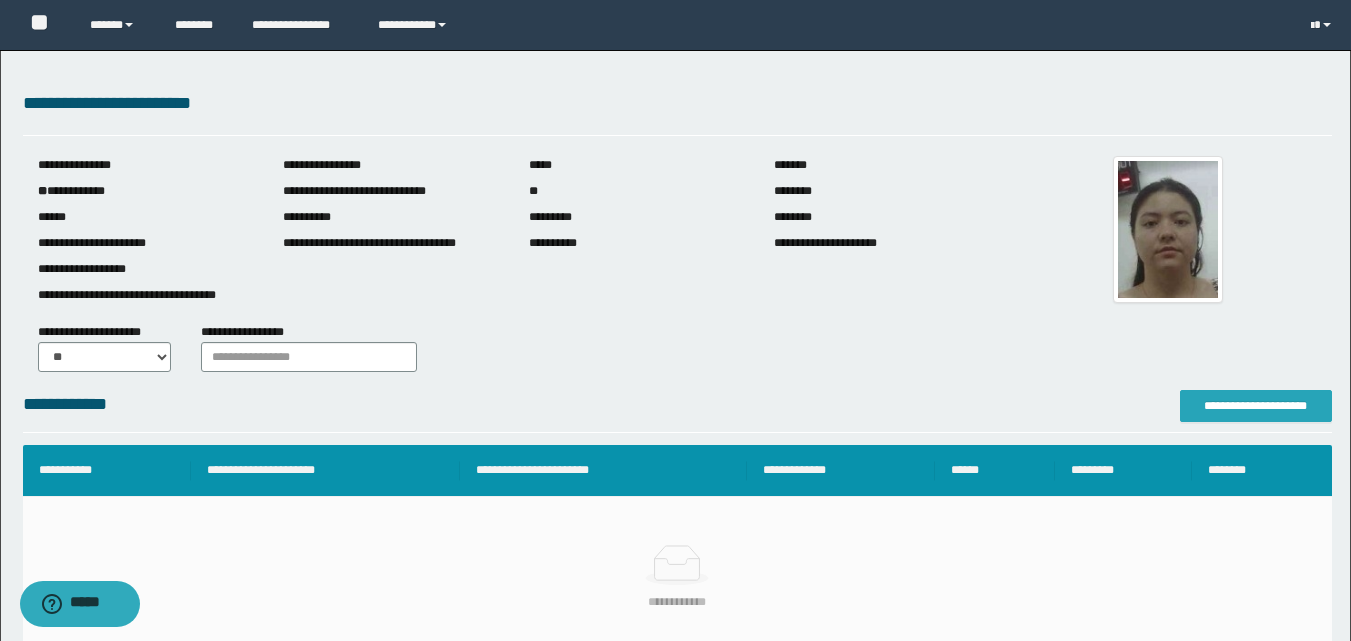 click on "**********" at bounding box center [1256, 406] 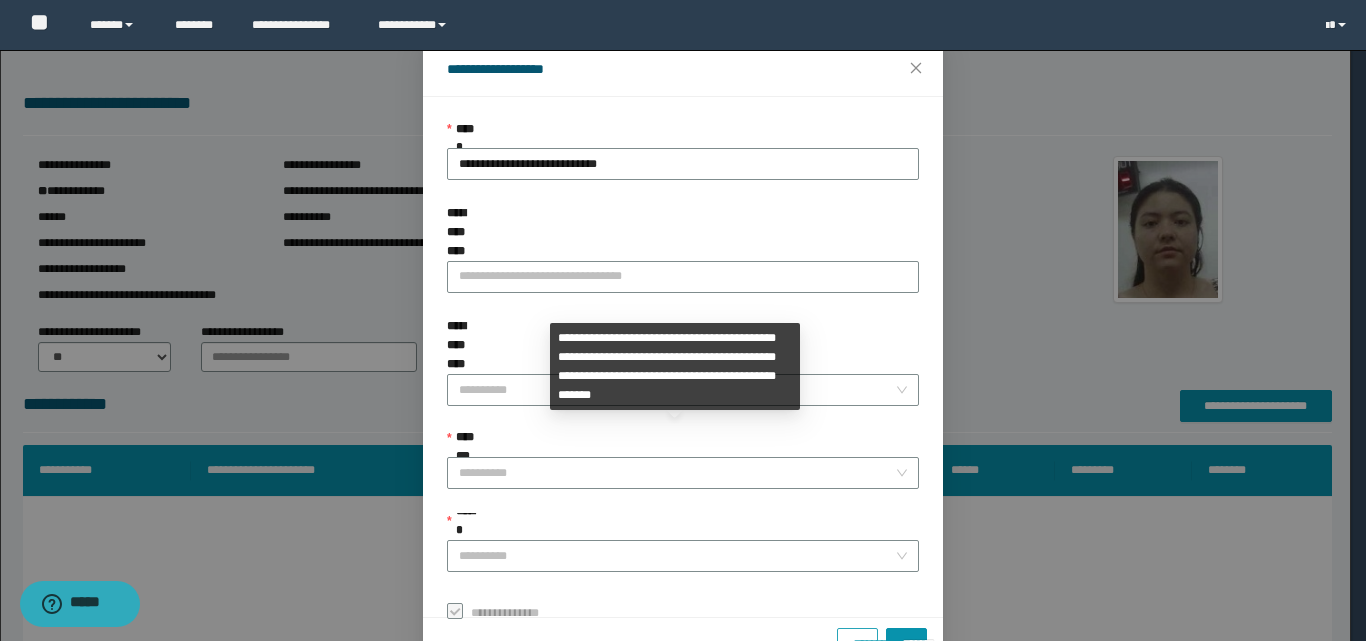scroll, scrollTop: 111, scrollLeft: 0, axis: vertical 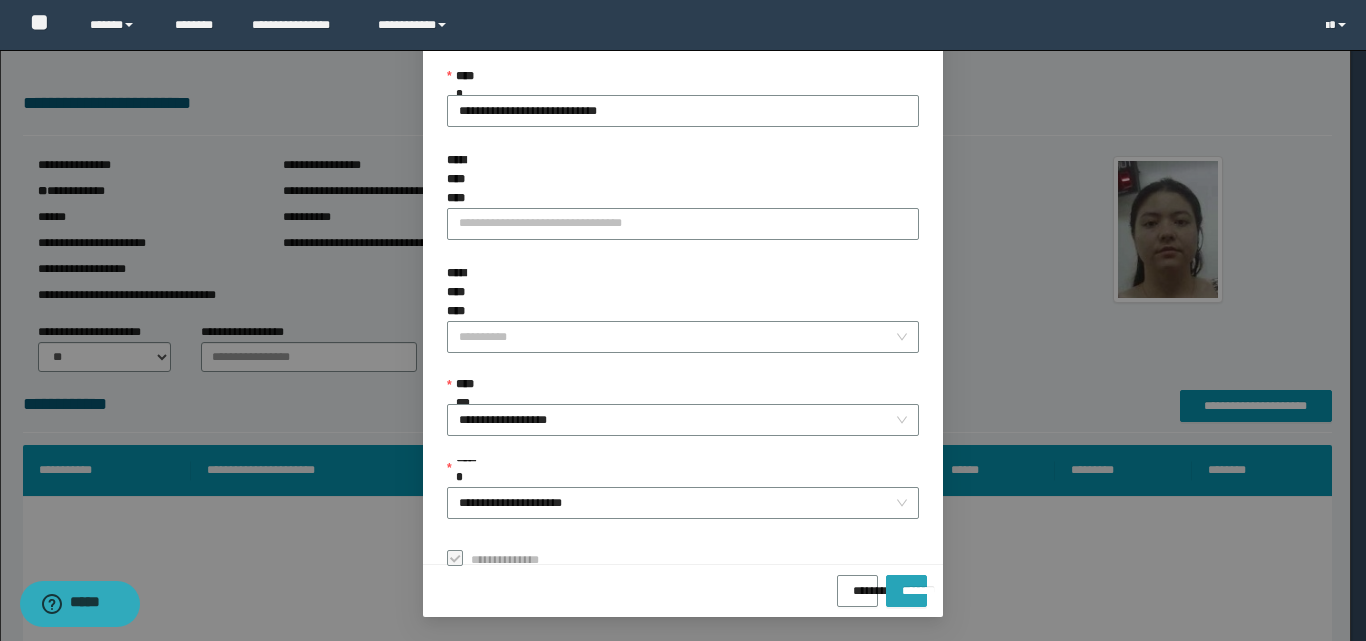 click on "*******" at bounding box center (906, 584) 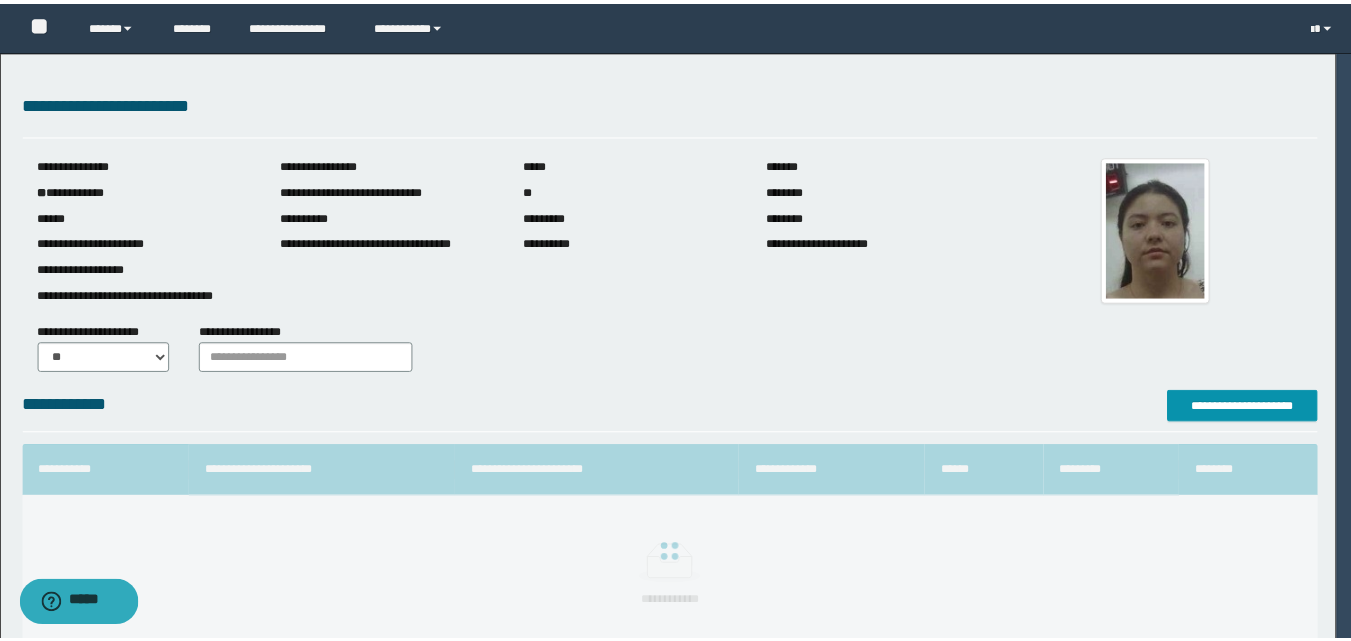 scroll, scrollTop: 64, scrollLeft: 0, axis: vertical 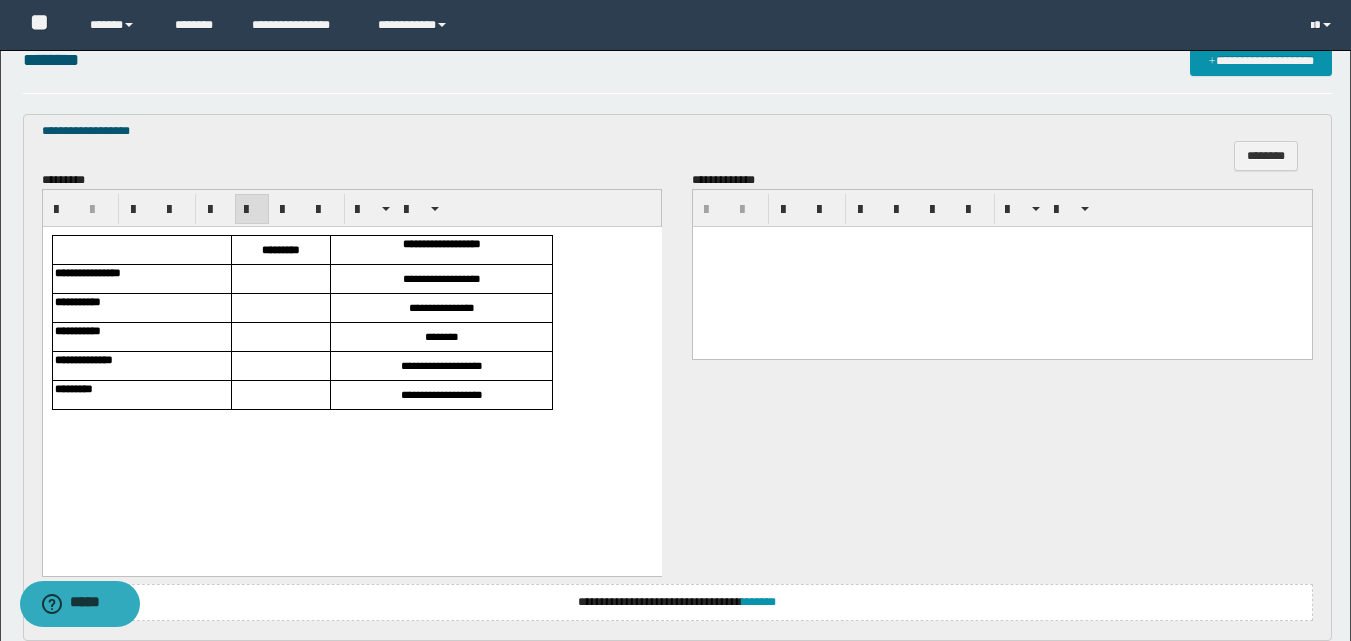 click at bounding box center [280, 279] 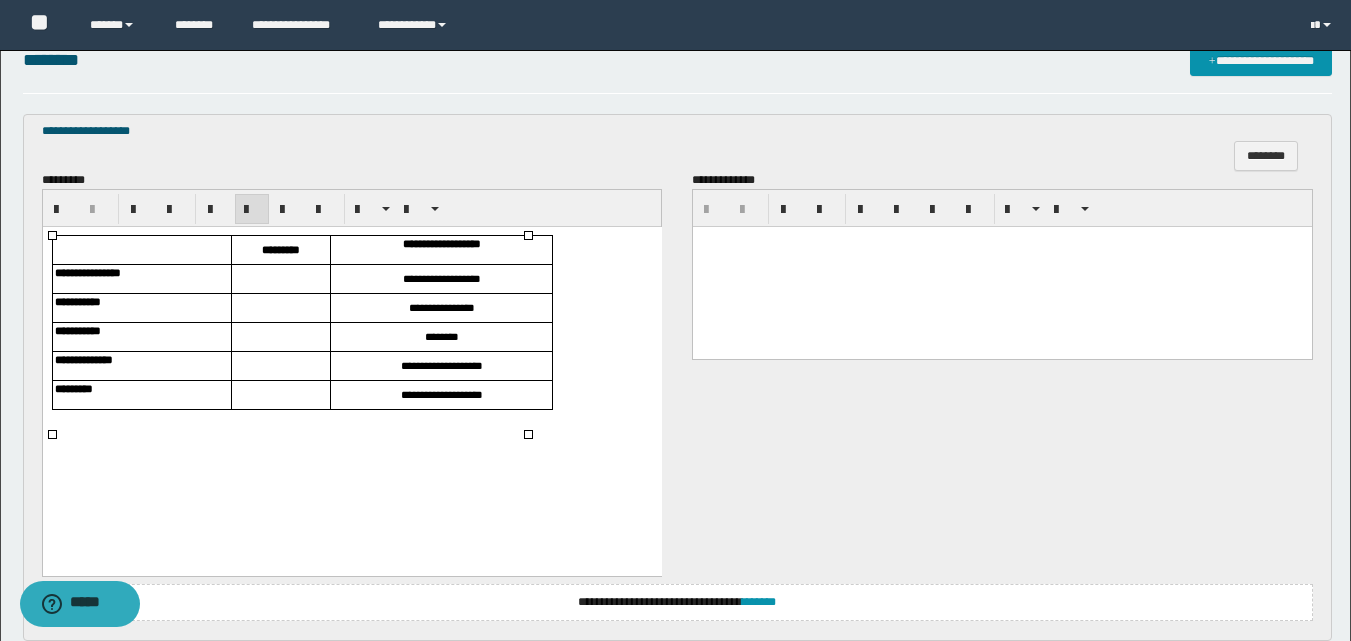 type 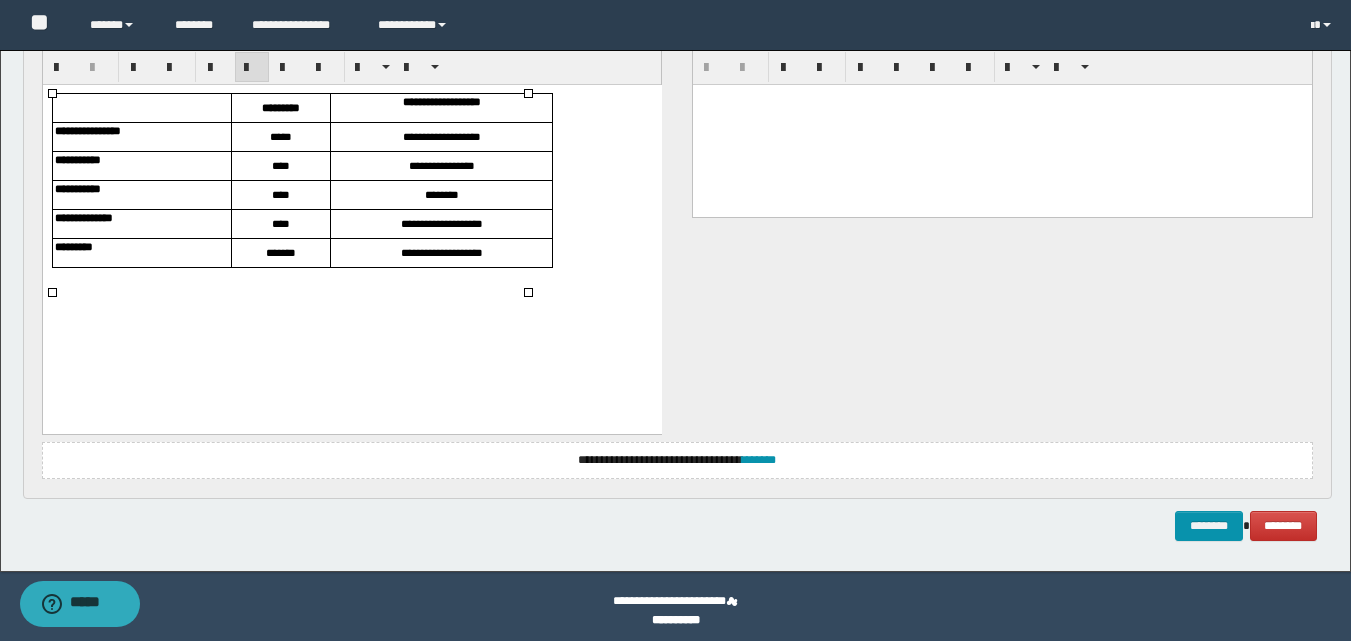 scroll, scrollTop: 751, scrollLeft: 0, axis: vertical 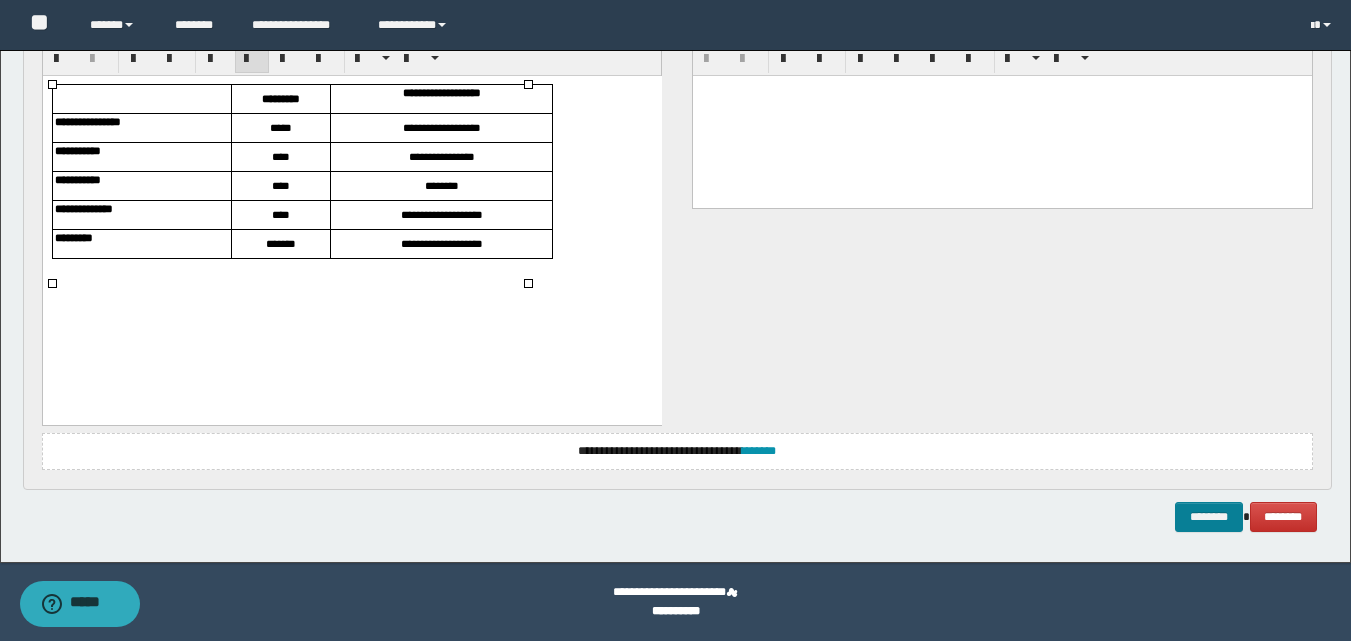click on "********" at bounding box center (1209, 517) 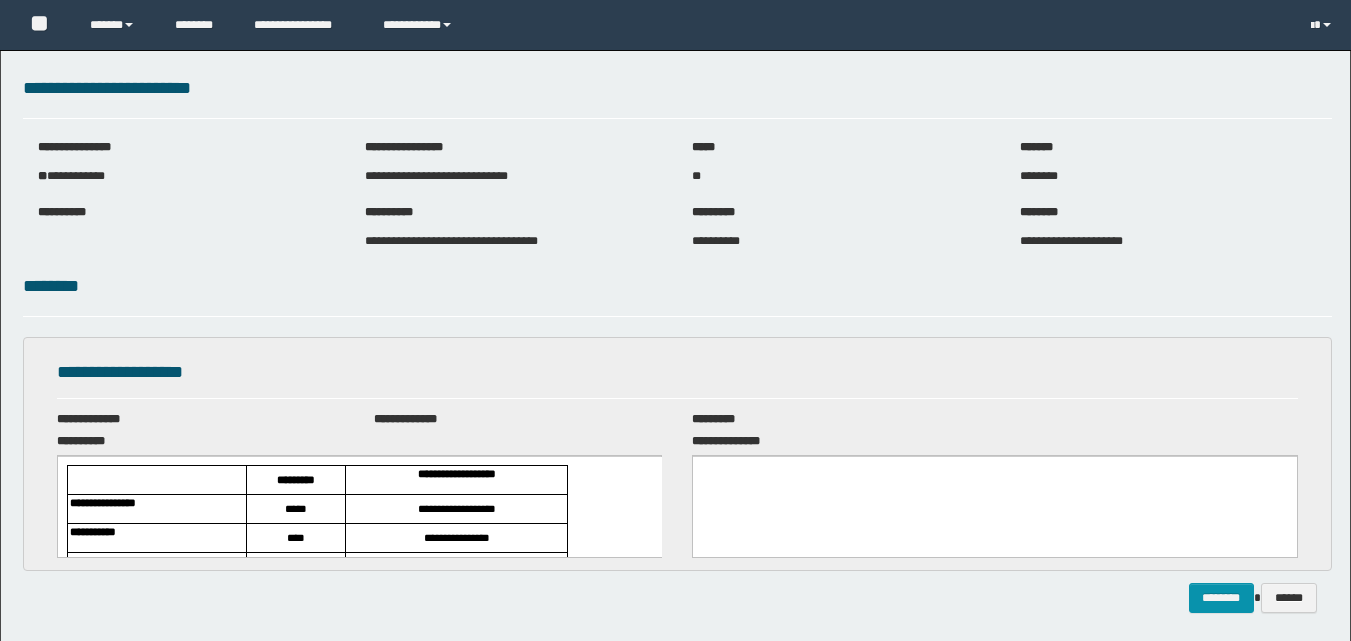 scroll, scrollTop: 0, scrollLeft: 0, axis: both 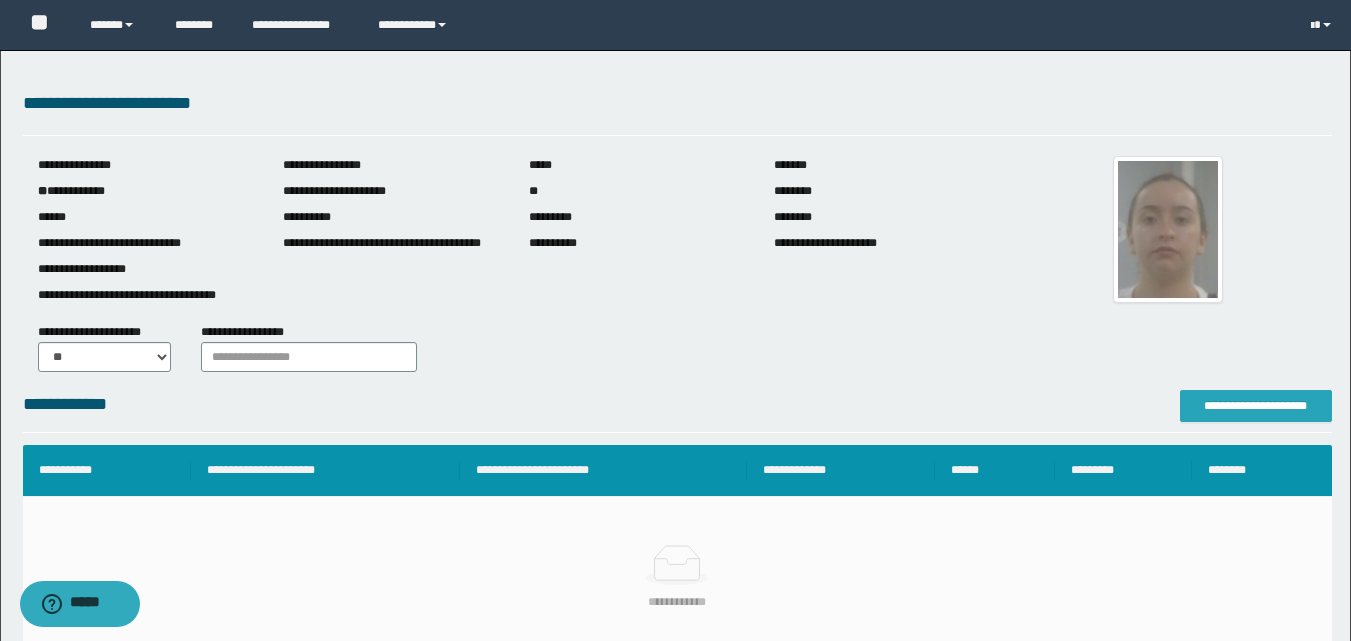 click on "**********" at bounding box center (1256, 406) 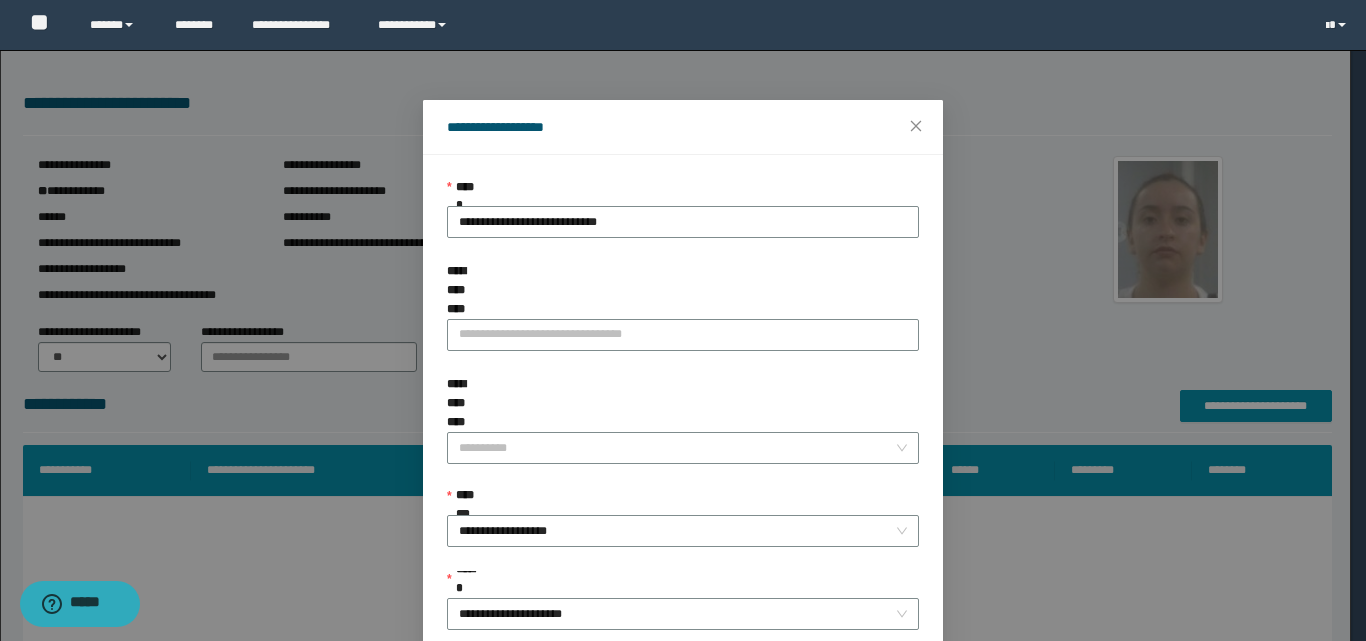 scroll, scrollTop: 111, scrollLeft: 0, axis: vertical 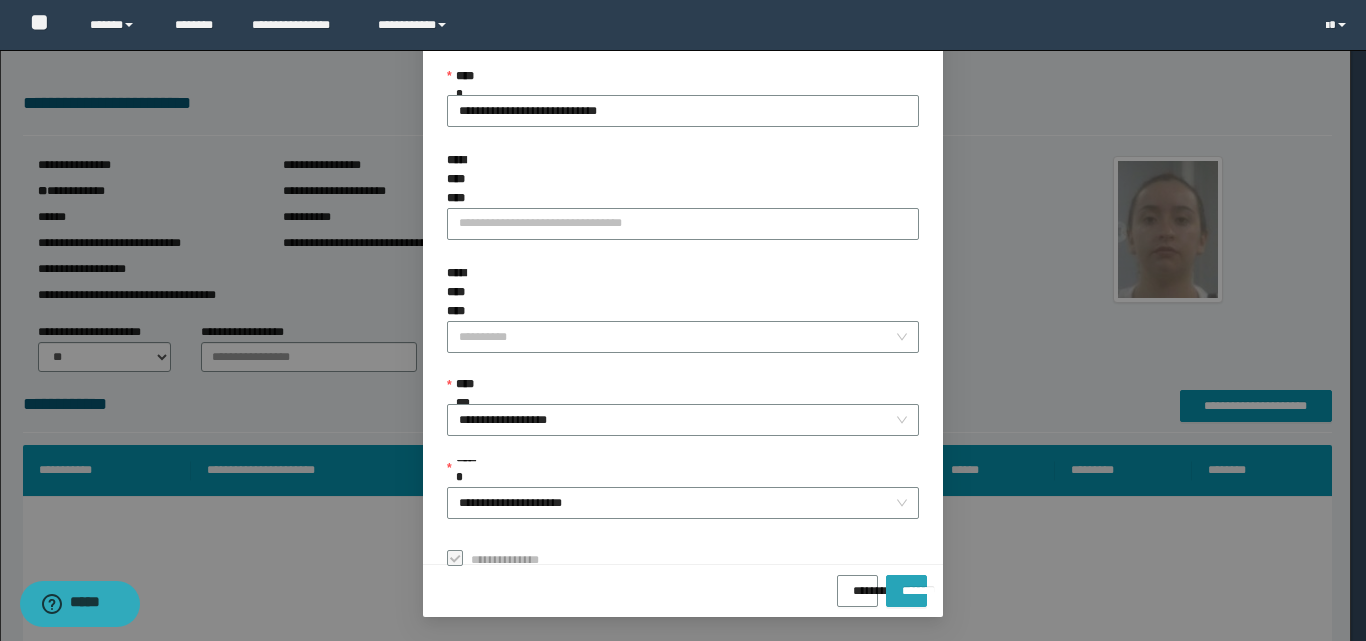 click on "*******" at bounding box center [906, 584] 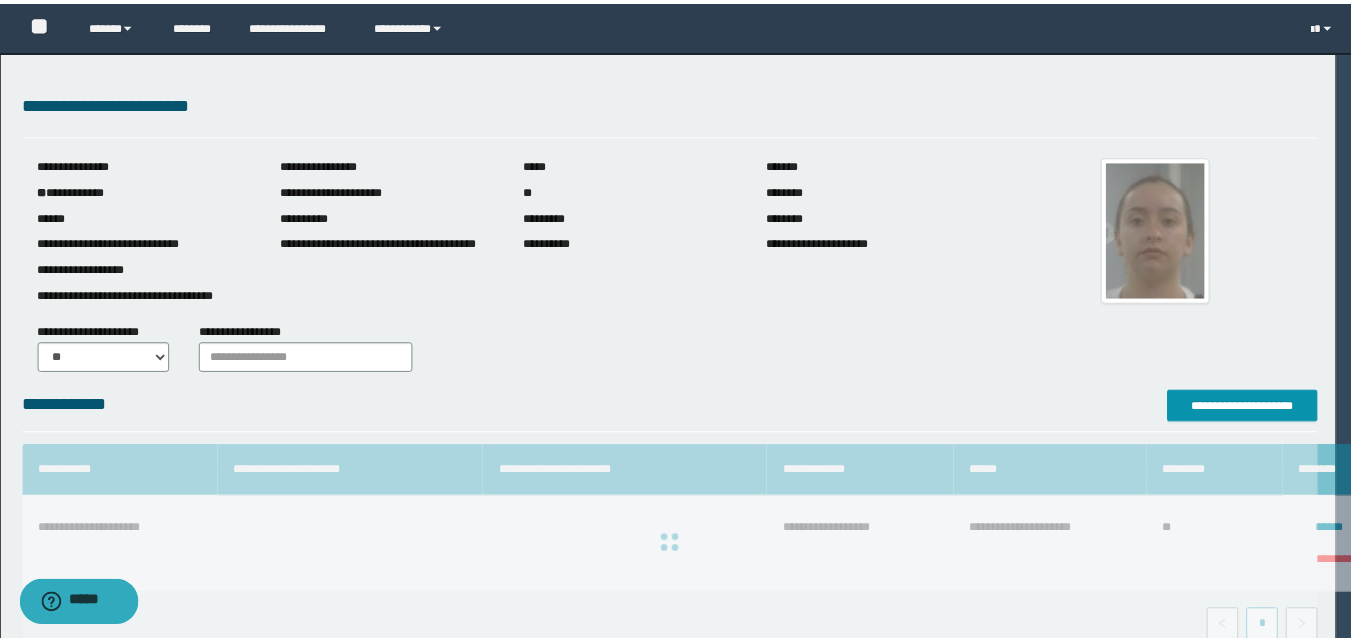 scroll, scrollTop: 64, scrollLeft: 0, axis: vertical 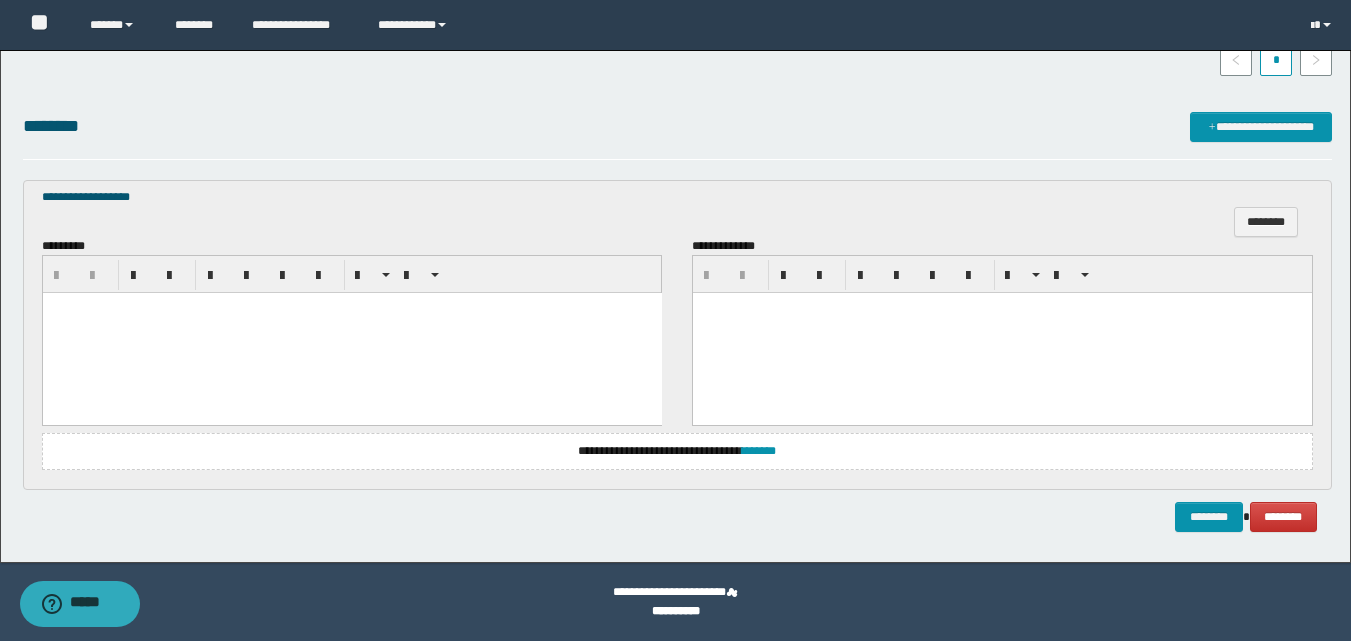 paste 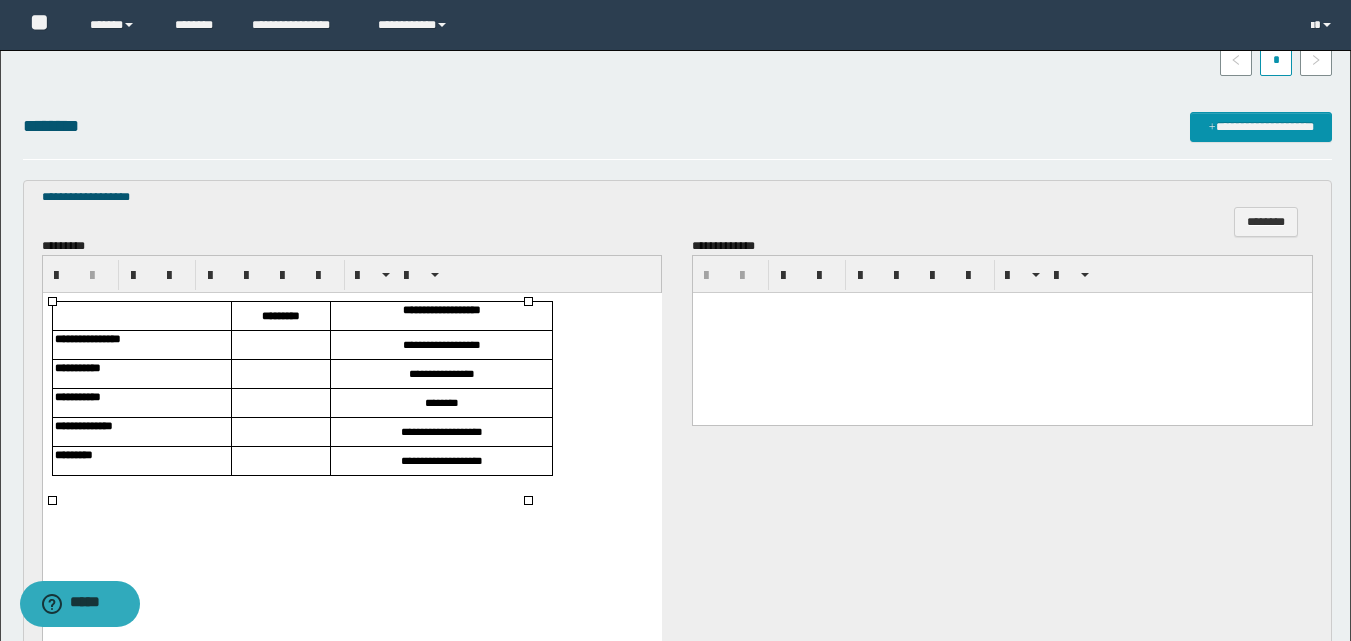 click at bounding box center [280, 345] 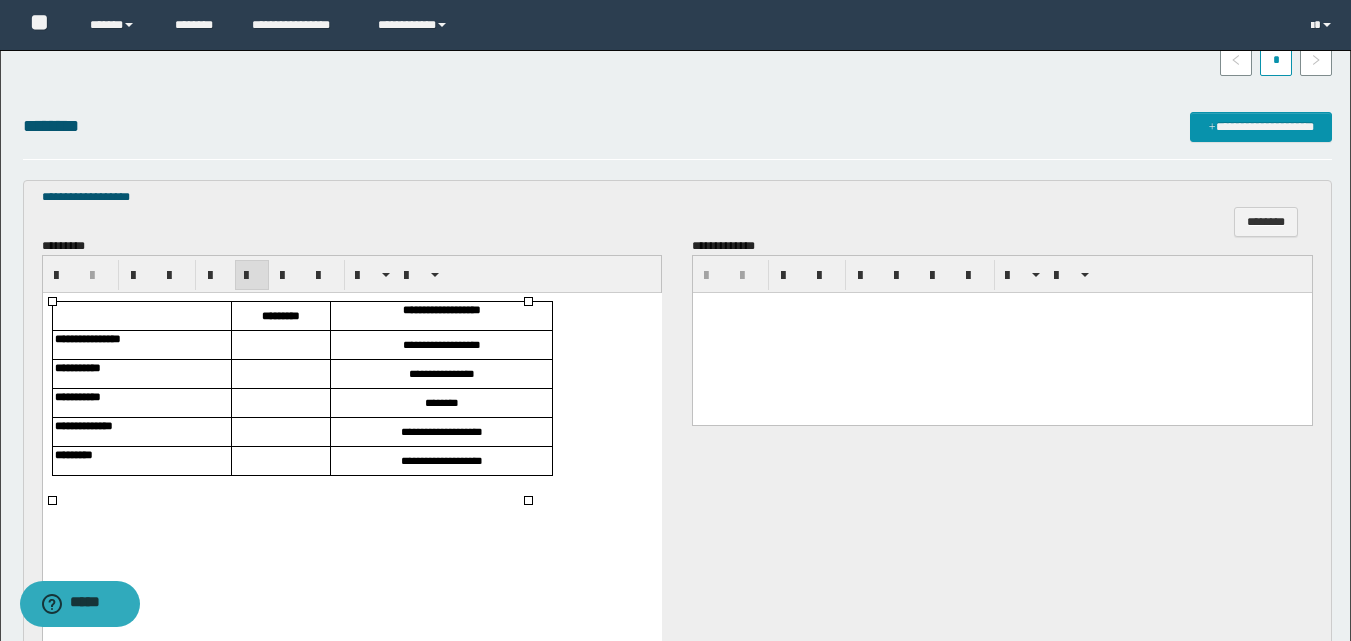 type 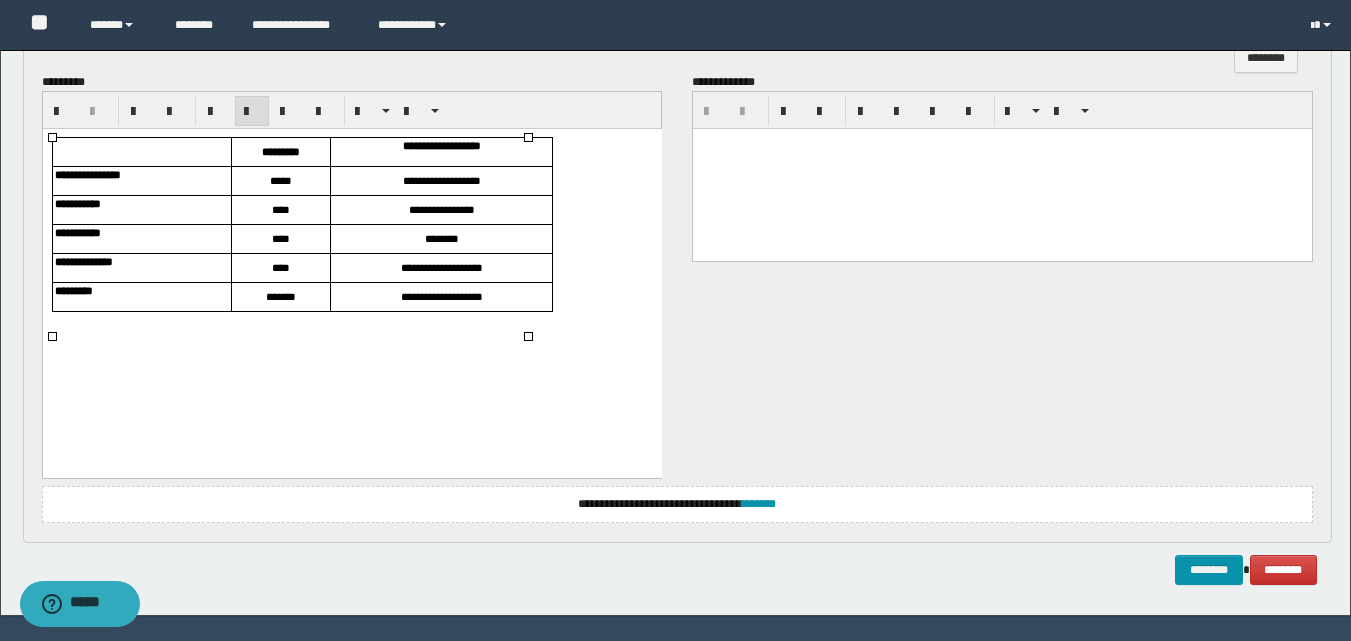 scroll, scrollTop: 751, scrollLeft: 0, axis: vertical 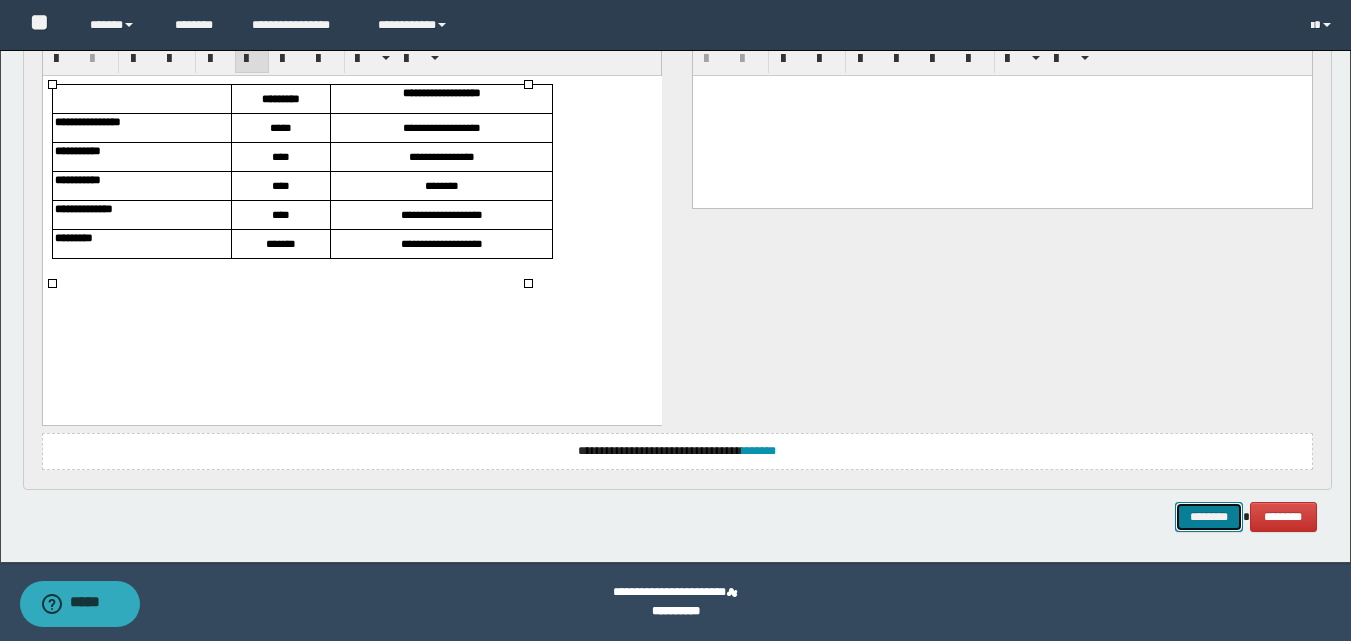 click on "********" at bounding box center (1209, 517) 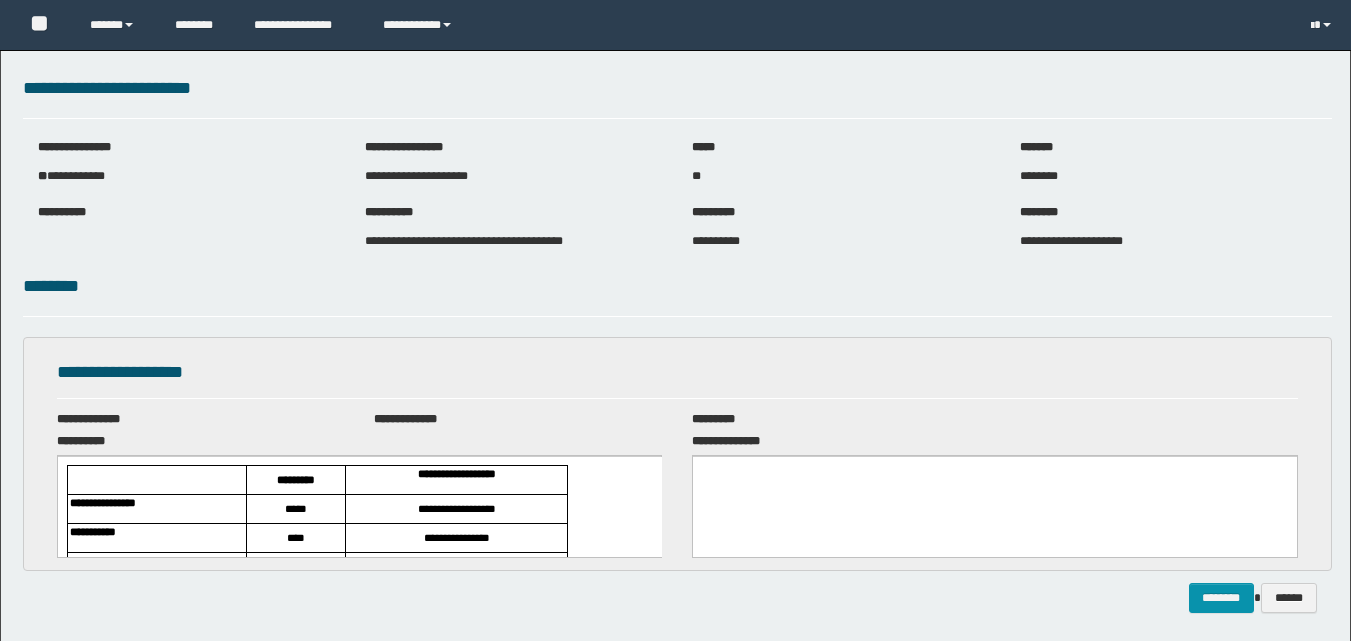 scroll, scrollTop: 0, scrollLeft: 0, axis: both 